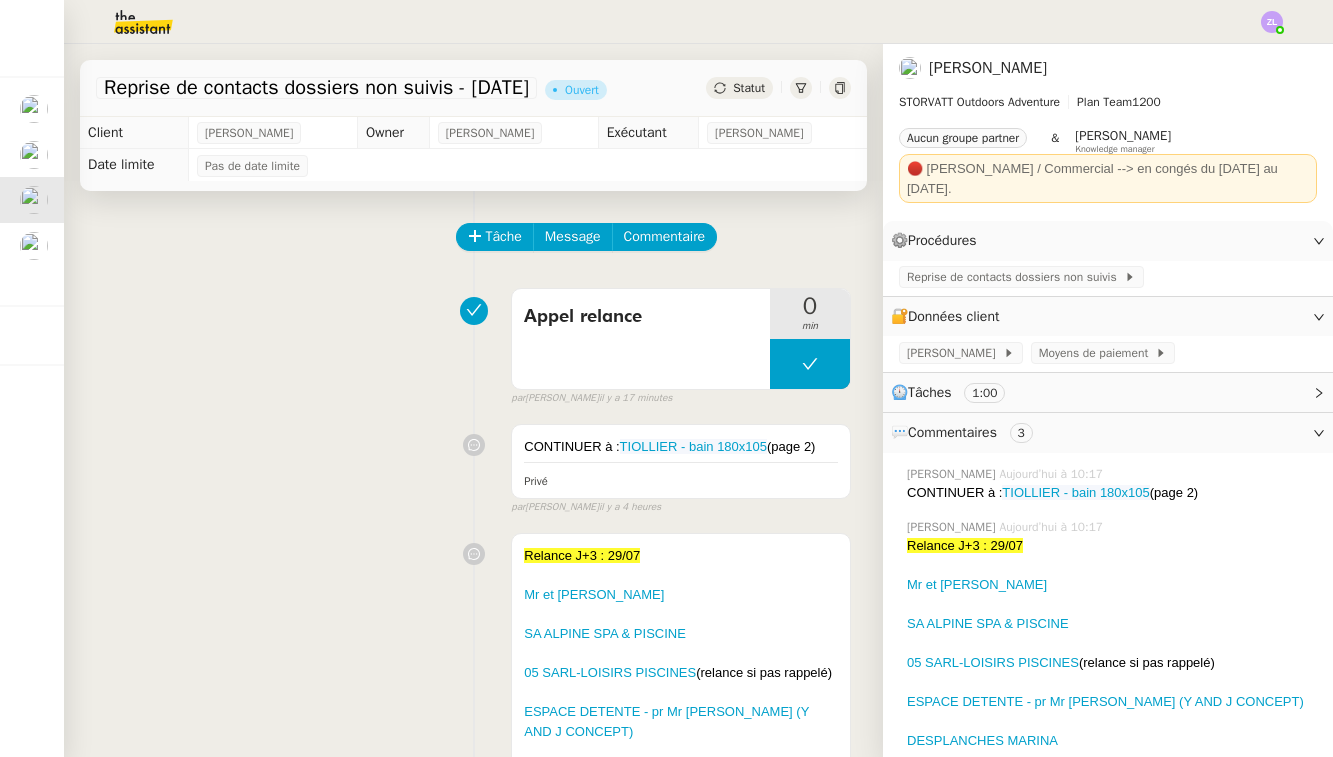 scroll, scrollTop: 0, scrollLeft: 0, axis: both 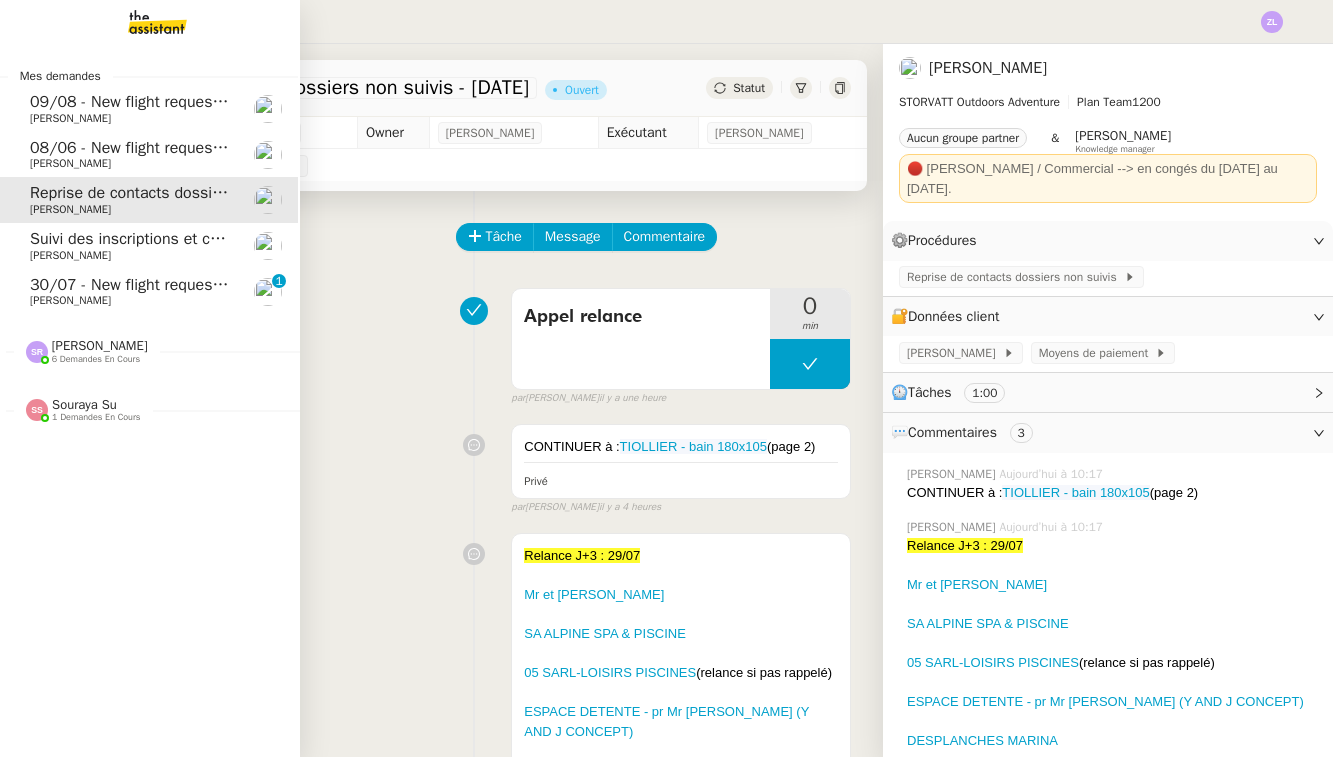 click on "[PERSON_NAME]" 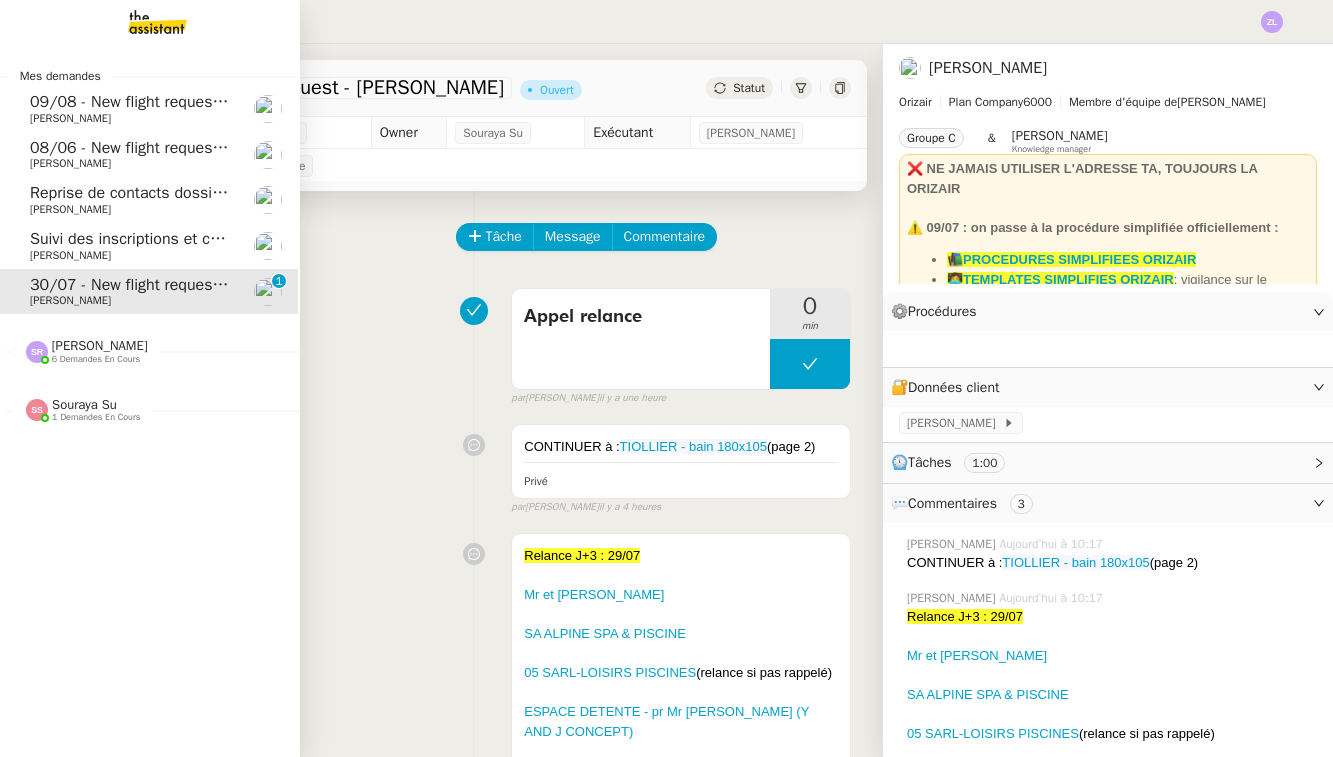 click on "[PERSON_NAME]" 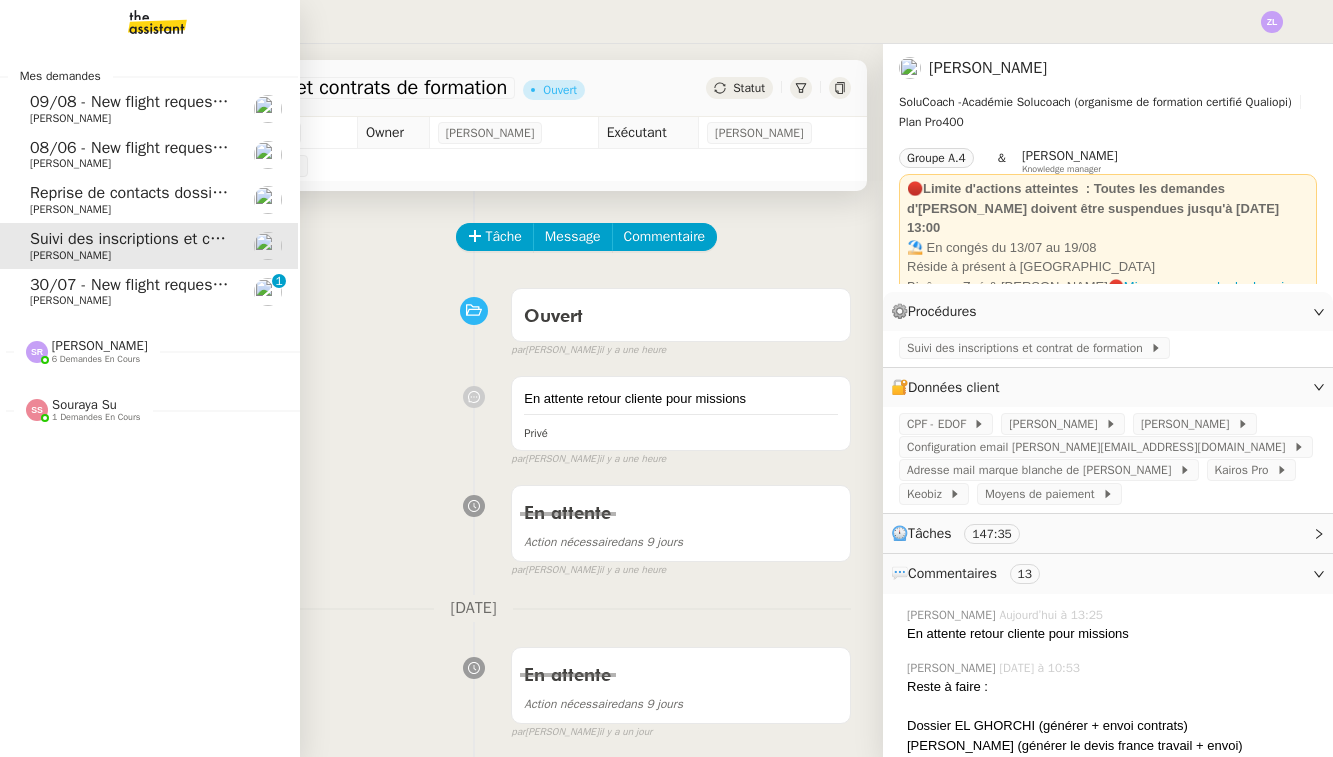 click on "30/07 - New flight request - [PERSON_NAME]" 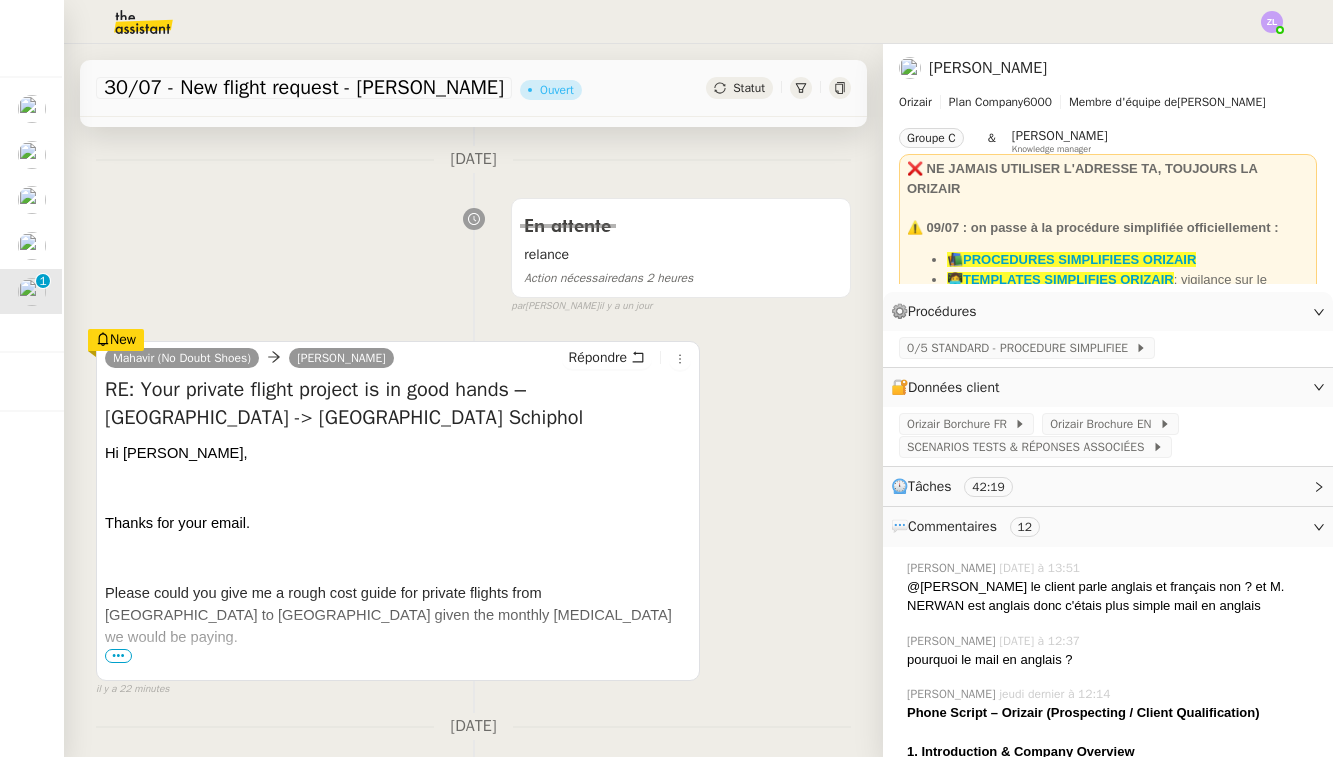 scroll, scrollTop: 294, scrollLeft: 0, axis: vertical 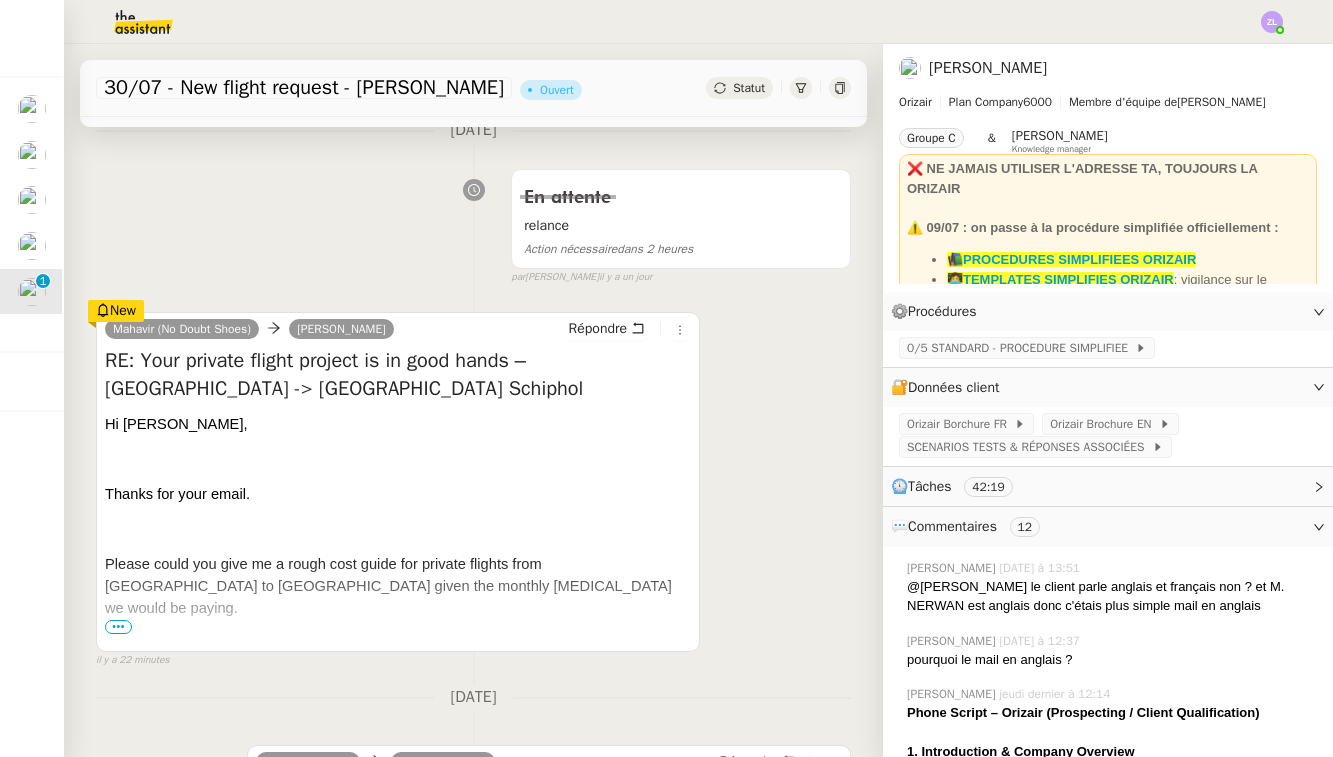 click on "•••" at bounding box center (118, 627) 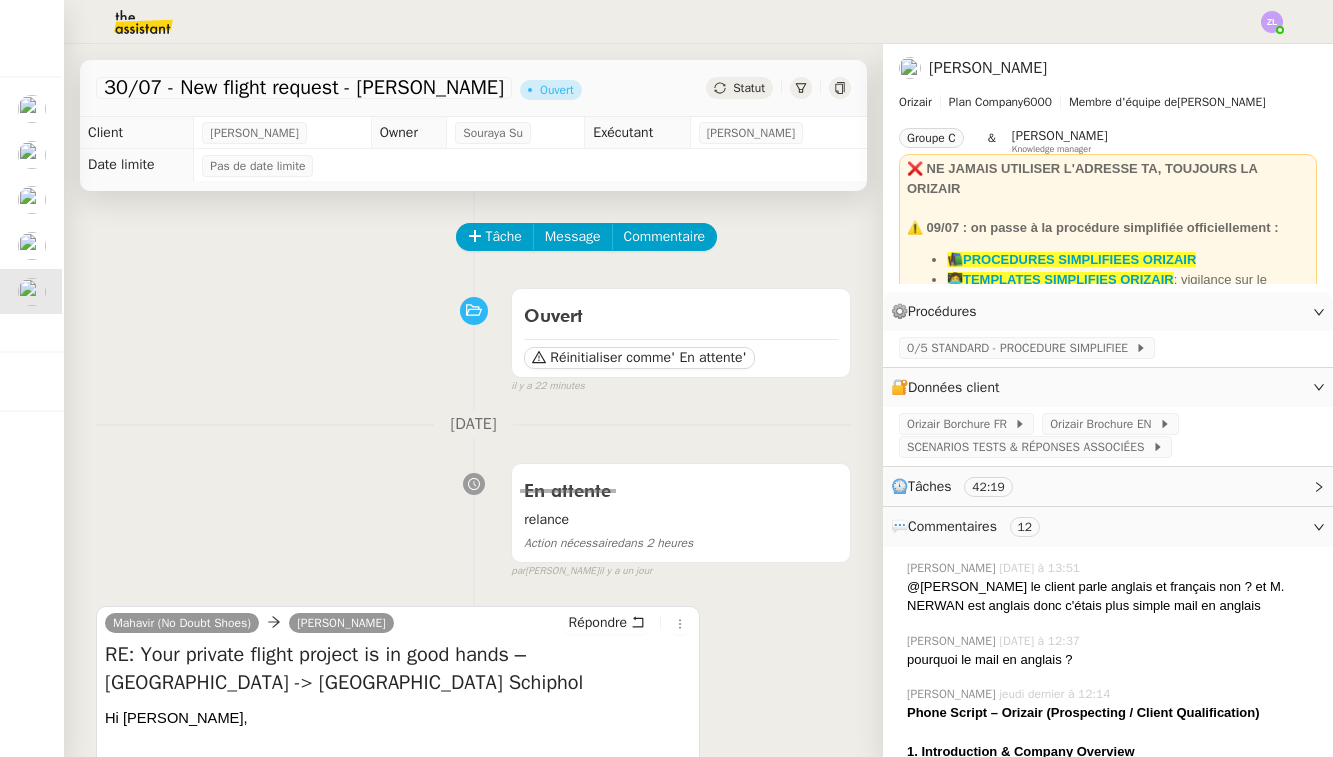 scroll, scrollTop: 351, scrollLeft: 0, axis: vertical 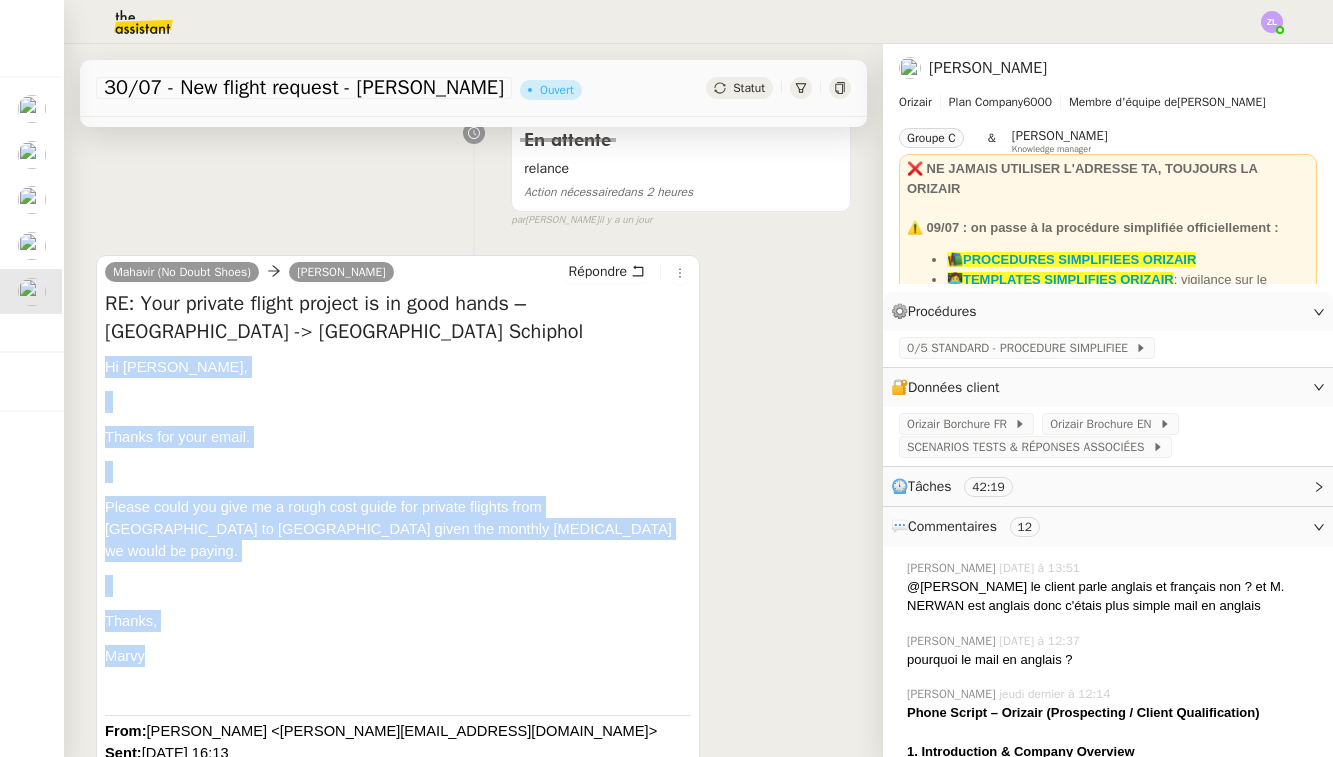 drag, startPoint x: 173, startPoint y: 634, endPoint x: 82, endPoint y: 358, distance: 290.61487 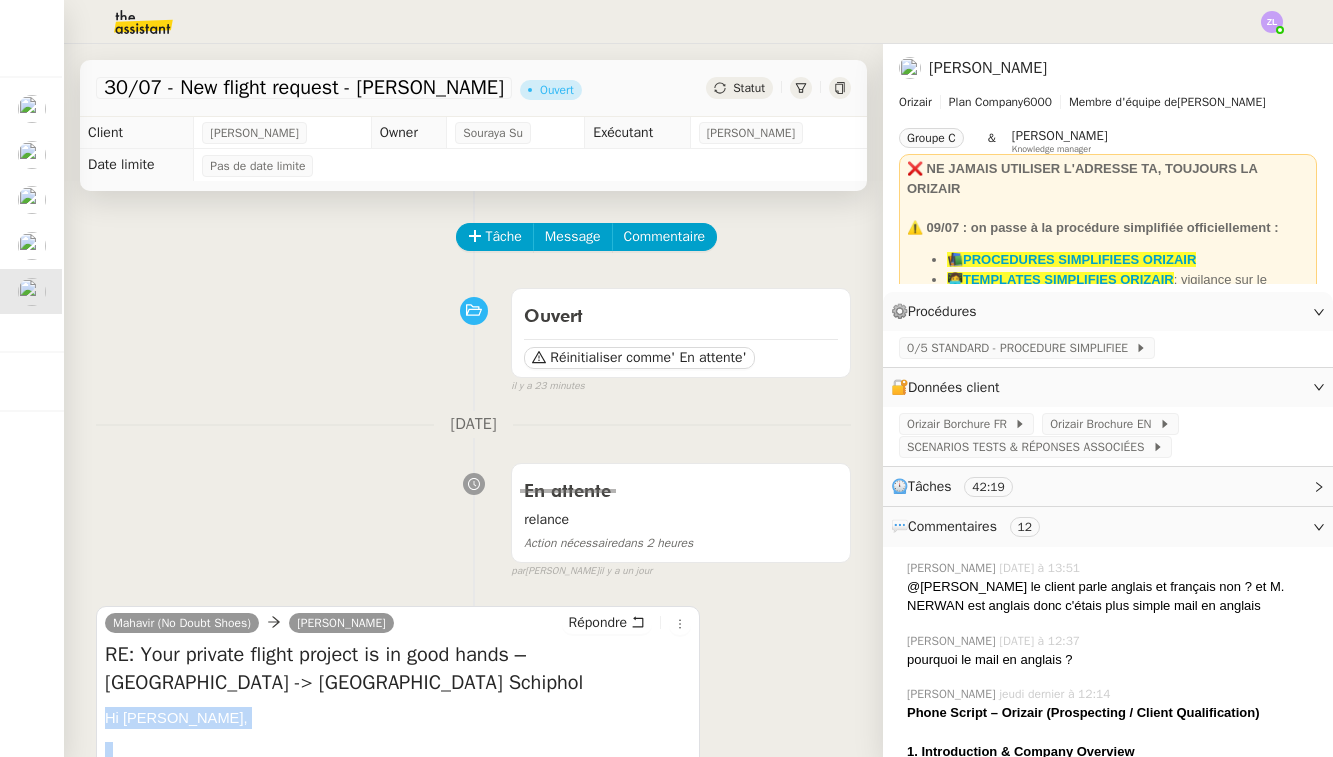 scroll, scrollTop: -1, scrollLeft: 0, axis: vertical 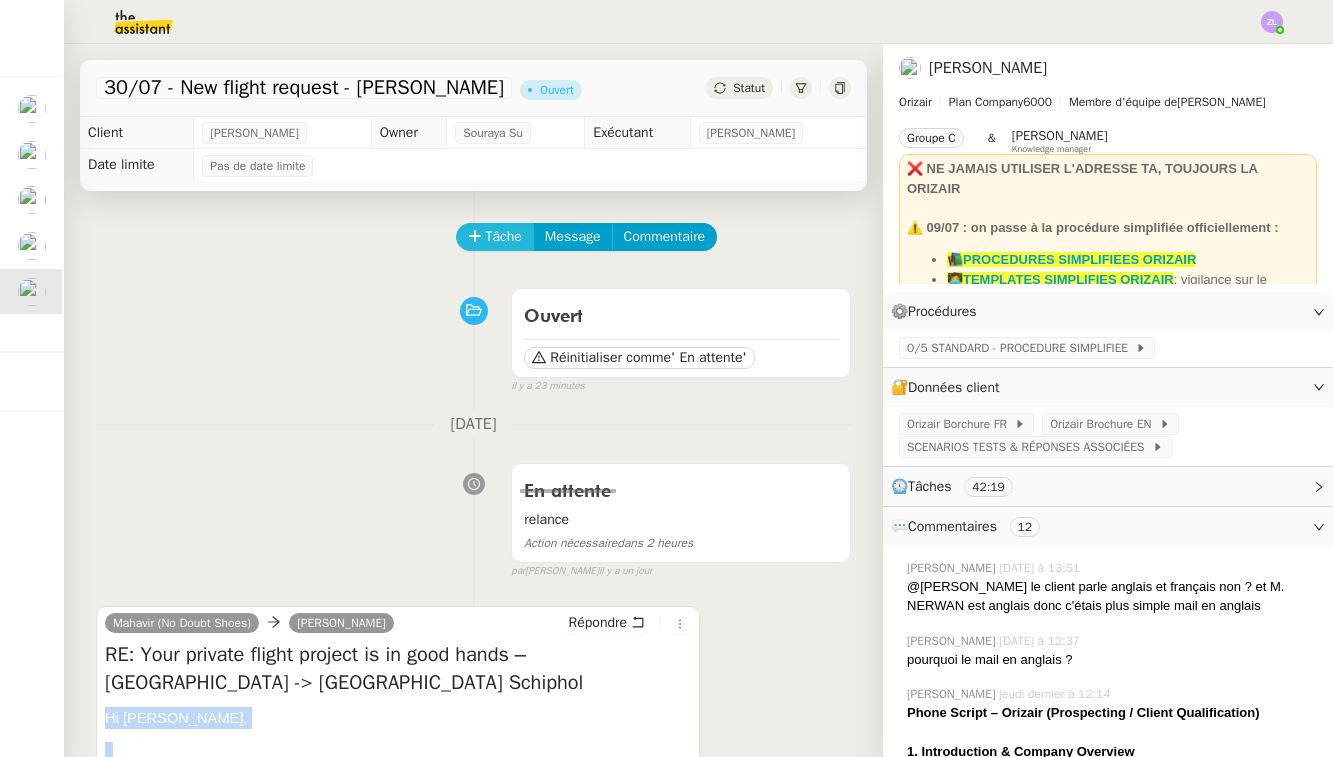 click 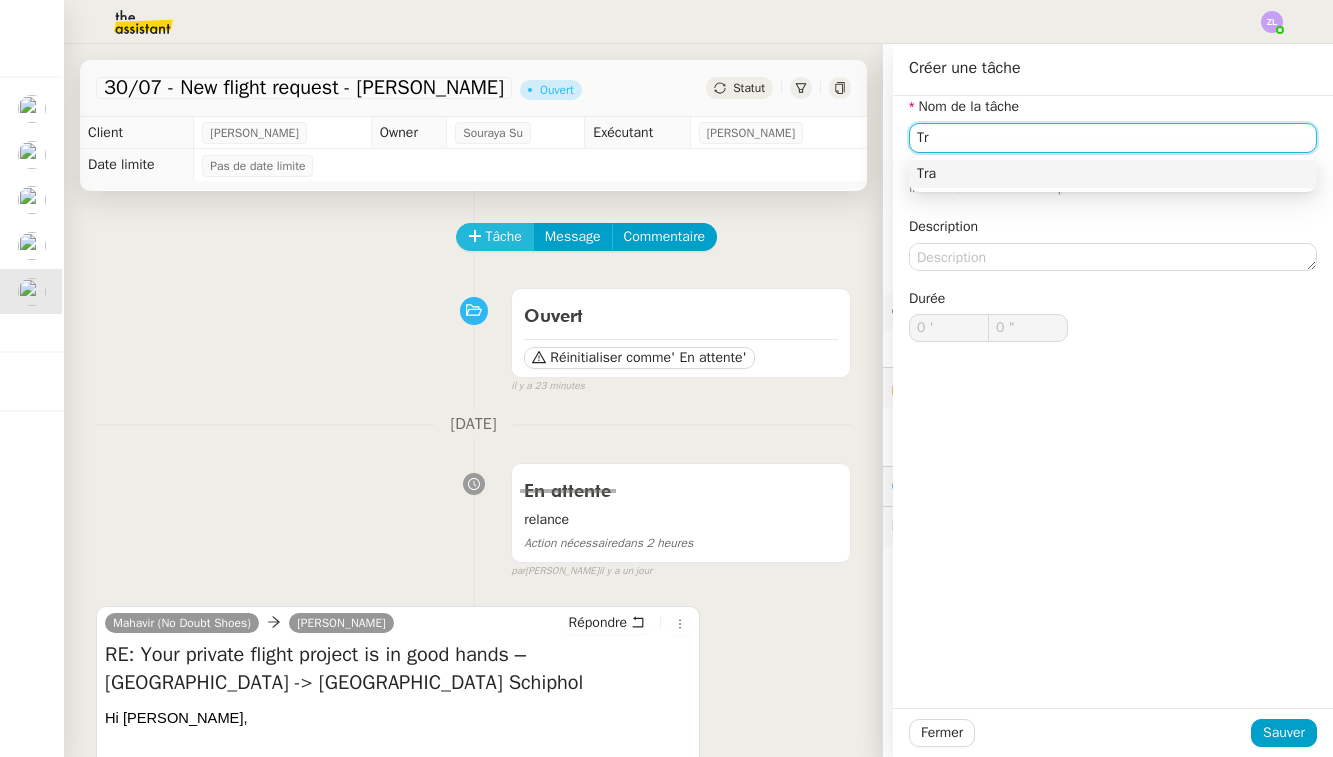 type on "T" 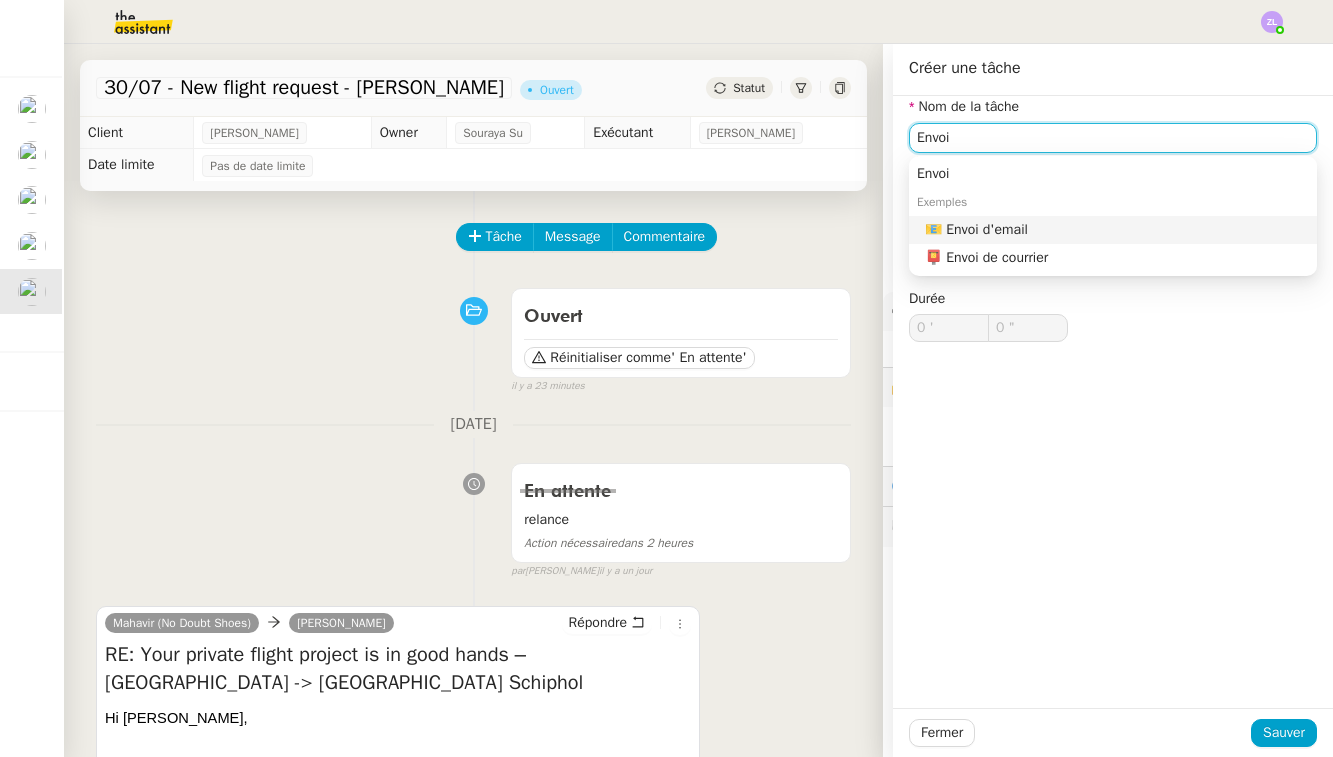 drag, startPoint x: 482, startPoint y: 254, endPoint x: 1003, endPoint y: 240, distance: 521.18805 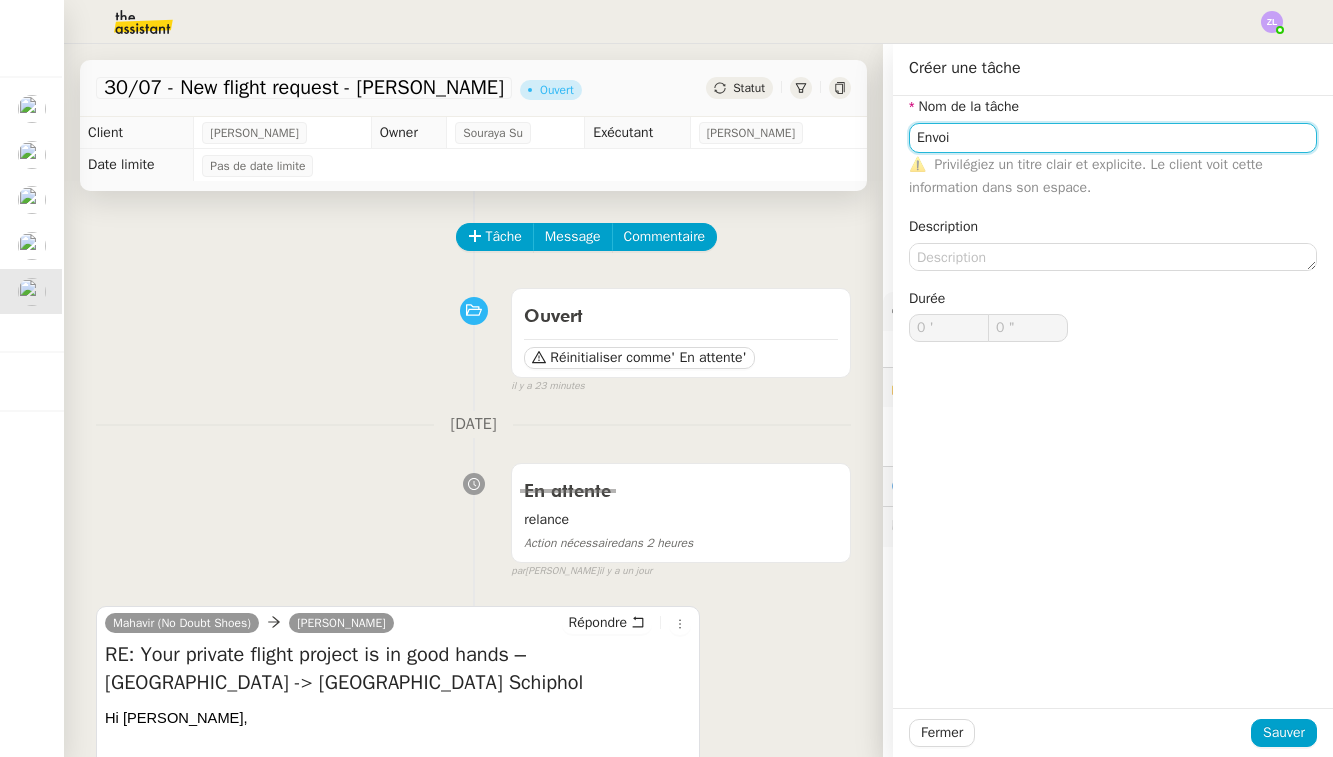 type on "Envoi d'email" 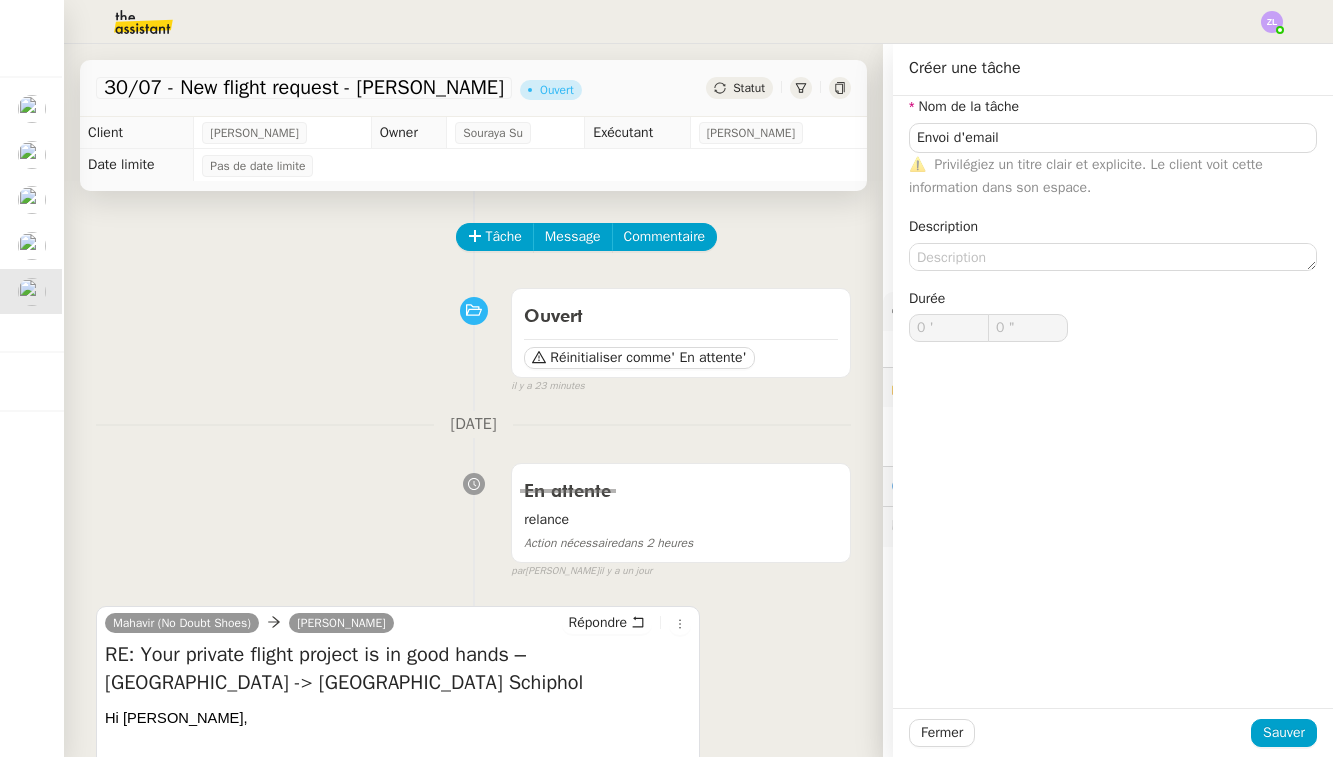 click on "Fermer Sauver" 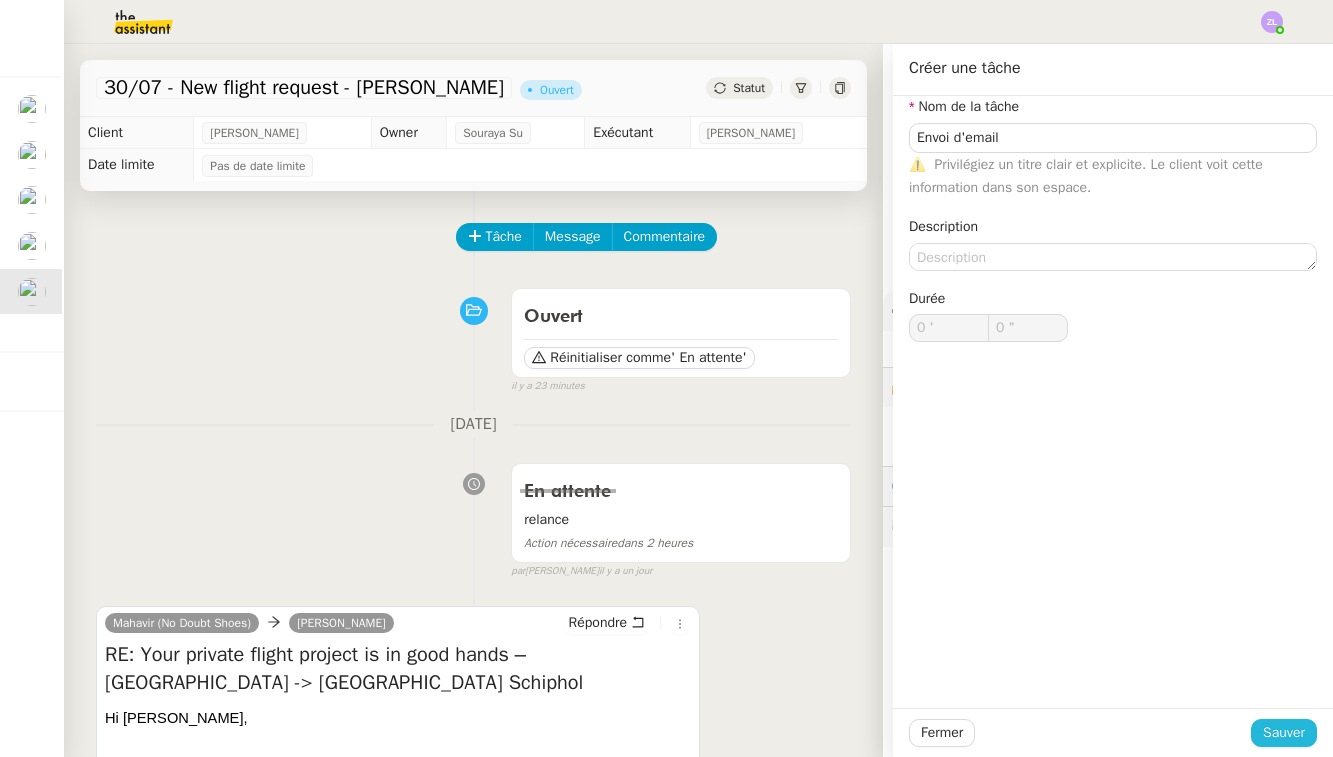 click on "Sauver" 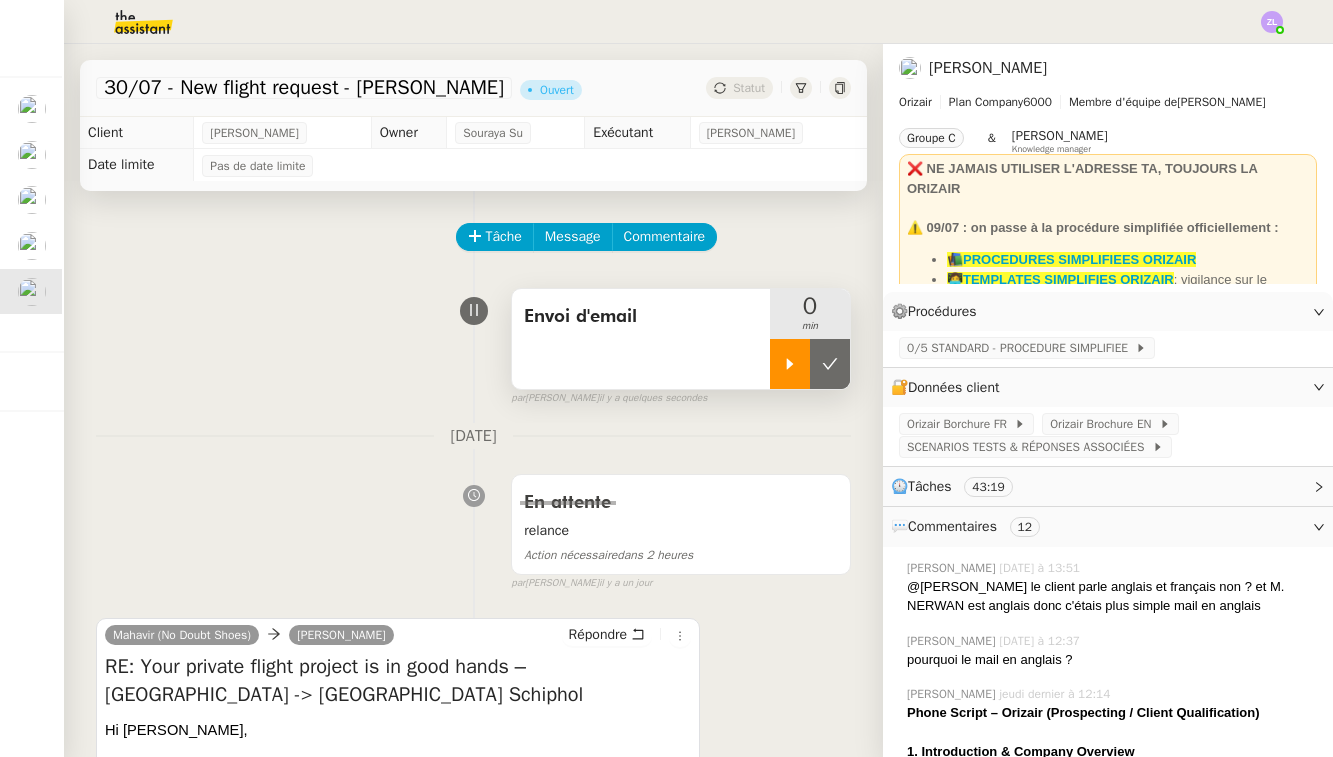 click 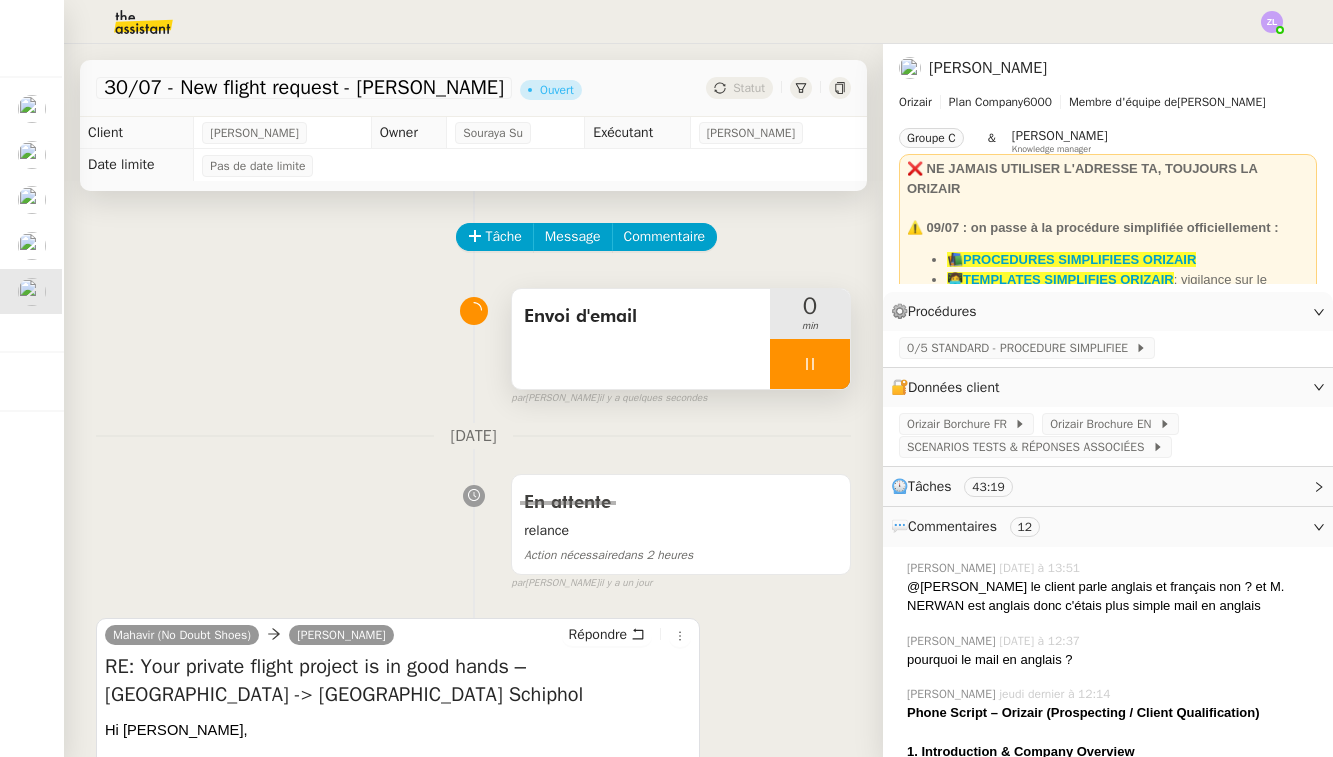 scroll, scrollTop: 305, scrollLeft: 0, axis: vertical 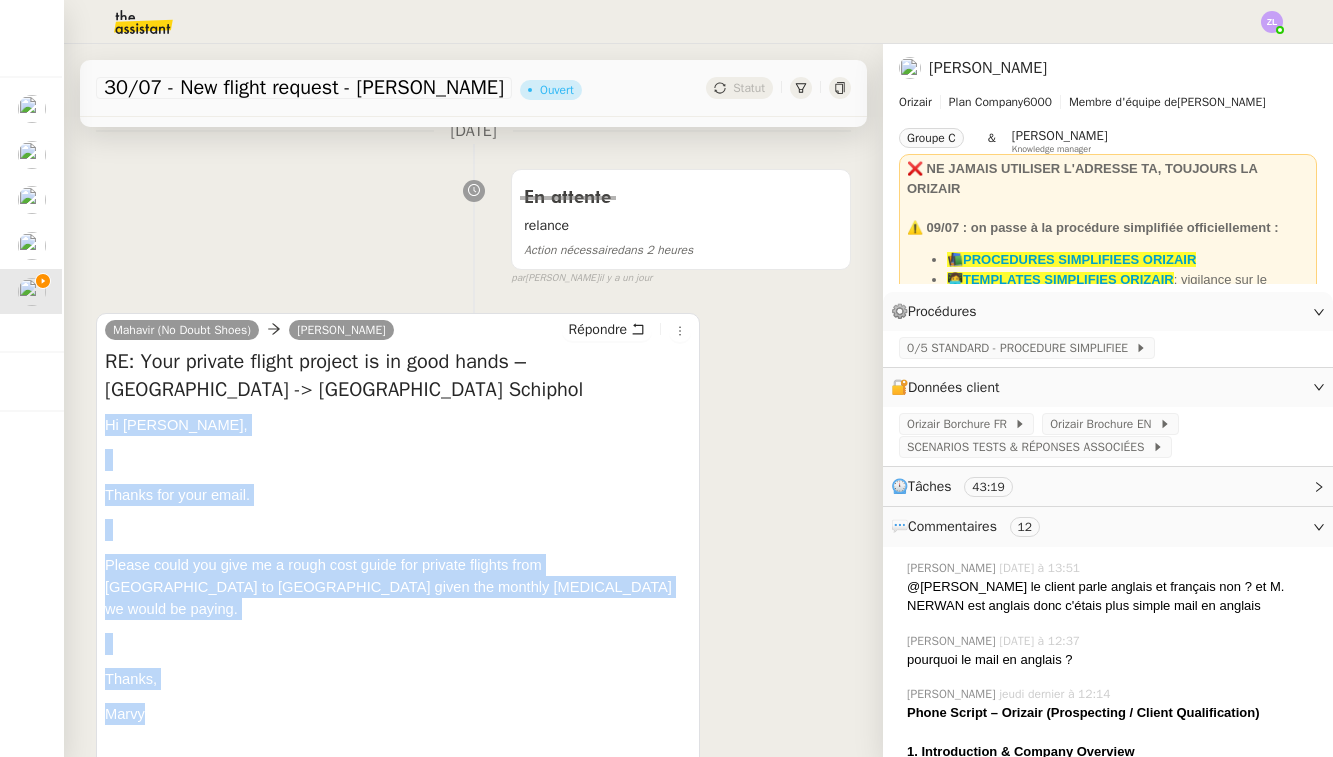 drag, startPoint x: 173, startPoint y: 692, endPoint x: 96, endPoint y: 417, distance: 285.5766 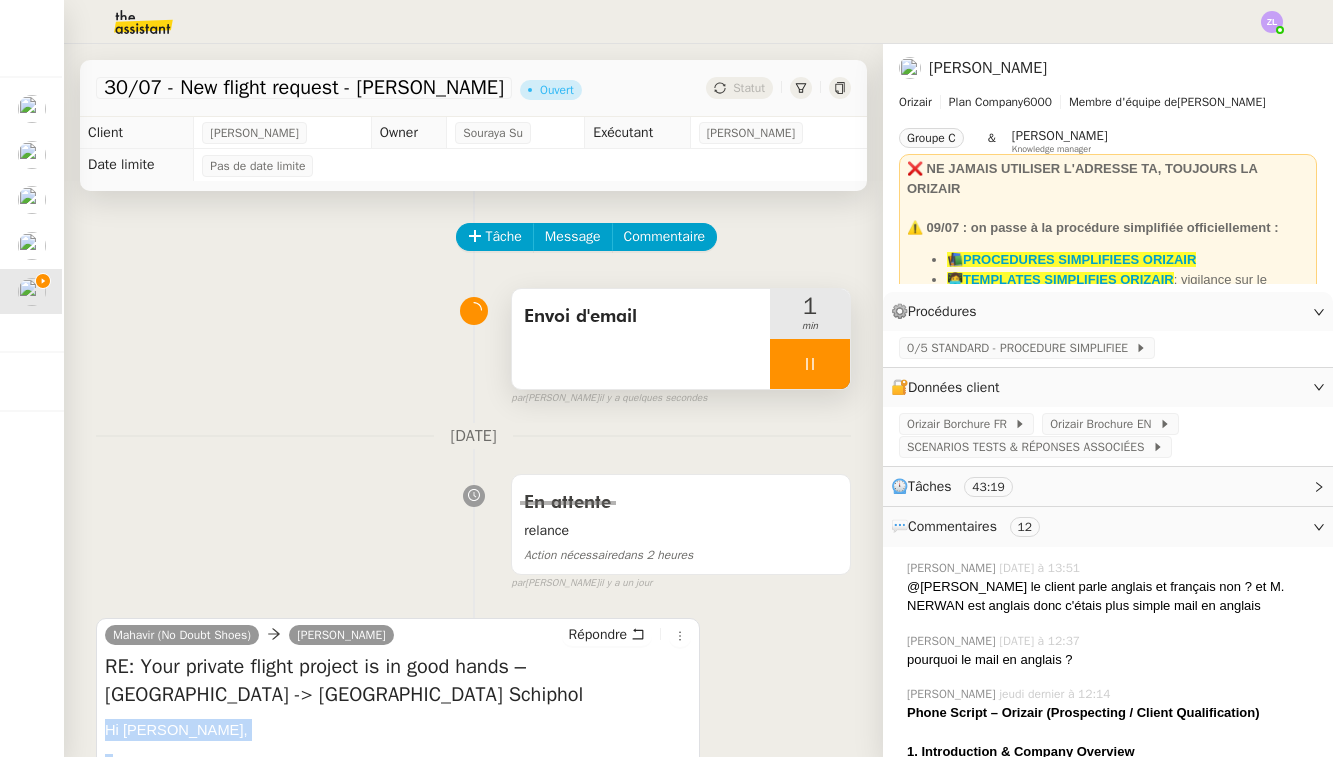 scroll, scrollTop: 0, scrollLeft: 0, axis: both 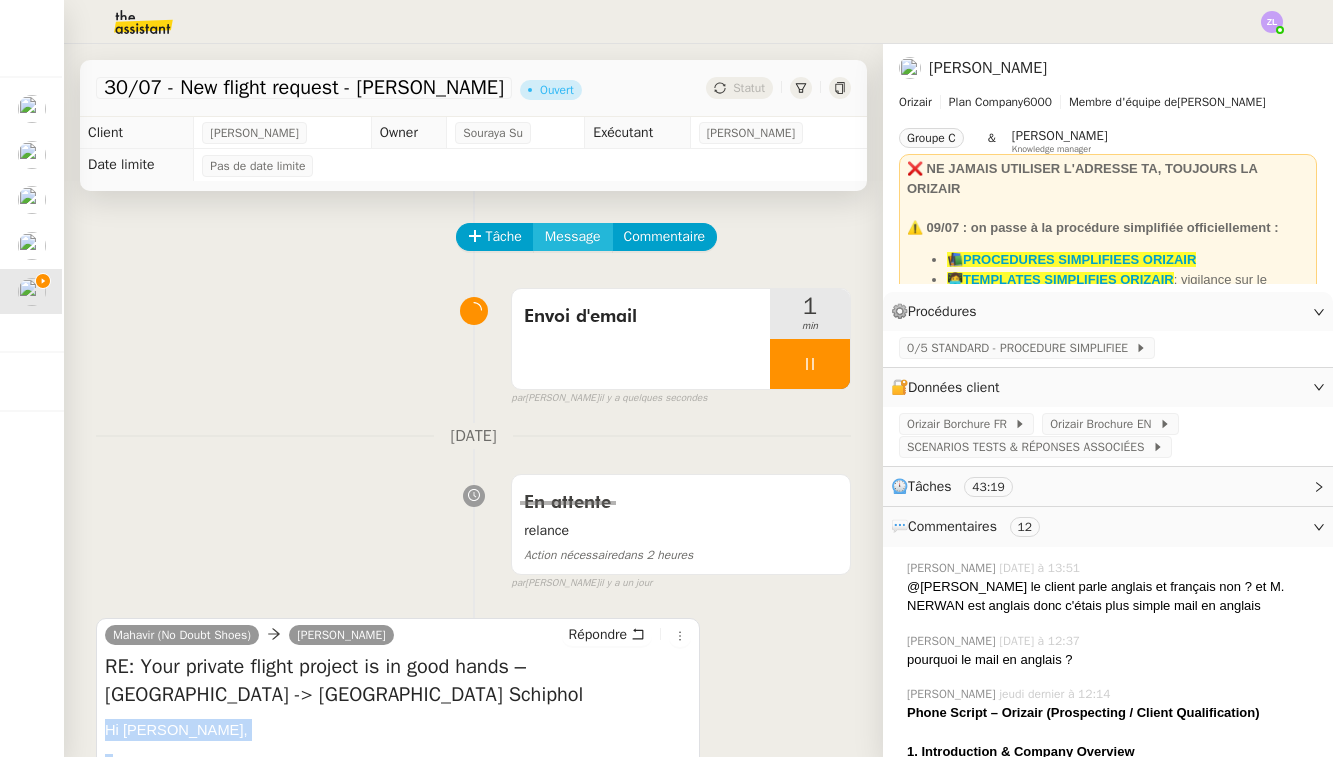 click on "Message" 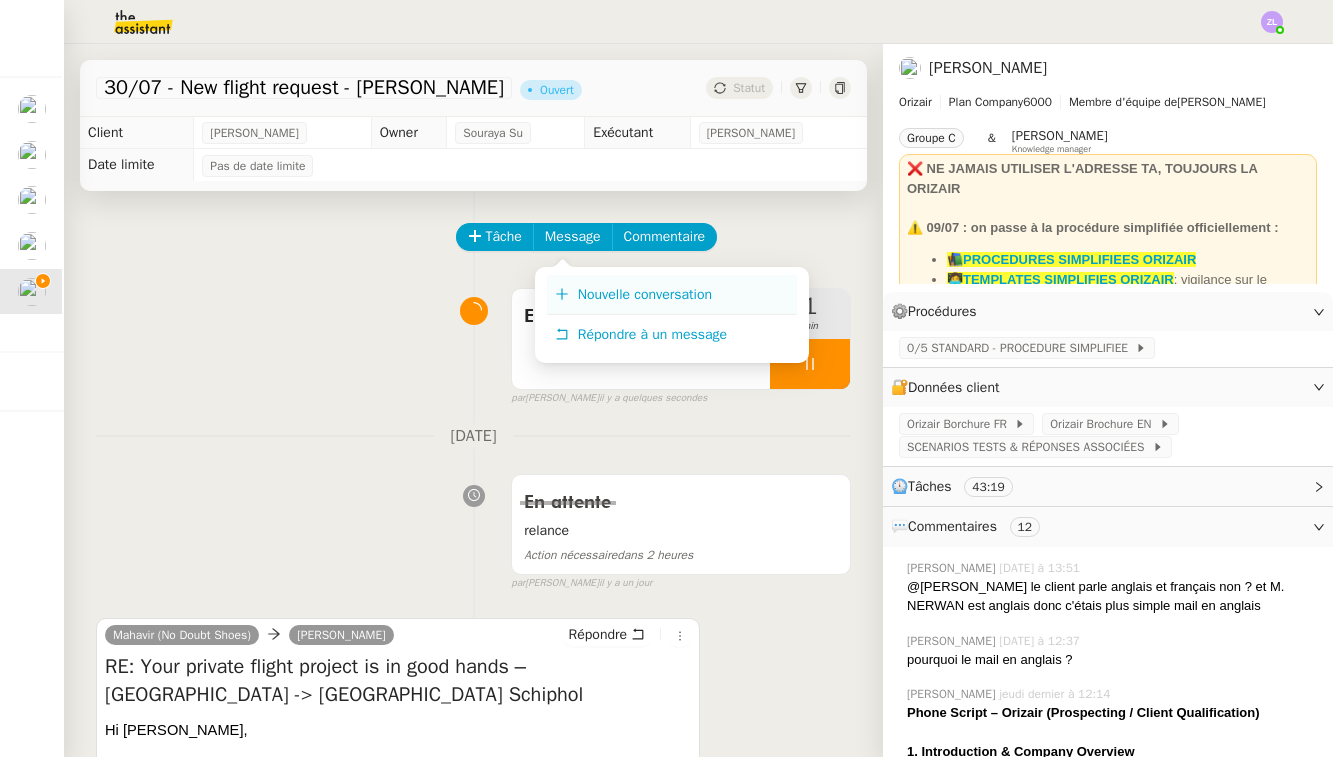 click on "Nouvelle conversation" at bounding box center [645, 294] 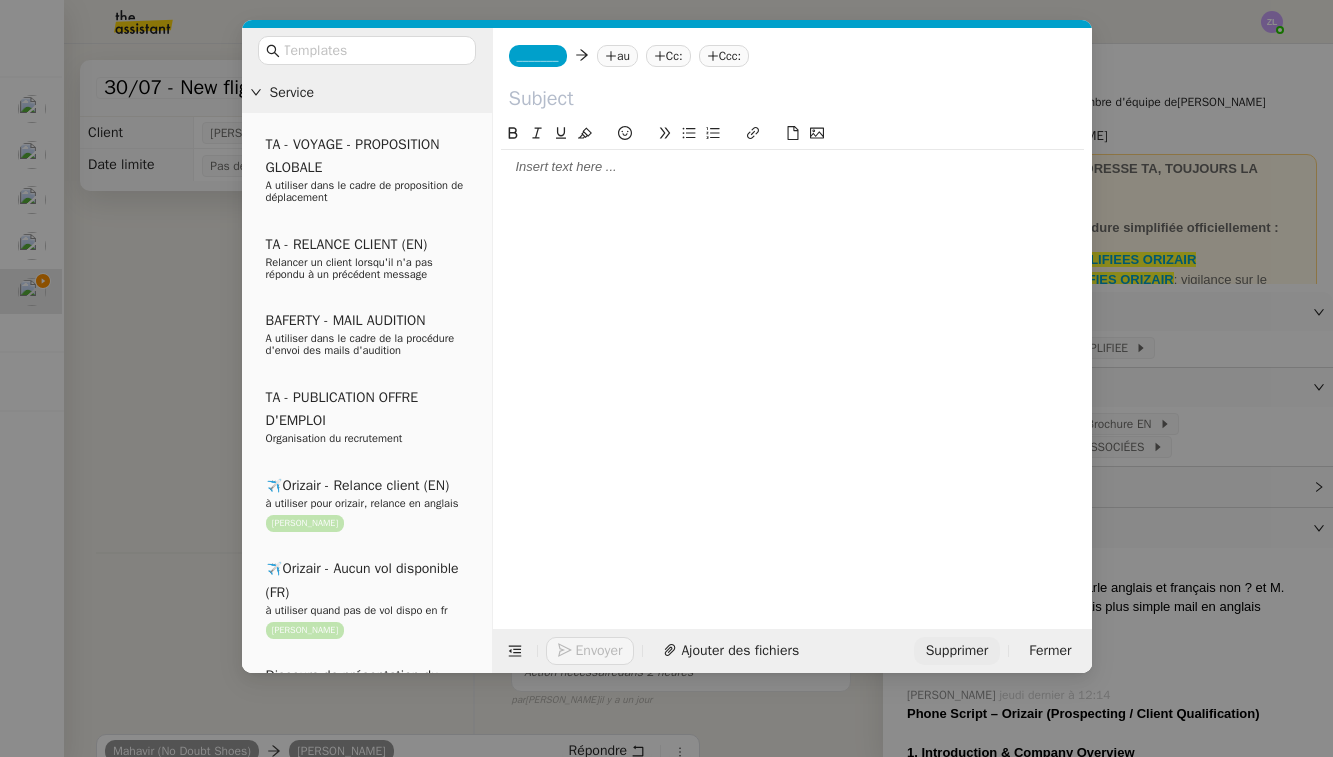 click on "Supprimer" 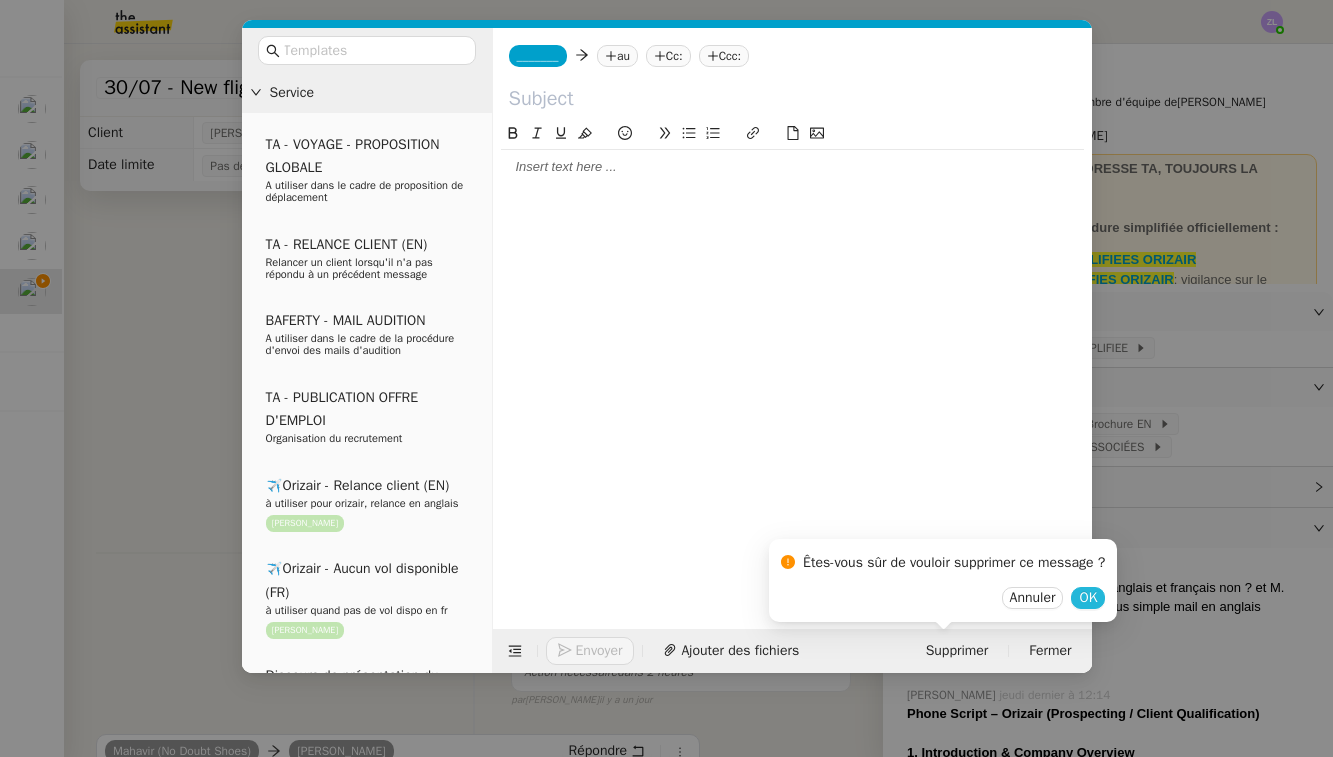 click on "OK" at bounding box center (1088, 598) 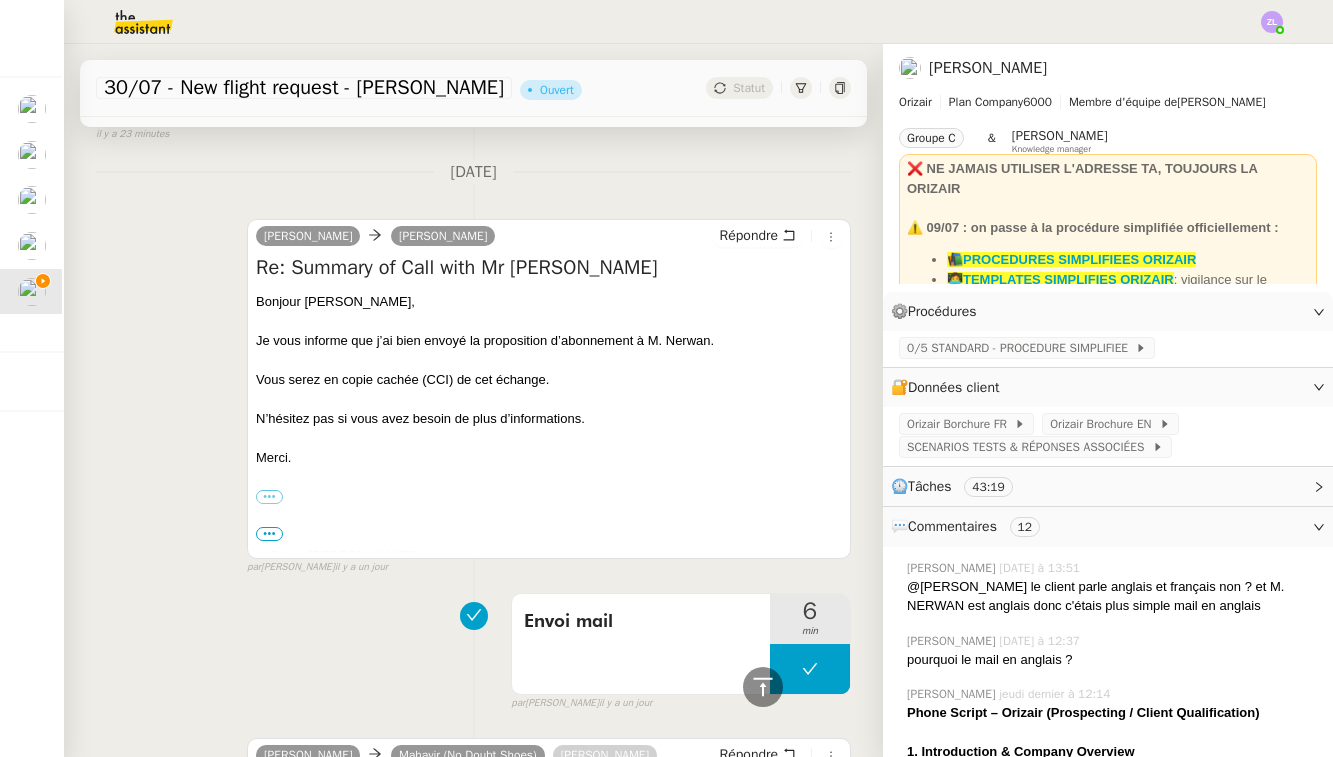 scroll, scrollTop: 1537, scrollLeft: 0, axis: vertical 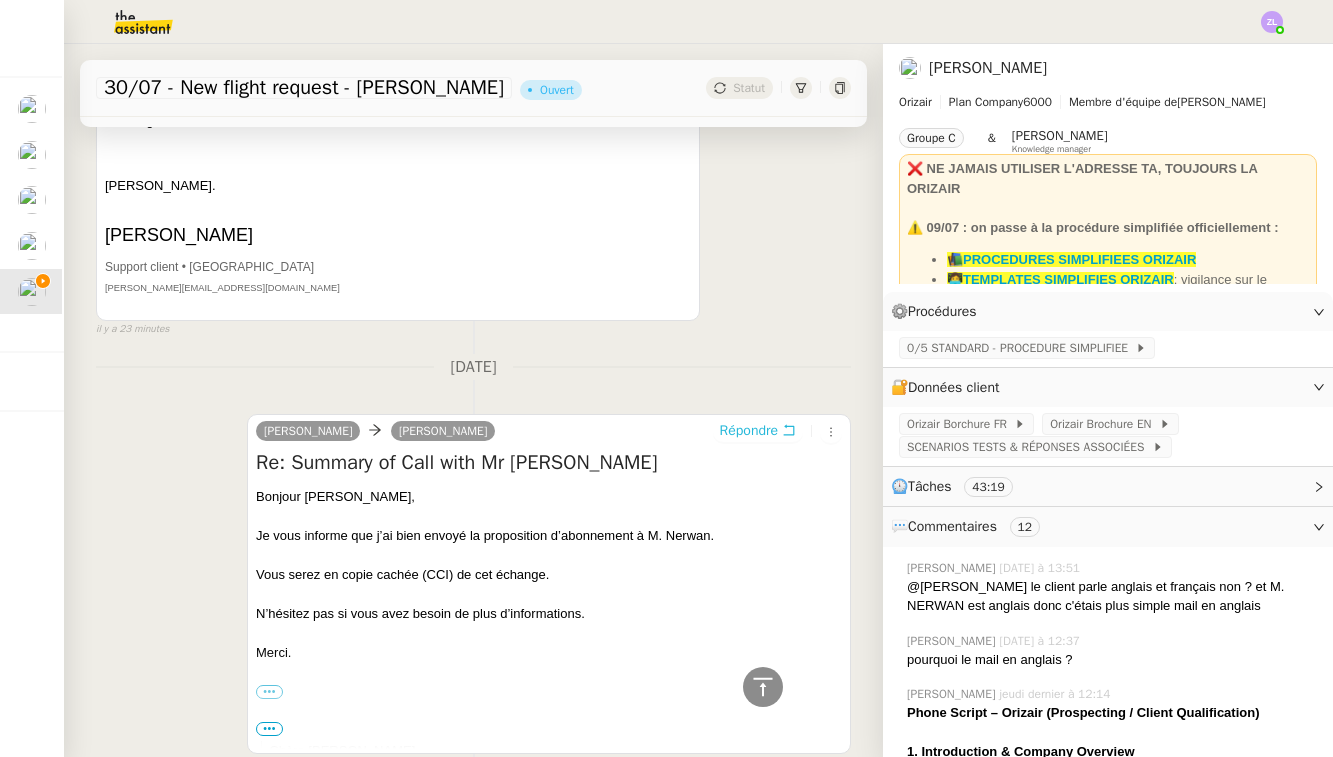 click on "Répondre" at bounding box center [749, 431] 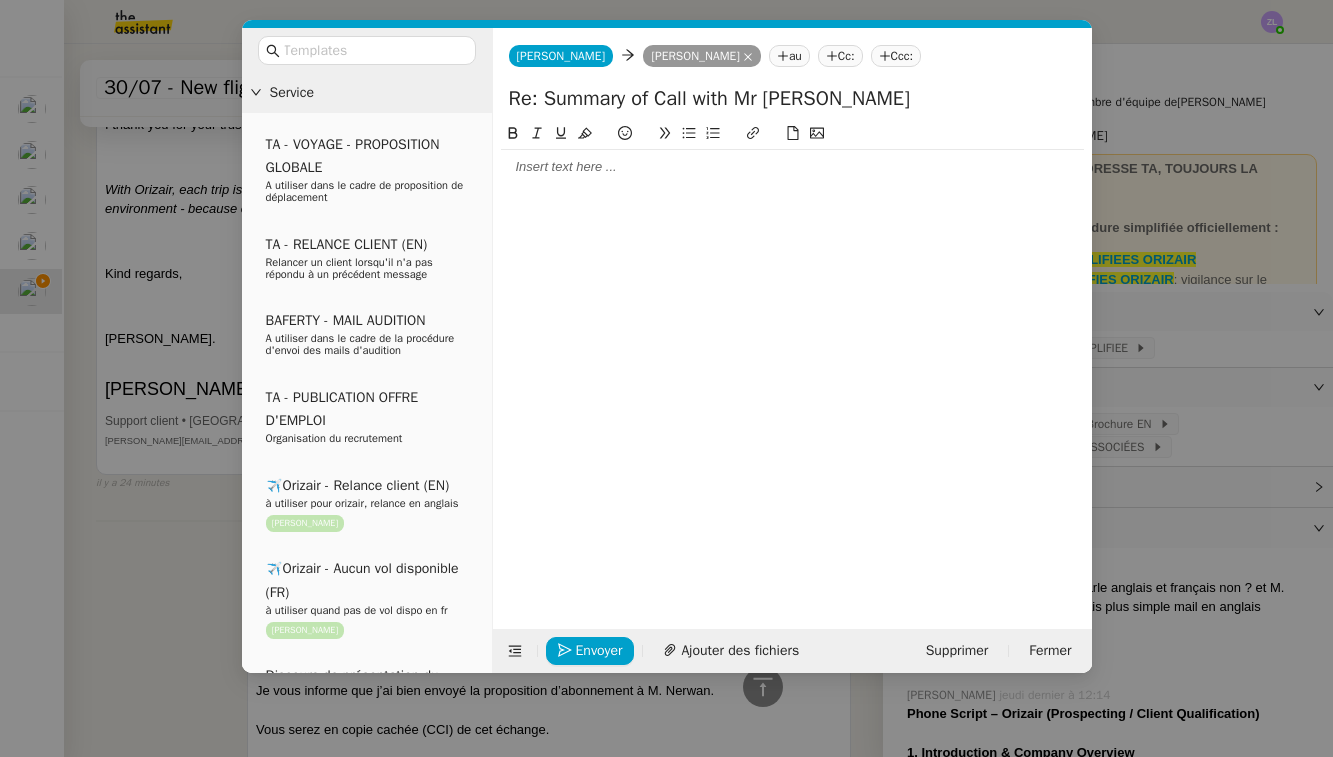 click 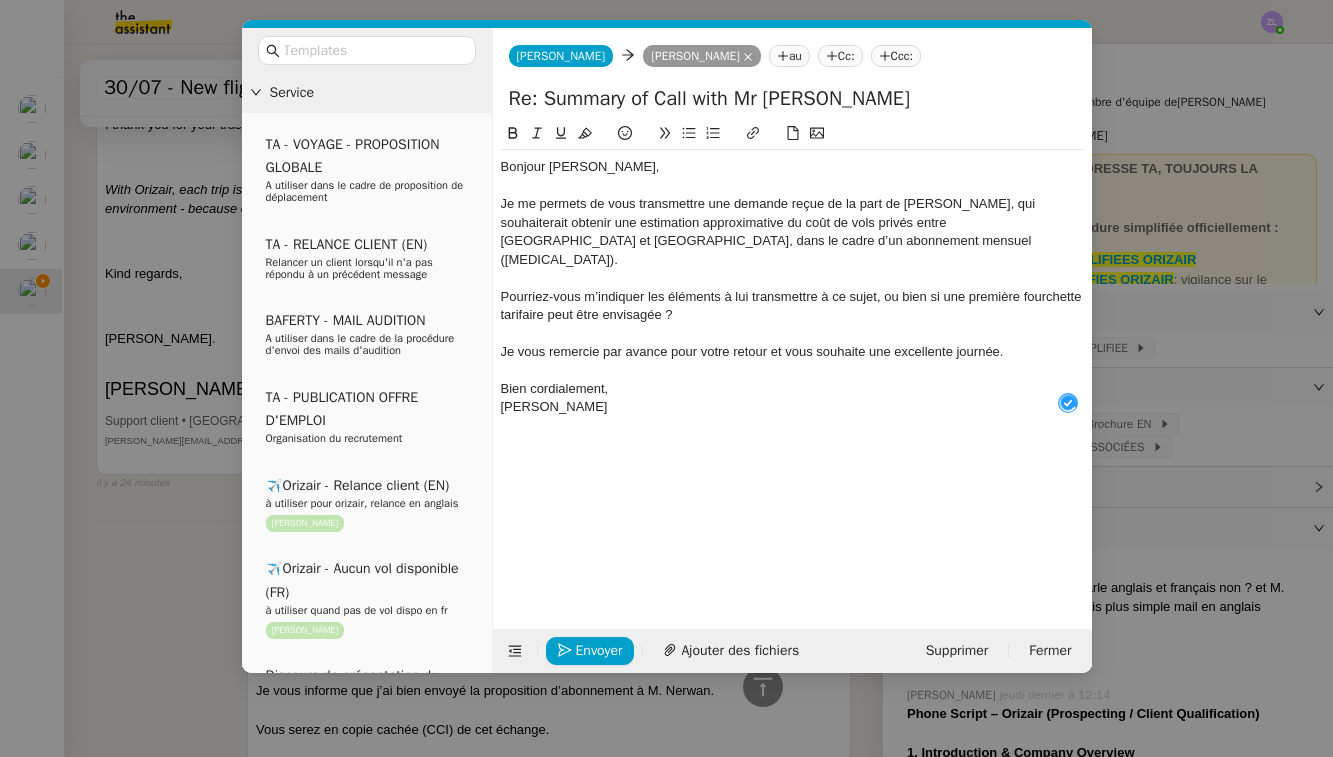 scroll, scrollTop: 21, scrollLeft: 0, axis: vertical 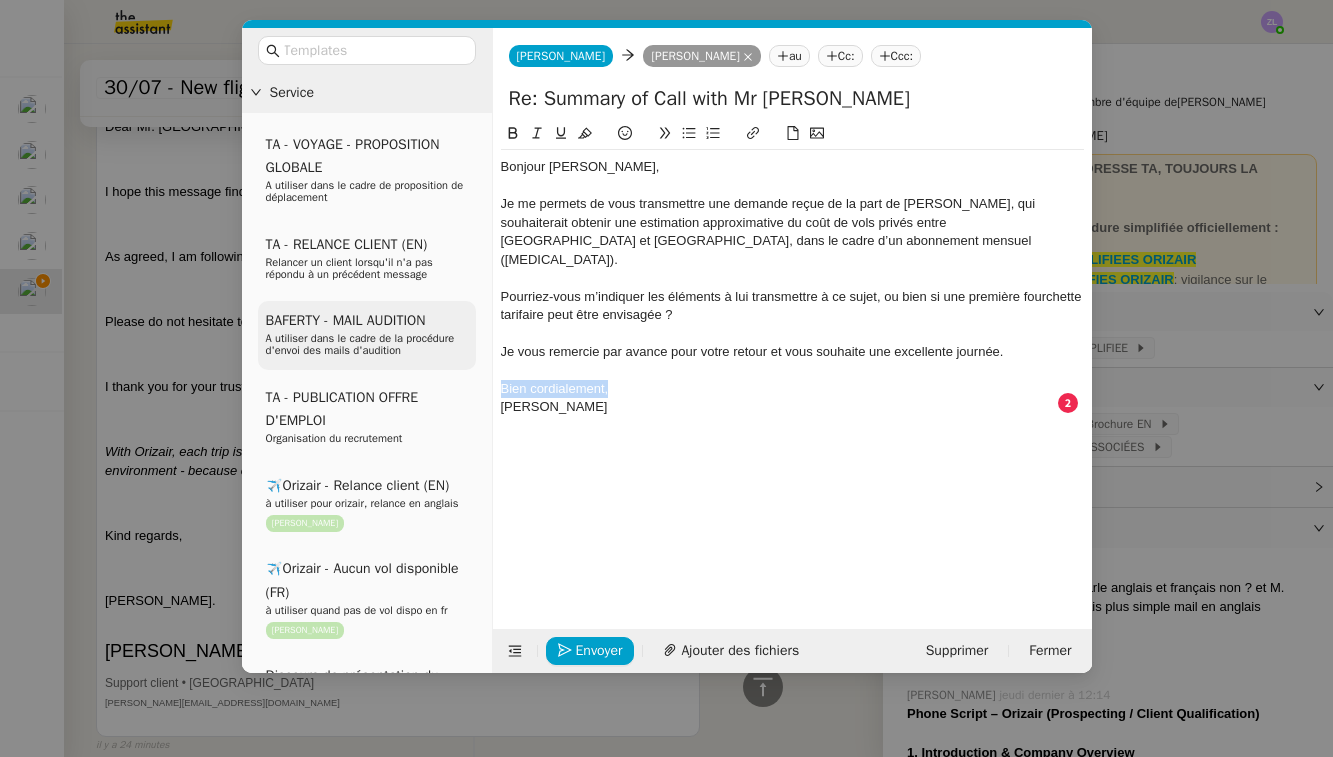 drag, startPoint x: 614, startPoint y: 371, endPoint x: 468, endPoint y: 370, distance: 146.00342 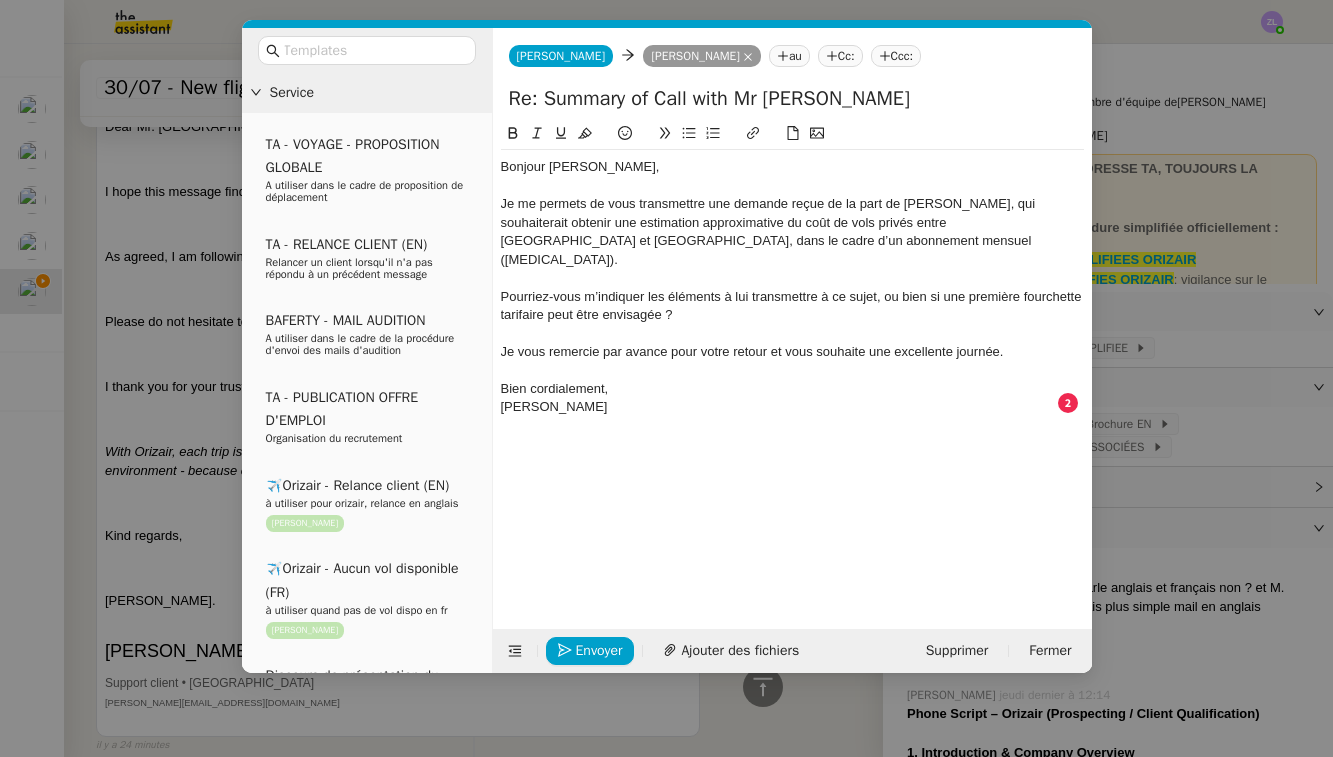click 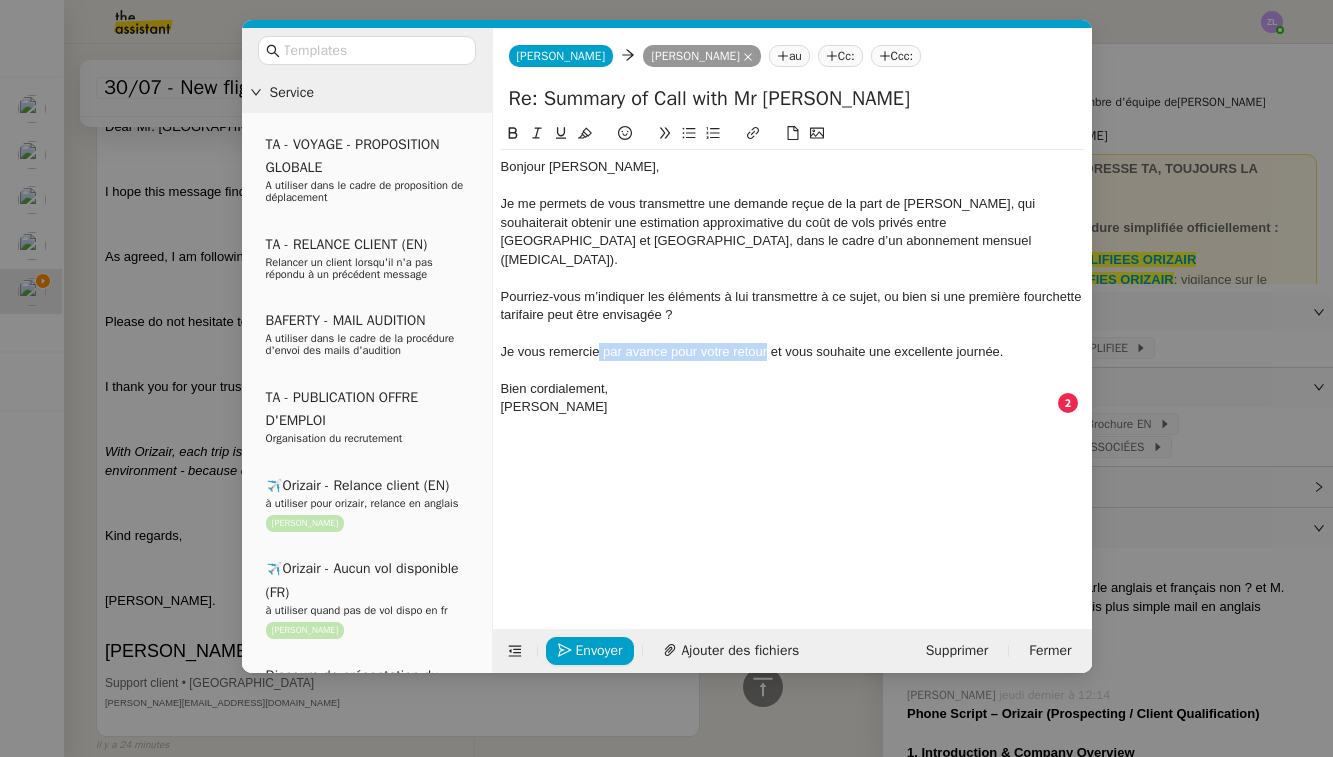 drag, startPoint x: 766, startPoint y: 330, endPoint x: 601, endPoint y: 330, distance: 165 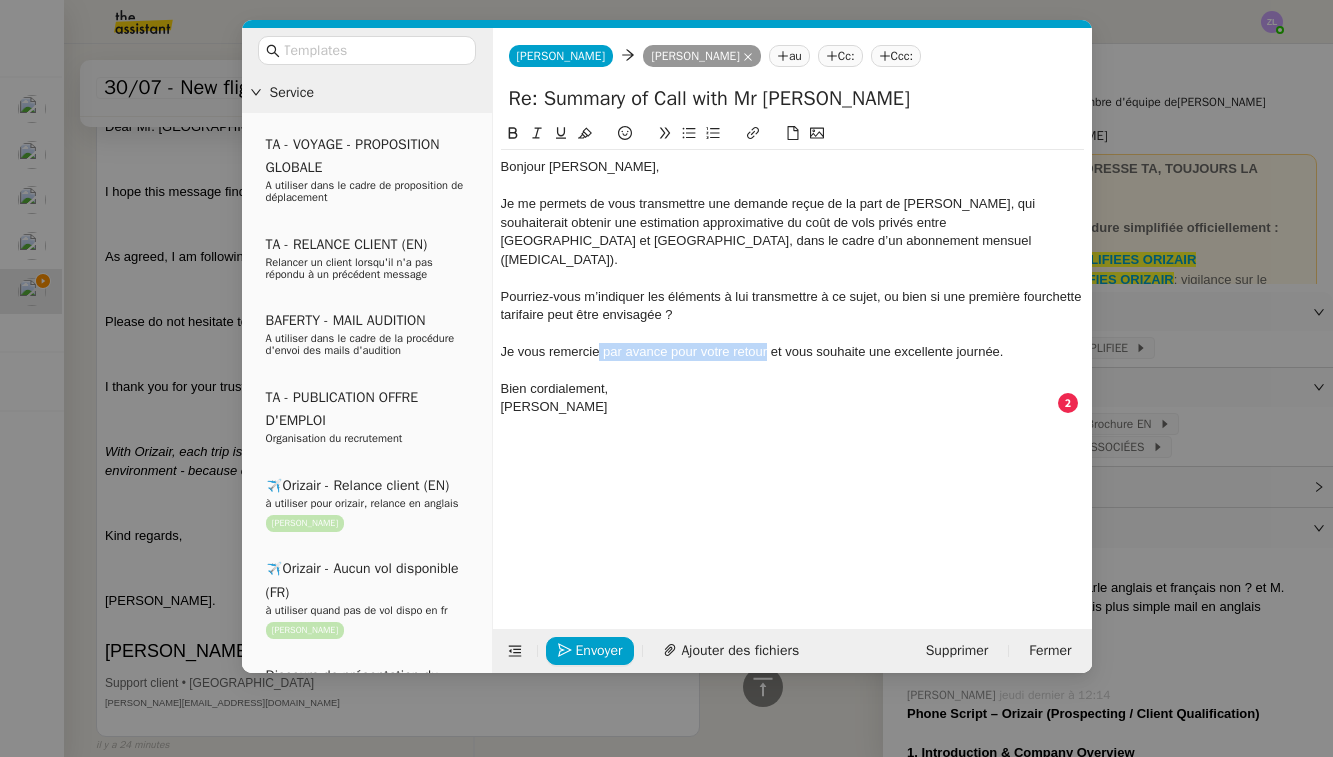click on "Je vous remercie par avance pour votre retour et vous souhaite une excellente journée." 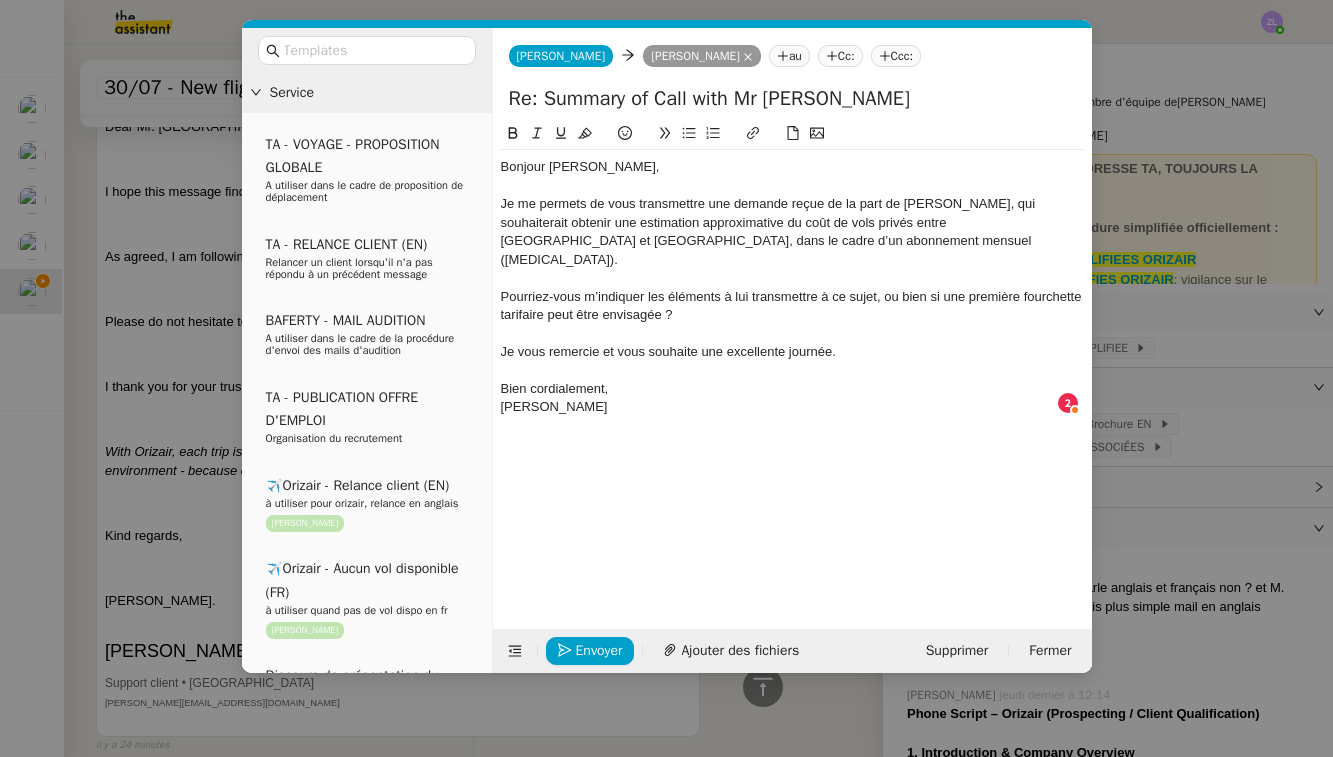 click on "[PERSON_NAME]" 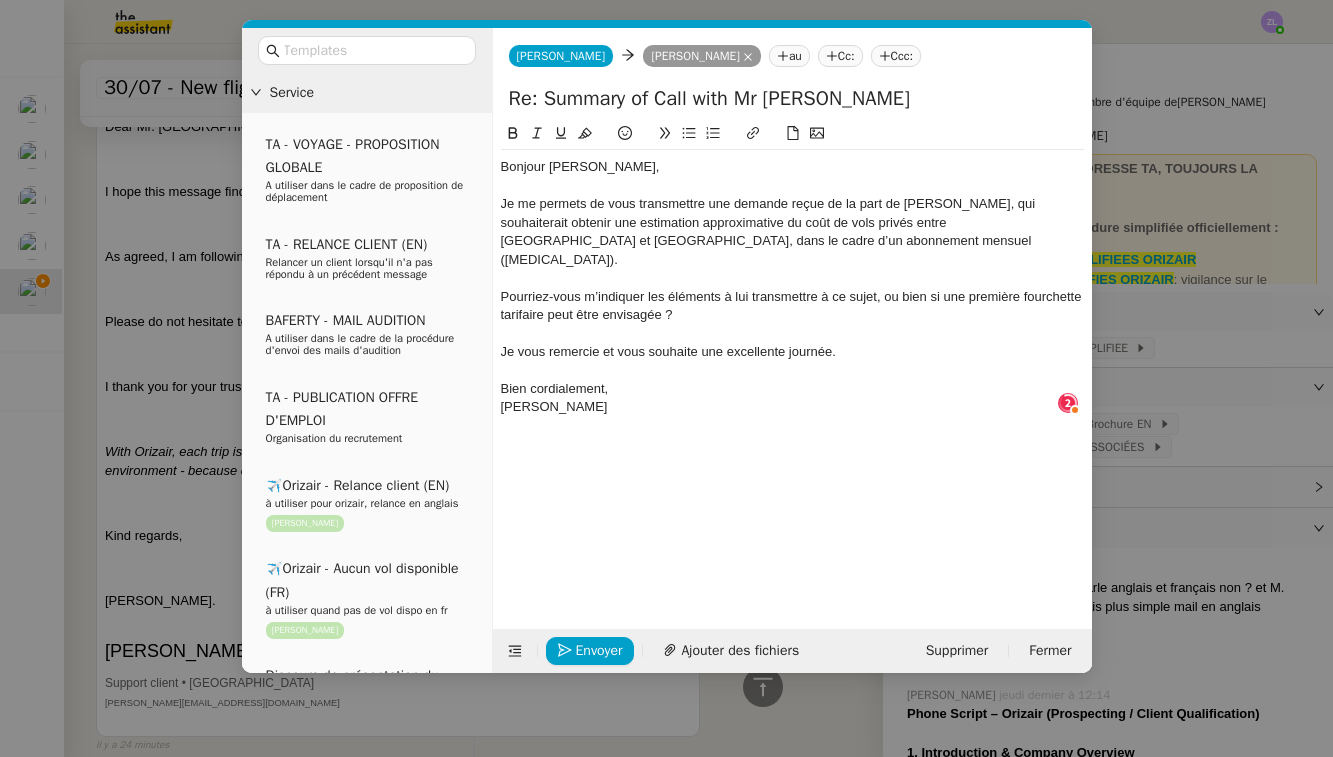 click 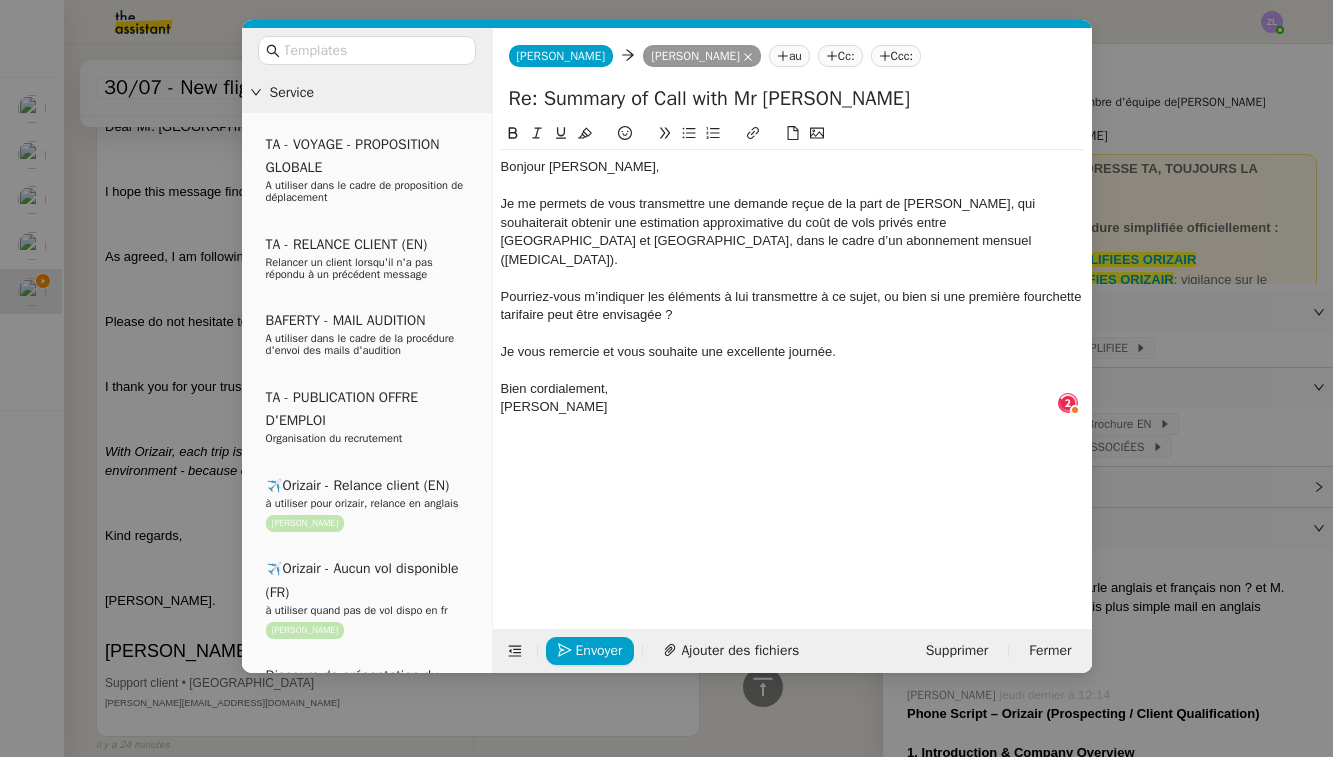 click on "[PERSON_NAME]" 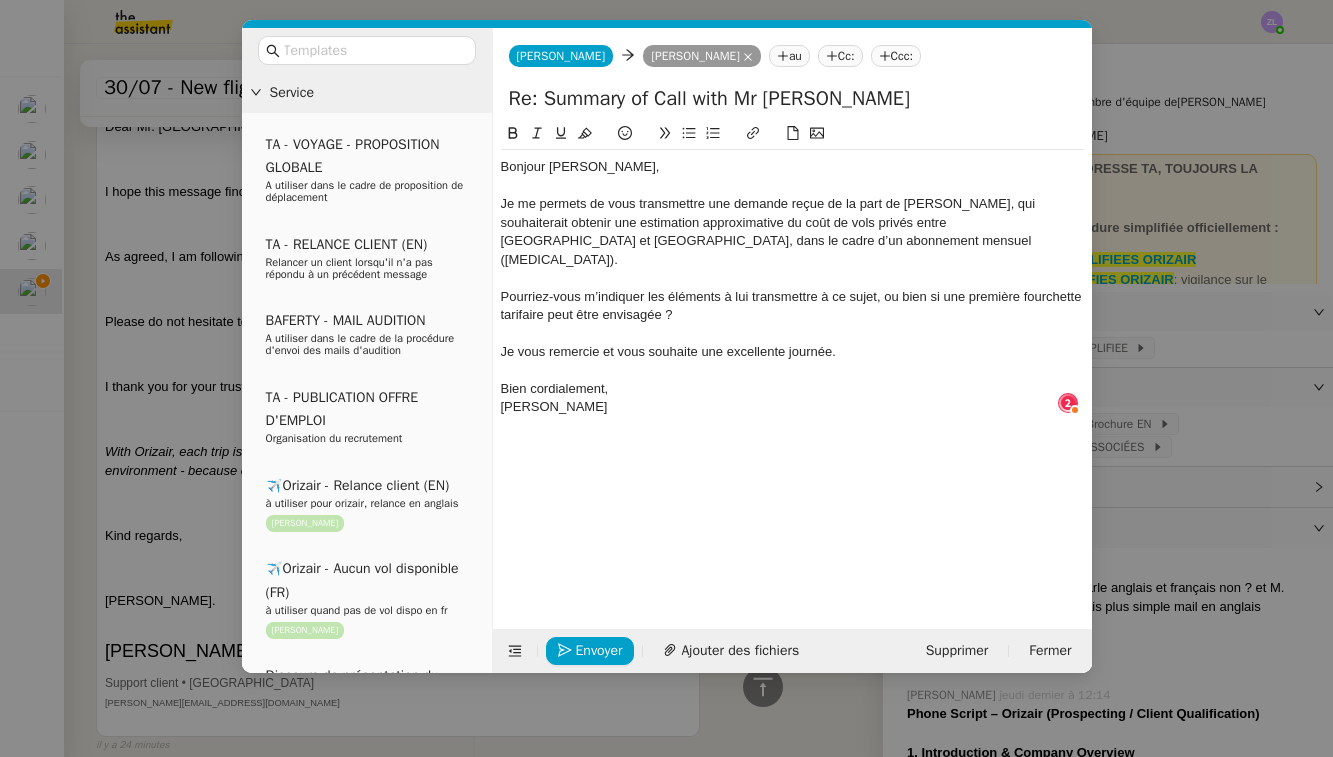 click on "Bien cordialement," 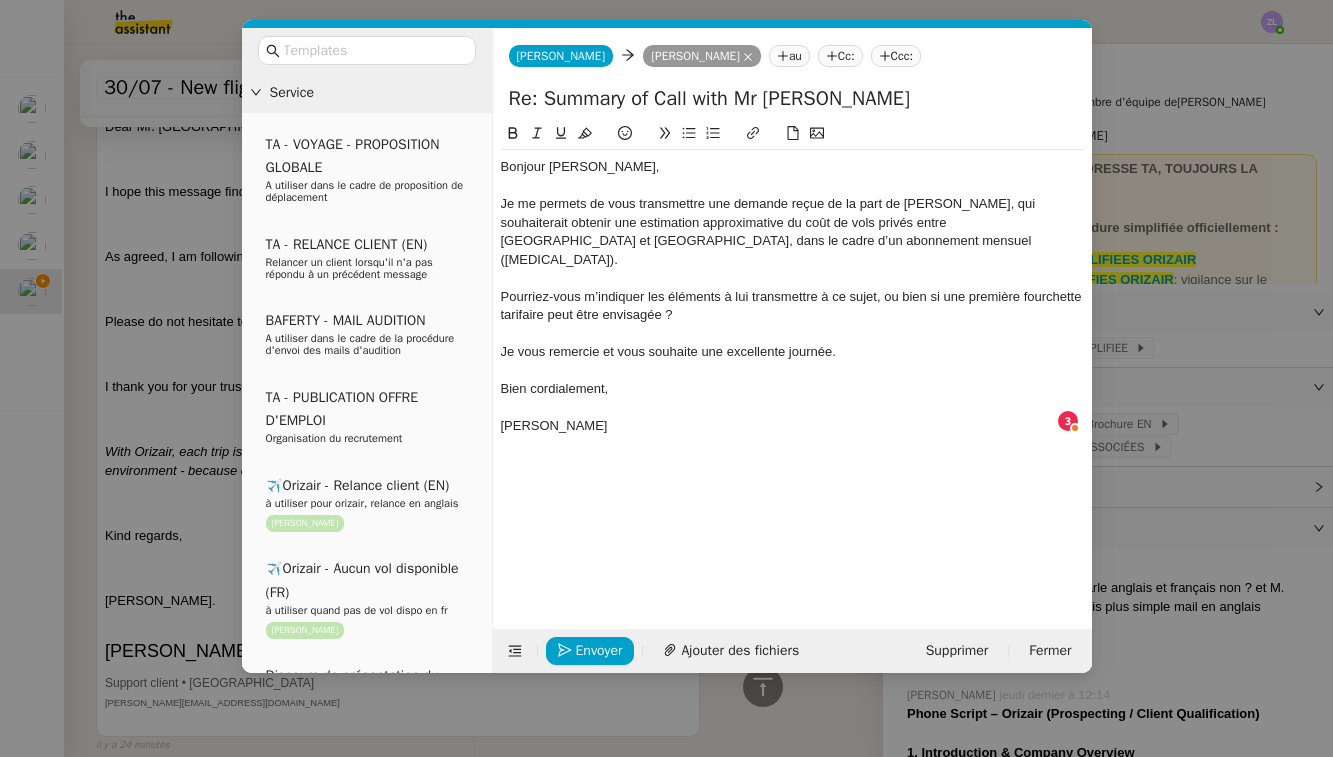 click on "Service TA - VOYAGE - PROPOSITION GLOBALE    A utiliser dans le cadre de proposition de déplacement TA - RELANCE CLIENT (EN)    Relancer un client lorsqu'il n'a pas répondu à un précédent message BAFERTY - MAIL AUDITION    A utiliser dans le cadre de la procédure d'envoi des mails d'audition TA - PUBLICATION OFFRE D'EMPLOI     Organisation du recrutement ✈️Orizair - Relance client (EN)     à utiliser pour orizair, relance en anglais  [PERSON_NAME] ✈️Orizair - Aucun vol disponible (FR)    à utiliser quand pas de vol dispo en fr  [PERSON_NAME] Discours de présentation du paiement sécurisé    ✈️Orizair - Relance client (FR)    à utiliser pour orizair, première relance en français  [PERSON_NAME] TA - VOYAGES - PROPOSITION ITINERAIRE    Soumettre les résultats d'une recherche Orizair - Empty Legs - Confirmation opérateur (EN)    à utiliser dans la communication sur avinode pour les empty legs  [PERSON_NAME] TA - CONFIRMATION PAIEMENT (EN)    TA - COURRIER EXPEDIE (recommandé)" at bounding box center [666, 378] 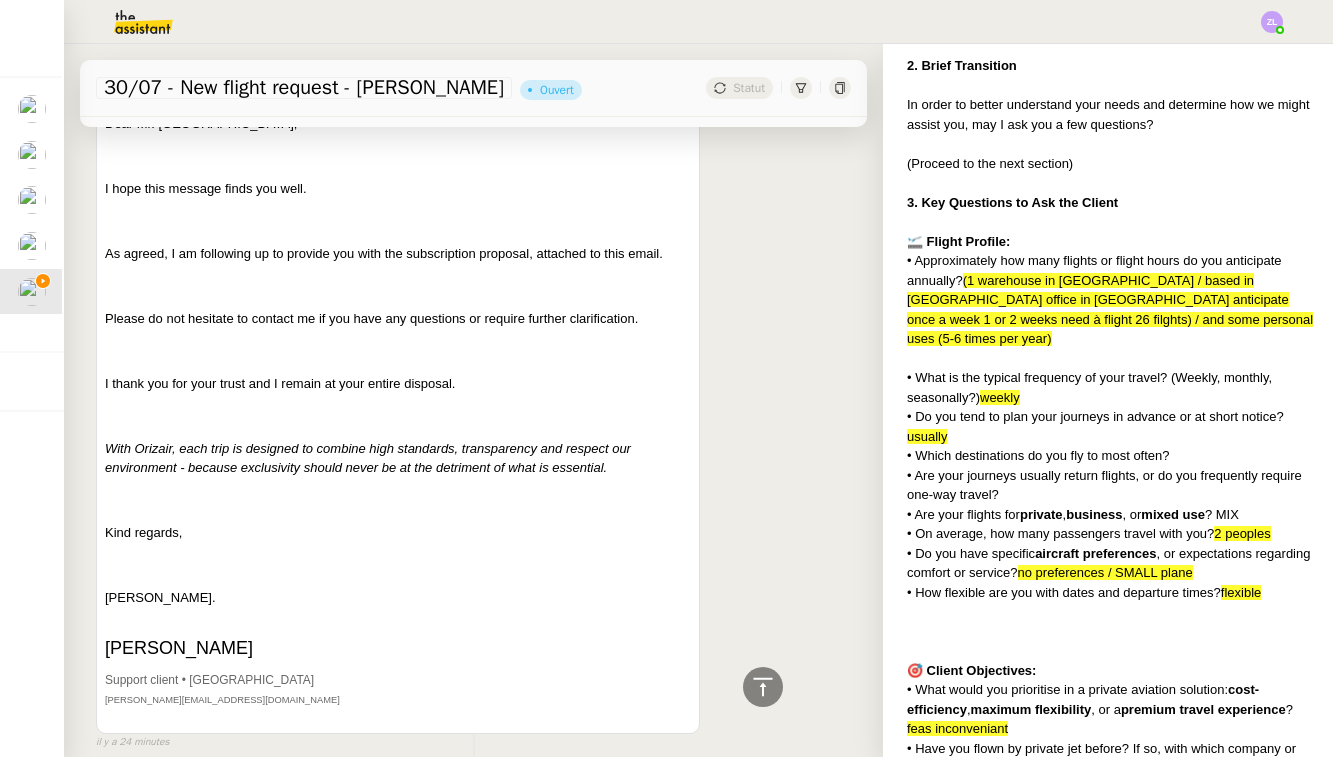scroll, scrollTop: 999, scrollLeft: 0, axis: vertical 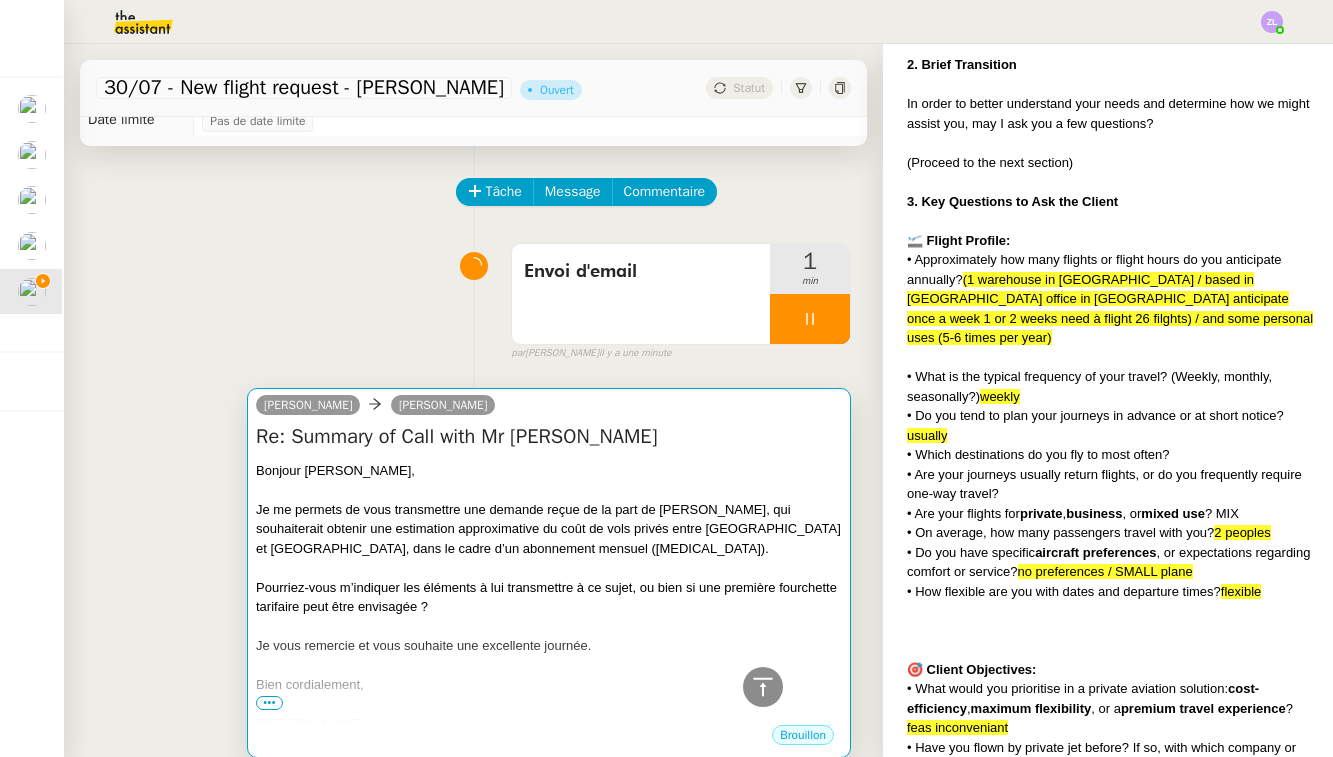 click on "Je me permets de vous transmettre une demande reçue de la part de [PERSON_NAME], qui souhaiterait obtenir une estimation approximative du coût de vols privés entre [GEOGRAPHIC_DATA] et [GEOGRAPHIC_DATA], dans le cadre d’un abonnement mensuel ([MEDICAL_DATA])." at bounding box center (549, 529) 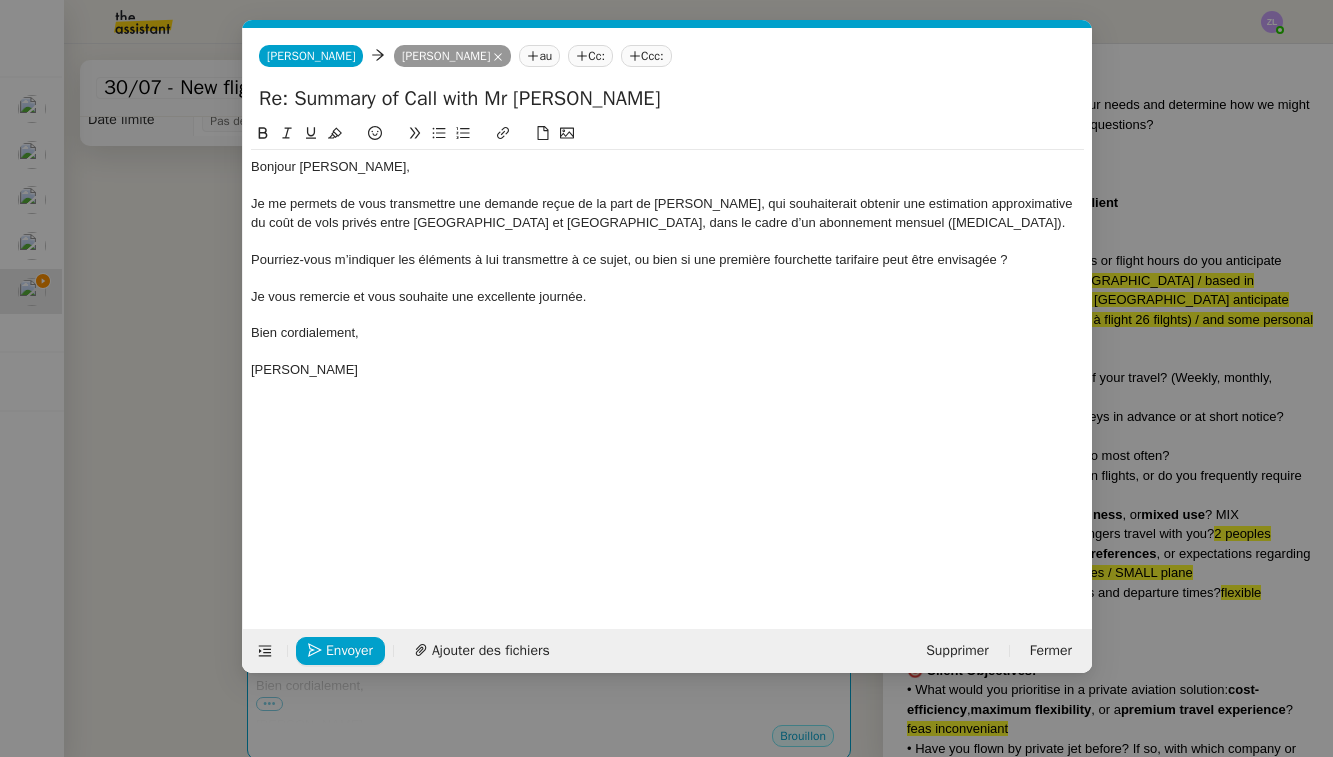 scroll, scrollTop: 0, scrollLeft: 43, axis: horizontal 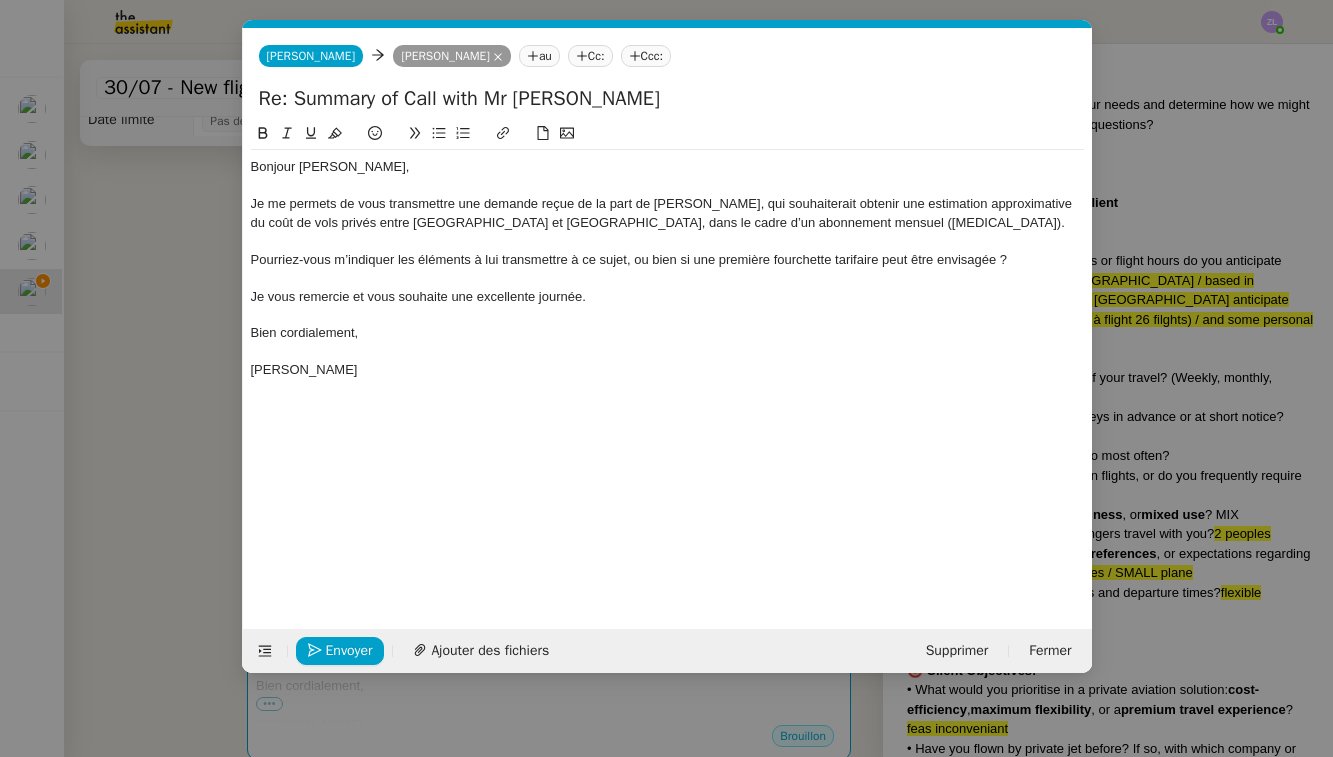 click on "Je me permets de vous transmettre une demande reçue de la part de [PERSON_NAME], qui souhaiterait obtenir une estimation approximative du coût de vols privés entre [GEOGRAPHIC_DATA] et [GEOGRAPHIC_DATA], dans le cadre d’un abonnement mensuel ([MEDICAL_DATA])." 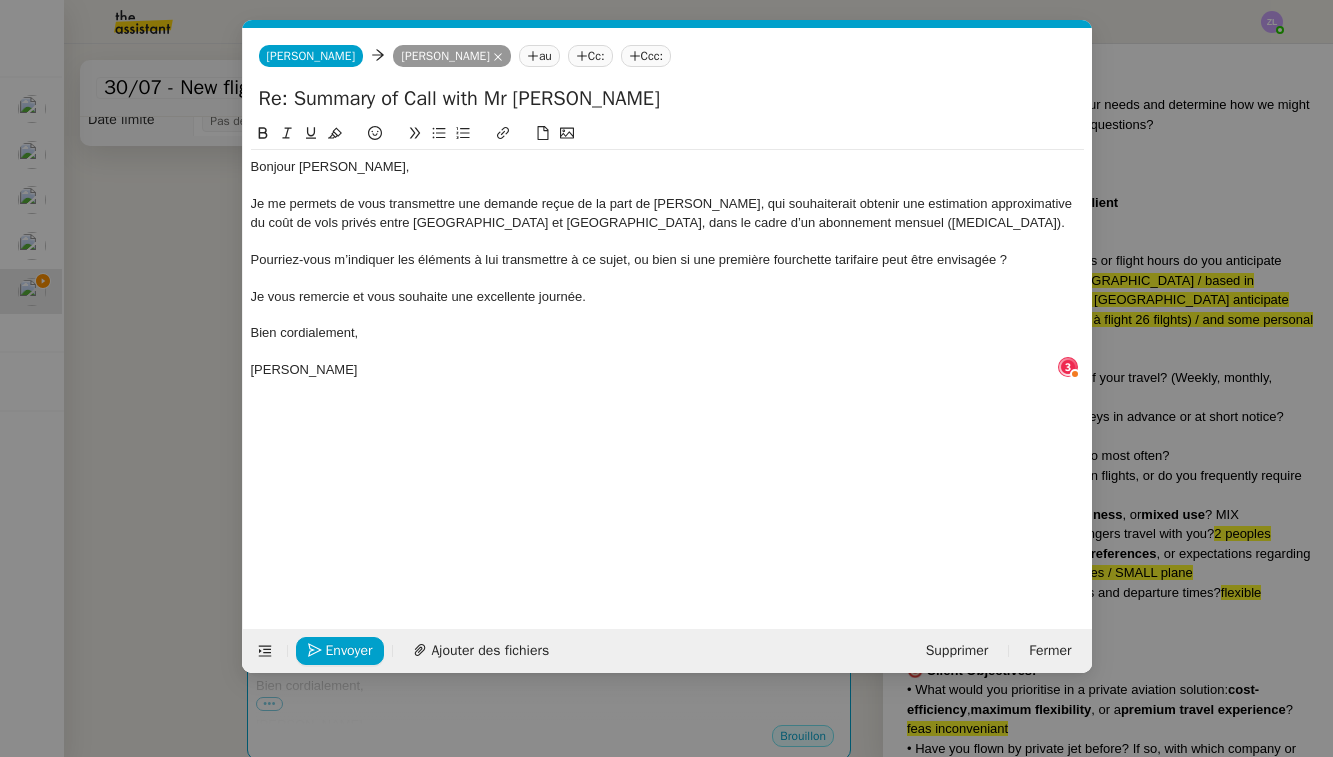 click on "Pourriez-vous m’indiquer les éléments à lui transmettre à ce sujet, ou bien si une première fourchette tarifaire peut être envisagée ?" 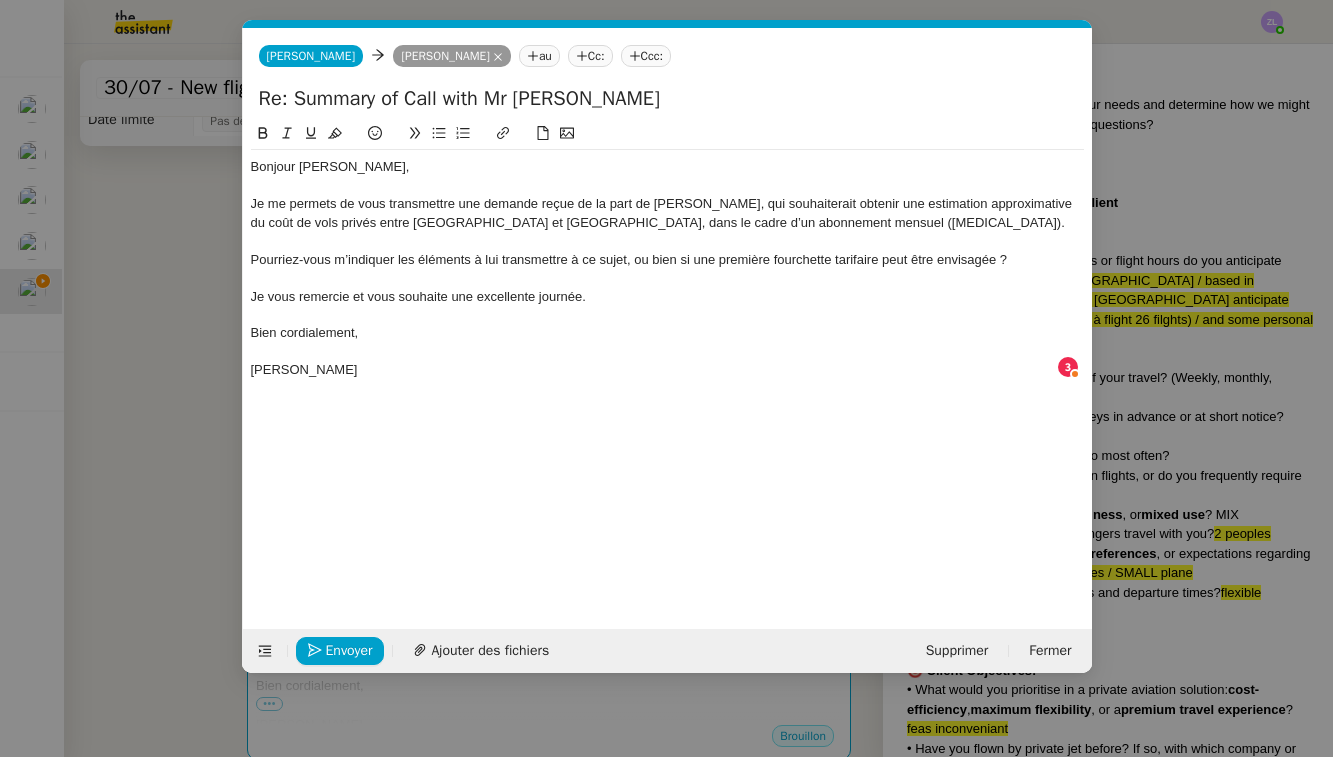 click 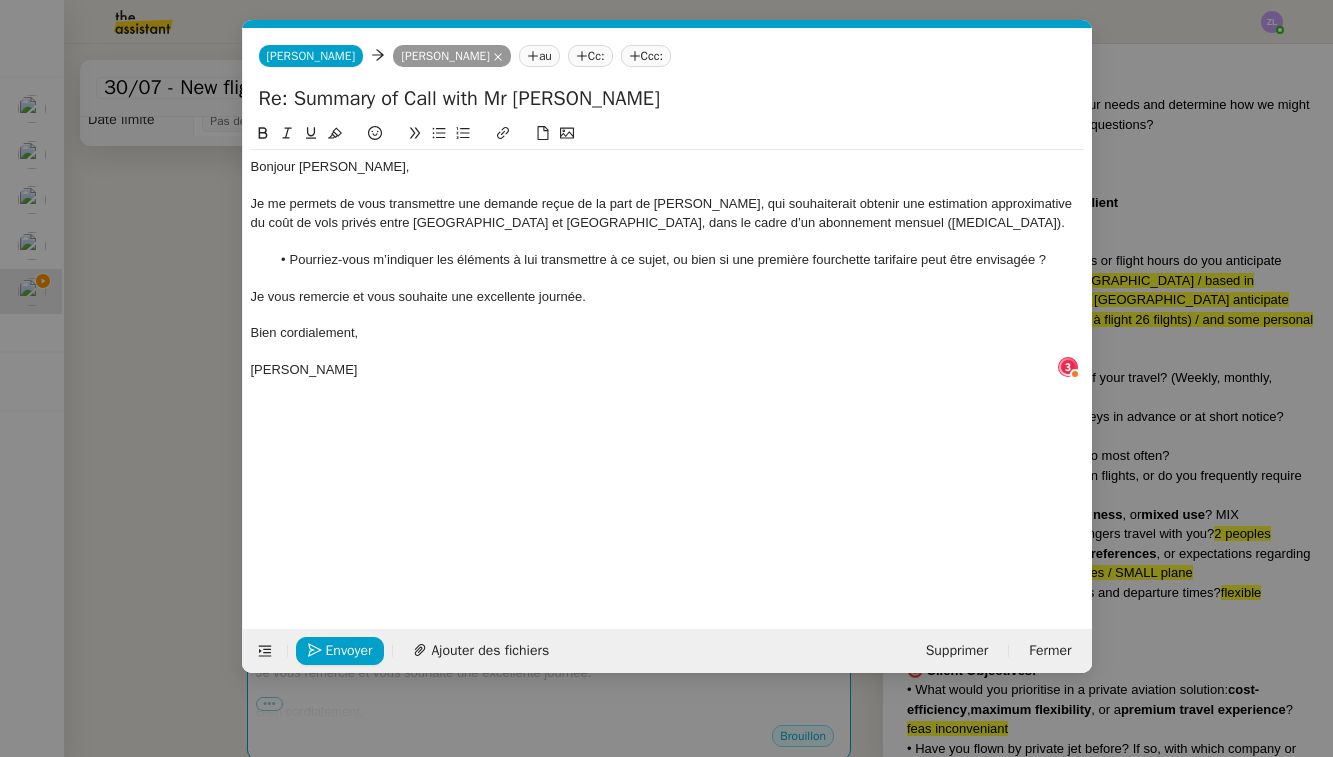 click on "Pourriez-vous m’indiquer les éléments à lui transmettre à ce sujet, ou bien si une première fourchette tarifaire peut être envisagée ?" 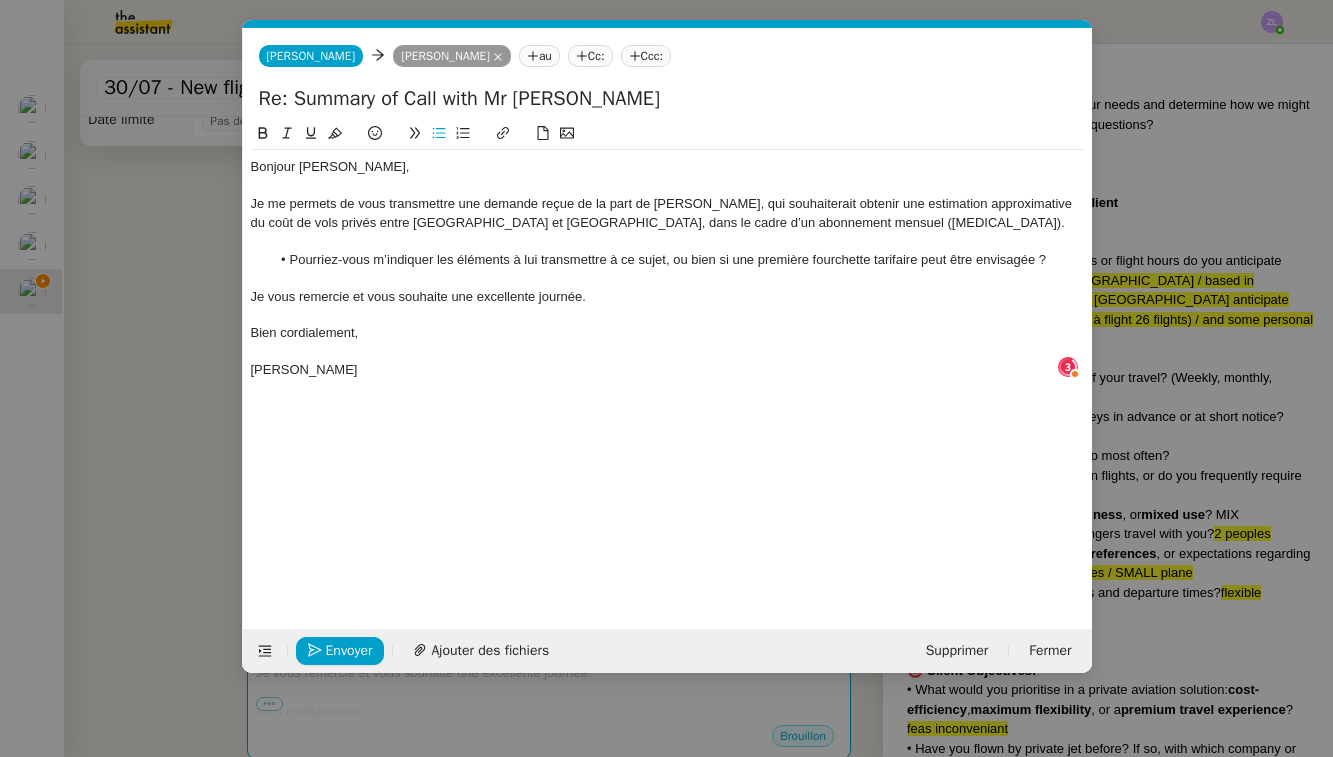 type 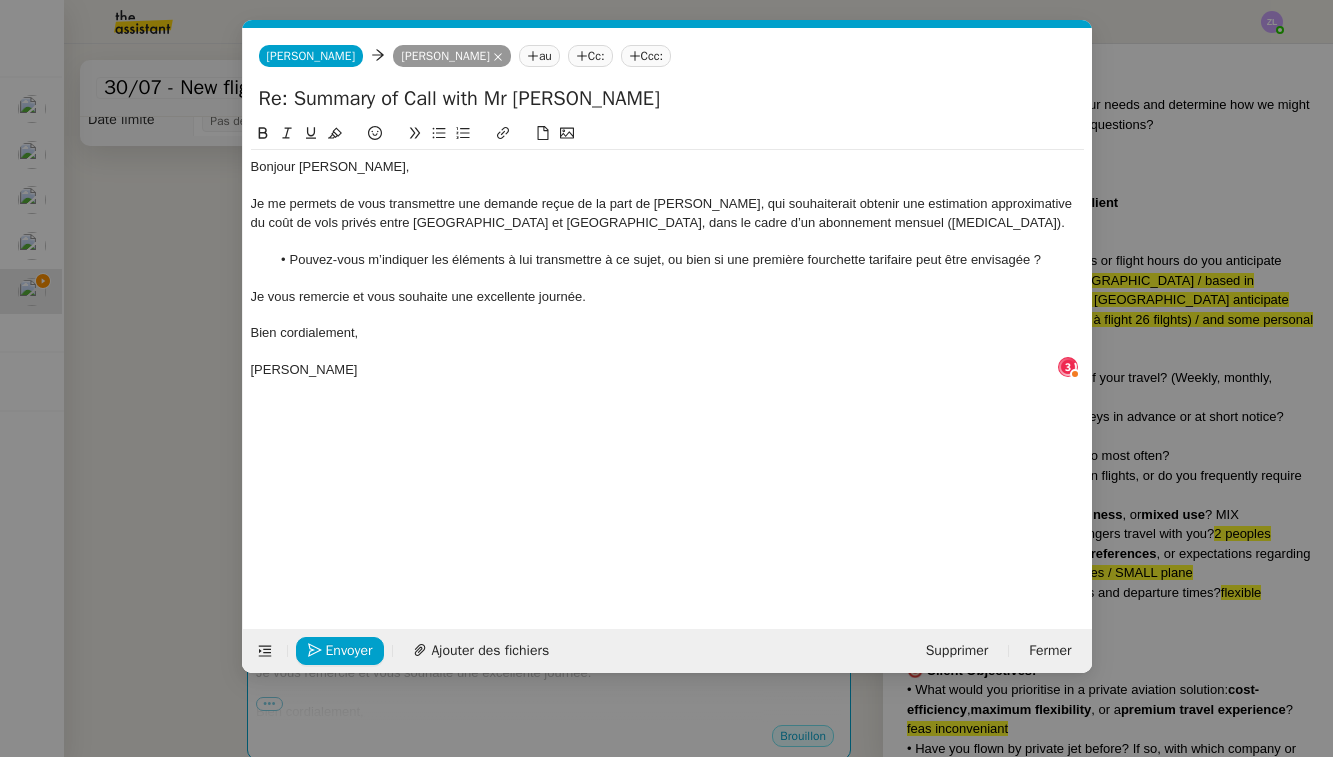 click 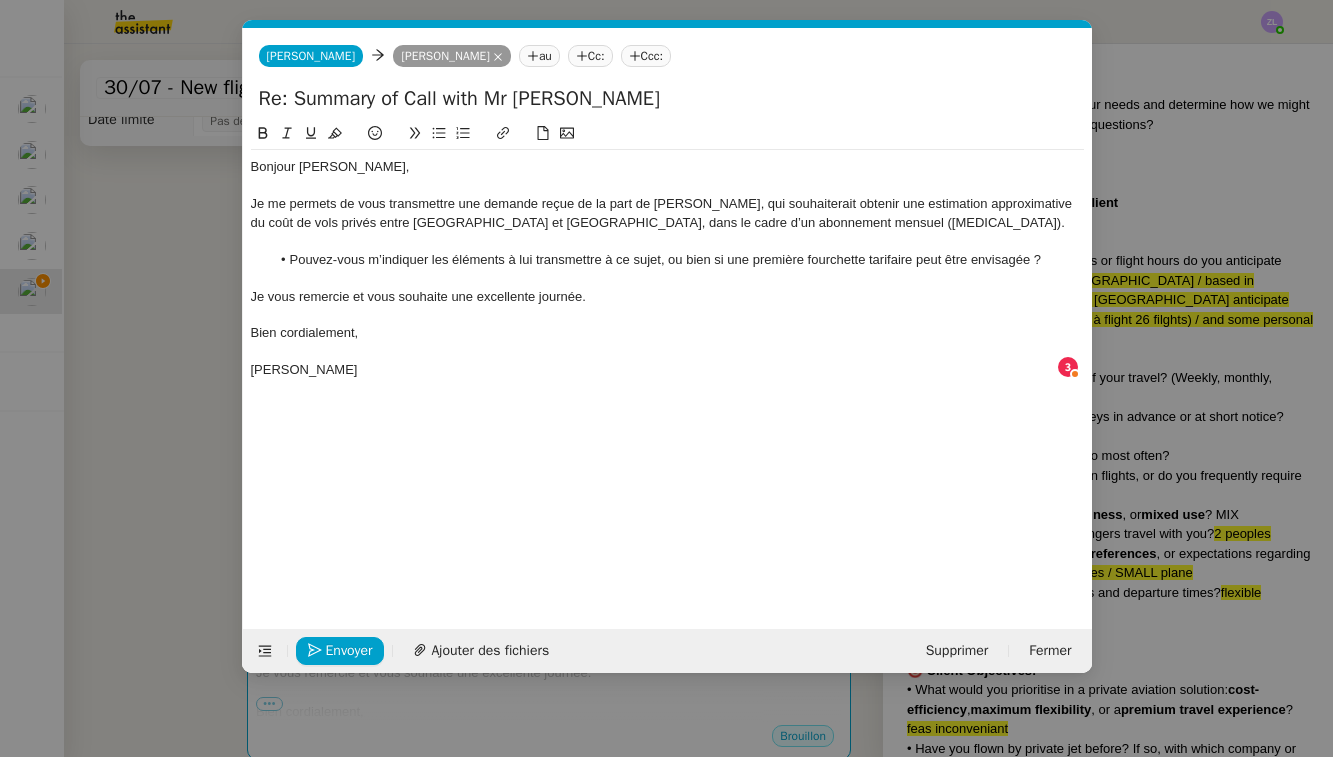 click on "Pouvez-vous m’indiquer les éléments à lui transmettre à ce sujet, ou bien si une première fourchette tarifaire peut être envisagée ?" 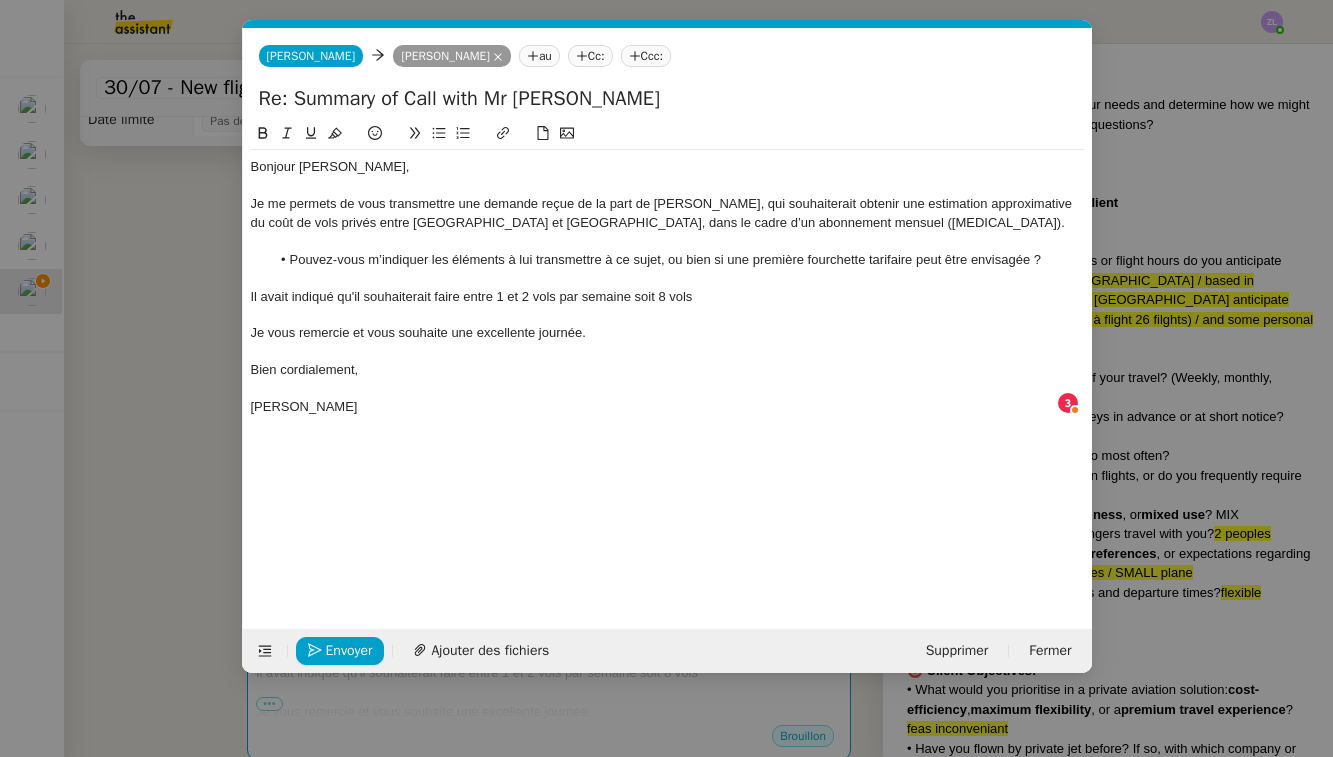 click on "Il avait indiqué qu'il souhaiterait faire entre 1 et 2 vols par semaine soit 8 vols" 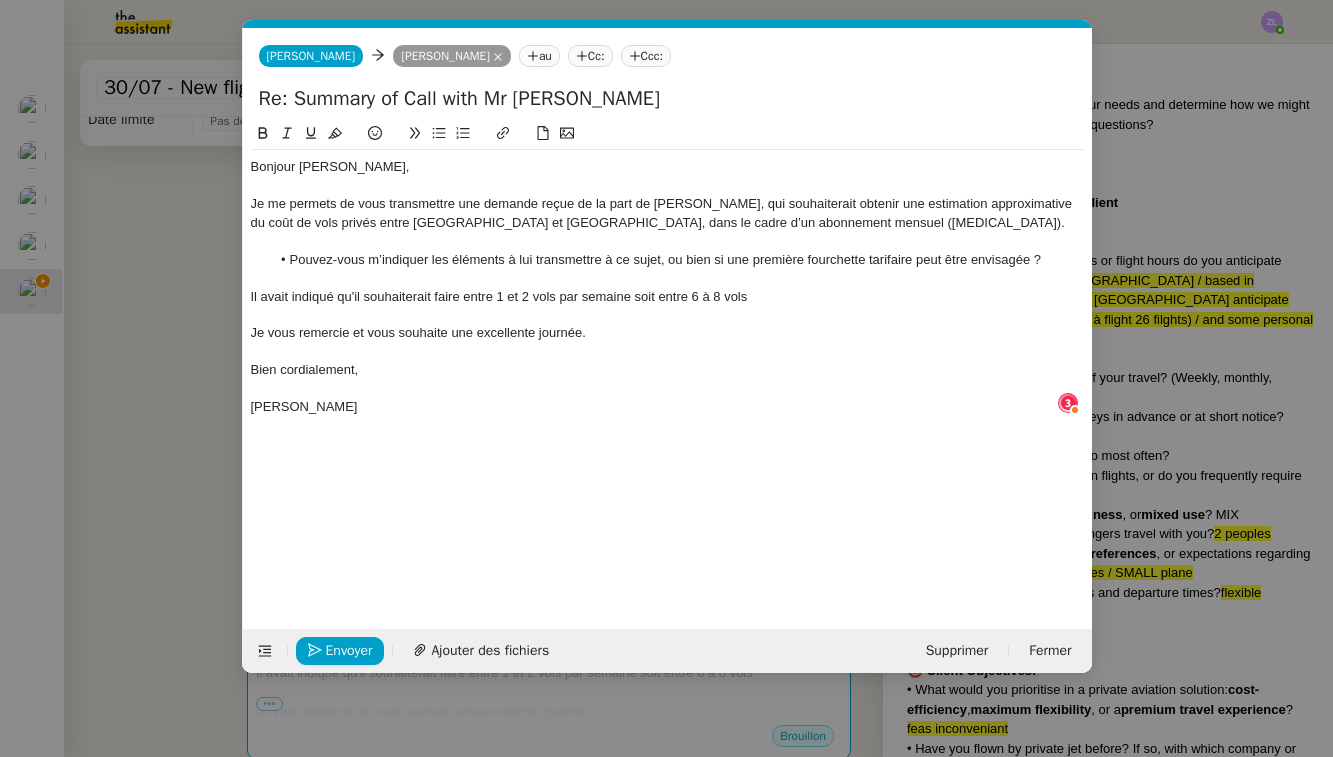 click on "Il avait indiqué qu'il souhaiterait faire entre 1 et 2 vols par semaine soit entre 6 à 8 vols" 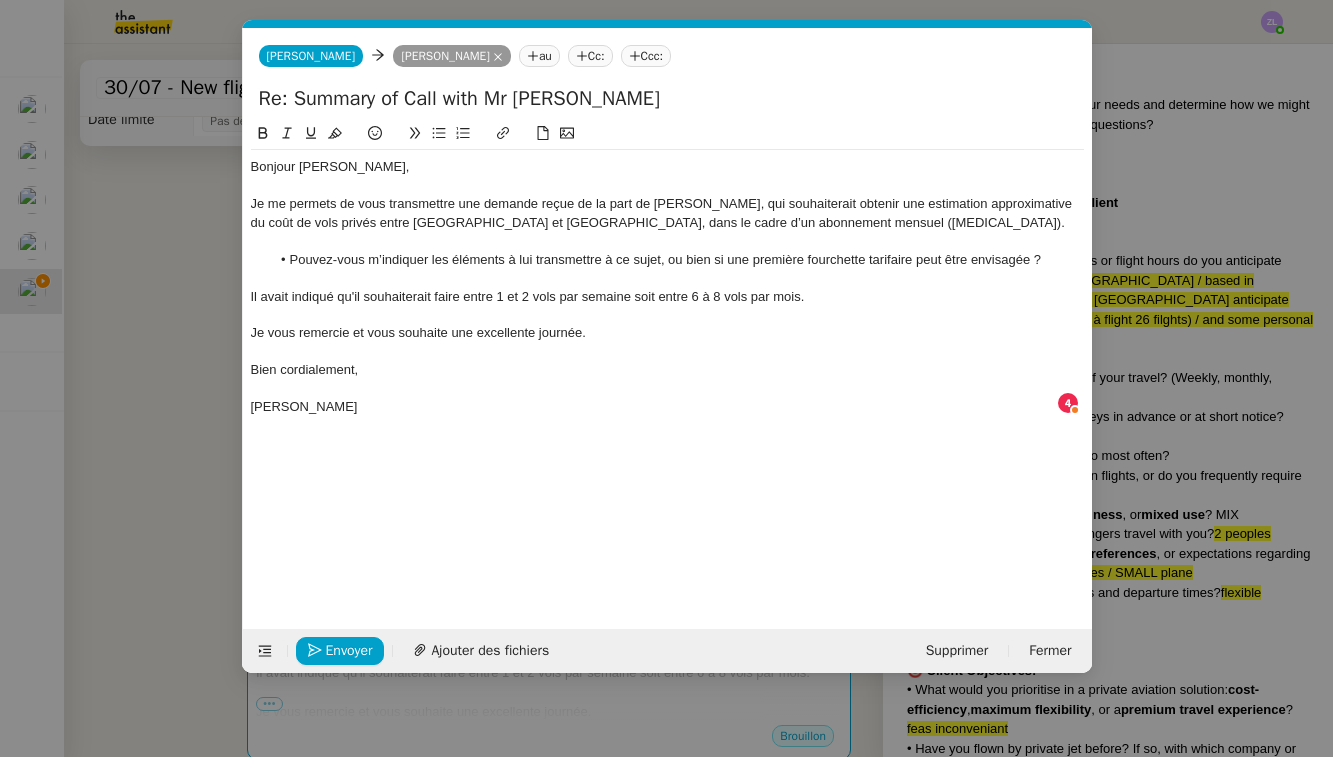 click on "Il avait indiqué qu'il souhaiterait faire entre 1 et 2 vols par semaine soit entre 6 à 8 vols par mois." 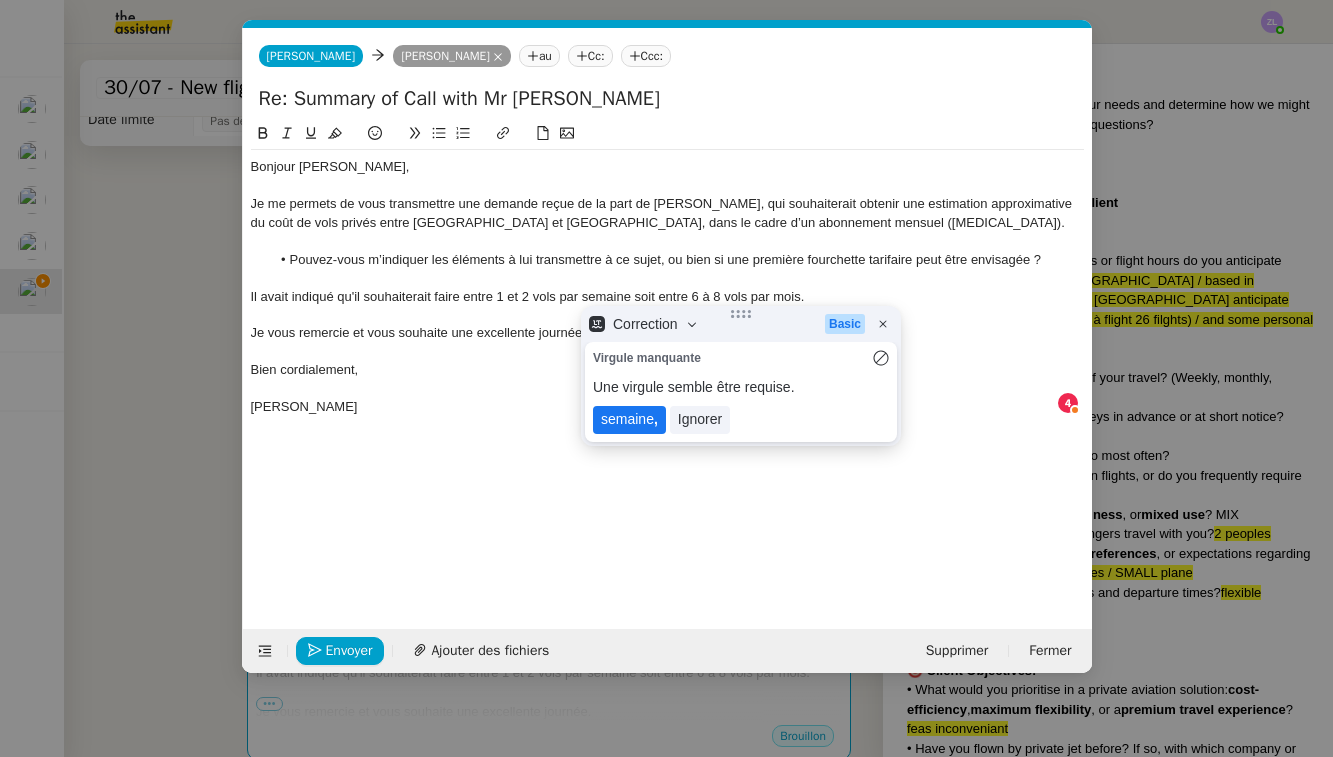 click on "semaine ," 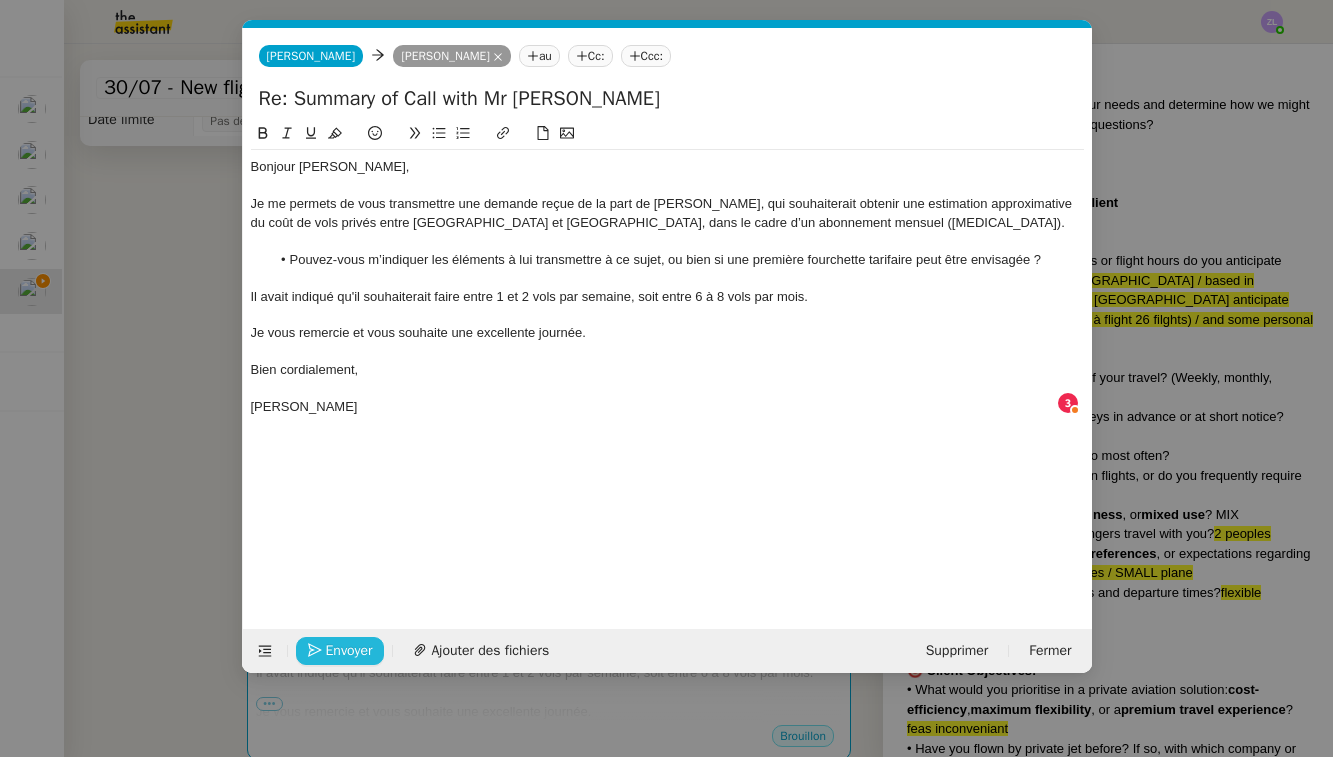 click on "Envoyer" 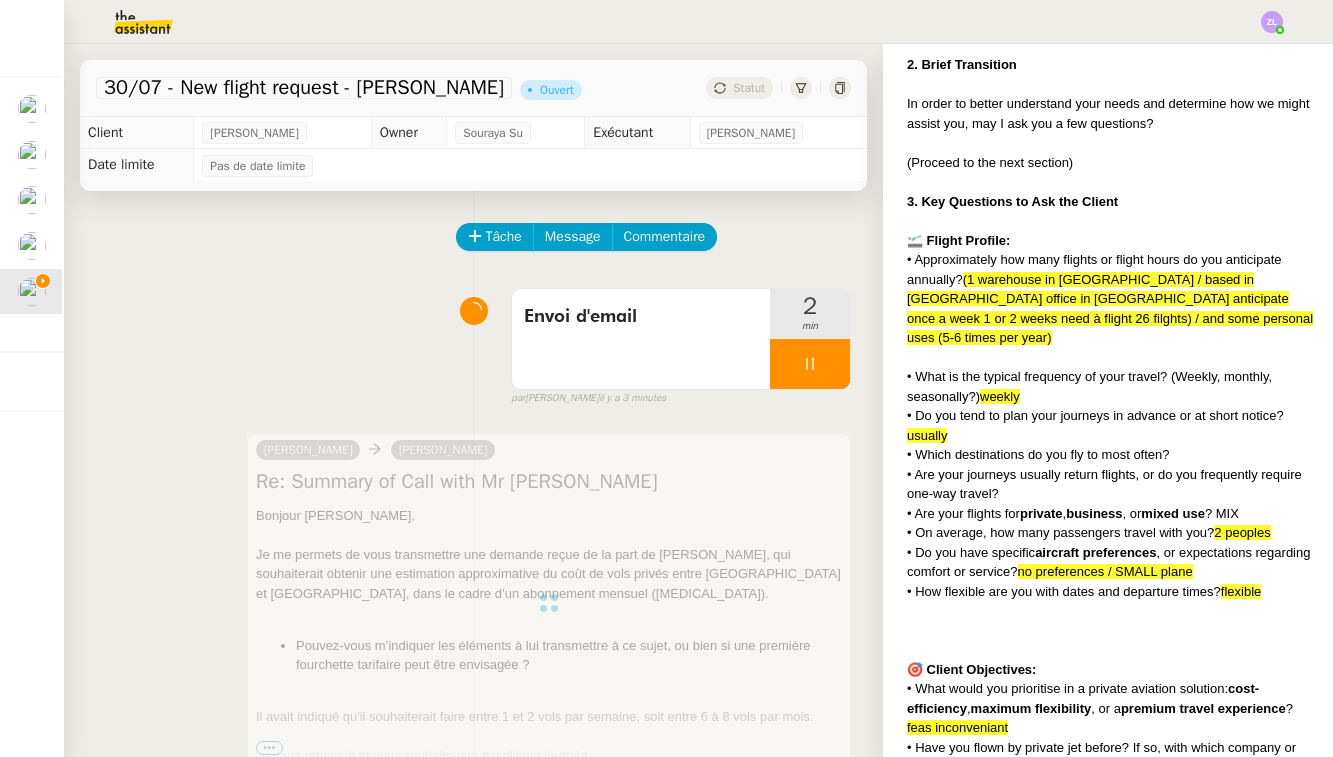 scroll, scrollTop: 0, scrollLeft: 0, axis: both 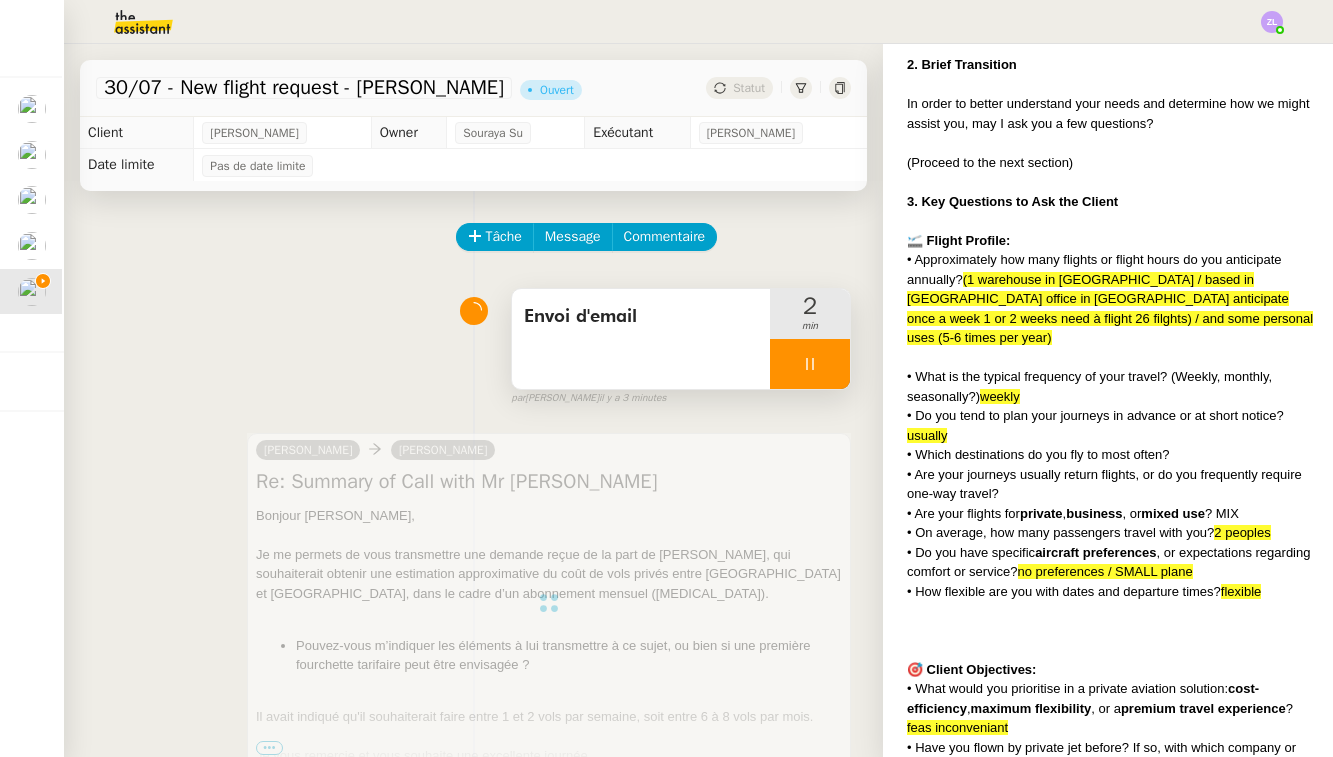 click on "Envoi d'email" at bounding box center (641, 339) 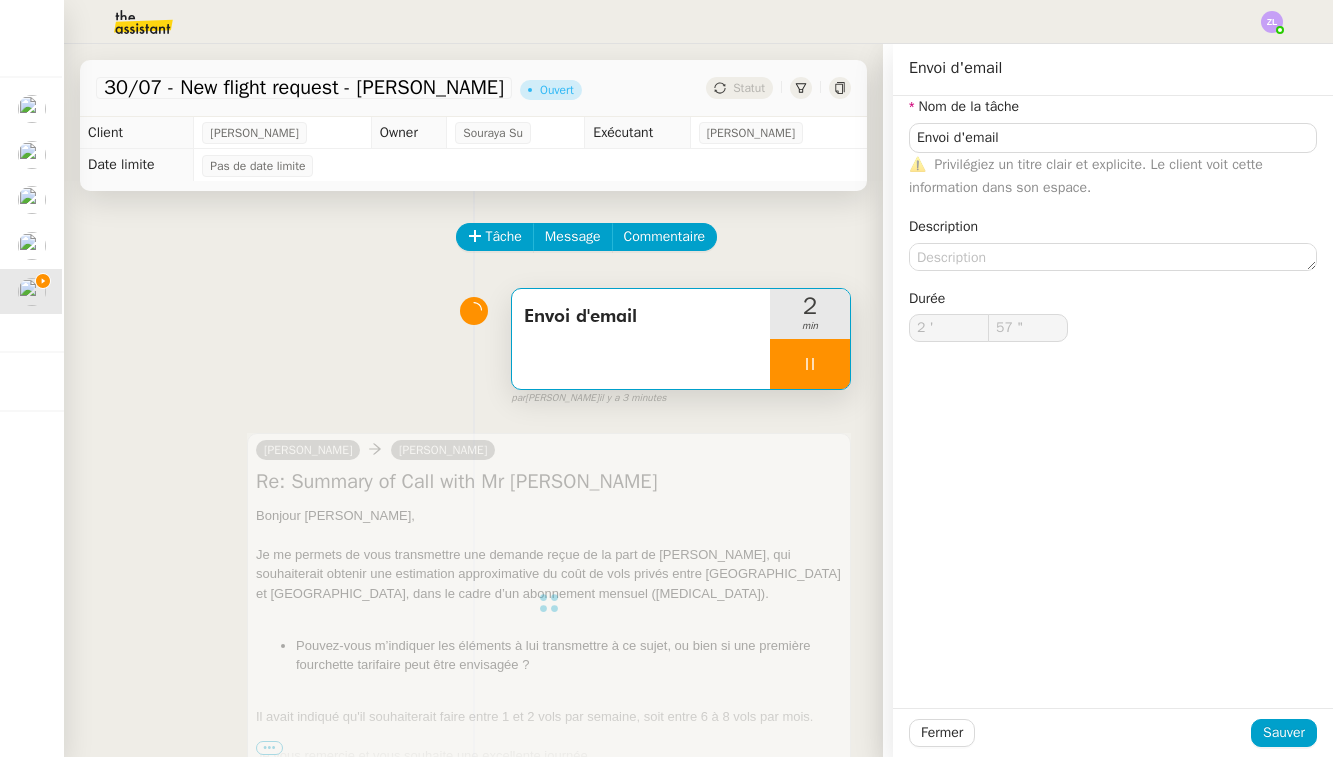 click at bounding box center (810, 364) 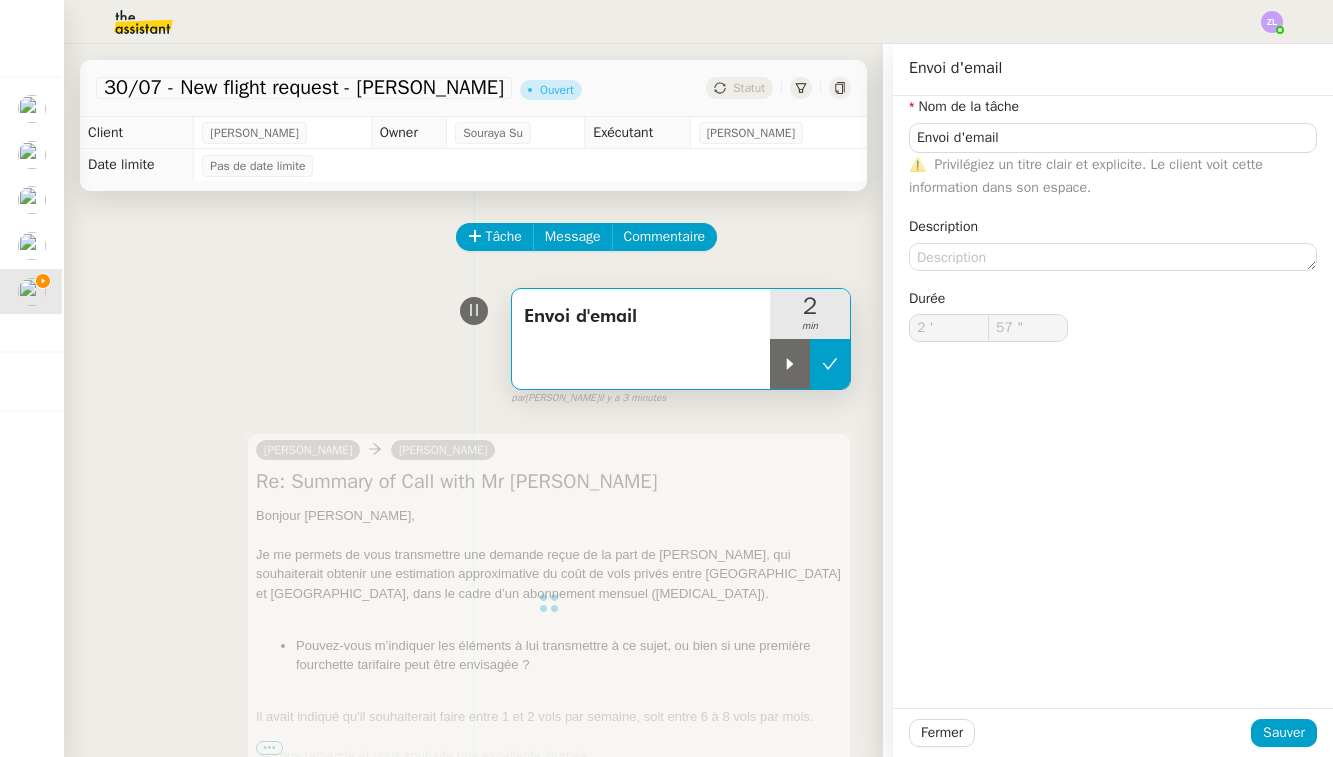 type on "Envoi d'email" 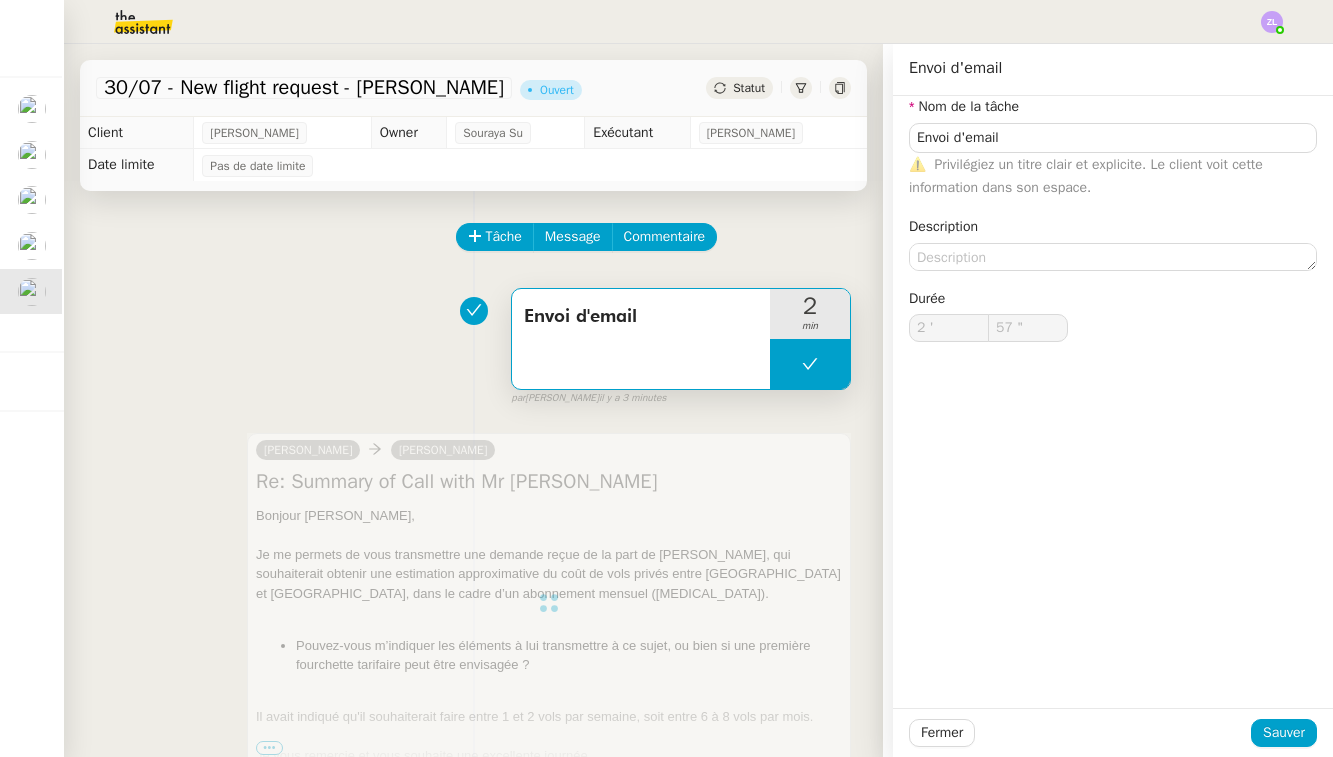 type on "Envoi d'email" 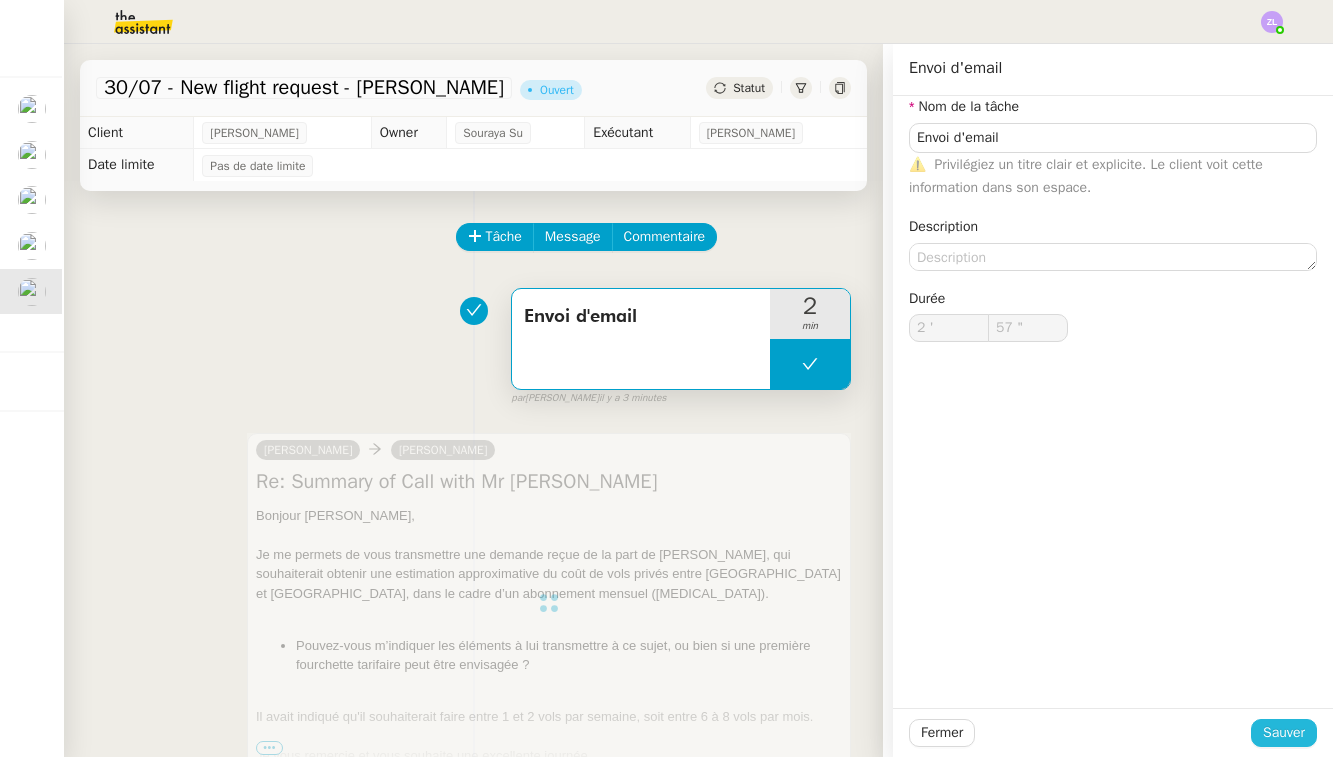 type on "Envoi d'email" 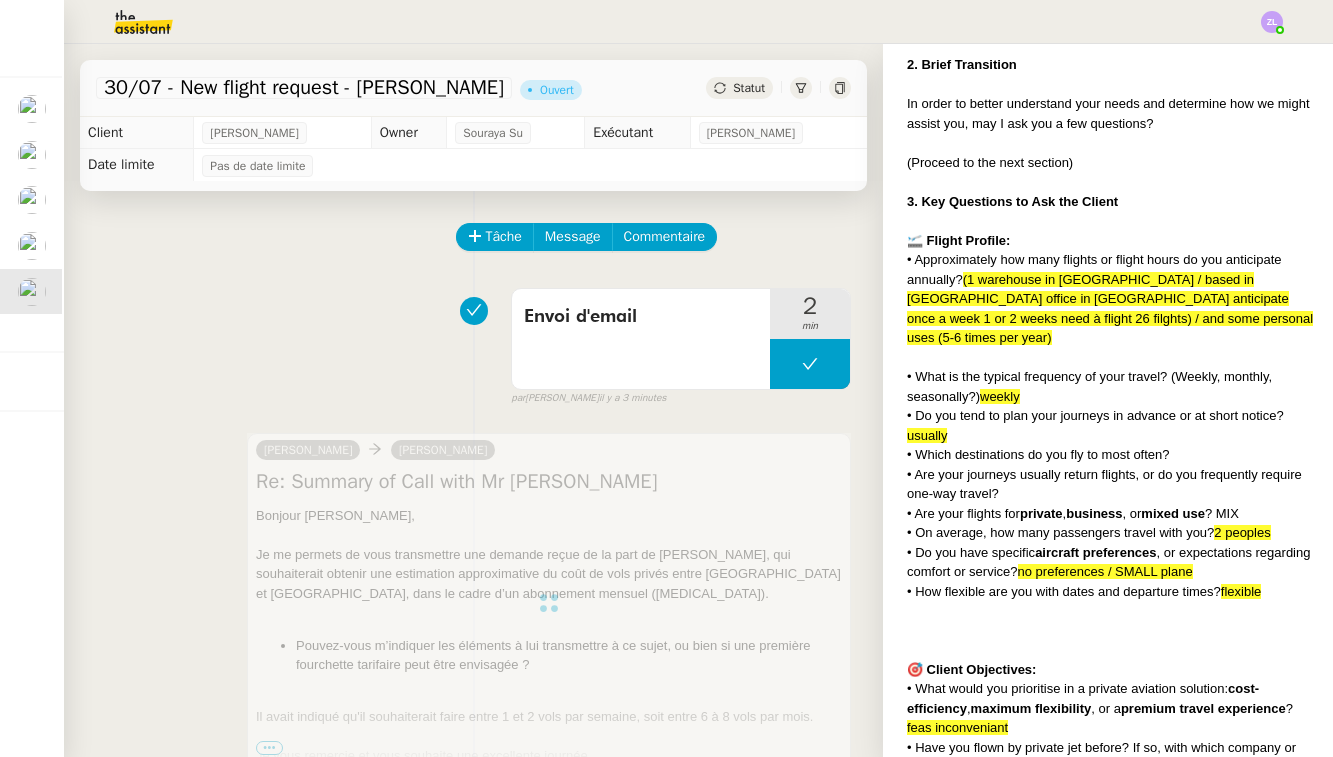 click on "Statut" 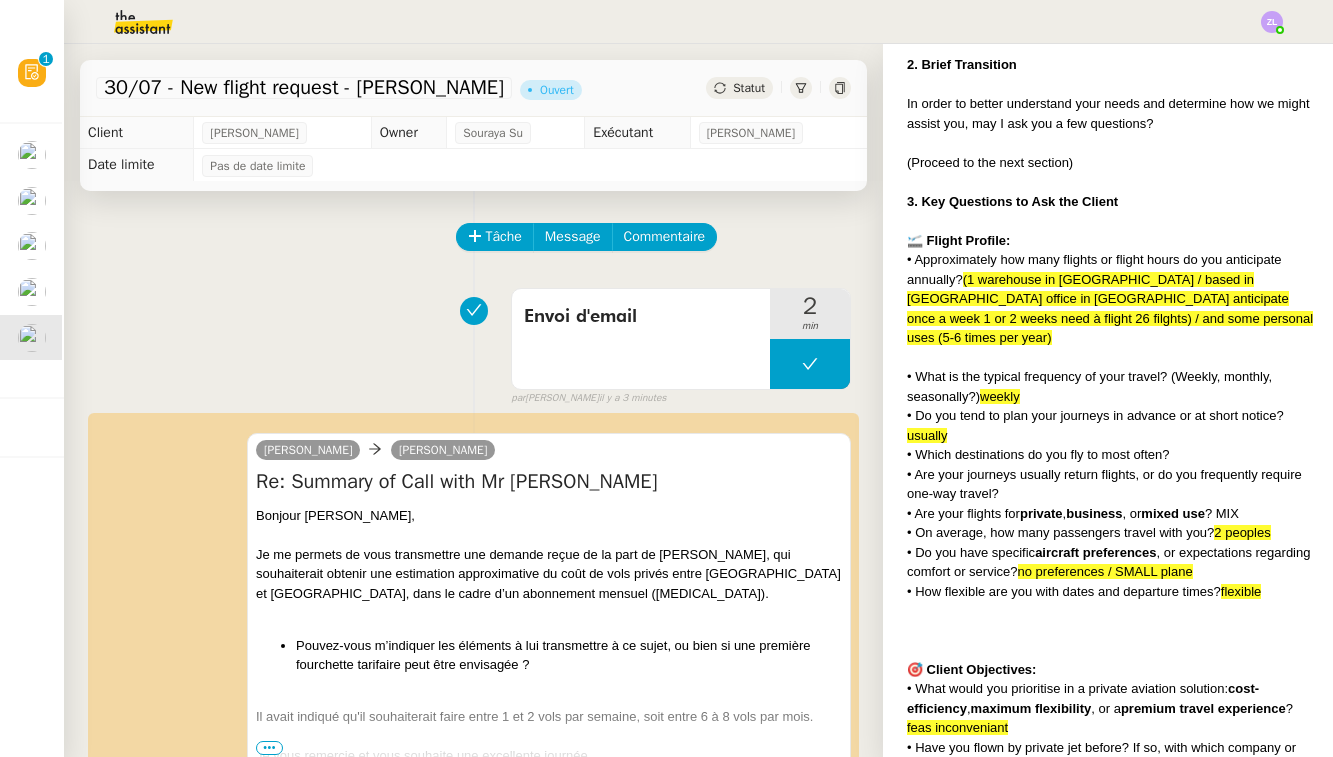 click on "Statut" 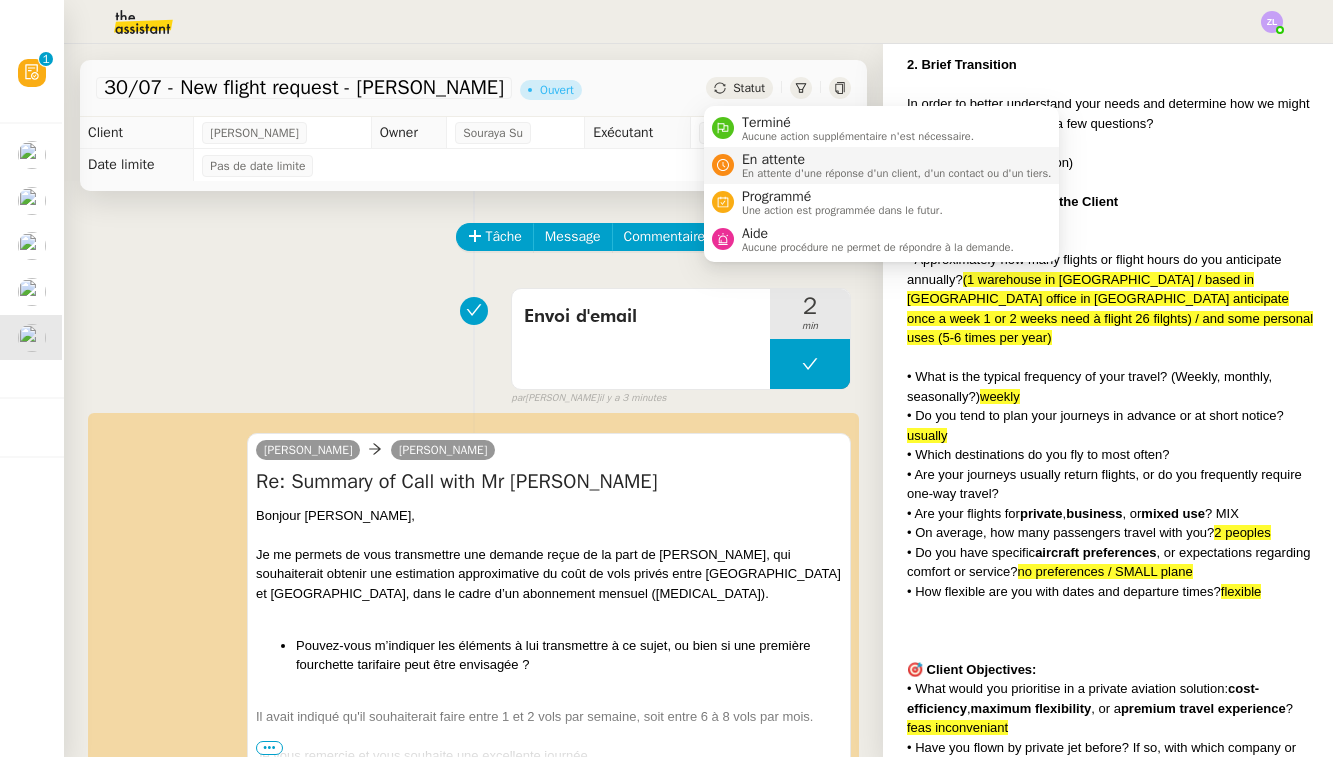 click on "En attente" at bounding box center [897, 160] 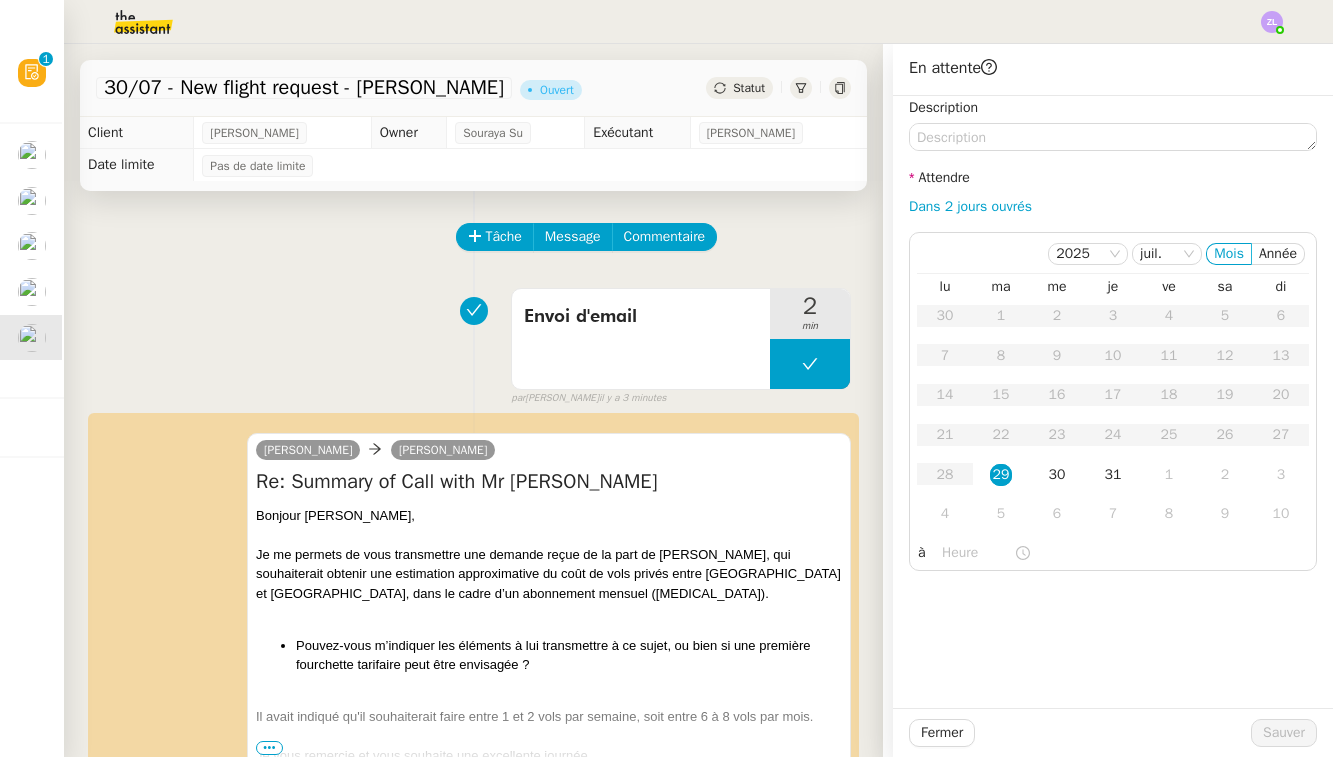 click on "Dans 2 jours ouvrés" 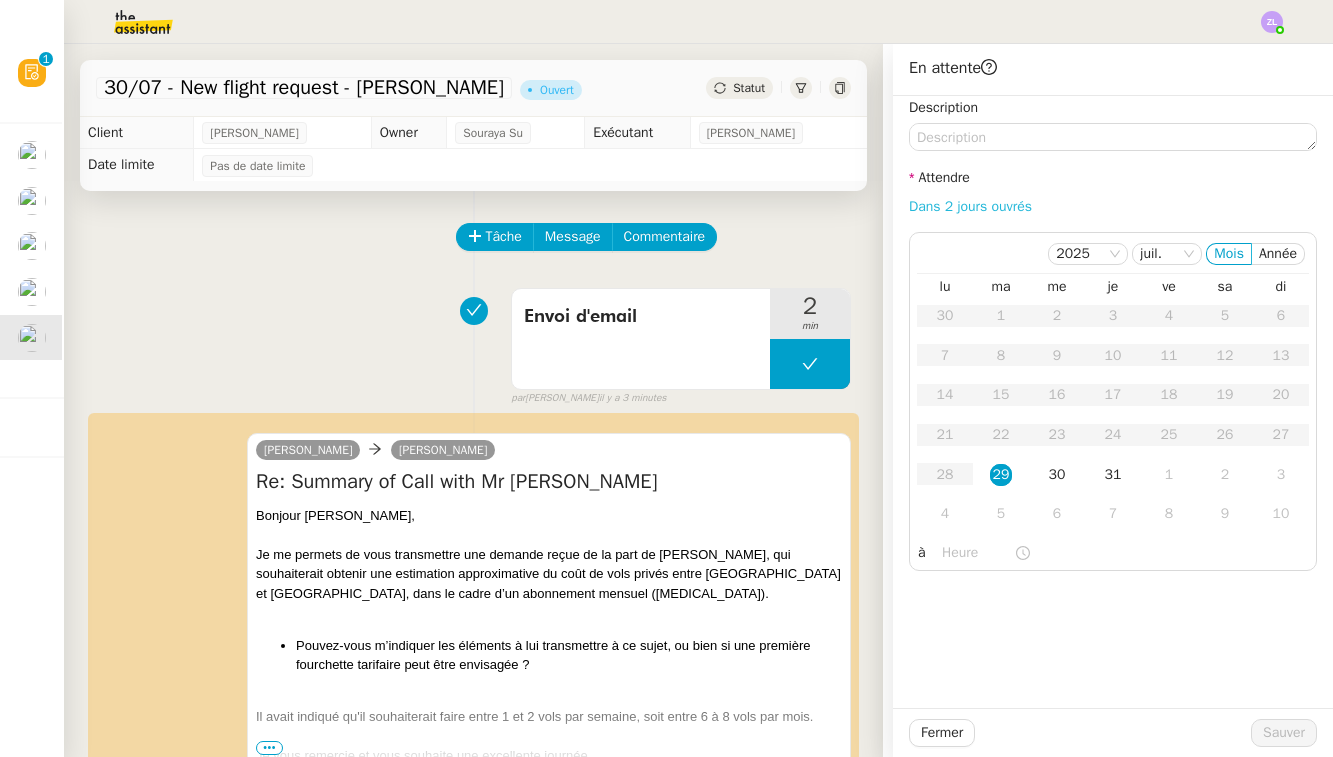 click on "Dans 2 jours ouvrés" 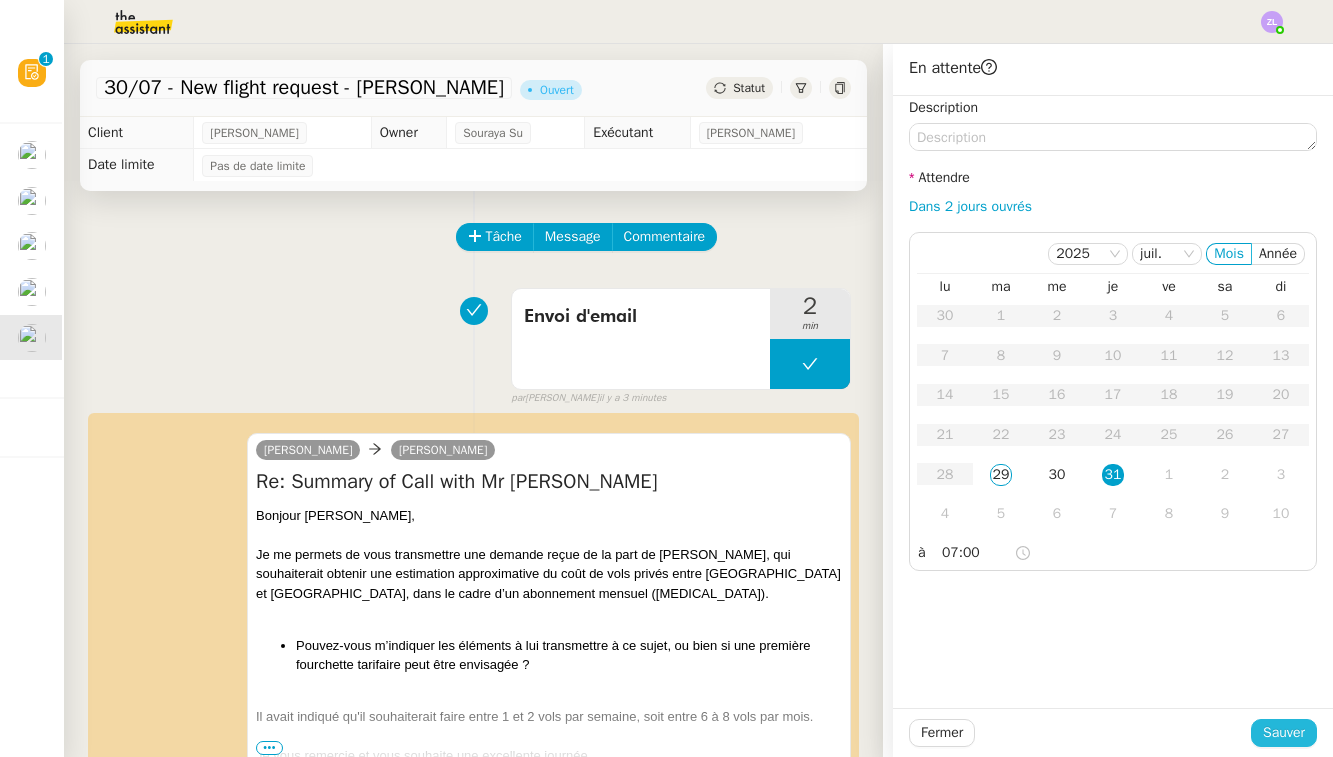 click on "Sauver" 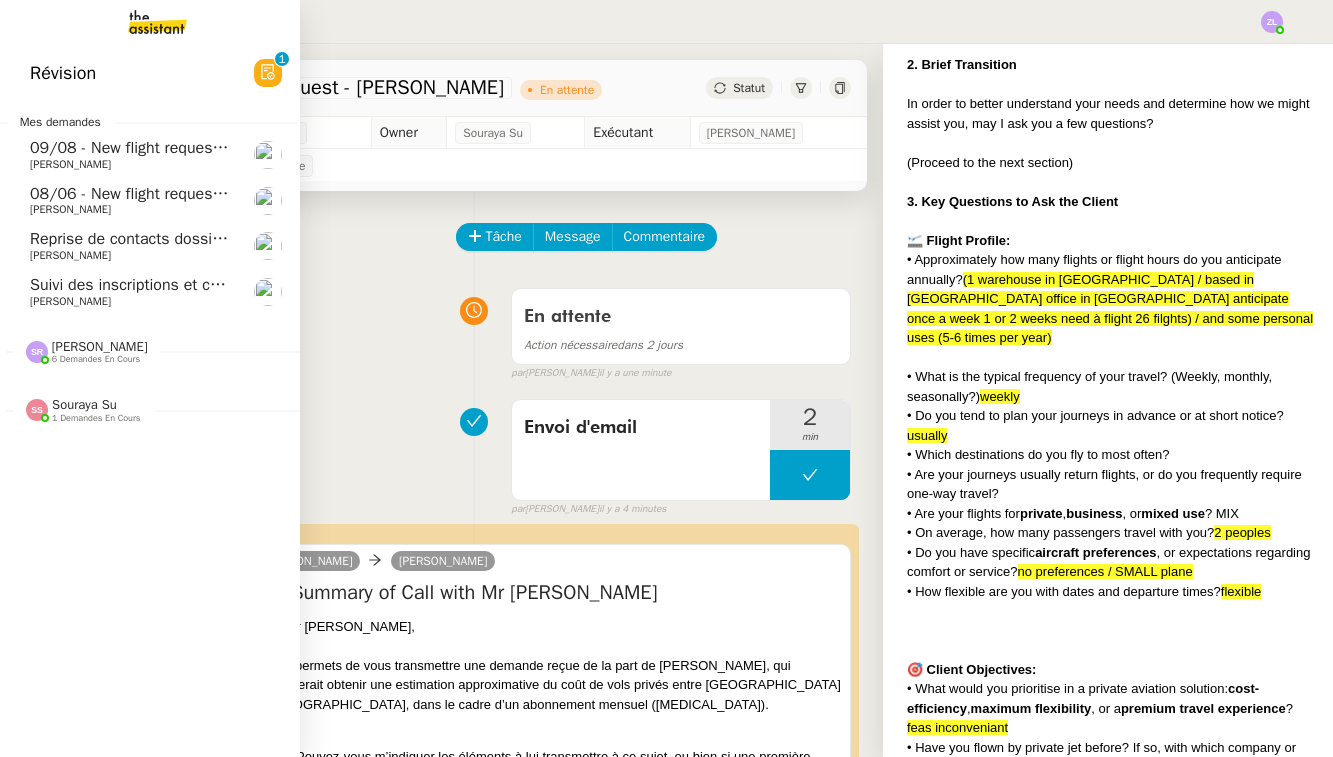click on "Reprise de contacts dossiers non suivis - [DATE]" 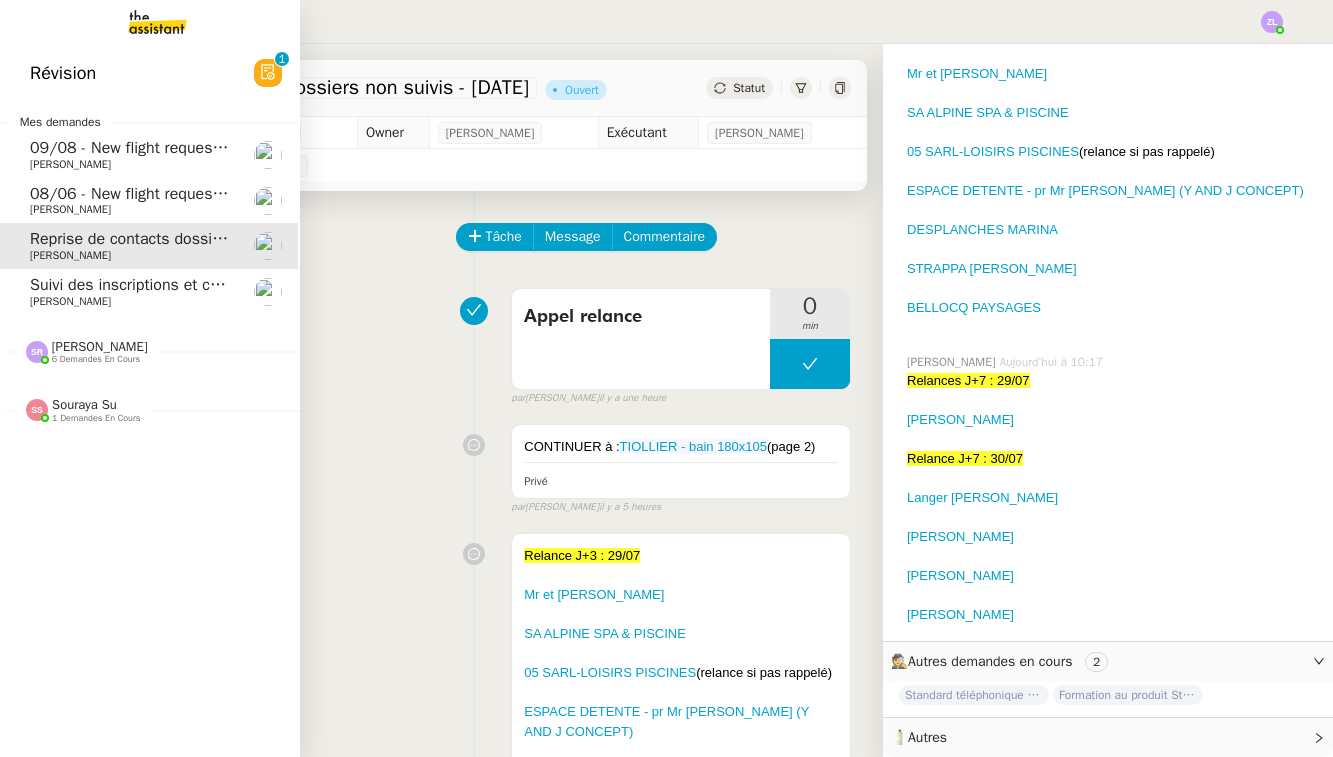 scroll, scrollTop: 474, scrollLeft: 0, axis: vertical 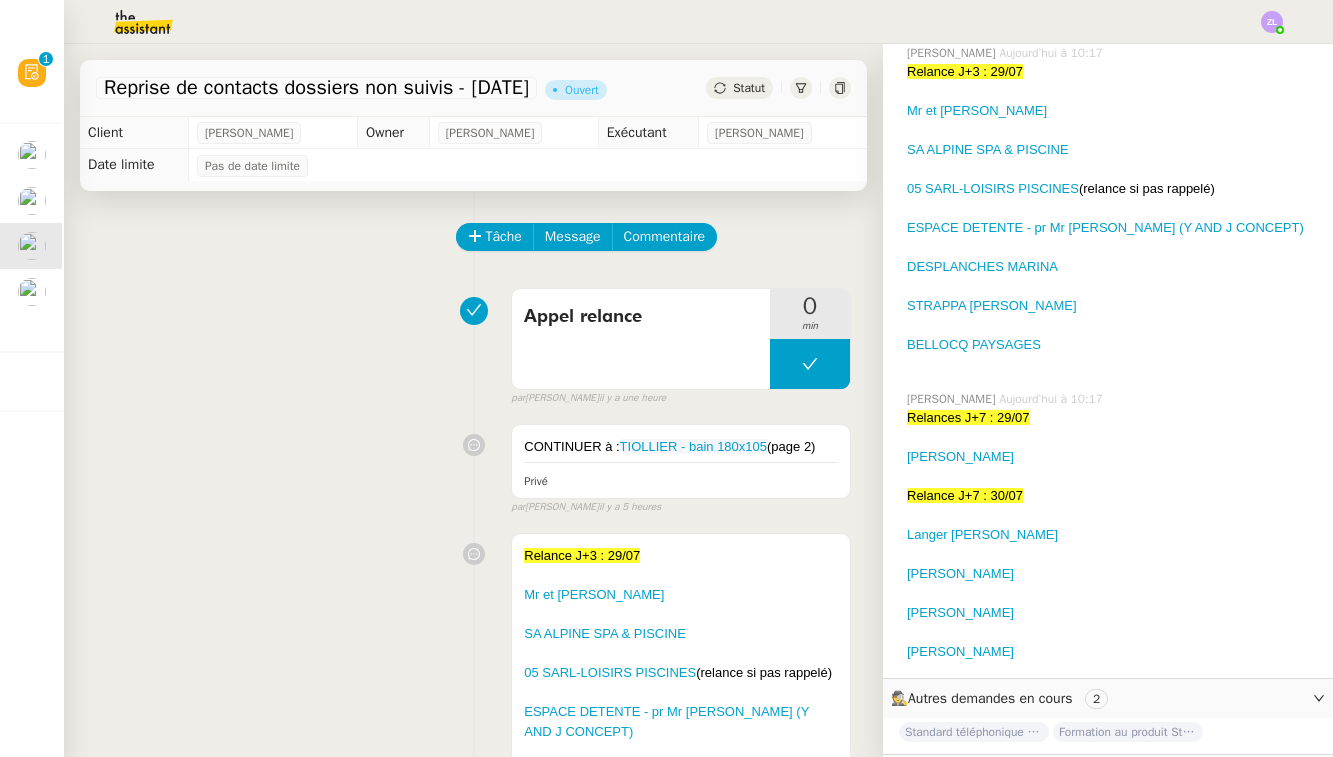 click 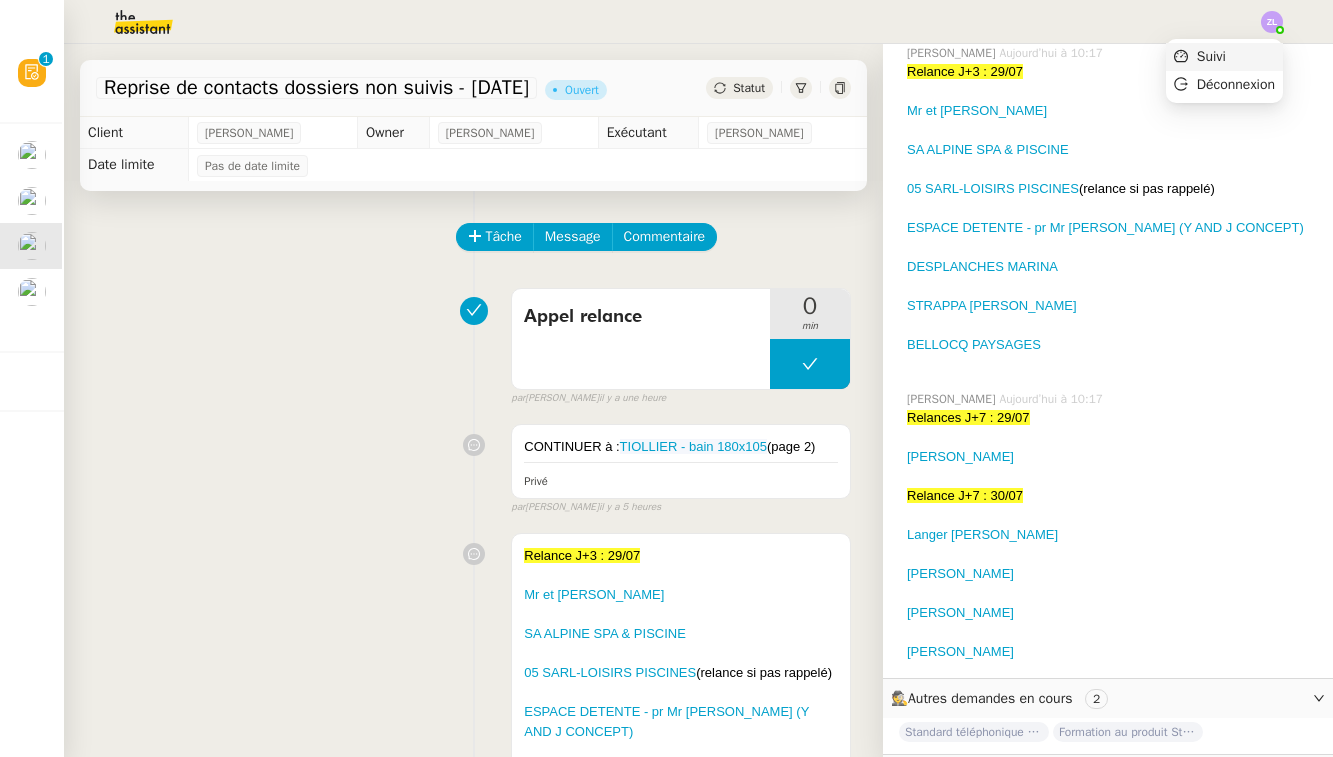 click on "Suivi" at bounding box center [1224, 57] 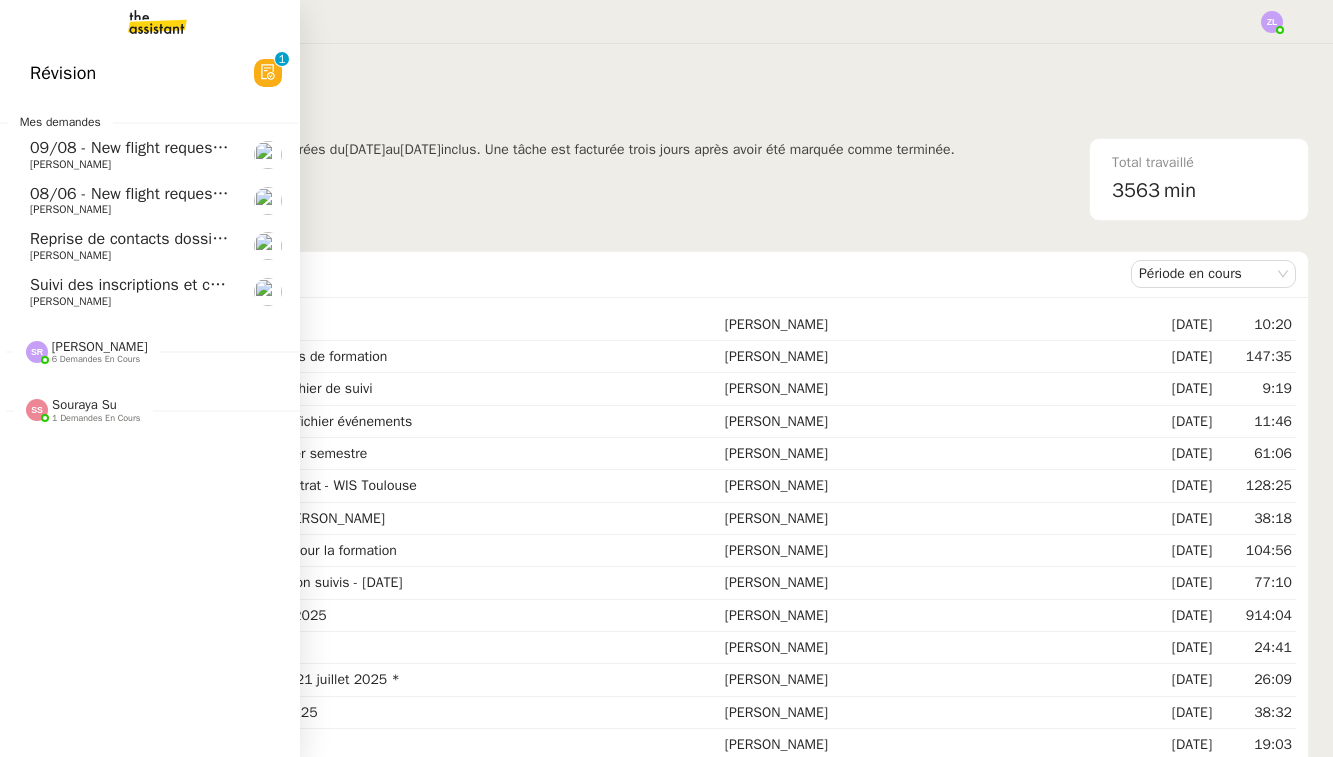 click at bounding box center (141, 22) 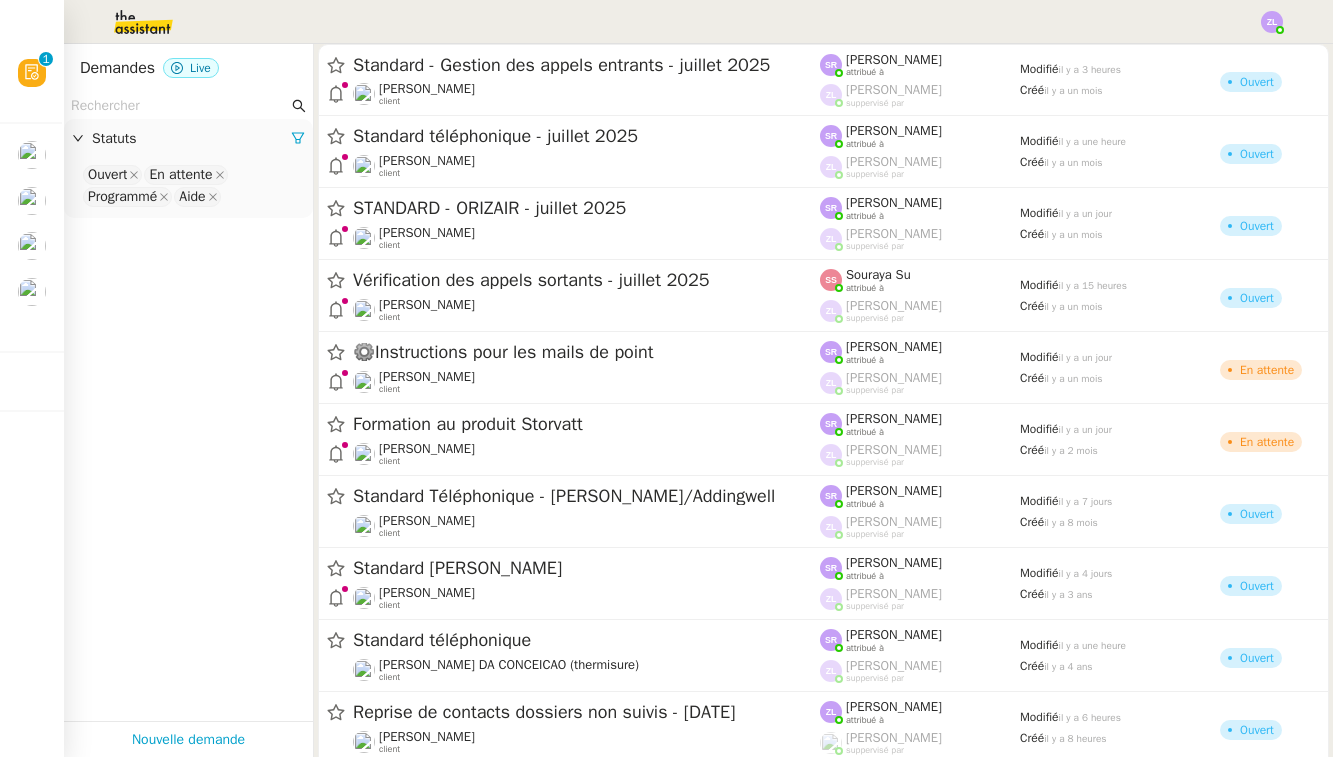 click on "Statuts Ouvert En attente Programmé Aide" 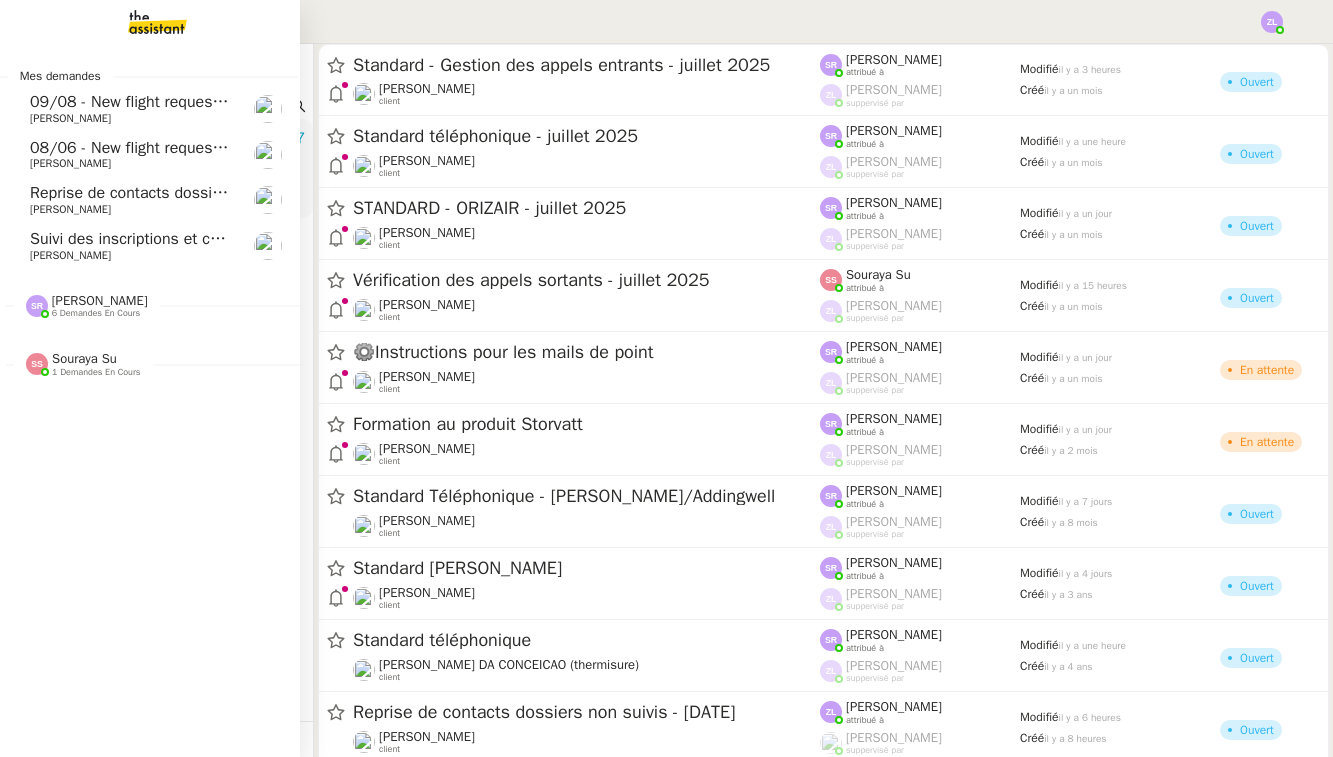 click on "[PERSON_NAME]" 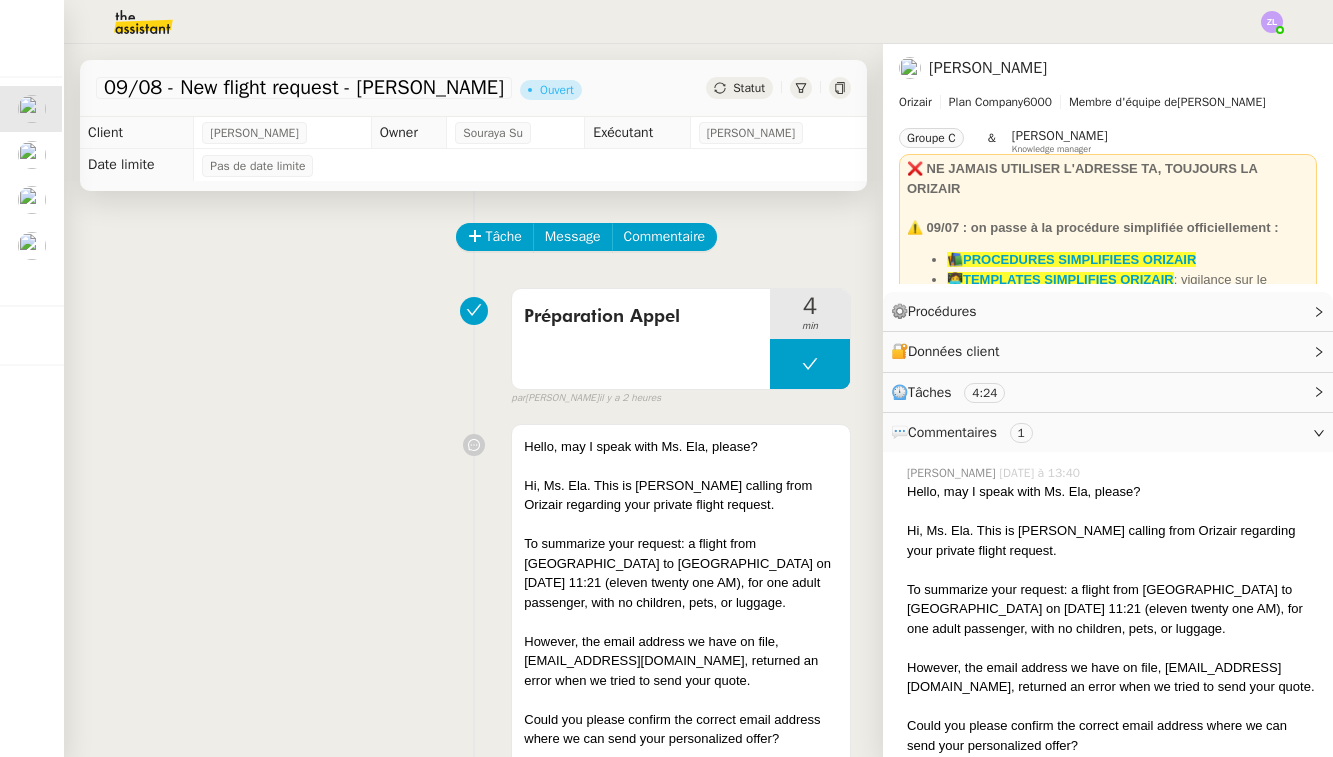 click on "Tâche Message Commentaire Veuillez patienter une erreur s'est produite 👌👌👌 message envoyé ✌️✌️✌️ Veuillez d'abord attribuer un client Une erreur s'est produite, veuillez réessayer  Préparation Appel      4 min false par   [PERSON_NAME].   il y a 2 heures 👌👌👌 message envoyé ✌️✌️✌️ une erreur s'est produite 👌👌👌 message envoyé ✌️✌️✌️ Votre message va être revu ✌️✌️✌️ une erreur s'est produite La taille des fichiers doit être de 10Mb au maximum.
Hello, may I speak with Ms. Ela, please? Hi, Ms. Ela. This is [PERSON_NAME] calling from Orizair regarding your private flight request. To summarize your request: a flight from [GEOGRAPHIC_DATA] to [GEOGRAPHIC_DATA] on [DATE] 11:21 (eleven twenty one AM), for one adult passenger, with no children, pets, or luggage. However, the email address we have on file, [EMAIL_ADDRESS][DOMAIN_NAME], returned an error when we tried to send your quote. Have a great day. Privé false par" 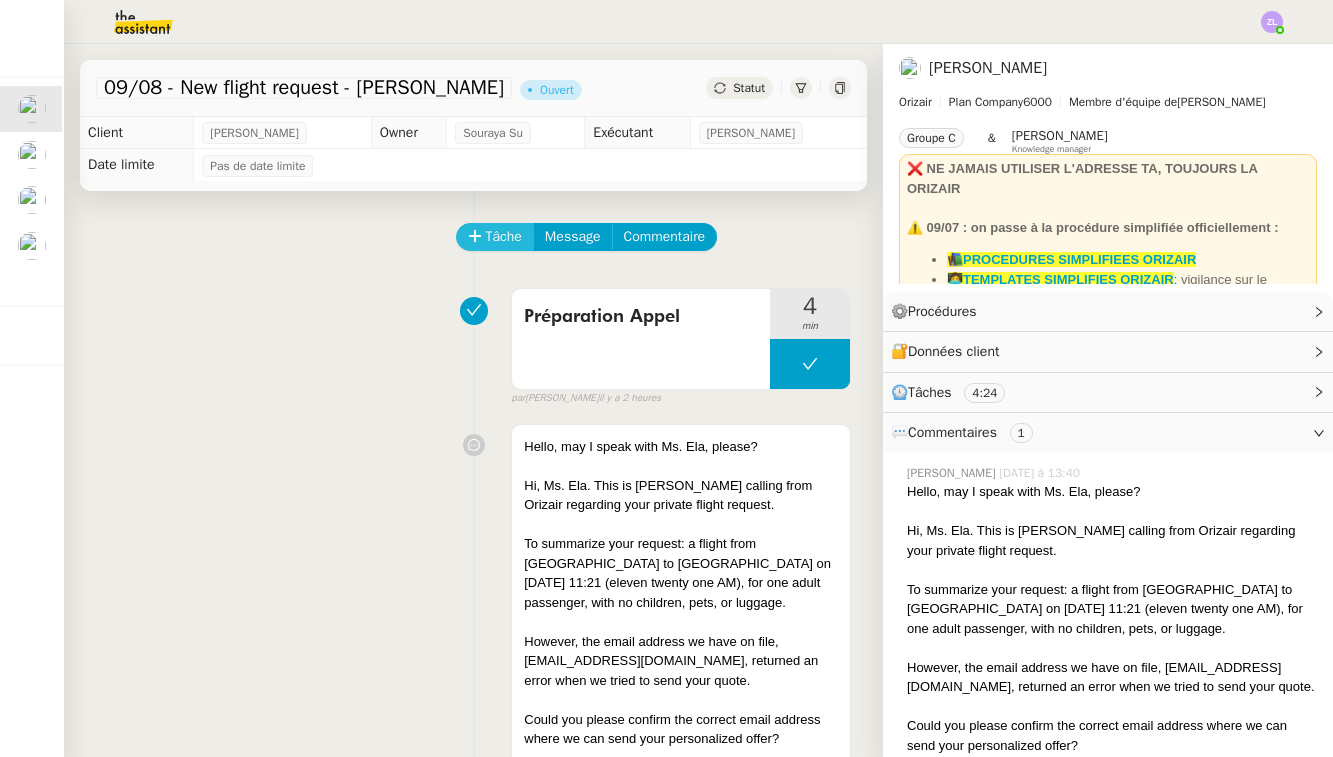 click on "Tâche" 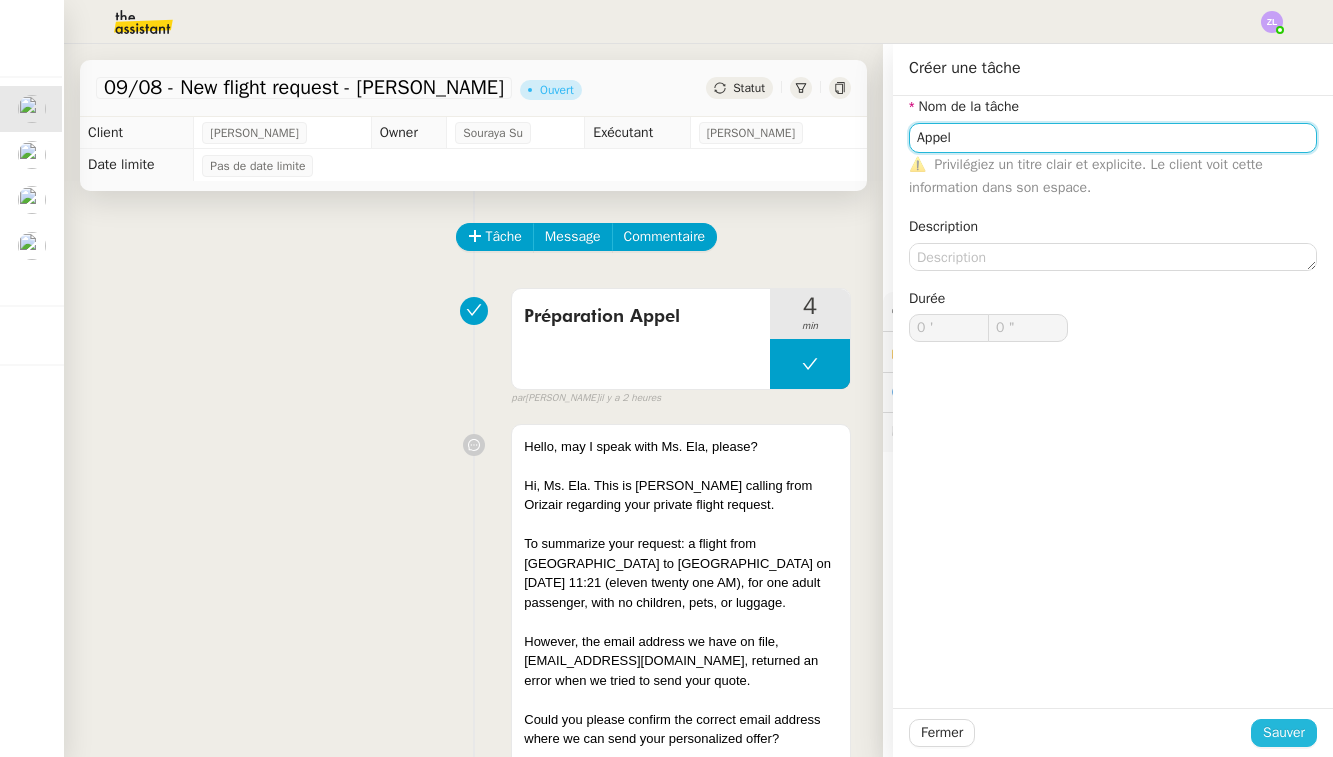 type on "Appel" 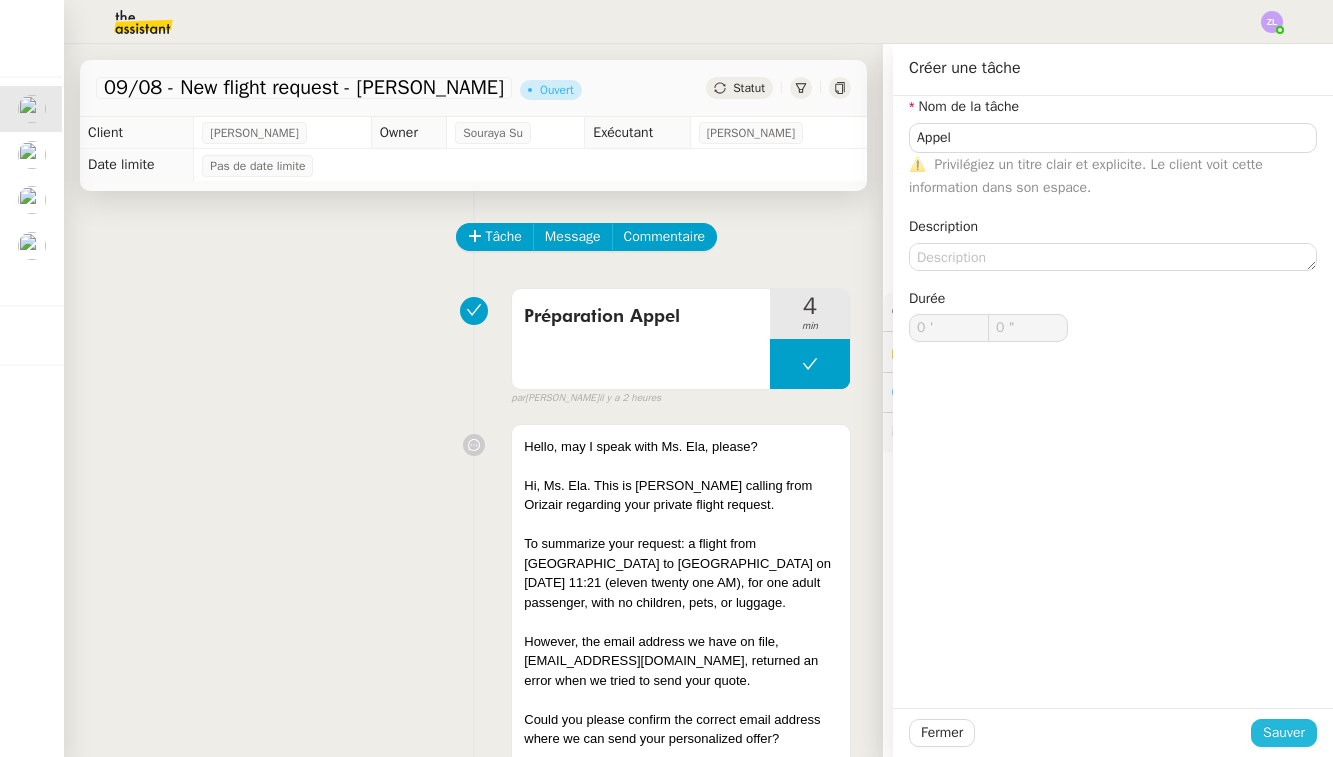 click on "Sauver" 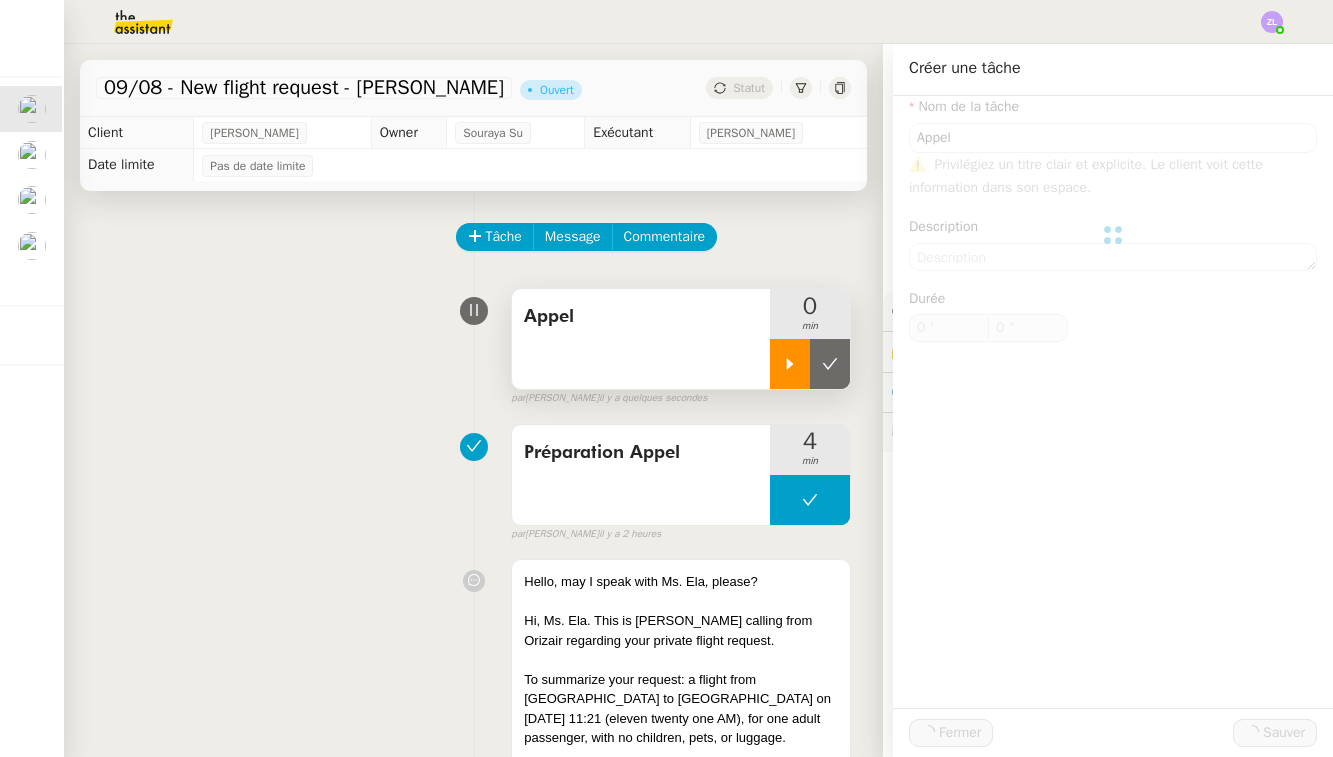 click 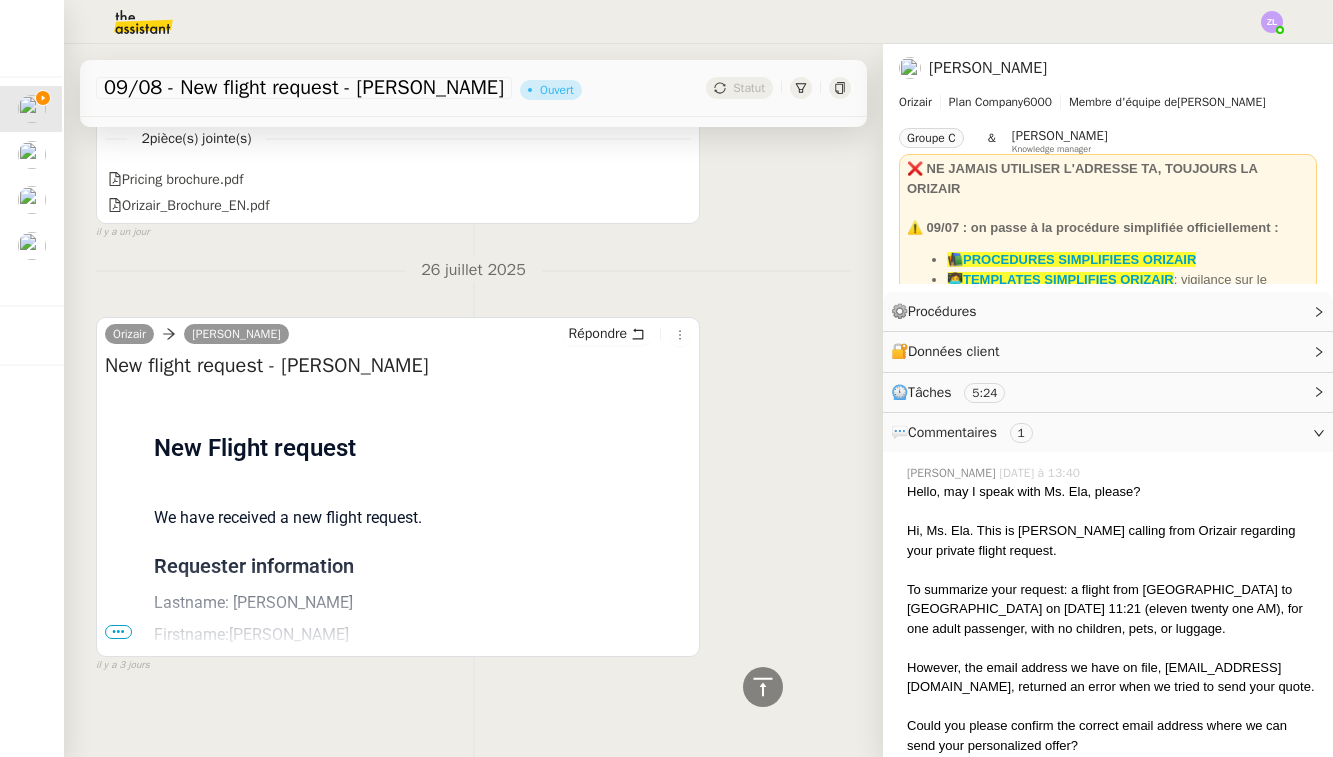 scroll, scrollTop: 1935, scrollLeft: 0, axis: vertical 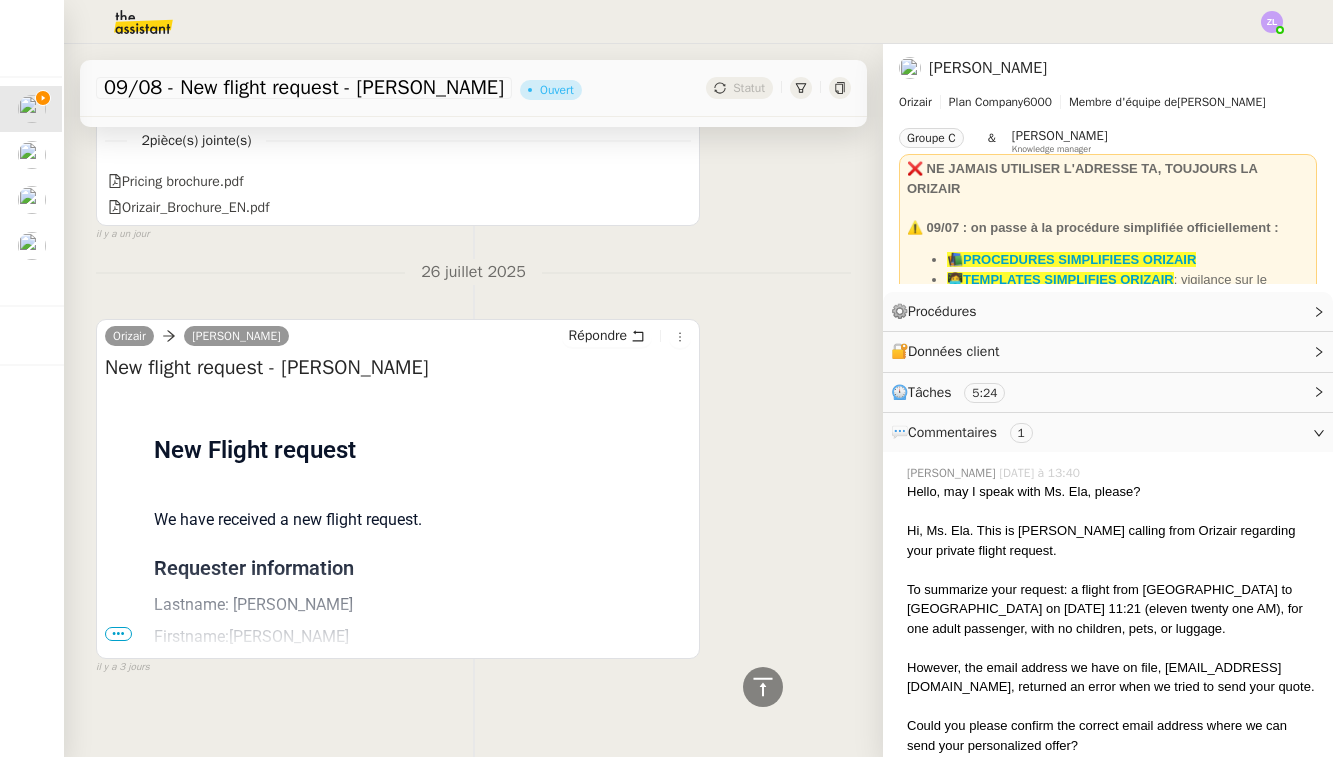 click on "Orizair      [PERSON_NAME] New flight request - Nad Ela
Flight request created by [PERSON_NAME]  New Flight request  We have received a new flight request.  Requester information Lastname: Ela  Firstname:Nad  Phone:  [PHONE_NUMBER]   Email:  [EMAIL_ADDRESS][DOMAIN_NAME]   Trip 1: Departure: [GEOGRAPHIC_DATA] Arrival: [GEOGRAPHIC_DATA] Date & Time: [DATE] 11:21 Passengers: 1 Adults - 0 Children - 0 Infants  Pets: 0 Small - 0 Large  Luggage: 0 Carry-on - 0 Hold - 0 Skis - 0 Golf - 0 Others  Sent by Orizair  Flying responsibly, leading sustainably  •••" at bounding box center (398, 489) 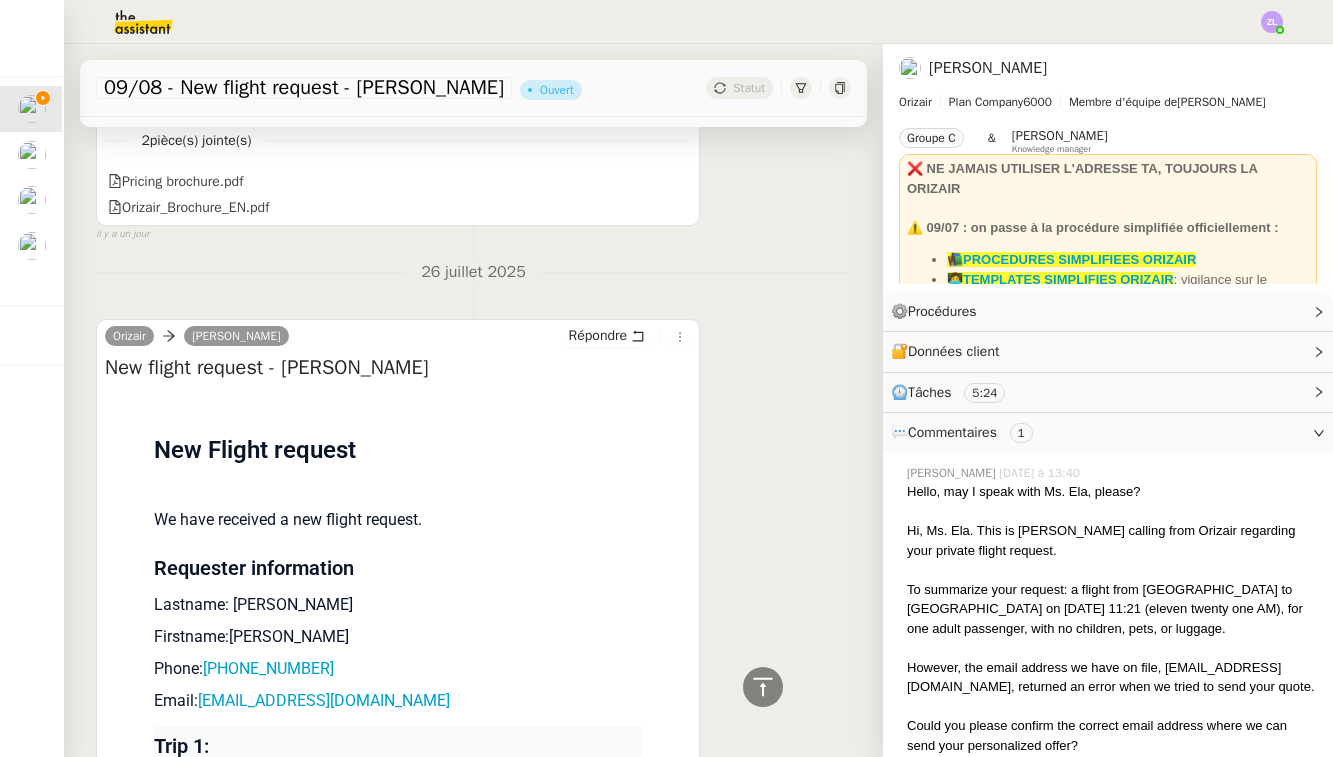 scroll, scrollTop: 2036, scrollLeft: 0, axis: vertical 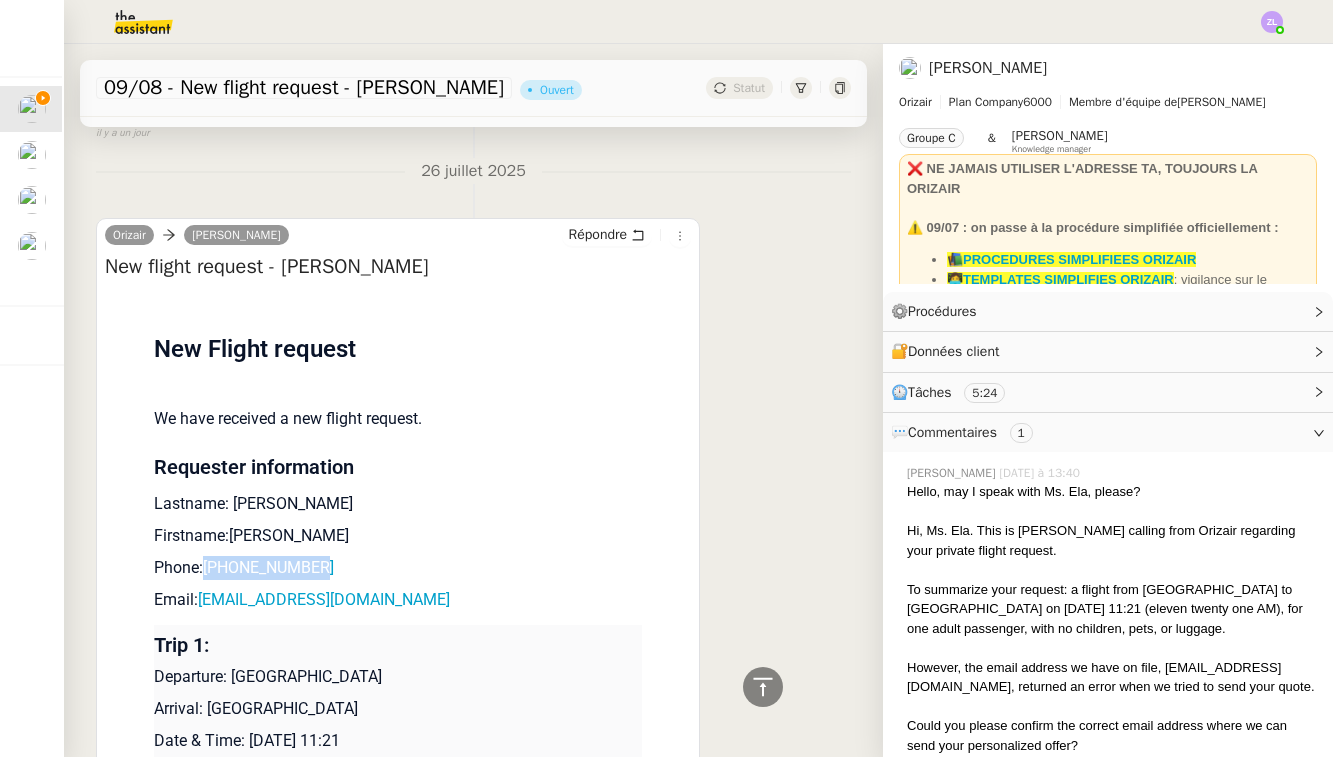drag, startPoint x: 350, startPoint y: 543, endPoint x: 206, endPoint y: 555, distance: 144.49913 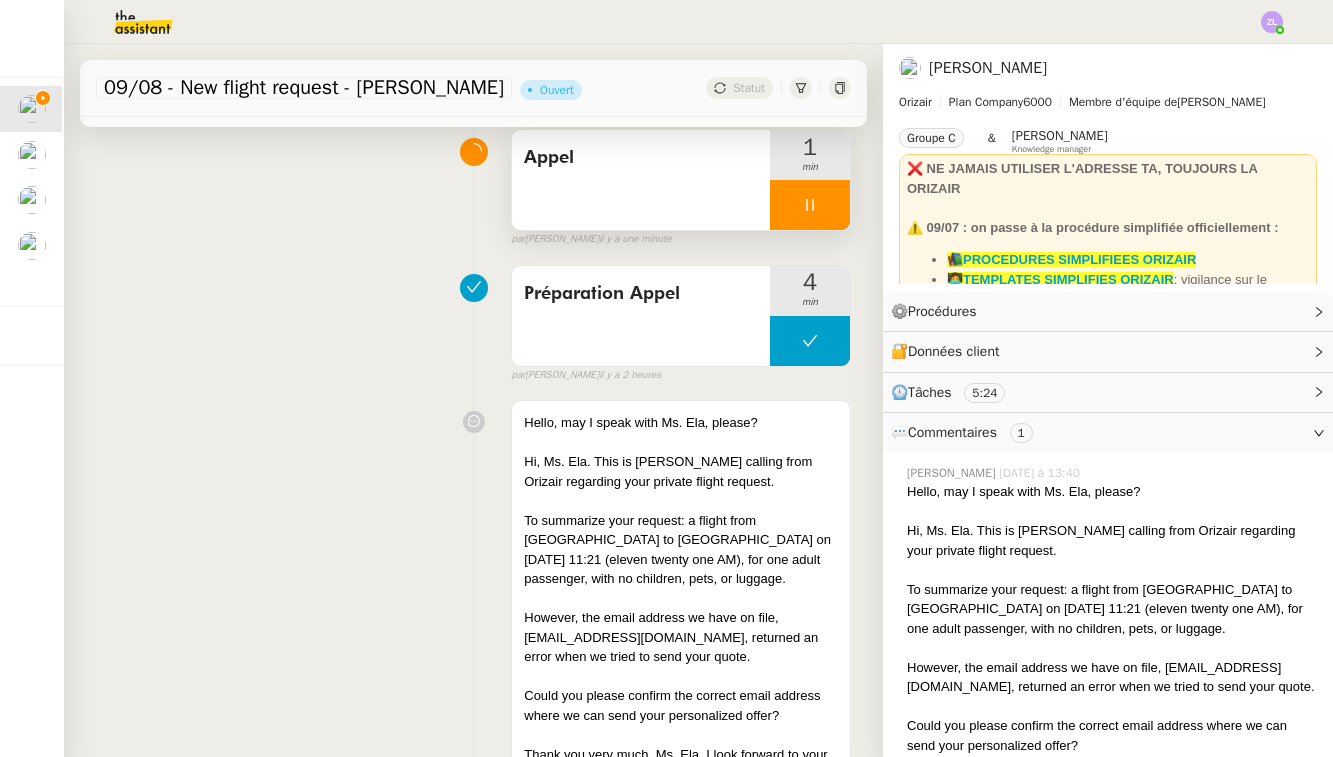scroll, scrollTop: 92, scrollLeft: 0, axis: vertical 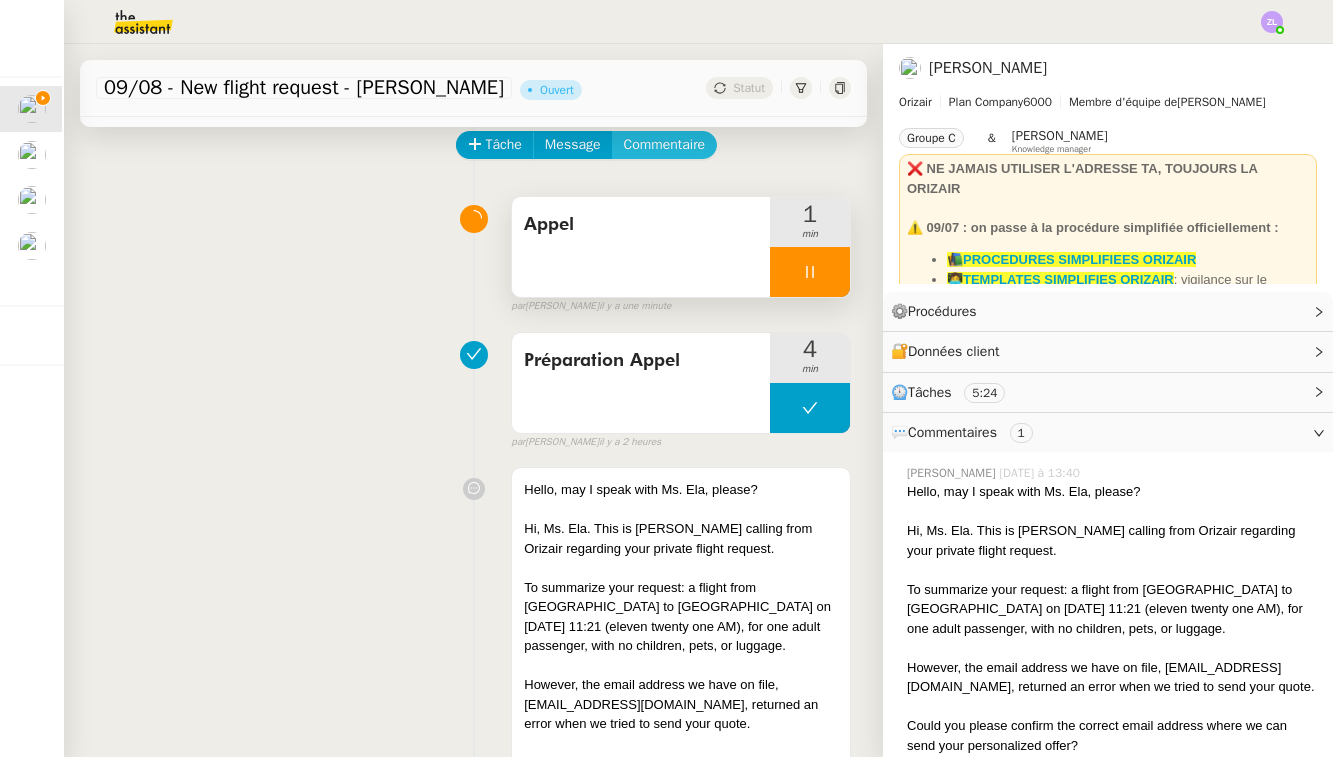 click on "Commentaire" 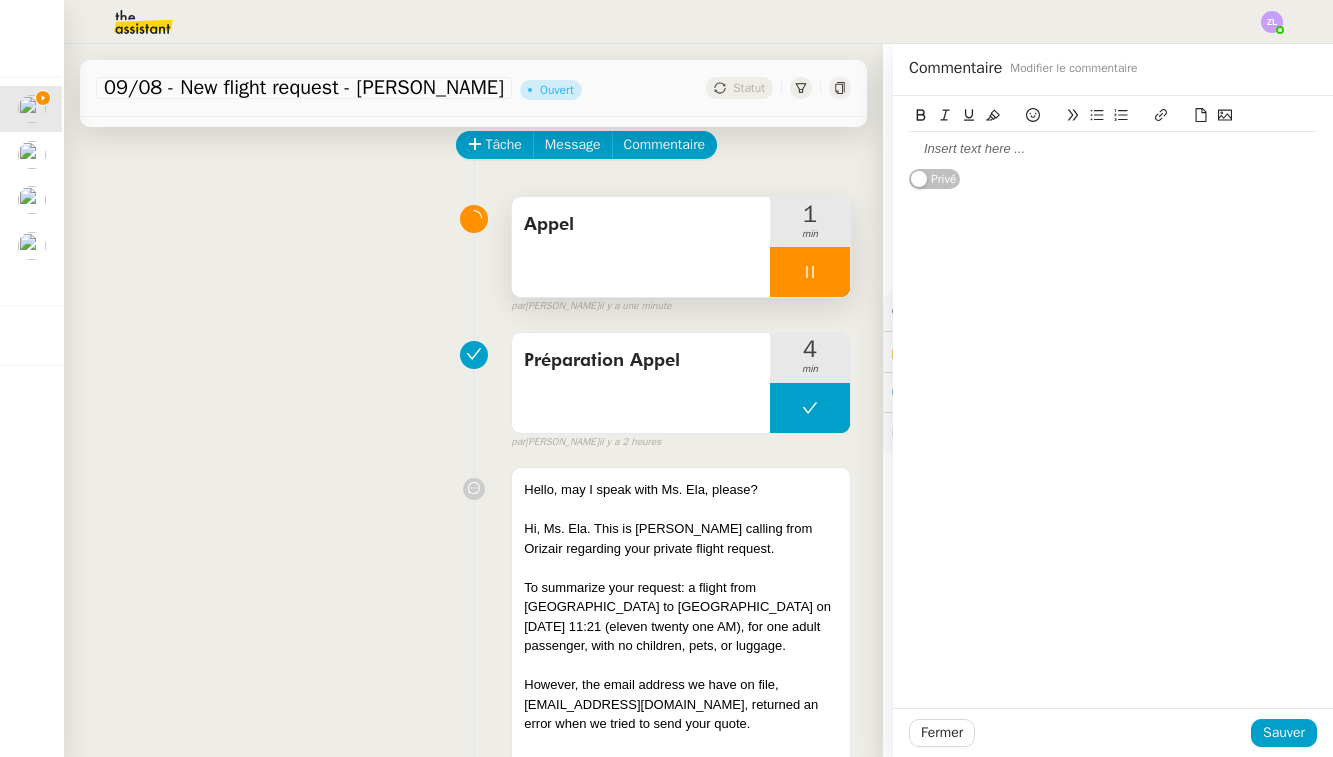 click on "Appel" at bounding box center [641, 247] 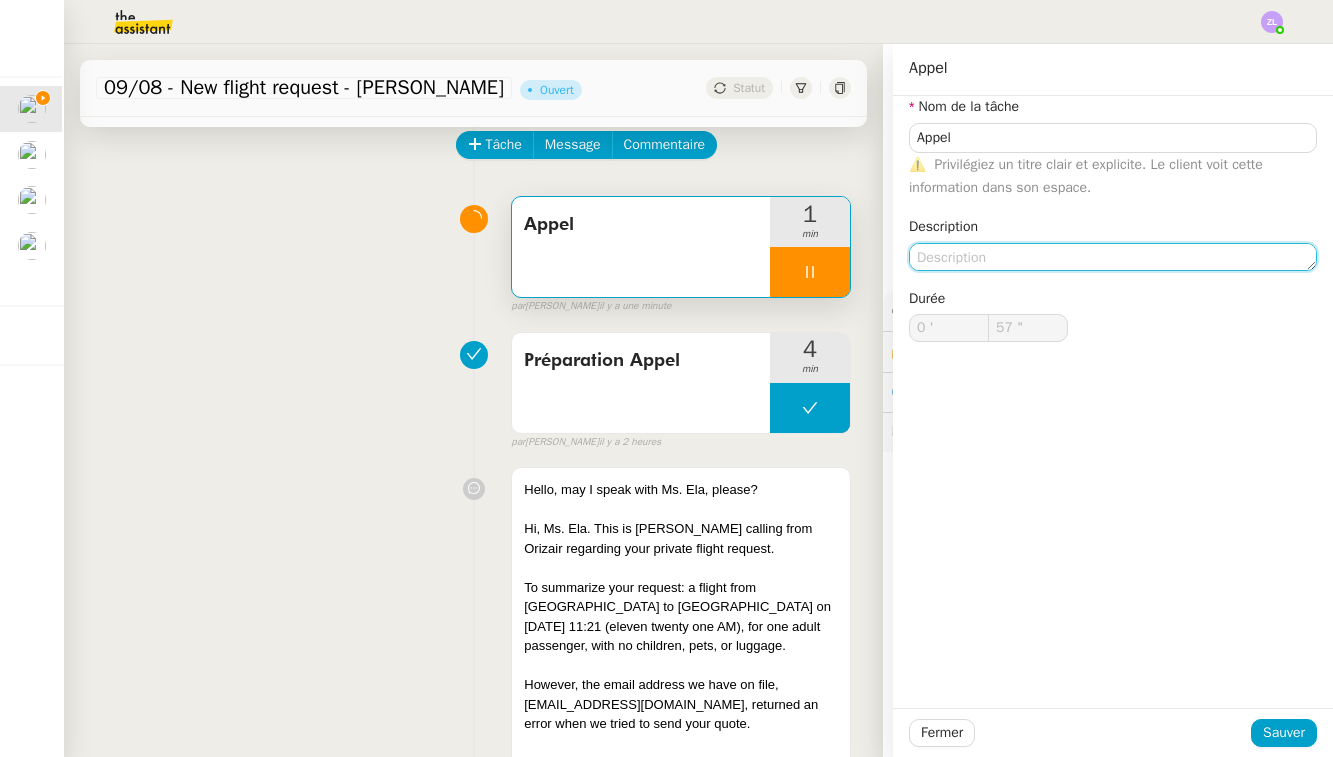 click 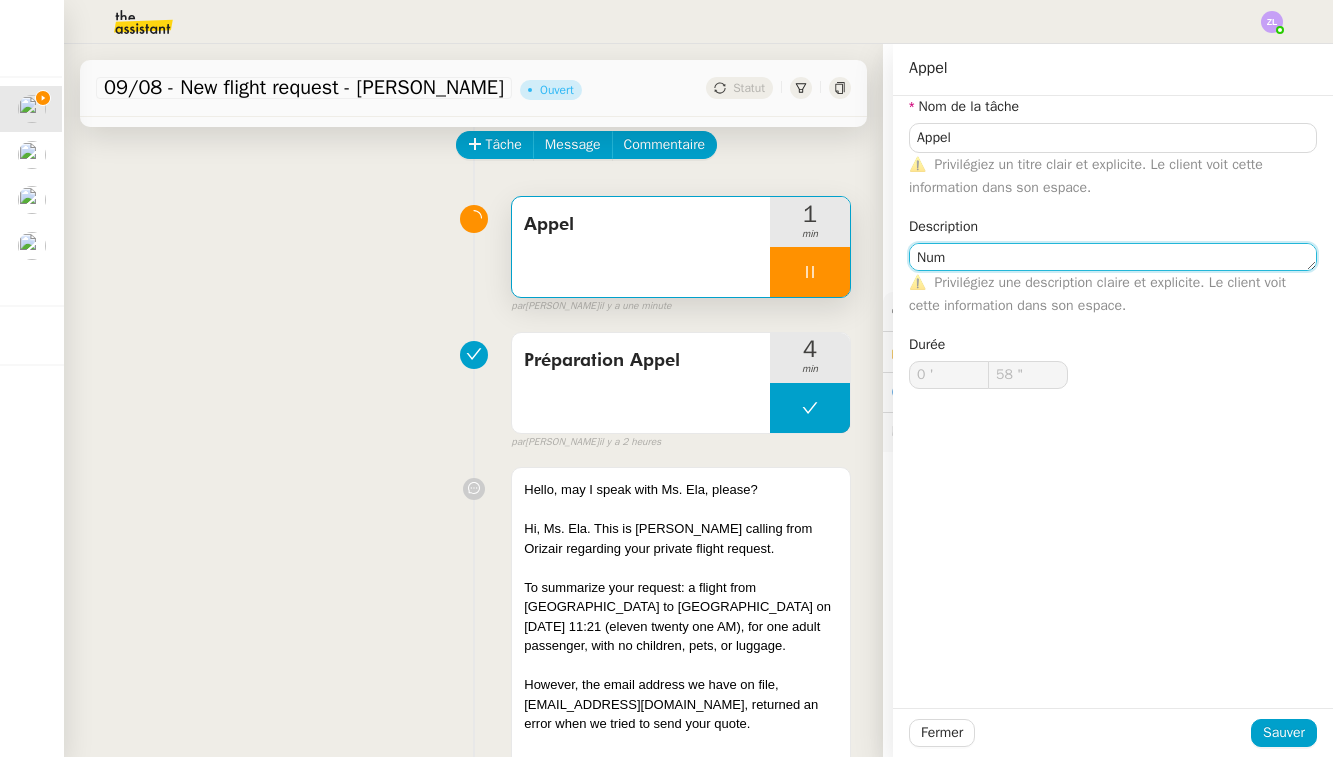 type on "Numé" 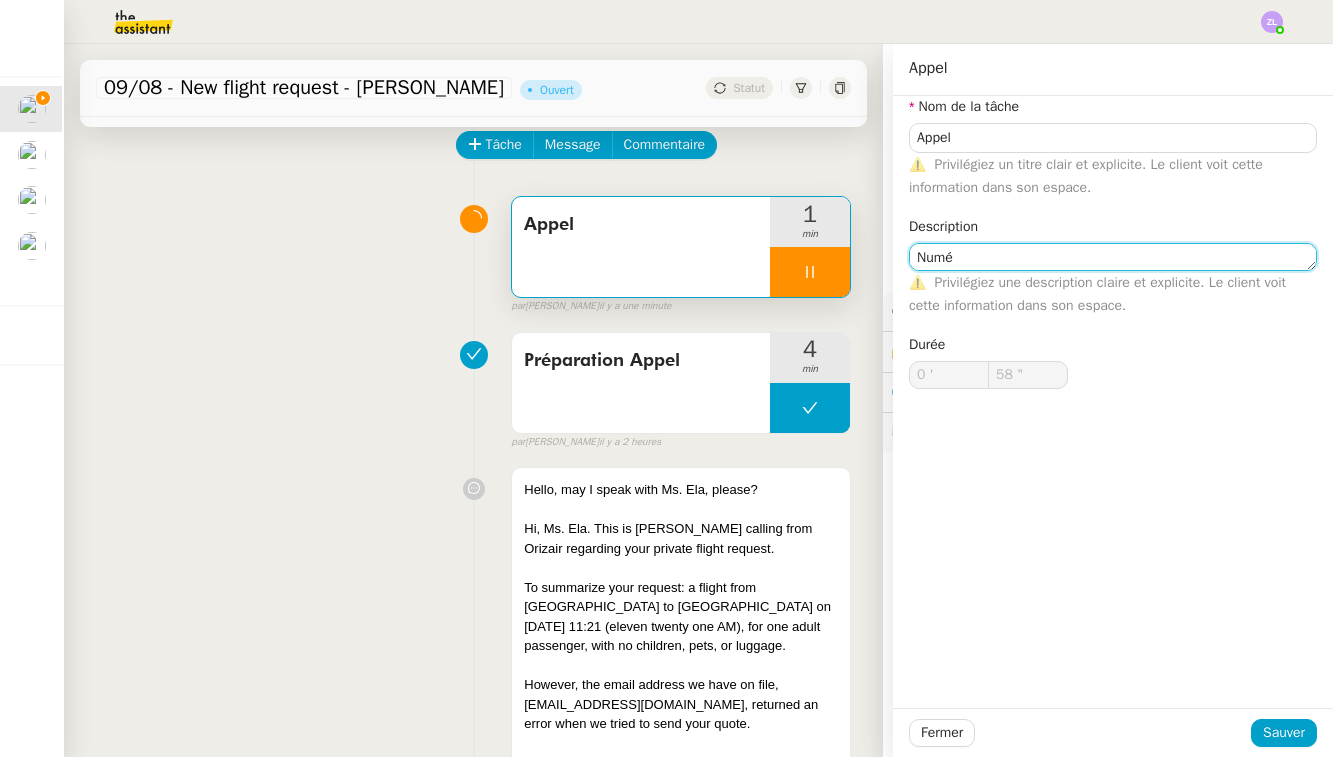 type on "59 "" 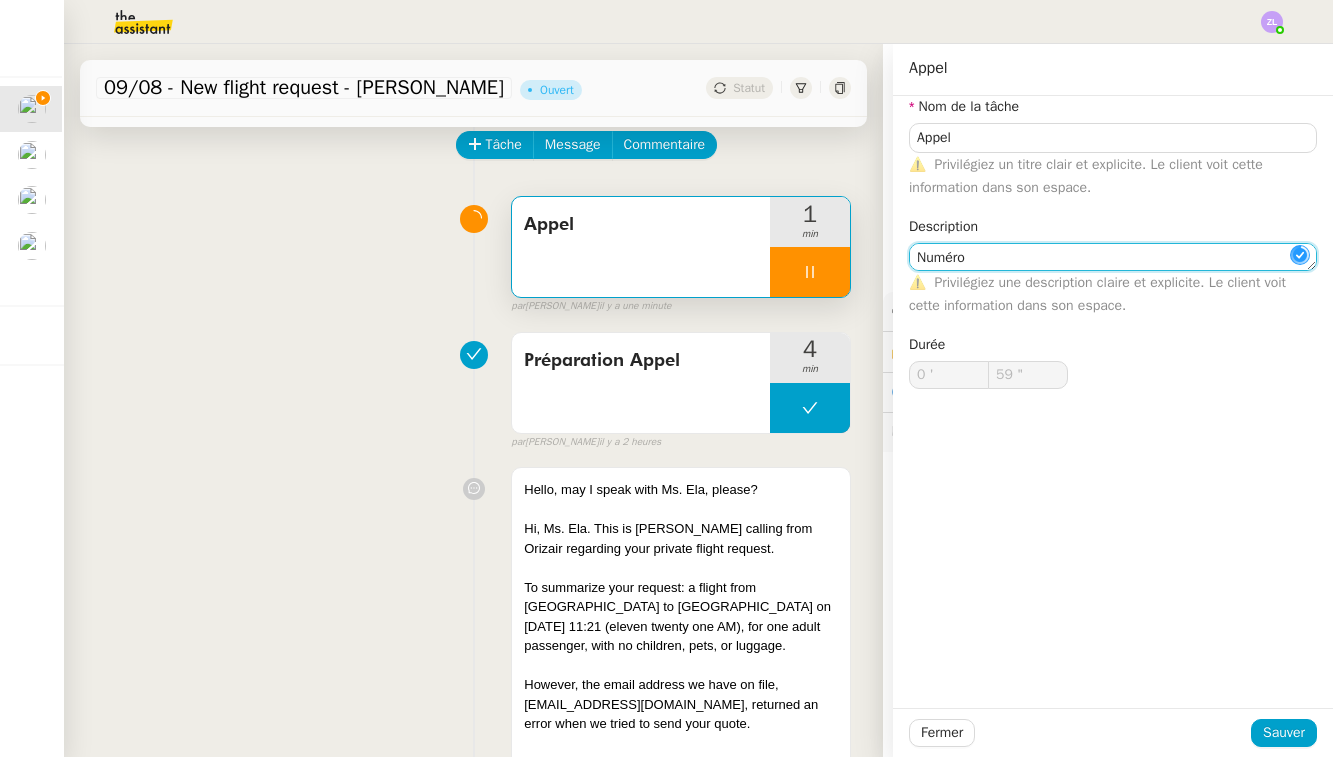 type on "Numéro" 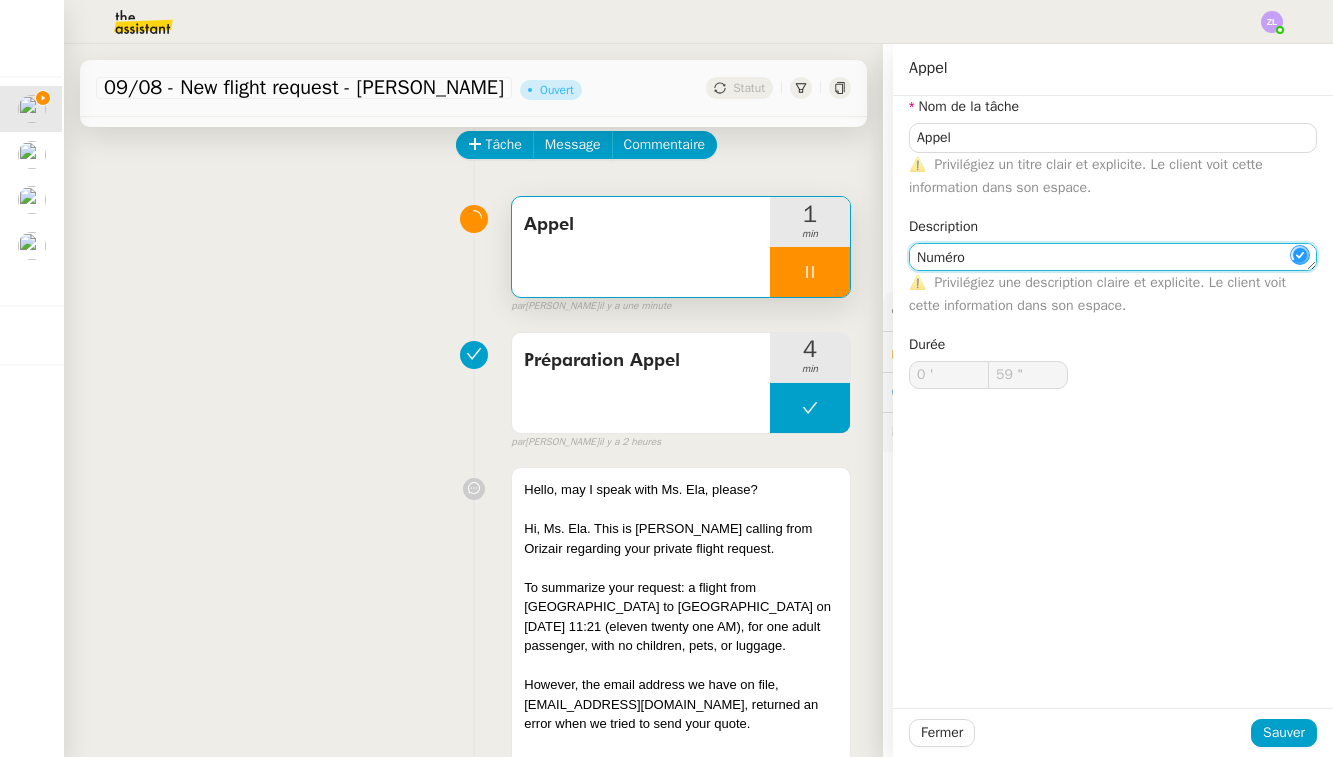 type on "1 '" 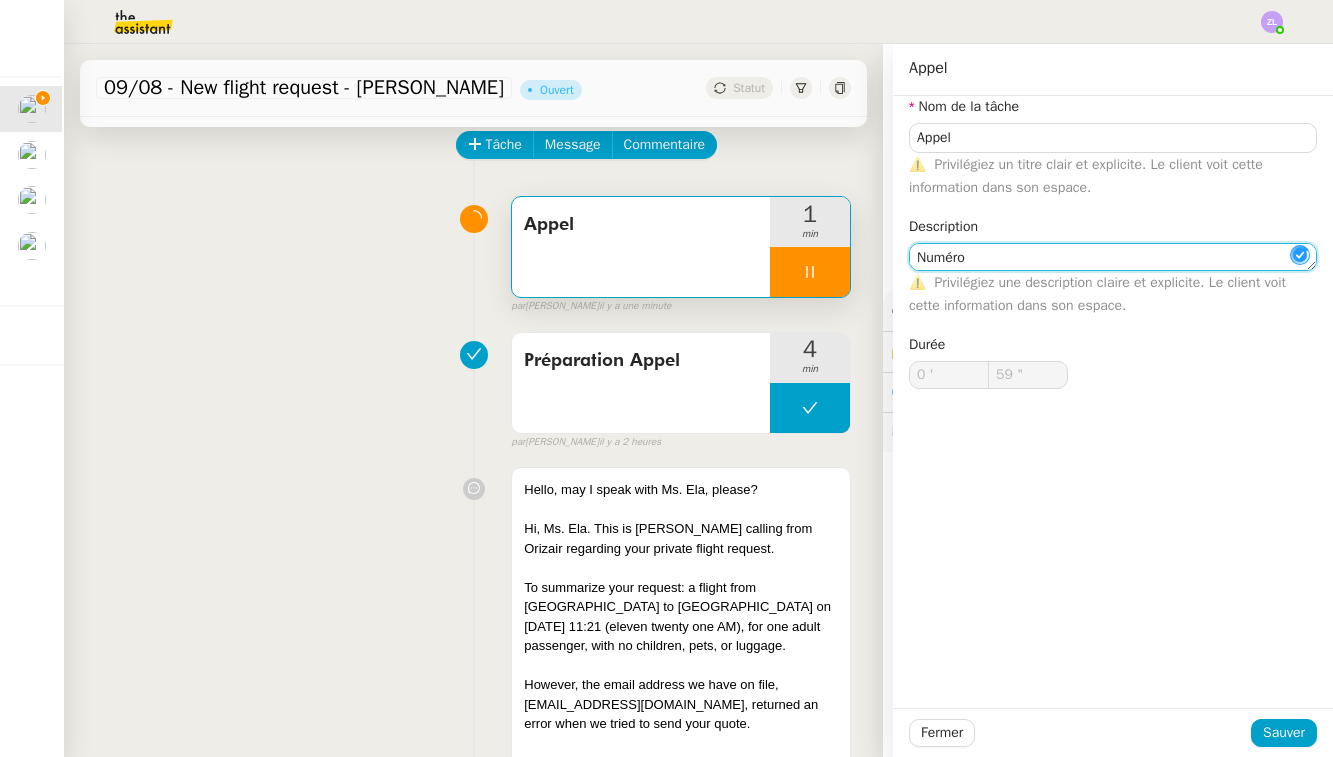 type on "0 "" 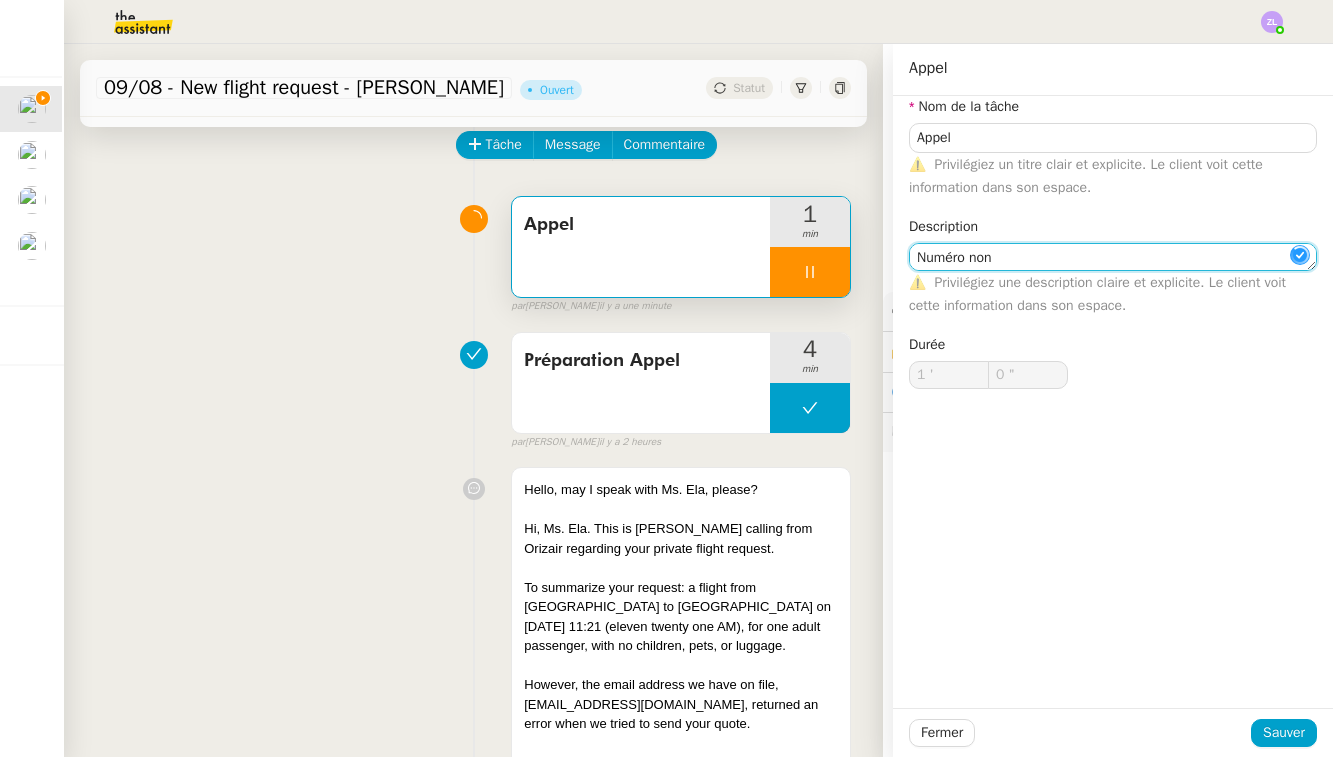 type on "Numéro non a" 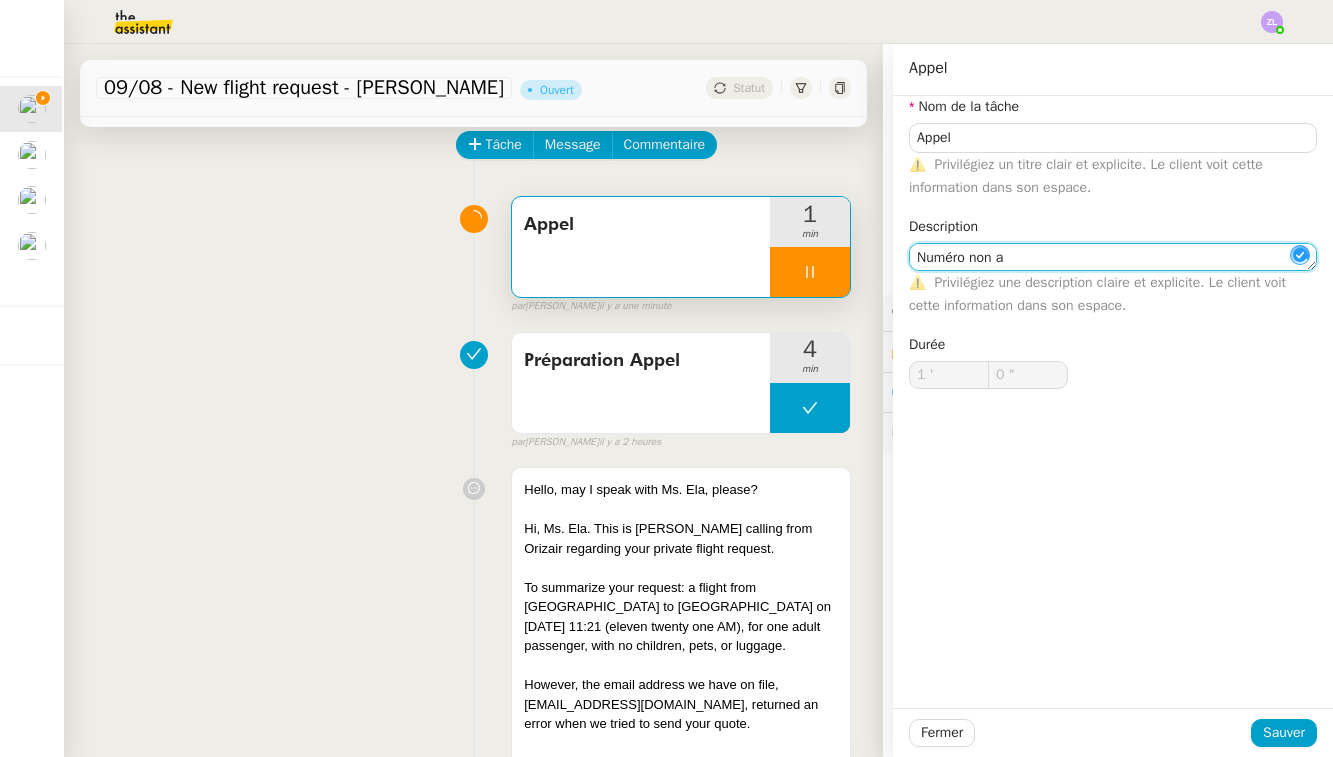 type on "1 "" 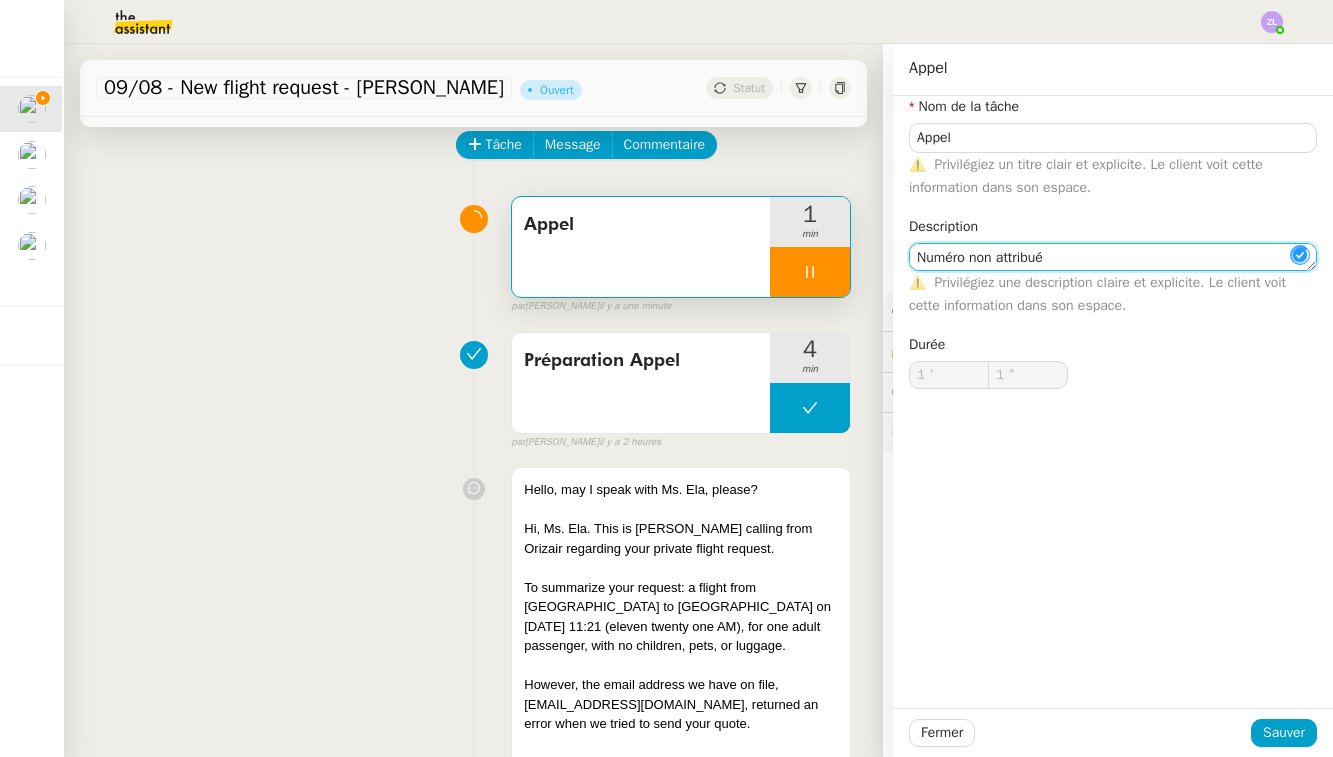 type on "Numéro non attribué" 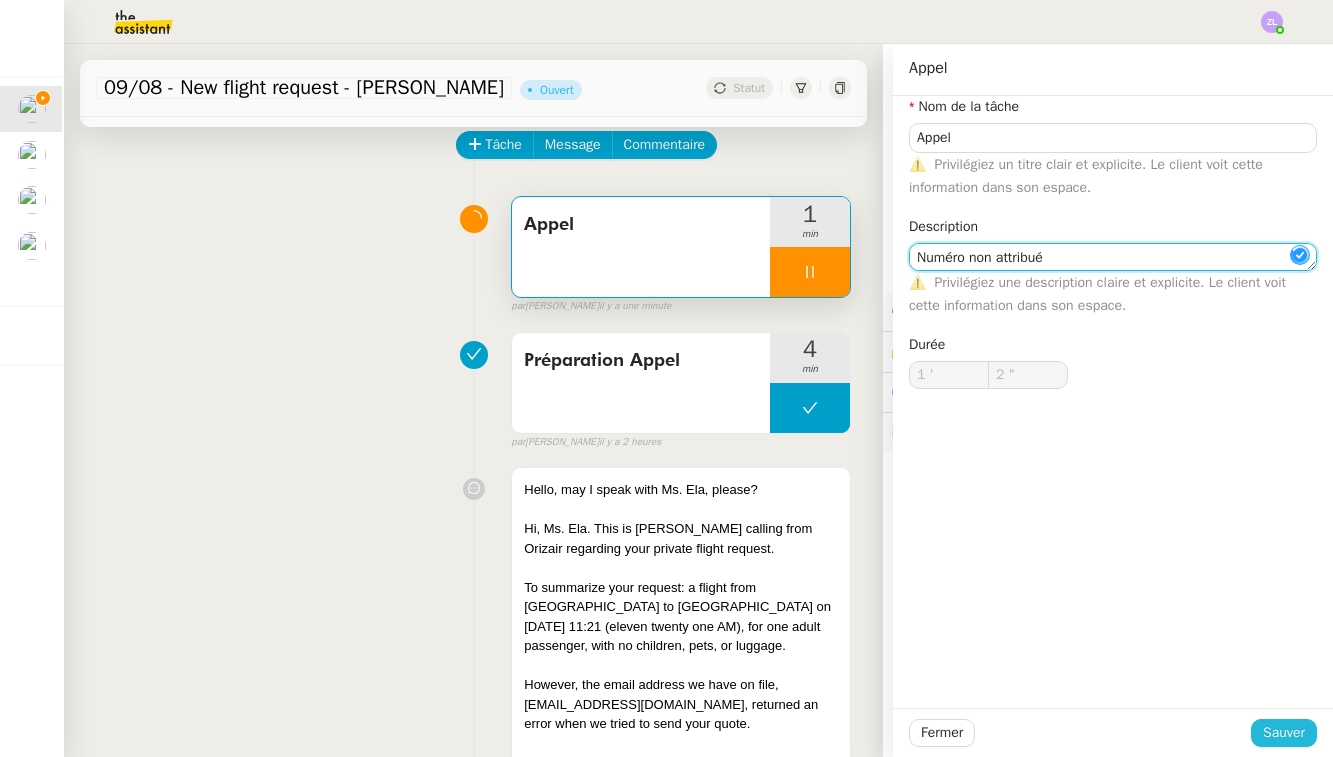 type on "3 "" 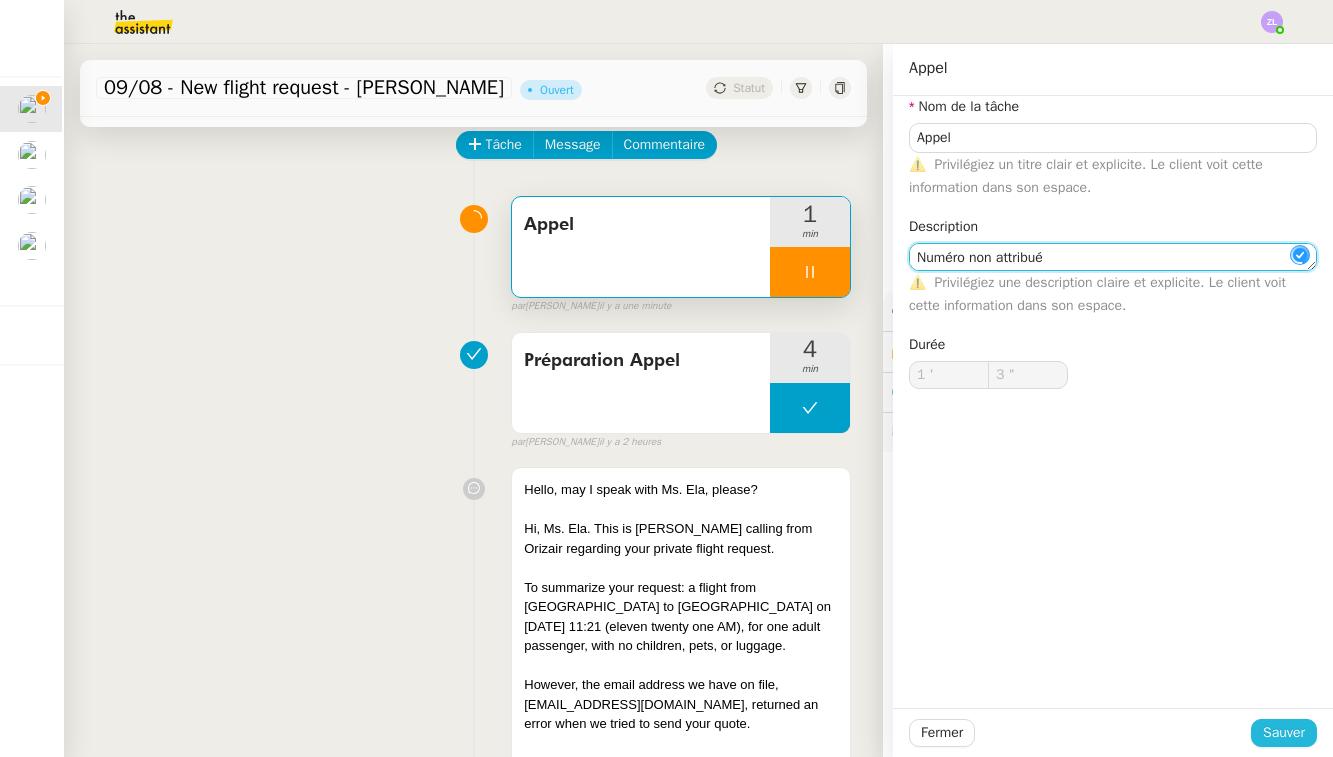 type on "Numéro non attribué" 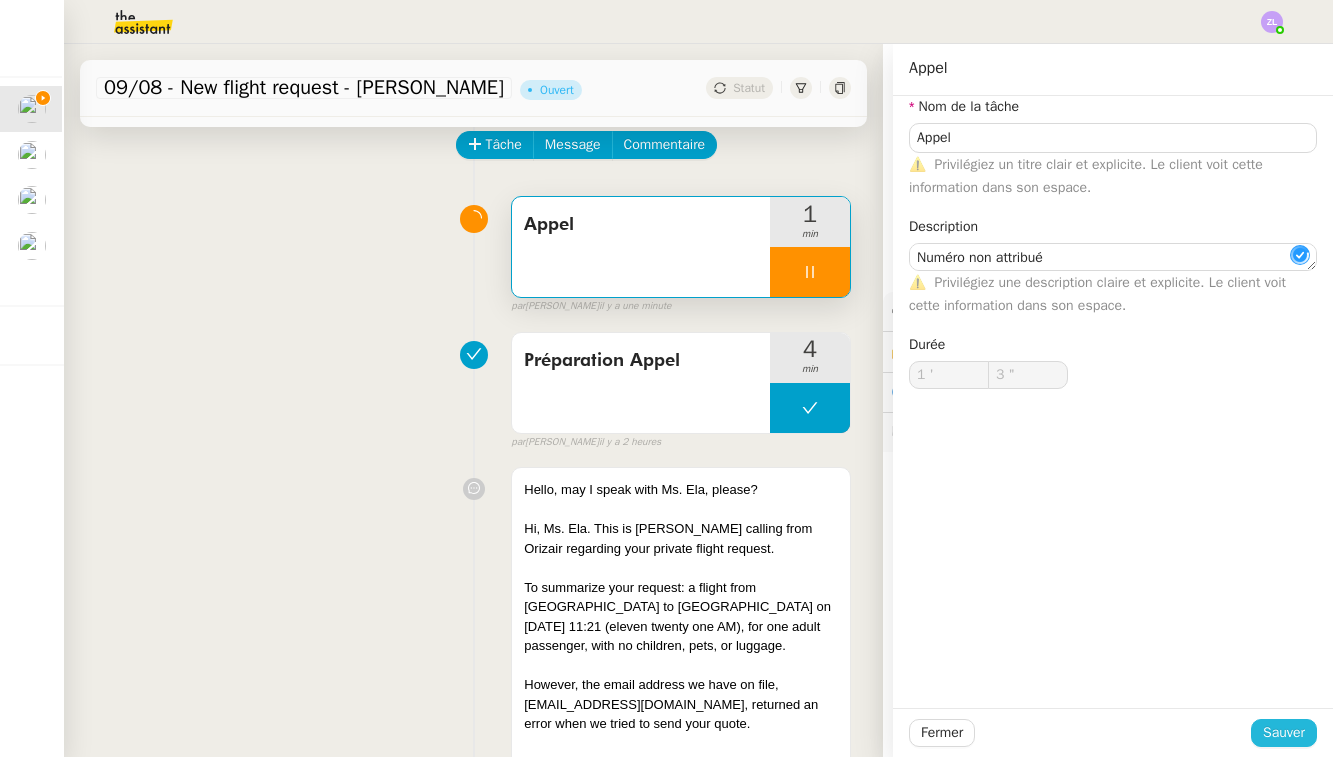 click on "Sauver" 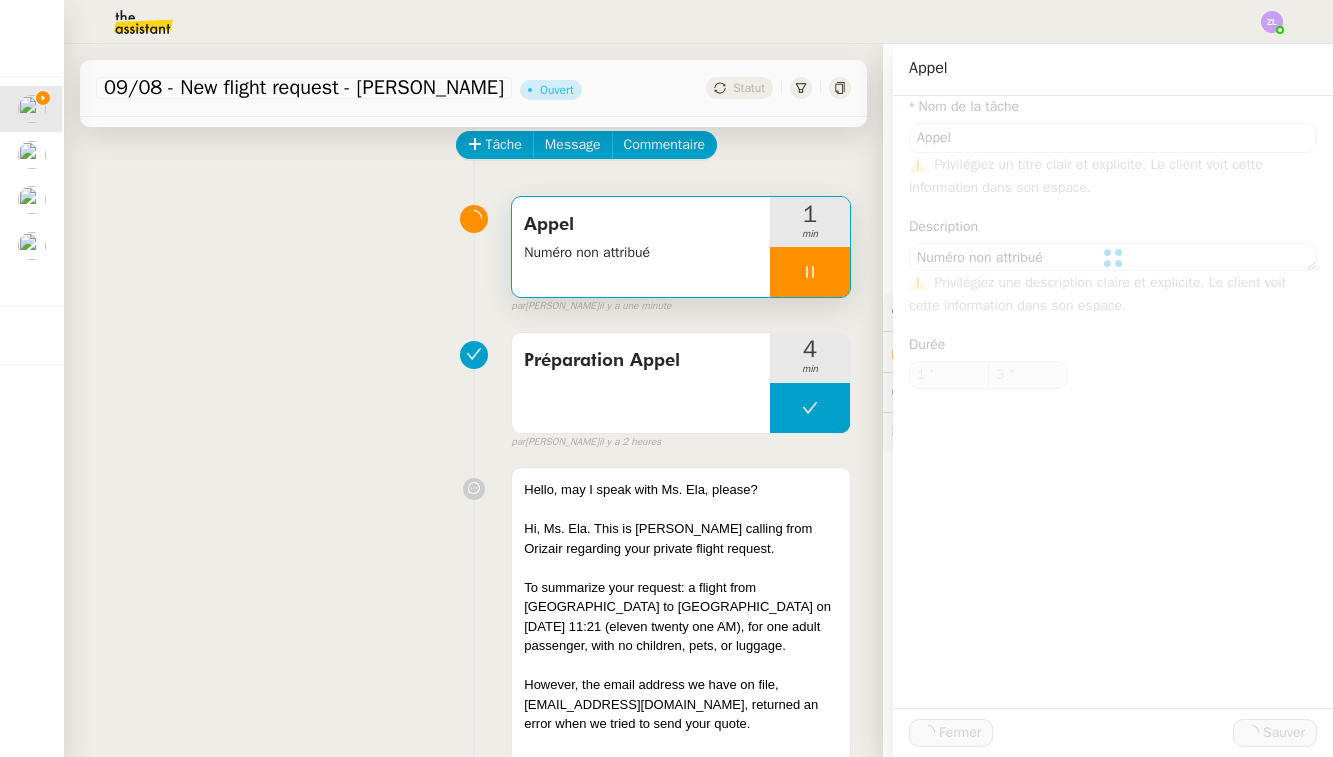 type on "Appel" 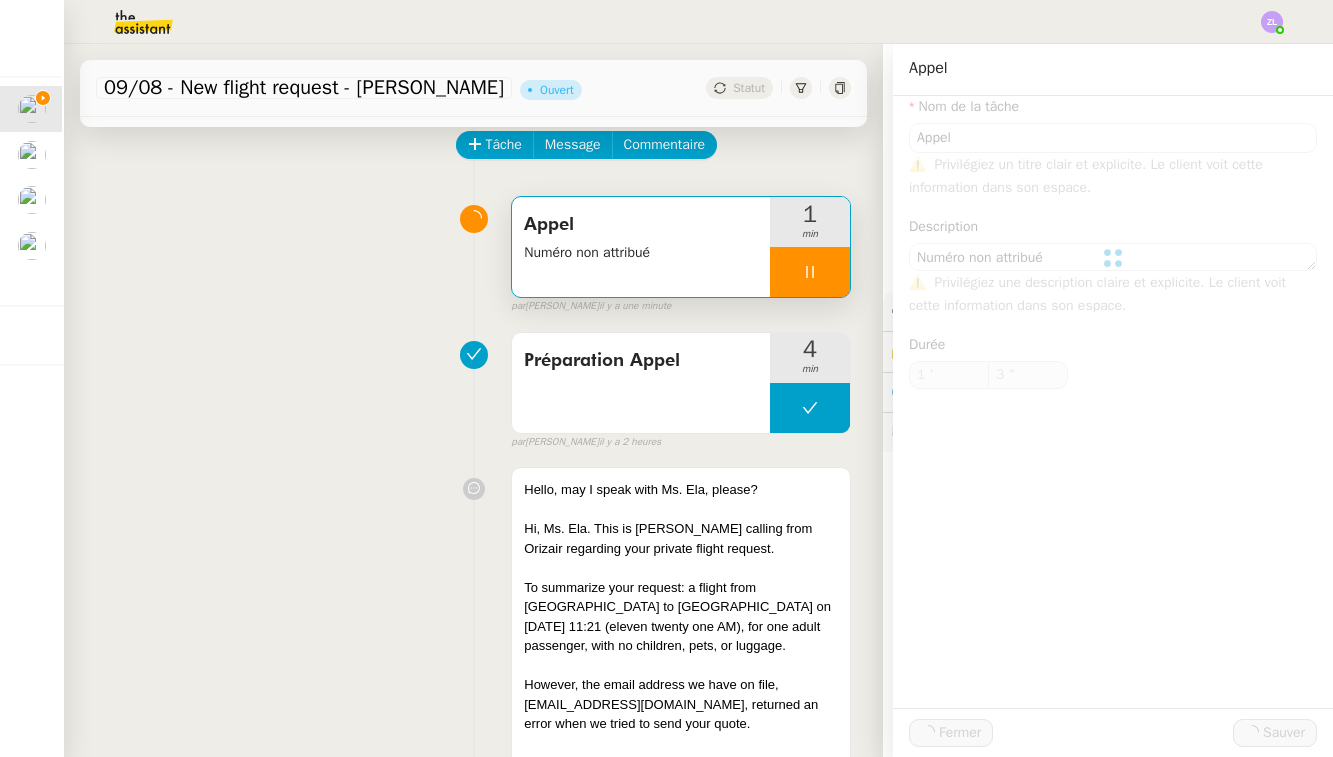 type on "Numéro non attribué" 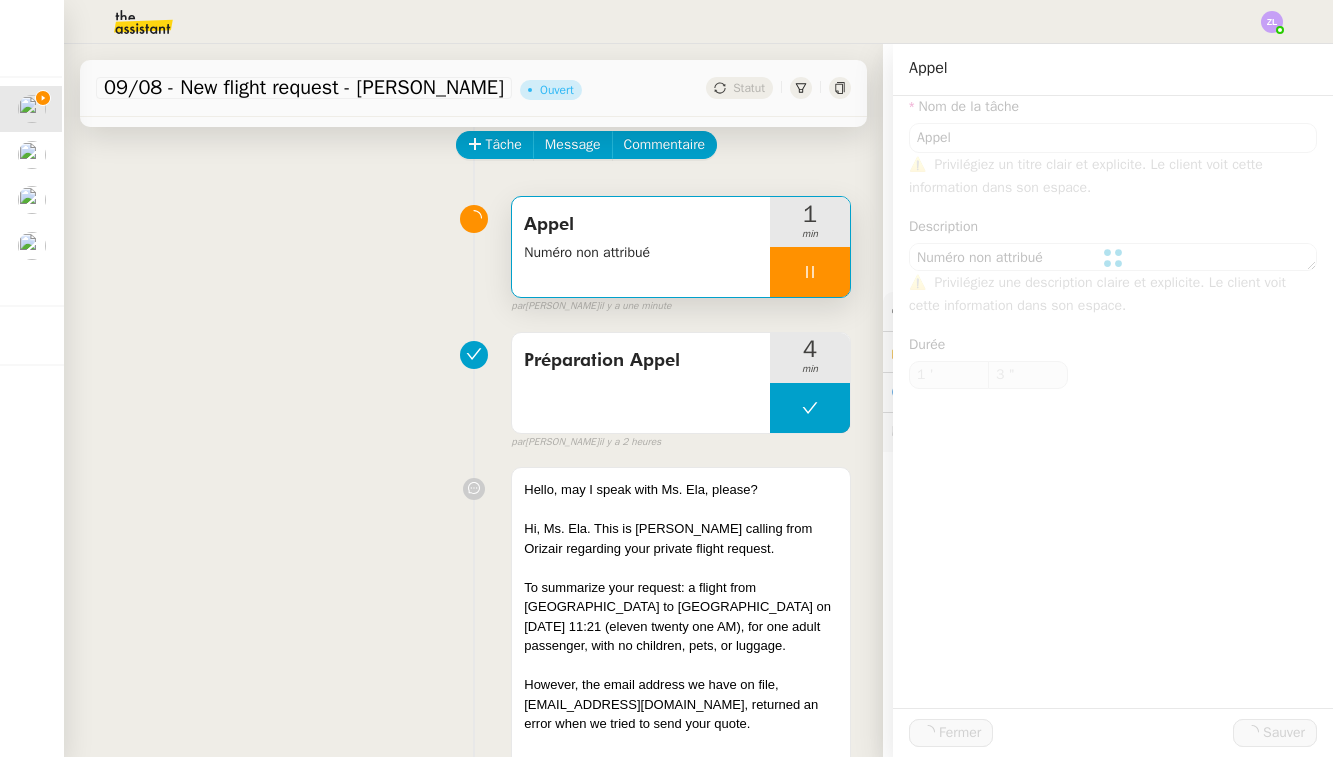 type on "1 '" 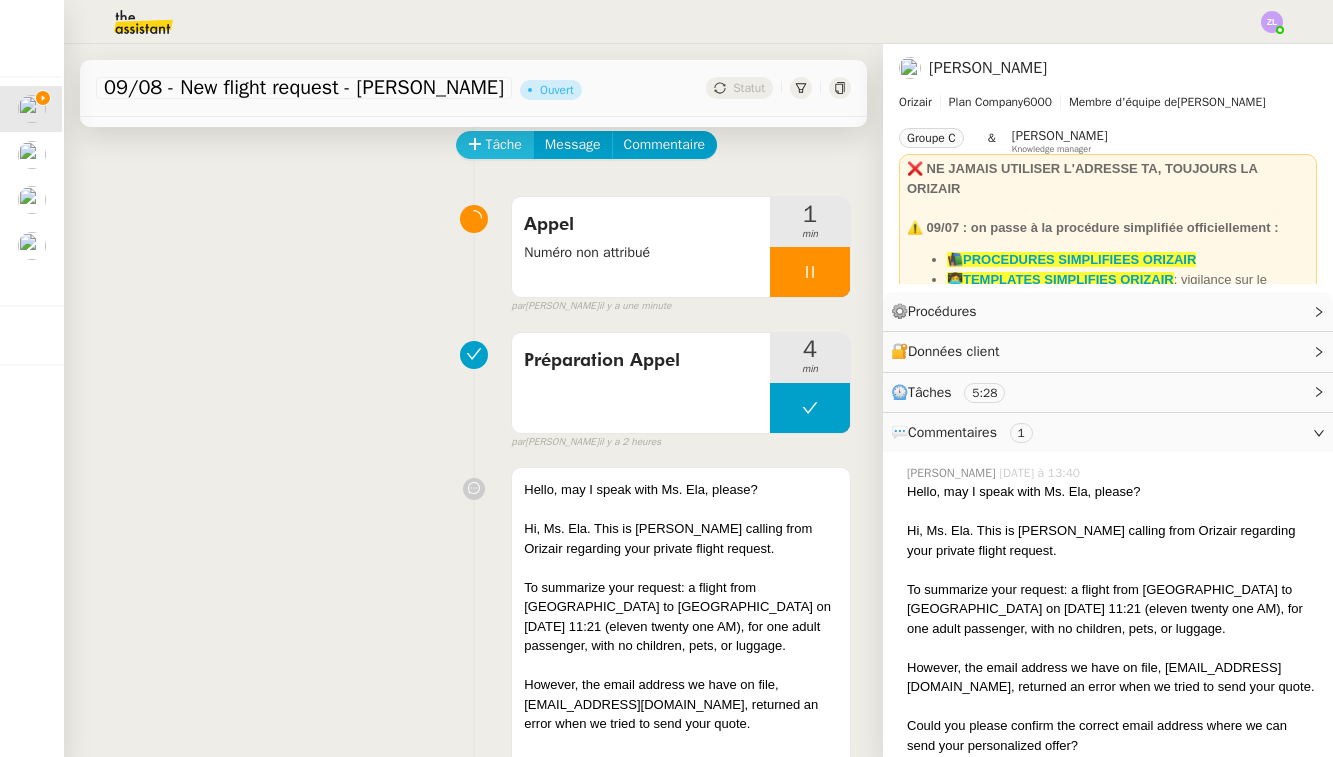 click on "Tâche" 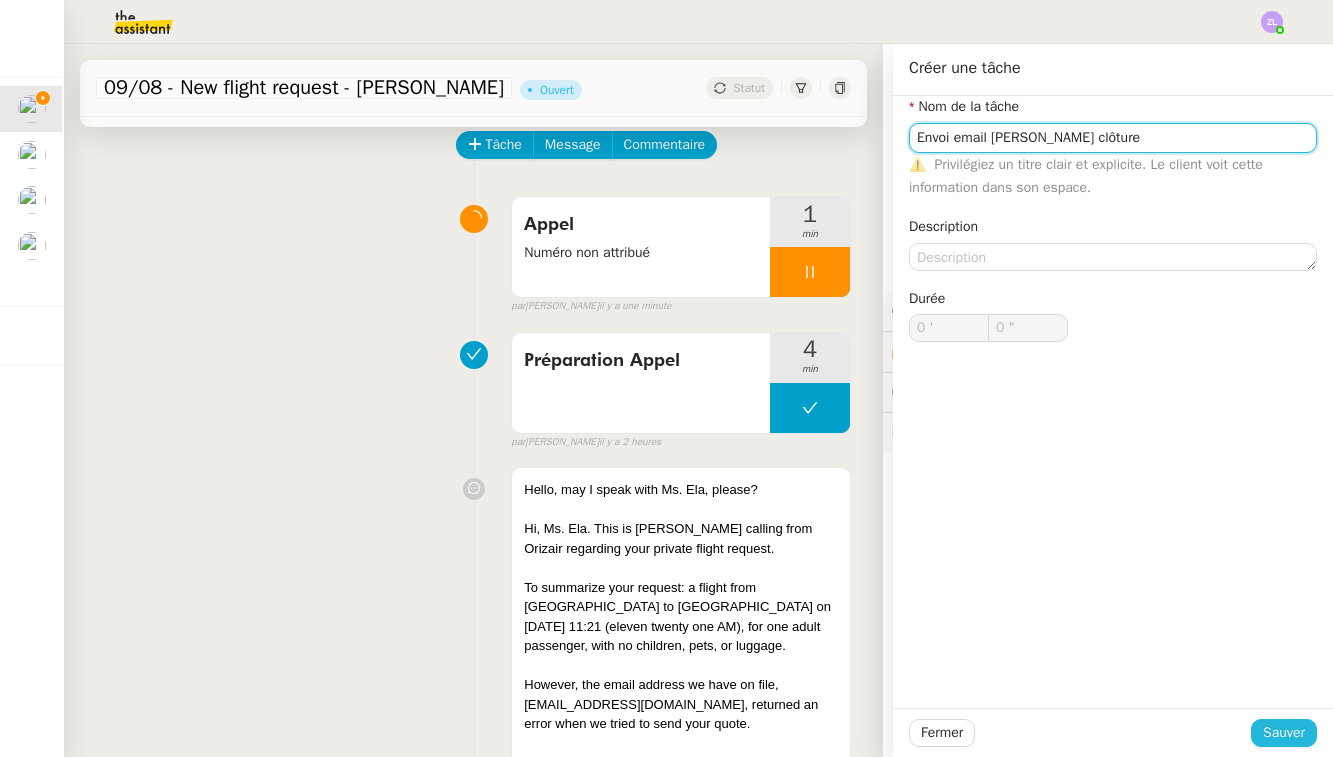 type on "Envoi email [PERSON_NAME] clôture" 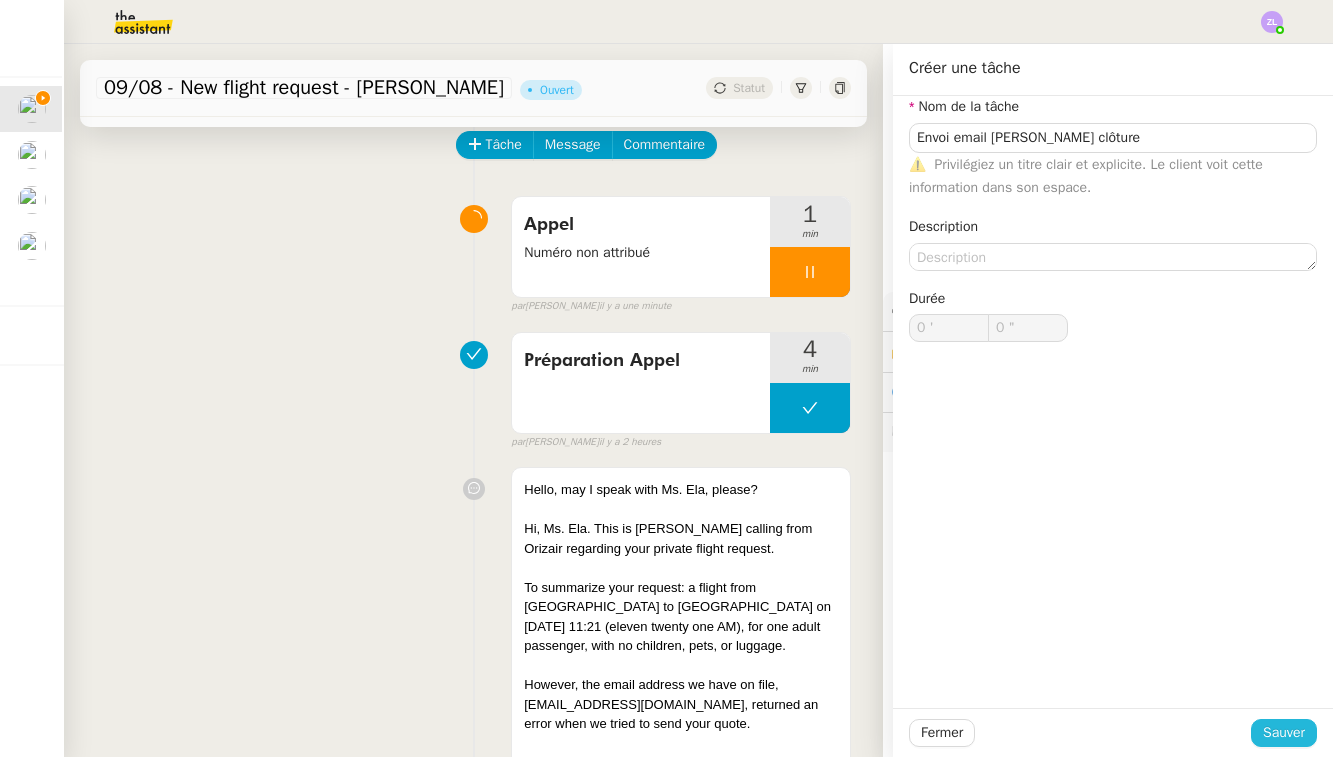 click on "Sauver" 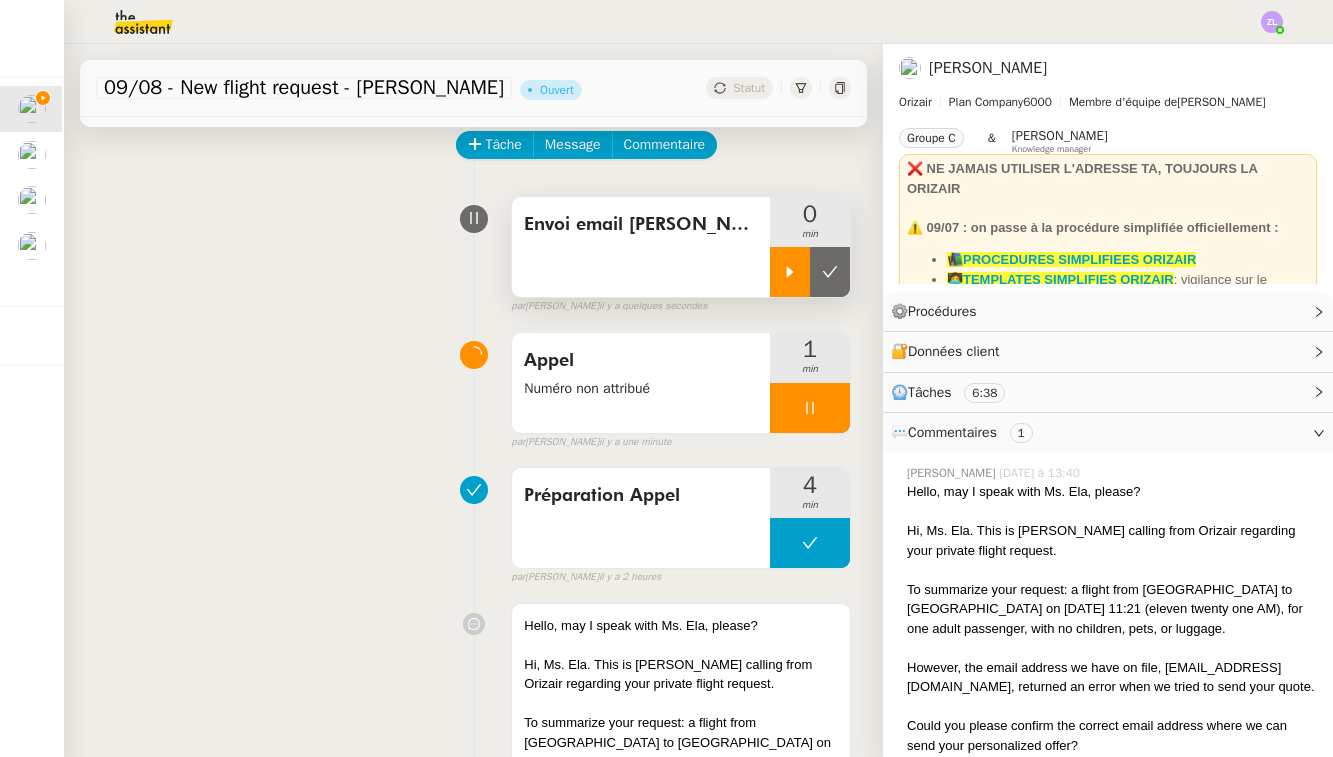 click at bounding box center (790, 272) 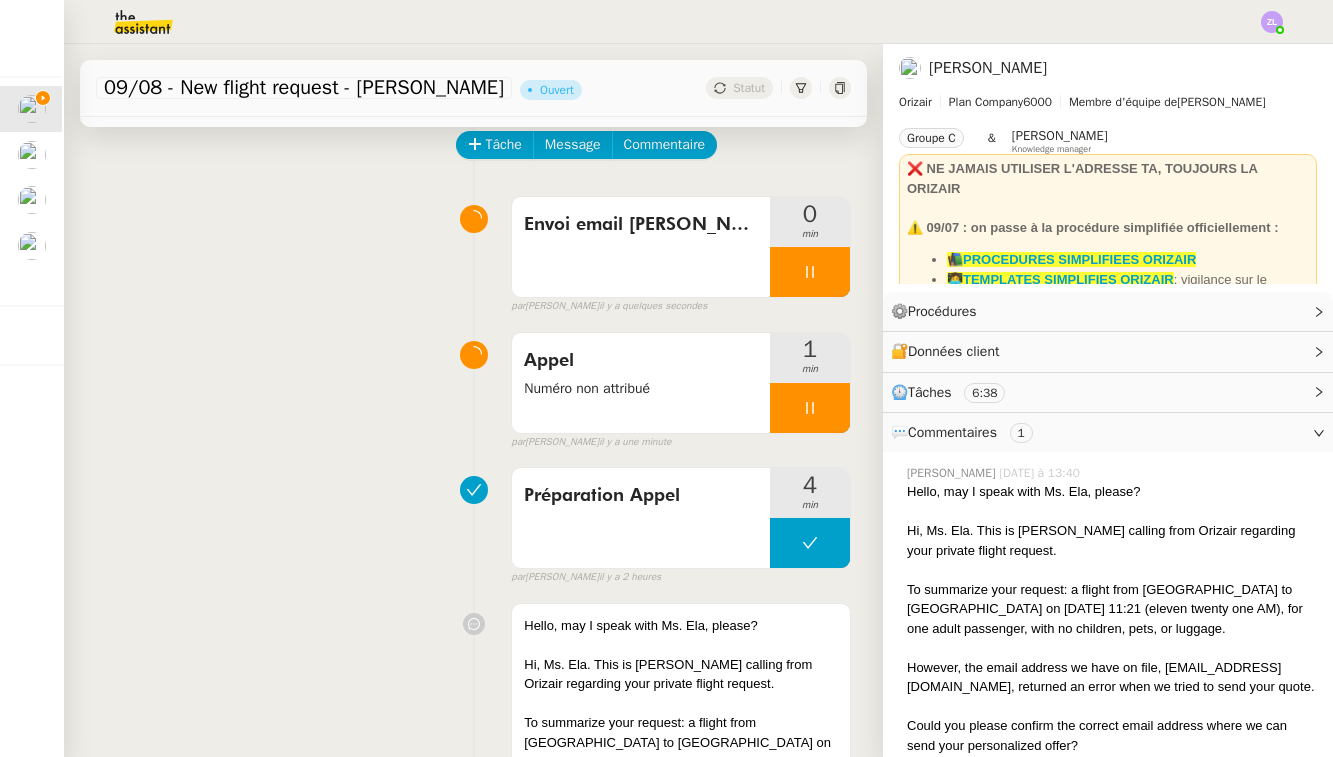 click at bounding box center (810, 408) 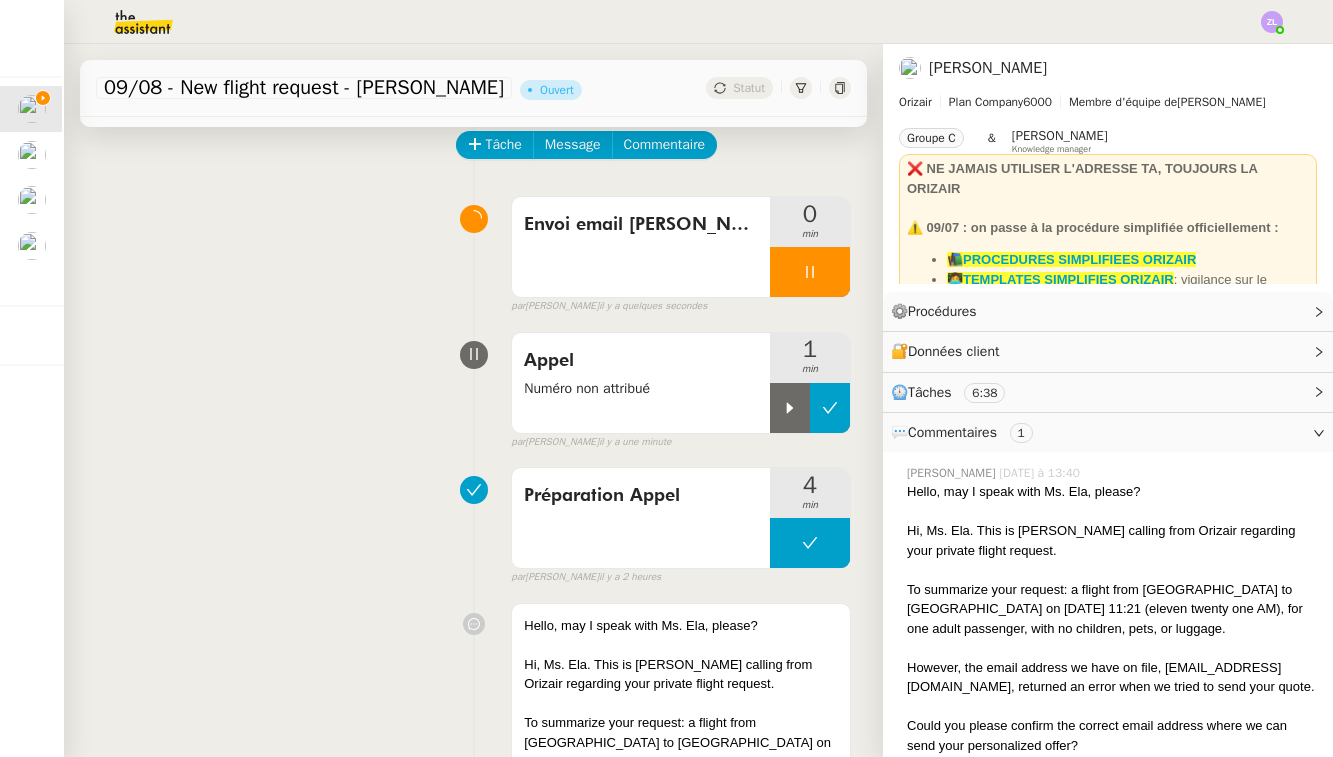 click 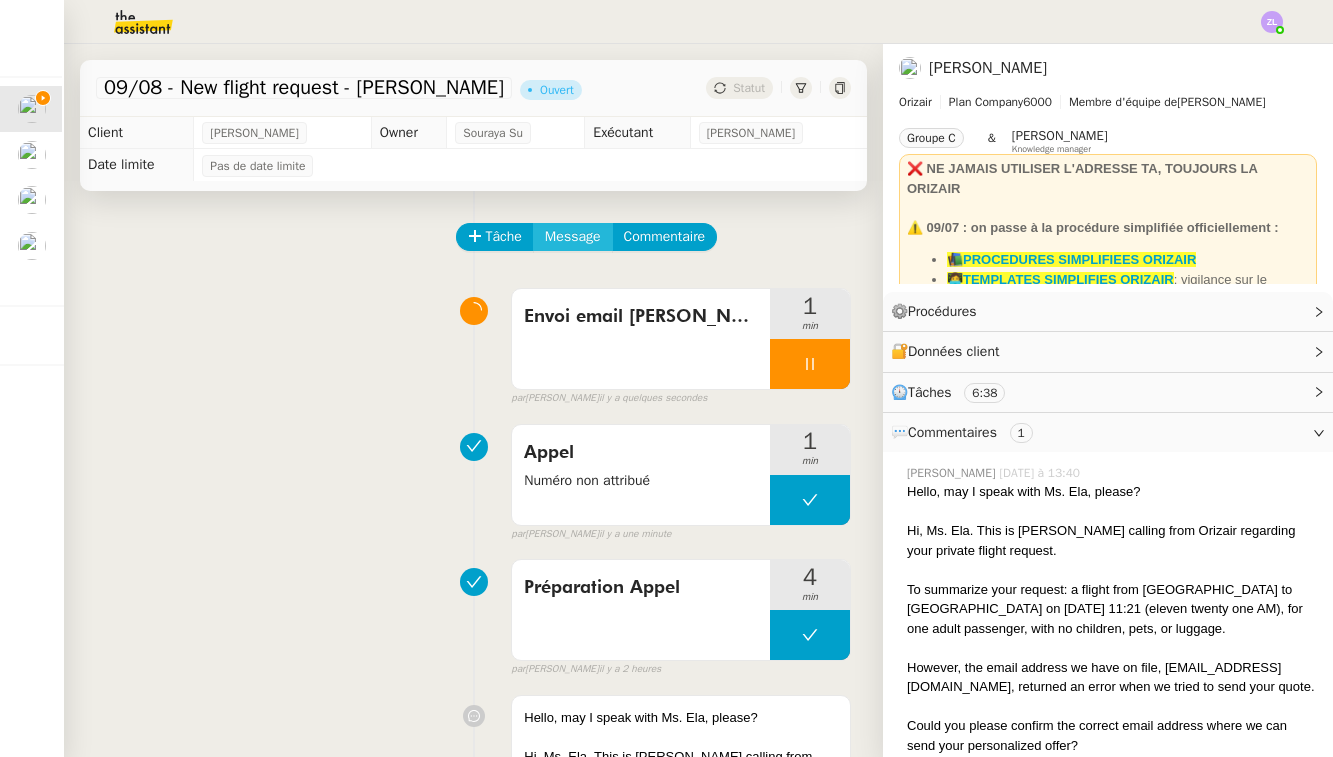 scroll, scrollTop: 0, scrollLeft: 0, axis: both 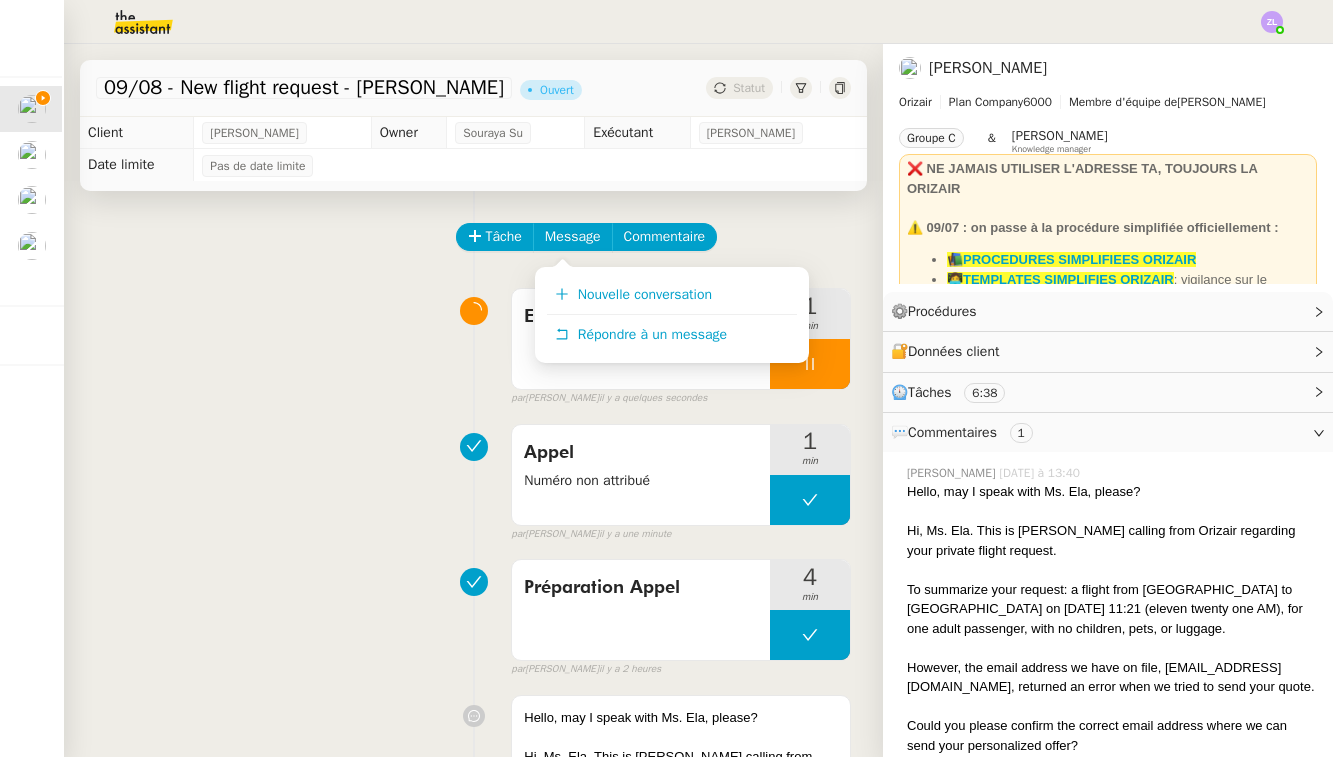 click on "Nouvelle conversation    Répondre à un message" at bounding box center [672, 315] 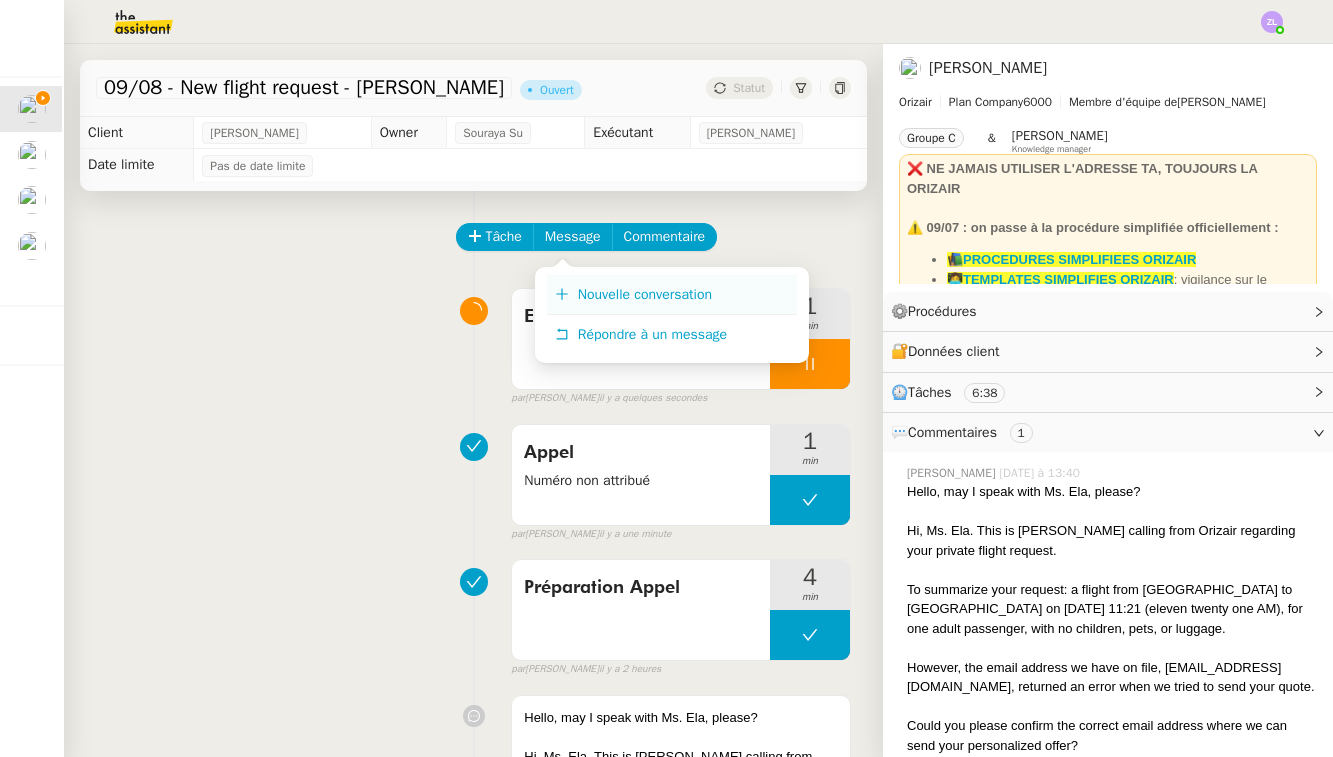 click on "Nouvelle conversation" at bounding box center [672, 295] 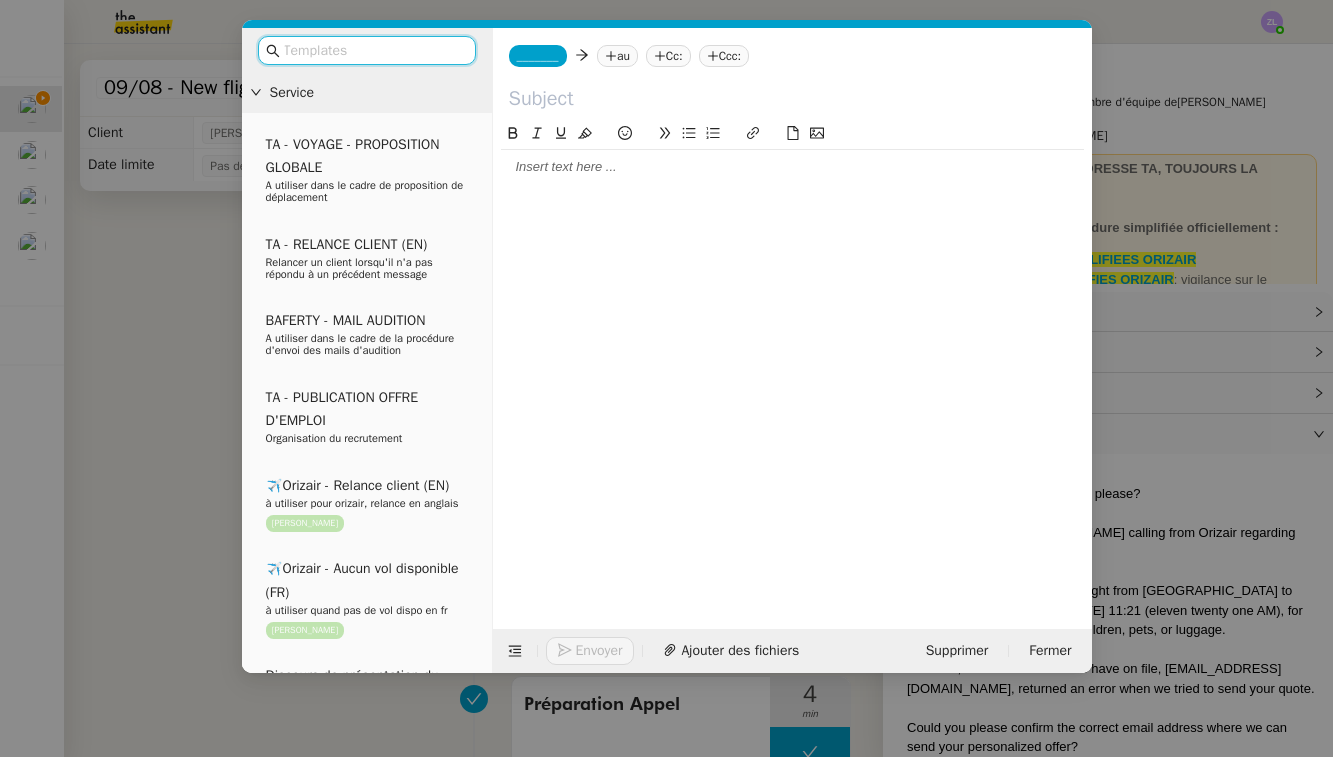 click on "Service TA - VOYAGE - PROPOSITION GLOBALE    A utiliser dans le cadre de proposition de déplacement TA - RELANCE CLIENT (EN)    Relancer un client lorsqu'il n'a pas répondu à un précédent message BAFERTY - MAIL AUDITION    A utiliser dans le cadre de la procédure d'envoi des mails d'audition TA - PUBLICATION OFFRE D'EMPLOI     Organisation du recrutement ✈️Orizair - Relance client (EN)     à utiliser pour orizair, relance en anglais  [PERSON_NAME] ✈️Orizair - Aucun vol disponible (FR)    à utiliser quand pas de vol dispo en fr  [PERSON_NAME] Discours de présentation du paiement sécurisé    ✈️Orizair - Relance client (FR)    à utiliser pour orizair, première relance en français  [PERSON_NAME] TA - VOYAGES - PROPOSITION ITINERAIRE    Soumettre les résultats d'une recherche Orizair - Empty Legs - Confirmation opérateur (EN)    à utiliser dans la communication sur avinode pour les empty legs  [PERSON_NAME] TA - CONFIRMATION PAIEMENT (EN)    TA - COURRIER EXPEDIE (recommandé)" at bounding box center (666, 378) 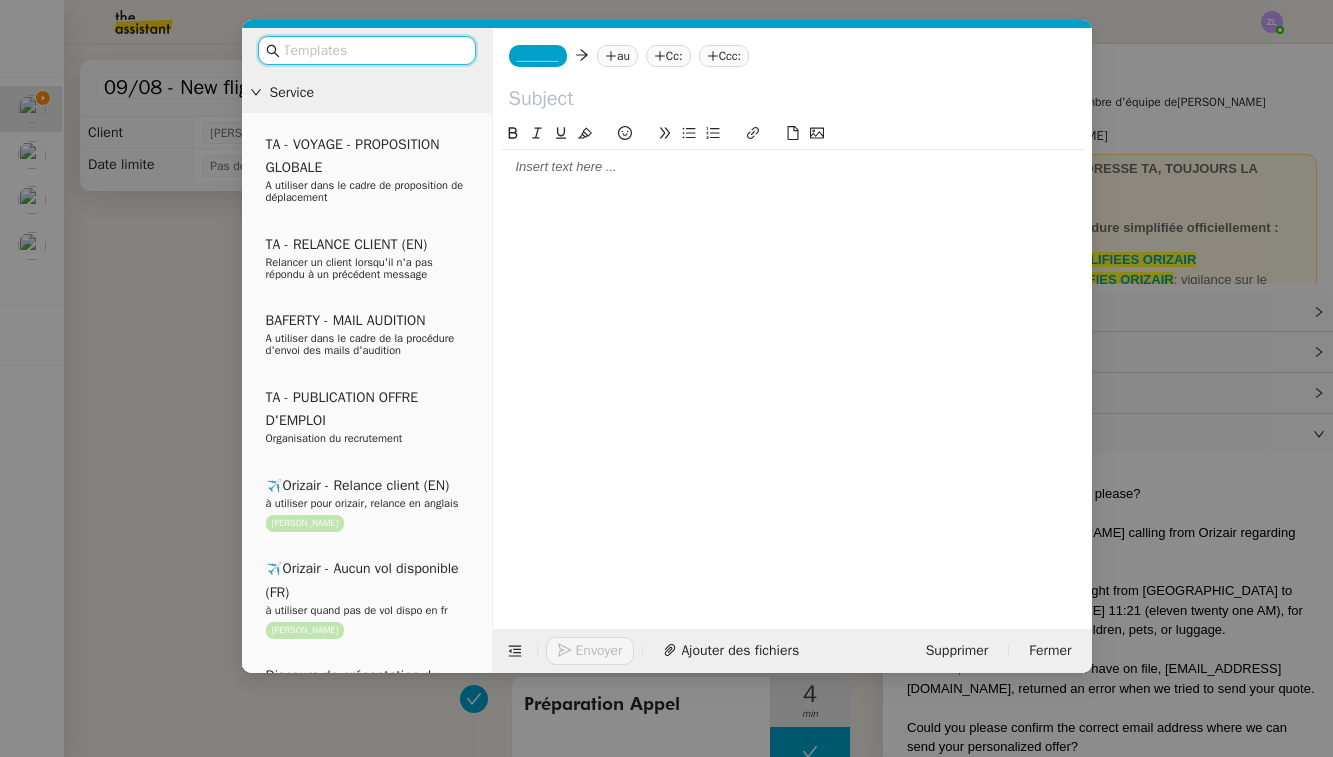 click on "Service TA - VOYAGE - PROPOSITION GLOBALE    A utiliser dans le cadre de proposition de déplacement TA - RELANCE CLIENT (EN)    Relancer un client lorsqu'il n'a pas répondu à un précédent message BAFERTY - MAIL AUDITION    A utiliser dans le cadre de la procédure d'envoi des mails d'audition TA - PUBLICATION OFFRE D'EMPLOI     Organisation du recrutement ✈️Orizair - Relance client (EN)     à utiliser pour orizair, relance en anglais  [PERSON_NAME] ✈️Orizair - Aucun vol disponible (FR)    à utiliser quand pas de vol dispo en fr  [PERSON_NAME] Discours de présentation du paiement sécurisé    ✈️Orizair - Relance client (FR)    à utiliser pour orizair, première relance en français  [PERSON_NAME] TA - VOYAGES - PROPOSITION ITINERAIRE    Soumettre les résultats d'une recherche Orizair - Empty Legs - Confirmation opérateur (EN)    à utiliser dans la communication sur avinode pour les empty legs  [PERSON_NAME] TA - CONFIRMATION PAIEMENT (EN)    TA - COURRIER EXPEDIE (recommandé)" at bounding box center [666, 378] 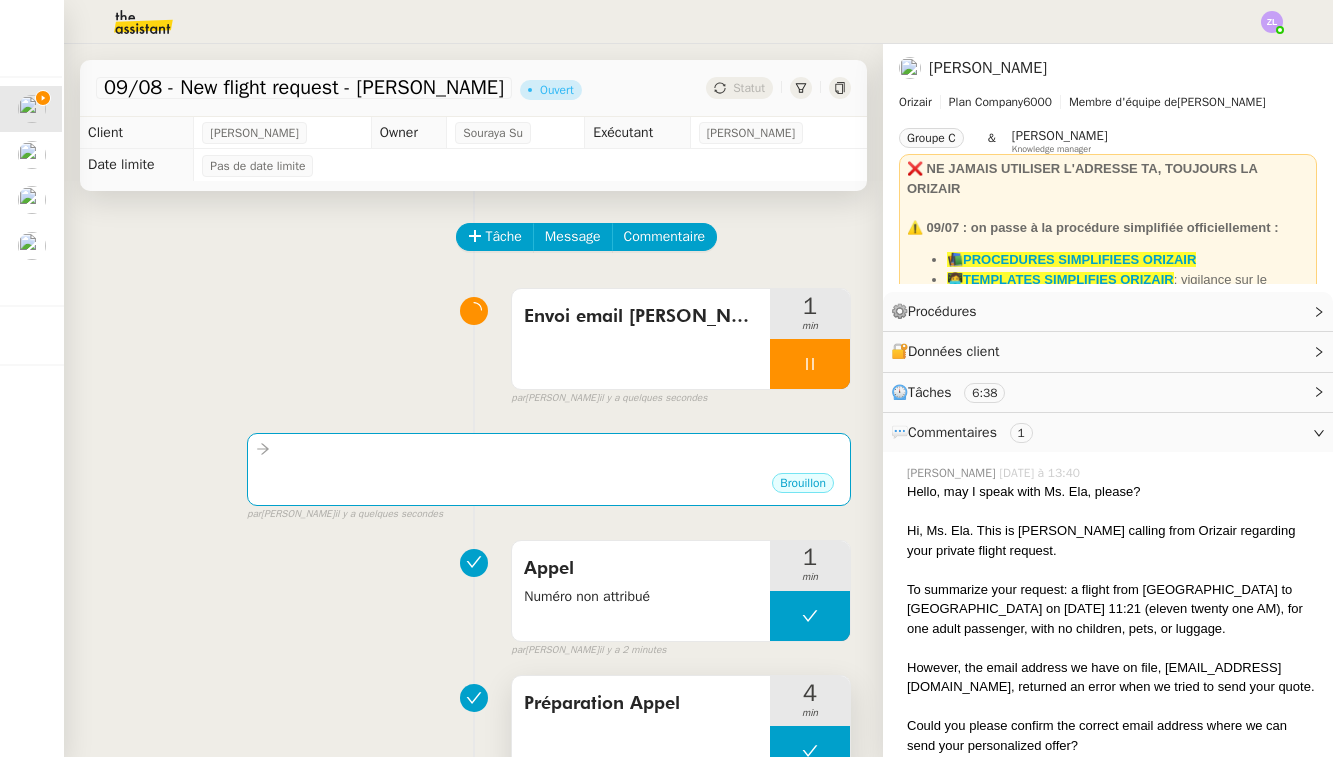 scroll, scrollTop: 0, scrollLeft: 0, axis: both 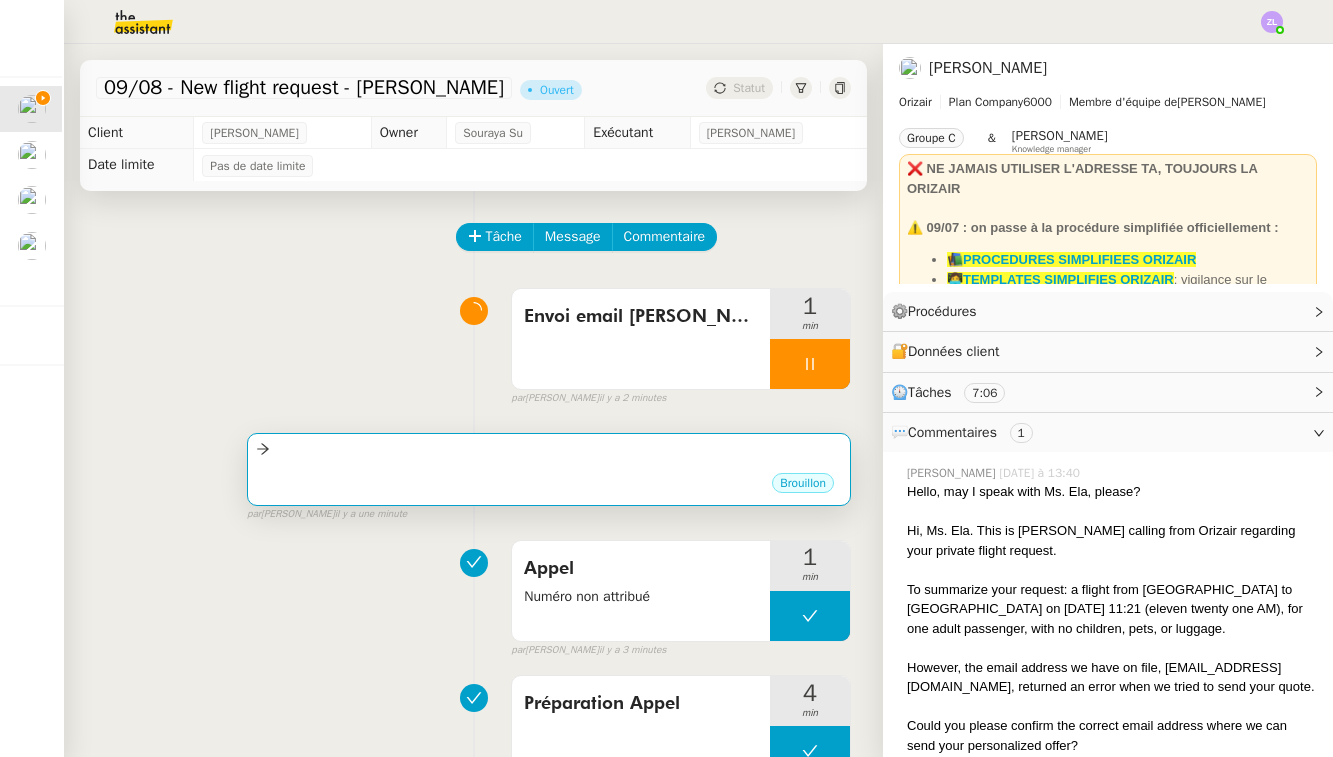 click on "Brouillon" at bounding box center (549, 486) 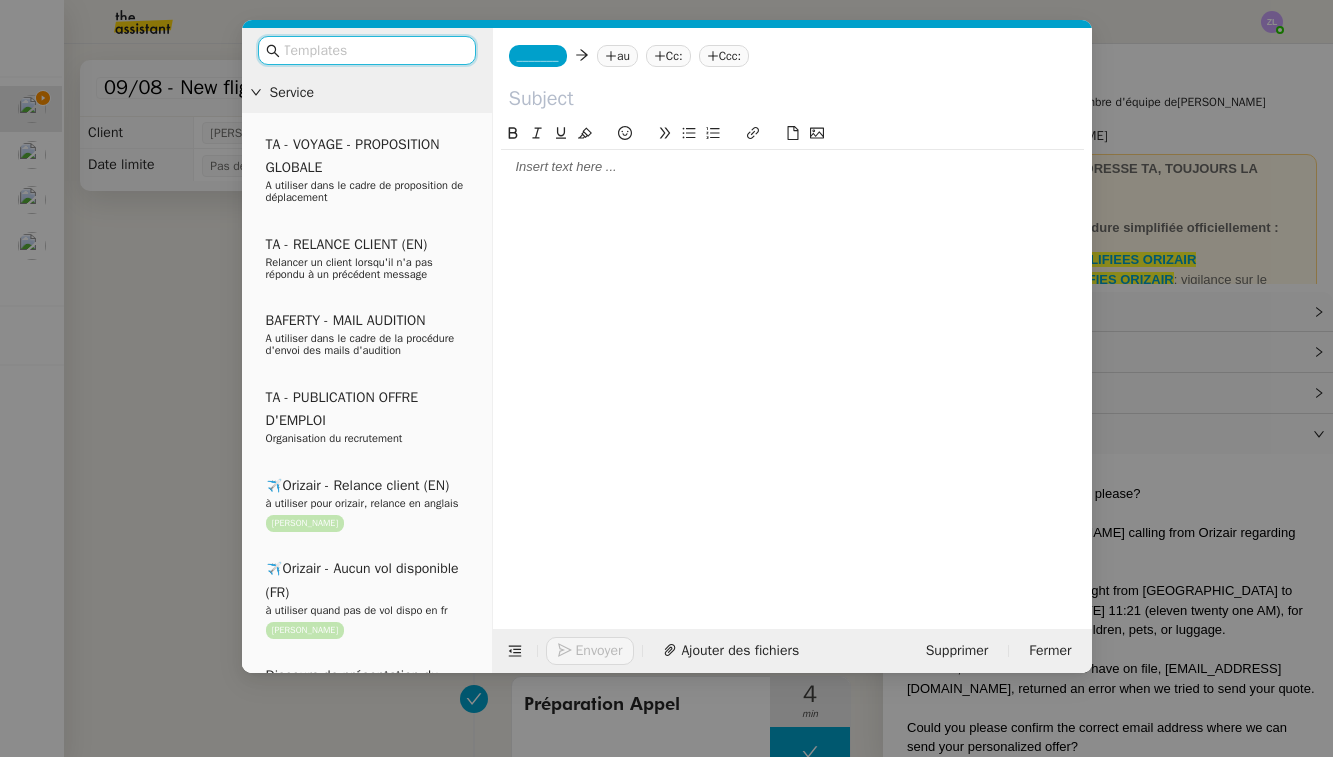 click 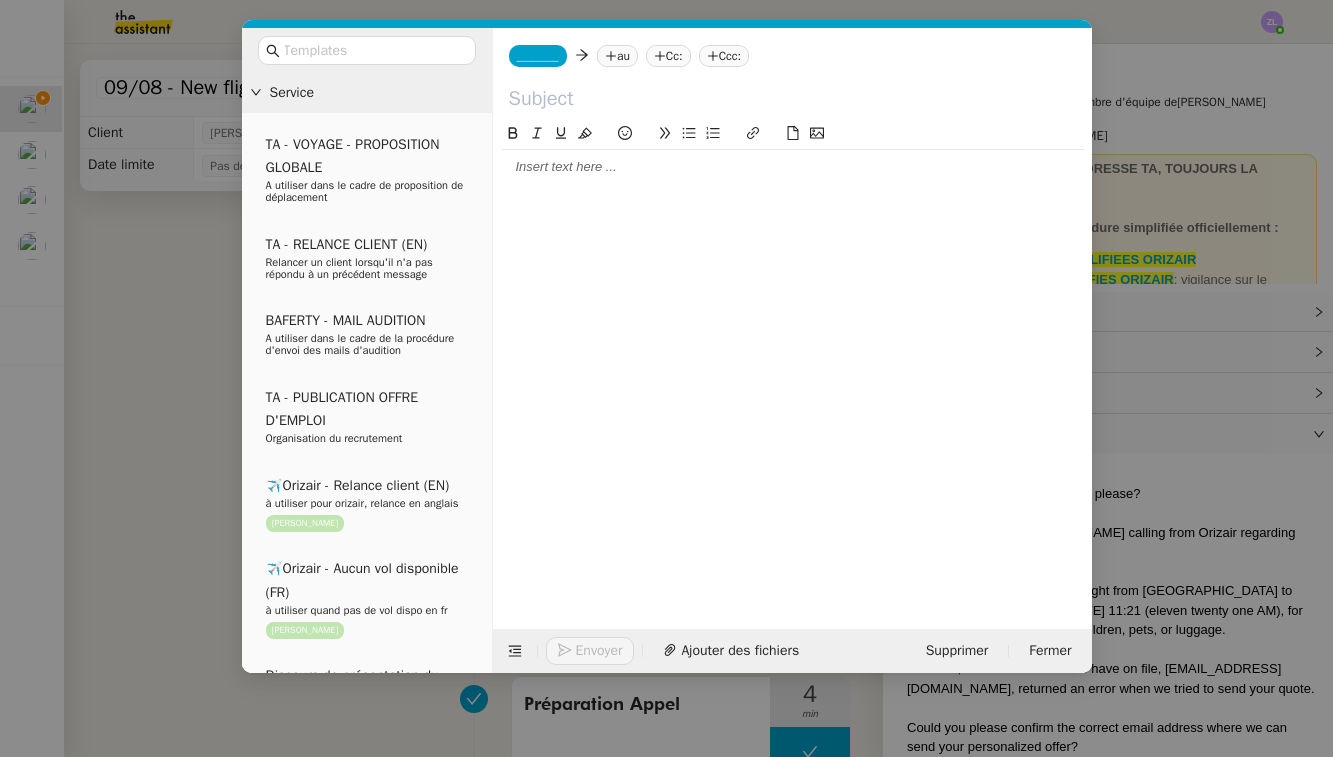paste on "Clôture de la demande – Mme Ela" 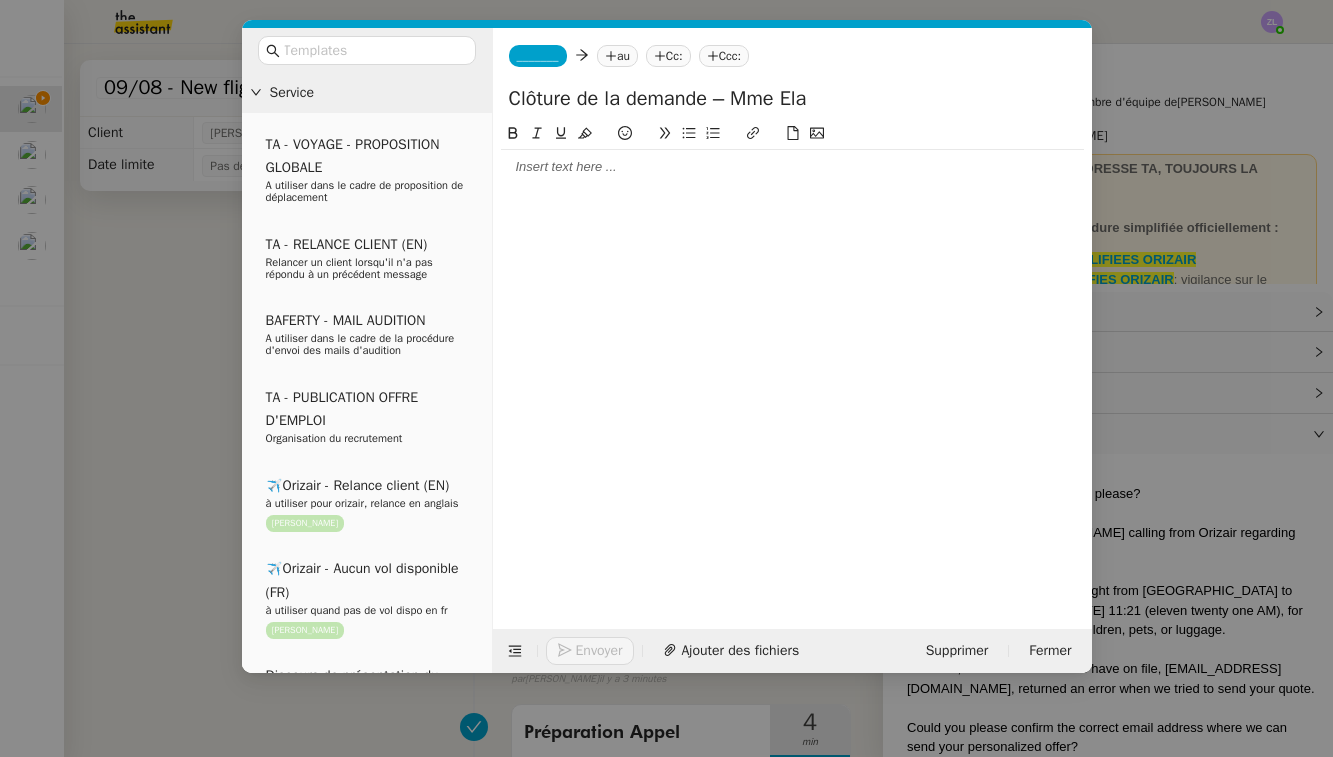 type on "Clôture de la demande – Mme Ela" 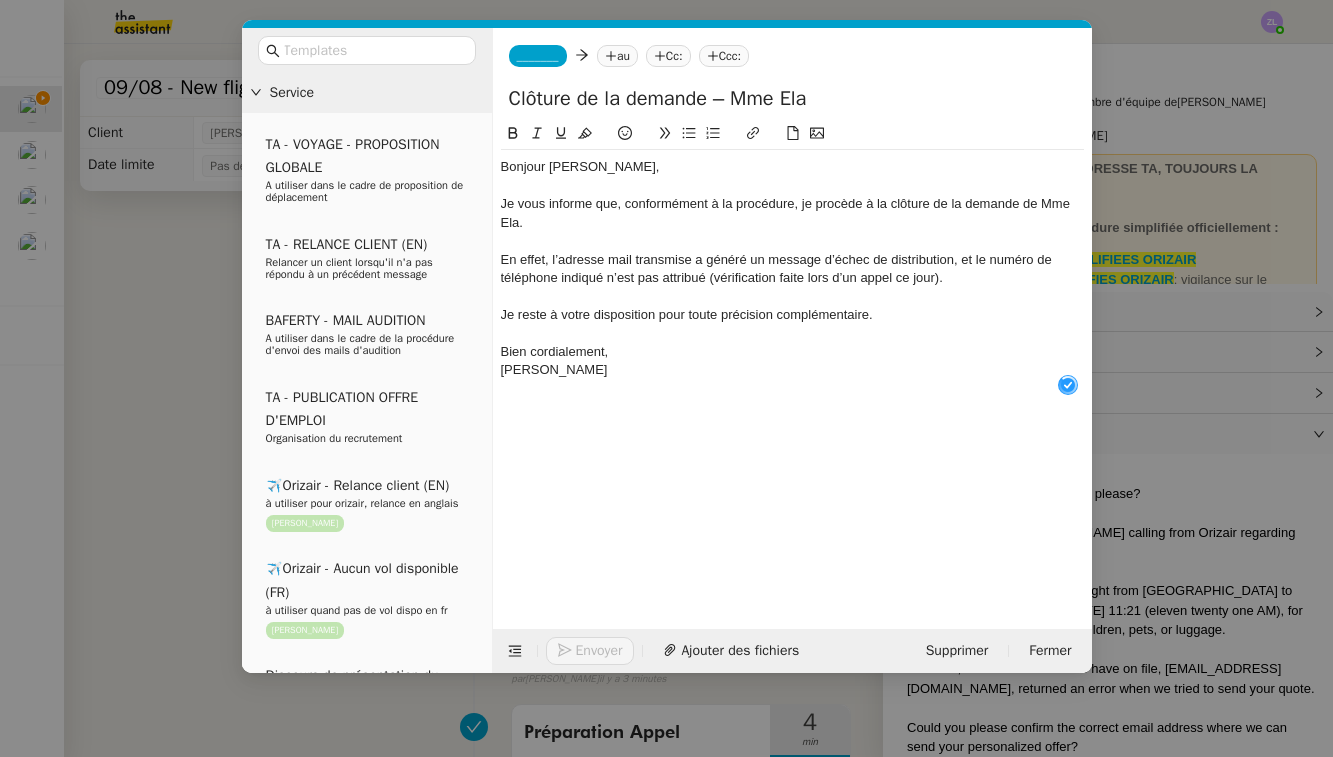 scroll, scrollTop: 21, scrollLeft: 0, axis: vertical 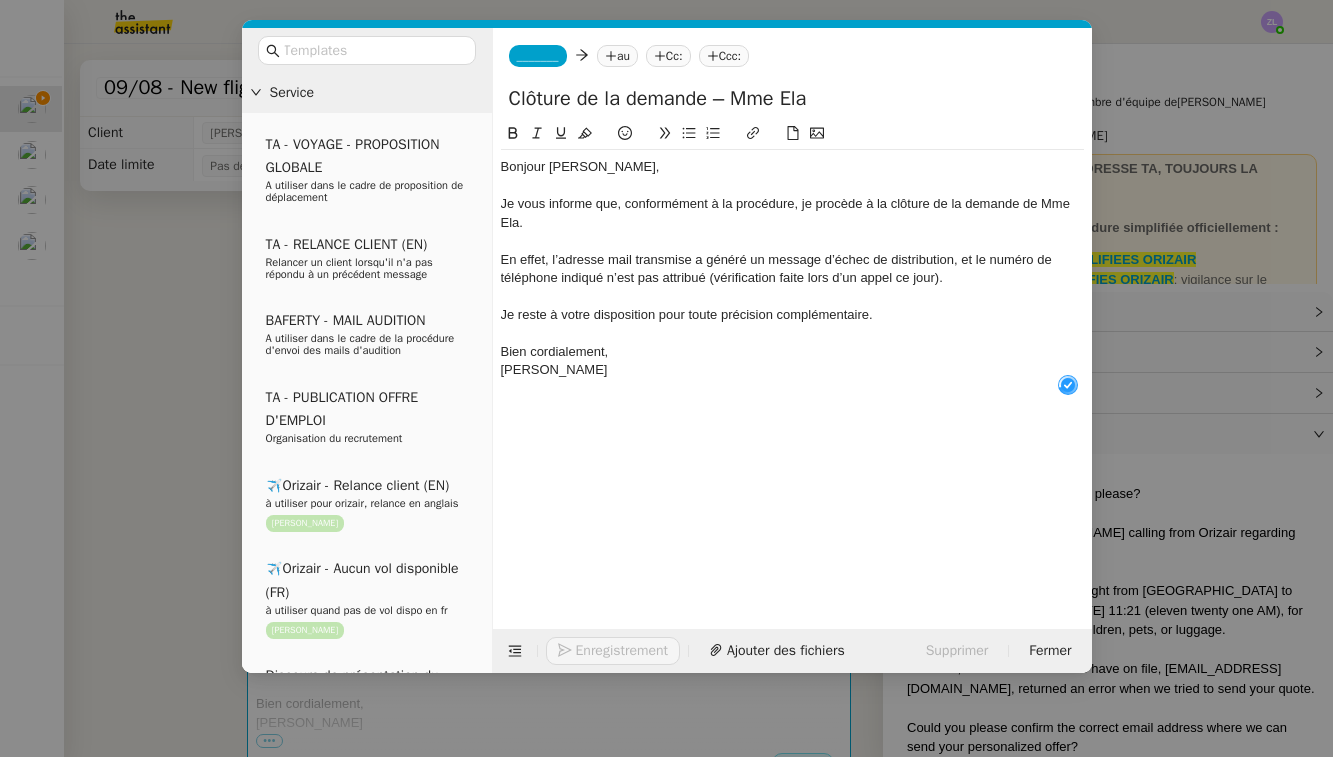 click on "Bien cordialement," 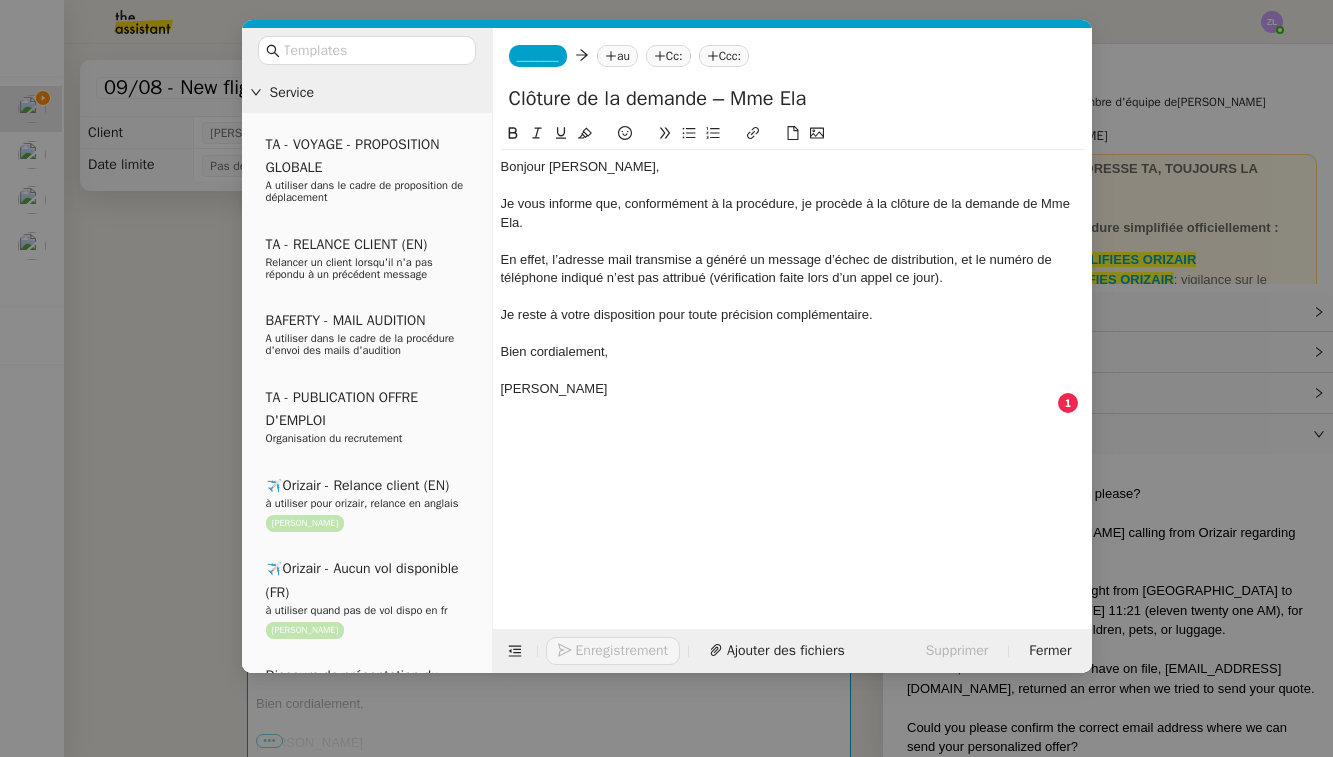 click on "[PERSON_NAME]" 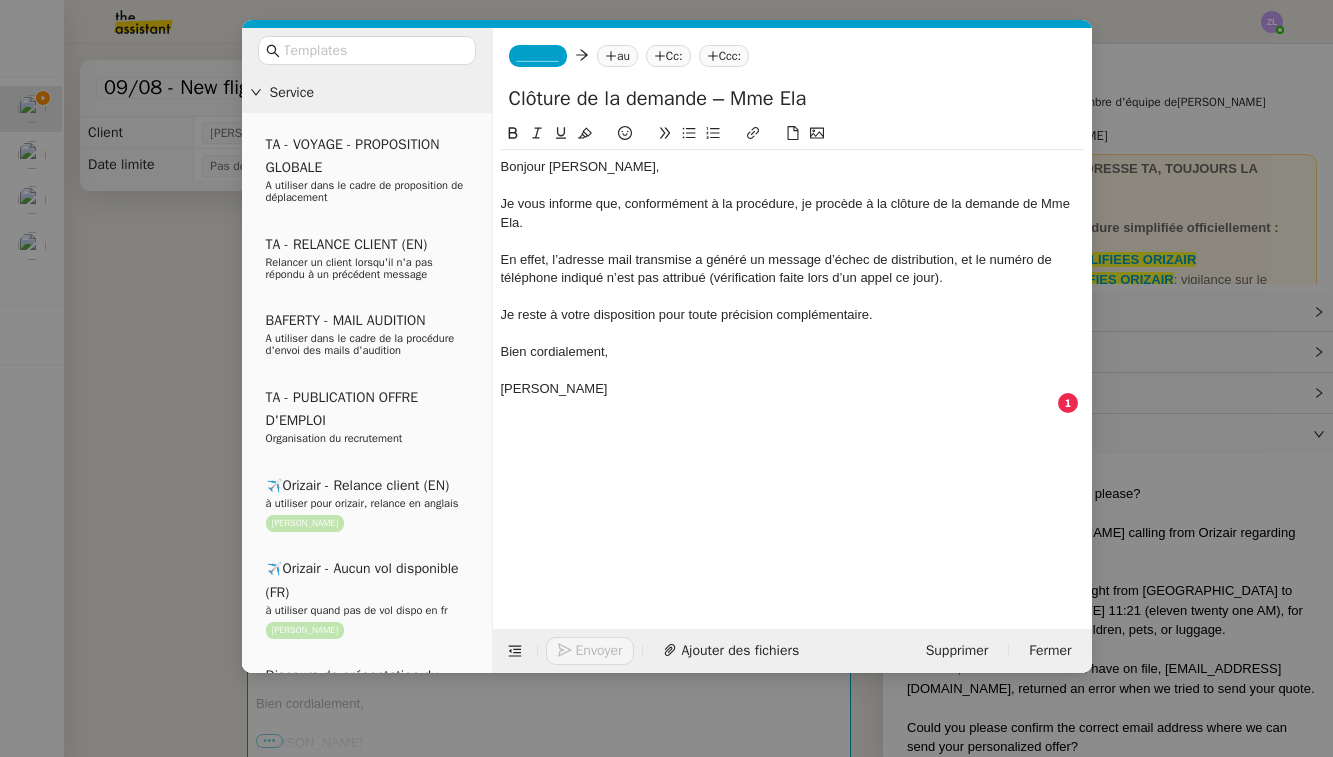 type 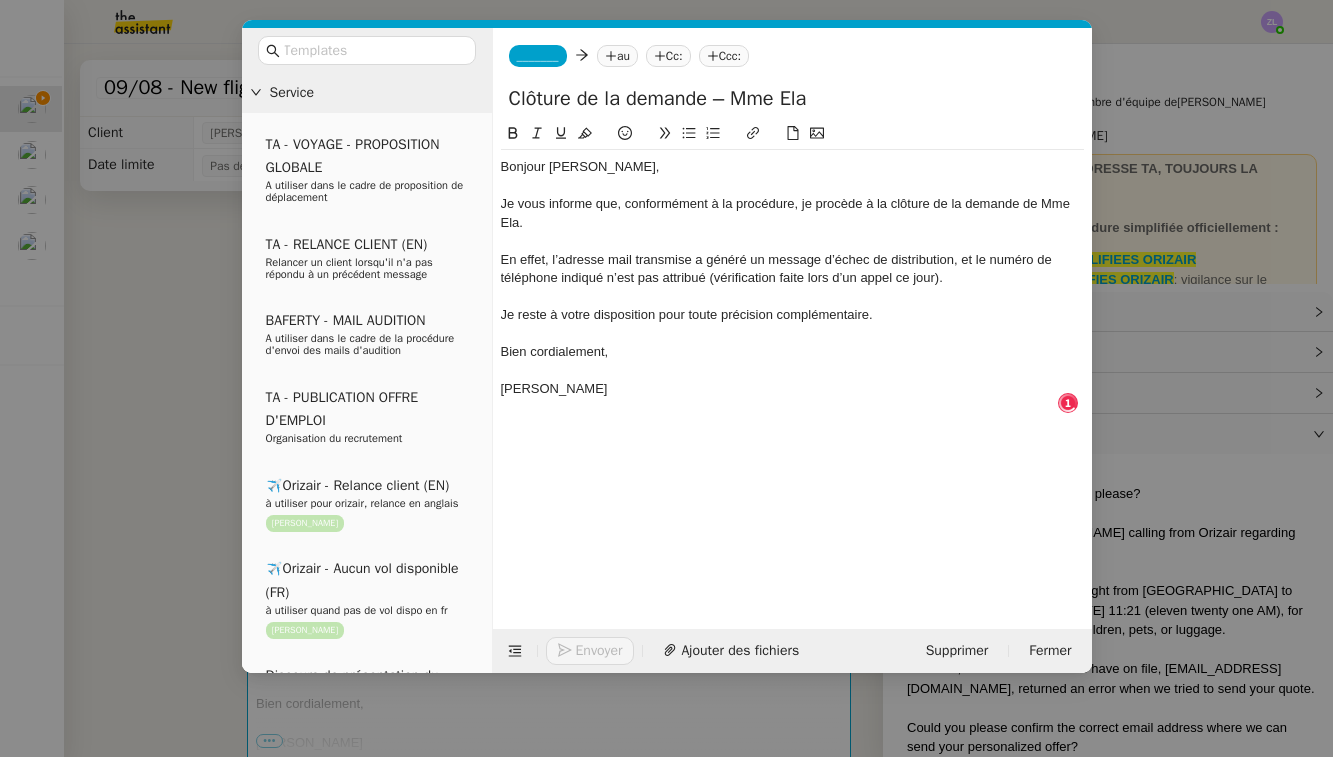 click on "_______" 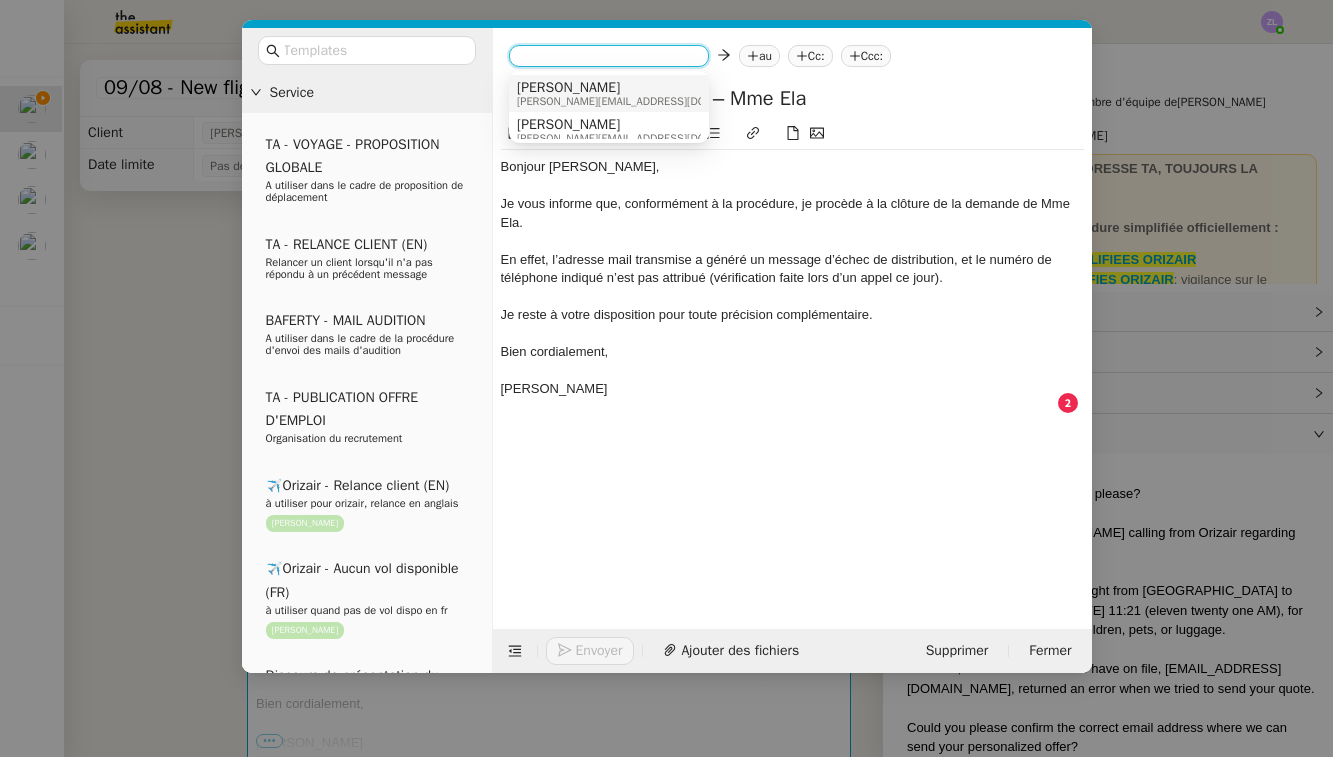 click on "[PERSON_NAME][EMAIL_ADDRESS][DOMAIN_NAME]" at bounding box center [642, 101] 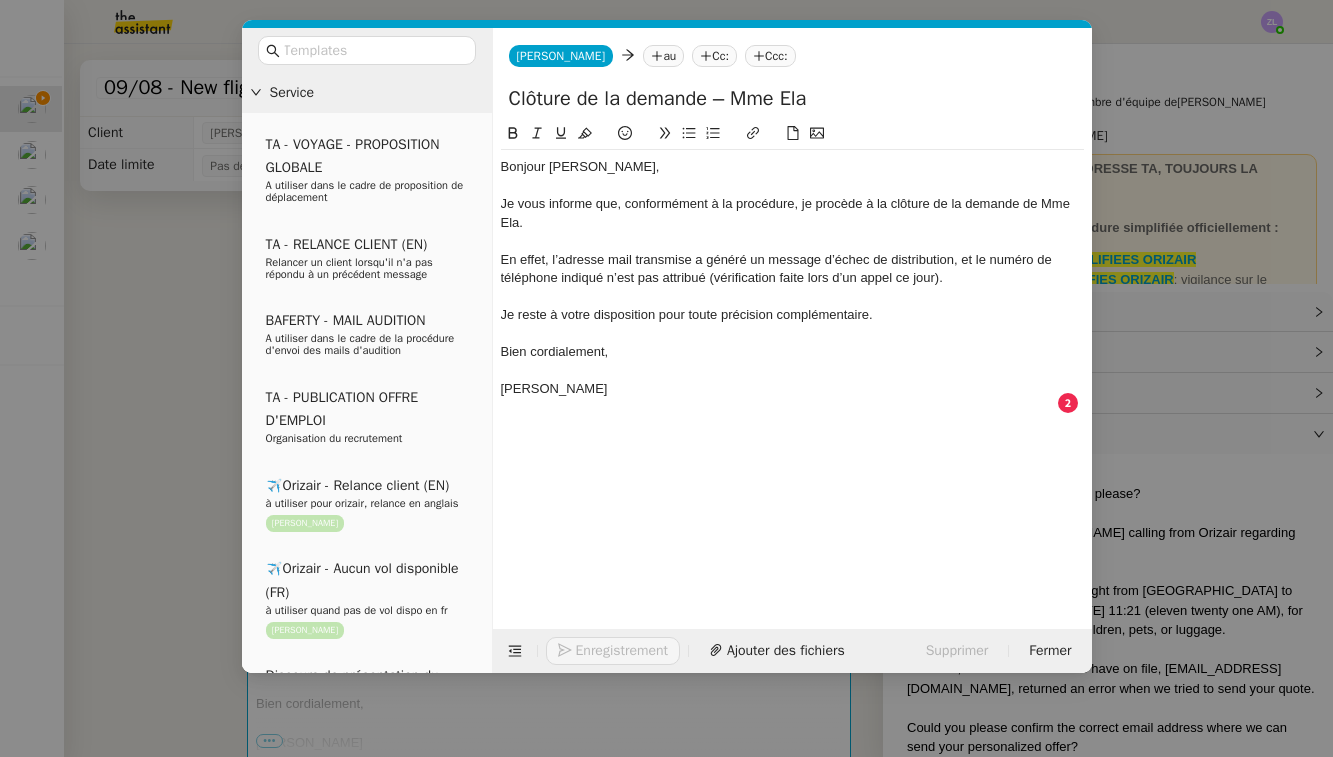 click on "au" 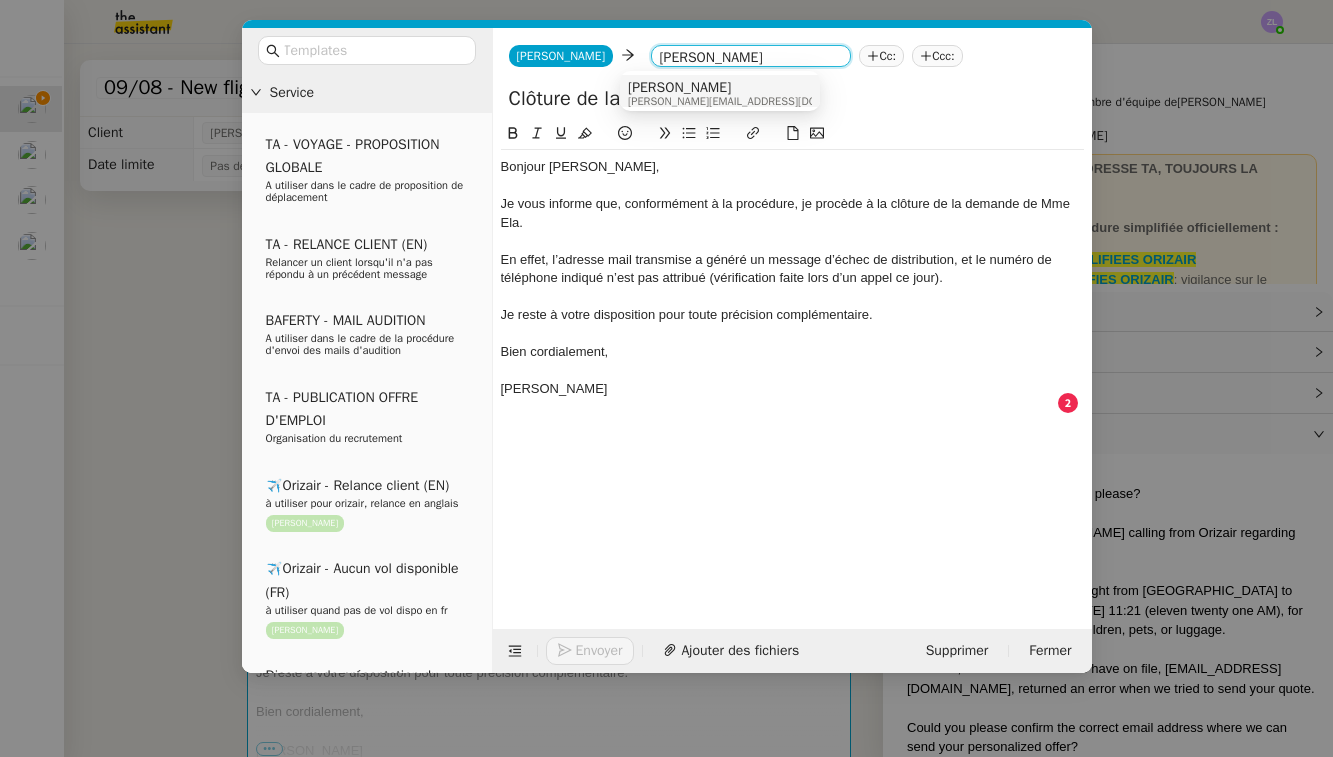 type on "[PERSON_NAME]" 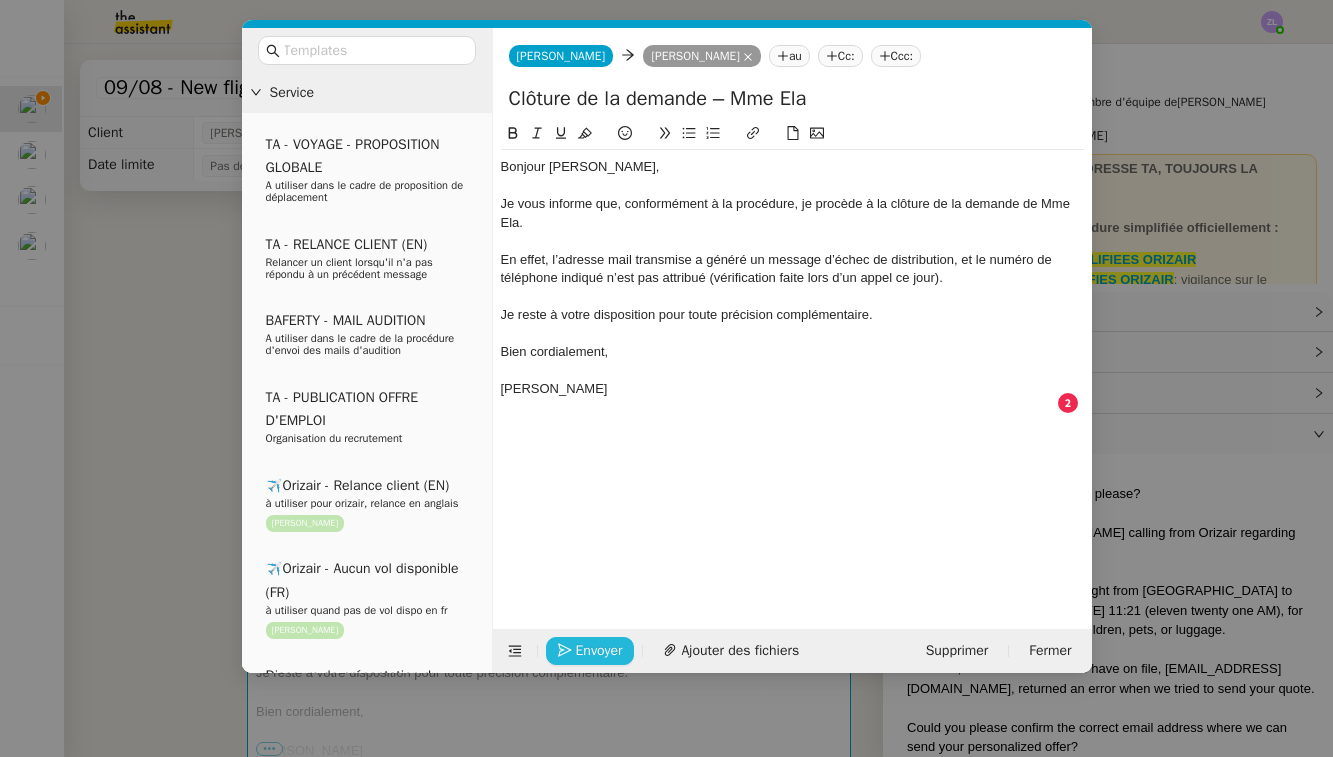 click on "Envoyer" 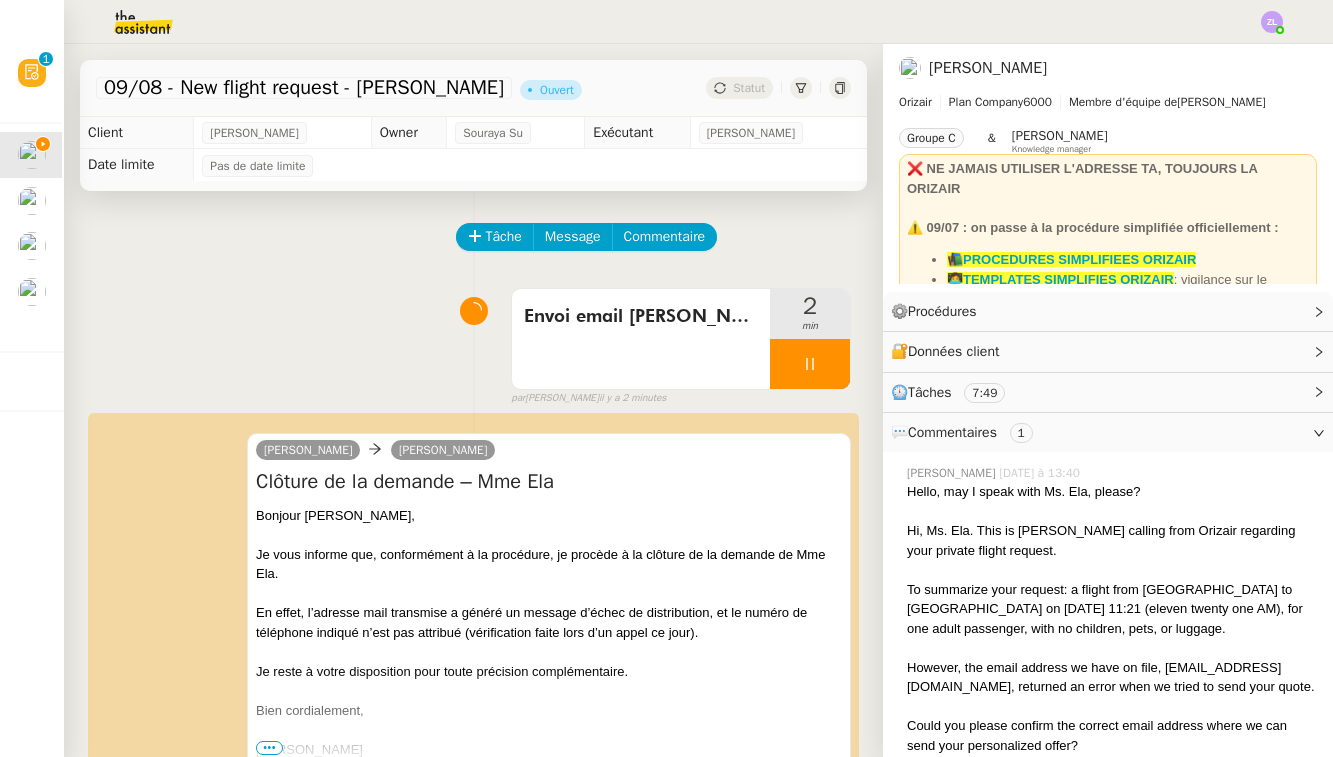 scroll, scrollTop: 75, scrollLeft: 0, axis: vertical 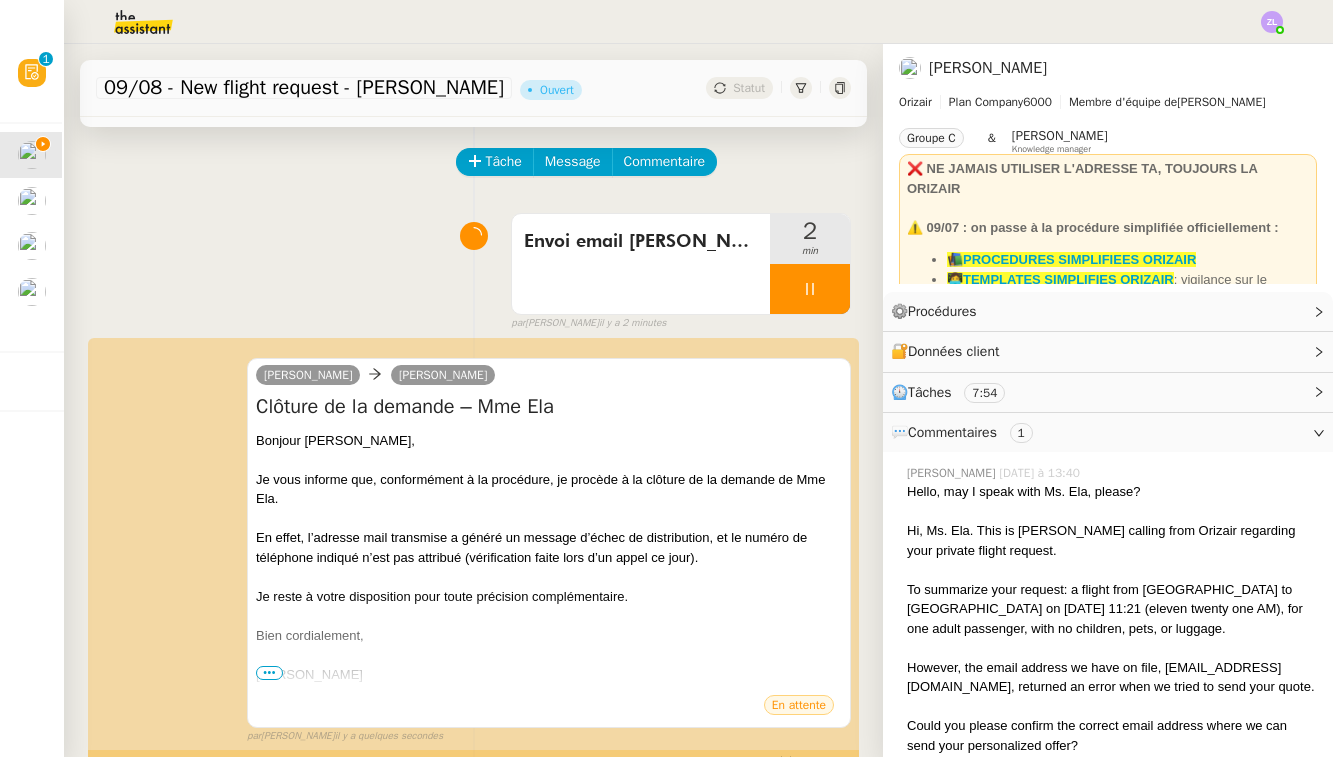 click 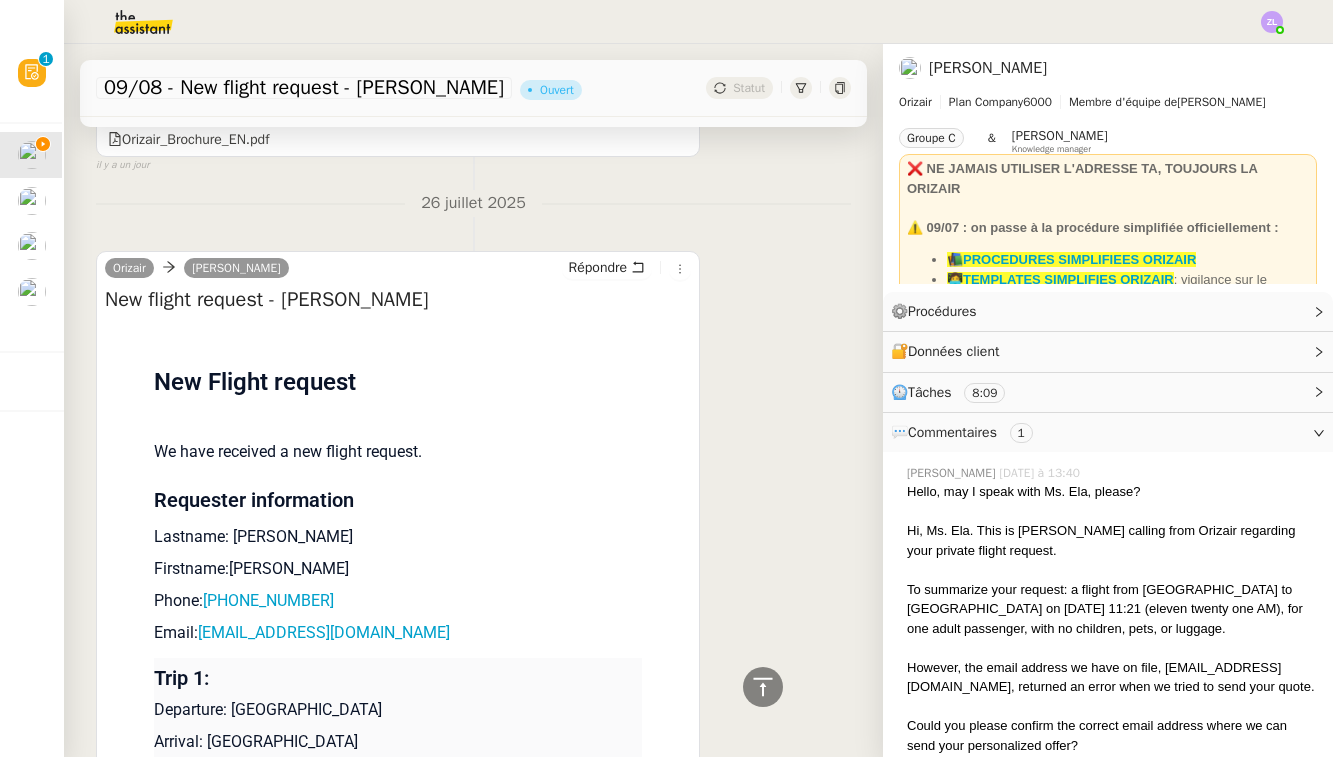 scroll, scrollTop: 2587, scrollLeft: 0, axis: vertical 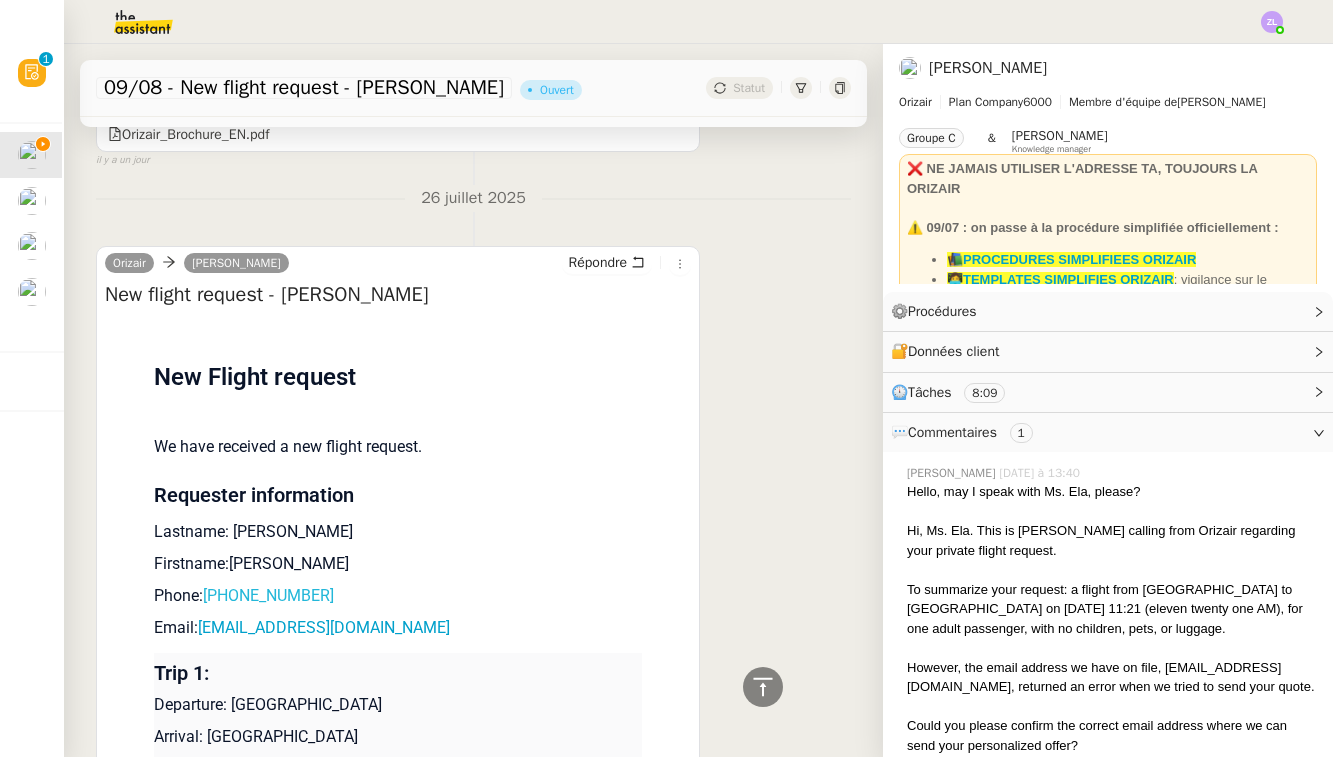 drag, startPoint x: 355, startPoint y: 585, endPoint x: 209, endPoint y: 582, distance: 146.03082 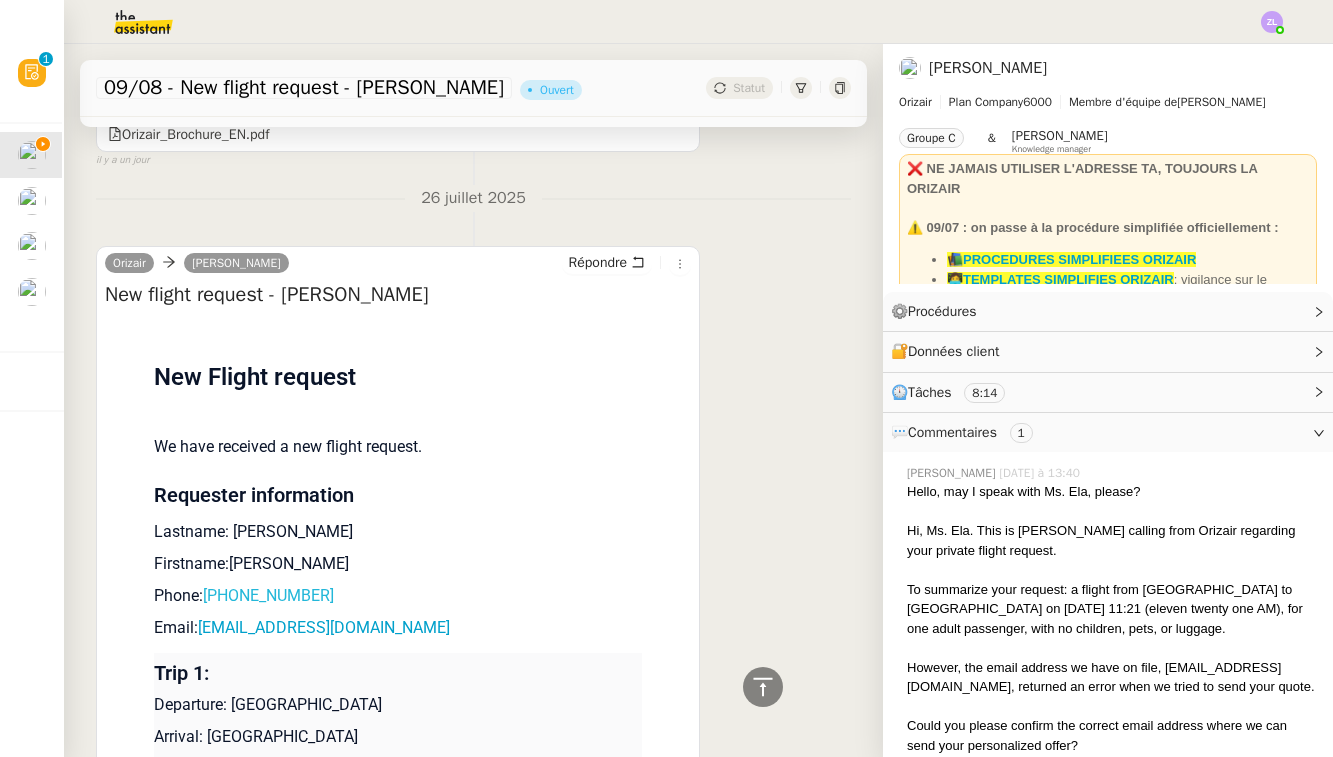 copy on "[PHONE_NUMBER]" 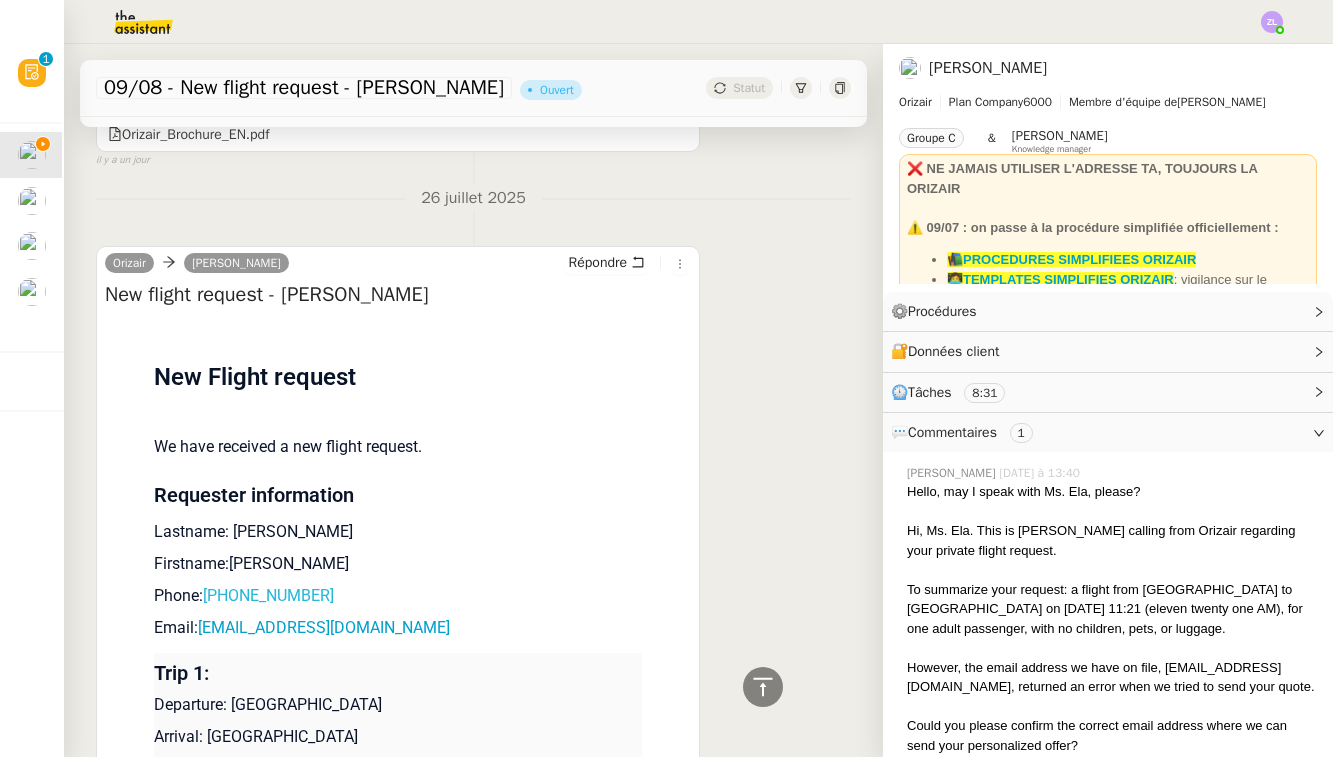 copy on "[PHONE_NUMBER]" 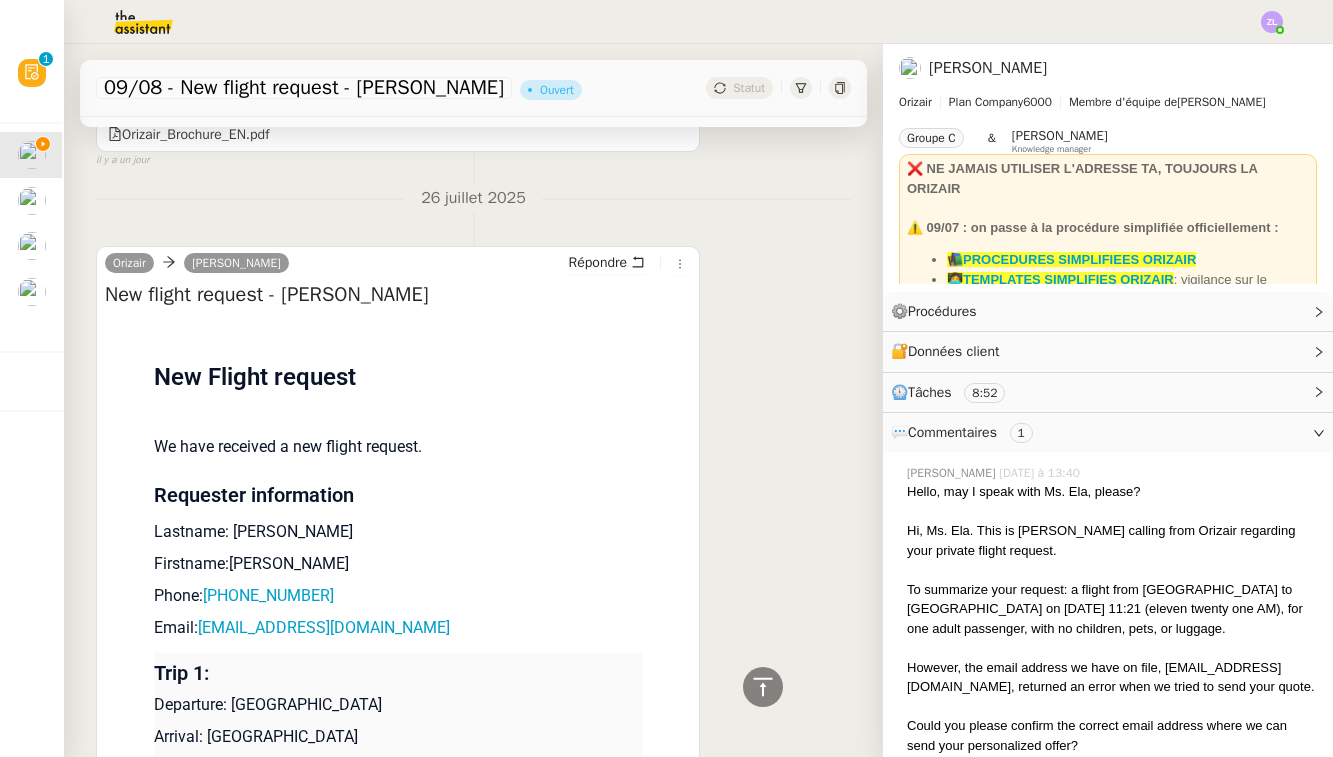 drag, startPoint x: 200, startPoint y: 609, endPoint x: 457, endPoint y: 608, distance: 257.00195 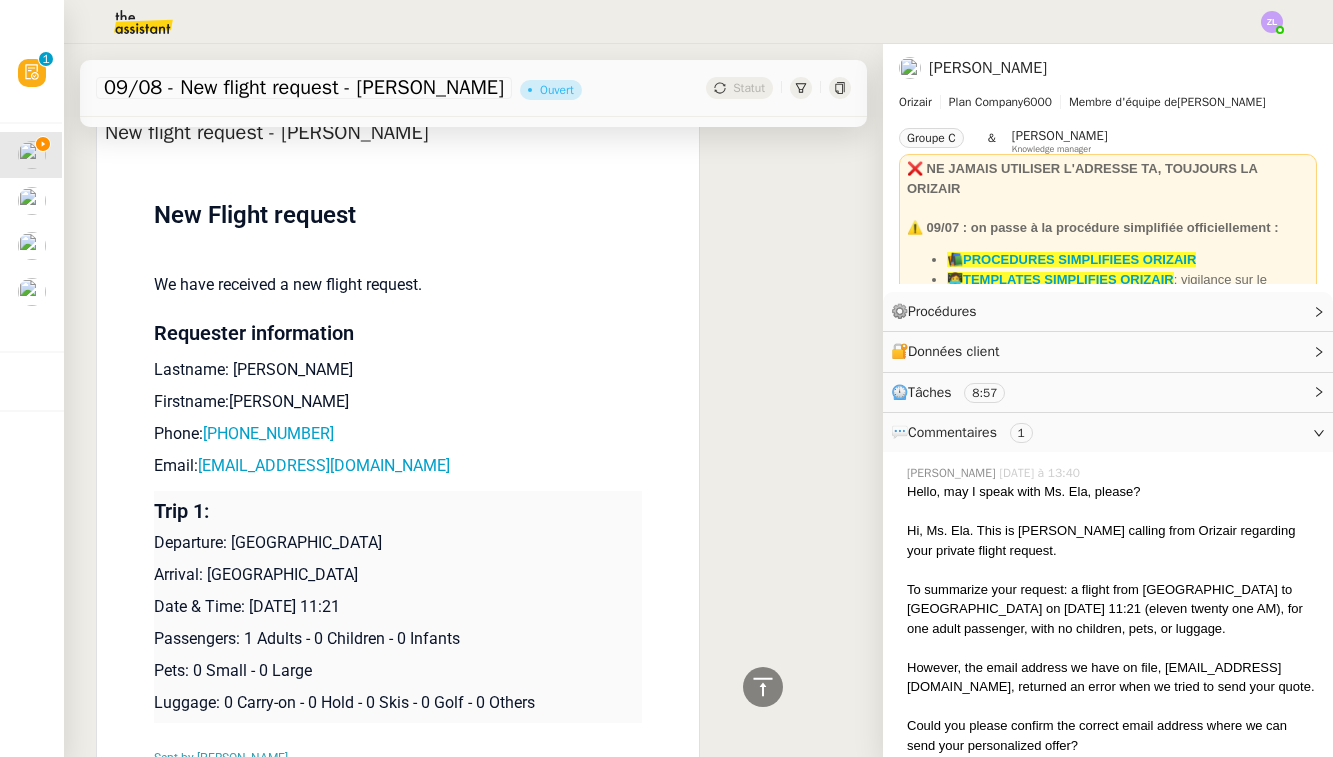 scroll, scrollTop: 2764, scrollLeft: 0, axis: vertical 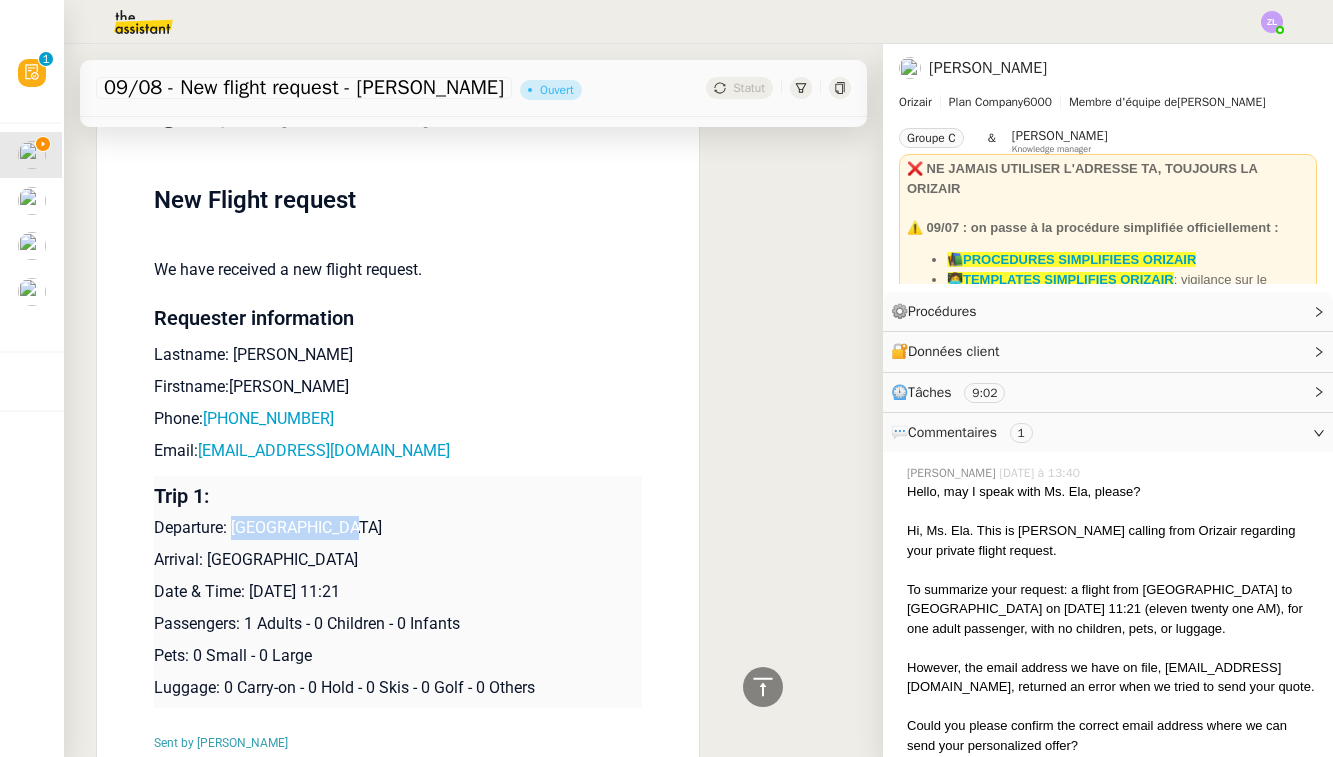 drag, startPoint x: 234, startPoint y: 511, endPoint x: 354, endPoint y: 510, distance: 120.004166 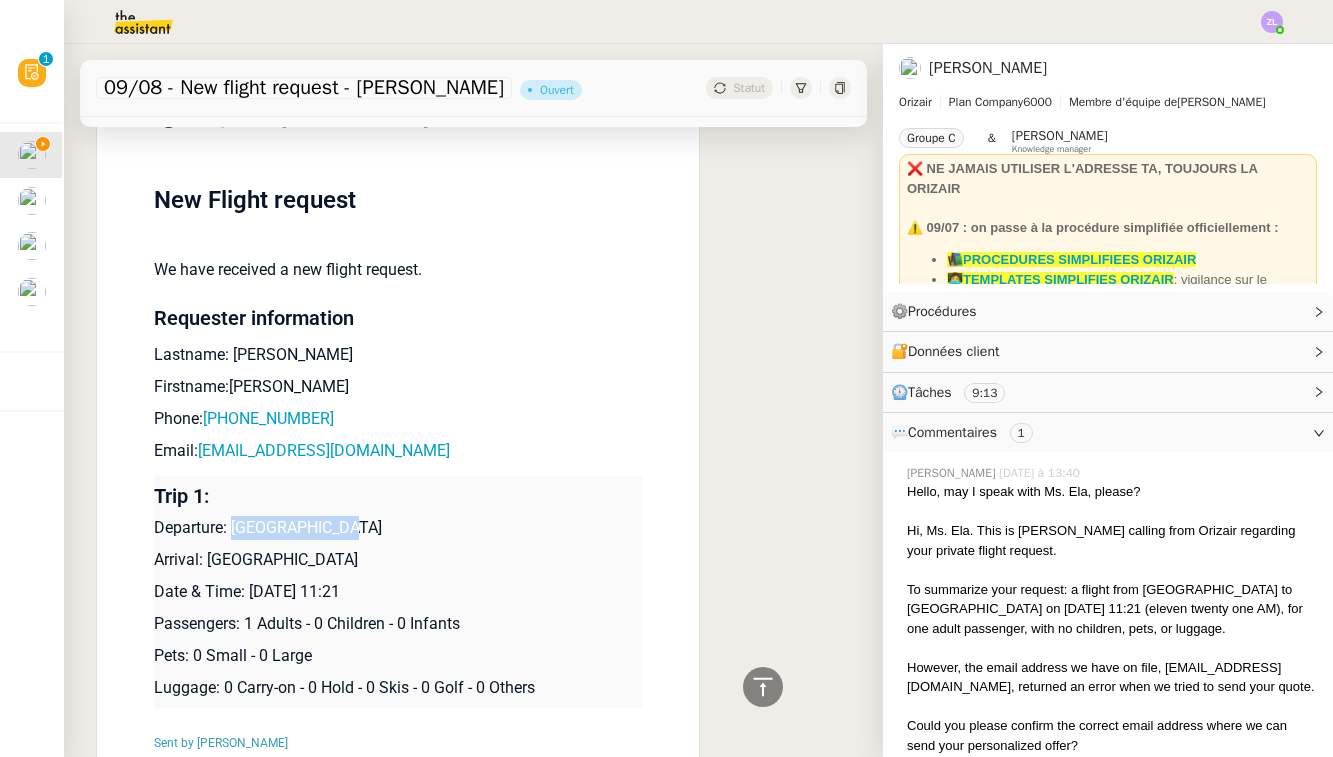 drag, startPoint x: 207, startPoint y: 544, endPoint x: 478, endPoint y: 543, distance: 271.00183 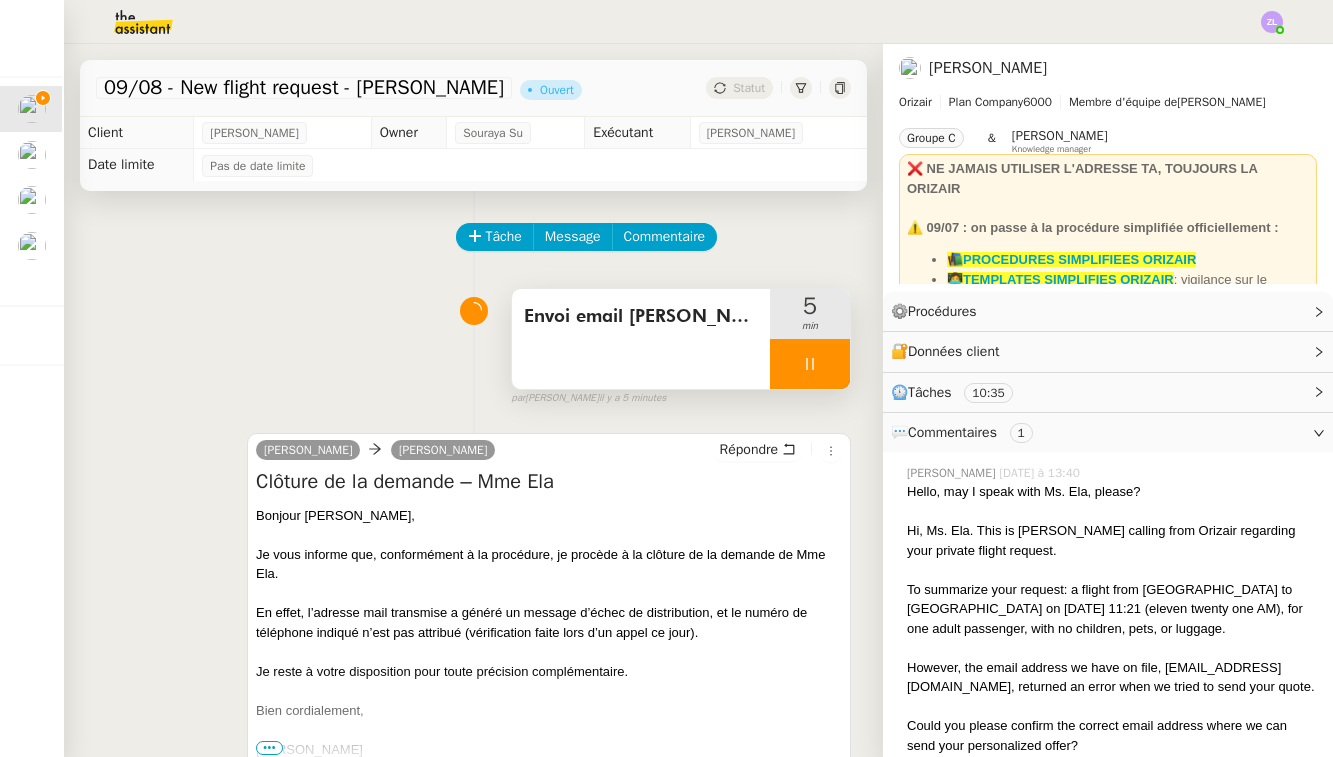 scroll, scrollTop: 0, scrollLeft: 0, axis: both 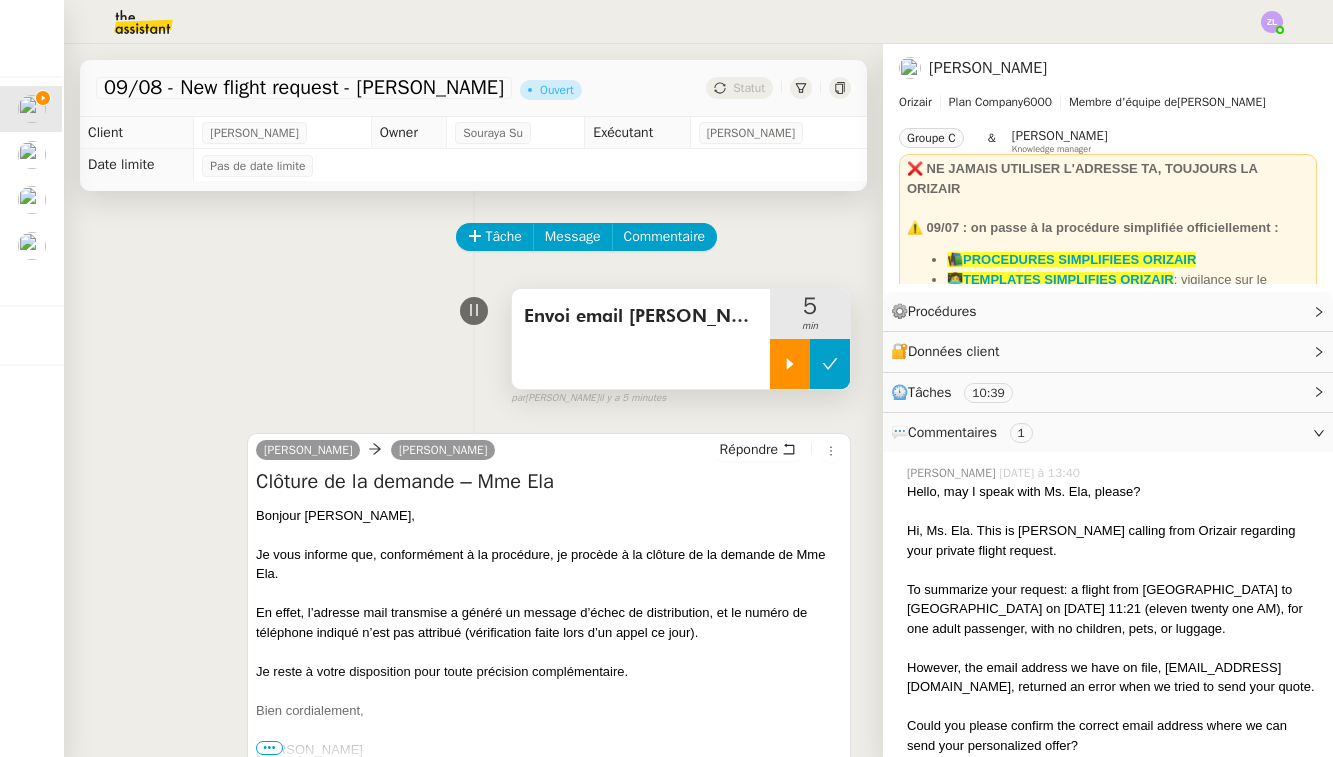 click 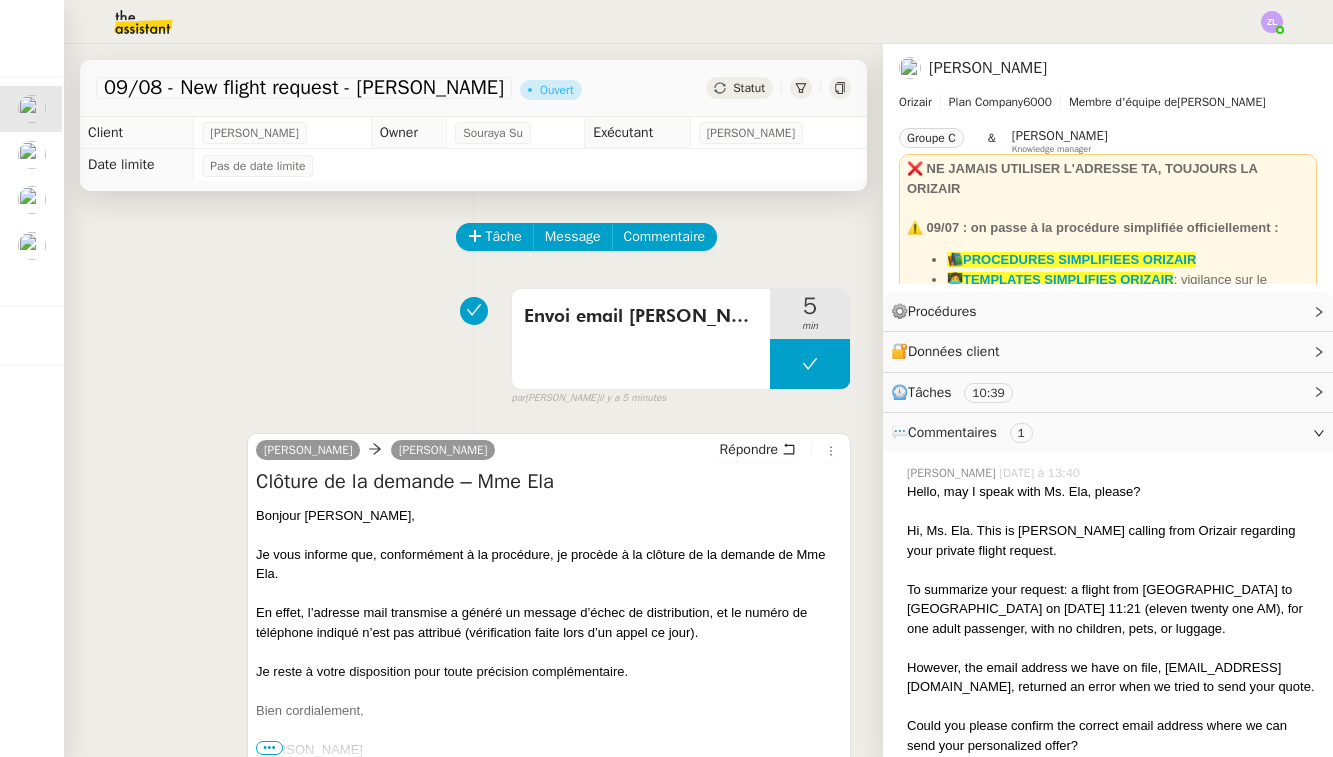 click on "Statut" 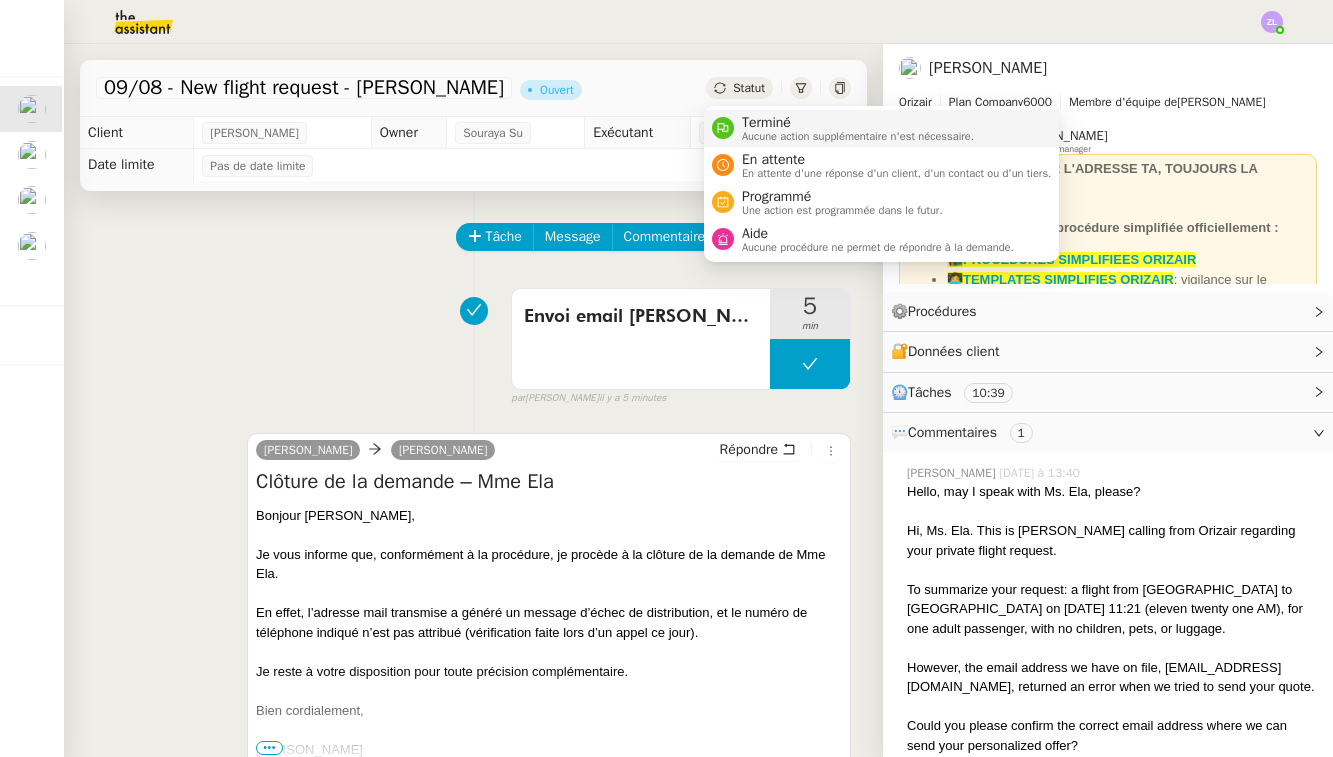 click on "Terminé Aucune action supplémentaire n'est nécessaire." at bounding box center [882, 128] 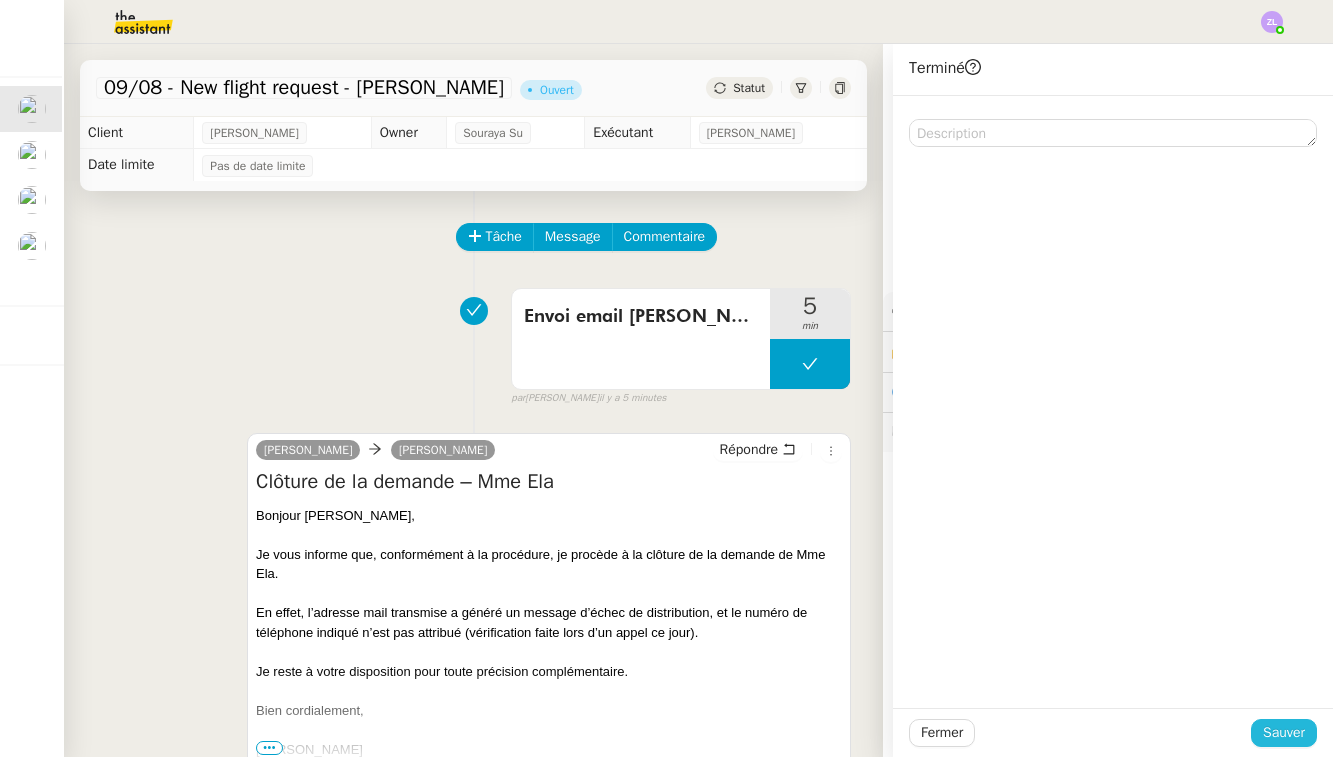 click on "Sauver" 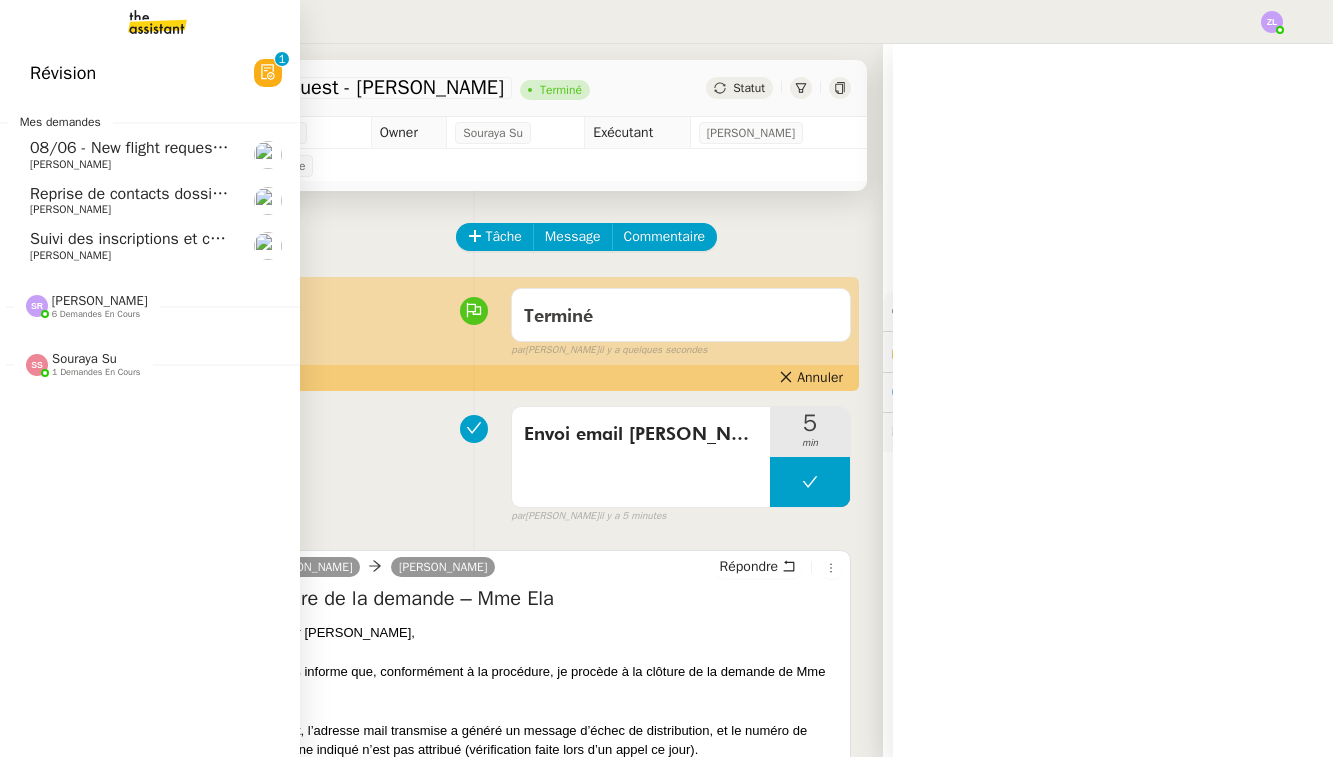 click on "08/06 - New flight request - [PERSON_NAME]" 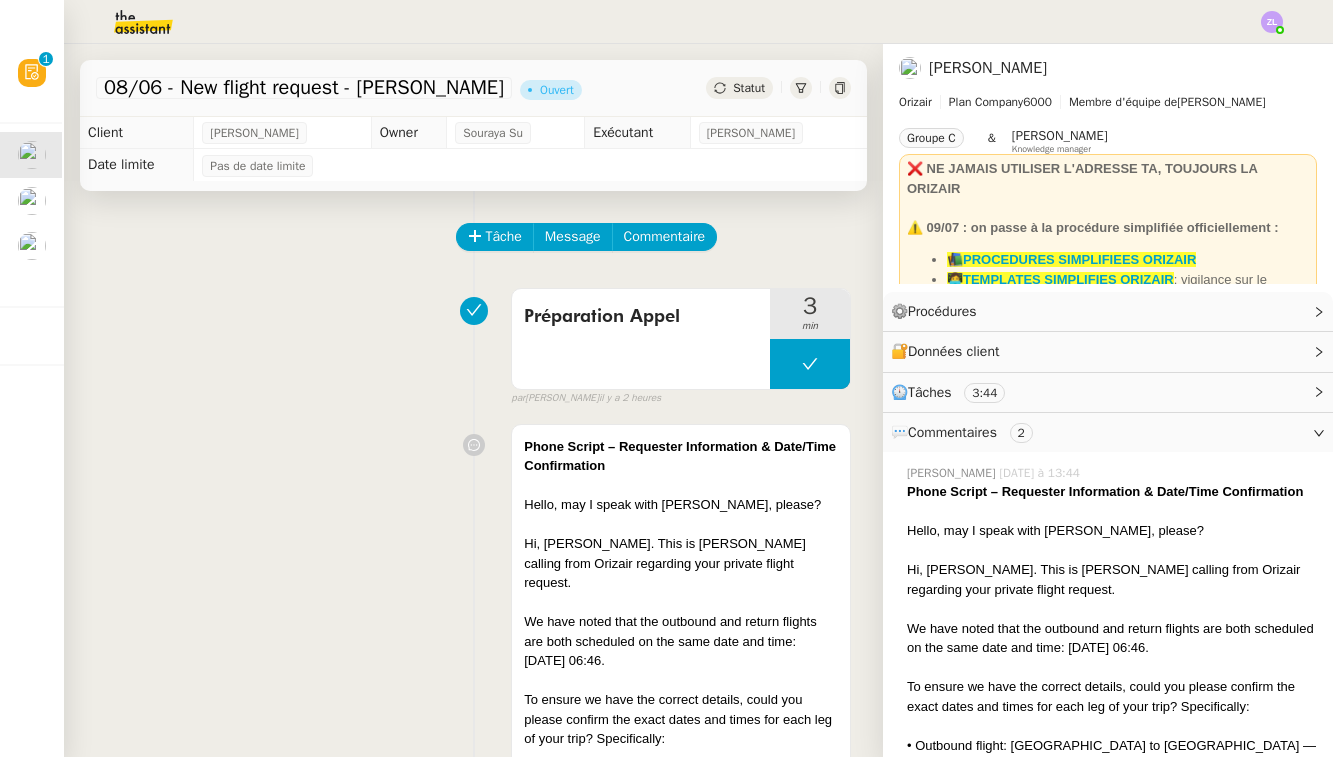 scroll, scrollTop: 0, scrollLeft: 0, axis: both 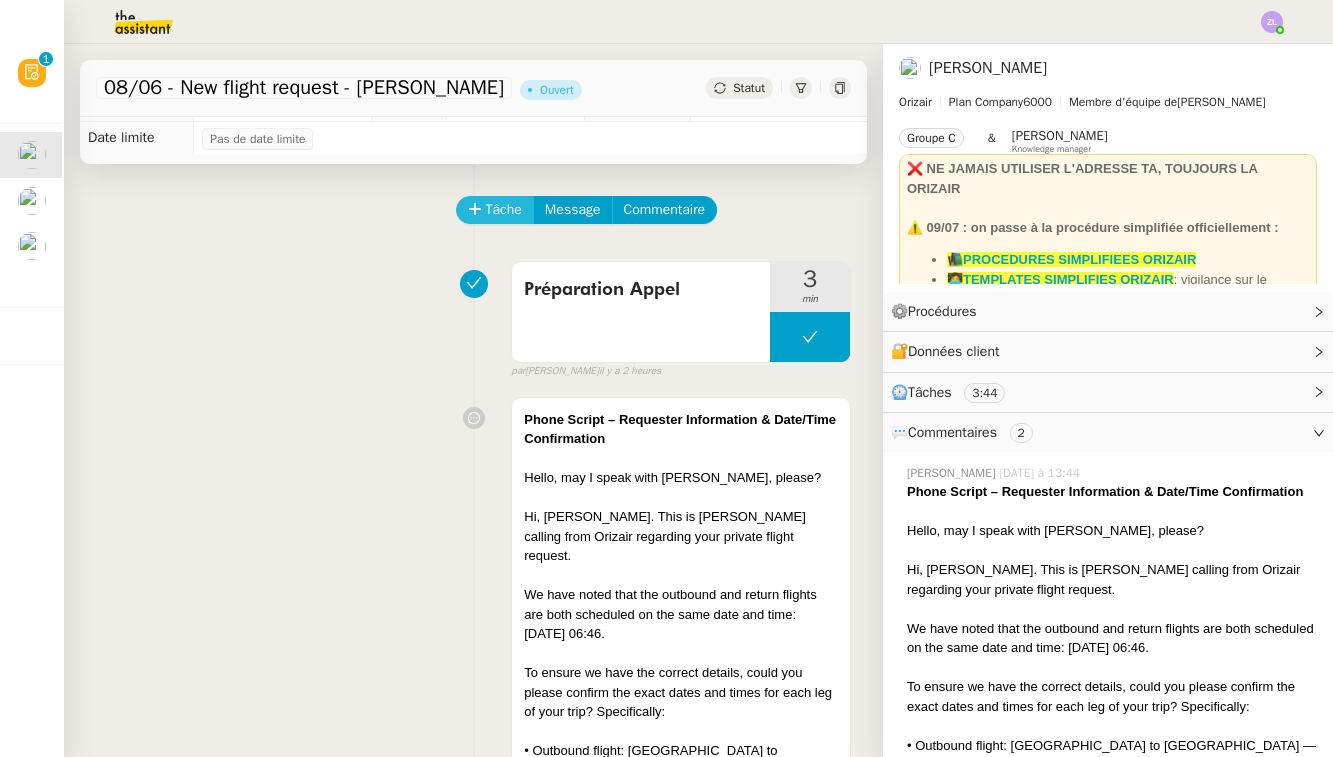 click on "Tâche" 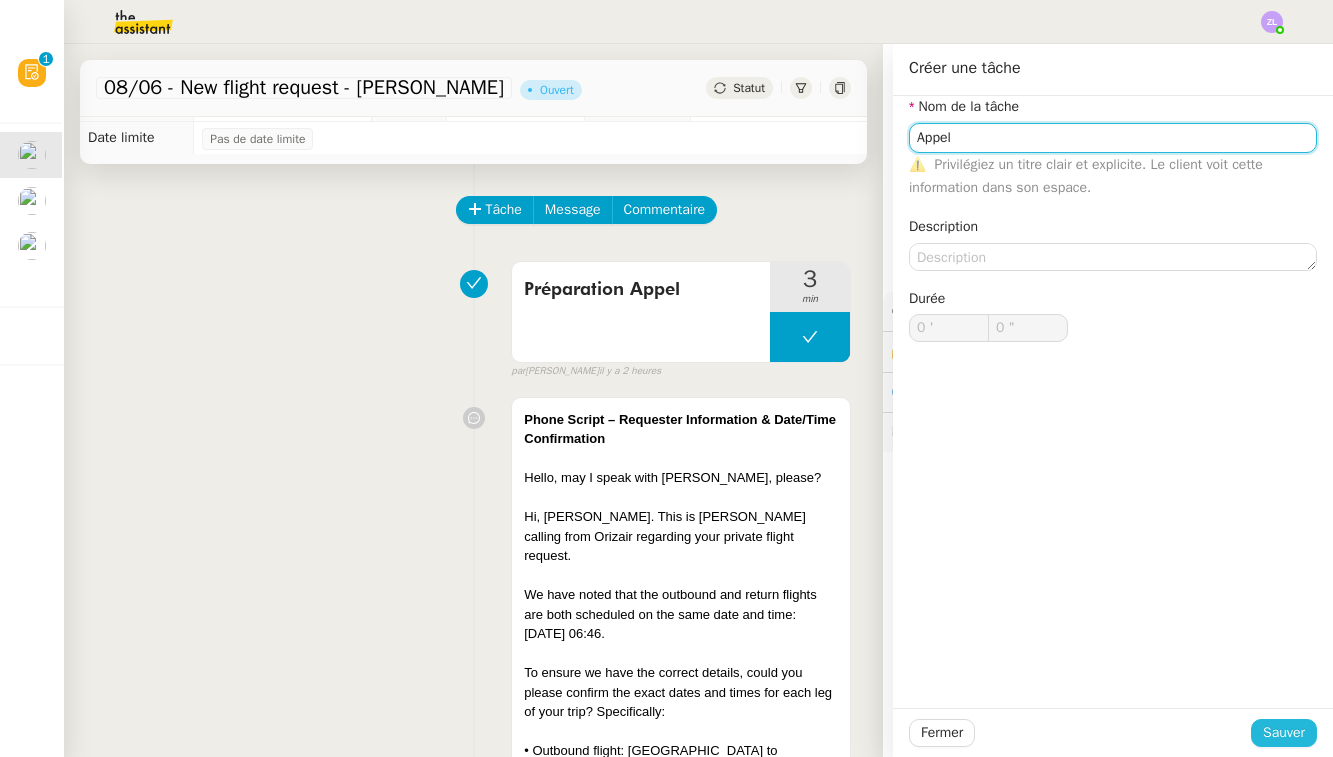 type on "Appel" 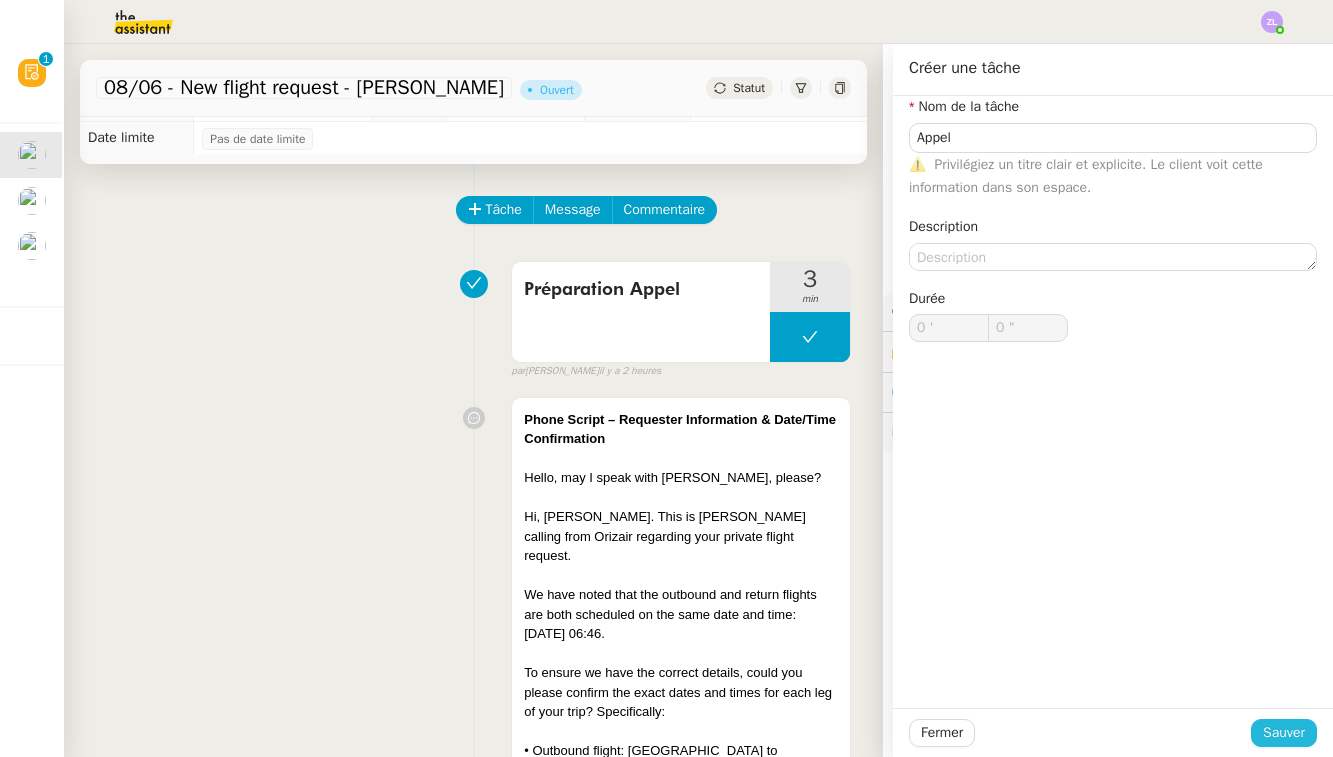 click on "Sauver" 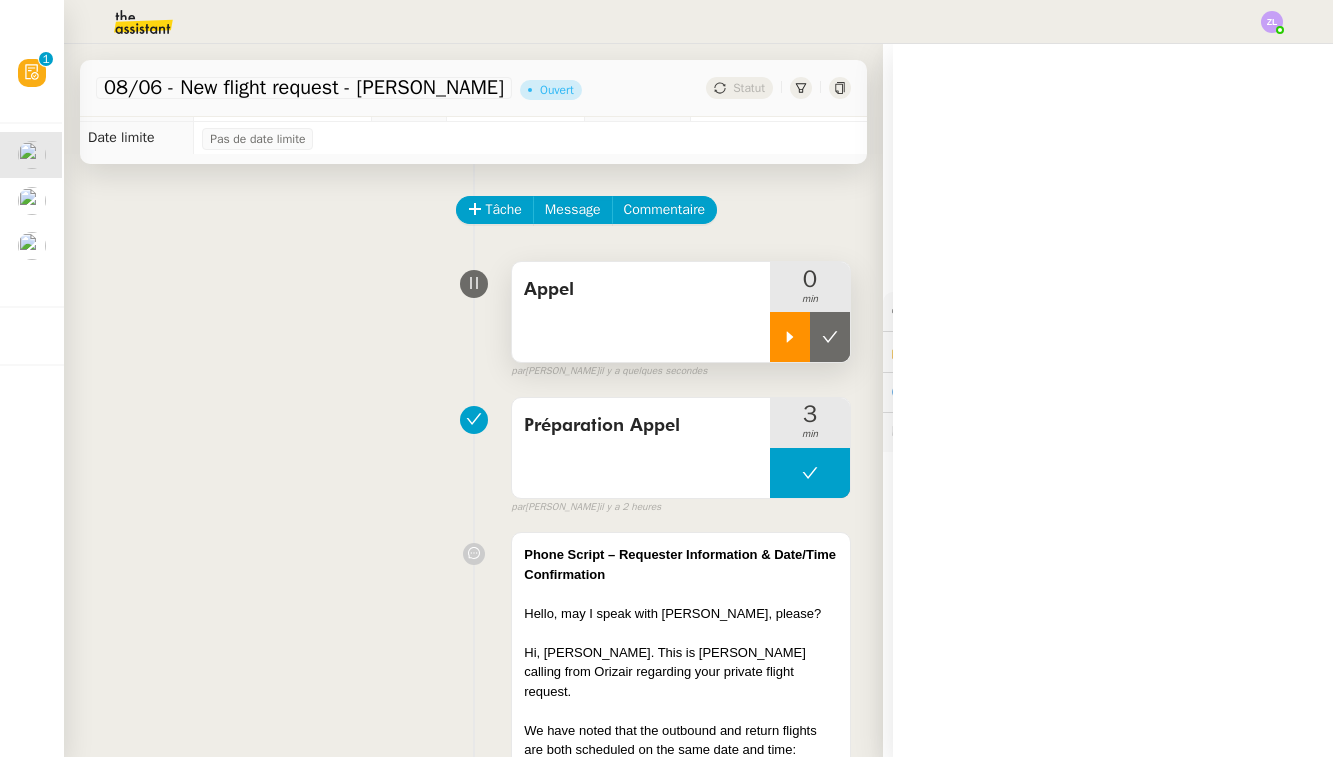 click 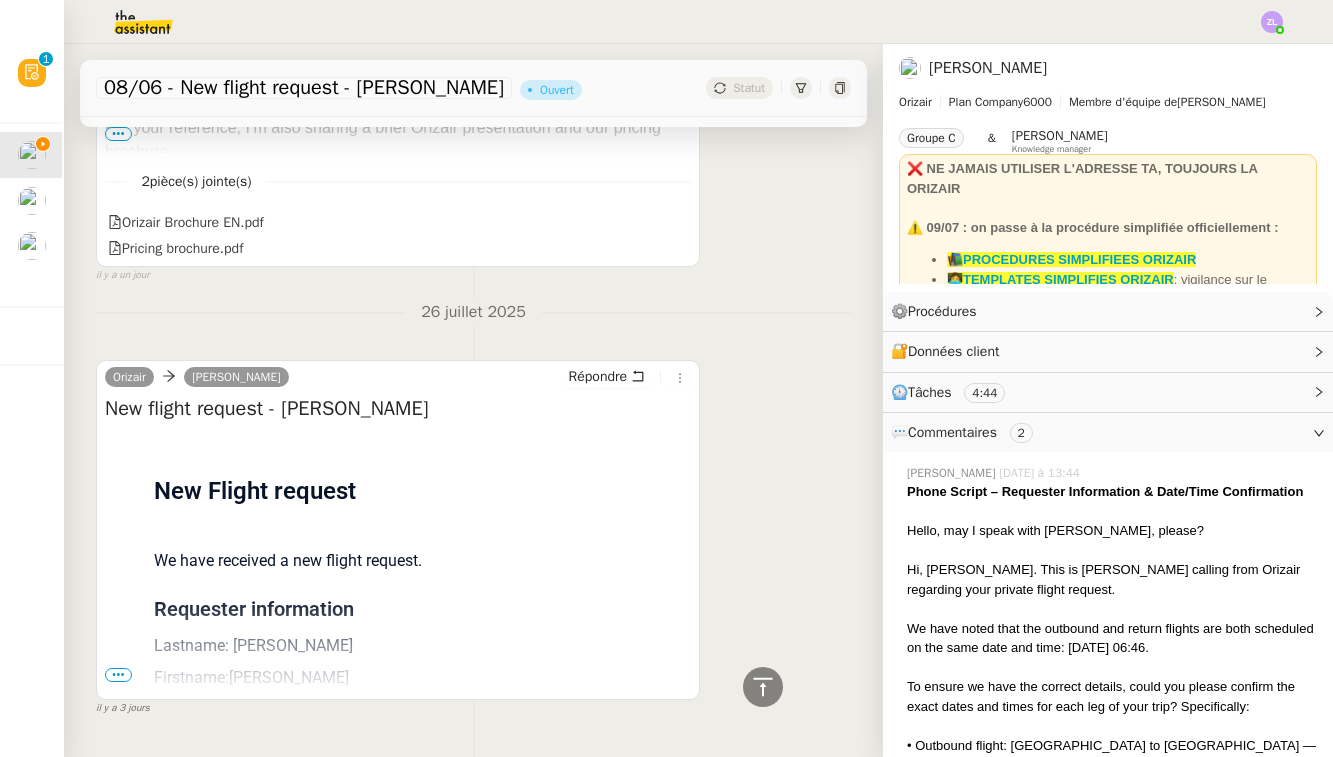 scroll, scrollTop: 1636, scrollLeft: 0, axis: vertical 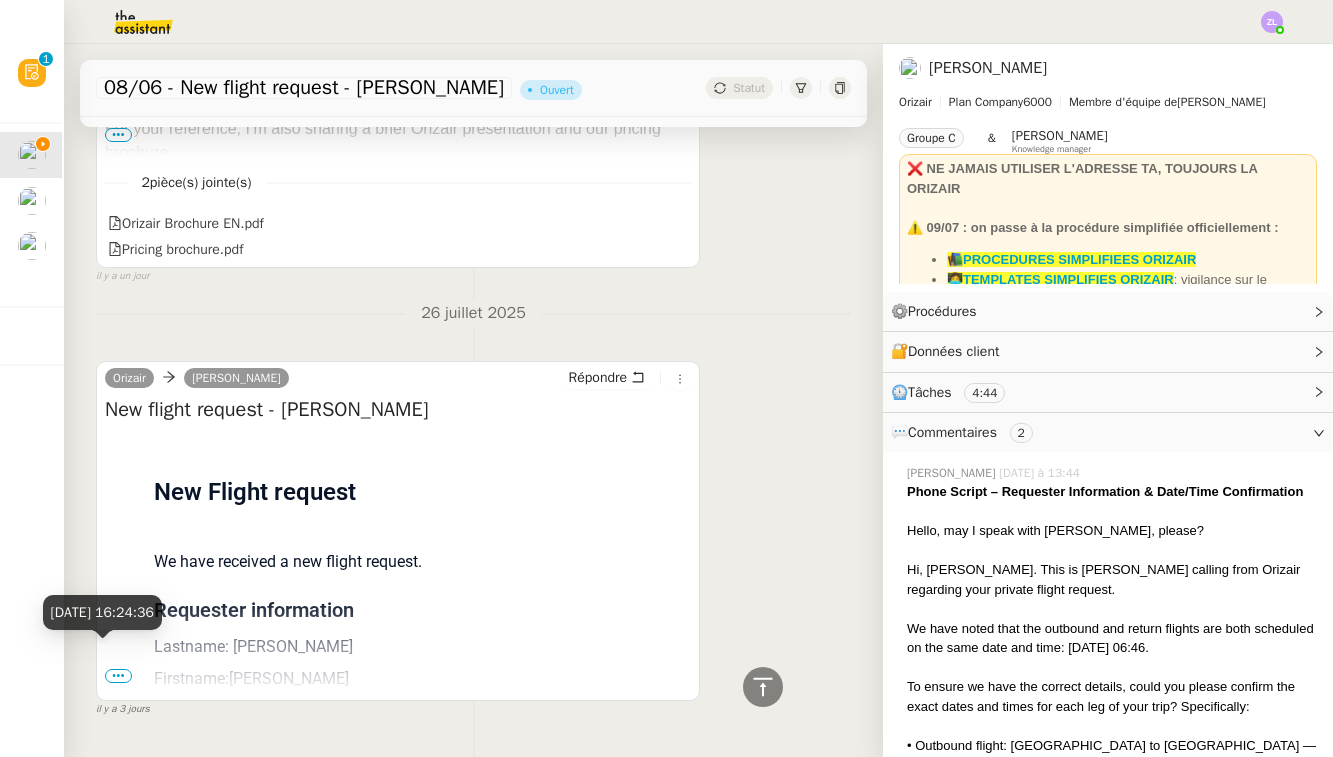 click on "[DATE] 16:24:36" at bounding box center [102, 612] 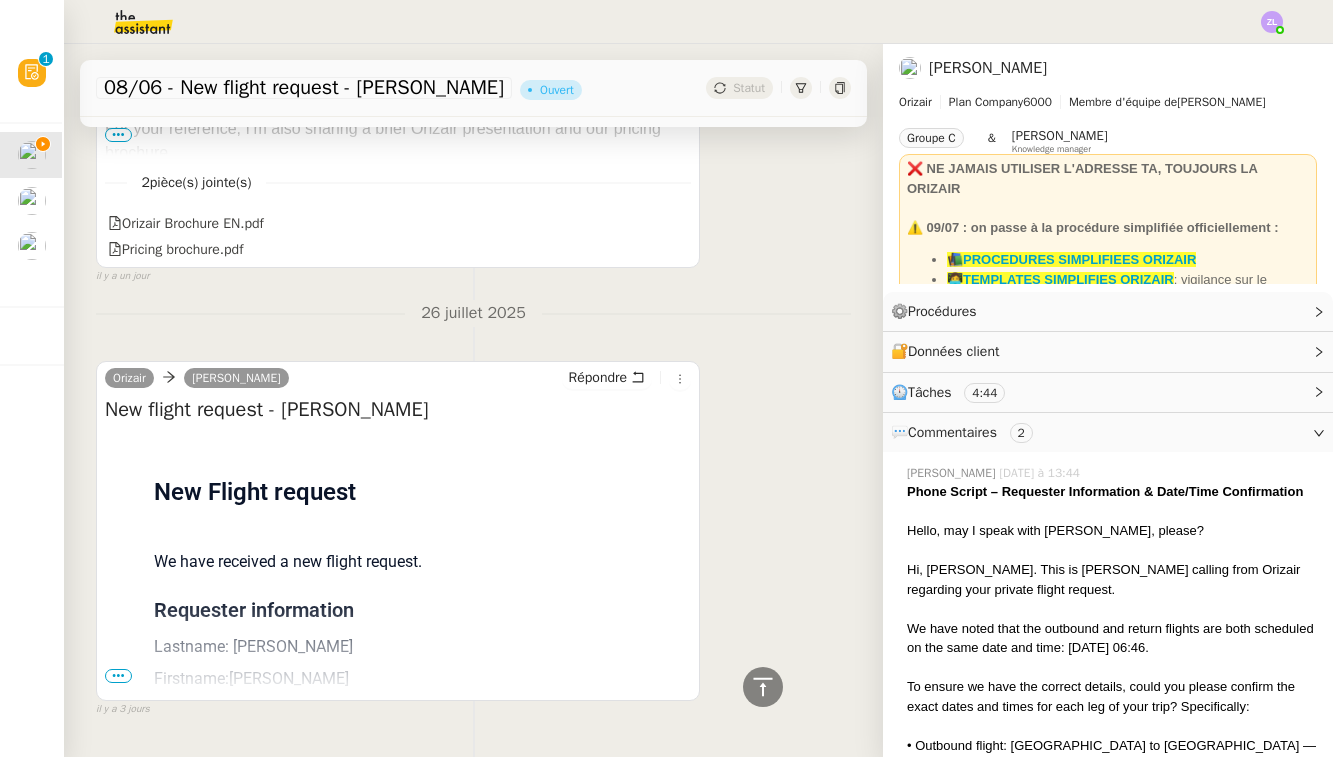 click on "Orizair      [PERSON_NAME] New flight request - [PERSON_NAME]
Flight request created by [PERSON_NAME]  New Flight request  We have received a new flight request.  Requester information Lastname: Hunt  Firstname:[PERSON_NAME]  Phone:  [PHONE_NUMBER]   Email:  [EMAIL_ADDRESS][DOMAIN_NAME]   Trip 1: Departure: [GEOGRAPHIC_DATA] Arrival: [GEOGRAPHIC_DATA]-[GEOGRAPHIC_DATA]-[GEOGRAPHIC_DATA] Date & Time: [DATE] 06:46 Passengers: 2 Adults - 2 Children - 0 Infants  Pets: 0 Small - 0 Large  Luggage: 0 Carry-on - 0 Hold - 0 Skis - 0 Golf - 0 Others  Trip 2: Departure: Biarritz-Anglet-[GEOGRAPHIC_DATA] Arrival: [GEOGRAPHIC_DATA] Date & Time: [DATE] 06:46 Passengers: 2 Adults - 2 Children - 0 Infants  Pets: 0 Small - 0 Large  Luggage: 0 Carry-on - 0 Hold - 0 Skis - 0 Golf - 0 Others  Sent by Orizair  Flying responsibly, leading sustainably  •••" at bounding box center [398, 531] 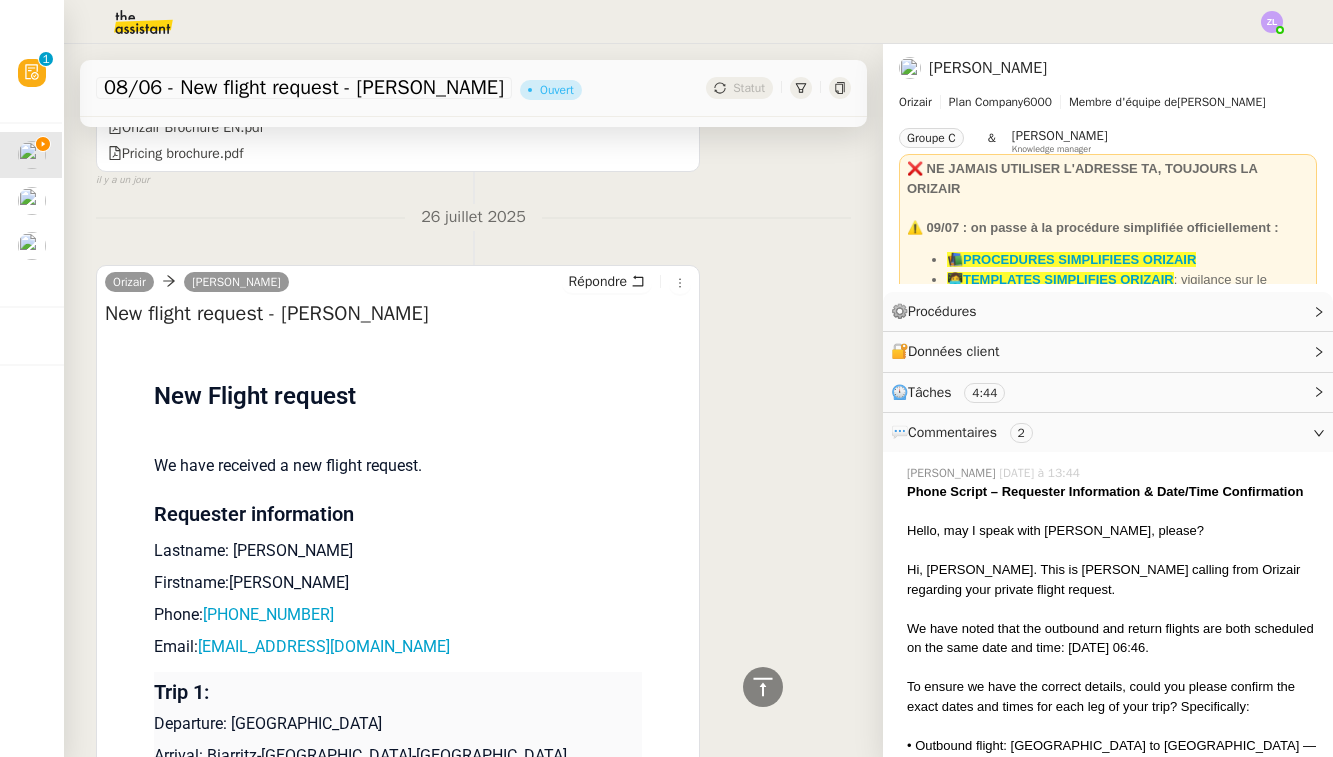 scroll, scrollTop: 1746, scrollLeft: 0, axis: vertical 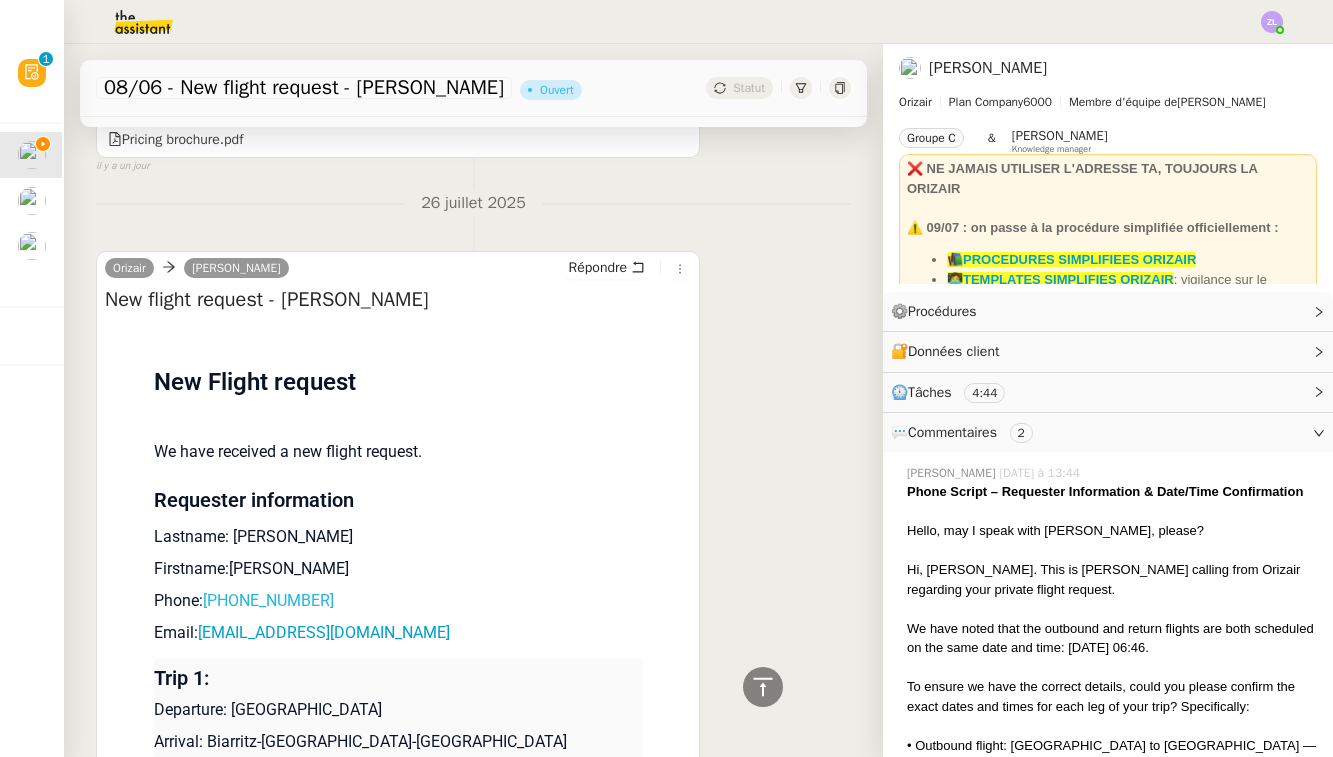 drag, startPoint x: 347, startPoint y: 549, endPoint x: 213, endPoint y: 549, distance: 134 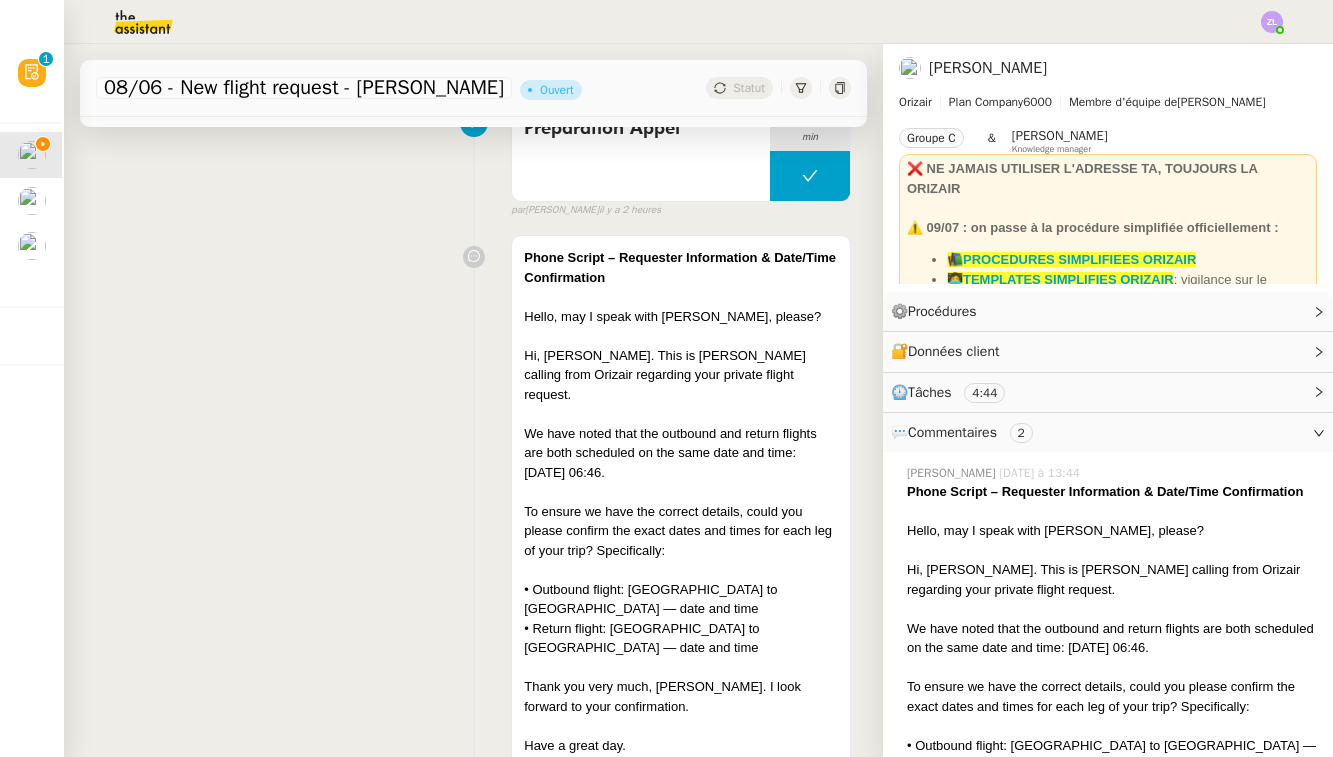 scroll, scrollTop: 293, scrollLeft: 0, axis: vertical 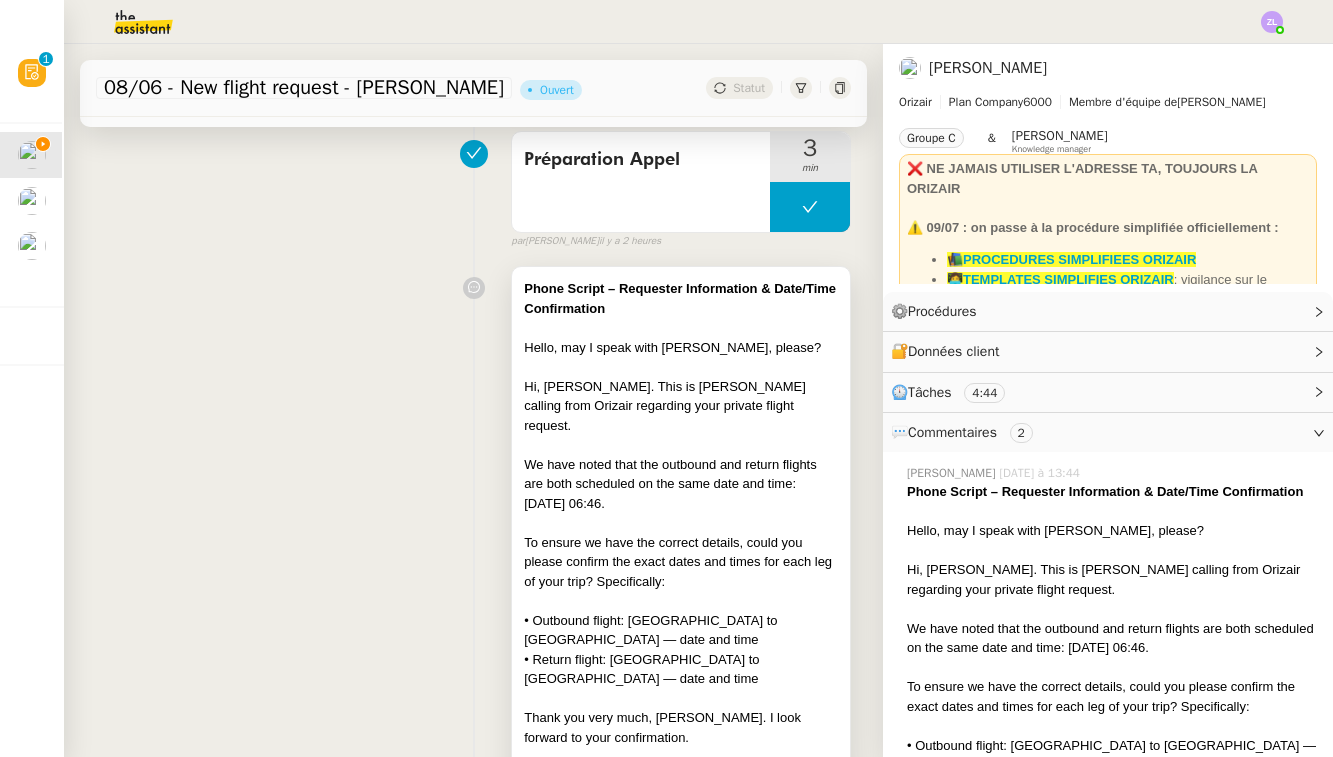 click on "Hi, [PERSON_NAME]. This is [PERSON_NAME] calling from Orizair regarding your private flight request." at bounding box center [681, 406] 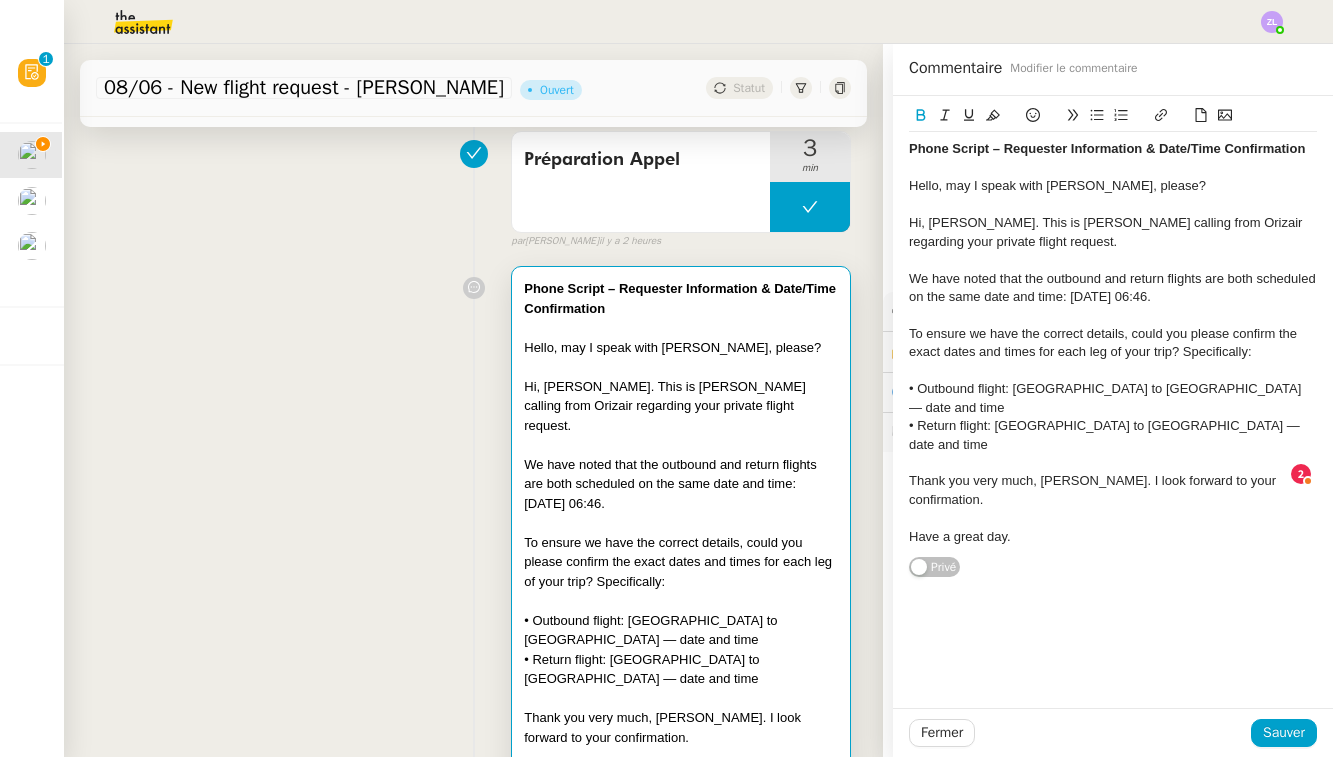 click on "Hello, may I speak with [PERSON_NAME], please?" 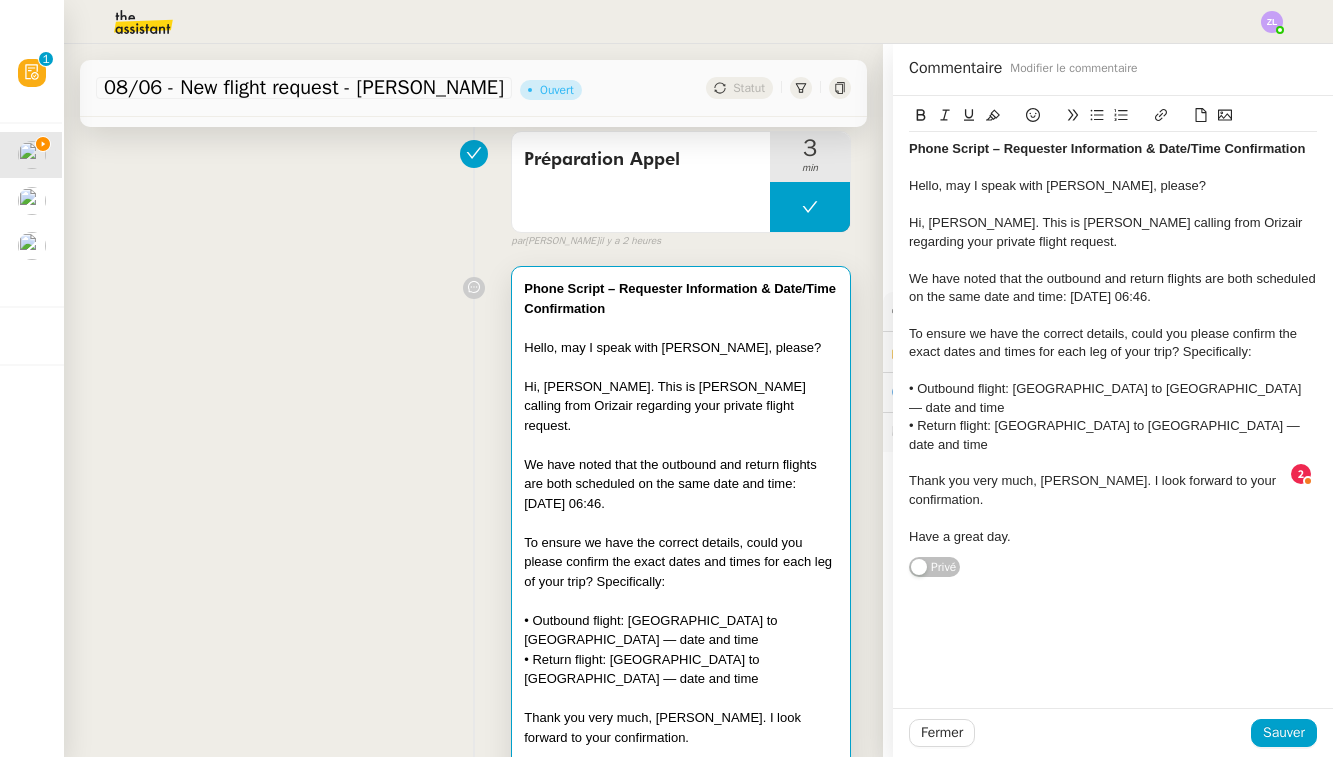 type 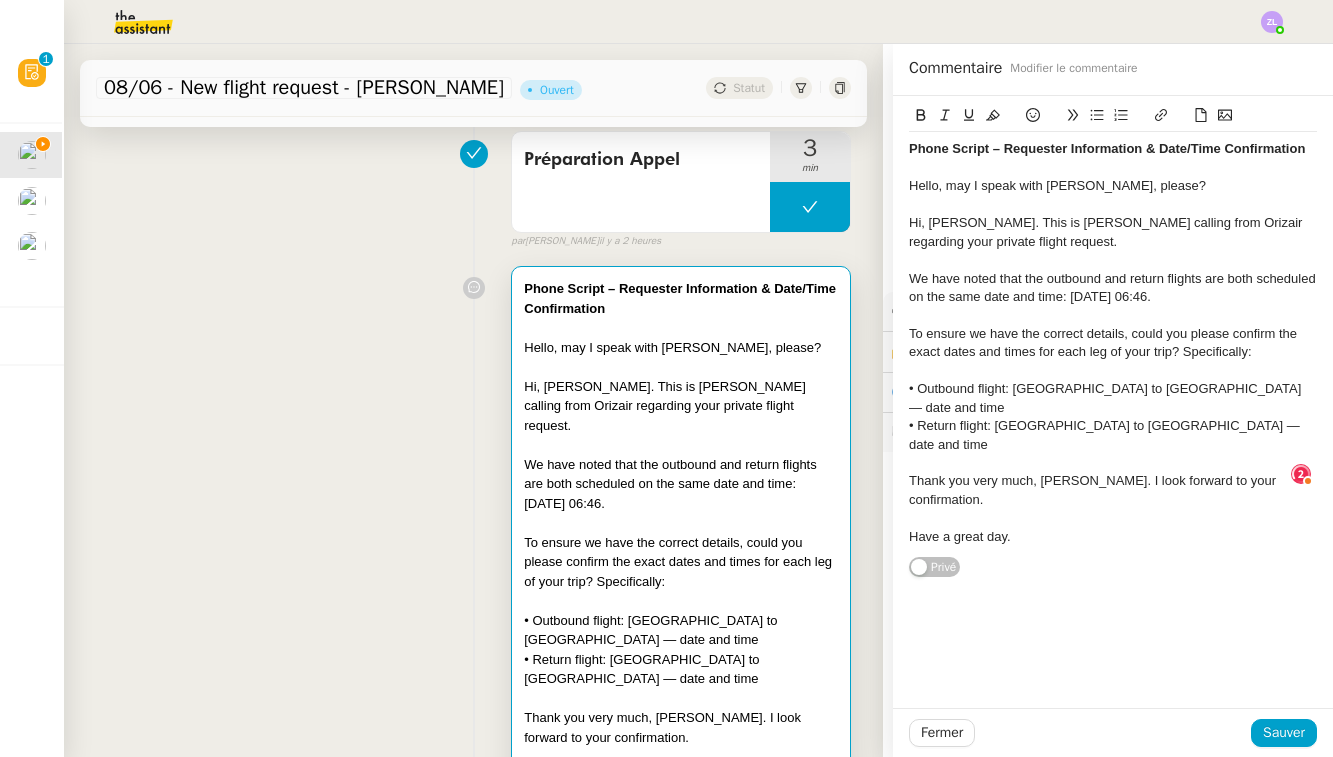 click on "Hi, [PERSON_NAME]. This is [PERSON_NAME] calling from Orizair regarding your private flight request." 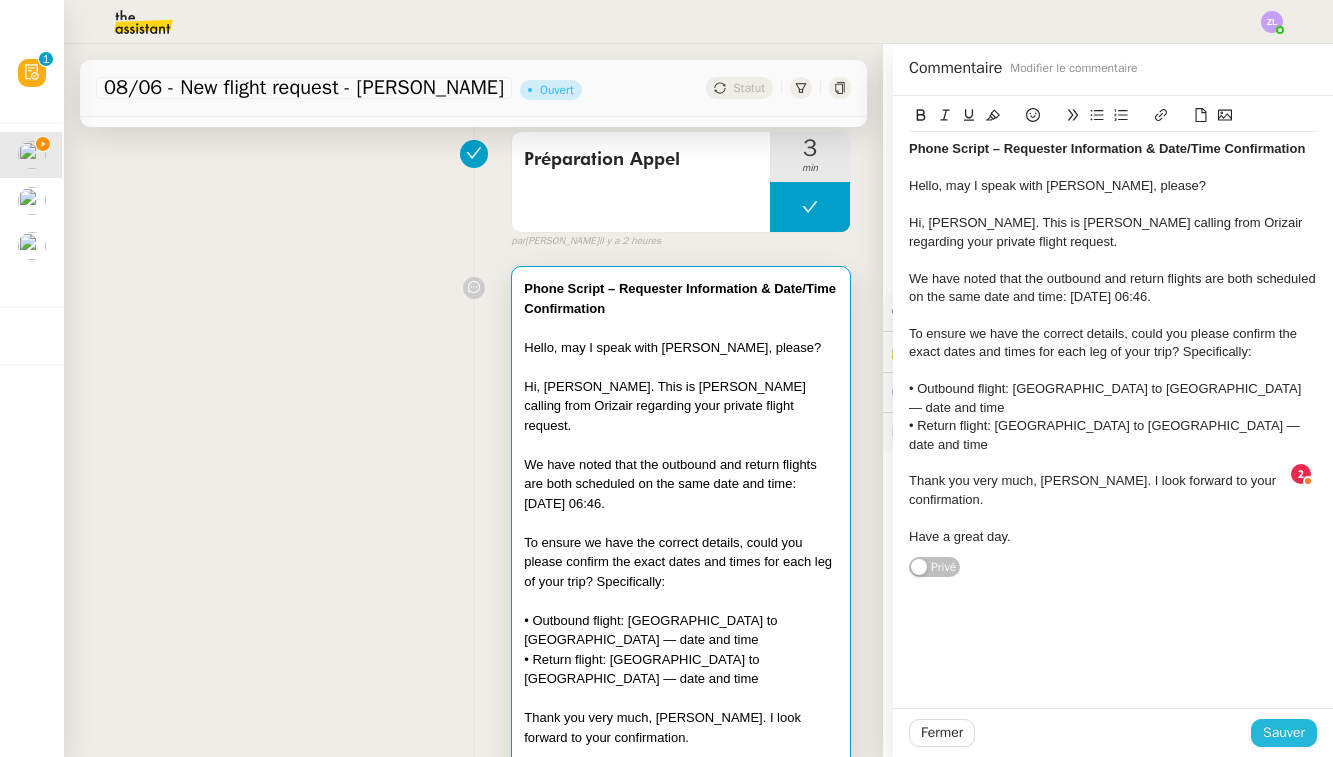 click on "Sauver" 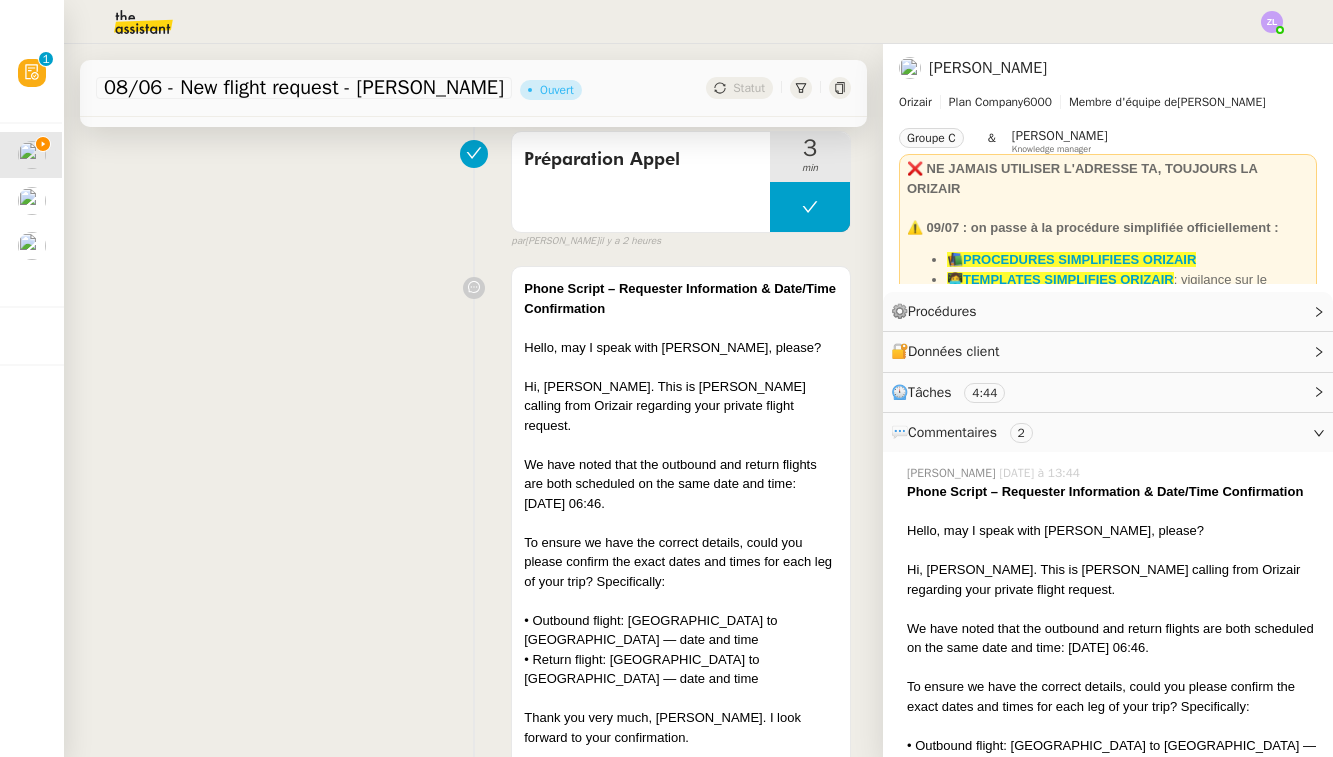 scroll, scrollTop: 0, scrollLeft: 0, axis: both 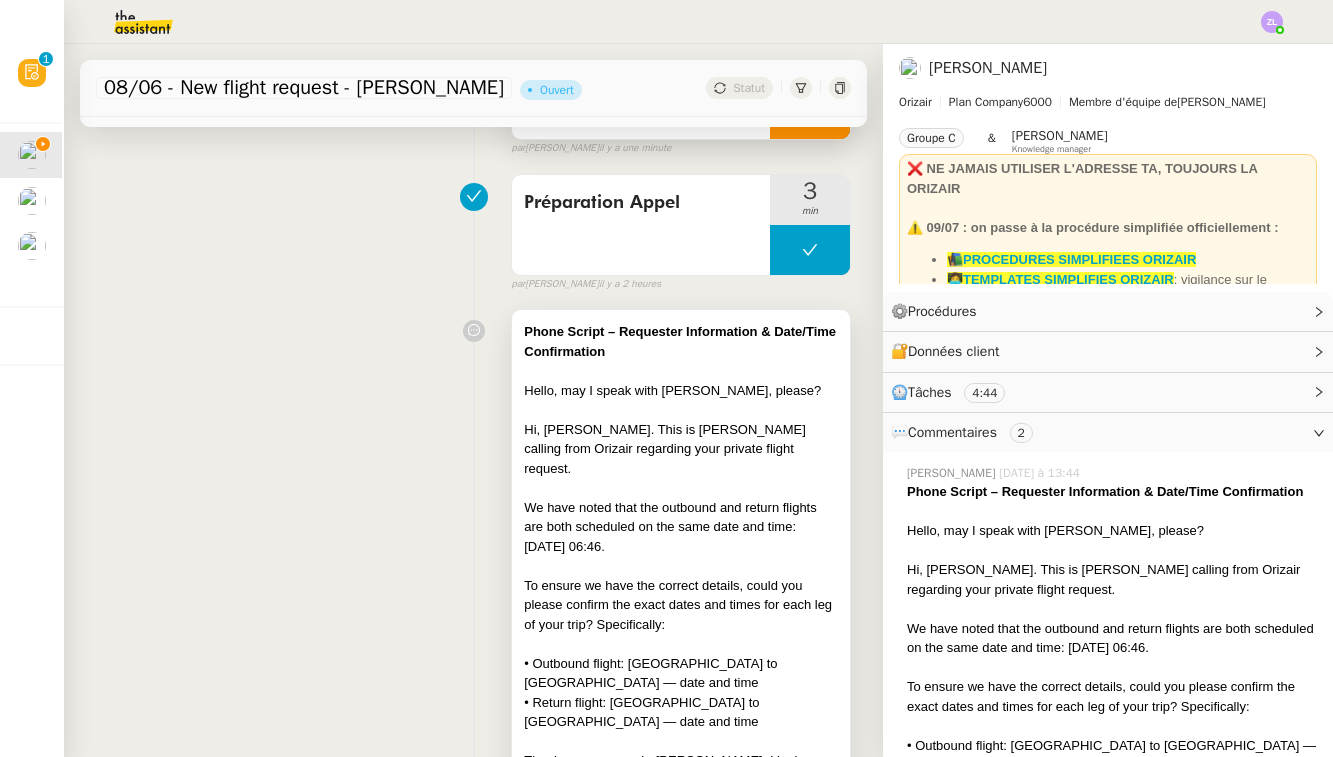 click at bounding box center [681, 566] 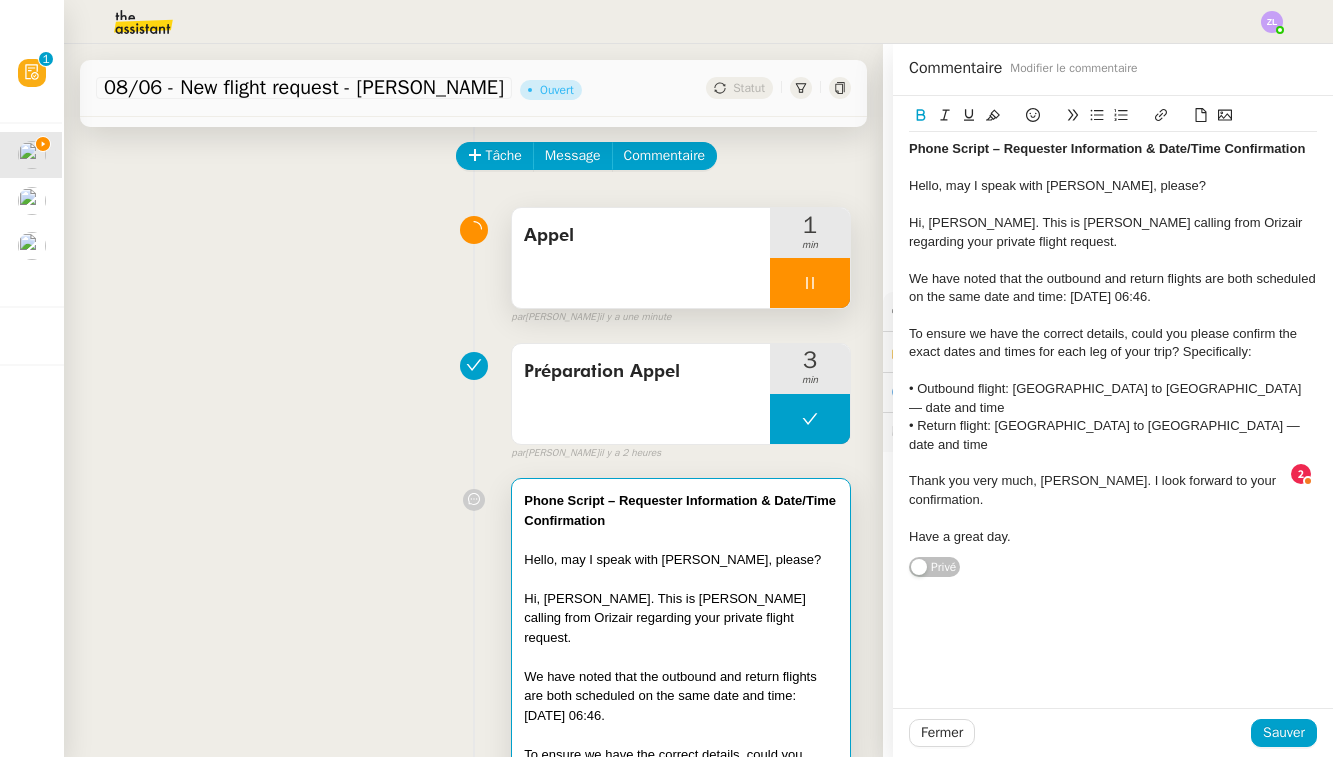 scroll, scrollTop: 0, scrollLeft: 0, axis: both 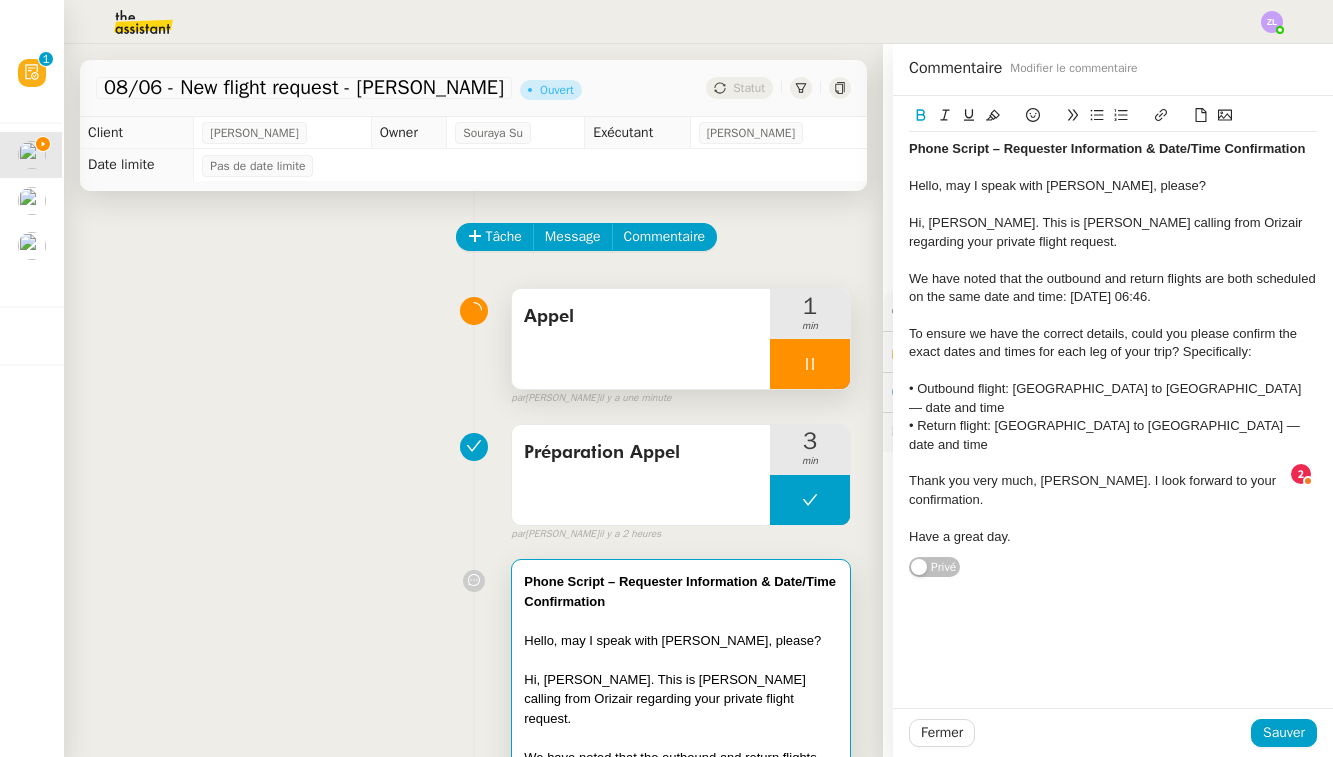 click on "Appel" at bounding box center [641, 339] 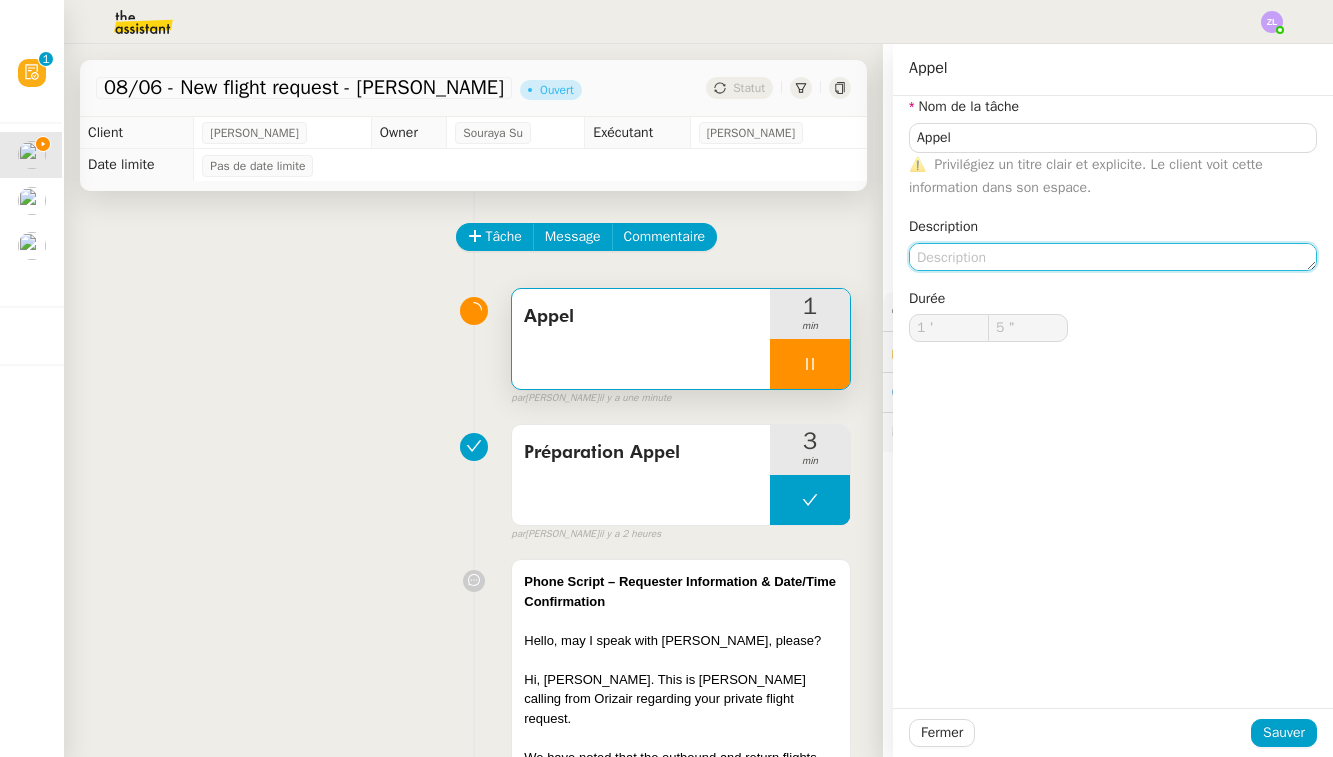 click 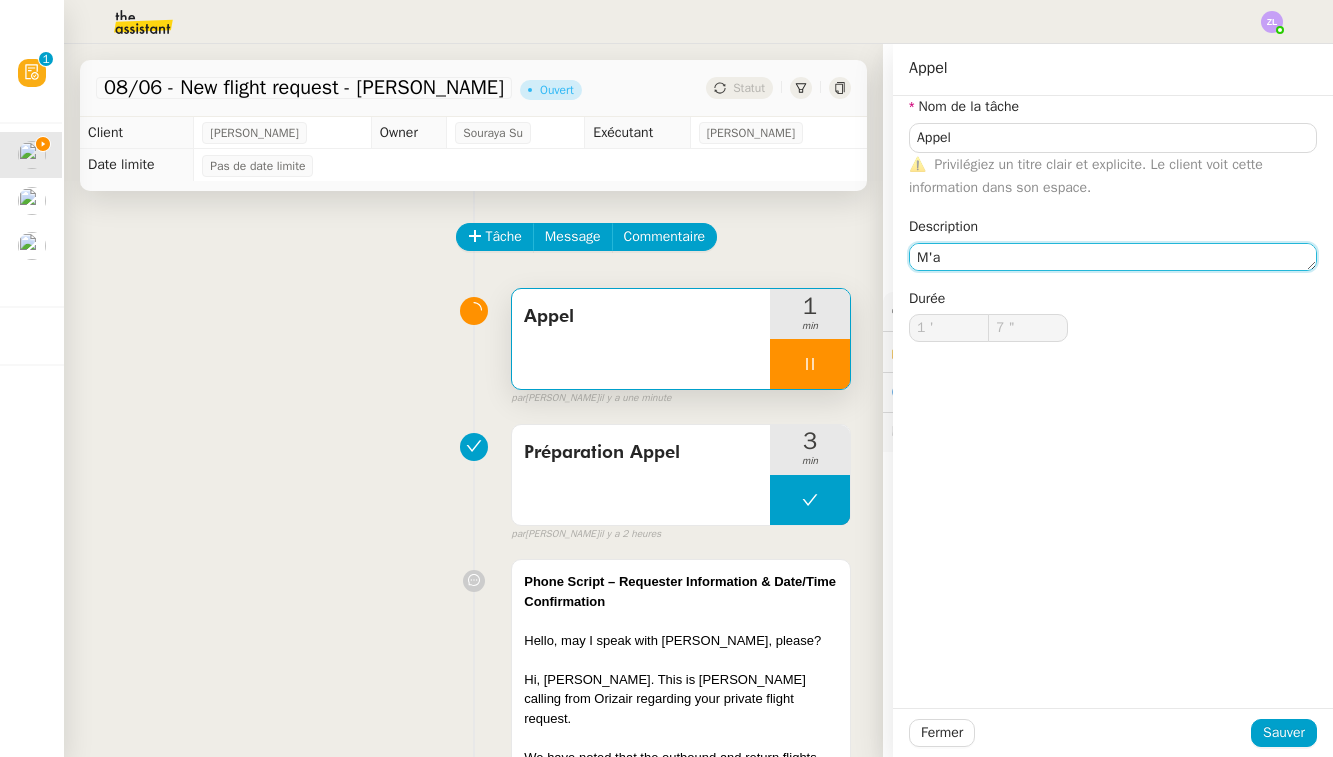 type on "M'a" 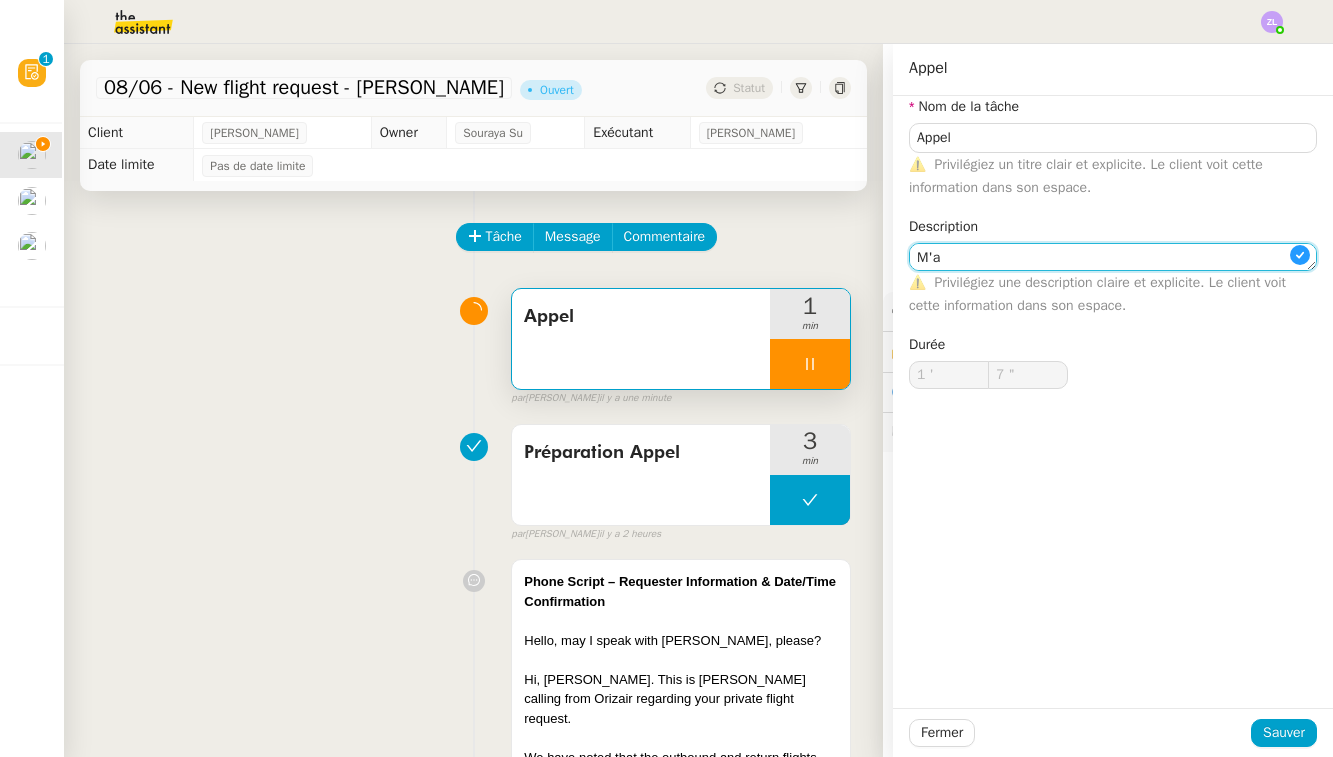 type on "8 "" 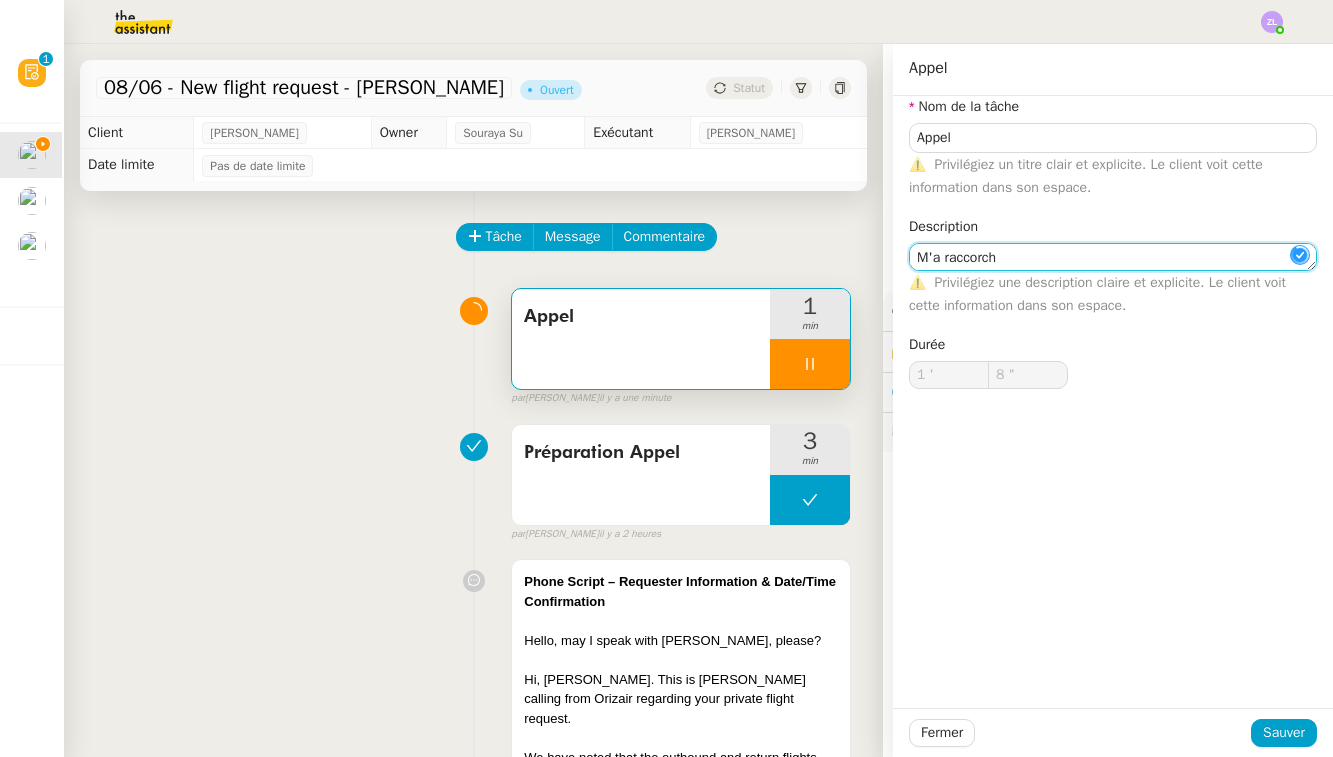 type on "M'a raccorché" 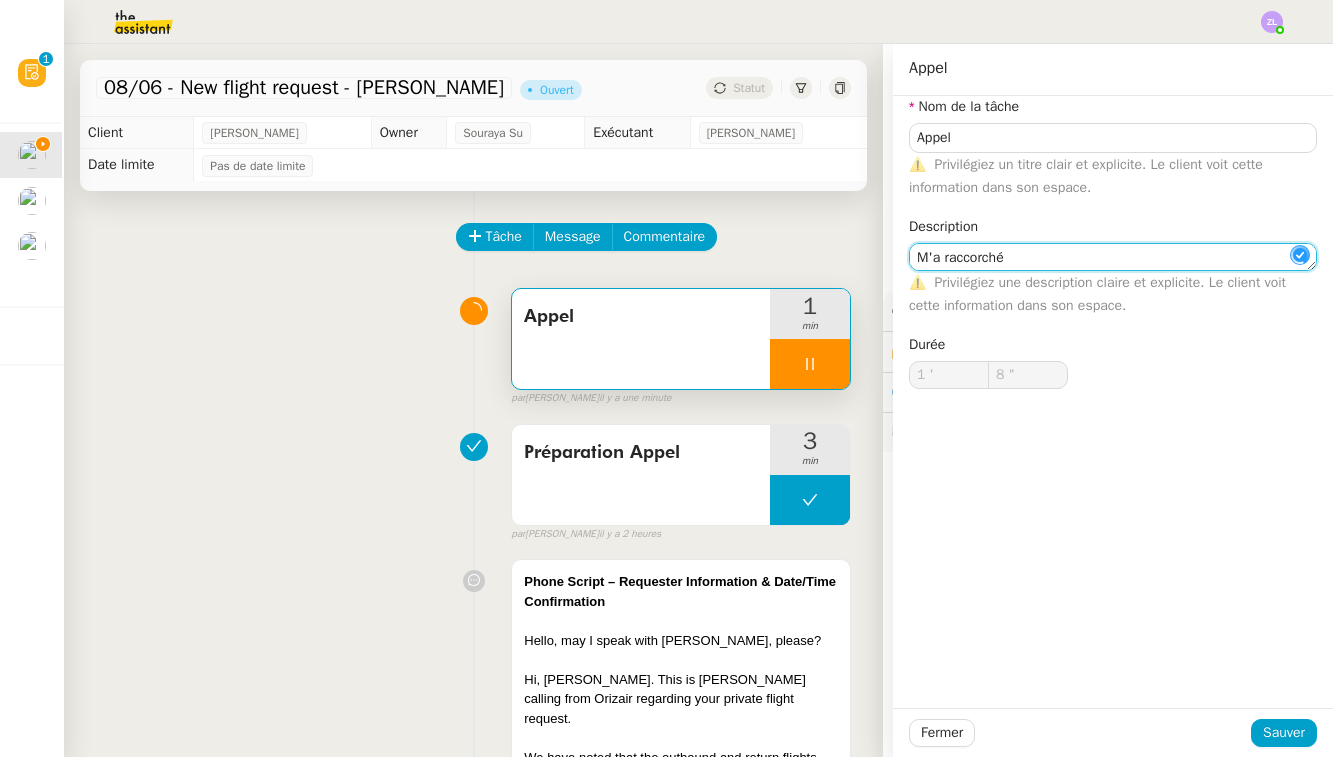 type on "9 "" 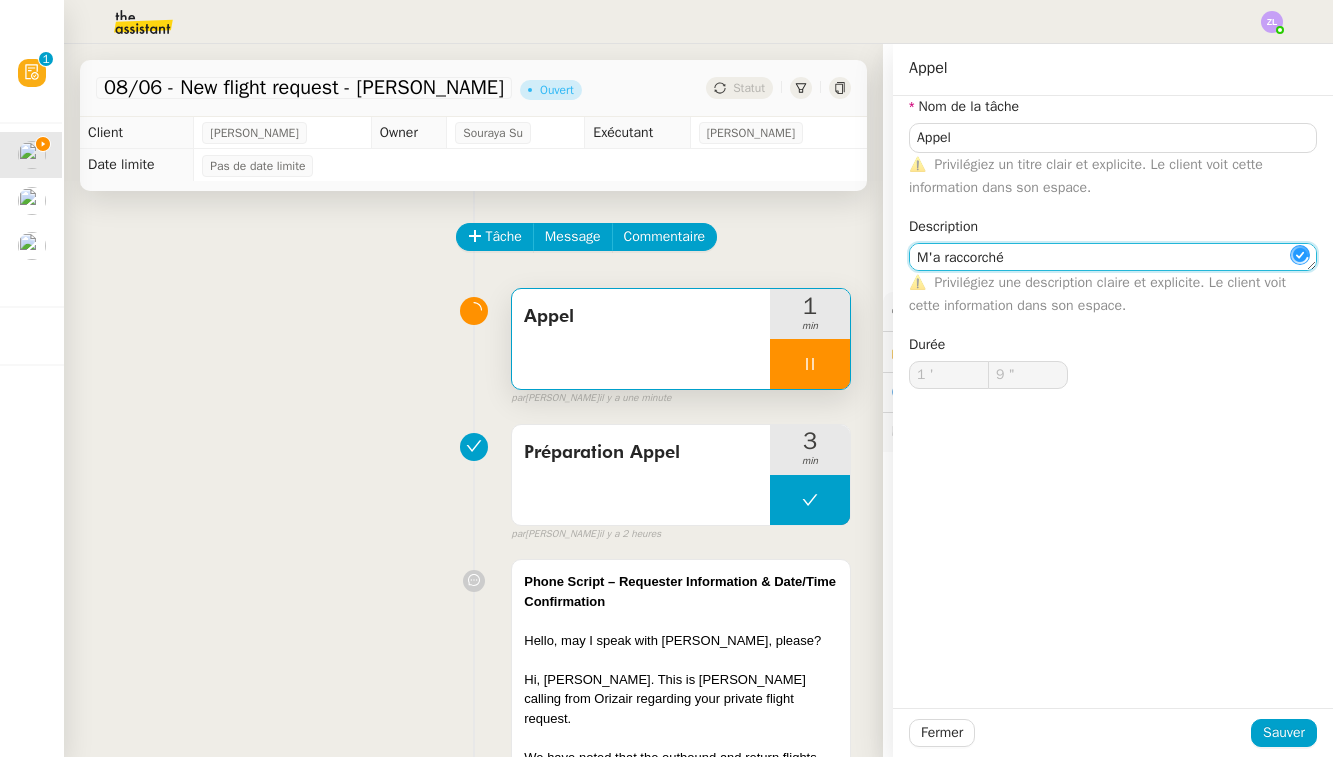 type on "M'a raccorché" 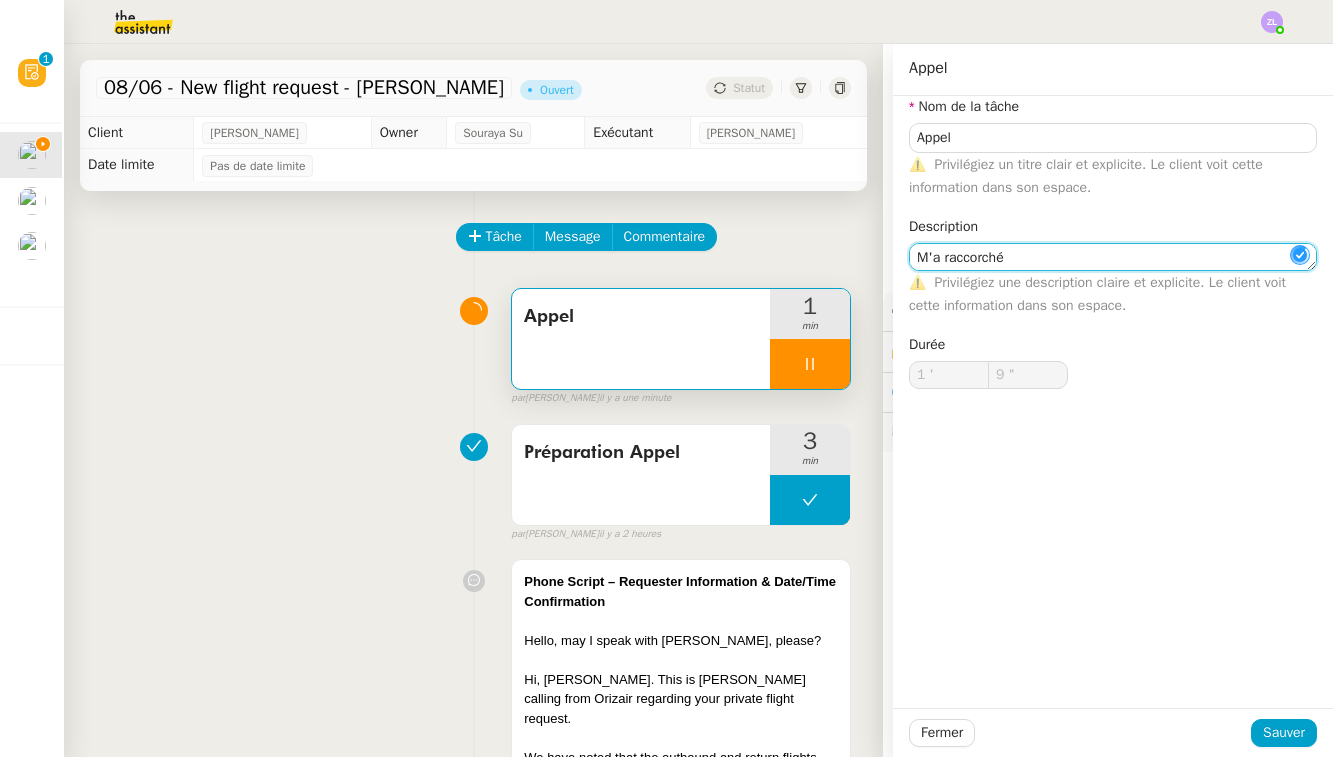 type on "10 "" 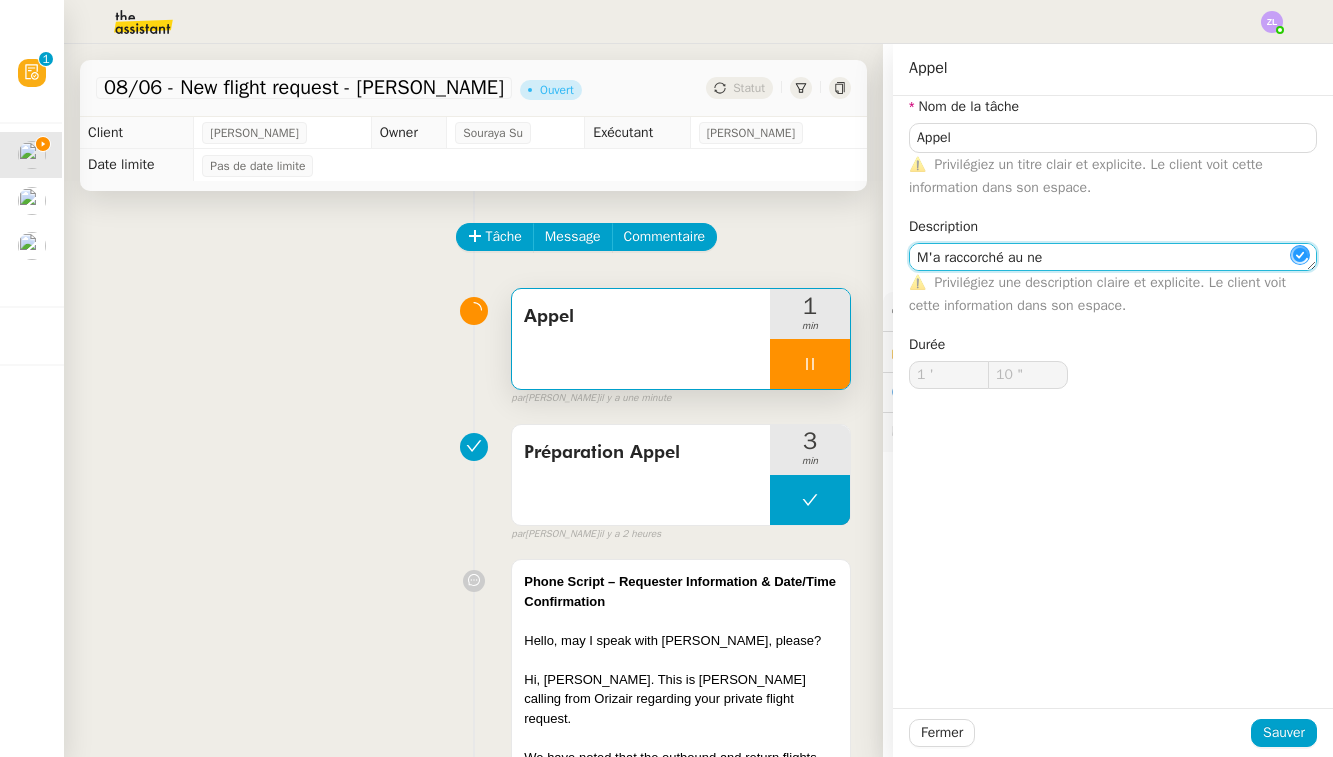 type on "M'a raccorché au nez" 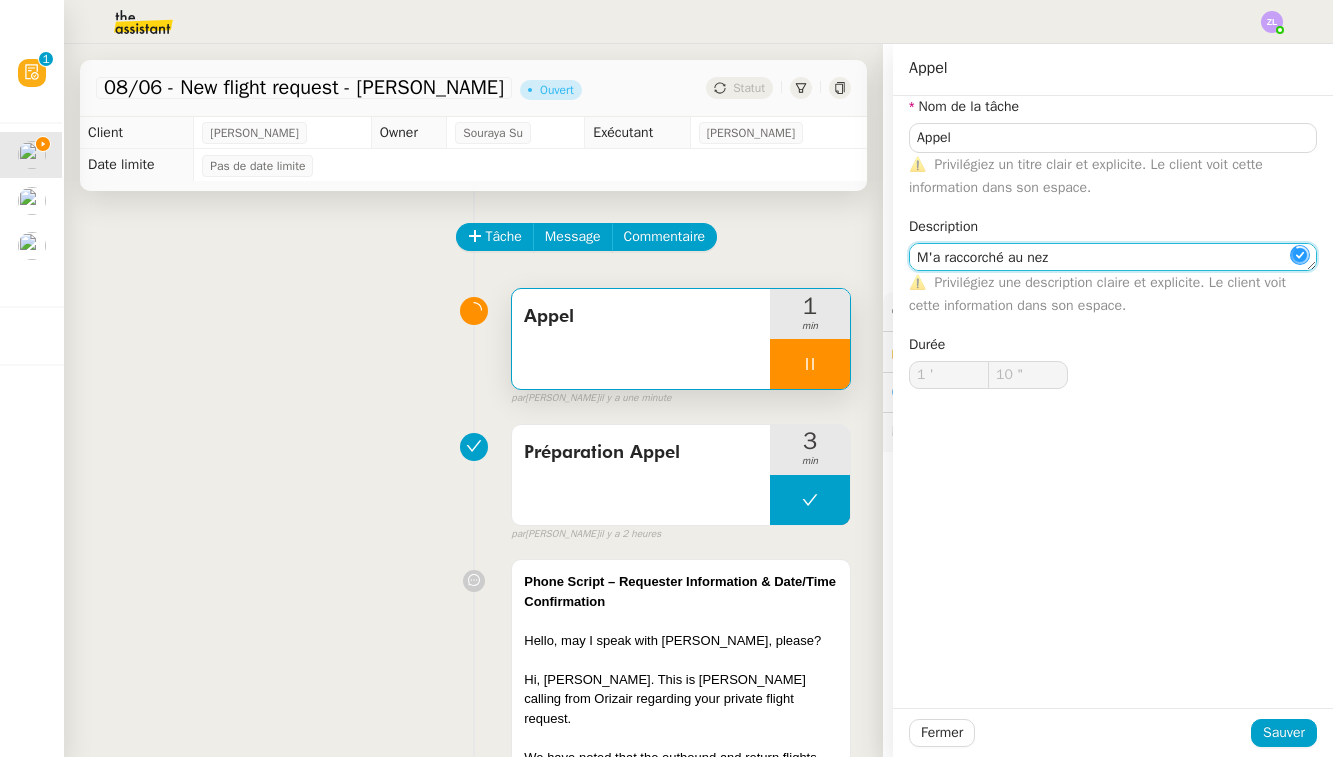 type on "11 "" 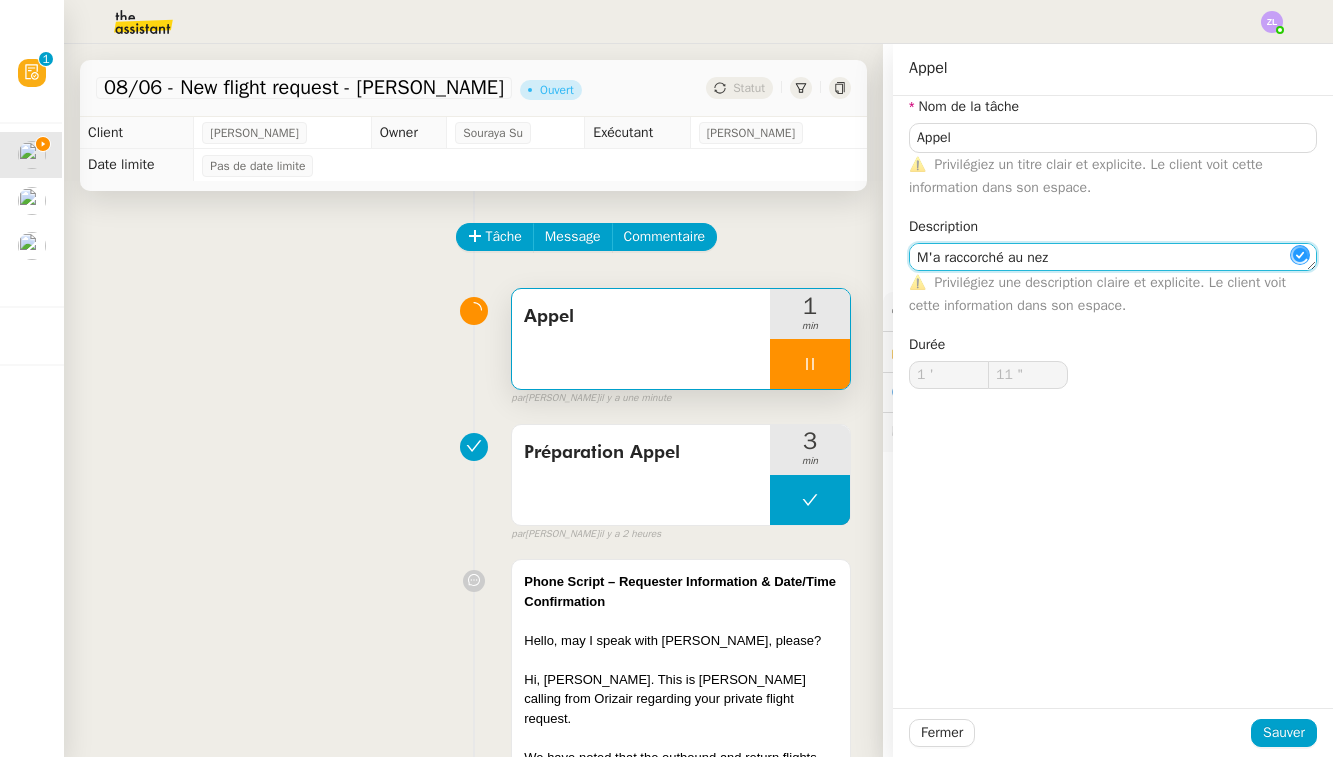type on "M'a raccorché au nez" 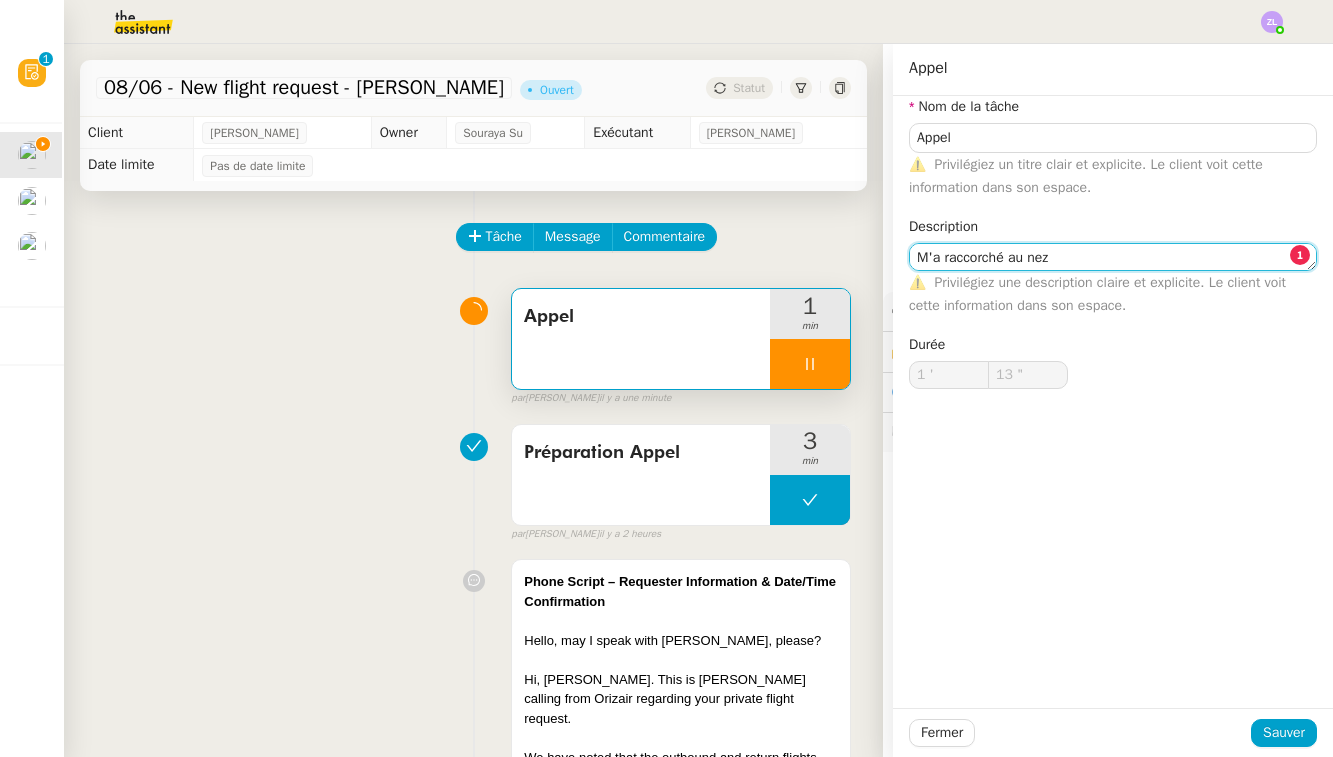 click on "M'a raccorché au nez" 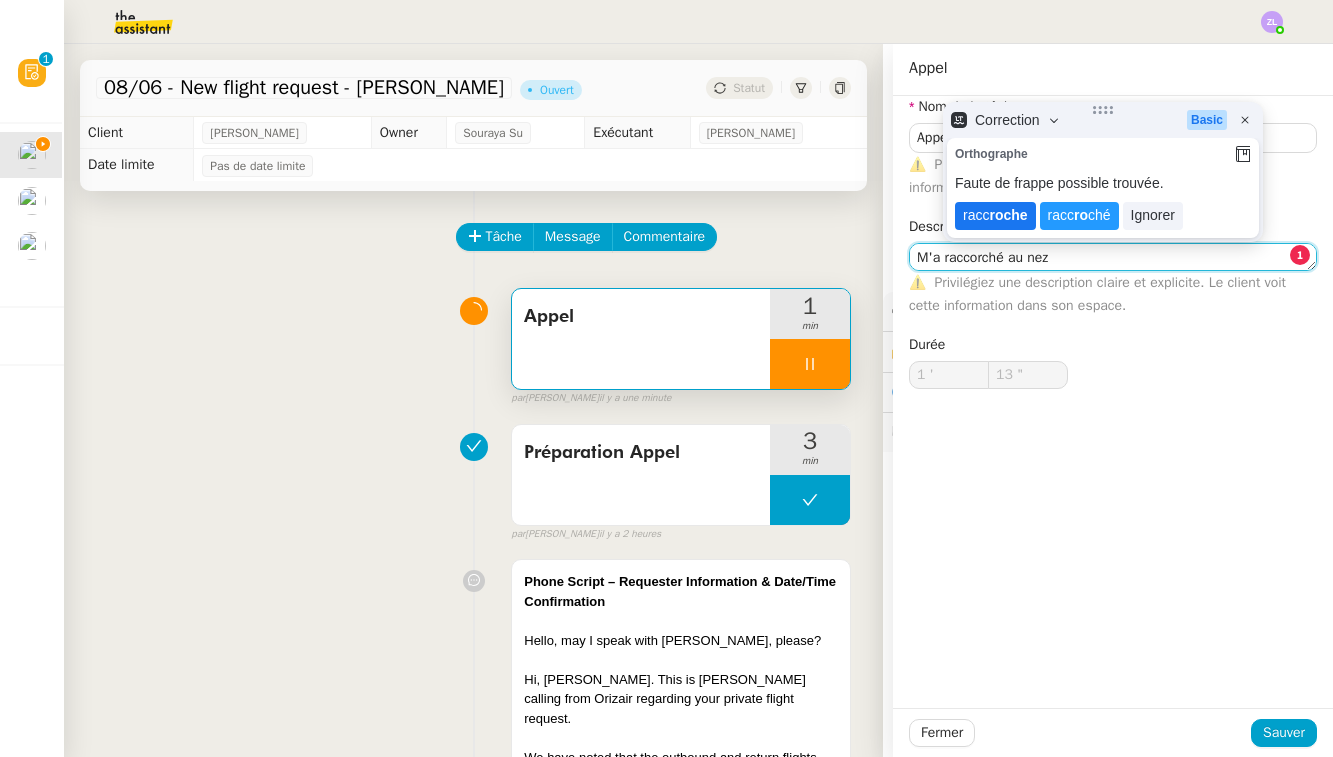 type on "14 "" 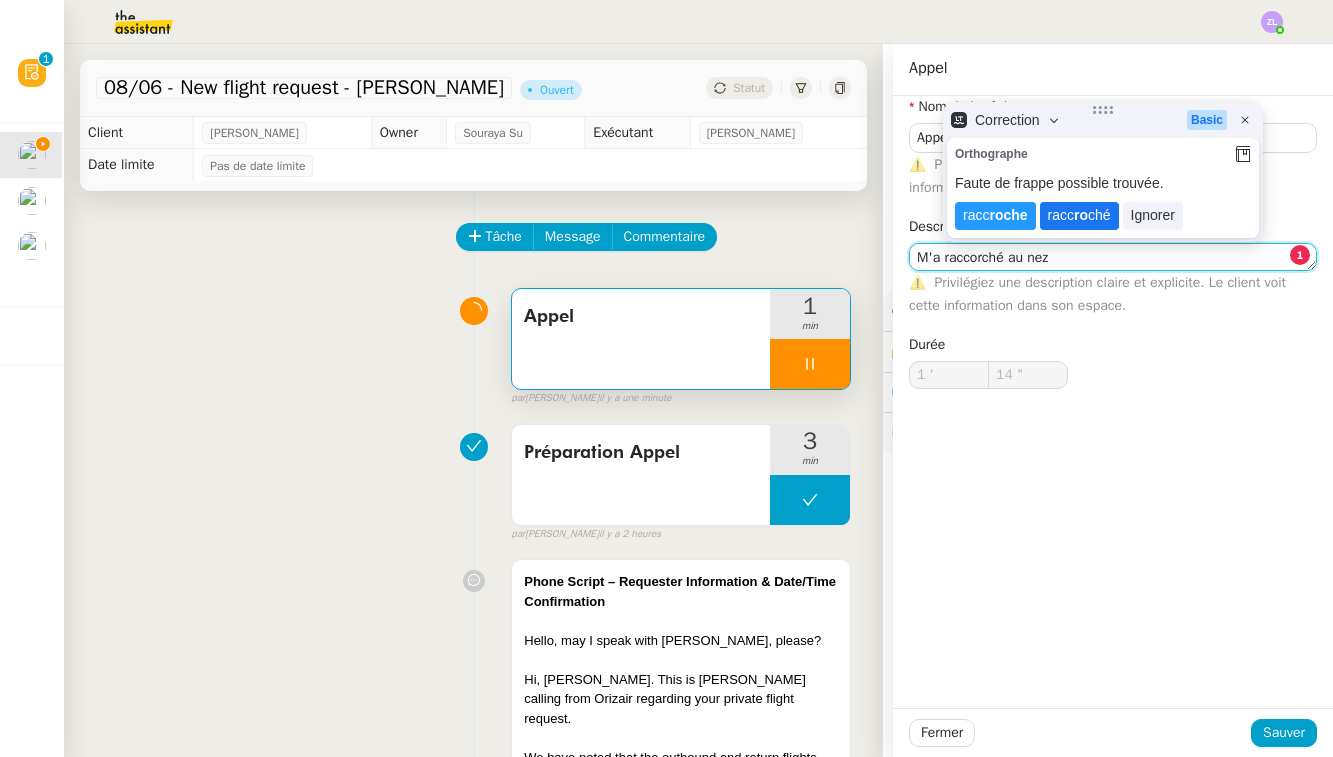 click on "racc ro ché" 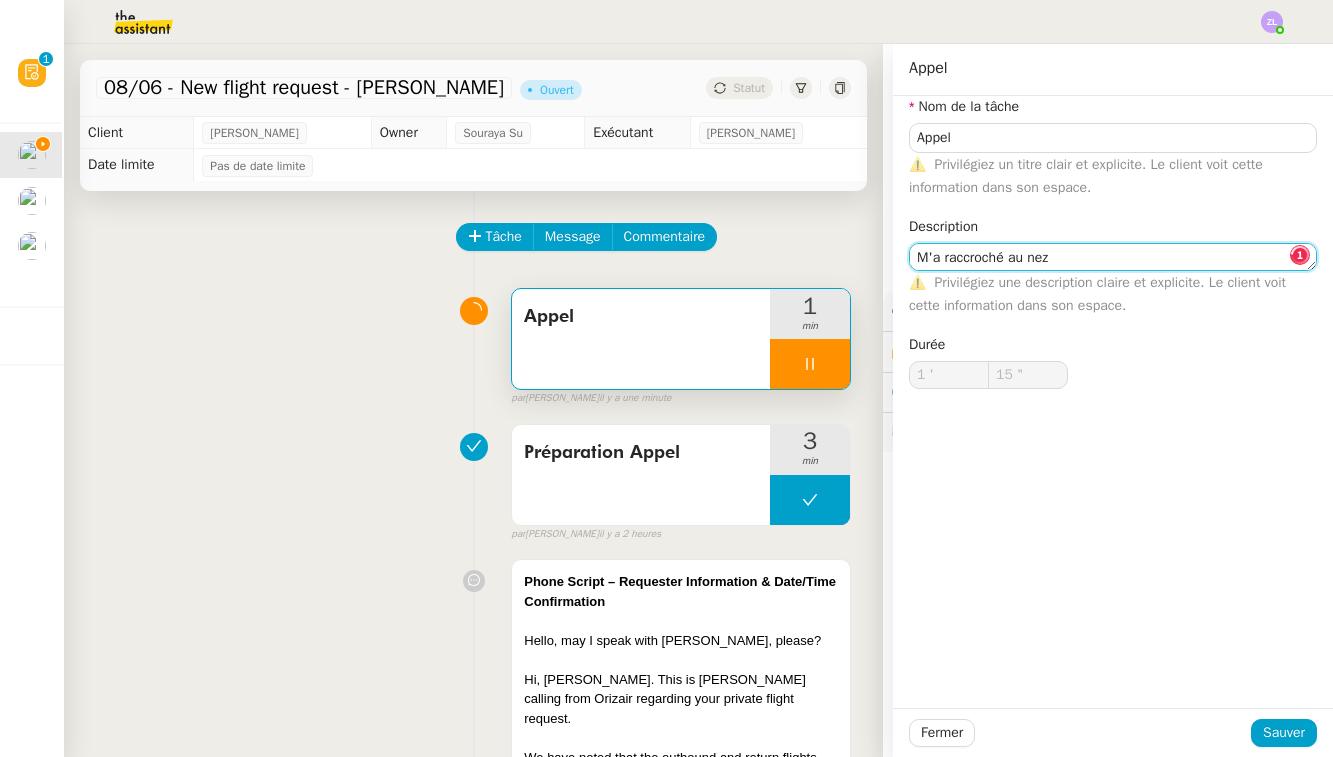 click on "M'a raccroché au nez" 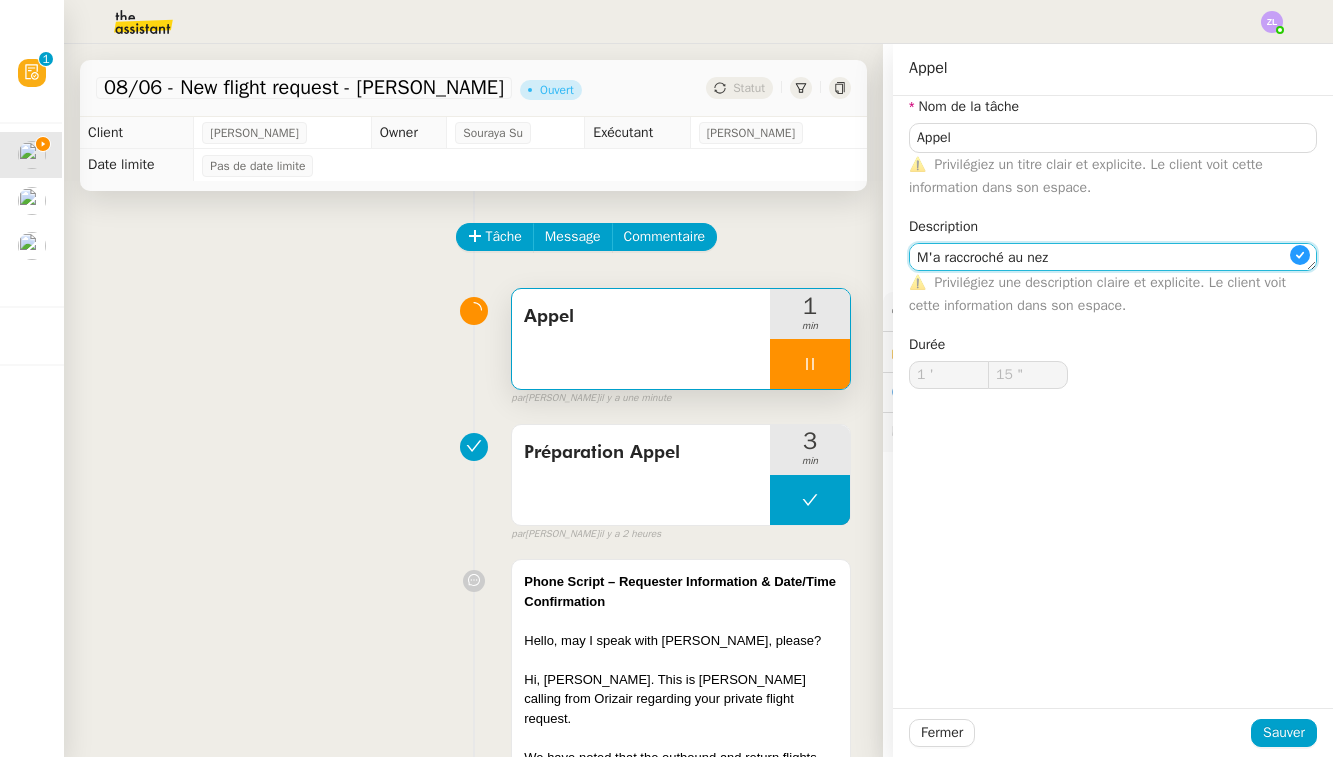 type on "16 "" 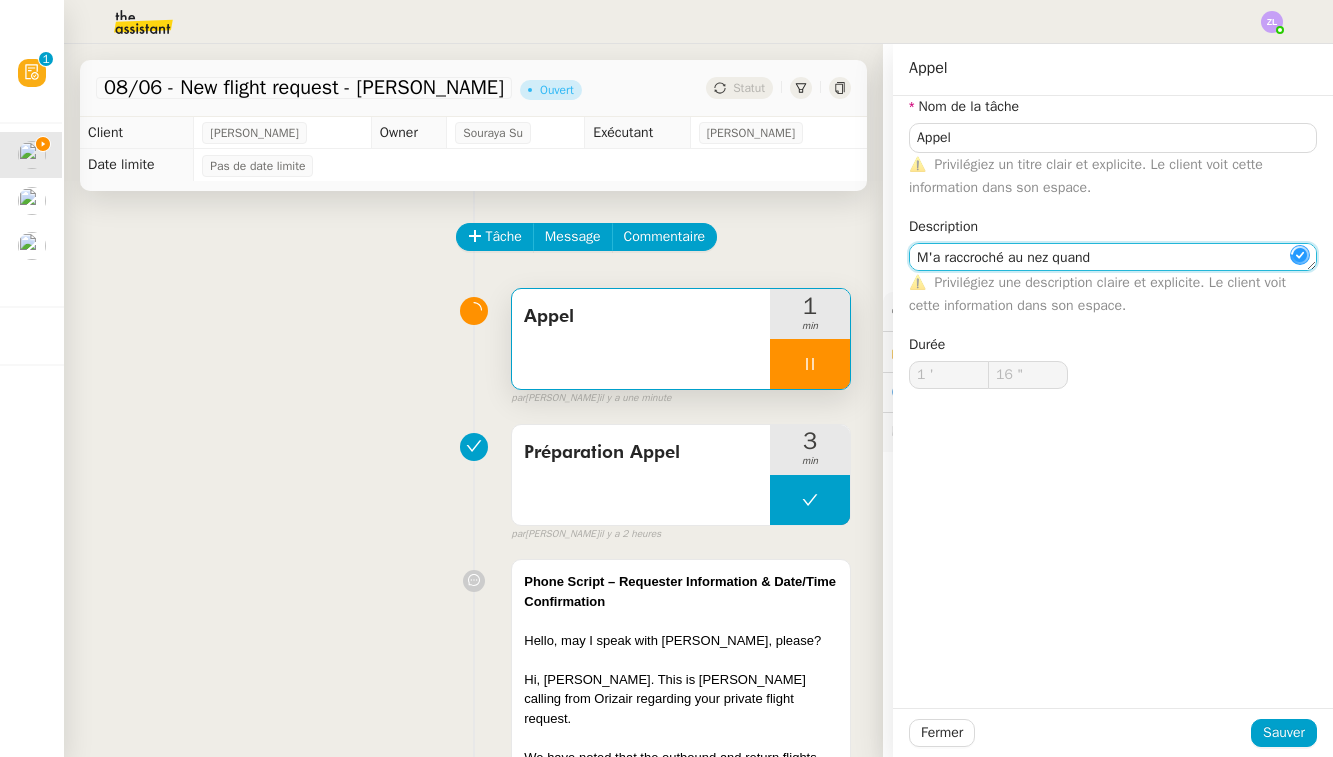 type on "M'a raccroché au nez quand j" 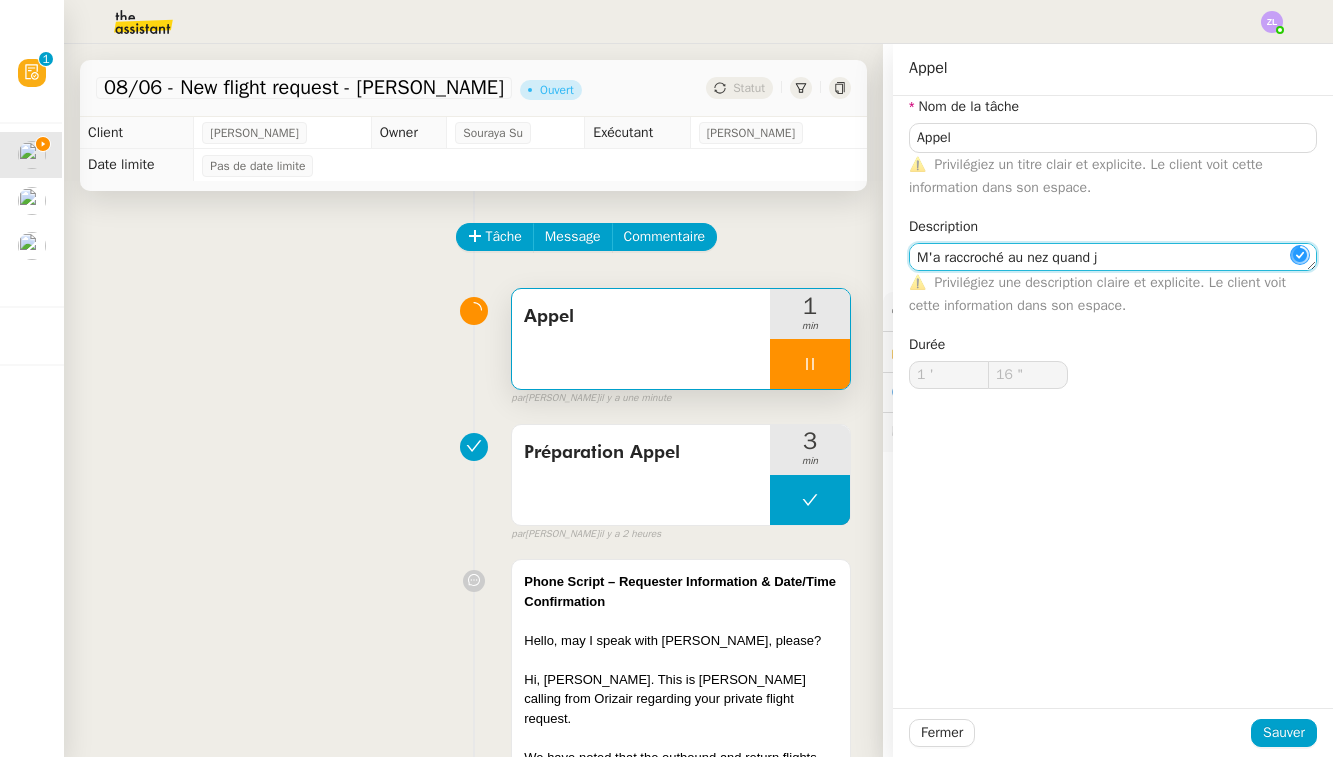 type on "17 "" 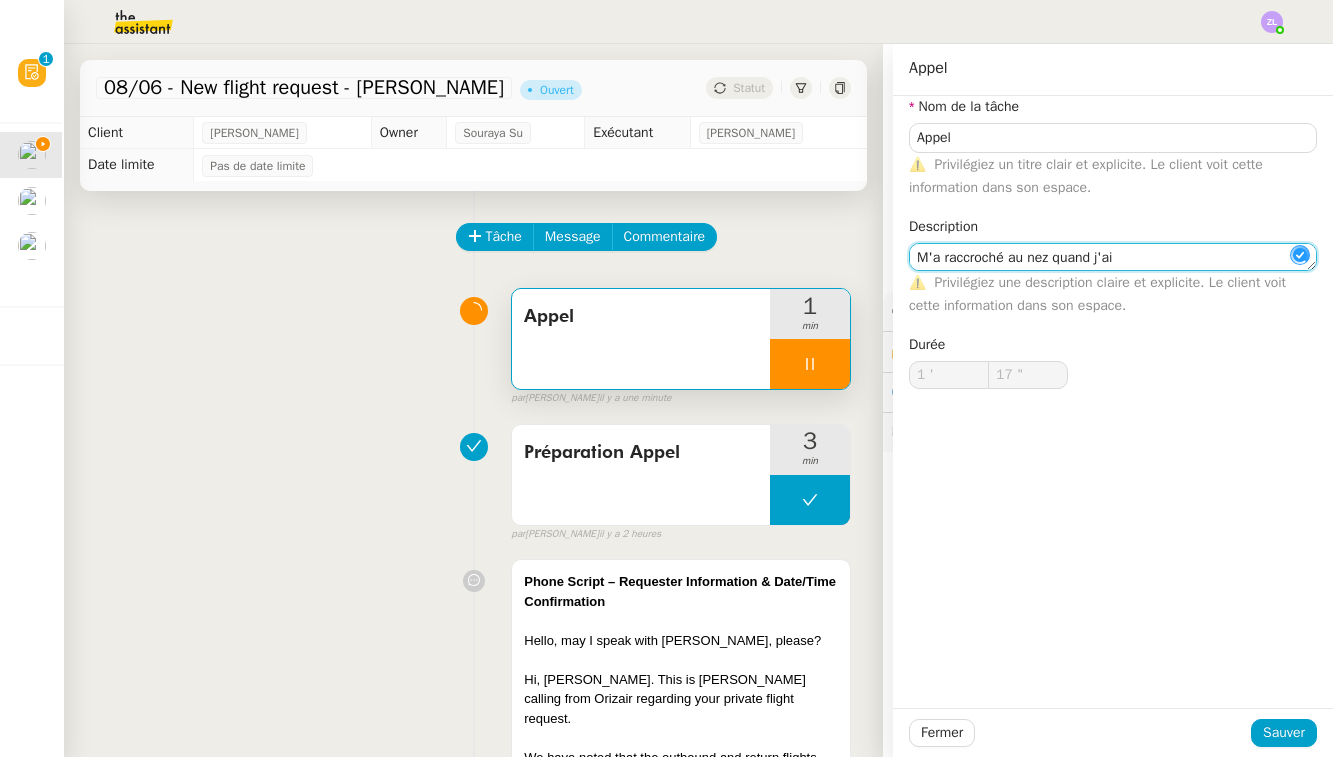 type on "M'a raccroché au nez quand j'ai" 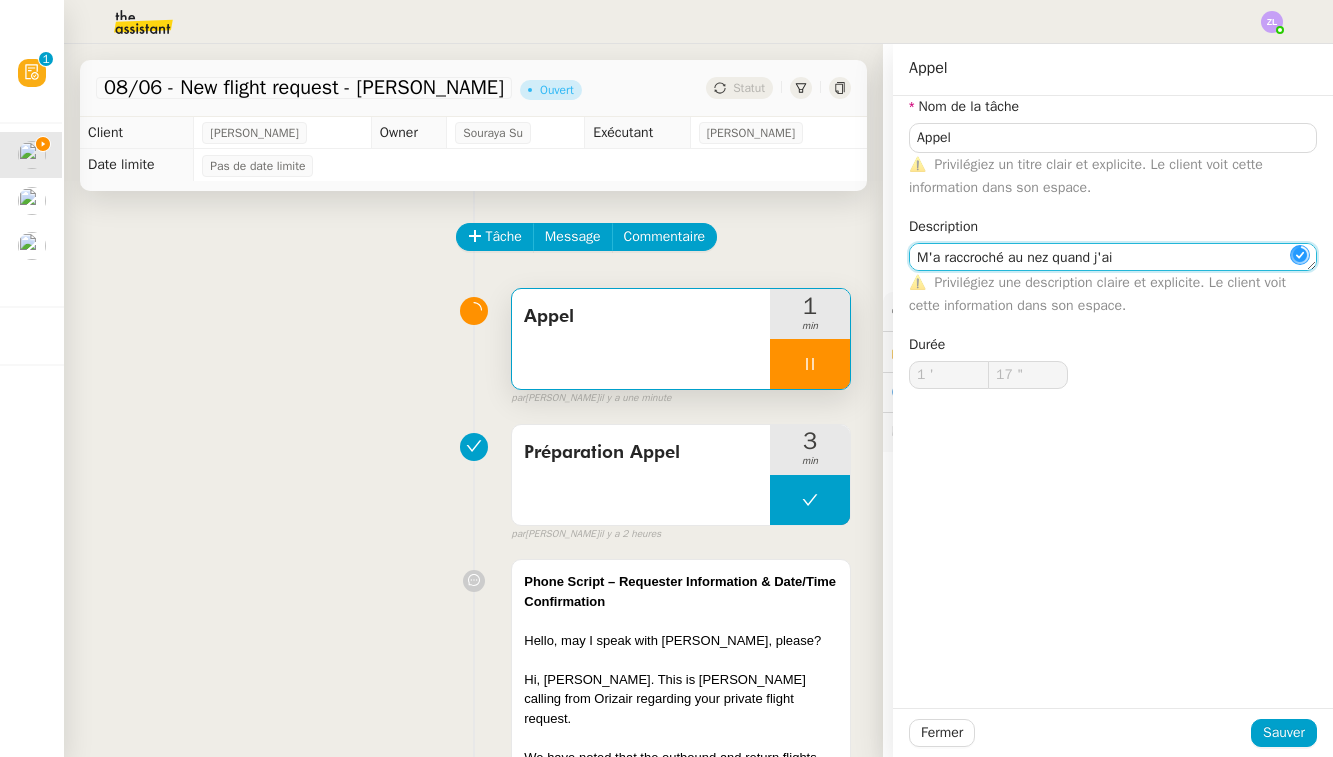 type on "18 "" 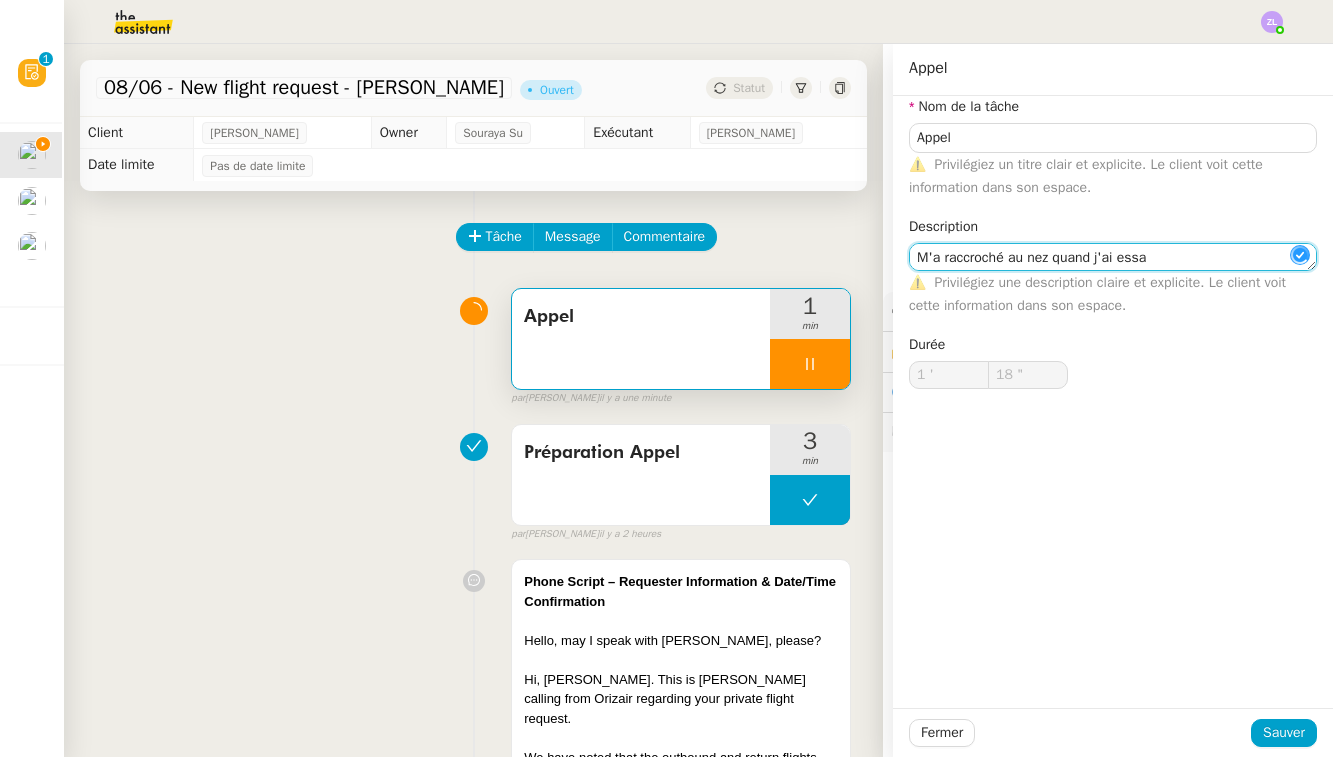 type on "M'a raccroché au nez quand j'ai essa" 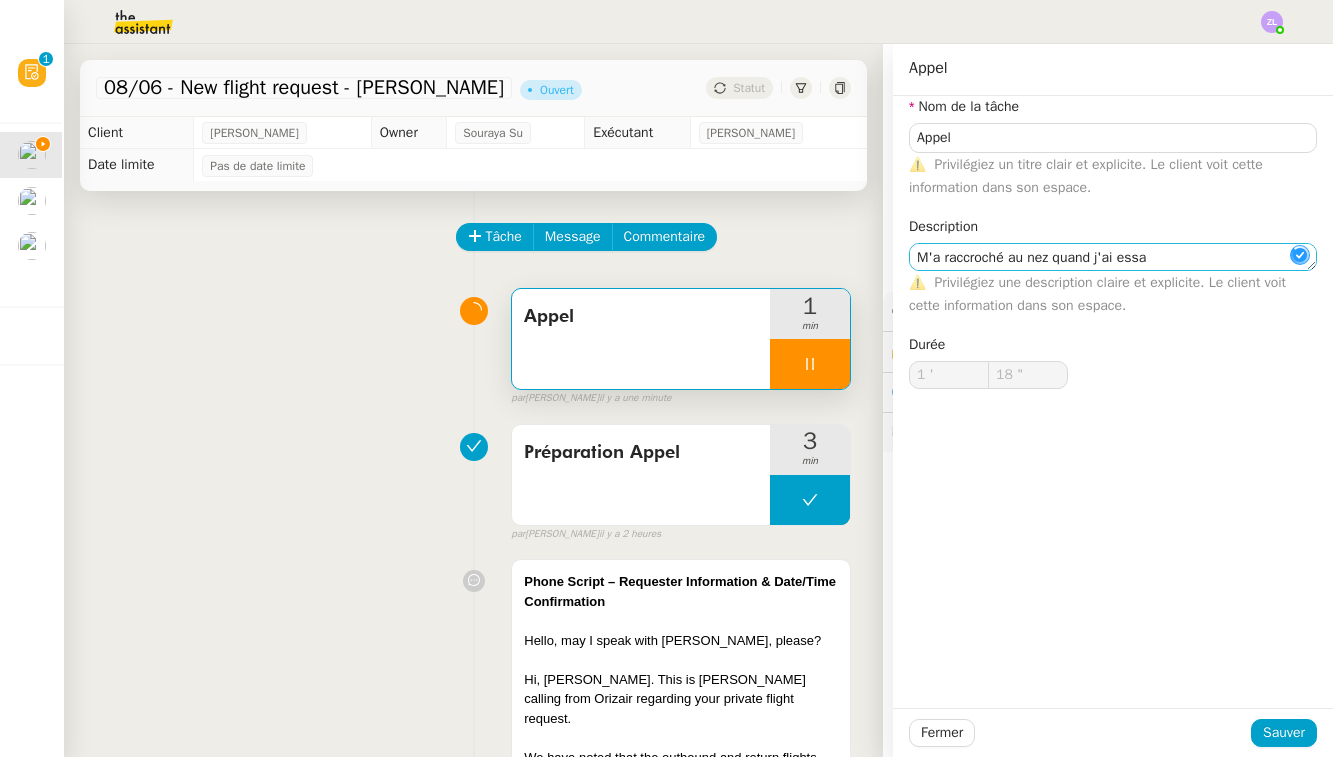 scroll, scrollTop: 0, scrollLeft: 24, axis: horizontal 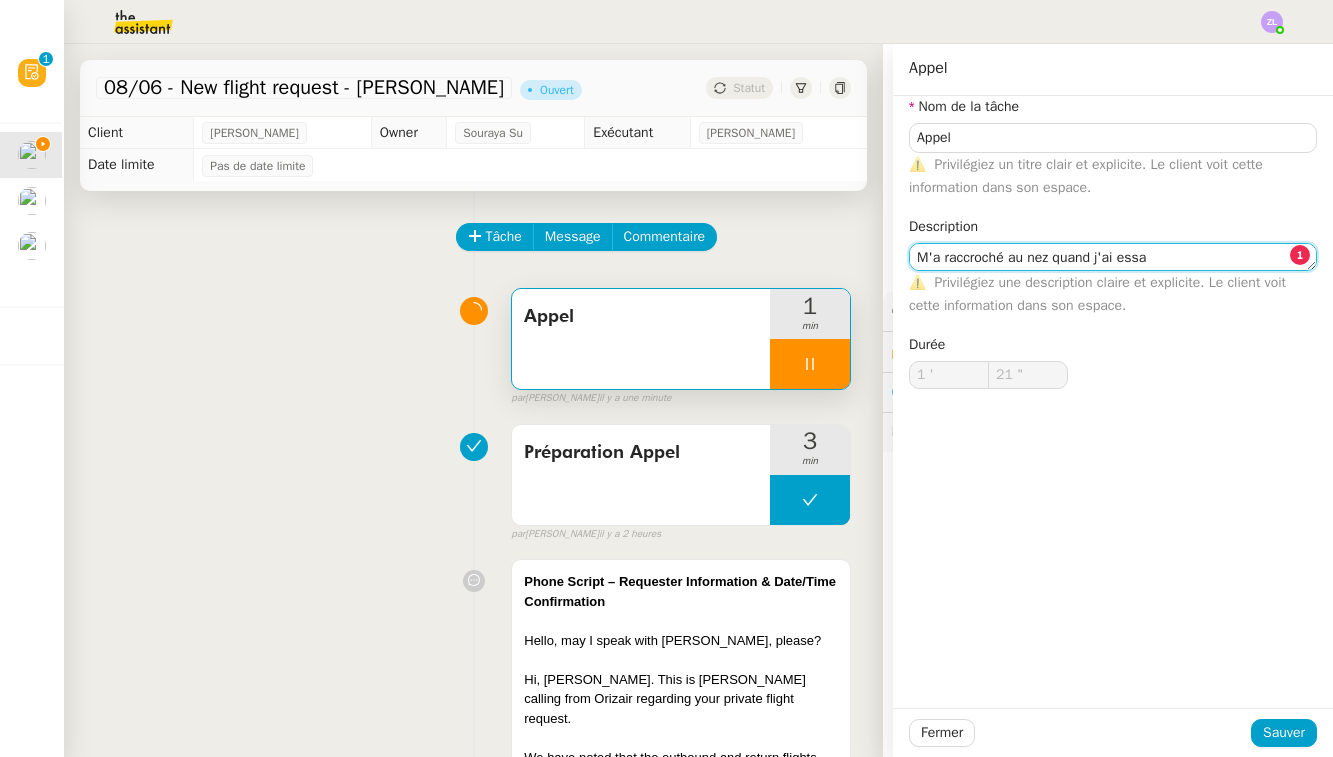 drag, startPoint x: 1161, startPoint y: 255, endPoint x: 1120, endPoint y: 255, distance: 41 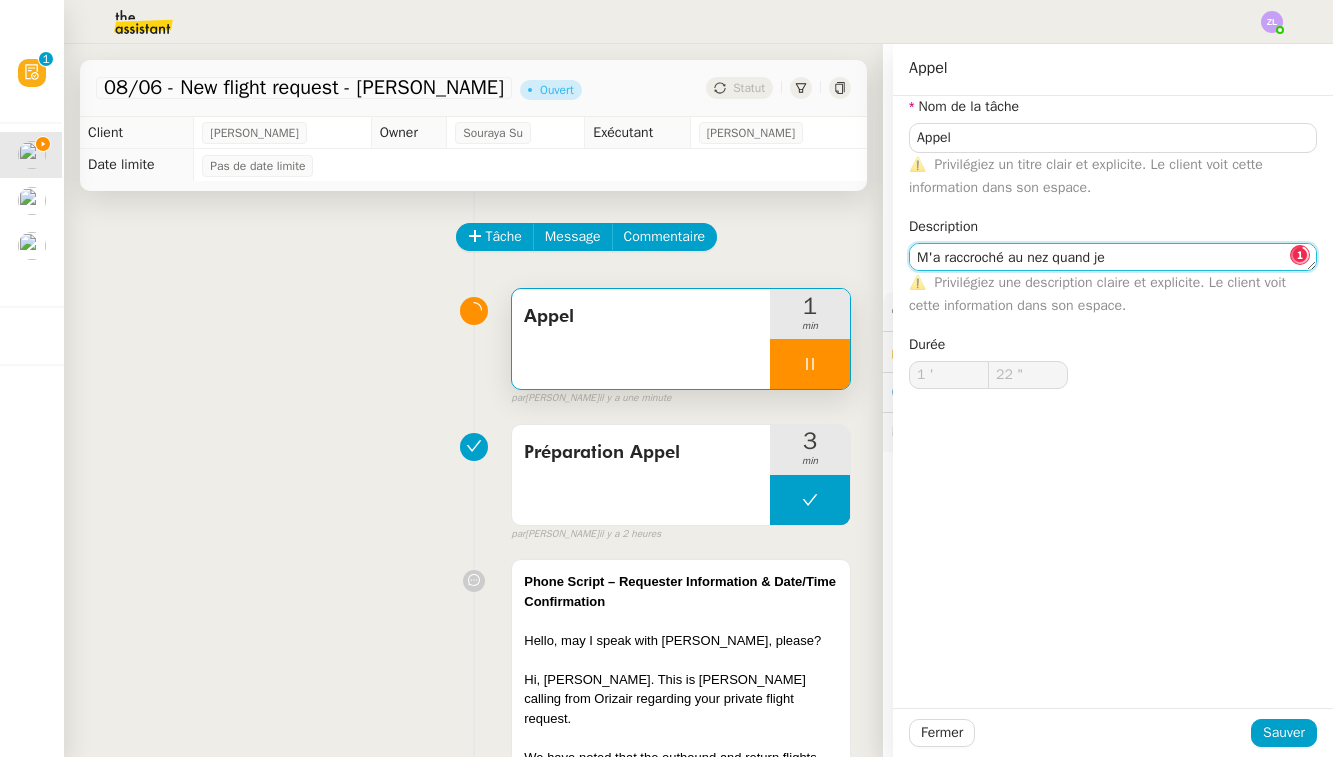 type on "M'a raccroché au nez quand je" 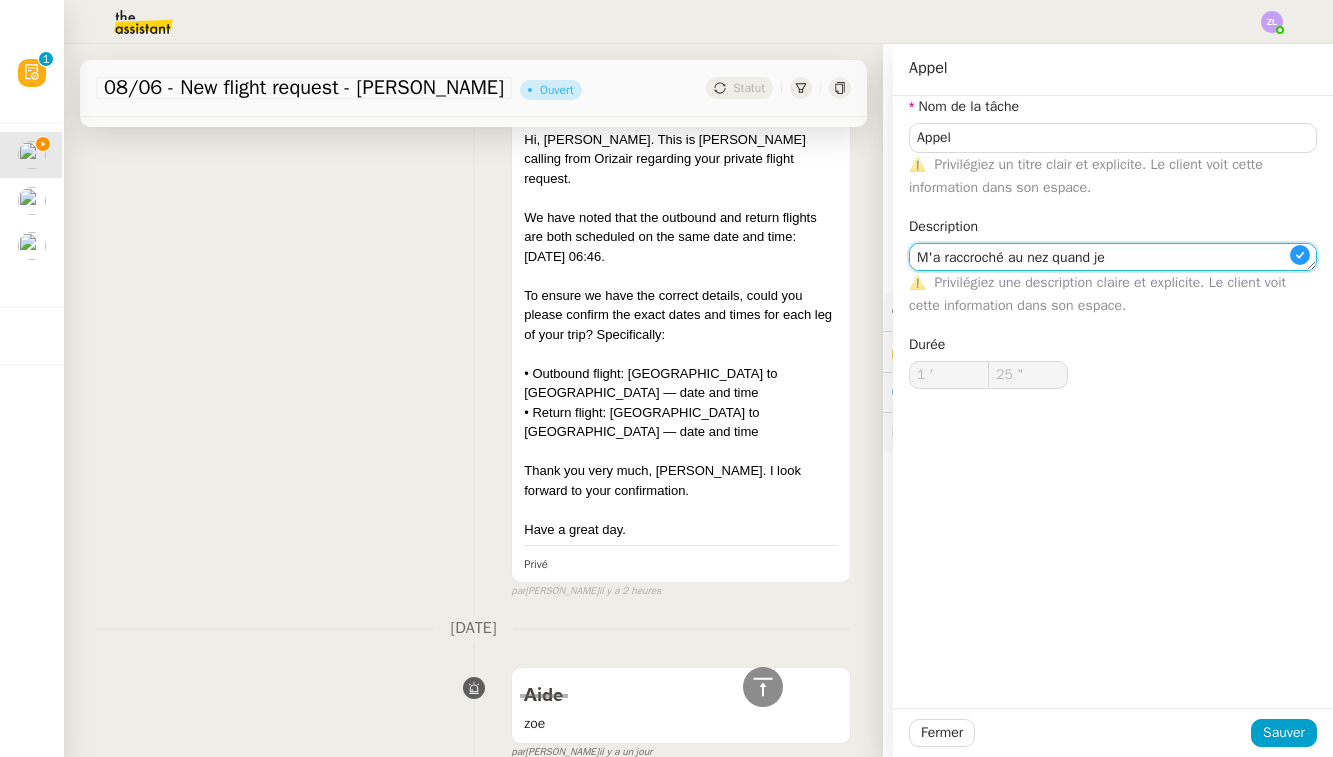 scroll, scrollTop: 549, scrollLeft: 0, axis: vertical 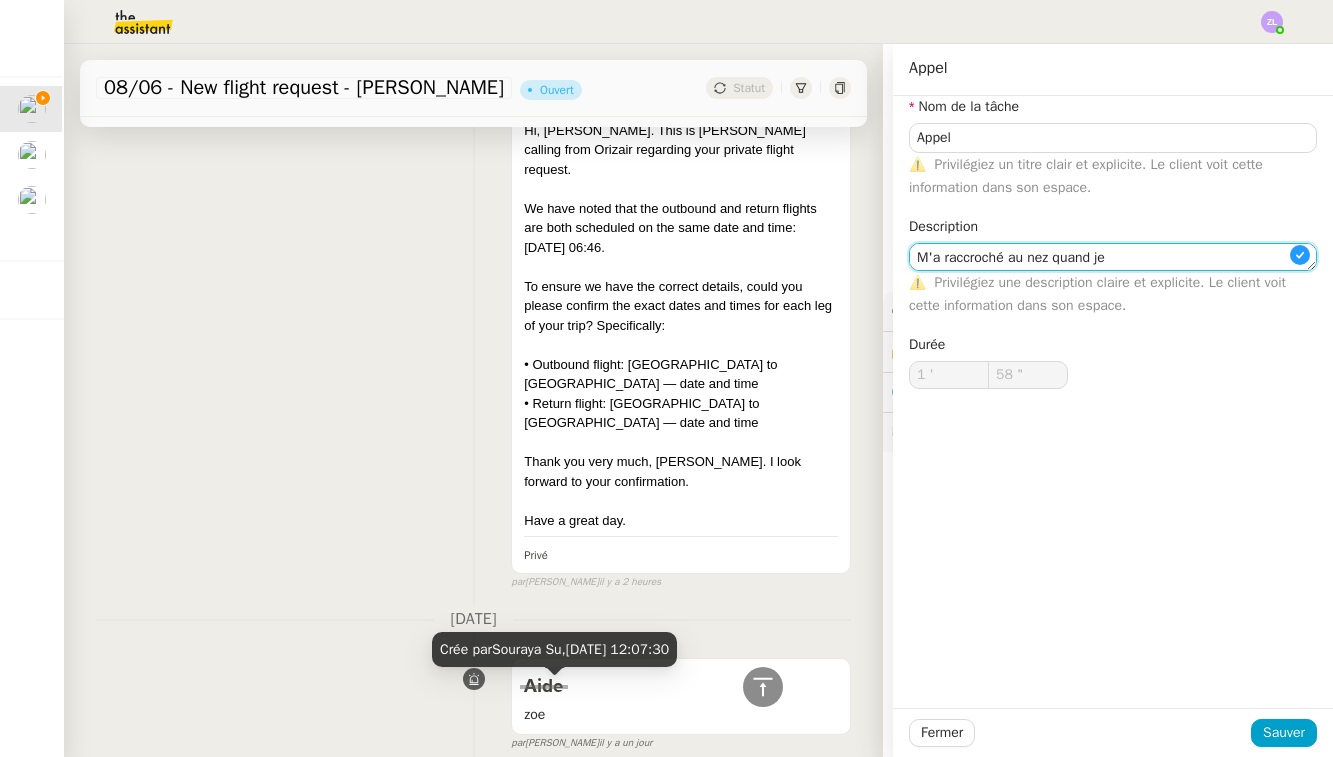 type on "59 "" 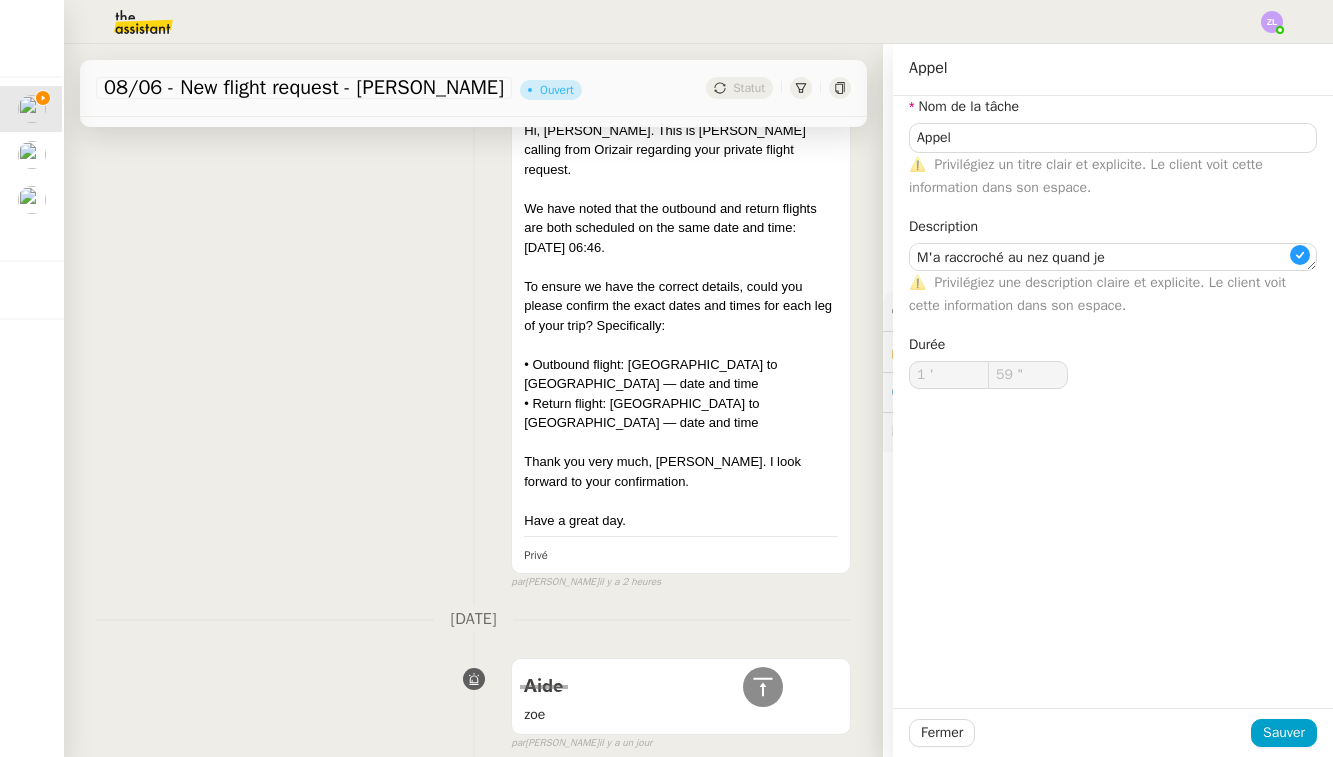 type on "2 '" 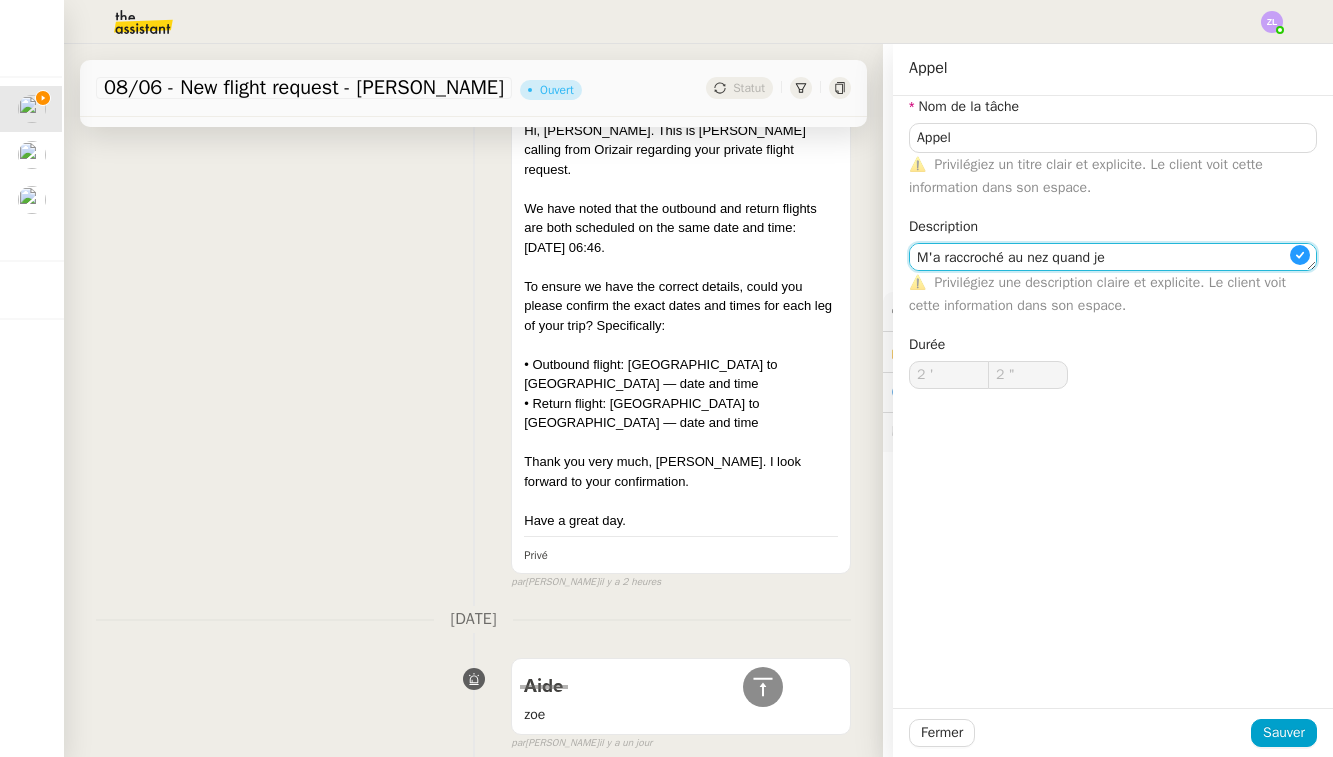 type on "3 "" 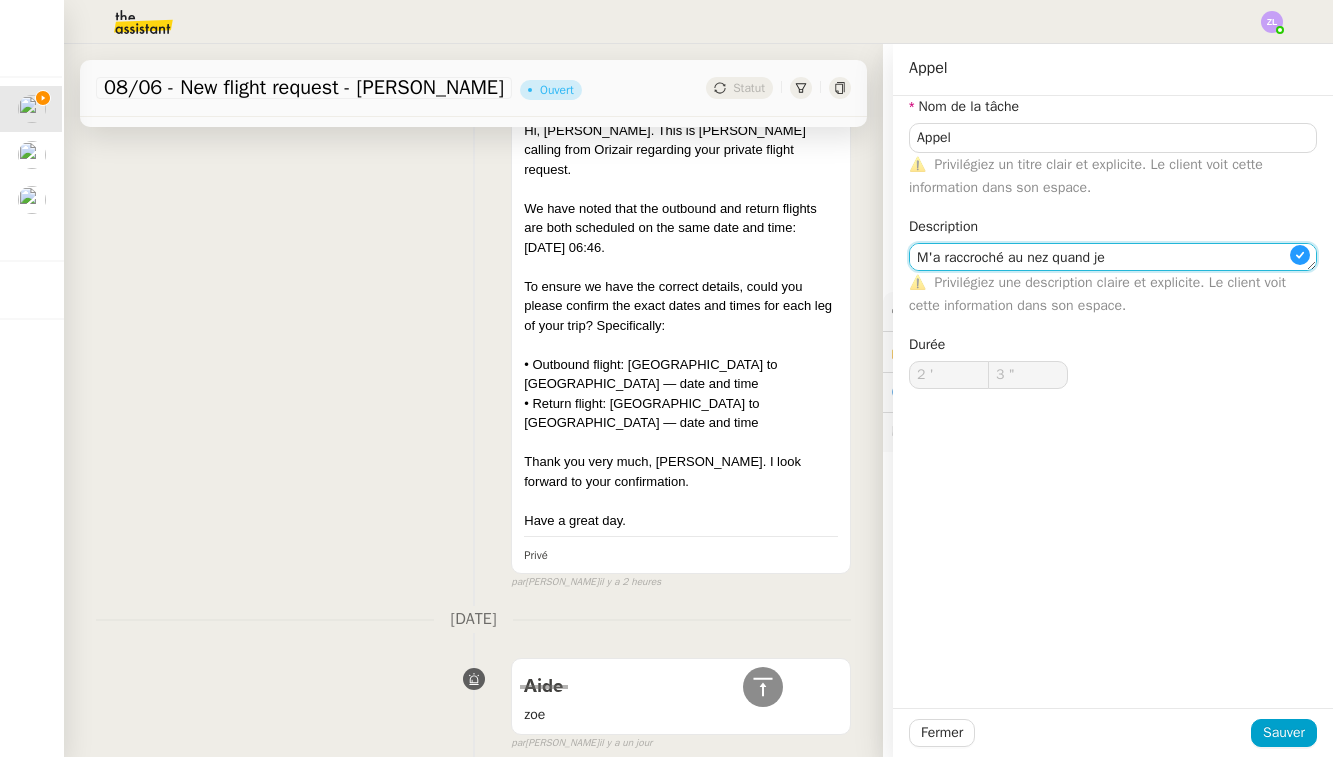type on "M'a raccroché au nez quand je" 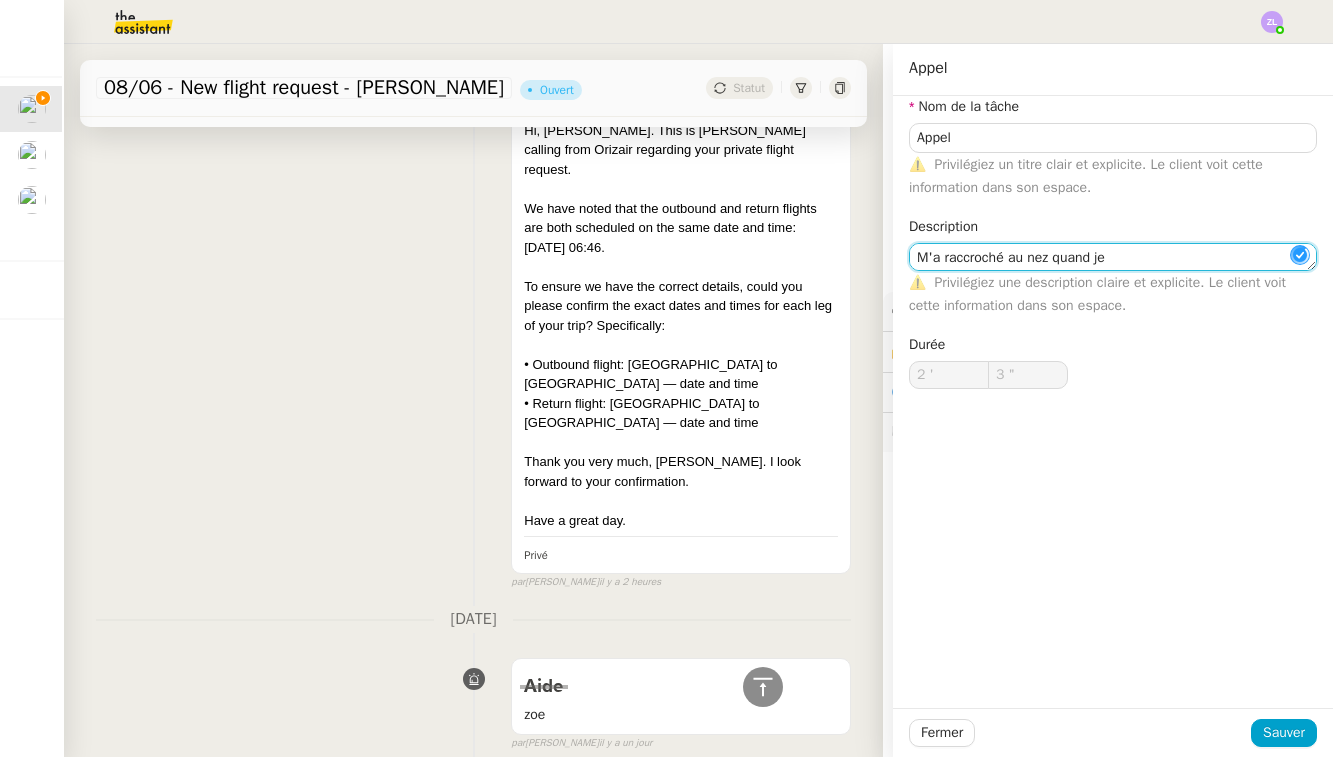 type on "4 "" 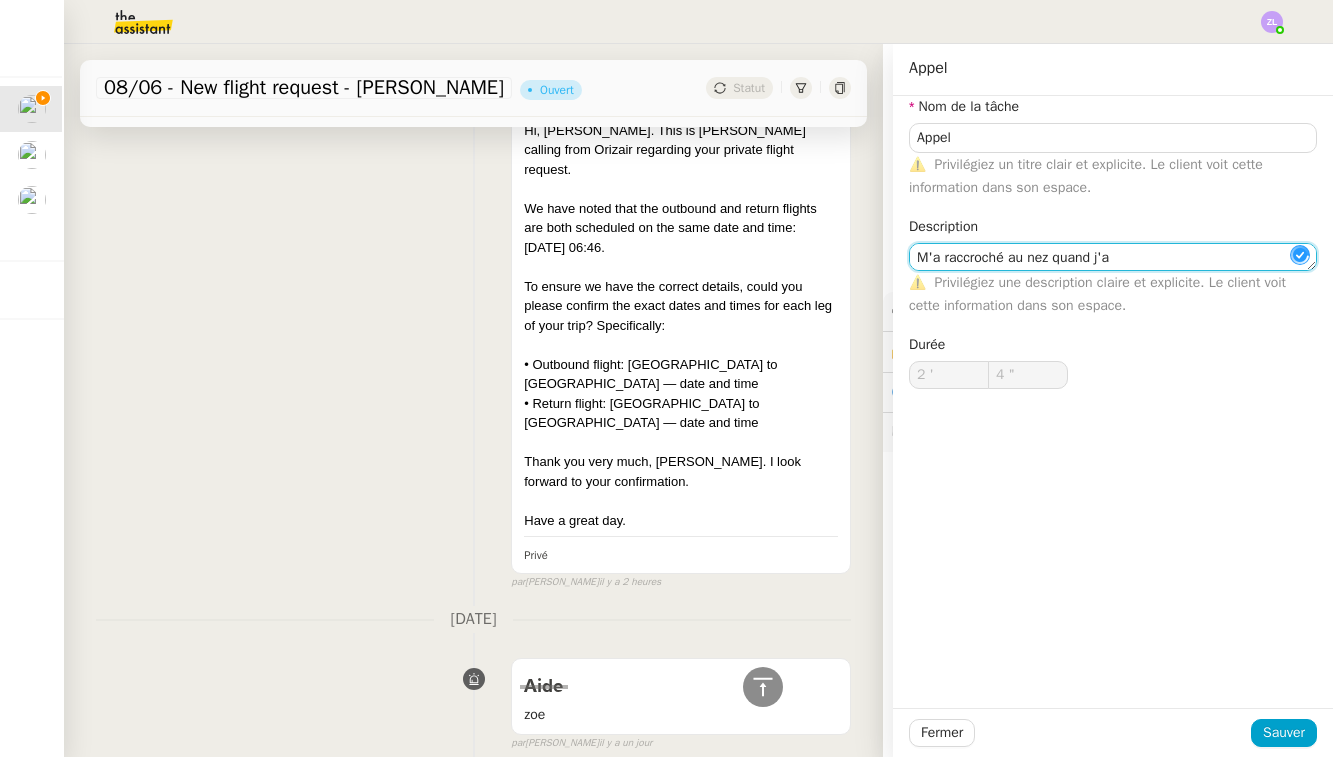 type on "M'a raccroché au nez quand j'ai" 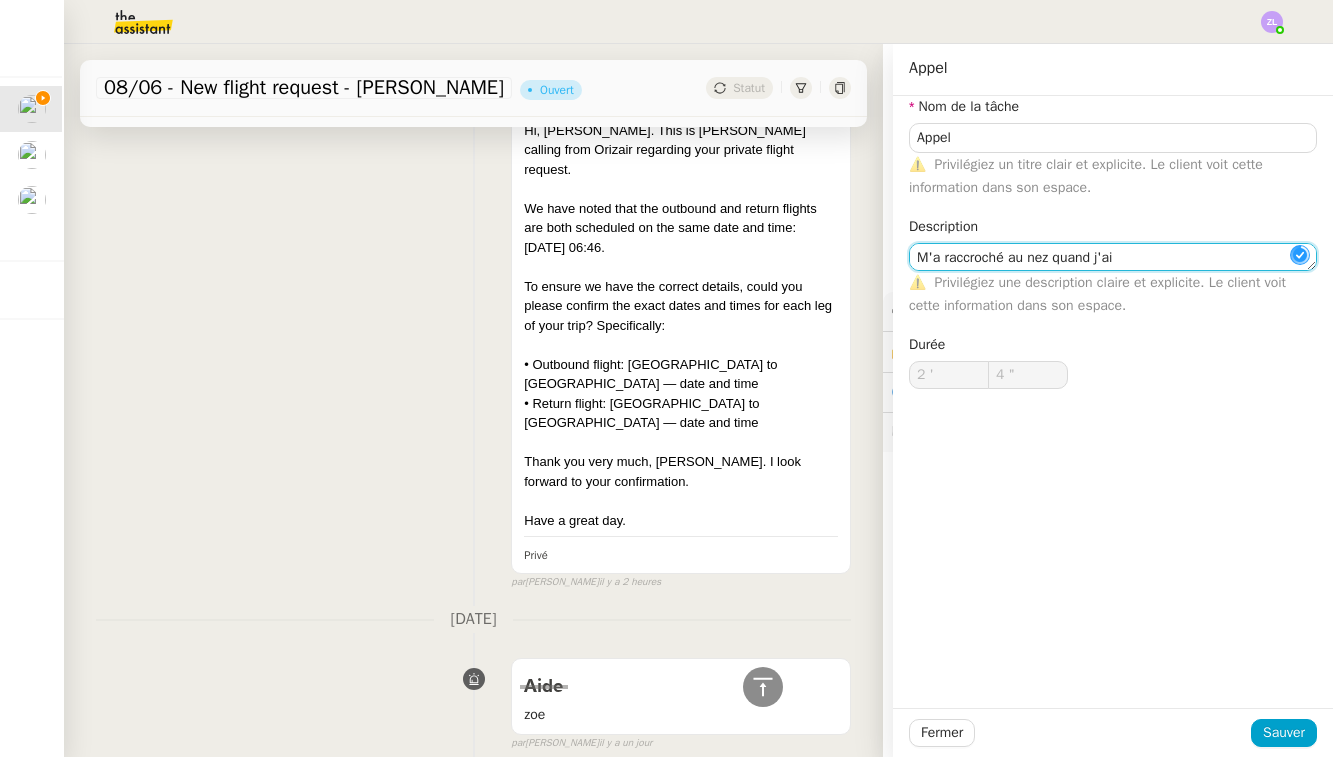 type on "5 "" 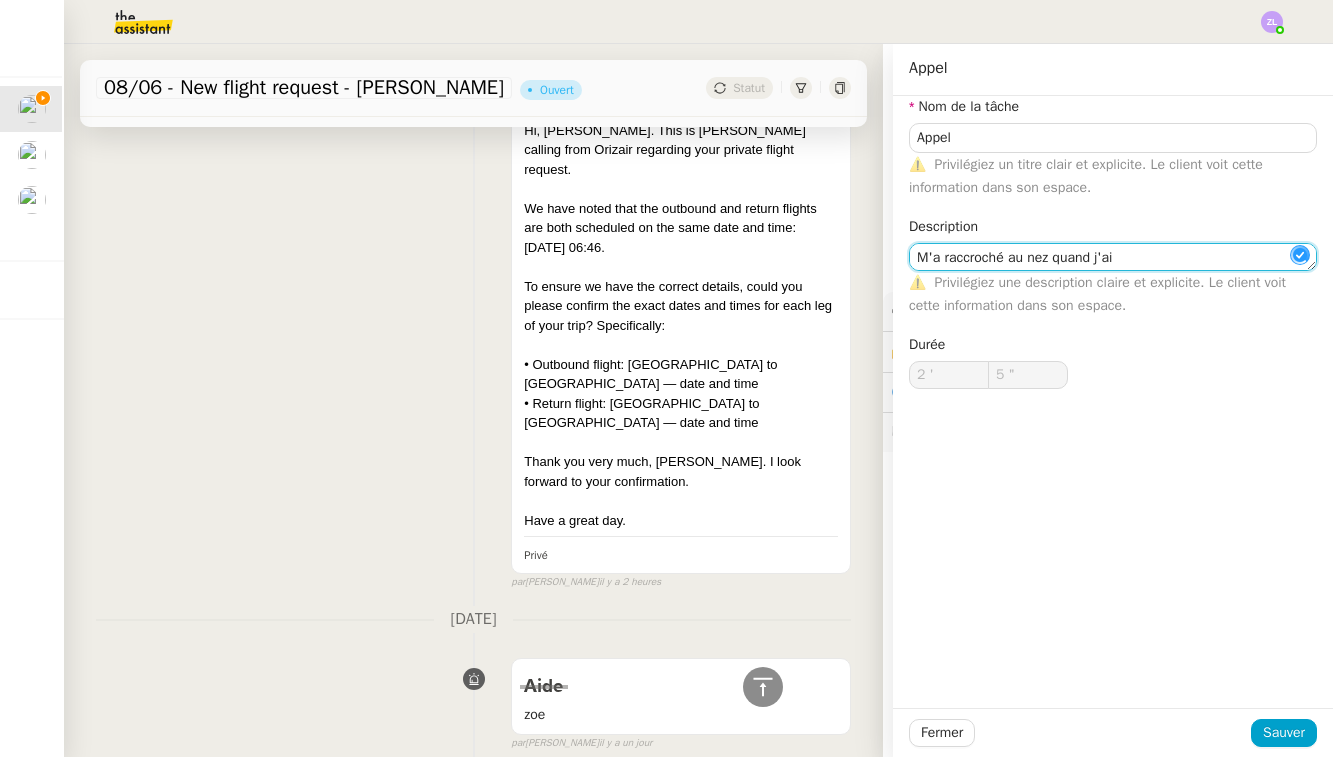 type on "M'a raccroché au nez quand j'ai p" 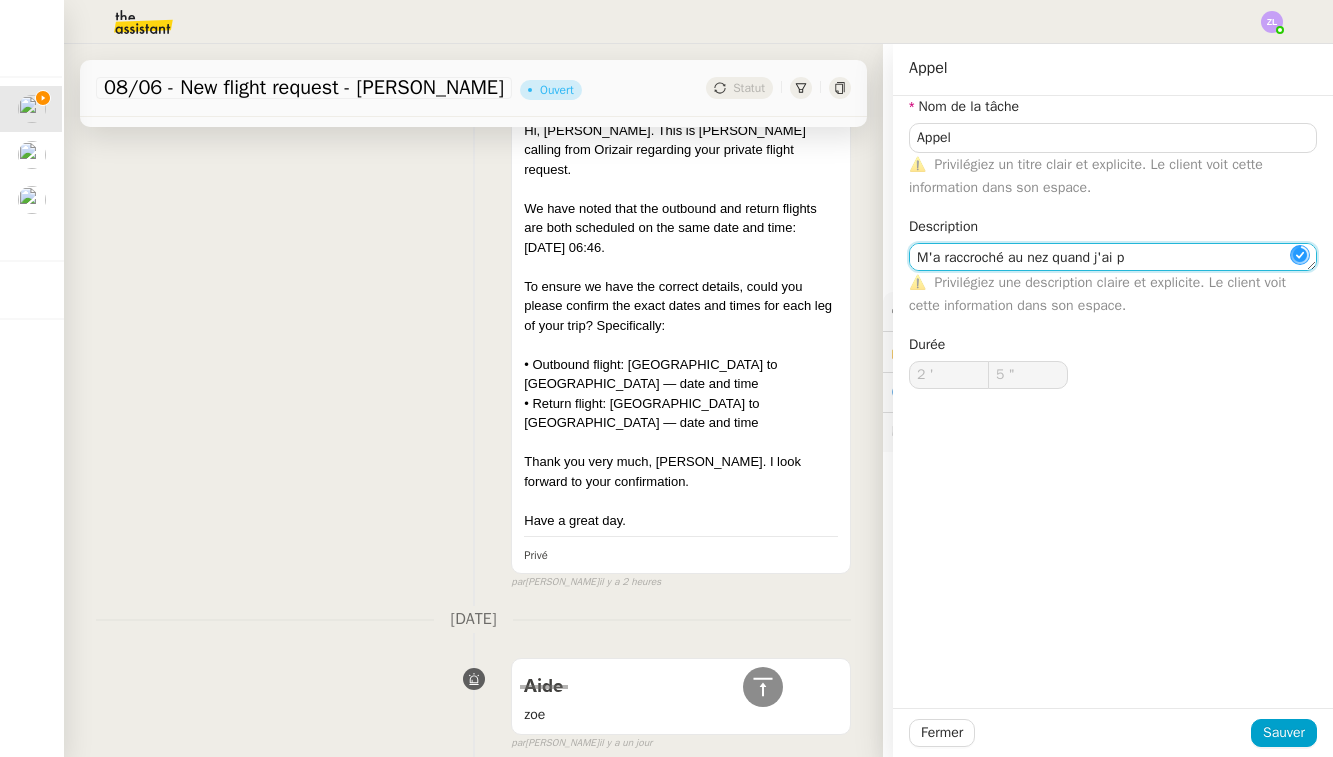 type on "6 "" 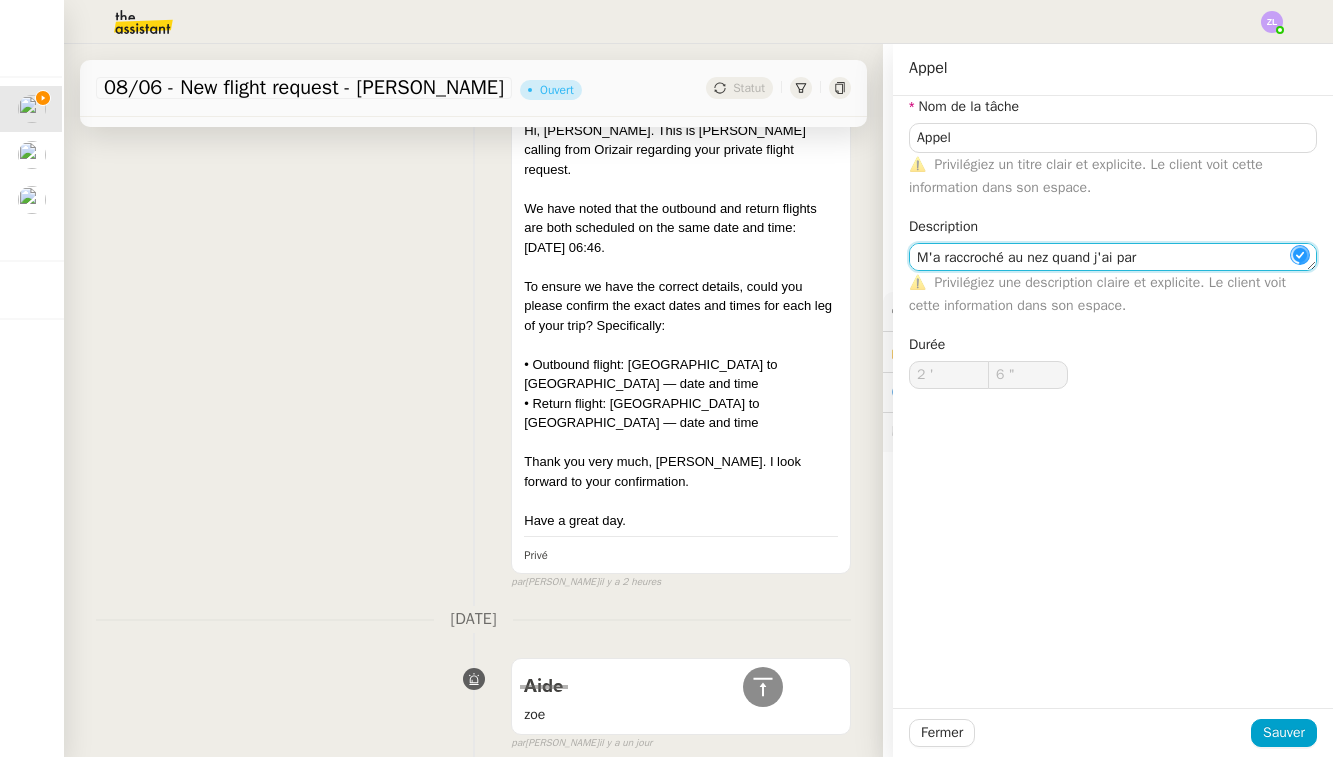 type on "M'a raccroché au nez quand j'ai paré" 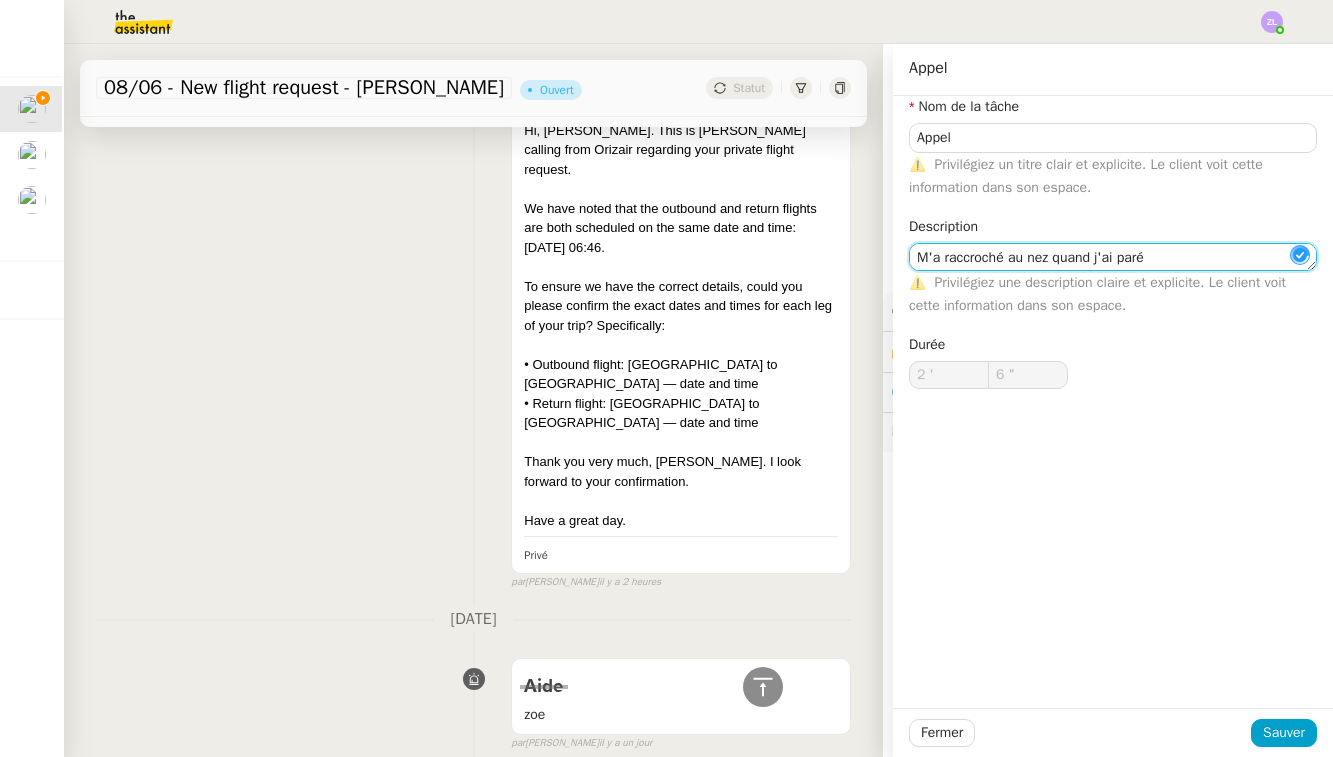 type on "7 "" 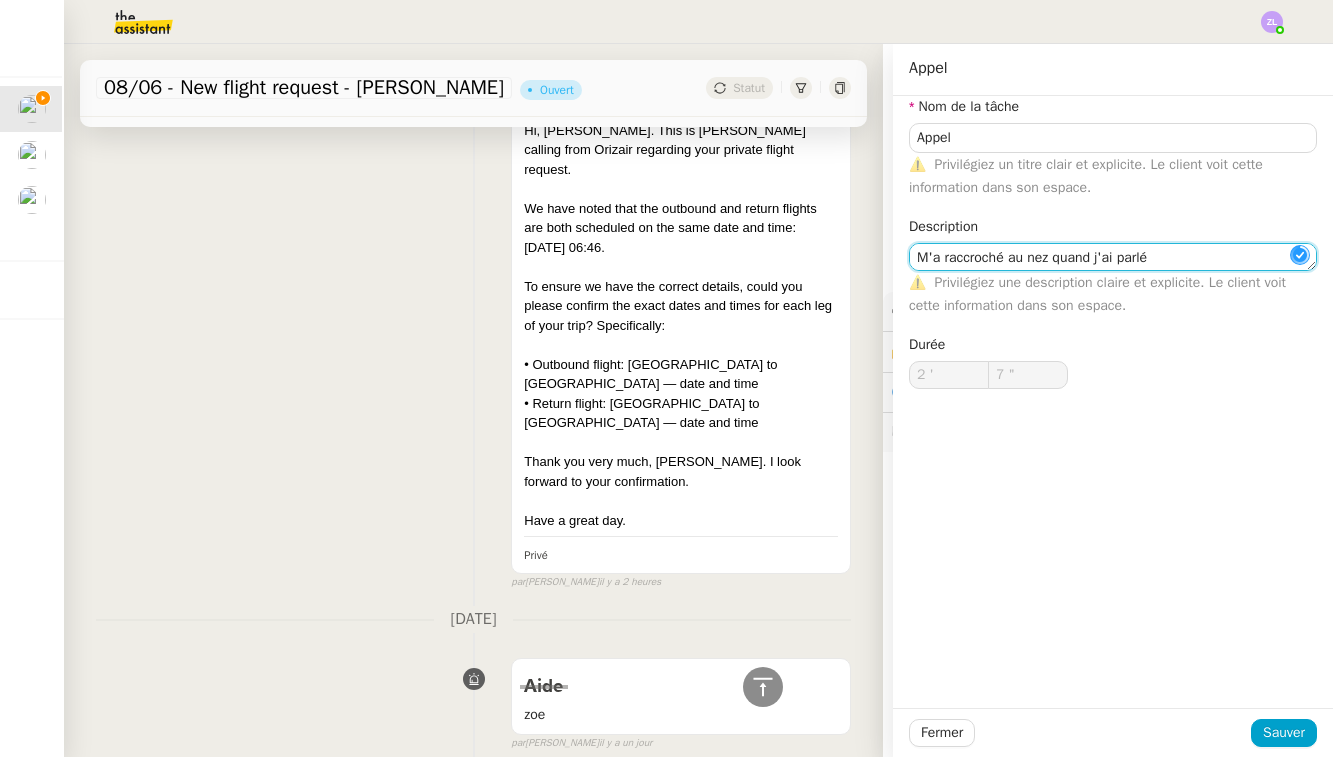 type on "M'a raccroché au nez quand j'ai parlé" 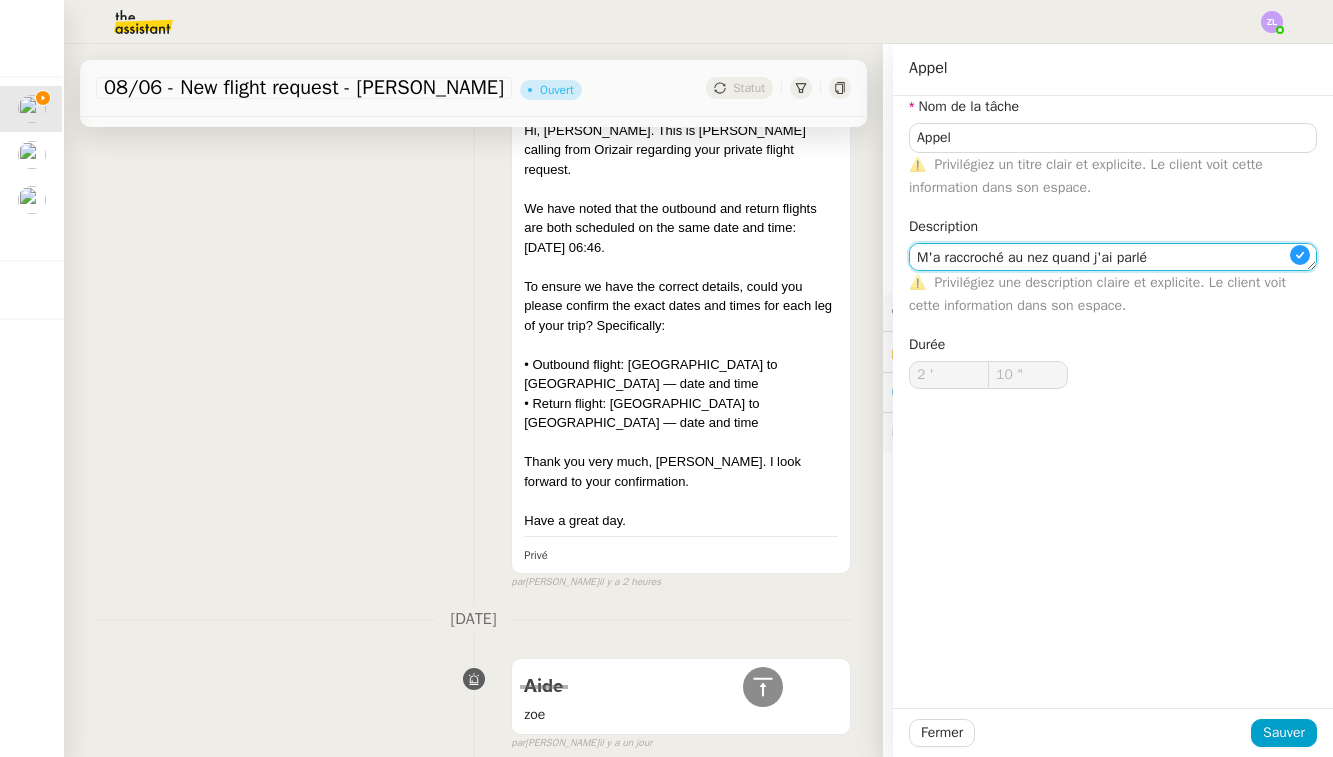 type on "11 "" 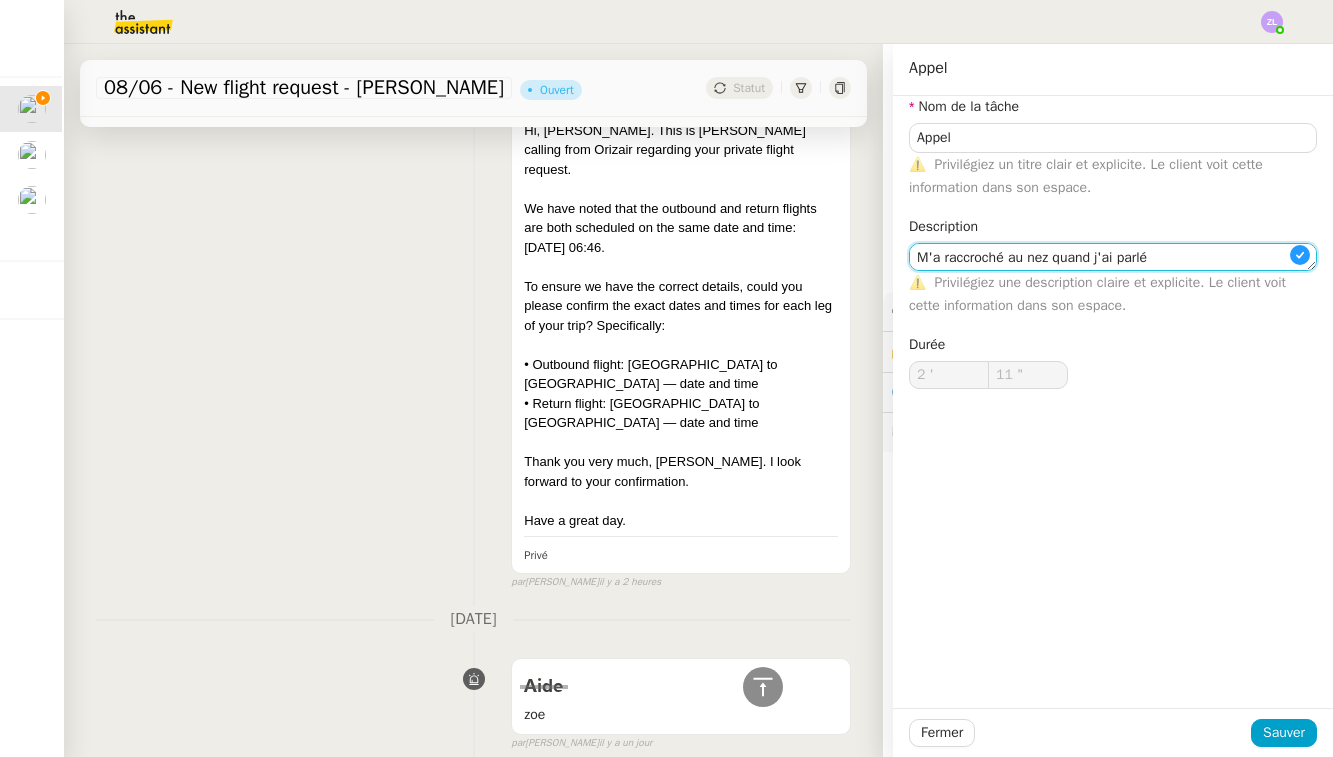 type on "M'a raccroché au nez quand j'ai parlé" 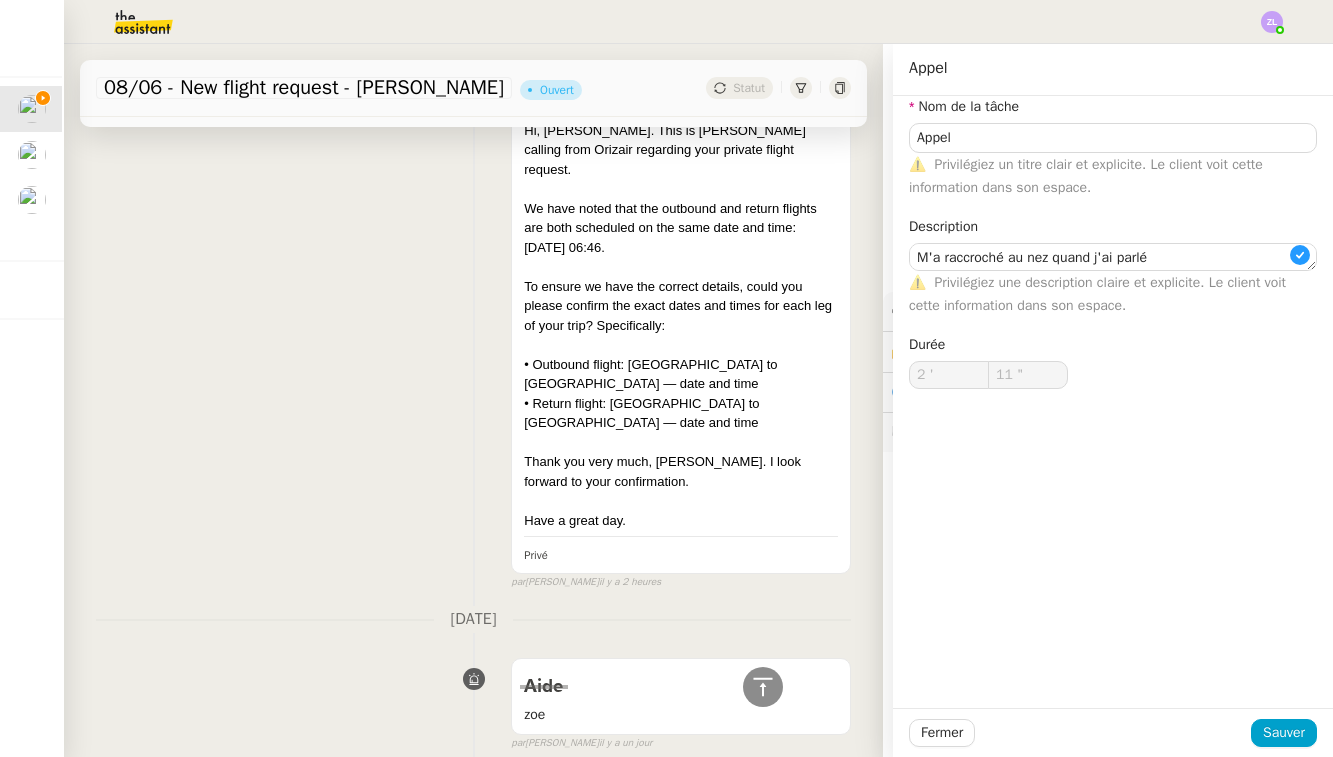 click on "Privilégiez une description claire et explicite. Le client voit cette information dans son espace." 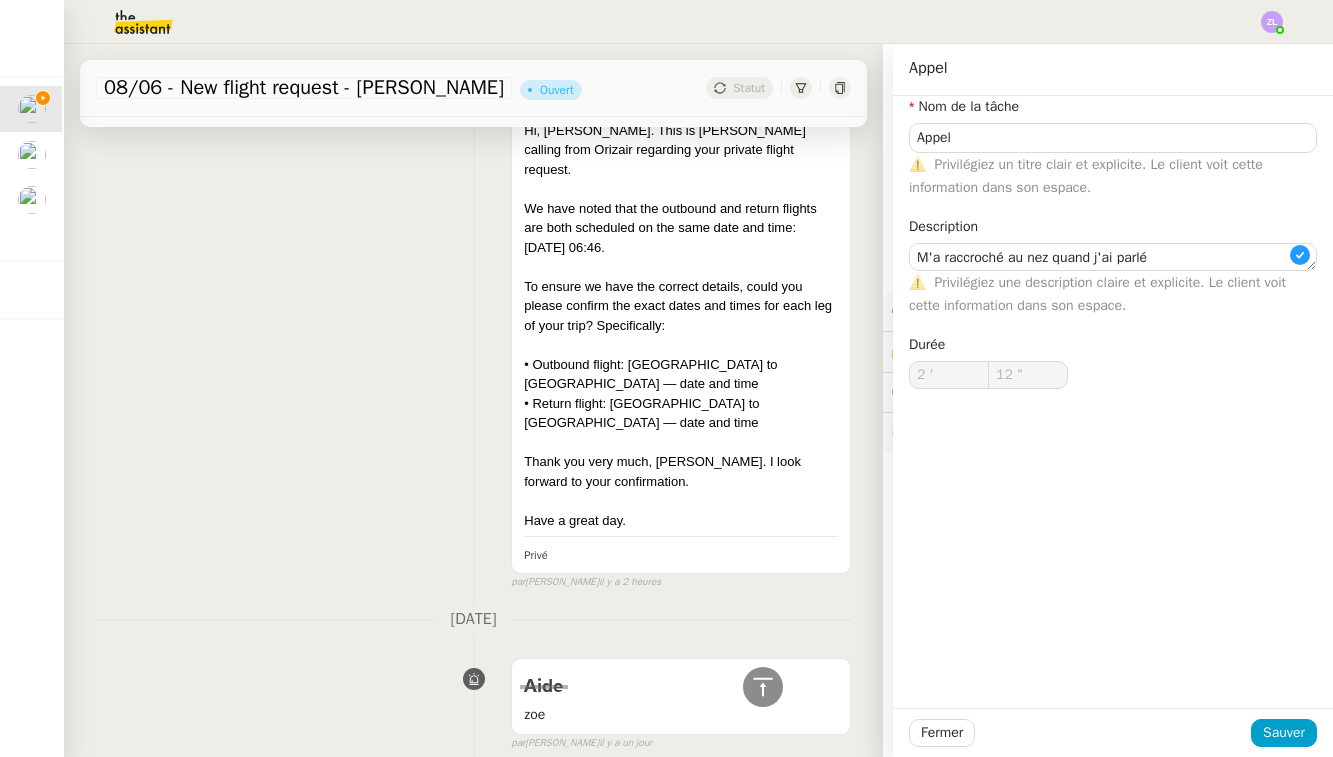 type on "13 "" 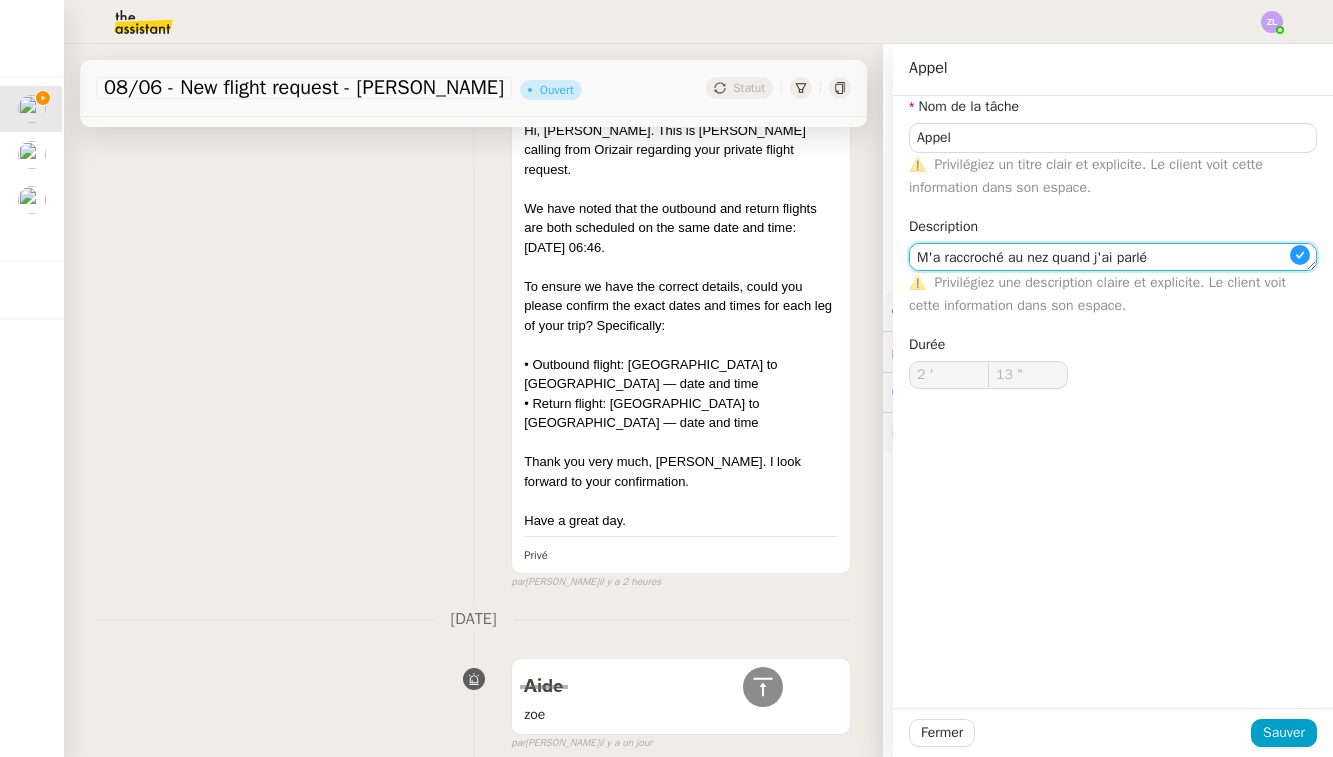 click on "M'a raccroché au nez quand j'ai parlé" 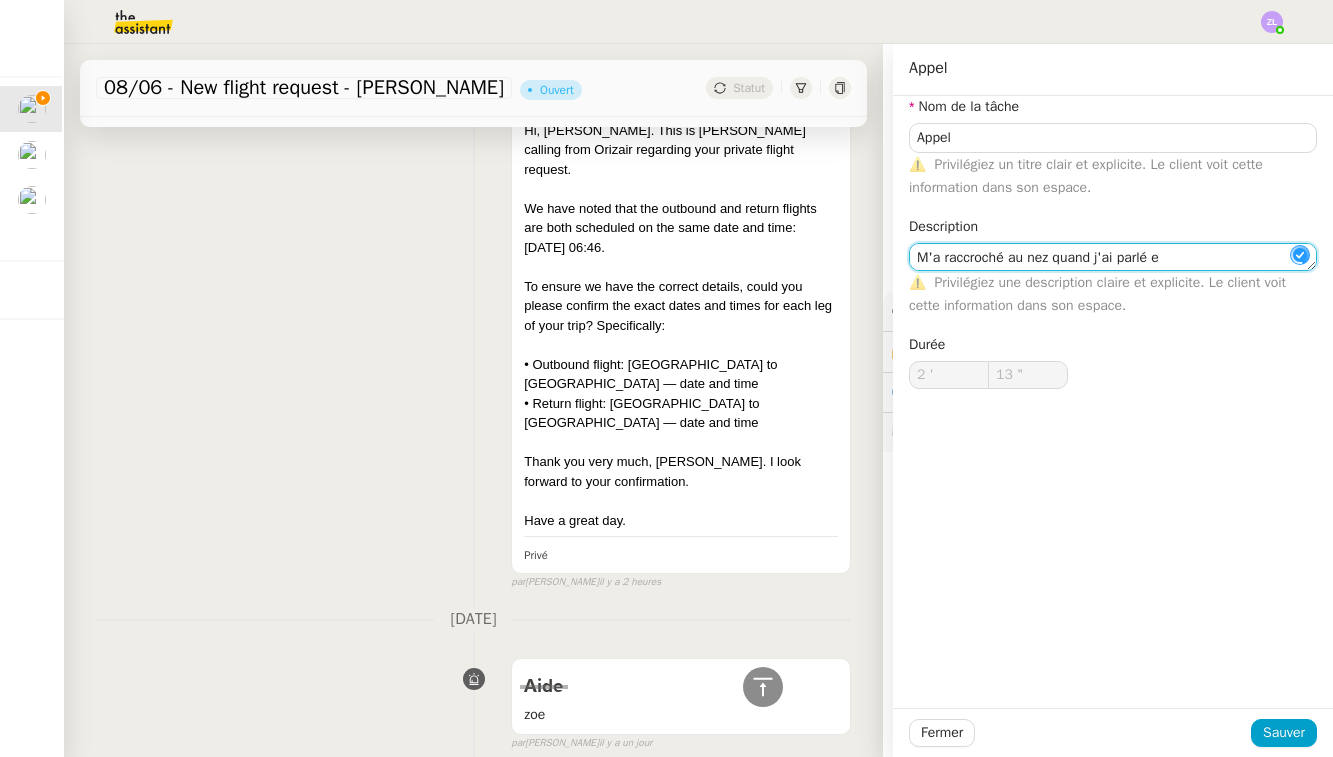 type on "14 "" 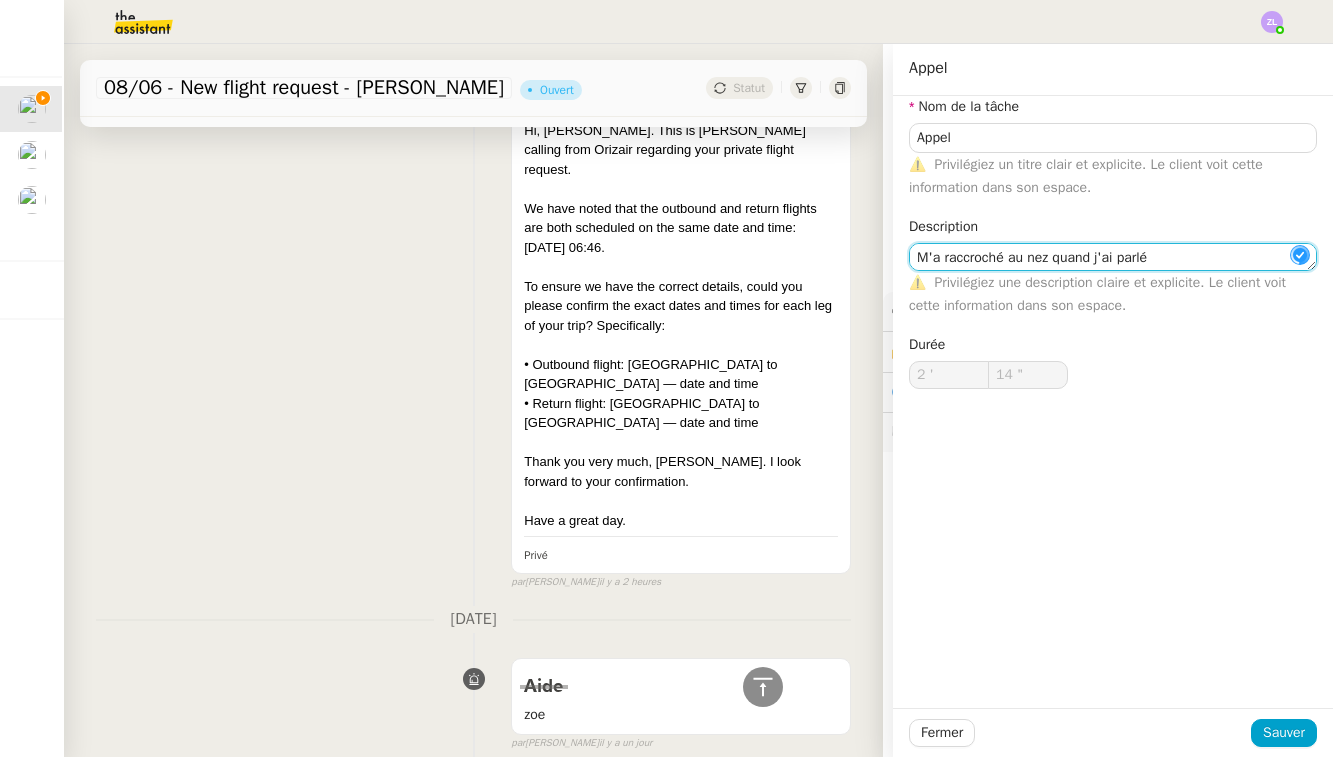type on "M'a raccroché au nez quand j'ai parlé d" 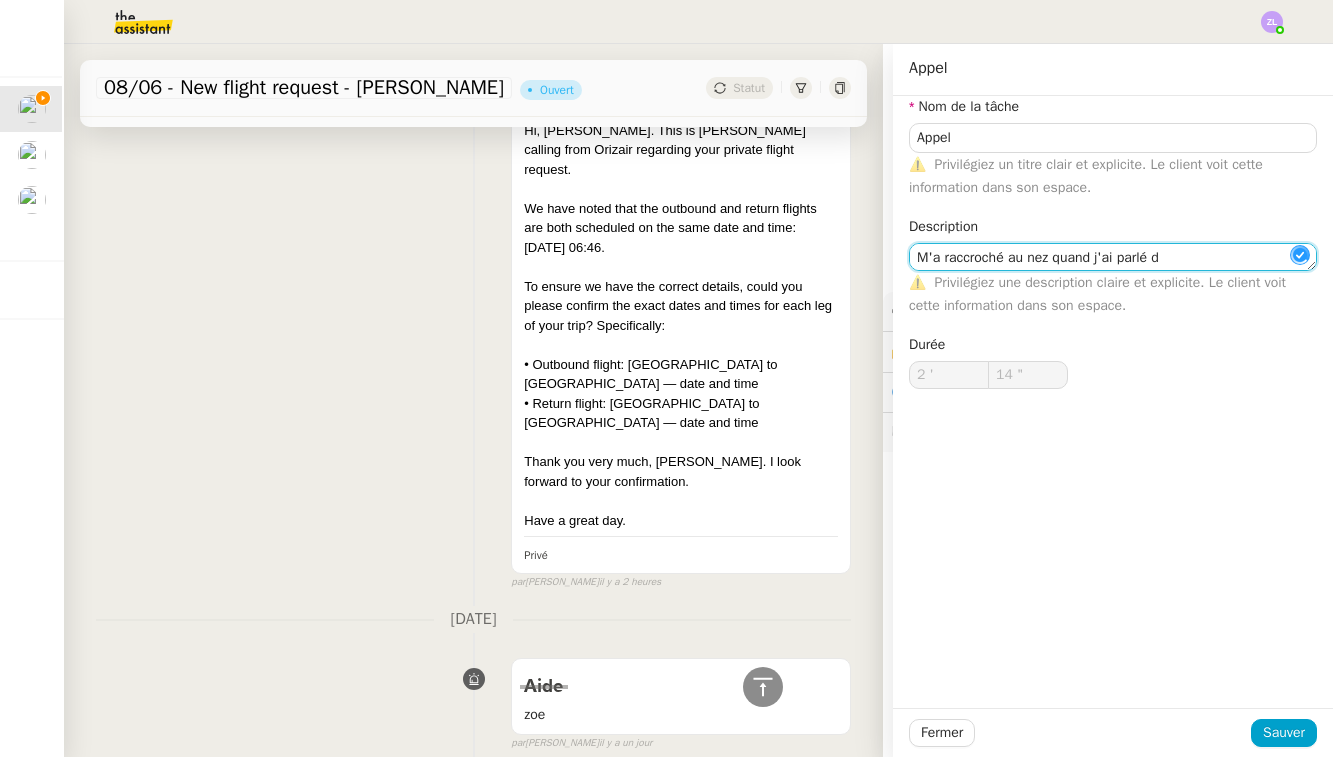 type on "15 "" 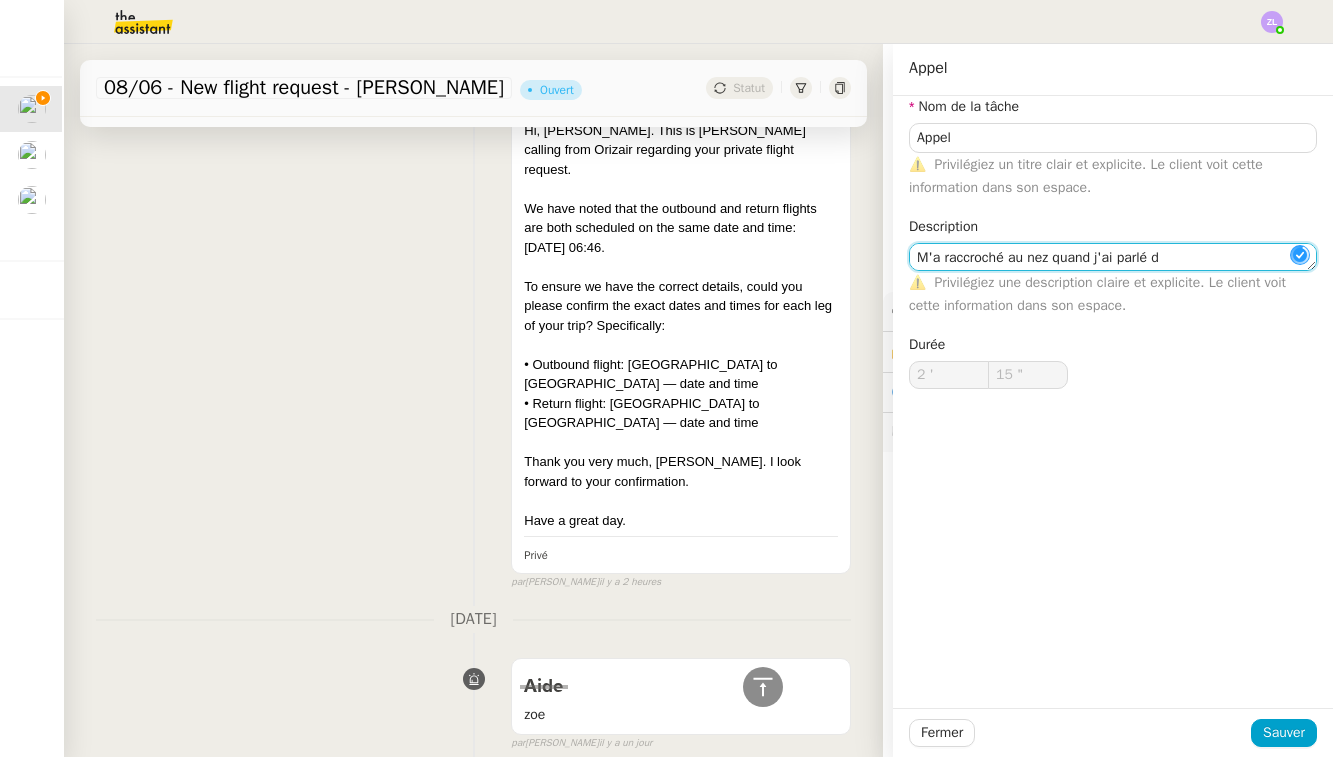type on "M'a raccroché au nez quand j'ai parlé d'" 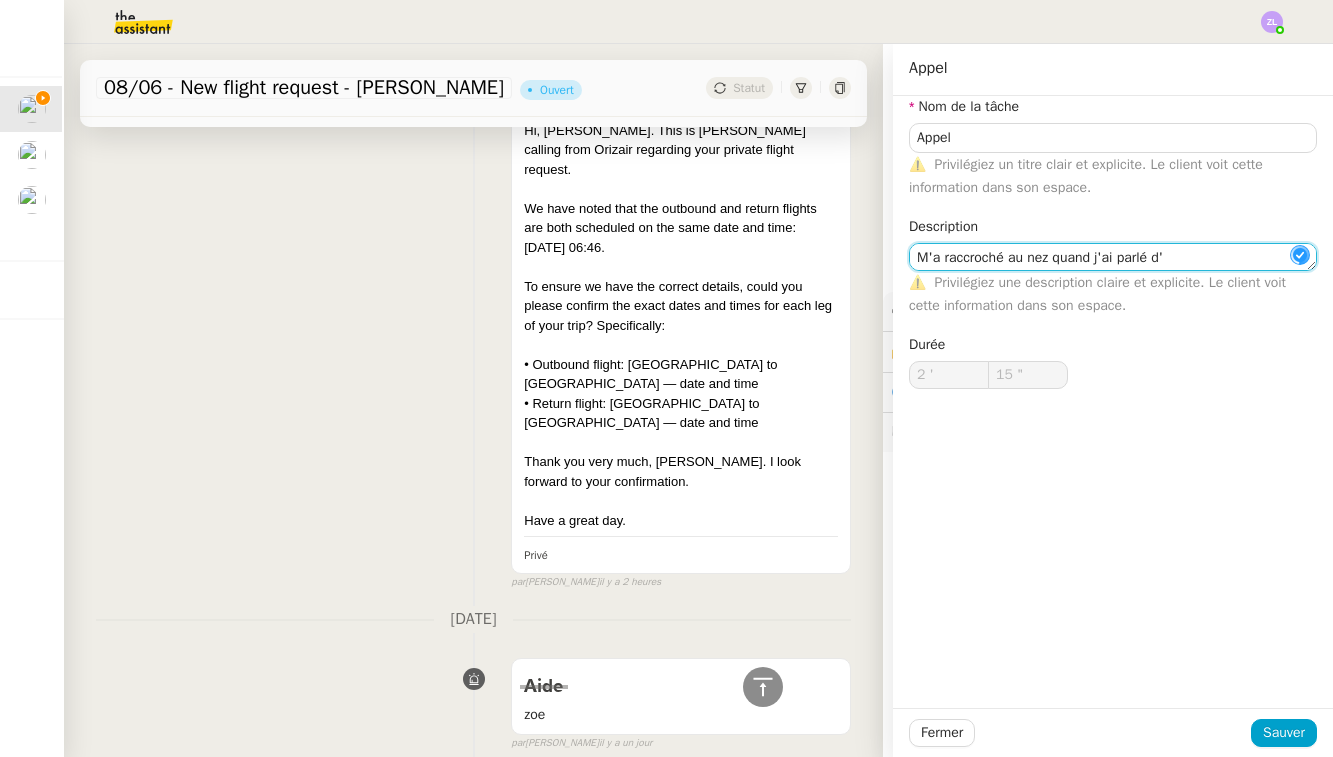 type on "16 "" 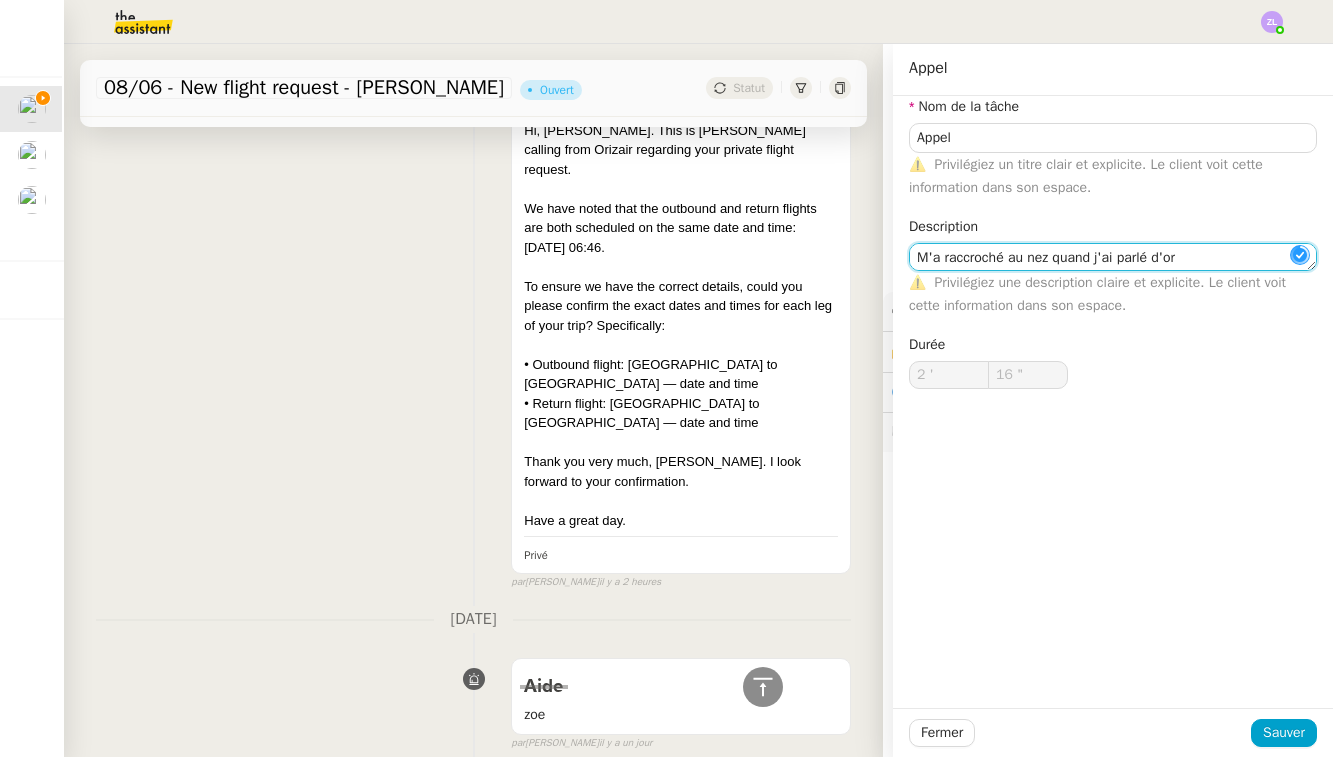 type on "M'a raccroché au nez quand j'ai parlé d'ori" 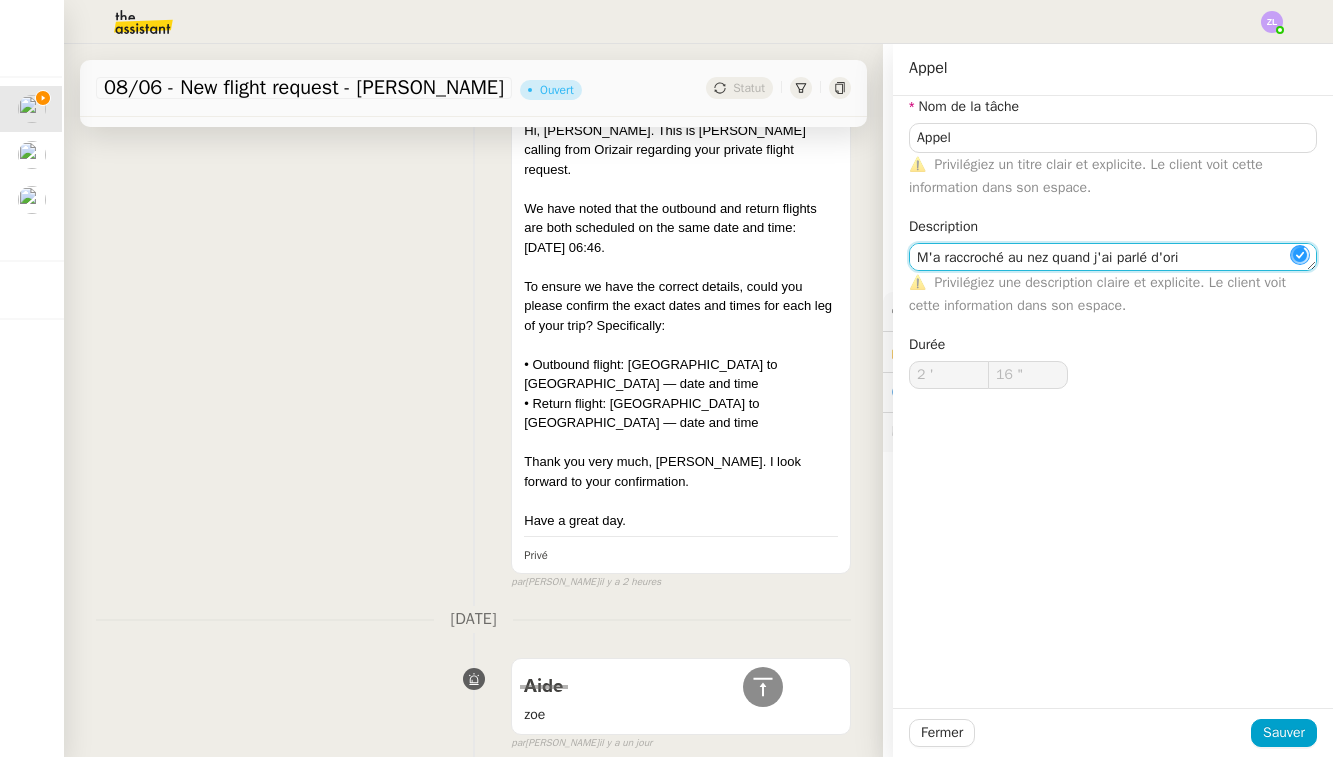 type on "17 "" 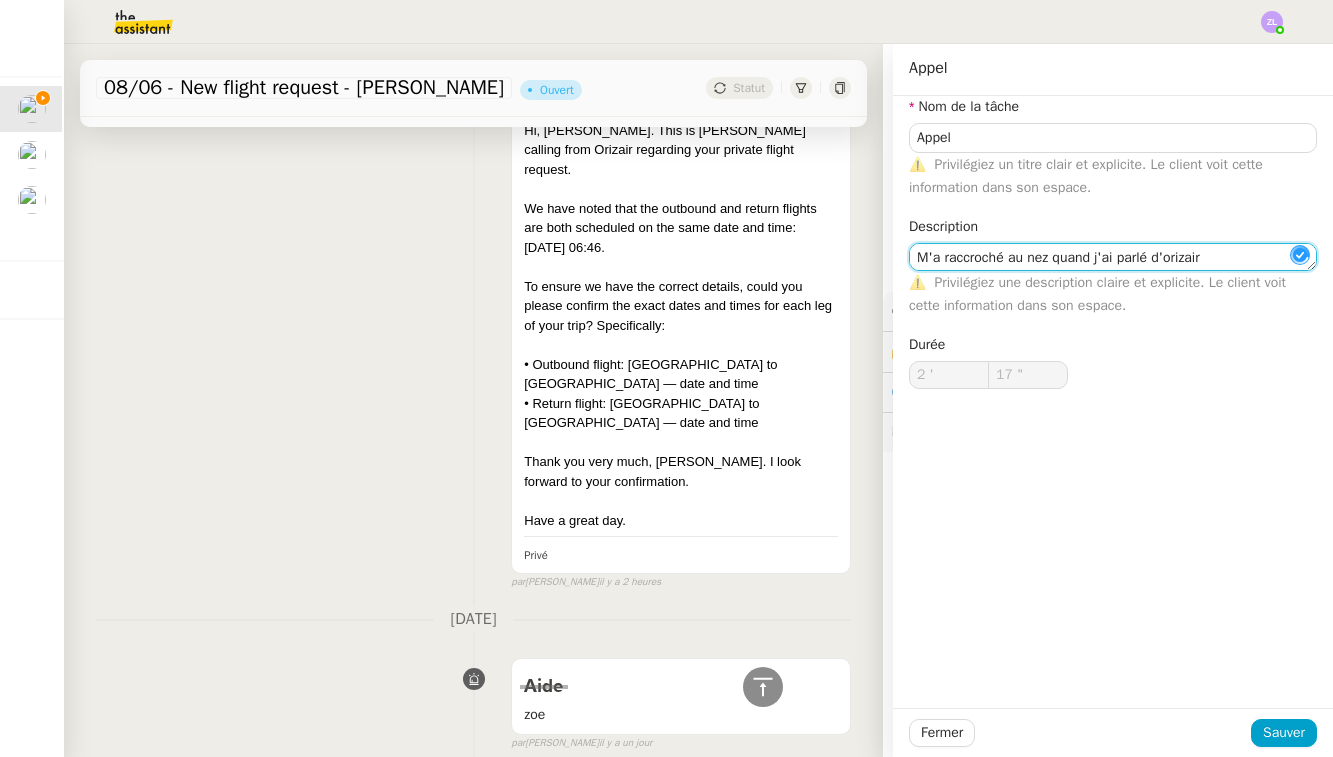 type on "M'a raccroché au nez quand j'ai parlé d'orizair" 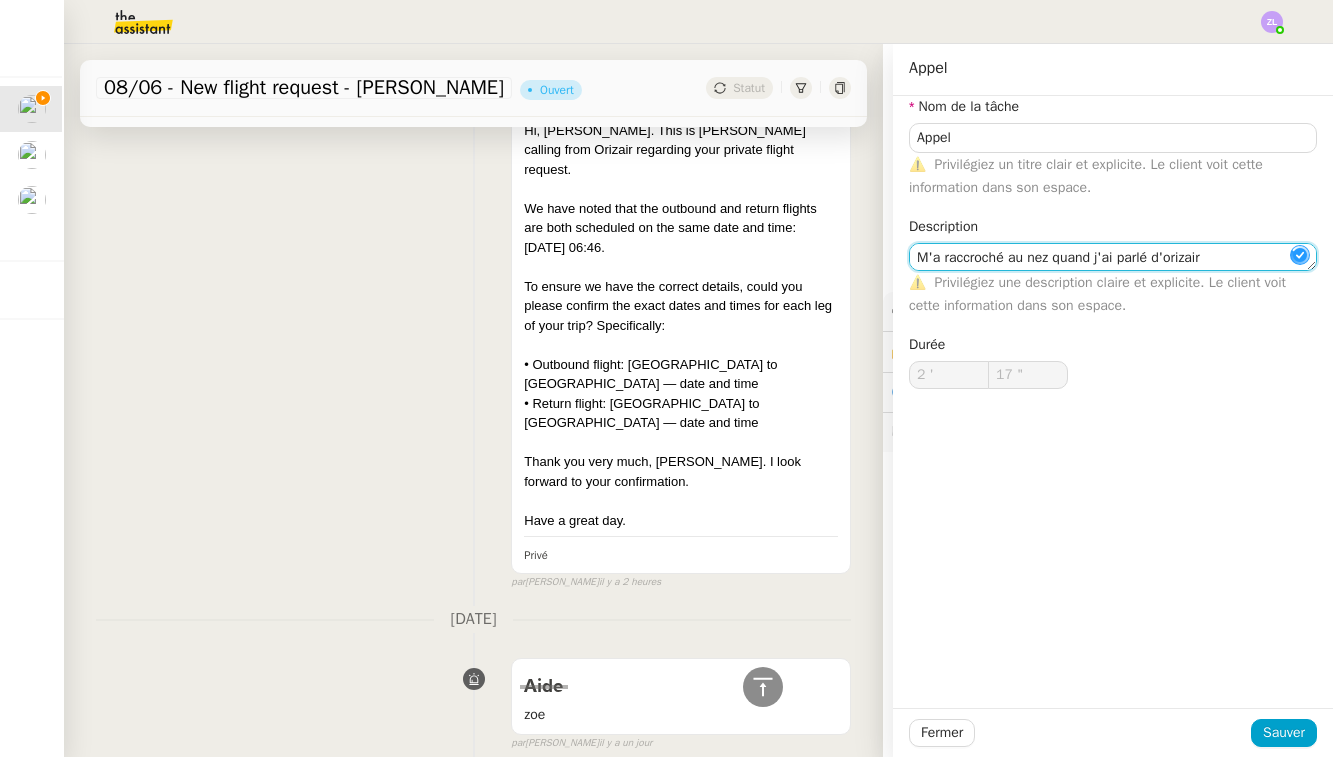 type on "18 "" 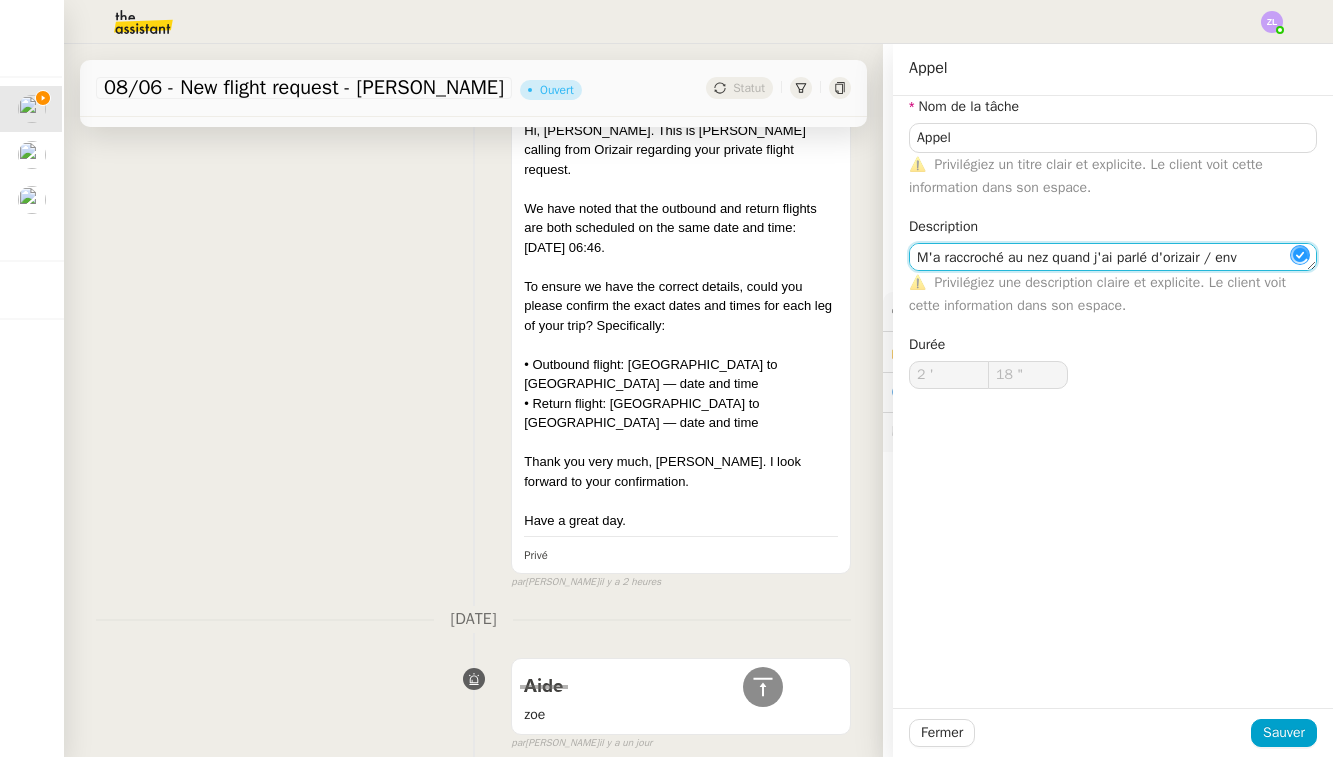 type on "M'a raccroché au nez quand j'ai parlé d'orizair / envo" 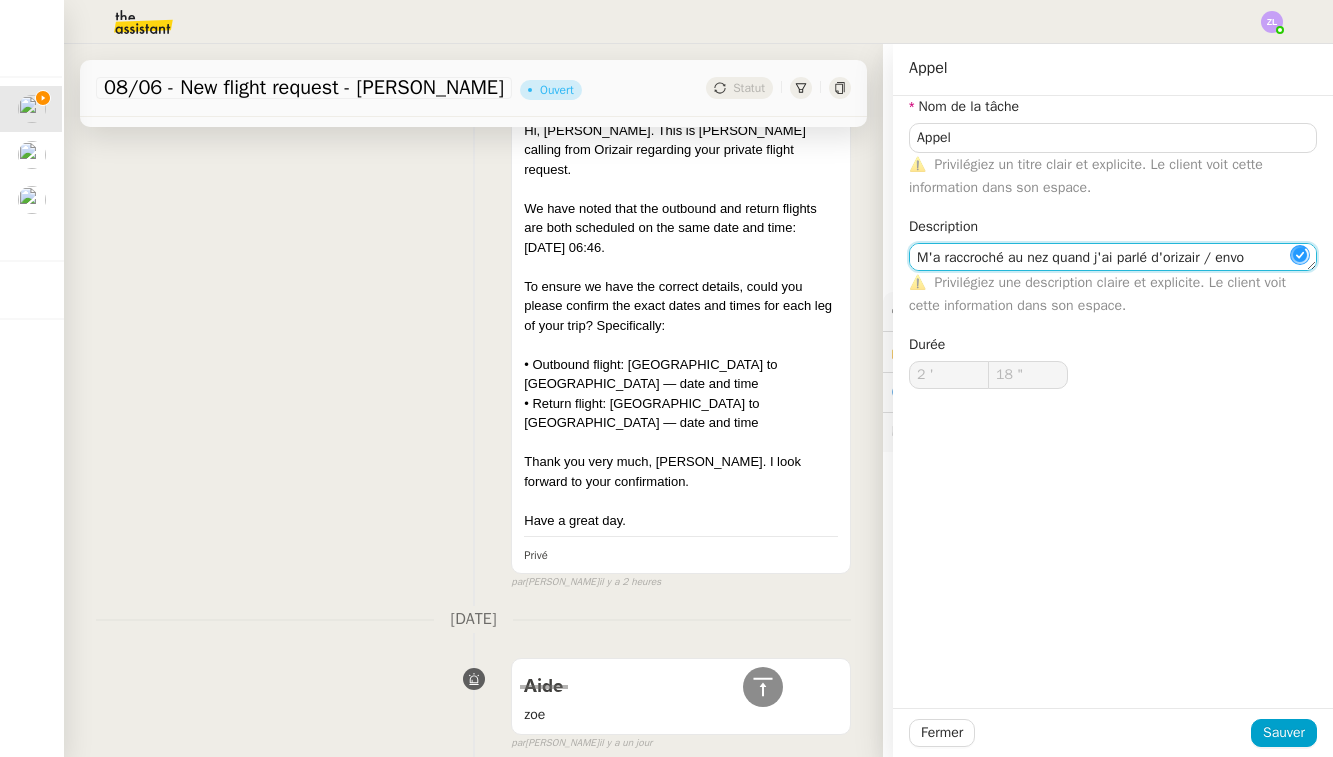 type on "19 "" 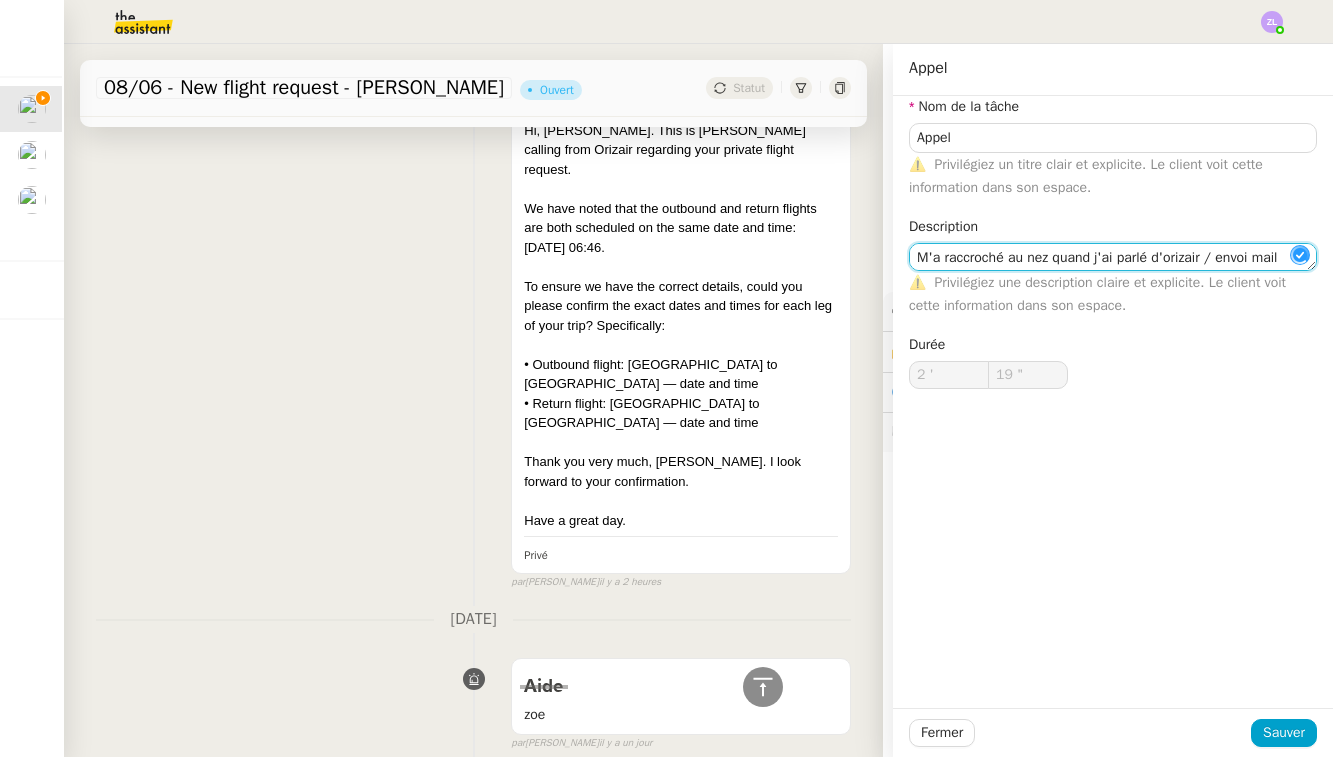 type on "M'a raccroché au nez quand j'ai parlé d'orizair / envoi mail" 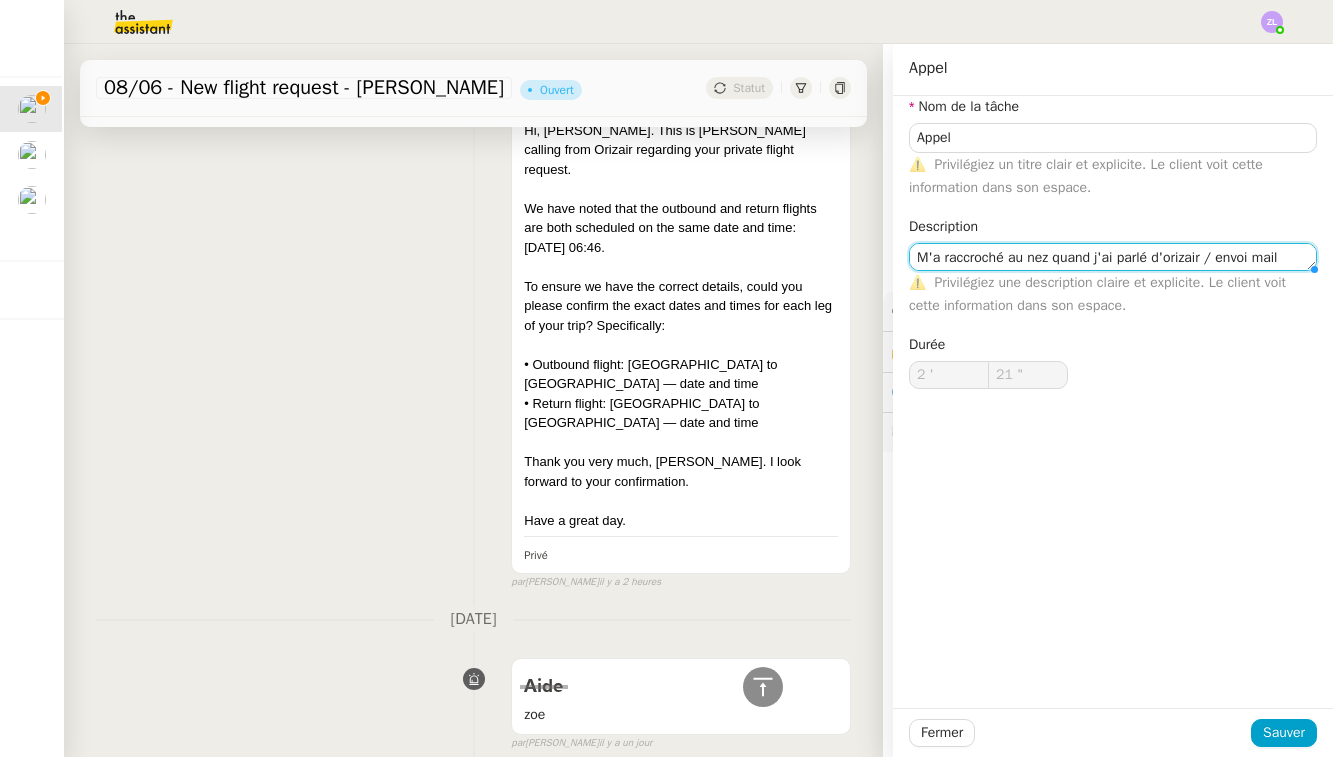 type on "22 "" 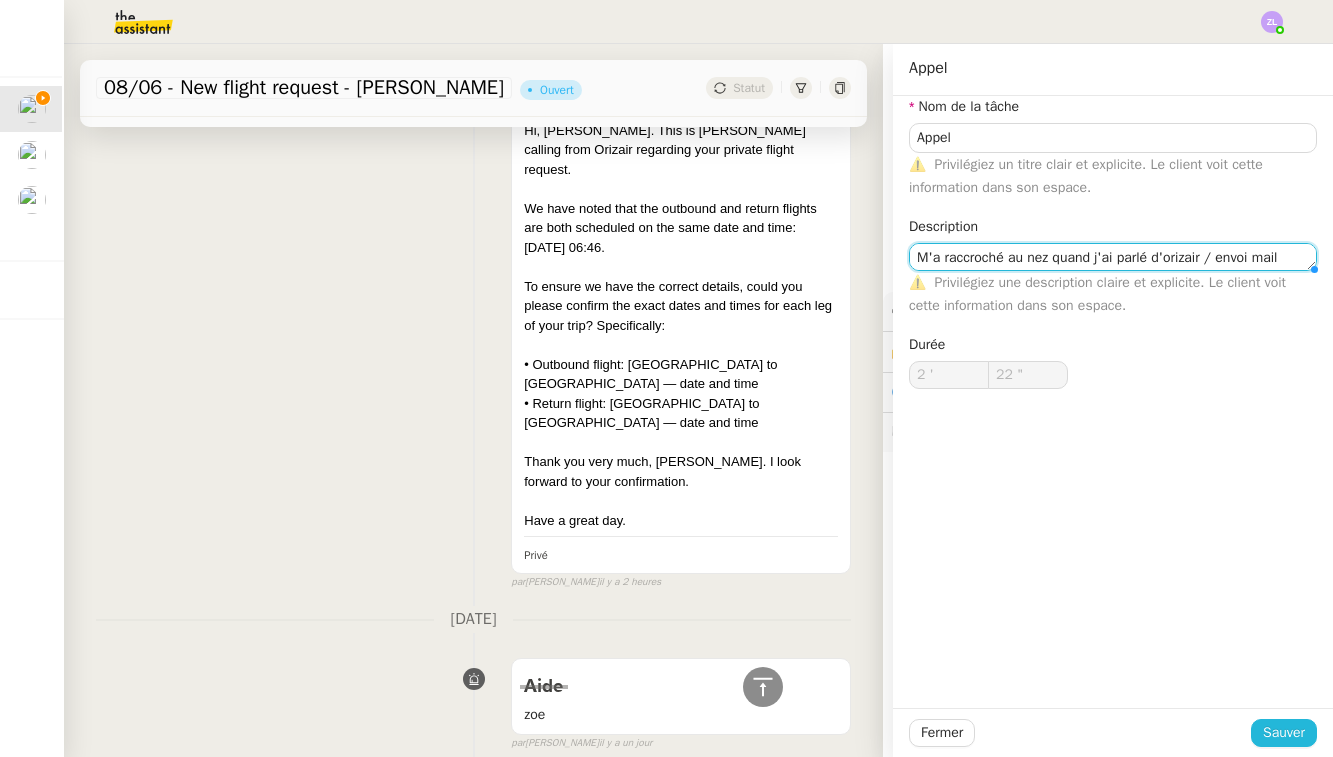 type on "M'a raccroché au nez quand j'ai parlé d'orizair / envoi mail" 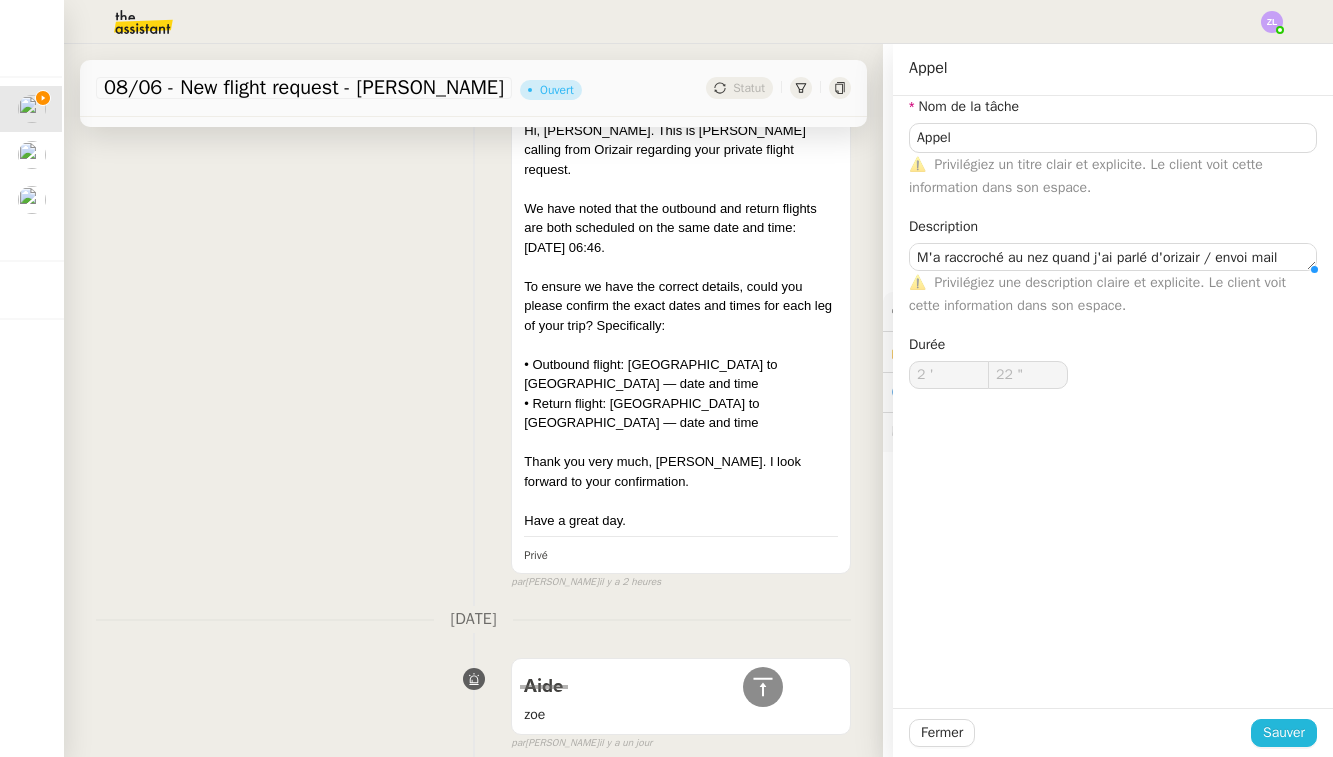 click on "Sauver" 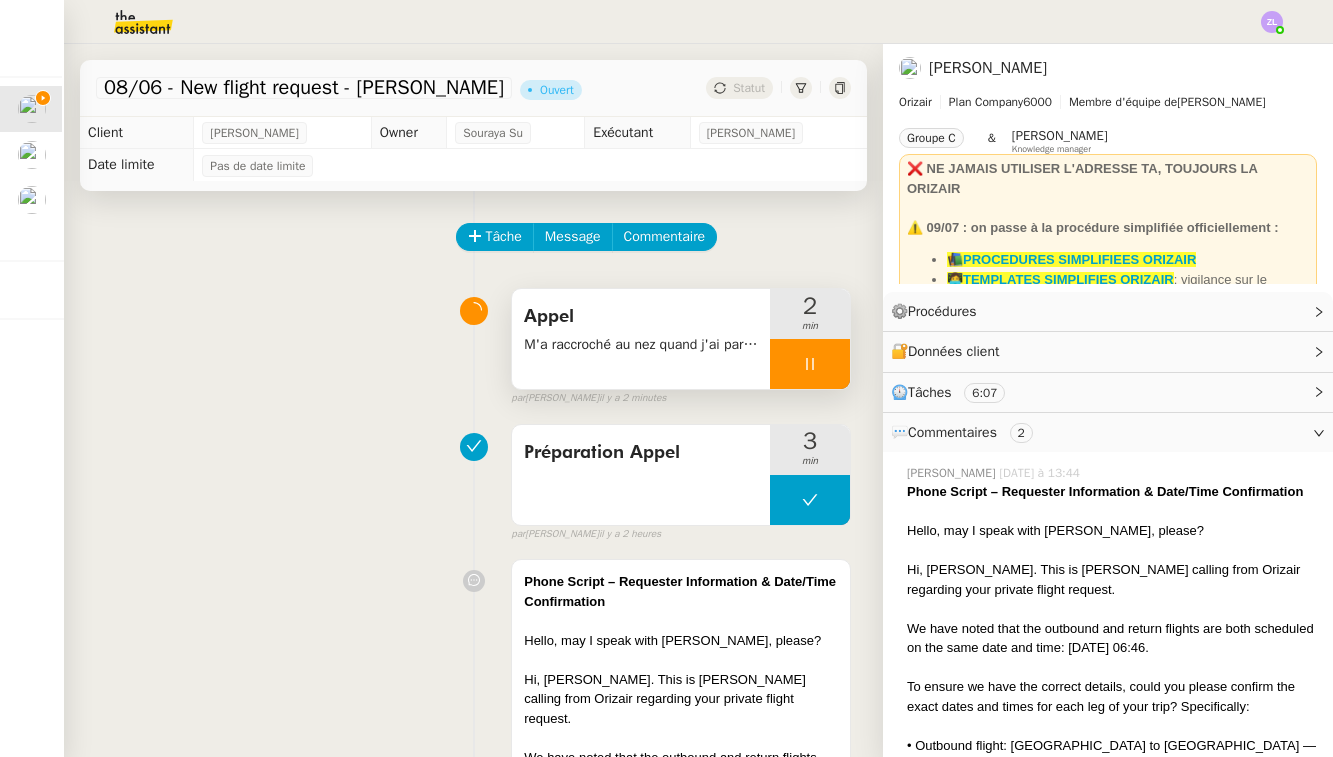 scroll, scrollTop: 0, scrollLeft: 0, axis: both 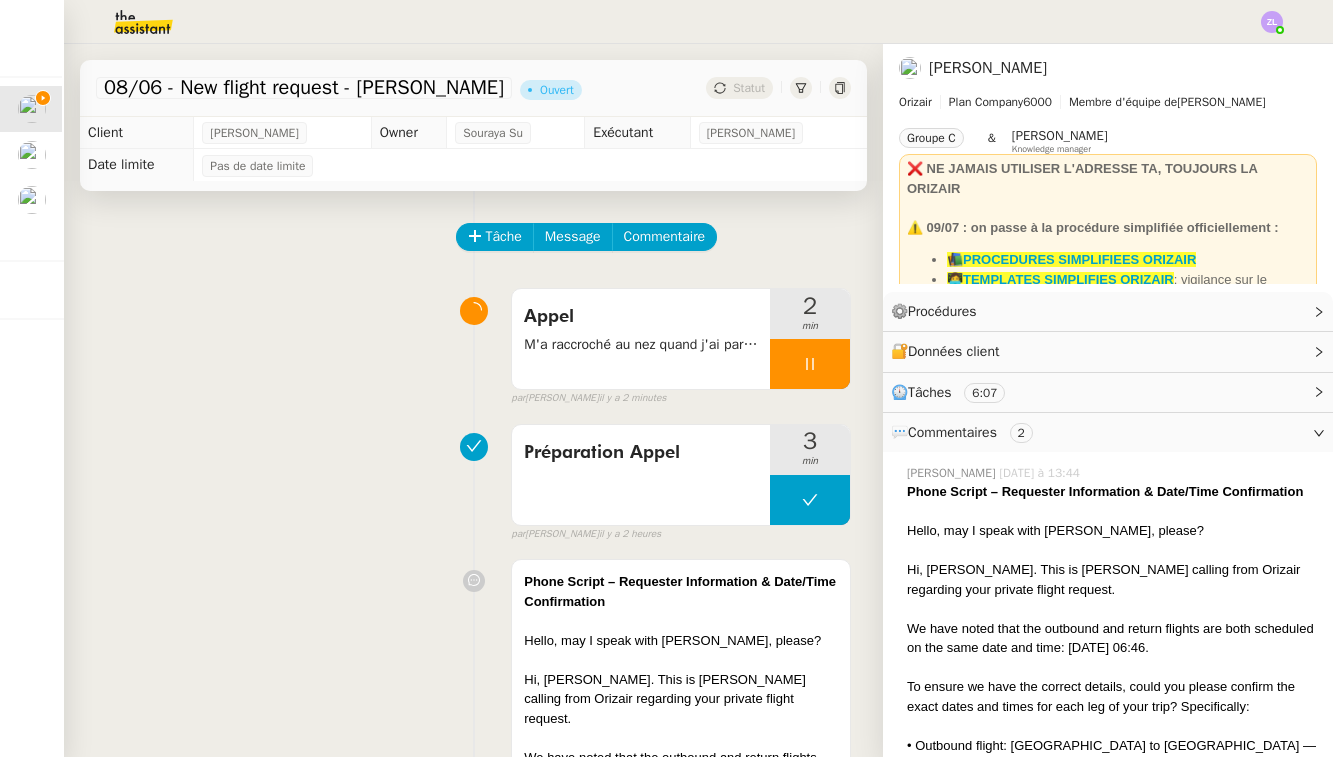click at bounding box center (810, 364) 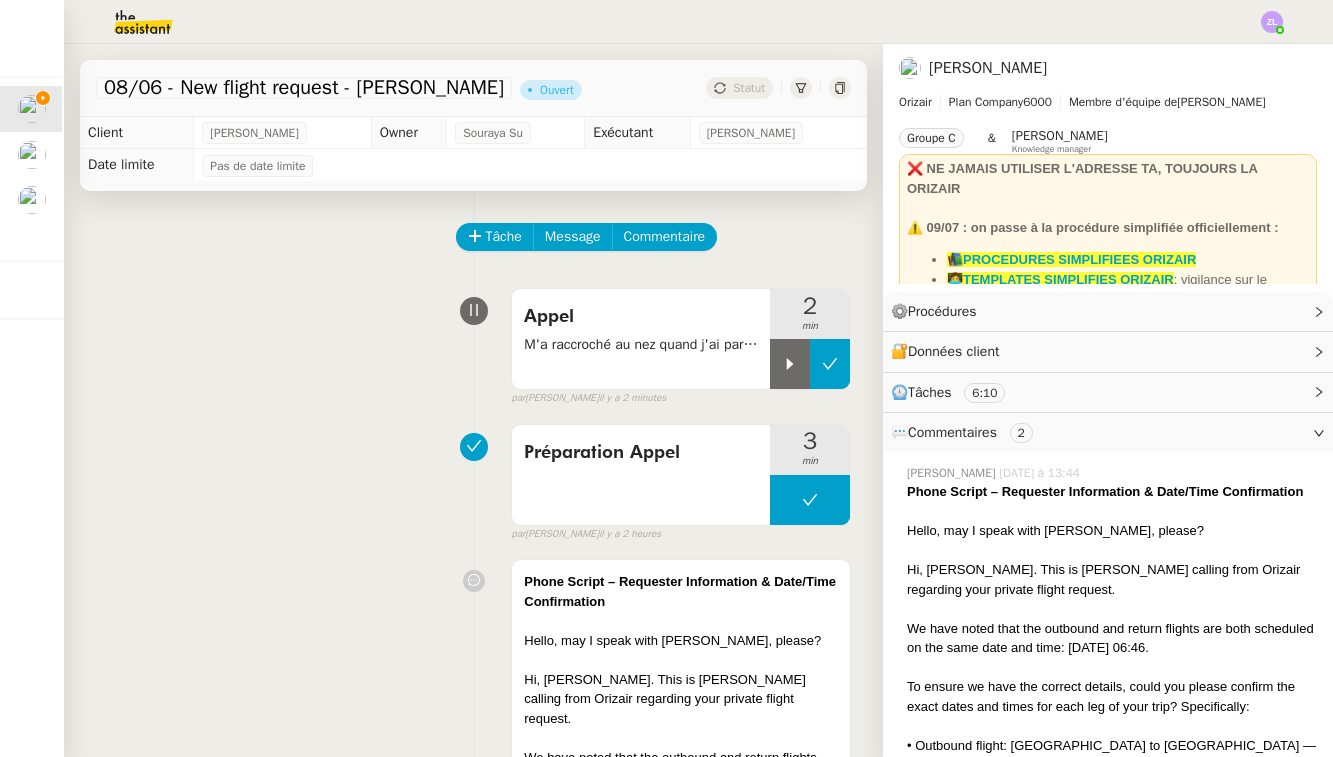 click 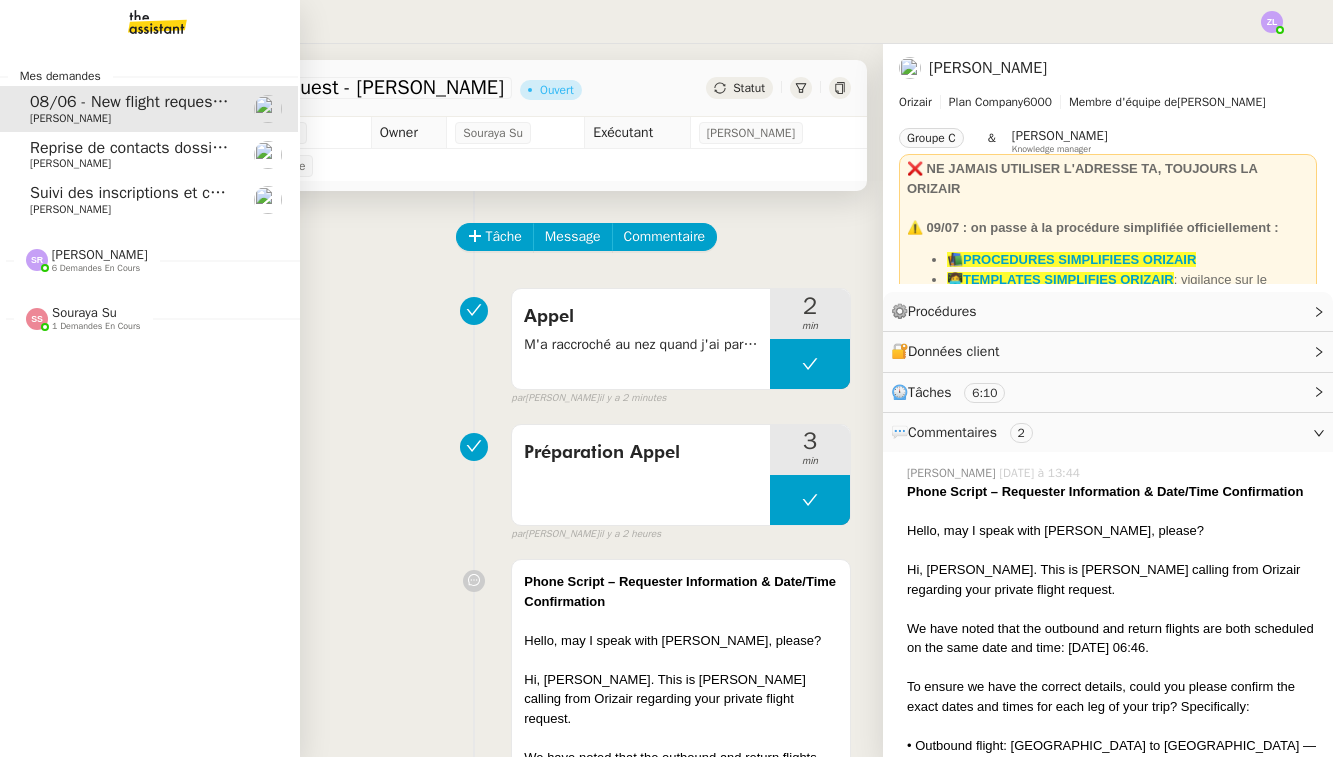 click 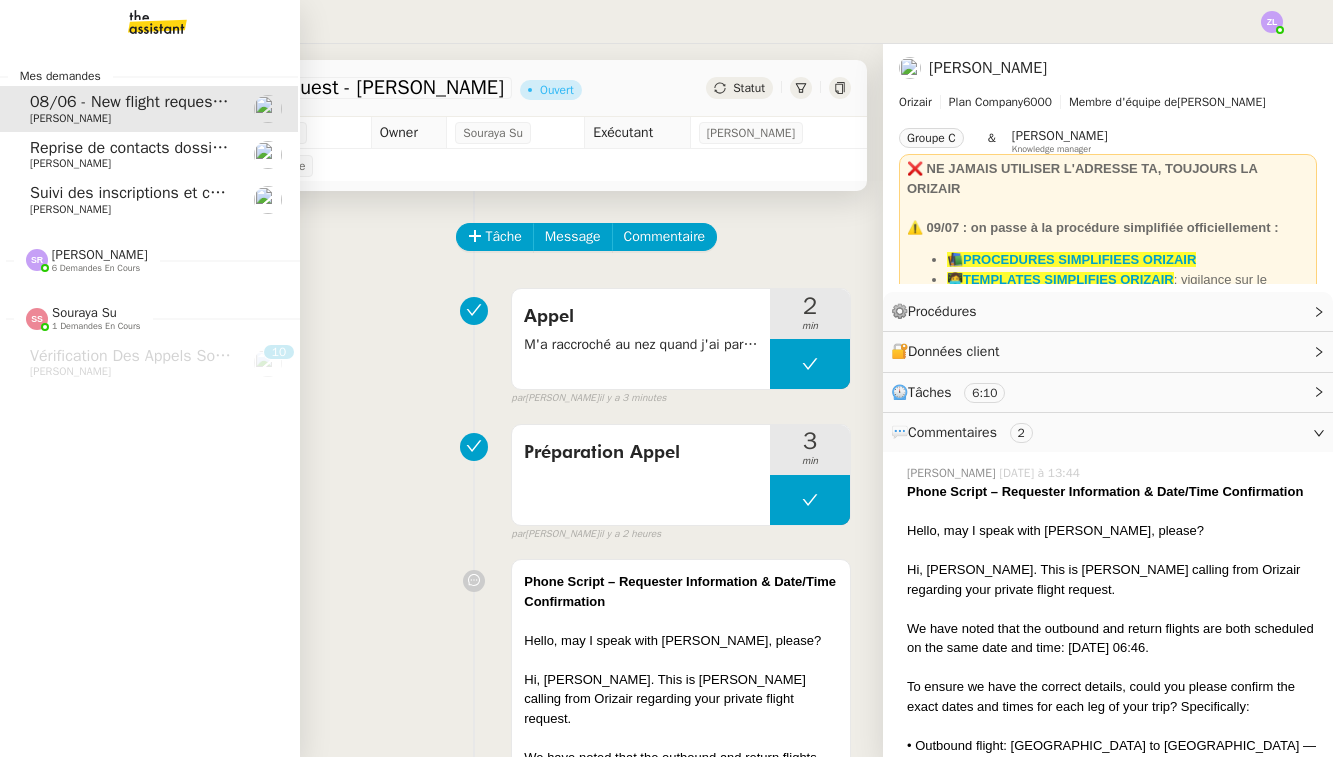 click on "6 demandes en cours" 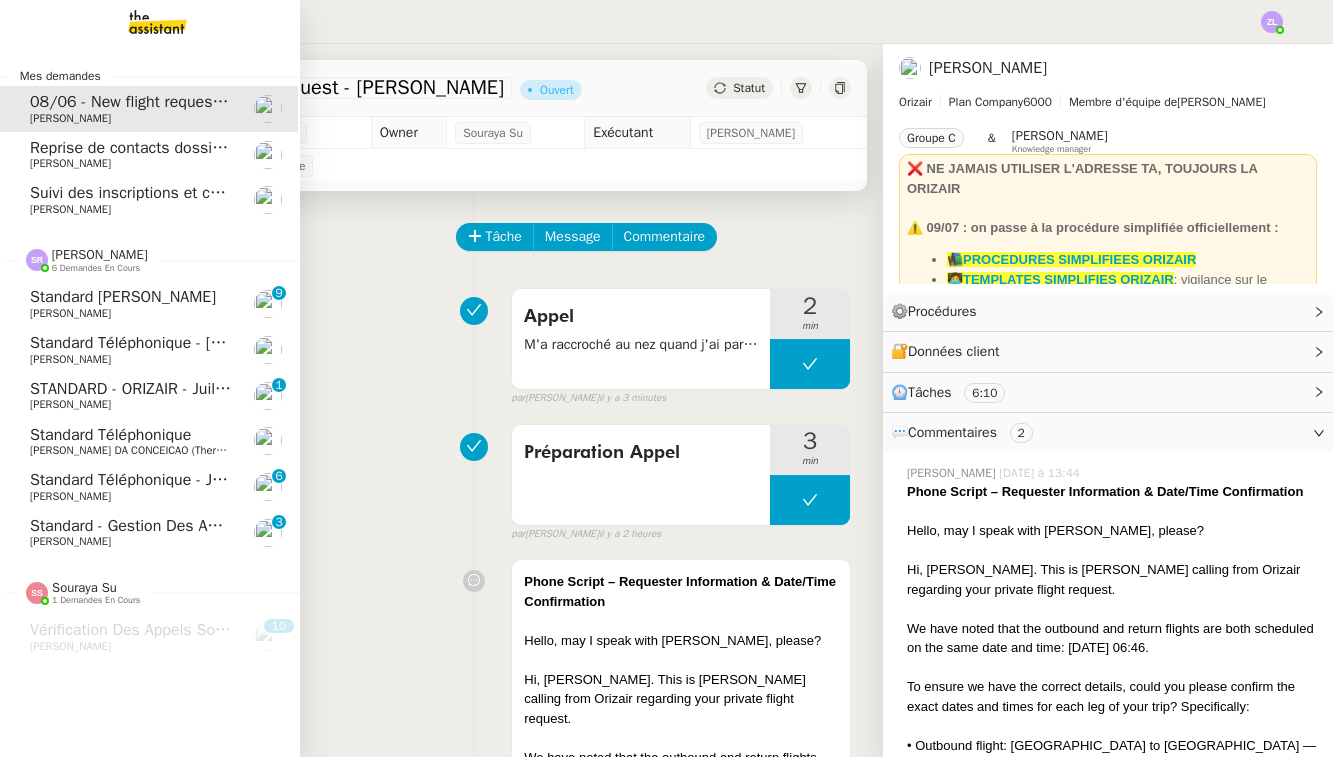 click on "[PERSON_NAME]" 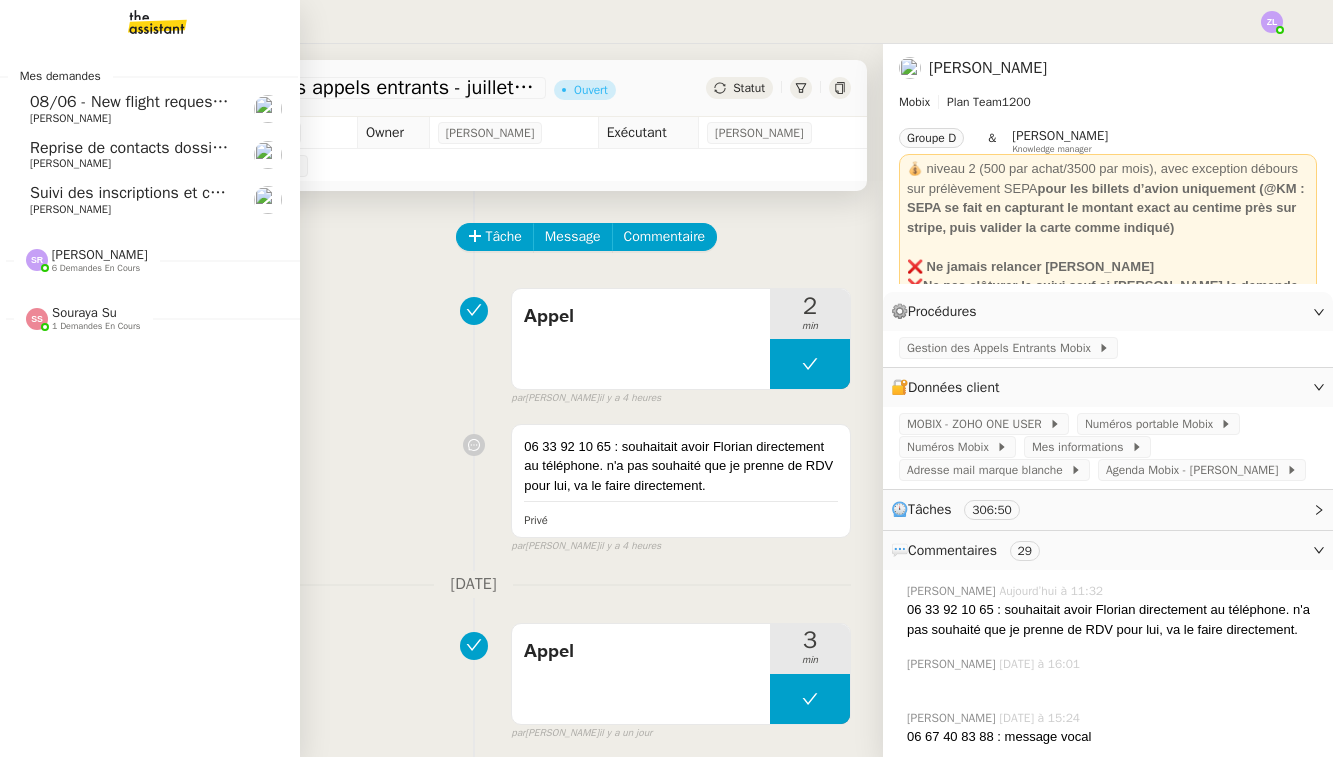 click on "08/06 - New flight request - [PERSON_NAME]" 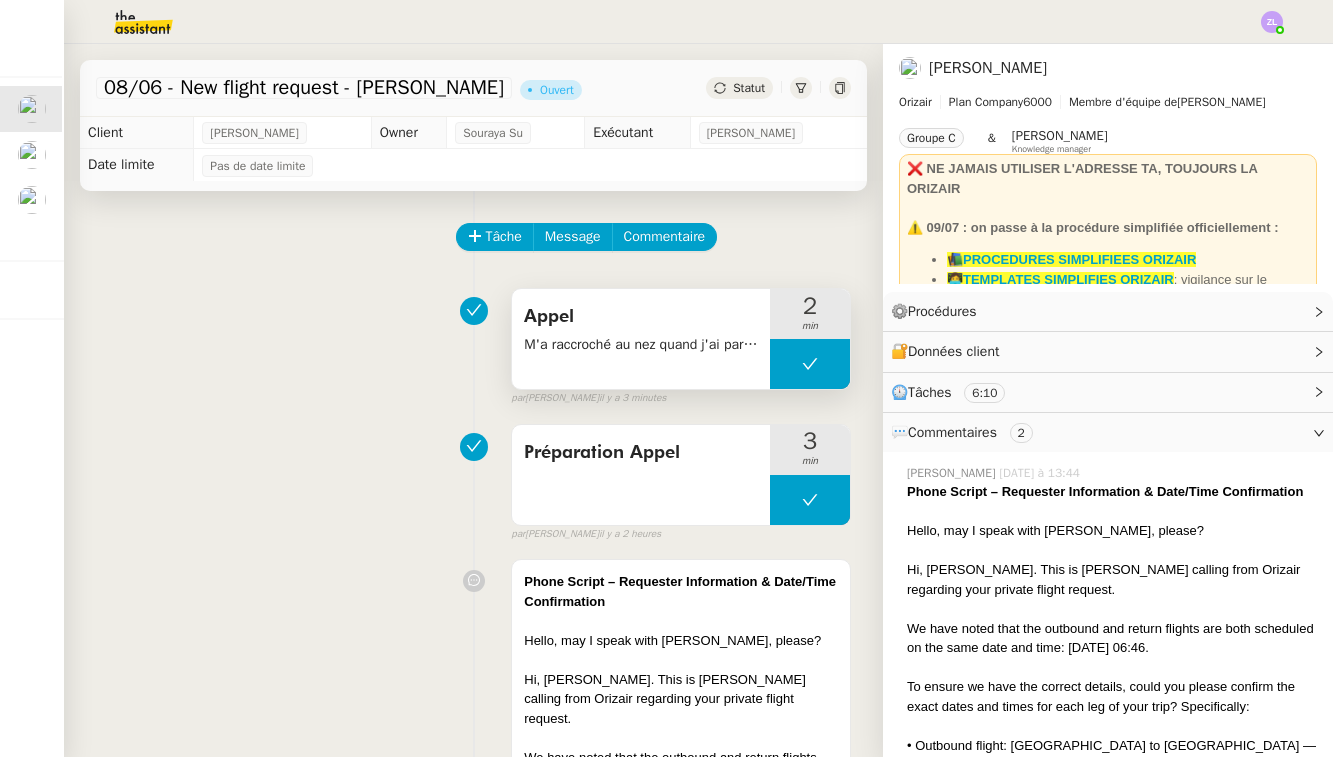 click on "M'a raccroché au nez quand j'ai parlé d'orizair / envoi mail" at bounding box center (641, 344) 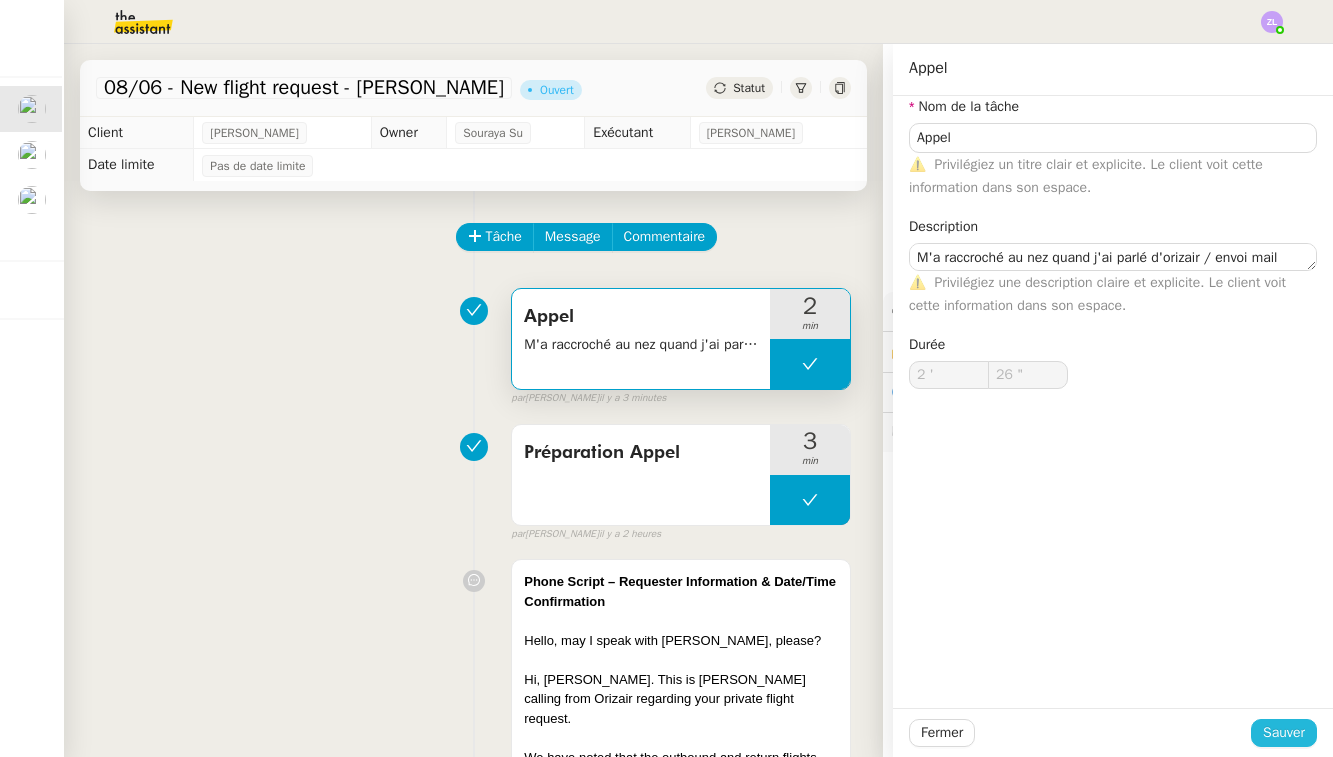 click on "Sauver" 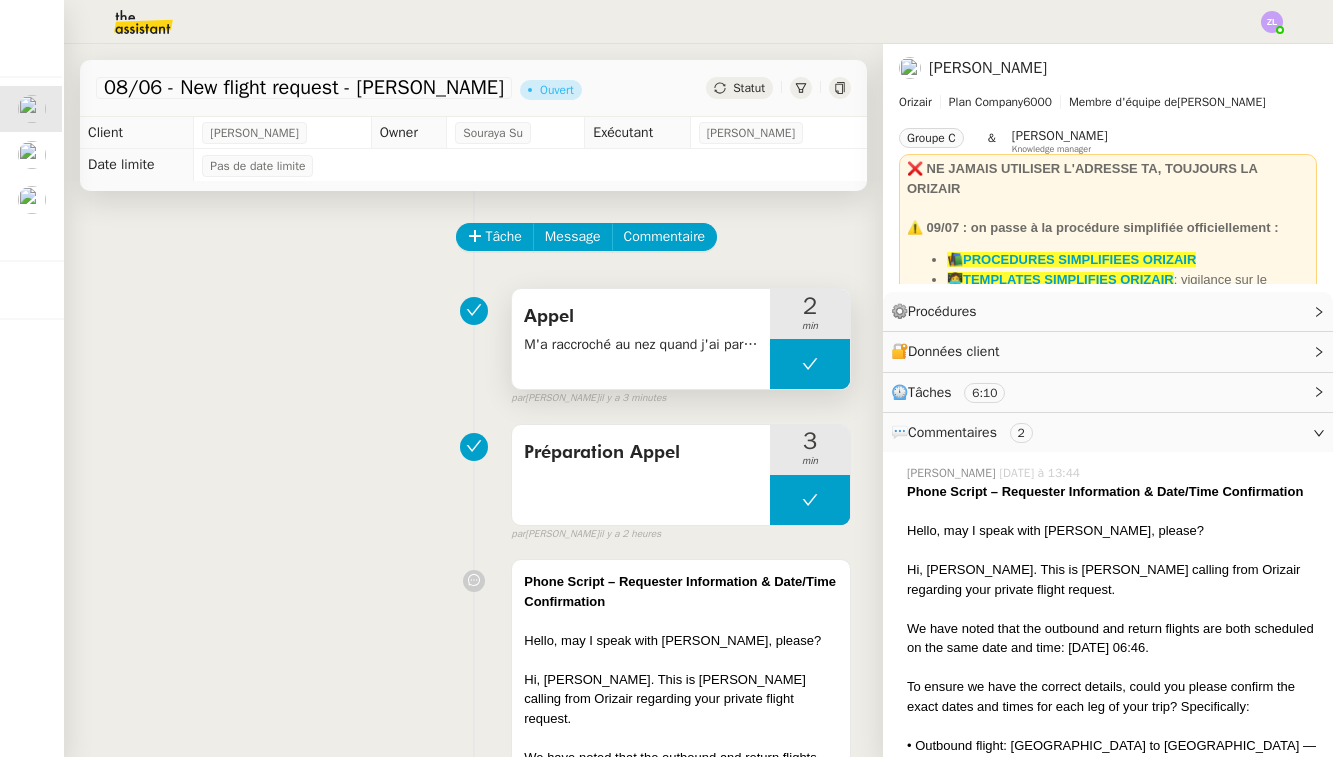 click on "M'a raccroché au nez quand j'ai parlé d'orizair / envoi mail" at bounding box center [641, 344] 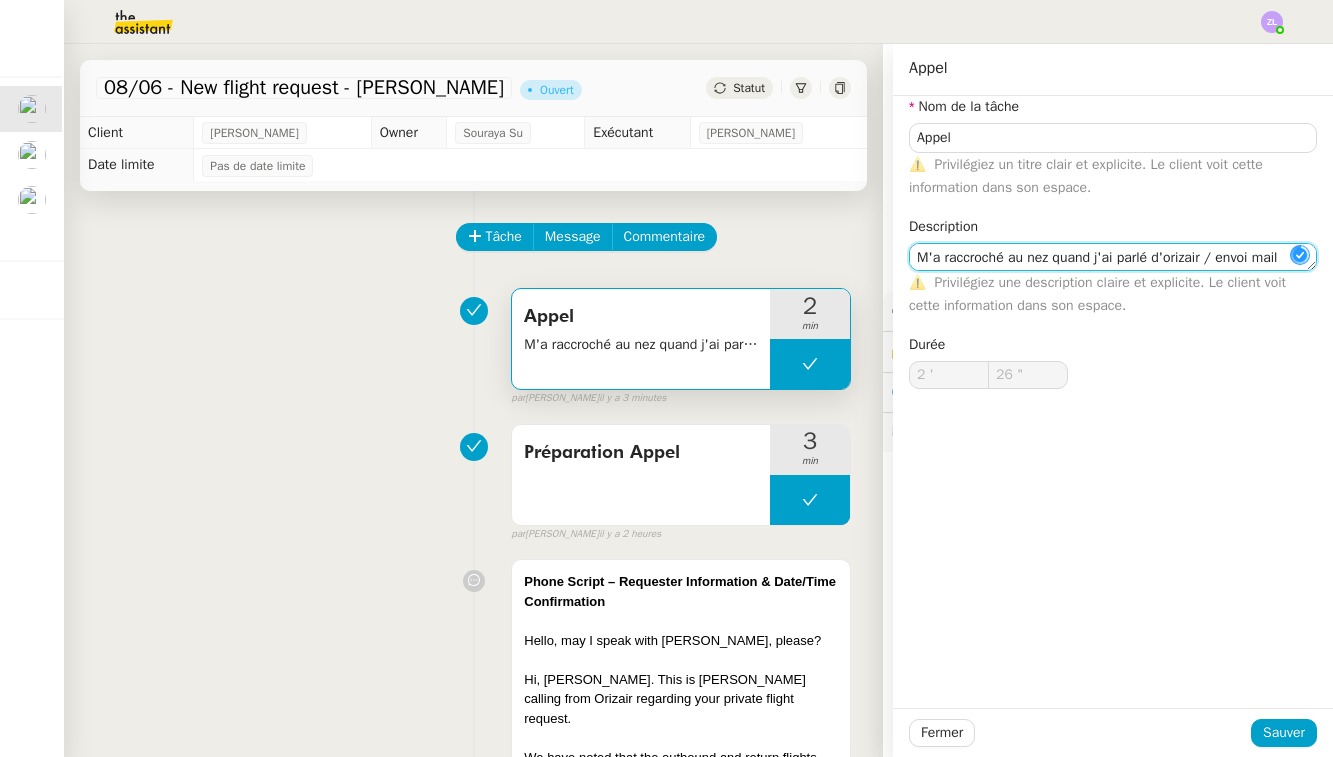 drag, startPoint x: 1227, startPoint y: 261, endPoint x: 1436, endPoint y: 271, distance: 209.2391 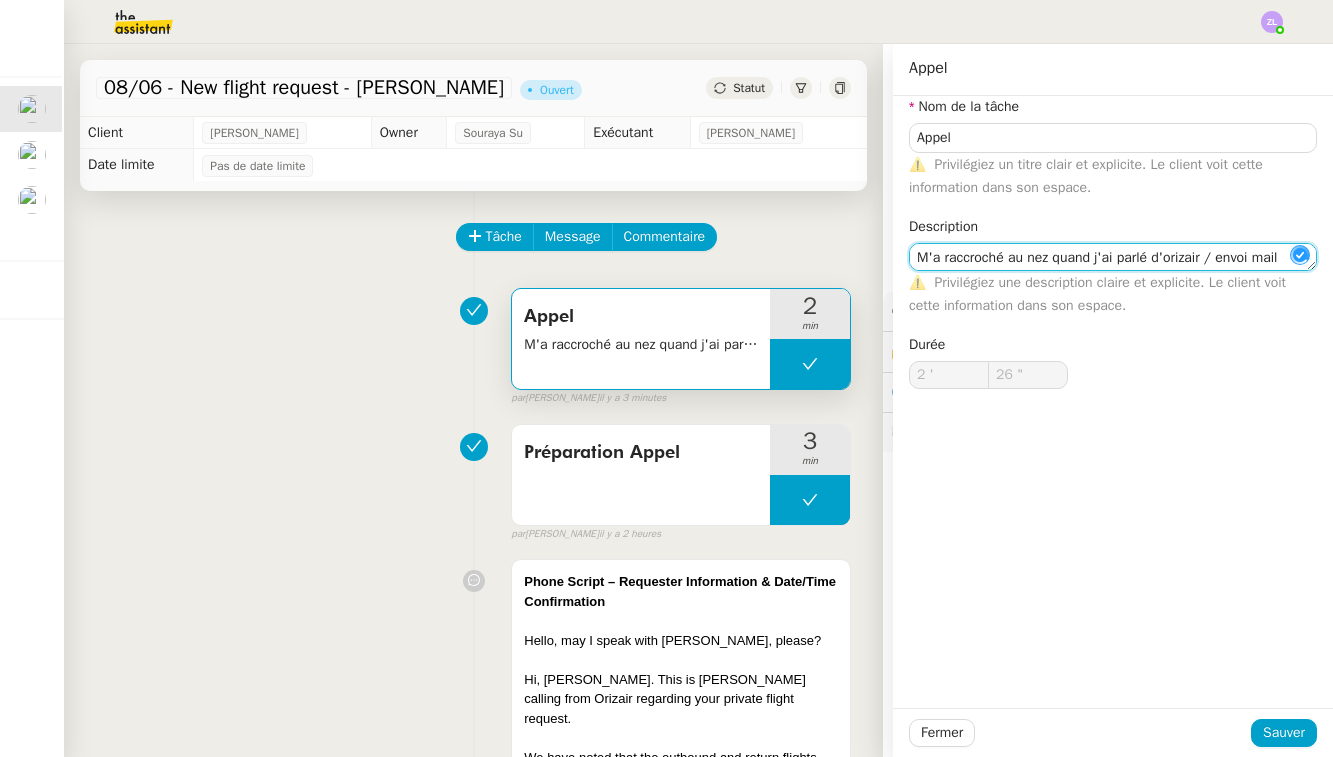 click on "Mes demandes 08/06 - New flight request - [PERSON_NAME]    [PERSON_NAME]    Reprise de contacts dossiers non suivis - [DATE]    [PERSON_NAME] des inscriptions et contrats de formation    [PERSON_NAME]    6 demandes en cours    Standard [PERSON_NAME]    [PERSON_NAME]     0   1   2   3   4   5   6   7   8   9  Standard Téléphonique - [PERSON_NAME]/Addingwell    [PERSON_NAME]    STANDARD - ORIZAIR - [DATE]    [PERSON_NAME]     0   1   2   3   4   5   6   7   8   9  Standard téléphonique    [PERSON_NAME] DA CONCEICAO (thermisure)    Standard téléphonique - [DATE]    [PERSON_NAME]     0   1   2   3   4   5   6   7   8   9  Standard - Gestion des appels entrants - [DATE]    [PERSON_NAME]    Souraya Su    1 demandes en cours    Vérification des appels sortants - [DATE]    [PERSON_NAME]     0   1   2   3   4   5   6   7   8   9   0   1   2   3   4   5   6   7   8   9      Ouvert     Statut 2" at bounding box center [666, 378] 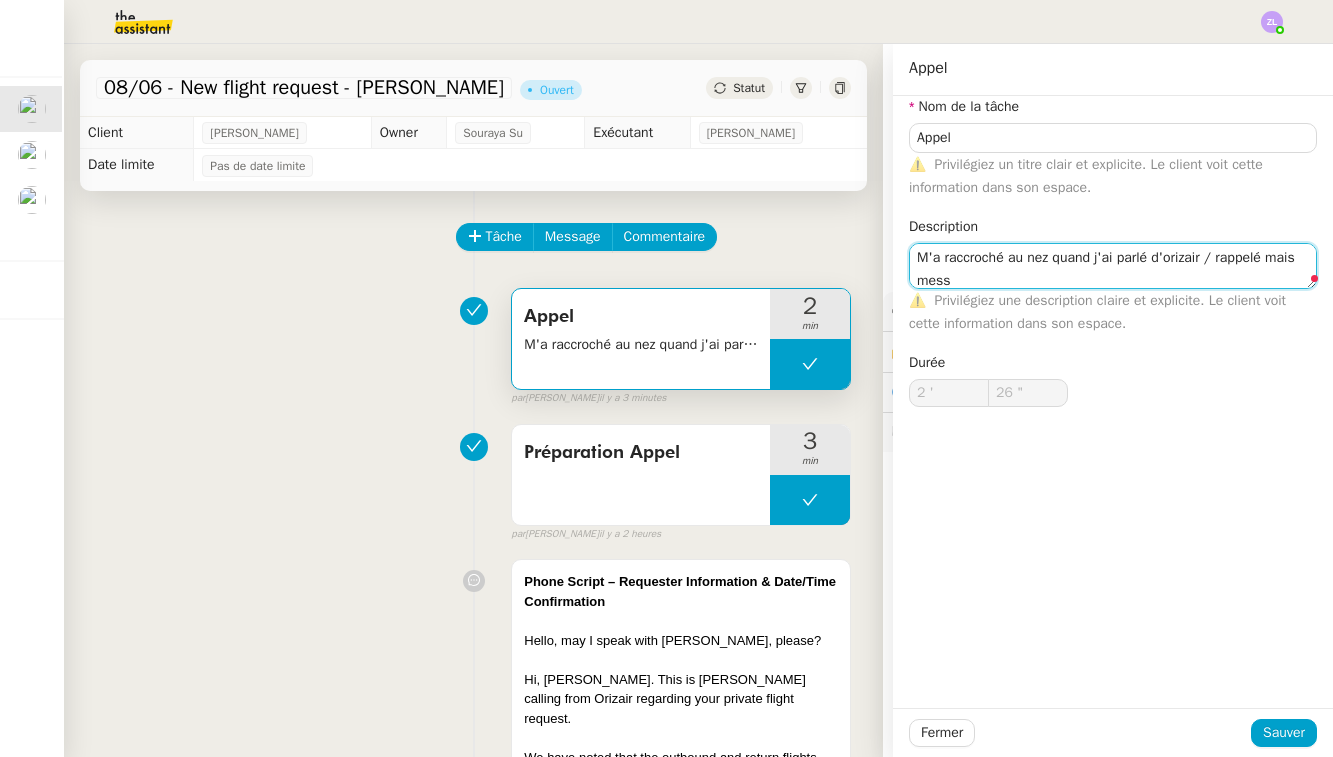 scroll, scrollTop: 2, scrollLeft: 0, axis: vertical 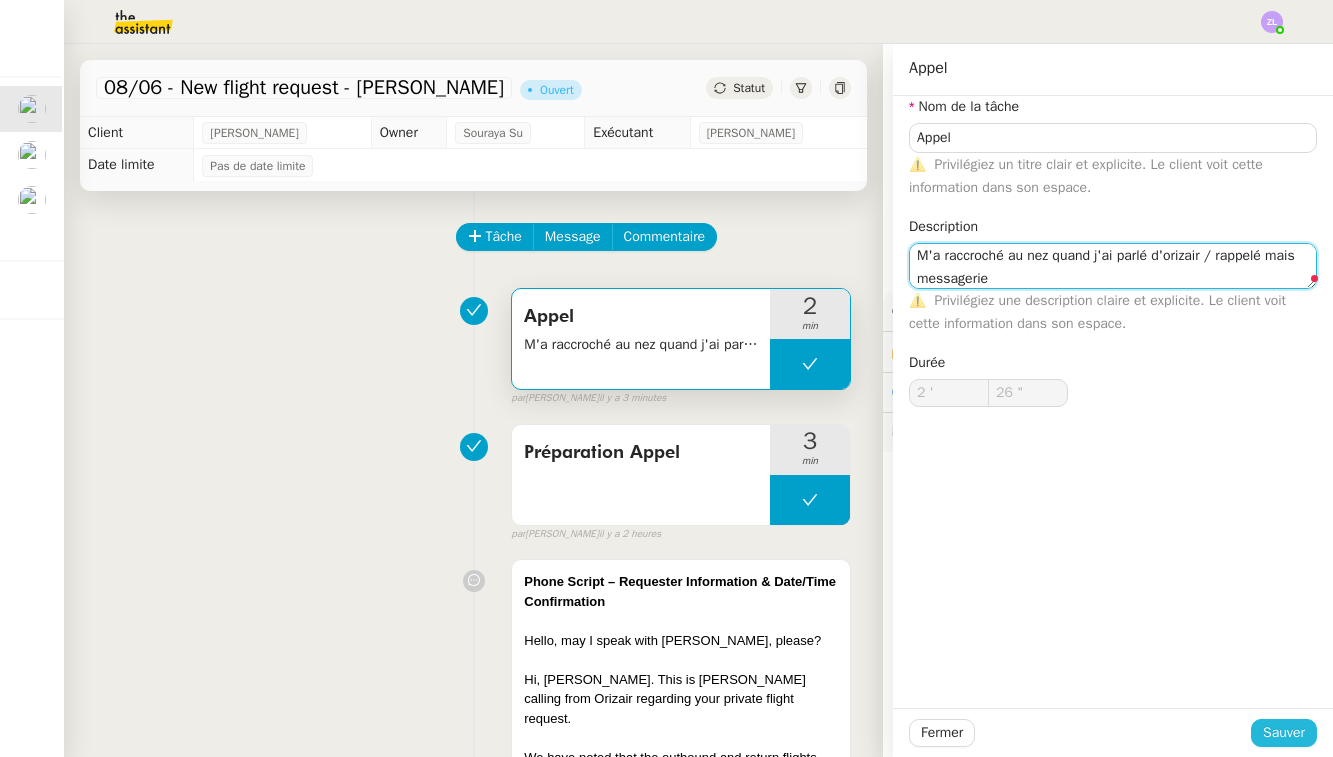 type on "M'a raccroché au nez quand j'ai parlé d'orizair / rappelé mais messagerie" 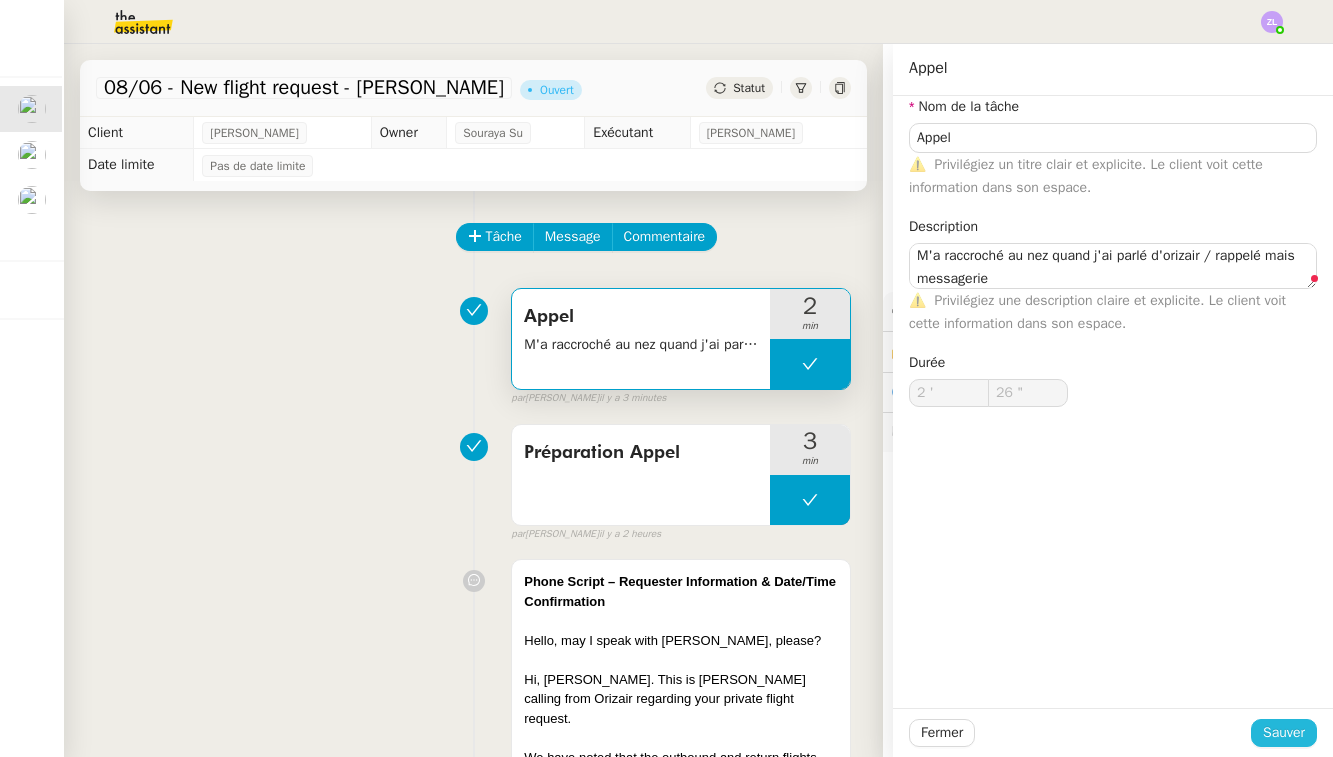 click on "Sauver" 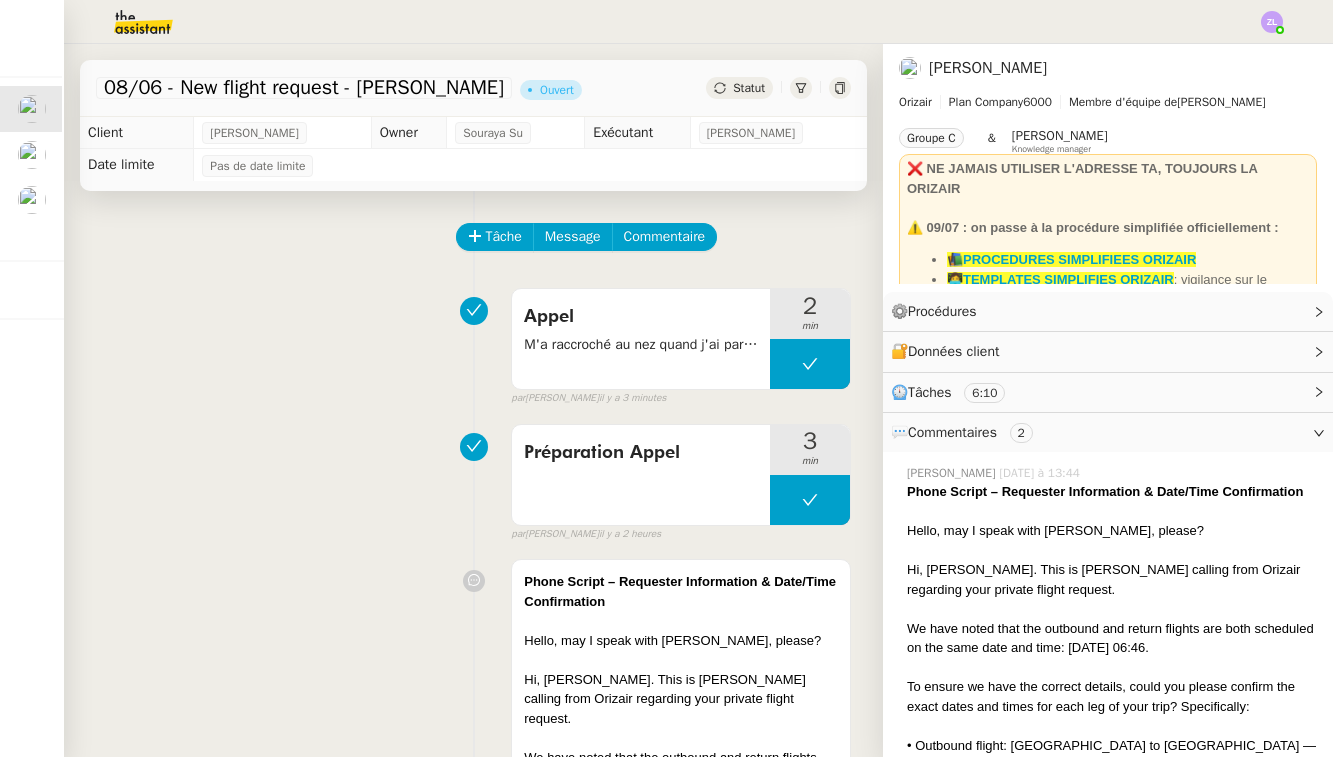 click on "Tâche" 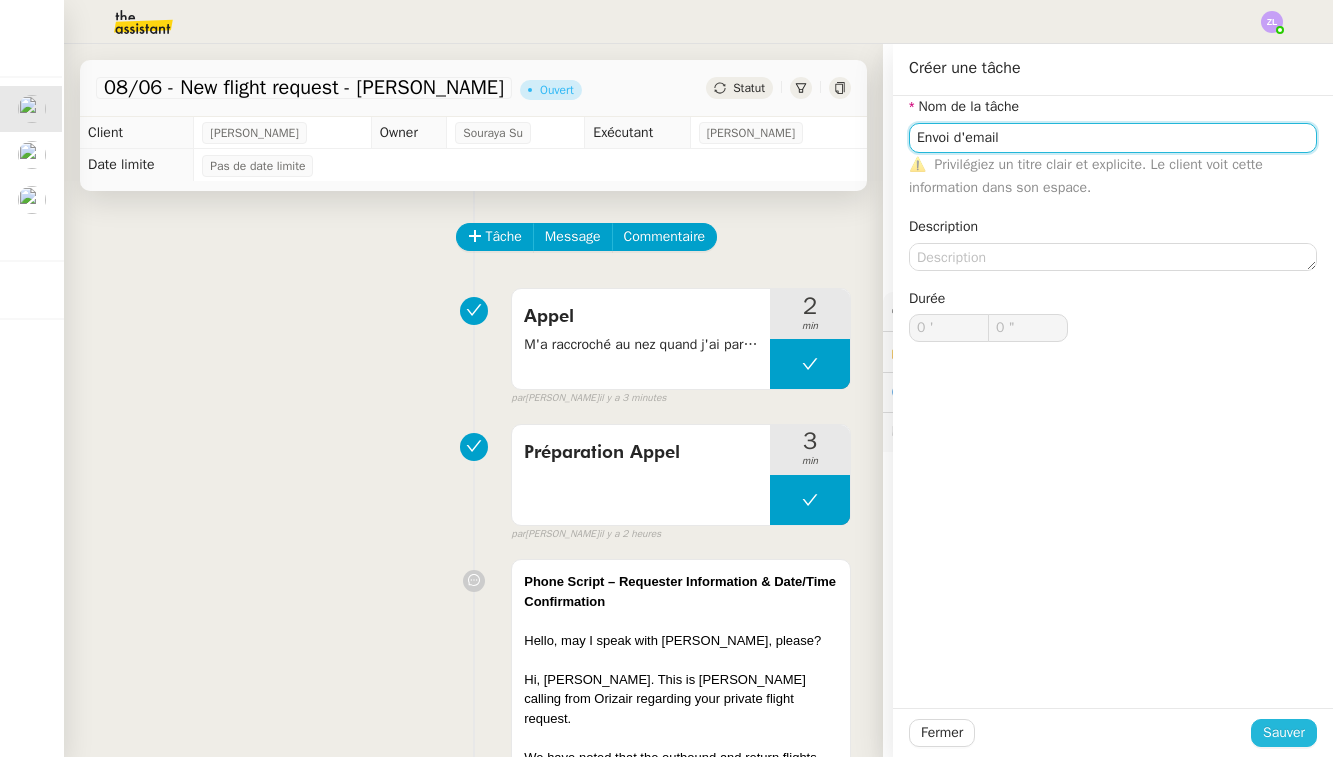 type on "Envoi d'email" 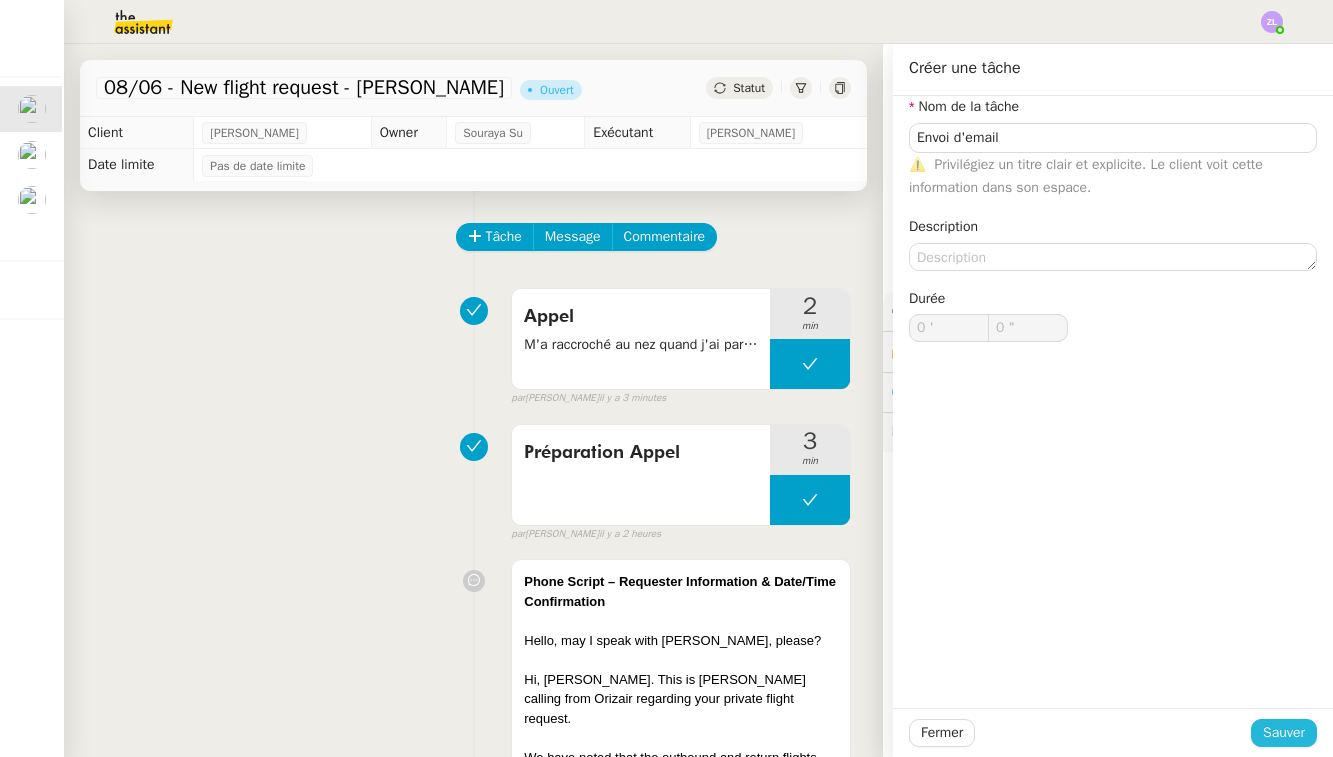 click on "Sauver" 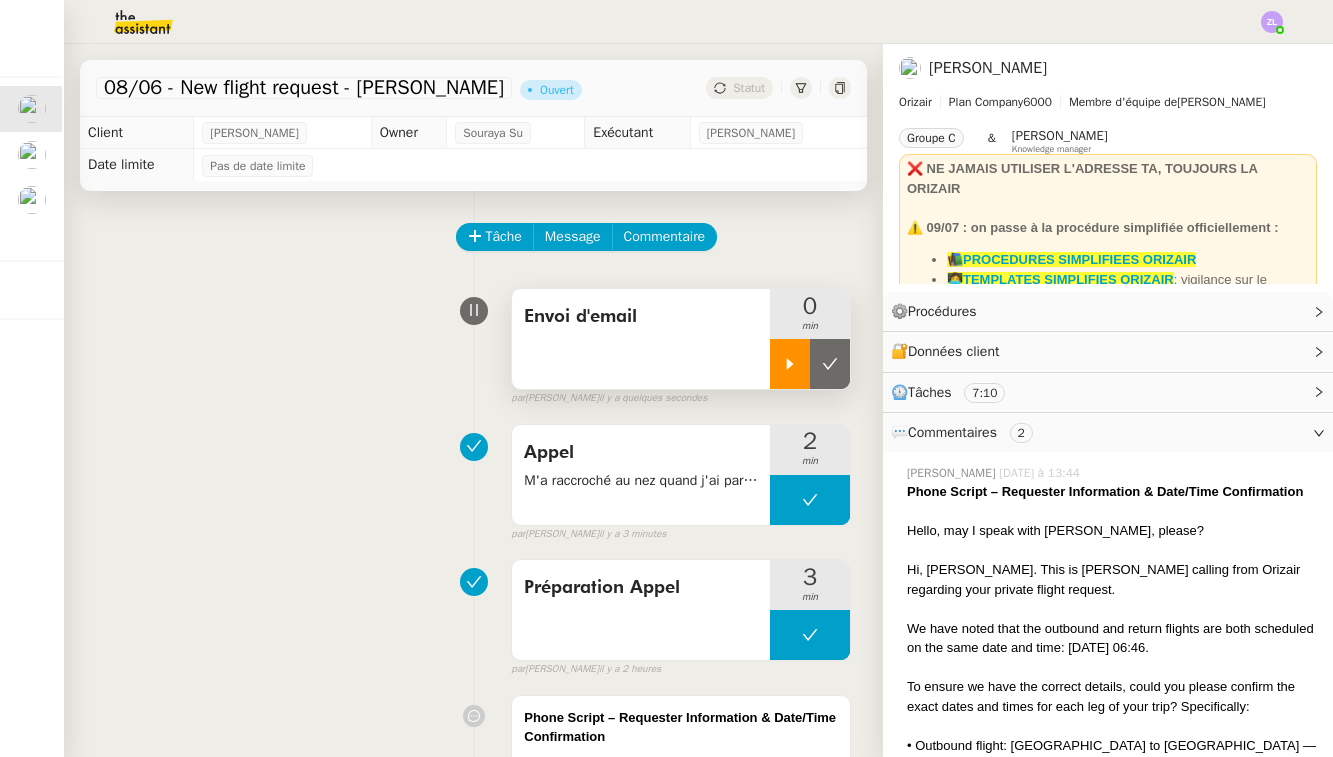 click 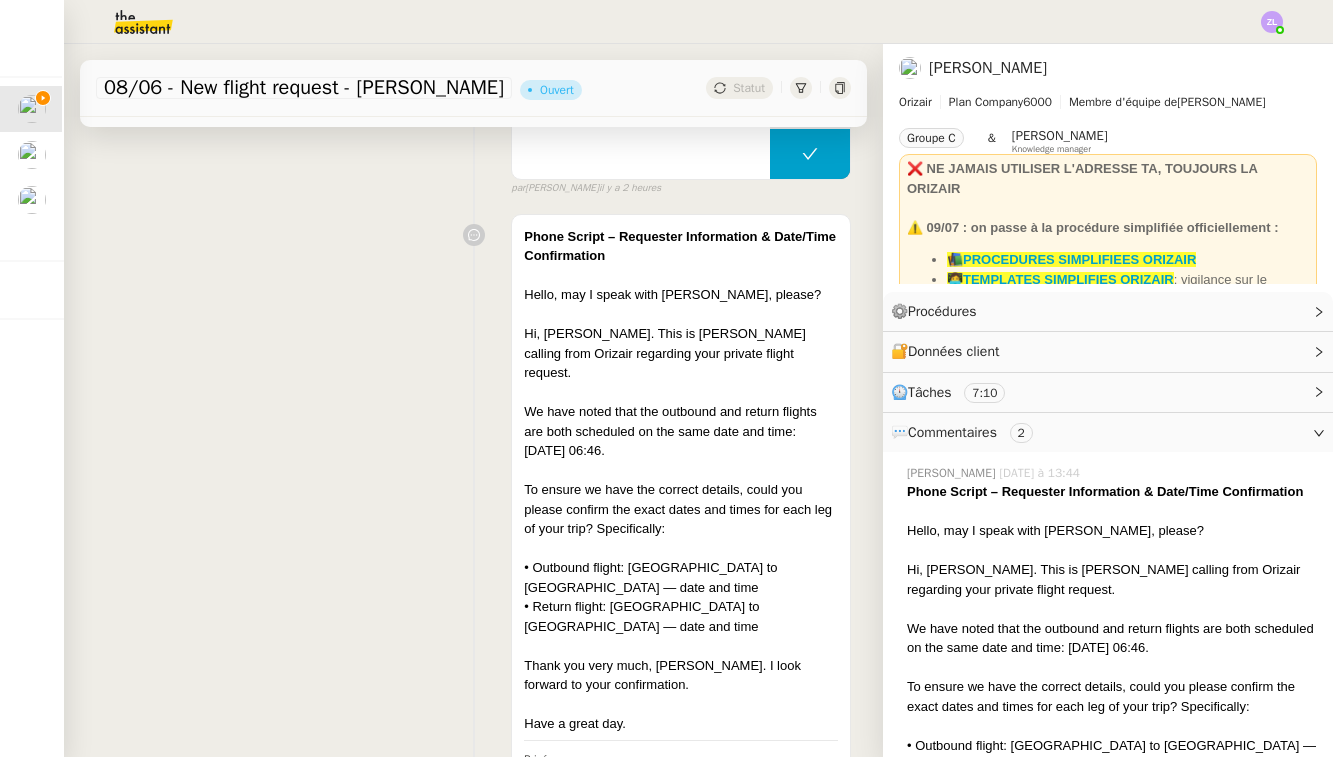 scroll, scrollTop: 586, scrollLeft: 0, axis: vertical 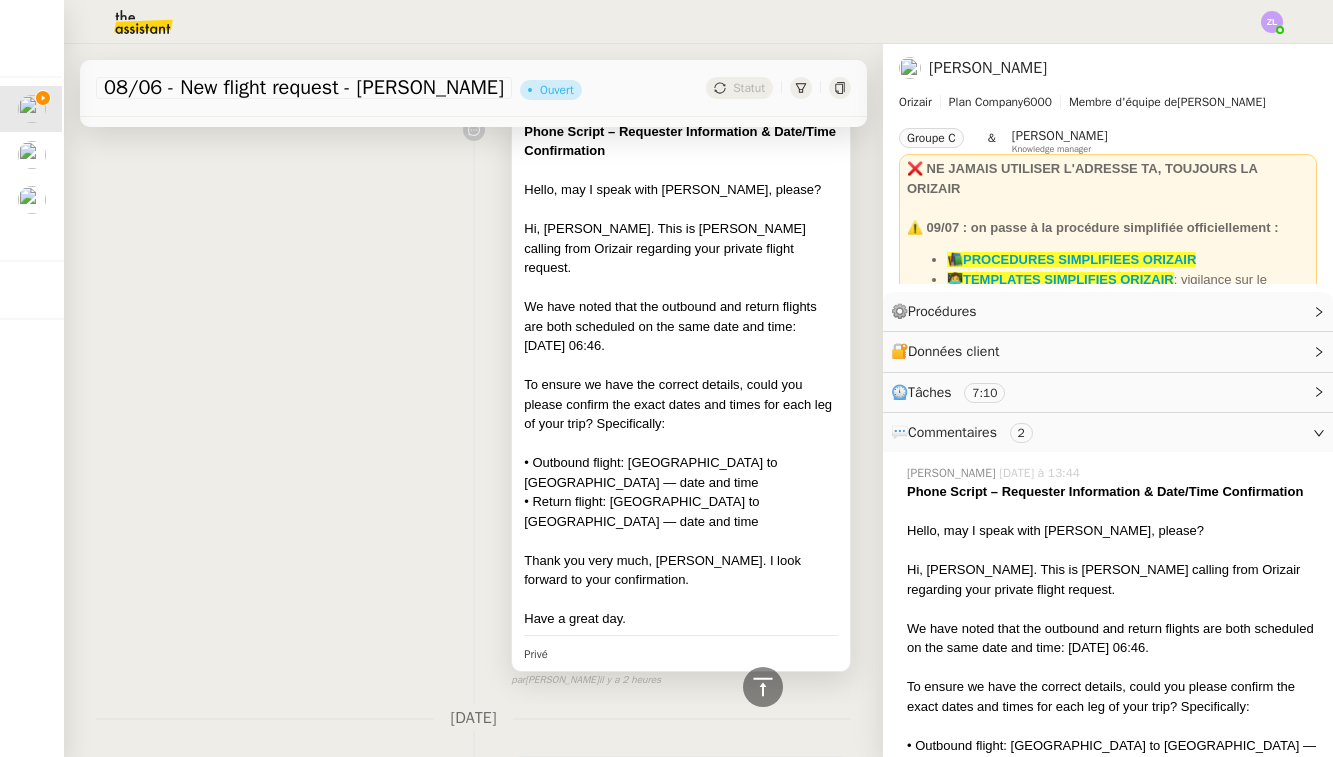 click on "To ensure we have the correct details, could you please confirm the exact dates and times for each leg of your trip? Specifically:" at bounding box center (681, 404) 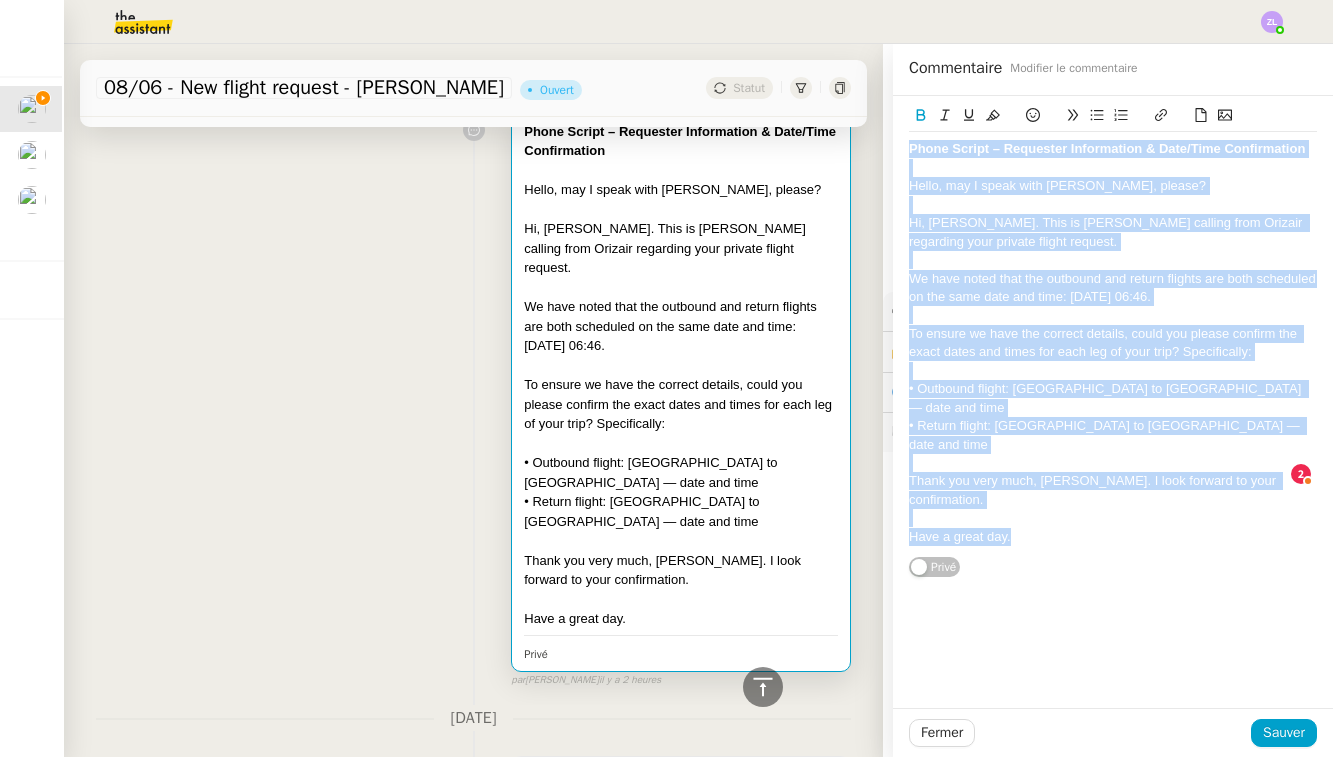 drag, startPoint x: 909, startPoint y: 148, endPoint x: 1022, endPoint y: 466, distance: 337.48038 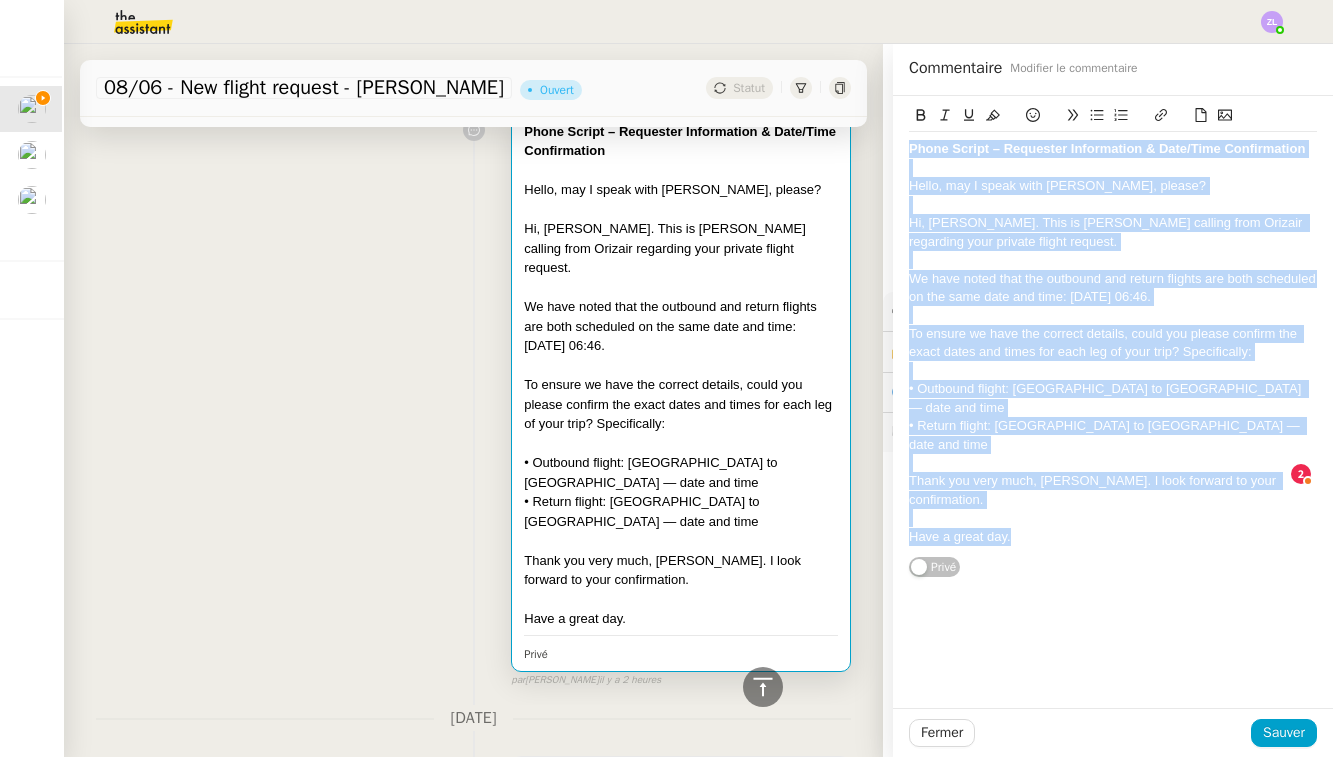 copy on "Phone Script – Requester Information & Date/Time Confirmation Hello, may I speak with [PERSON_NAME], please? Hi, [PERSON_NAME]. This is [PERSON_NAME] calling from Orizair regarding your private flight request. We have noted that the outbound and return flights are both scheduled on the same date and time: [DATE] 06:46. To ensure we have the correct details, could you please confirm the exact dates and times for each leg of your trip? Specifically: • Outbound flight: [GEOGRAPHIC_DATA] to [GEOGRAPHIC_DATA] — date and time • Return flight: [GEOGRAPHIC_DATA] to [GEOGRAPHIC_DATA] — date and time Thank you very much, [PERSON_NAME]. I look forward to your confirmation. Have a great day." 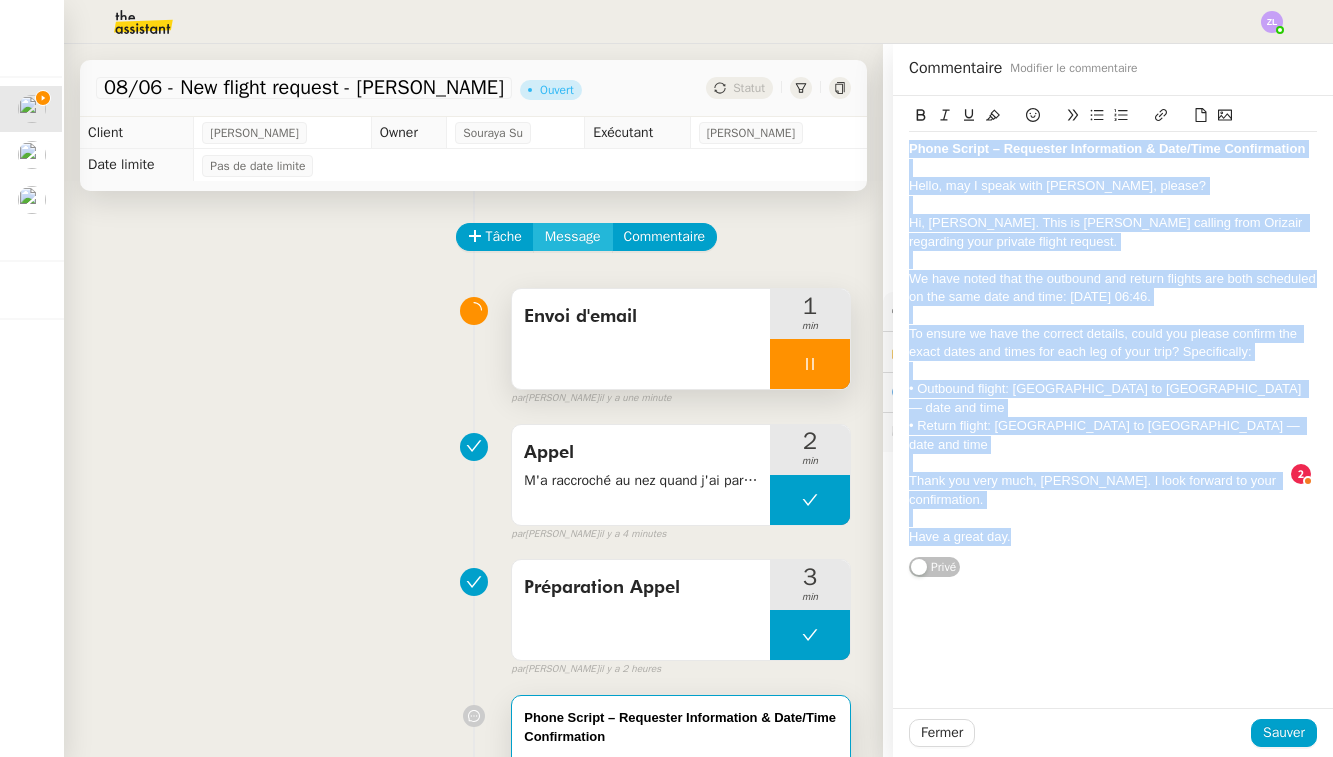 scroll, scrollTop: 0, scrollLeft: 0, axis: both 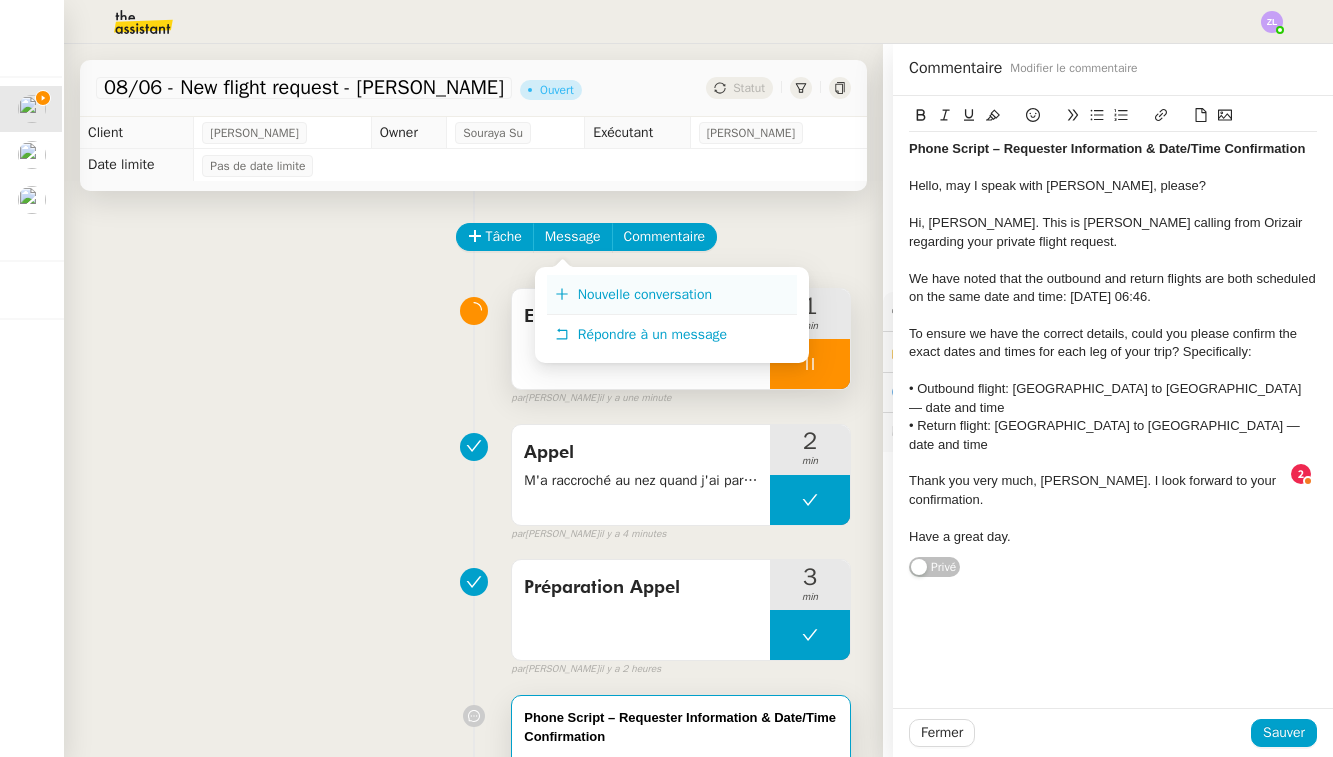 click on "Nouvelle conversation" at bounding box center (645, 294) 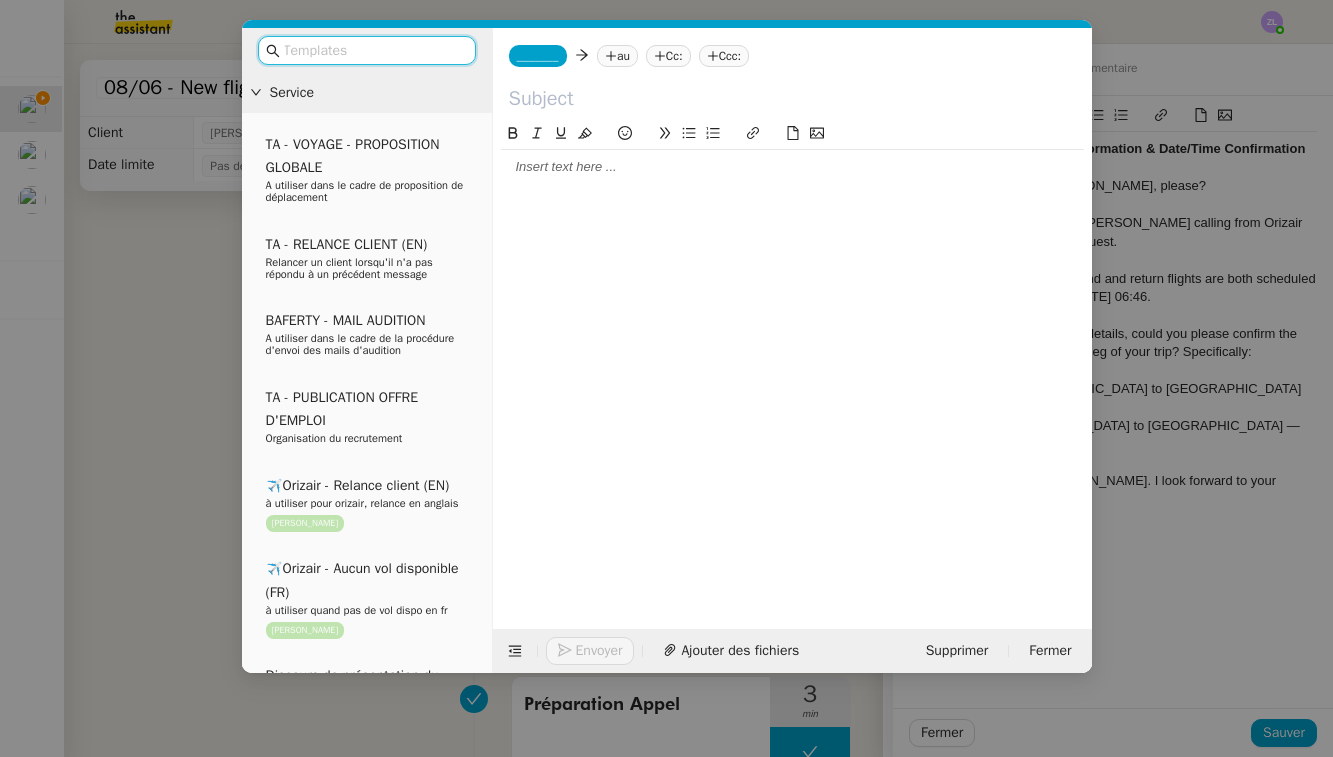 click 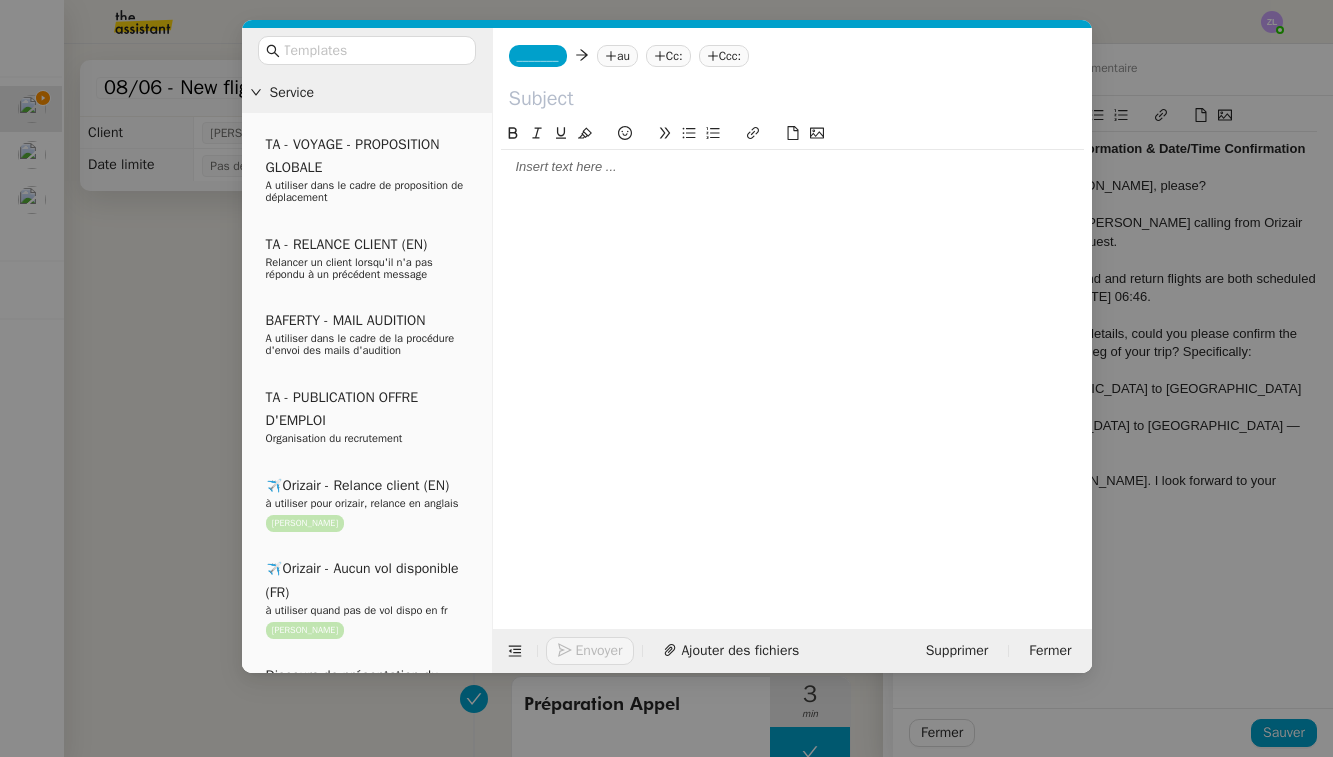 paste on "Clarification Needed – Private Flight Request ([GEOGRAPHIC_DATA] ⇄ [GEOGRAPHIC_DATA])" 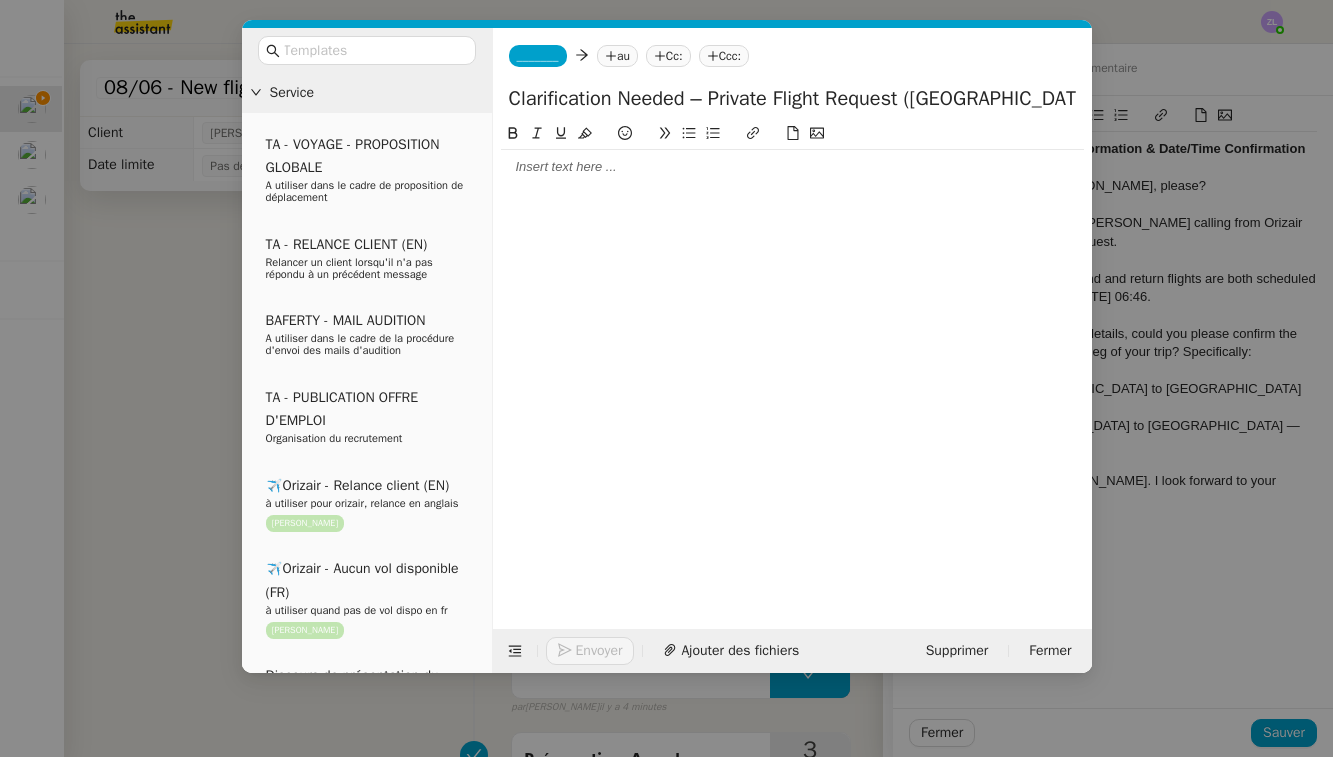 click on "Clarification Needed – Private Flight Request ([GEOGRAPHIC_DATA] ⇄ [GEOGRAPHIC_DATA])" 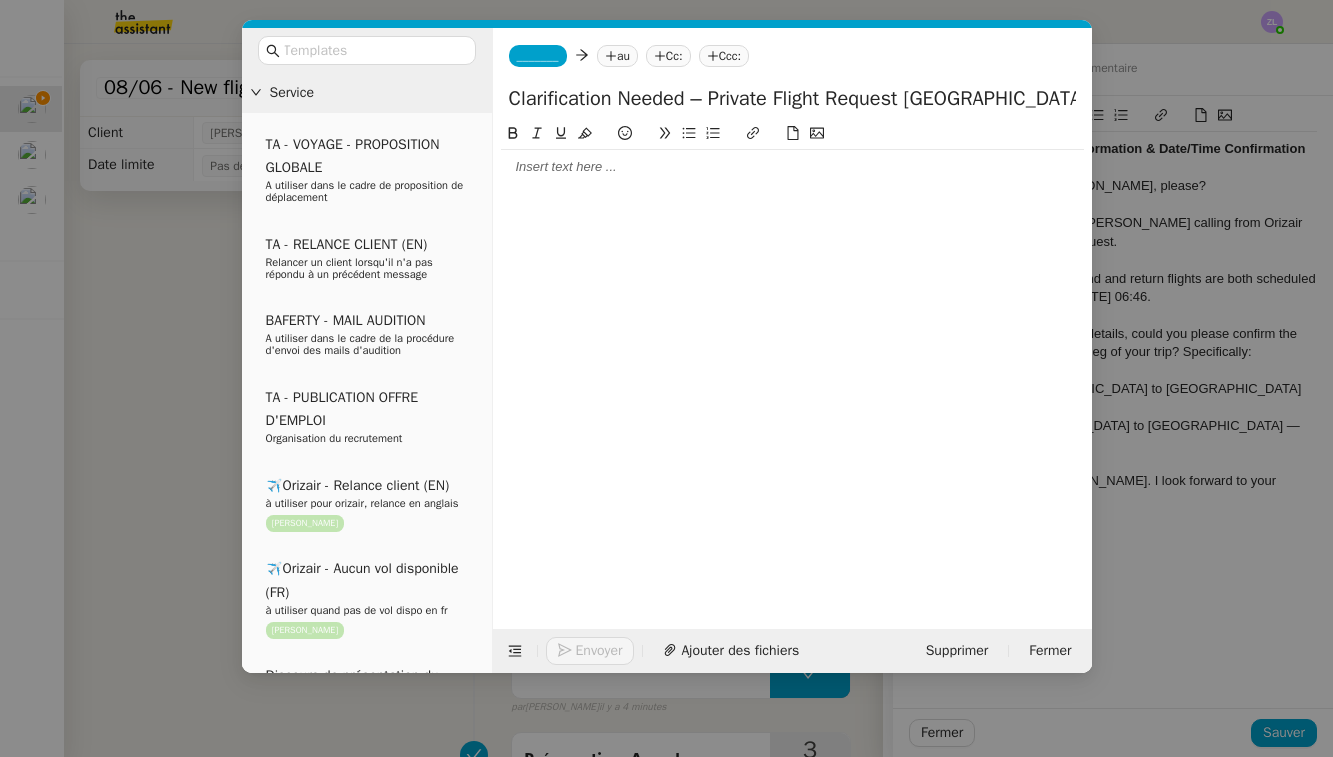 click on "Clarification Needed – Private Flight Request [GEOGRAPHIC_DATA]  Biarritz)" 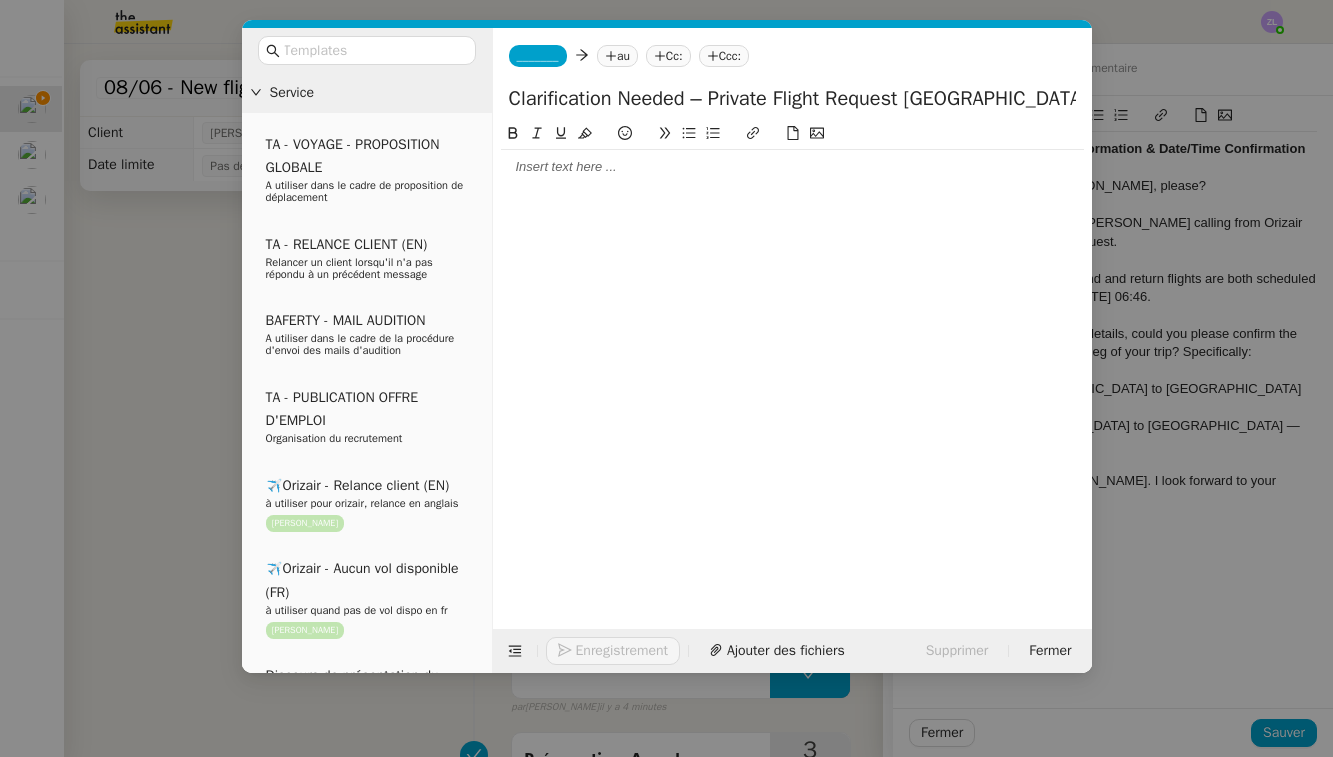 click on "Clarification Needed – Private Flight Request [GEOGRAPHIC_DATA]  Biarritz" 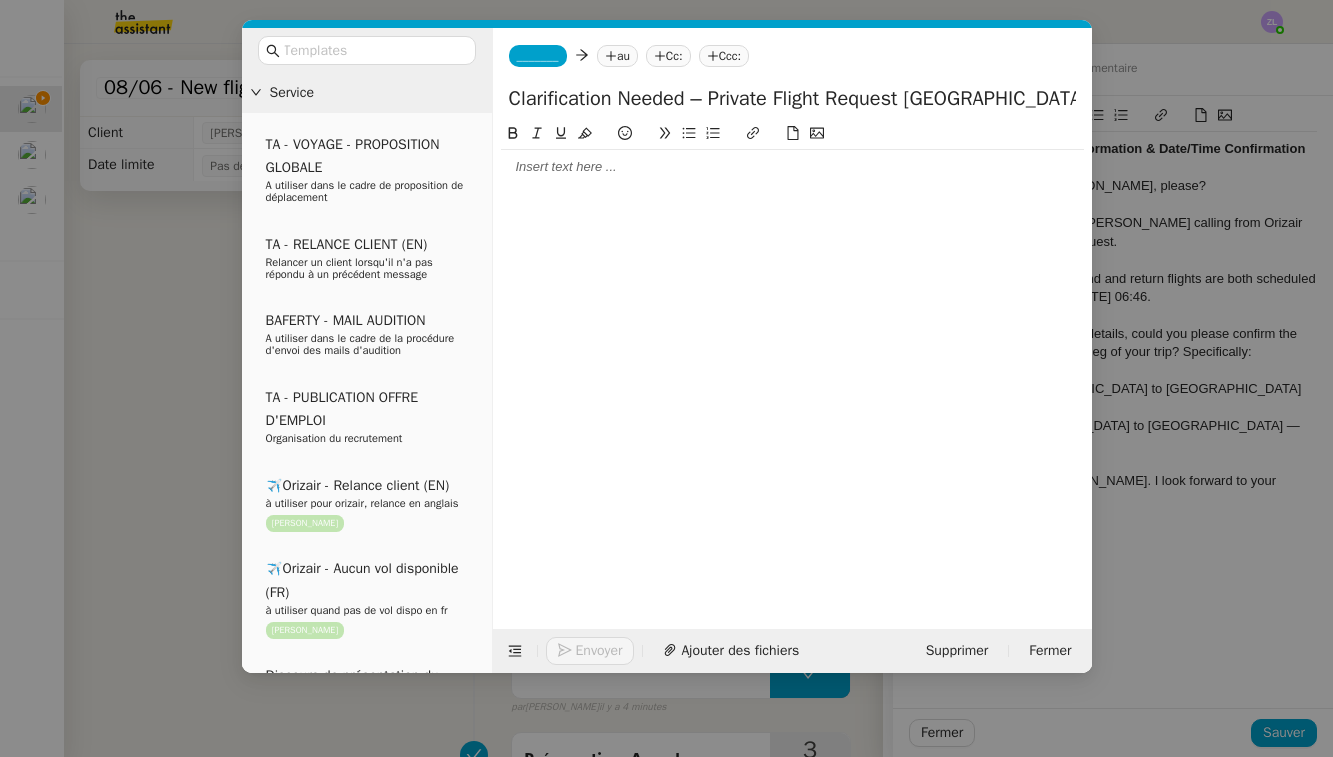click on "Clarification Needed – Private Flight Request [GEOGRAPHIC_DATA]  Biarritz" 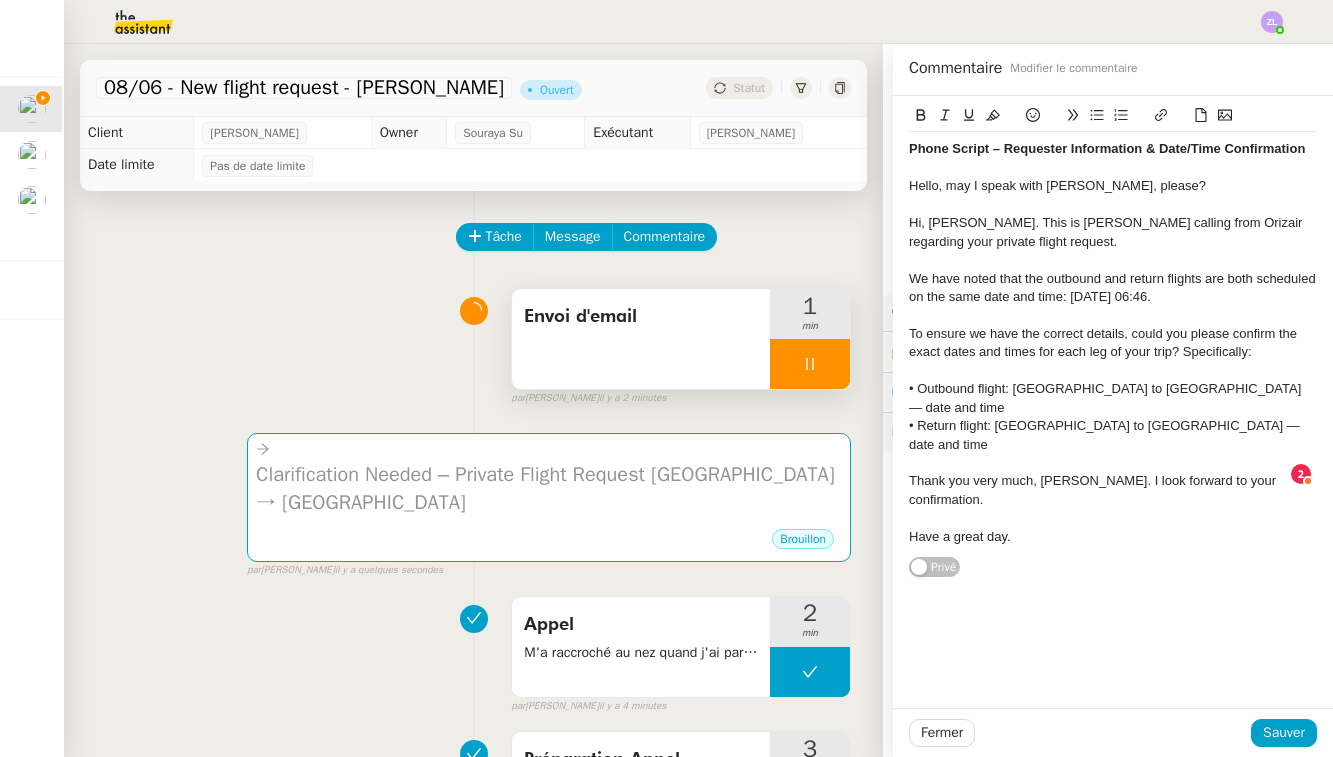 scroll, scrollTop: 0, scrollLeft: 0, axis: both 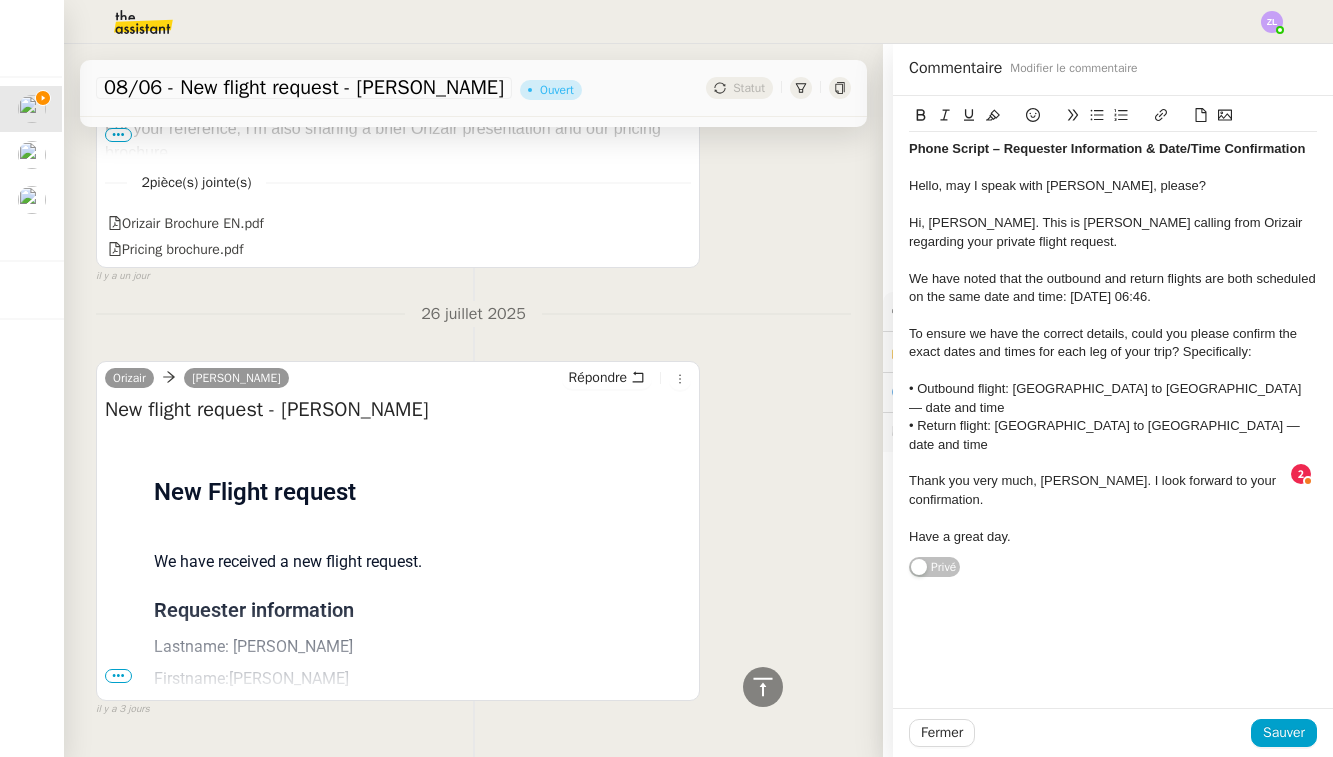 click on "Lastname: [PERSON_NAME]" at bounding box center (398, 647) 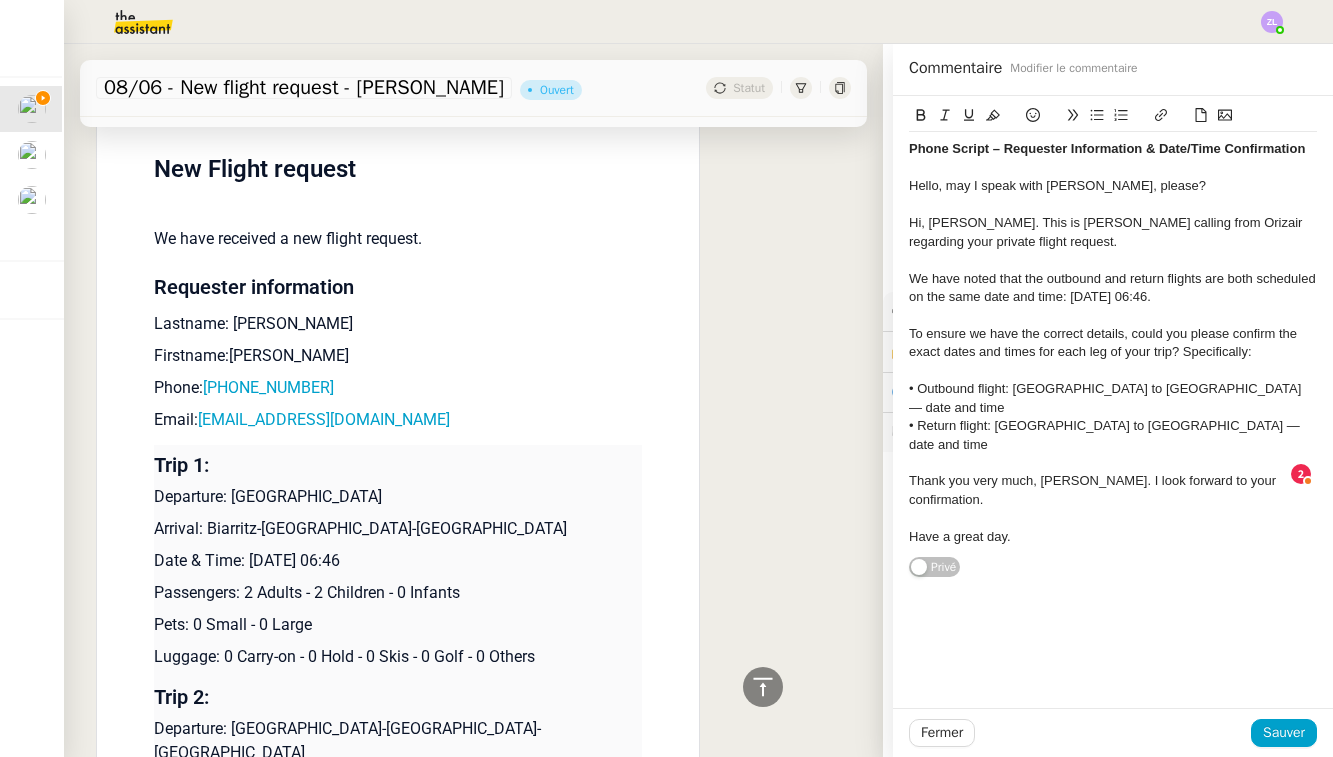 scroll, scrollTop: 2463, scrollLeft: 0, axis: vertical 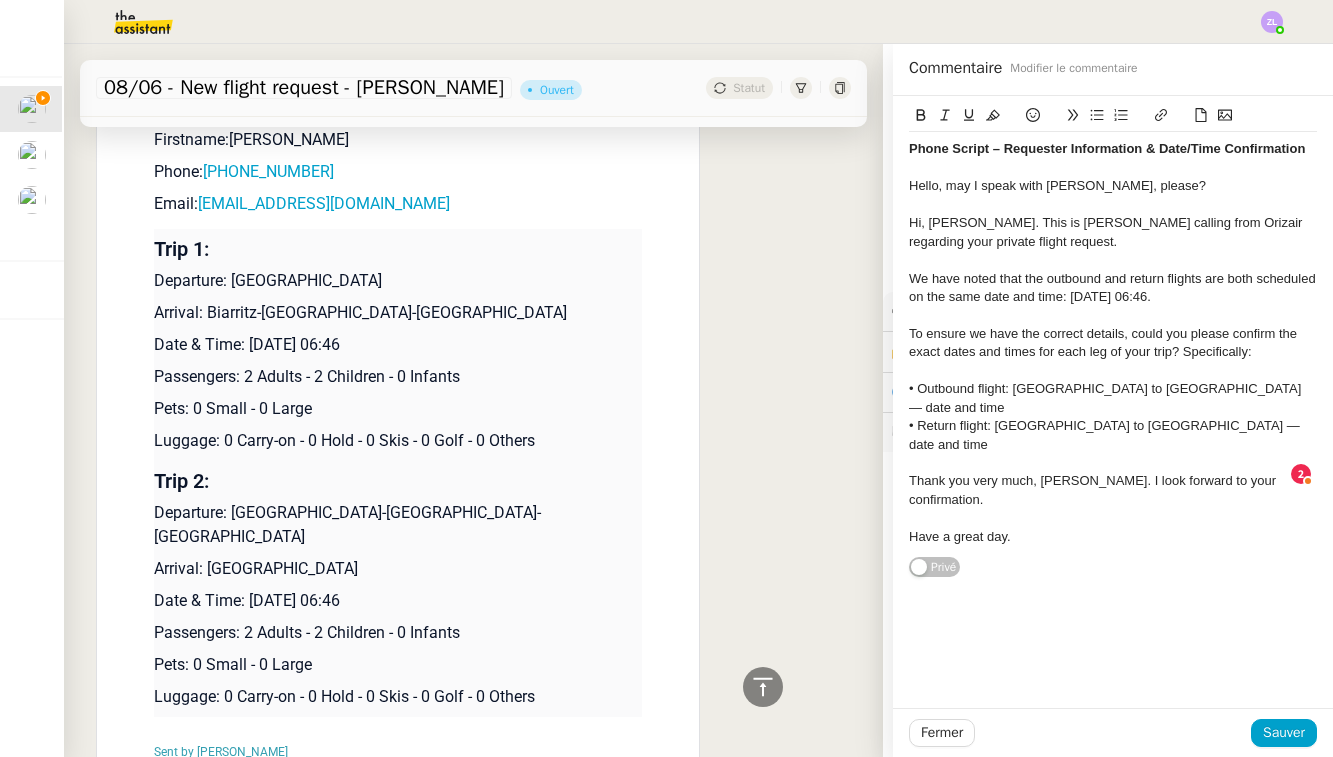 drag, startPoint x: 239, startPoint y: 221, endPoint x: 382, endPoint y: 217, distance: 143.05594 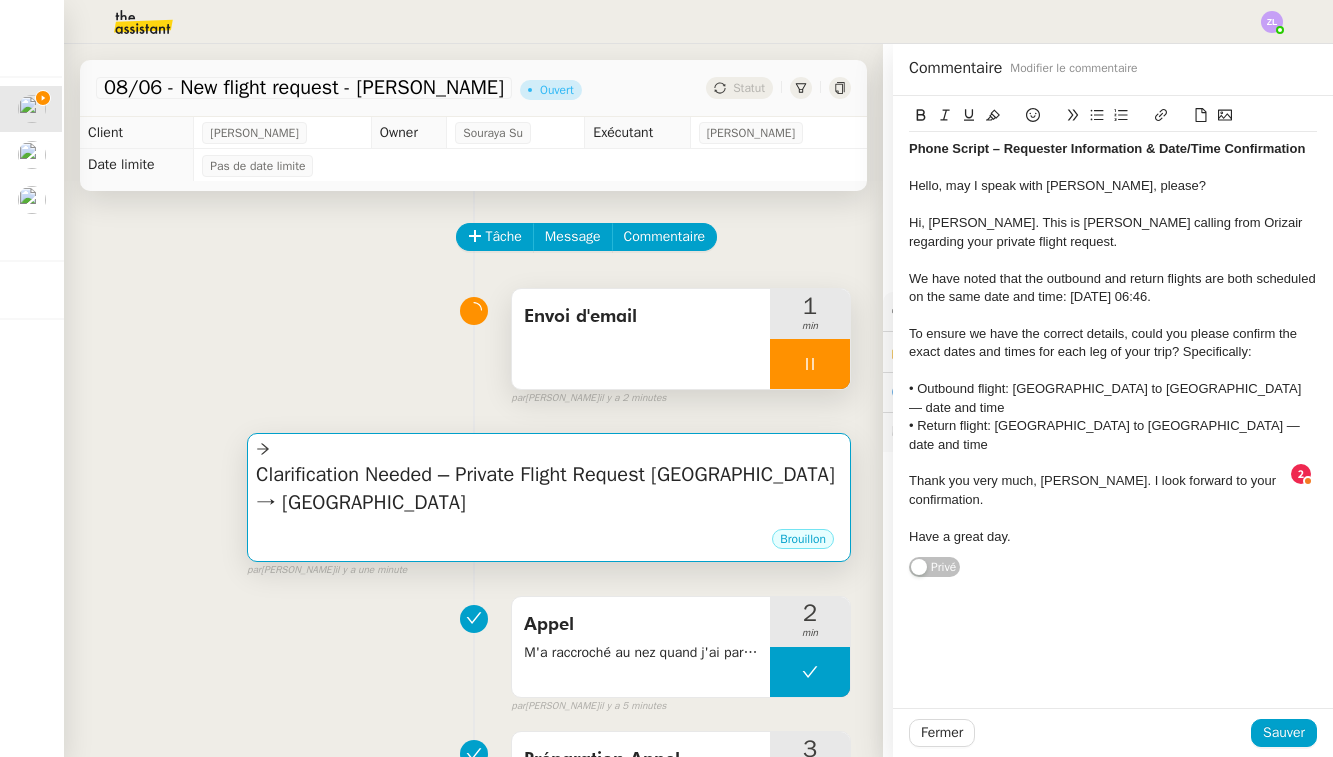 scroll, scrollTop: 0, scrollLeft: 0, axis: both 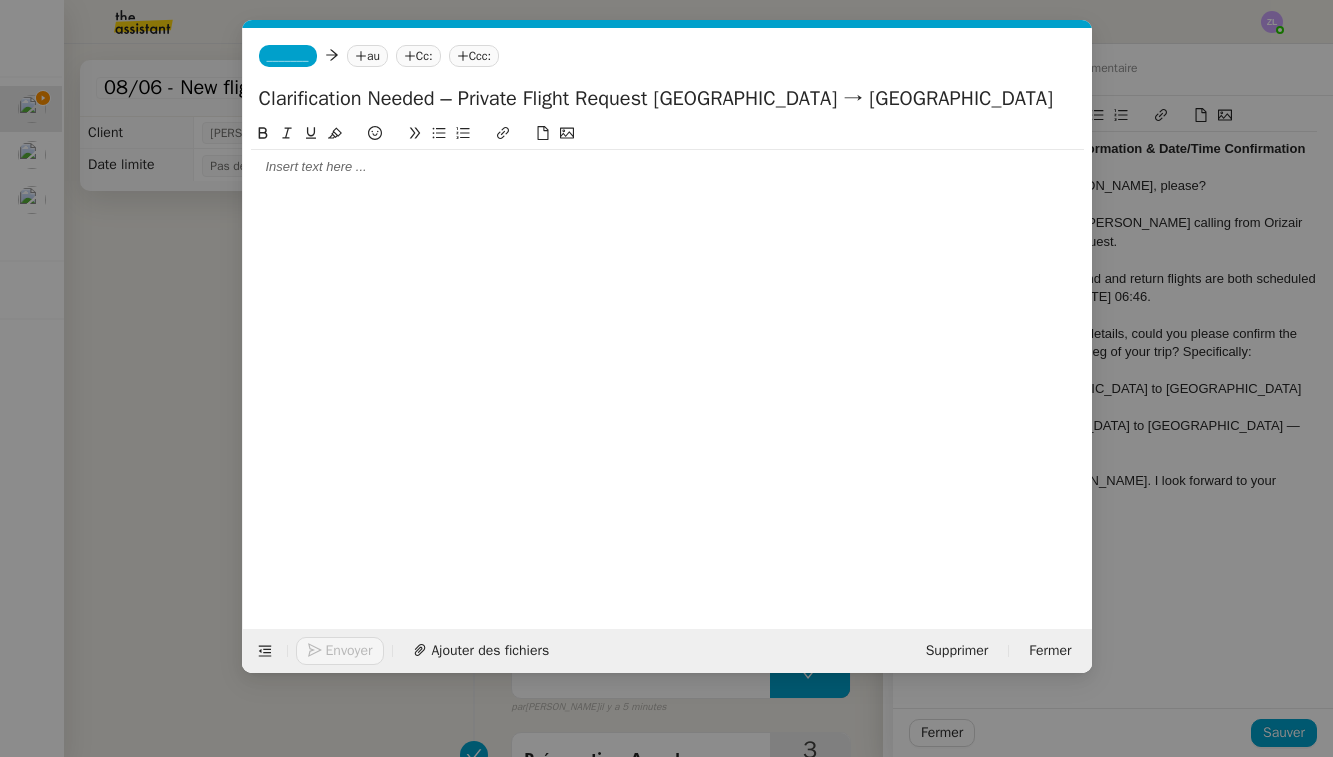 drag, startPoint x: 796, startPoint y: 102, endPoint x: 679, endPoint y: 99, distance: 117.03845 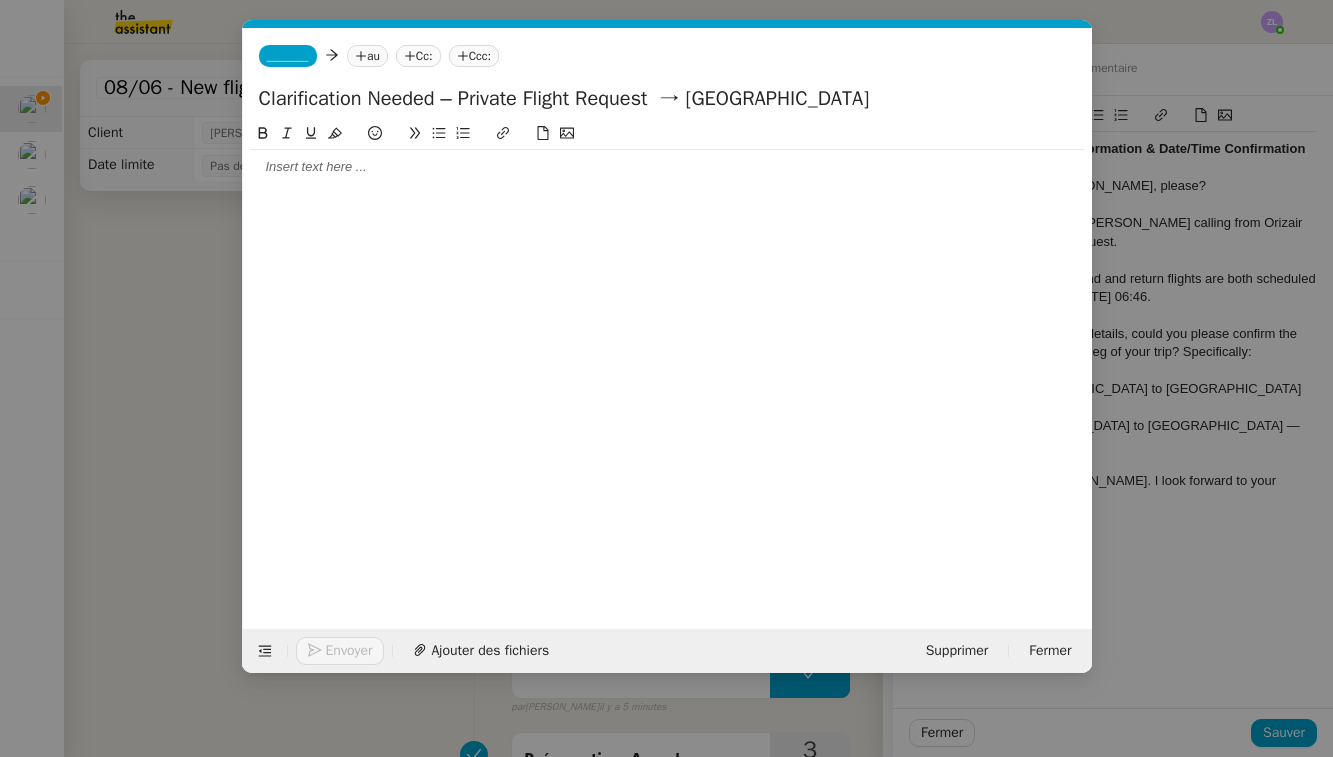 paste on "[GEOGRAPHIC_DATA]" 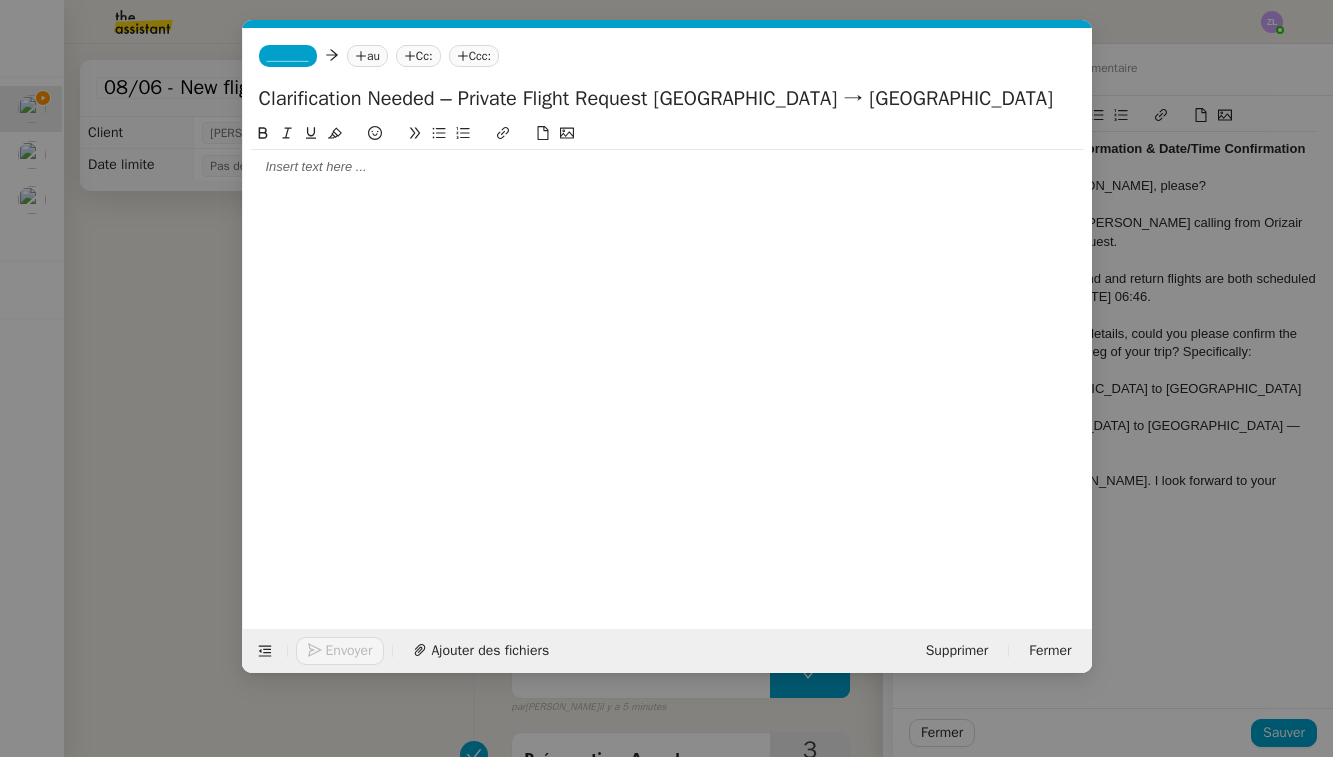 click on "Clarification Needed – Private Flight Request [GEOGRAPHIC_DATA] → [GEOGRAPHIC_DATA]" 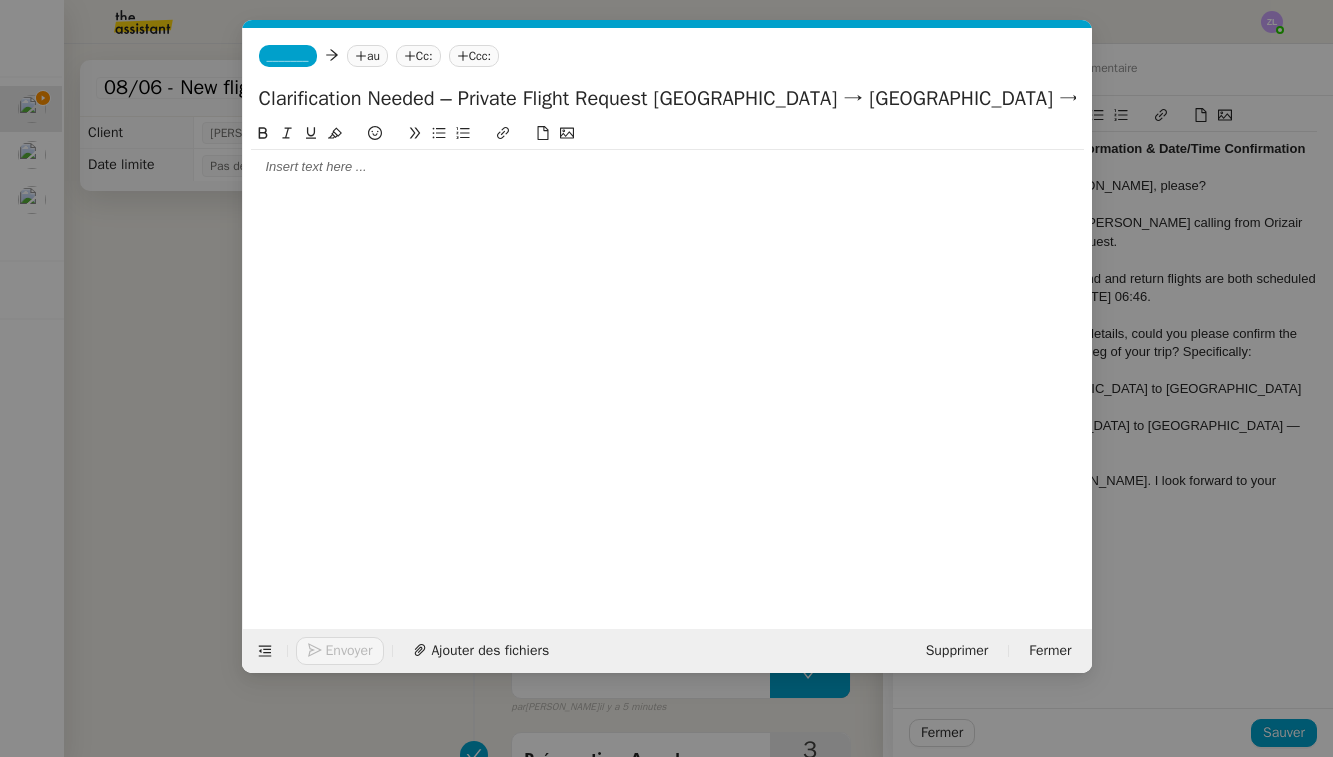 type on "Clarification Needed – Private Flight Request [GEOGRAPHIC_DATA] → [GEOGRAPHIC_DATA] → [GEOGRAPHIC_DATA]" 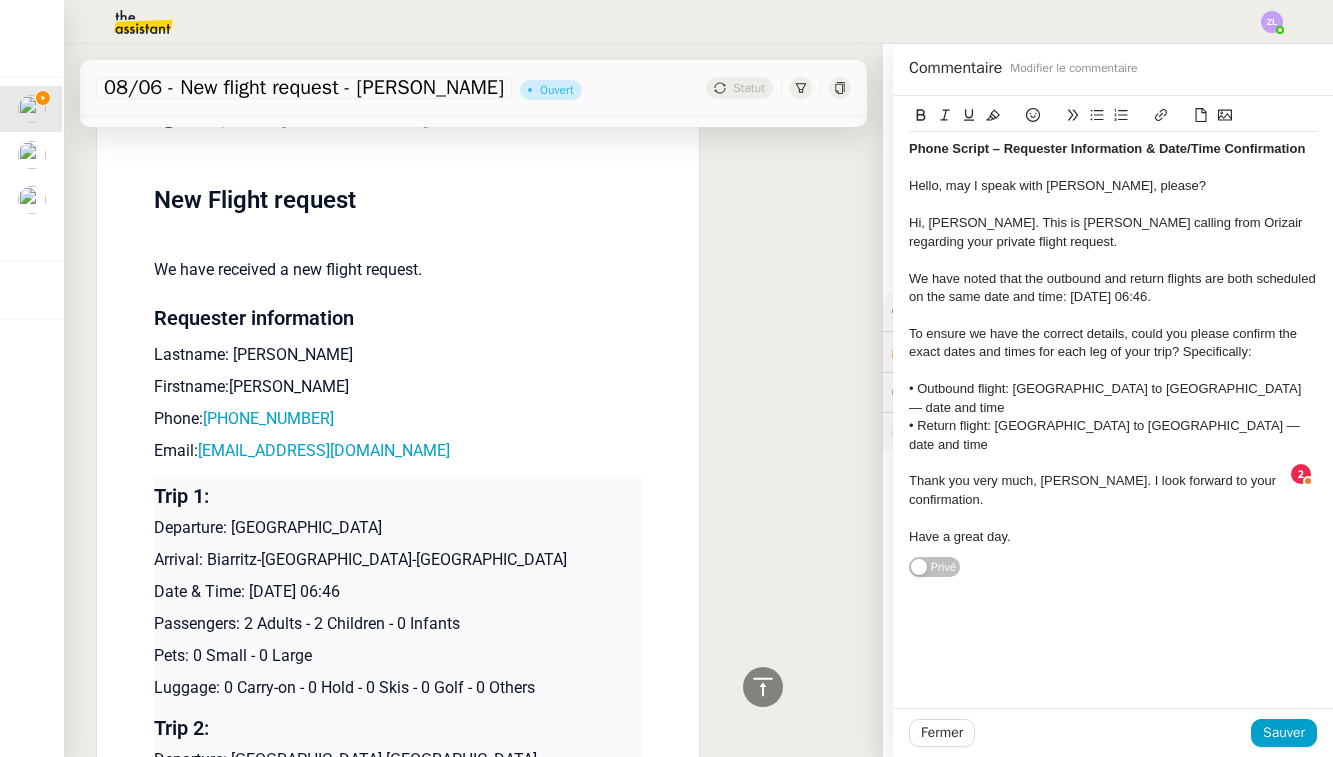 scroll, scrollTop: 2237, scrollLeft: 0, axis: vertical 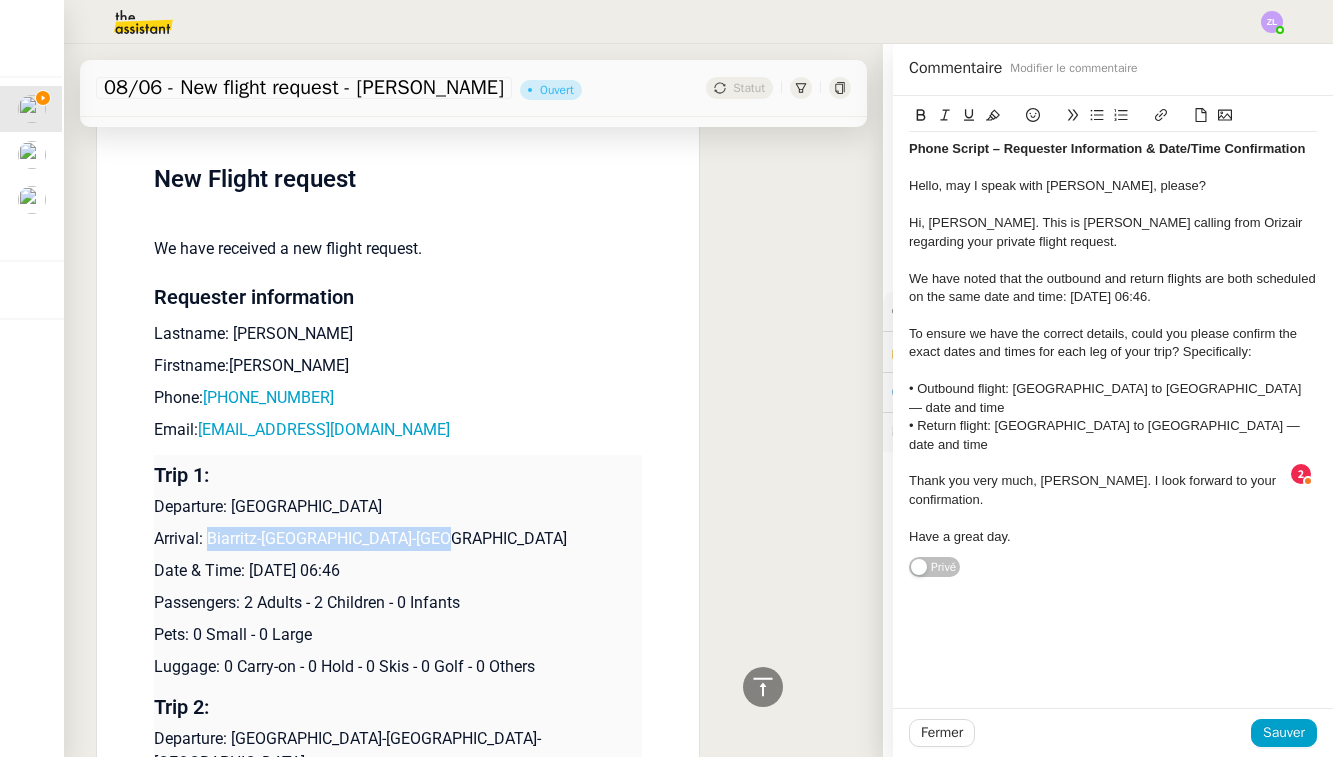 drag, startPoint x: 212, startPoint y: 483, endPoint x: 455, endPoint y: 487, distance: 243.03291 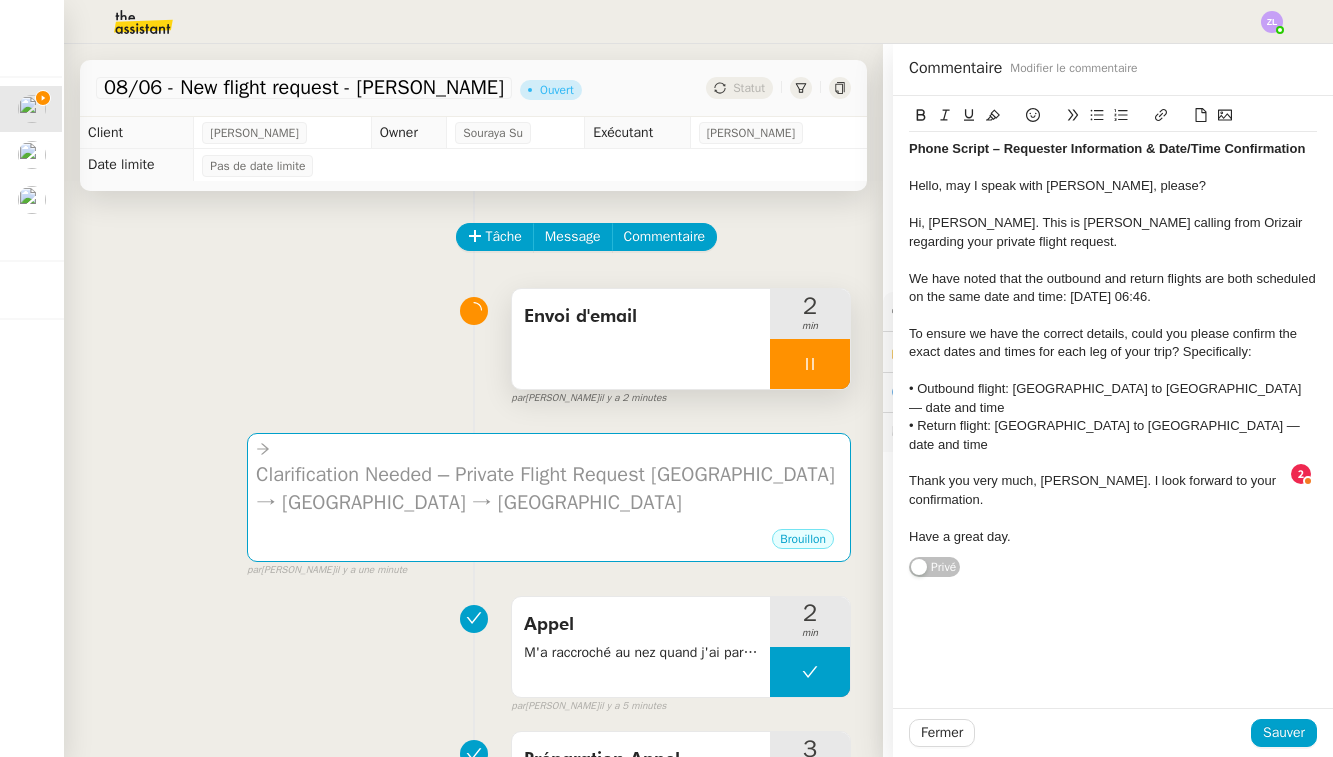 scroll, scrollTop: -2, scrollLeft: 0, axis: vertical 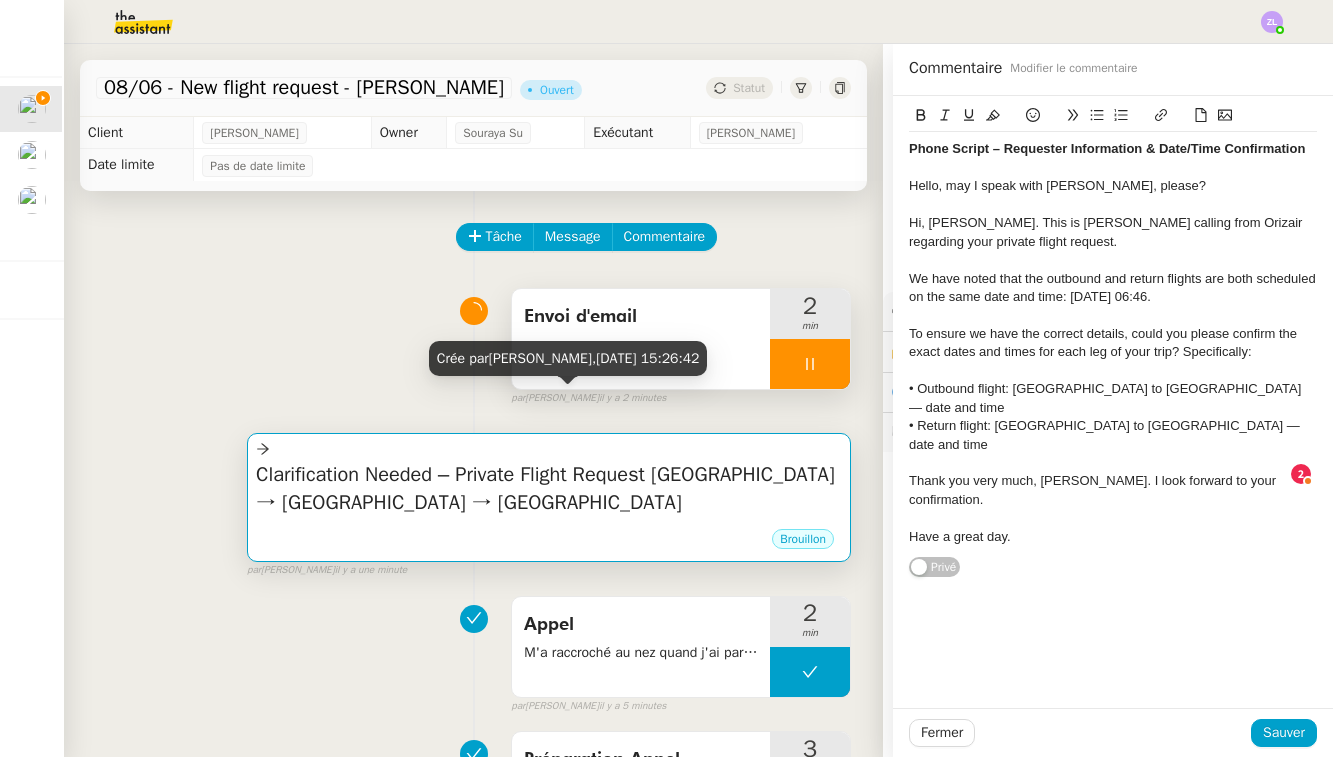 click on "Clarification Needed – Private Flight Request [GEOGRAPHIC_DATA] → [GEOGRAPHIC_DATA] → [GEOGRAPHIC_DATA]    •••" at bounding box center [549, 494] 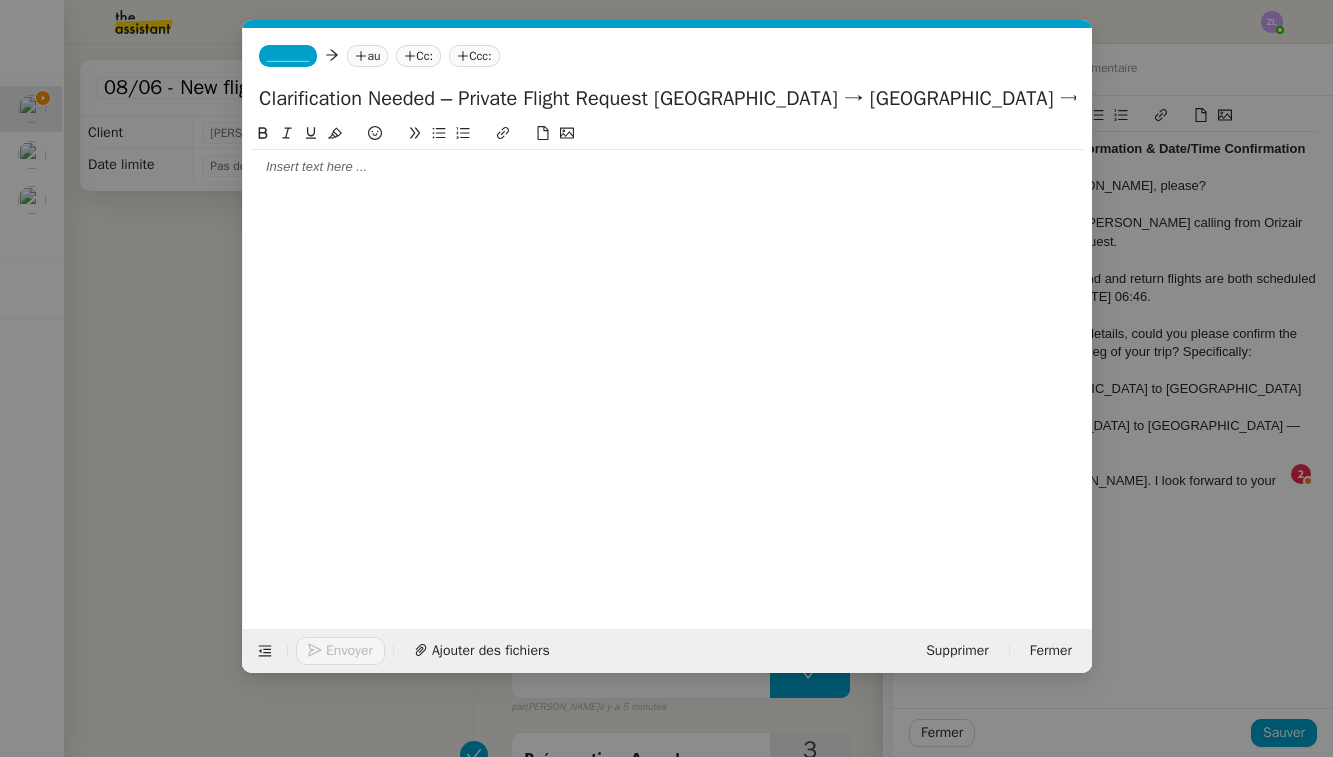 scroll, scrollTop: 0, scrollLeft: 43, axis: horizontal 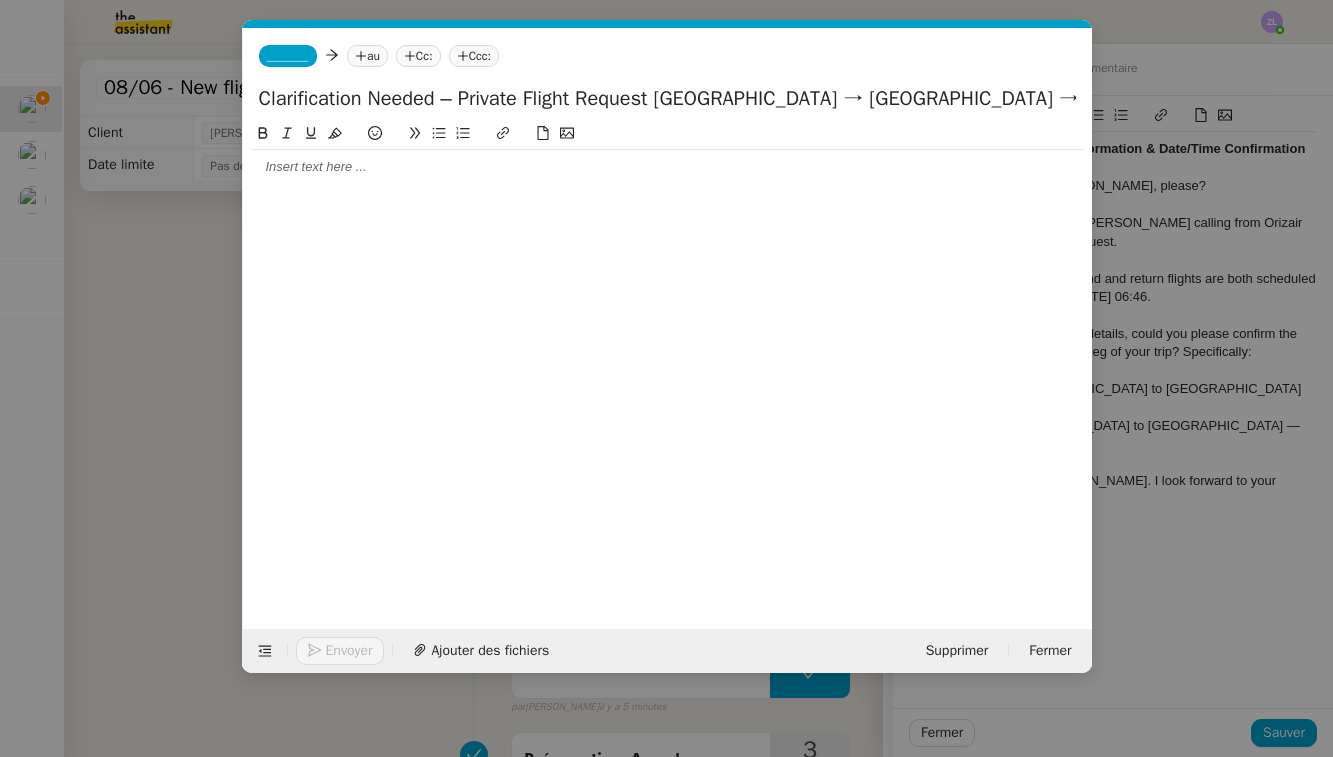 click on "Clarification Needed – Private Flight Request [GEOGRAPHIC_DATA] → [GEOGRAPHIC_DATA] → [GEOGRAPHIC_DATA]" 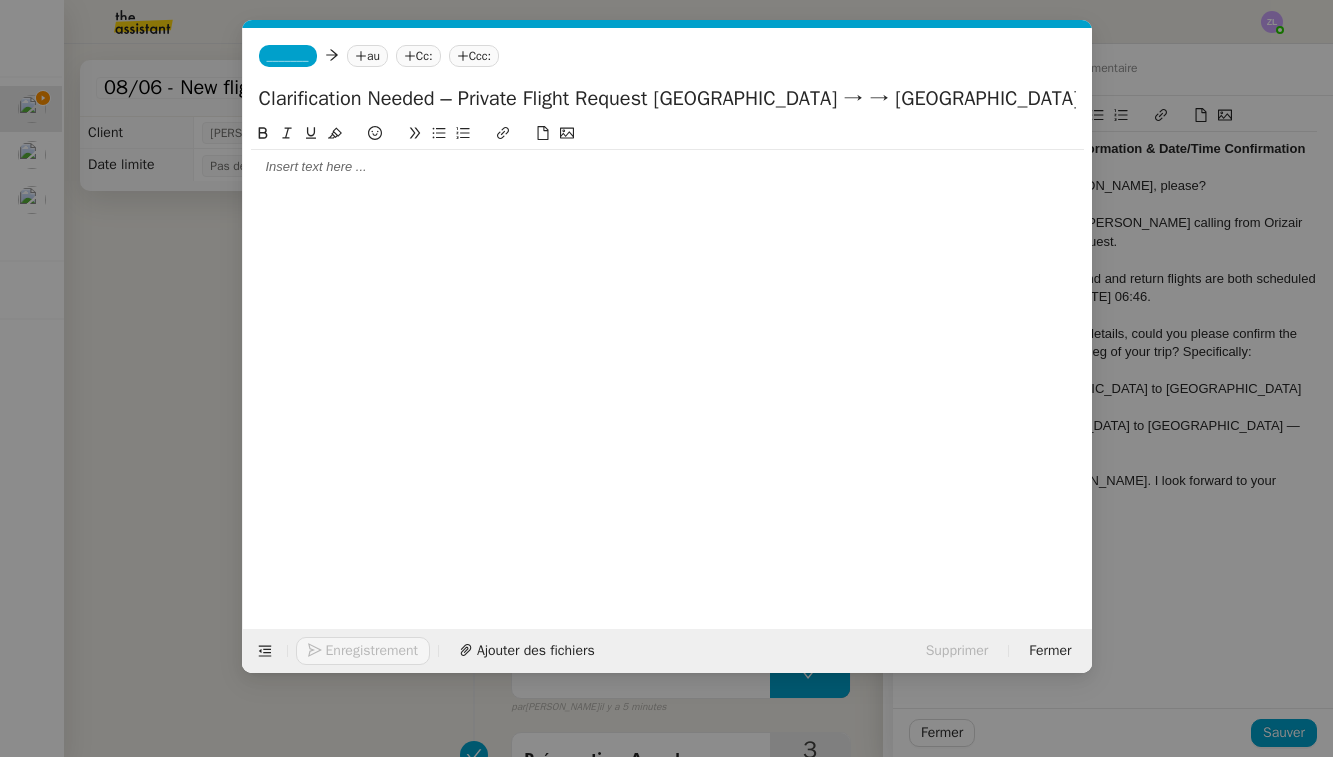 paste on "Biarritz-Anglet-[GEOGRAPHIC_DATA]" 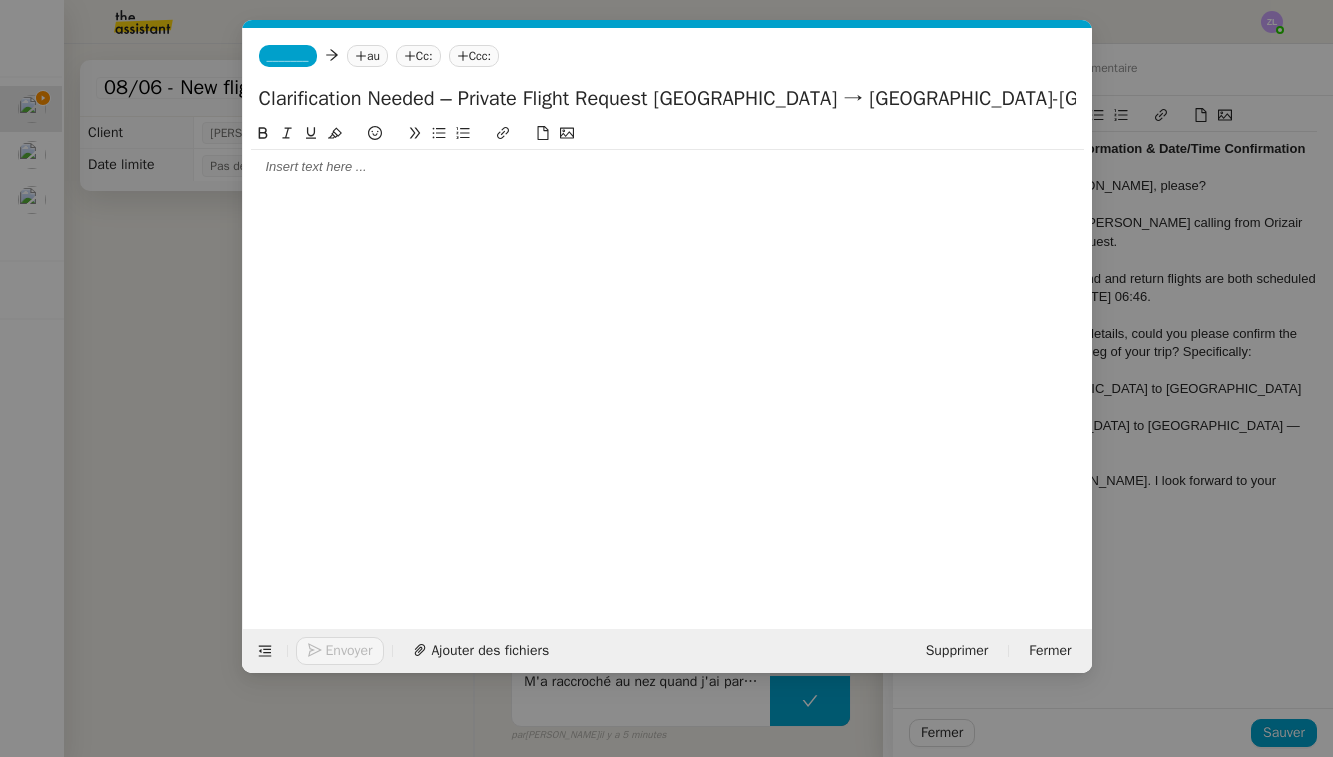 type on "Clarification Needed – Private Flight Request [GEOGRAPHIC_DATA] → [GEOGRAPHIC_DATA]-[GEOGRAPHIC_DATA] → [GEOGRAPHIC_DATA]" 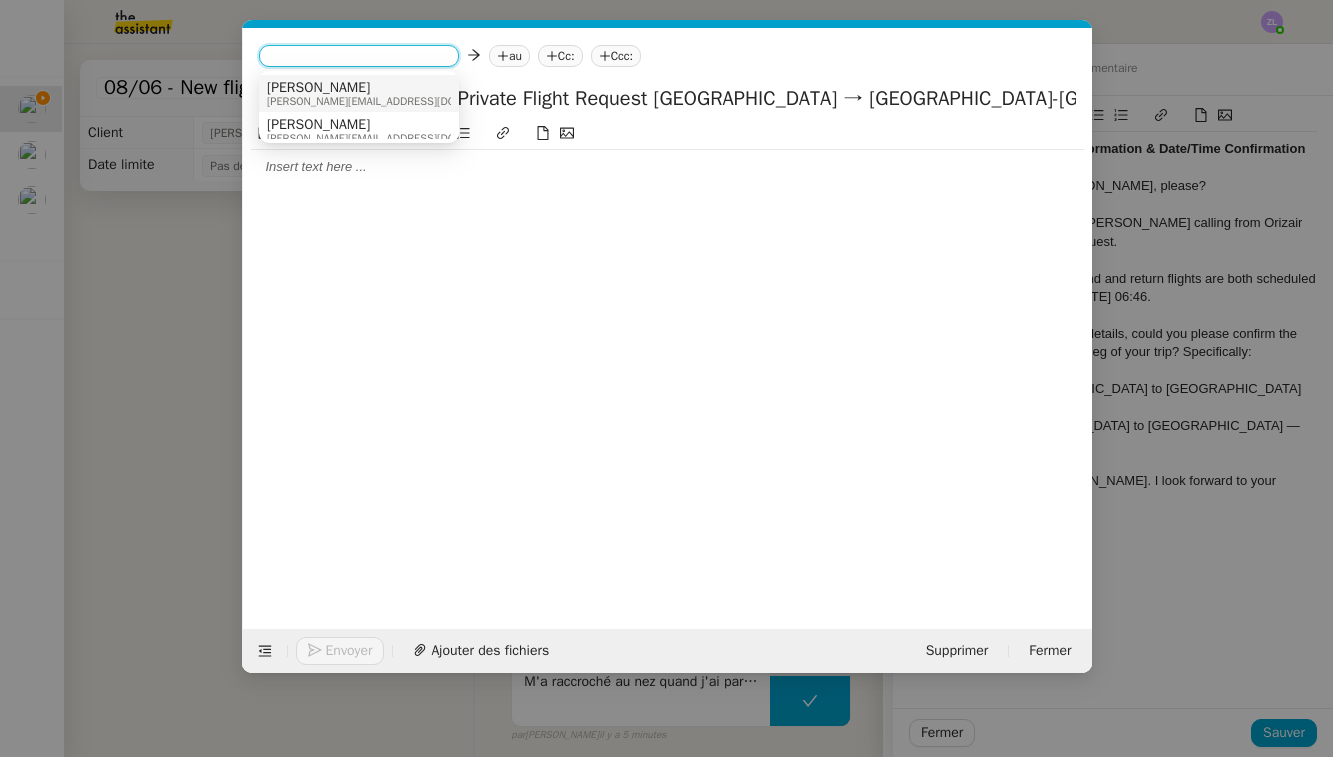 click on "[PERSON_NAME]" at bounding box center [392, 88] 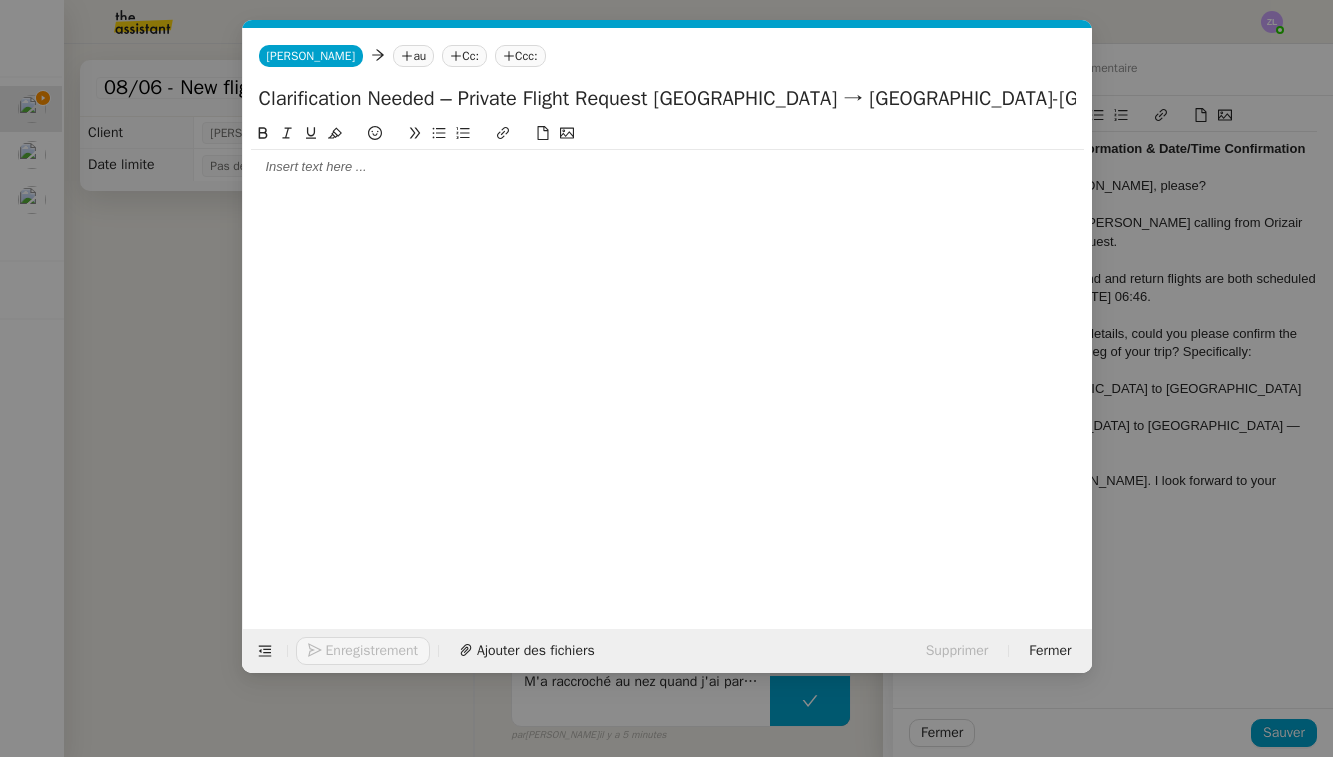 click on "au" 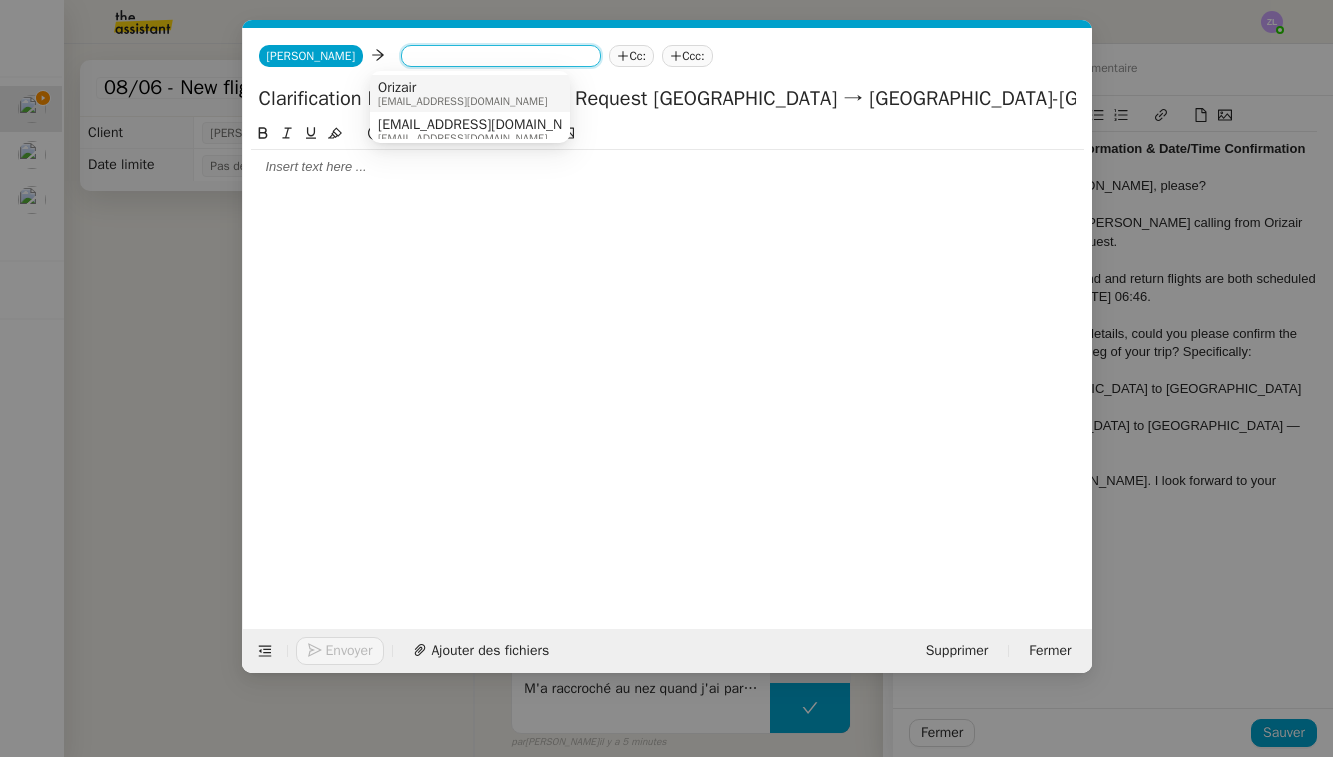 click on "Ccc:" 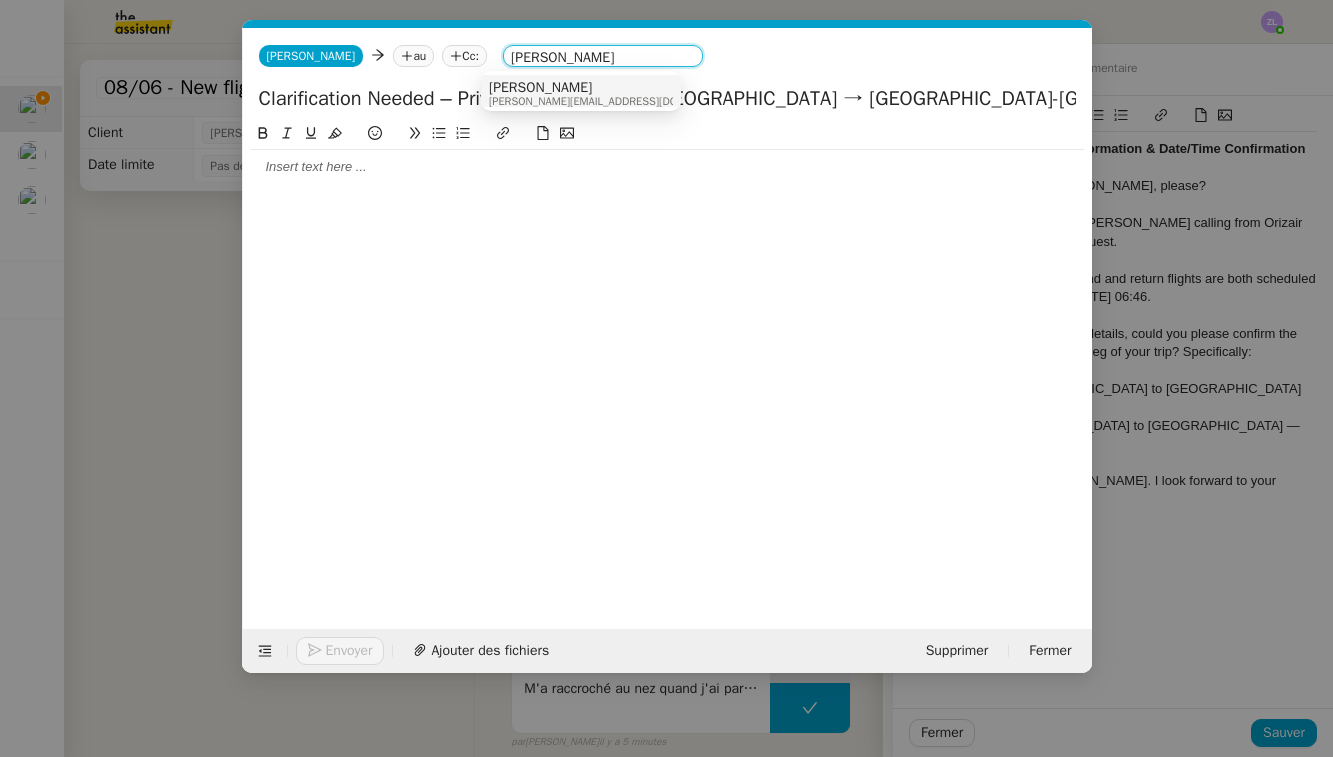 type on "[PERSON_NAME]" 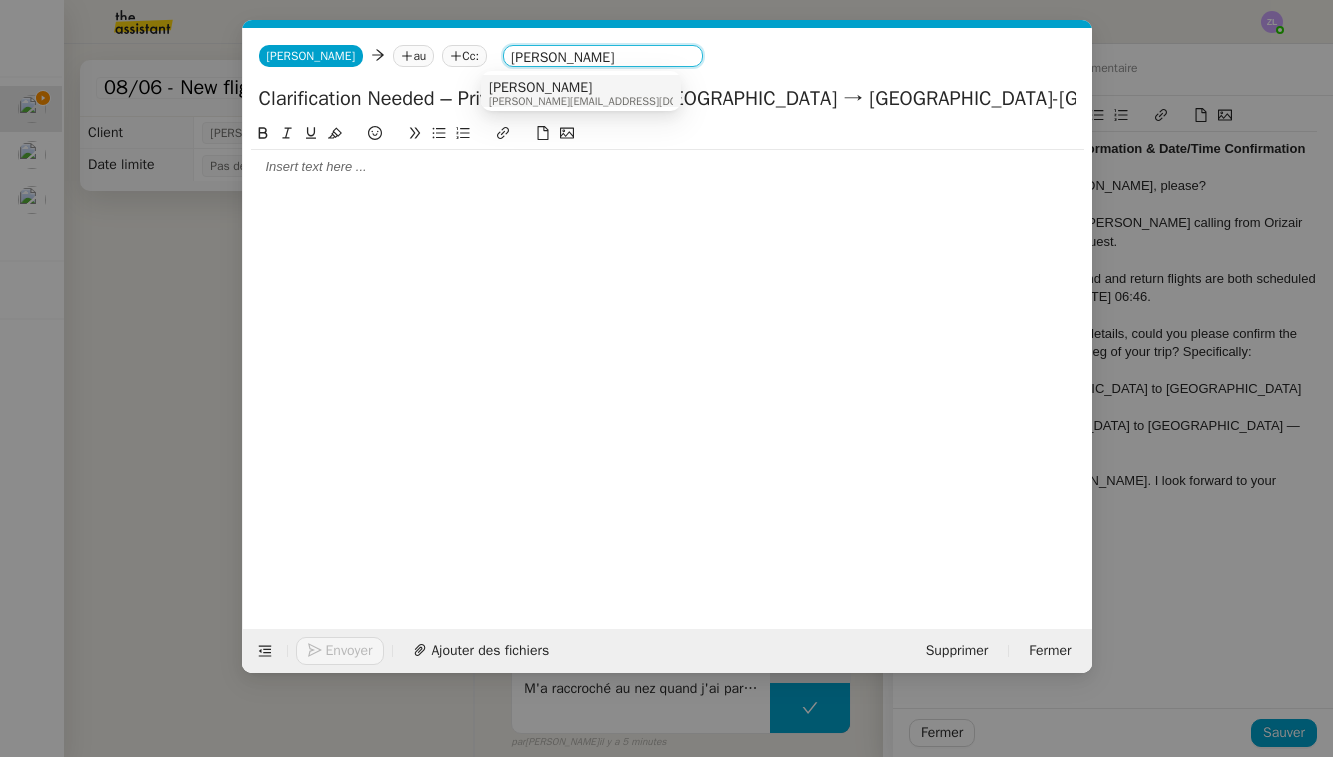 click on "[PERSON_NAME] [PERSON_NAME][EMAIL_ADDRESS][DOMAIN_NAME]" at bounding box center (581, 93) 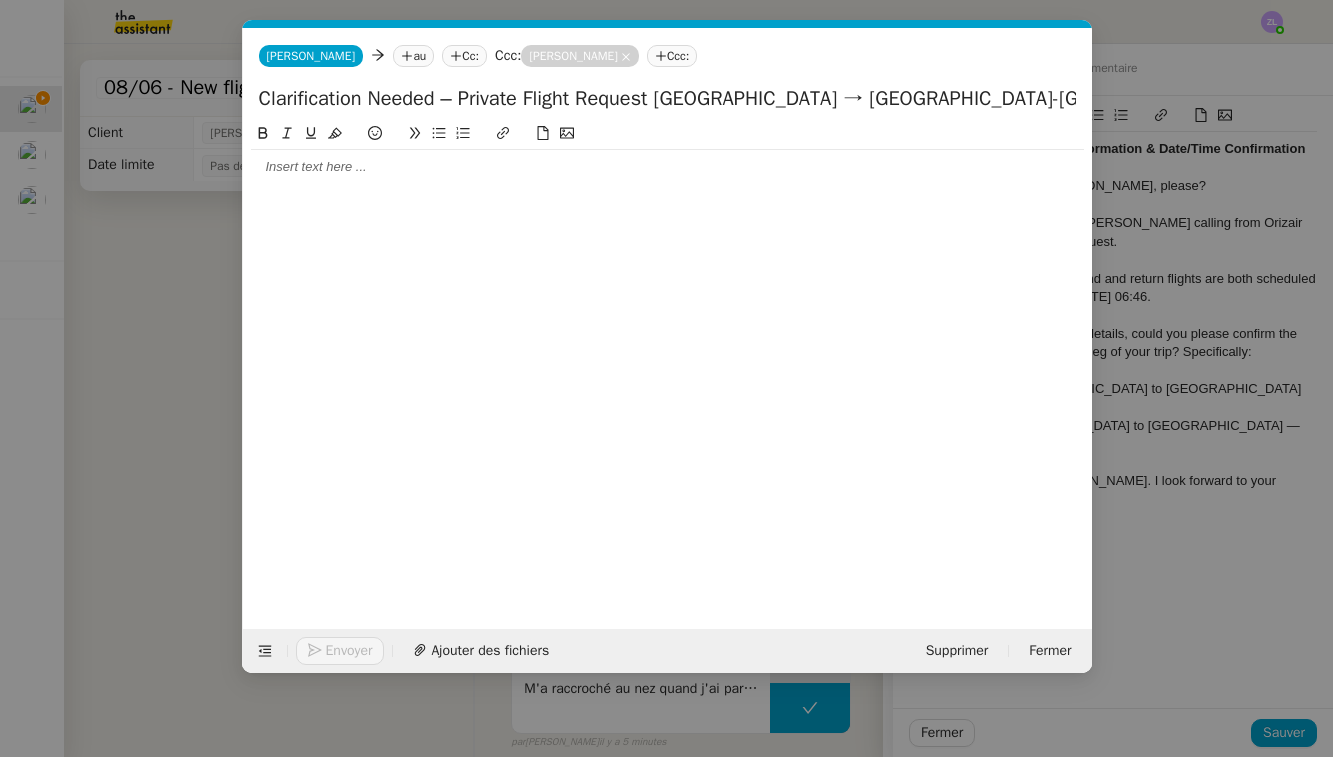 click on "Service TA - VOYAGE - PROPOSITION GLOBALE    A utiliser dans le cadre de proposition de déplacement TA - RELANCE CLIENT (EN)    Relancer un client lorsqu'il n'a pas répondu à un précédent message BAFERTY - MAIL AUDITION    A utiliser dans le cadre de la procédure d'envoi des mails d'audition TA - PUBLICATION OFFRE D'EMPLOI     Organisation du recrutement ✈️Orizair - Relance client (EN)     à utiliser pour orizair, relance en anglais  [PERSON_NAME] ✈️Orizair - Aucun vol disponible (FR)    à utiliser quand pas de vol dispo en fr  [PERSON_NAME] Discours de présentation du paiement sécurisé    ✈️Orizair - Relance client (FR)    à utiliser pour orizair, première relance en français  [PERSON_NAME] TA - VOYAGES - PROPOSITION ITINERAIRE    Soumettre les résultats d'une recherche Orizair - Empty Legs - Confirmation opérateur (EN)    à utiliser dans la communication sur avinode pour les empty legs  [PERSON_NAME] TA - CONFIRMATION PAIEMENT (EN)    TA - COURRIER EXPEDIE (recommandé)" at bounding box center [666, 378] 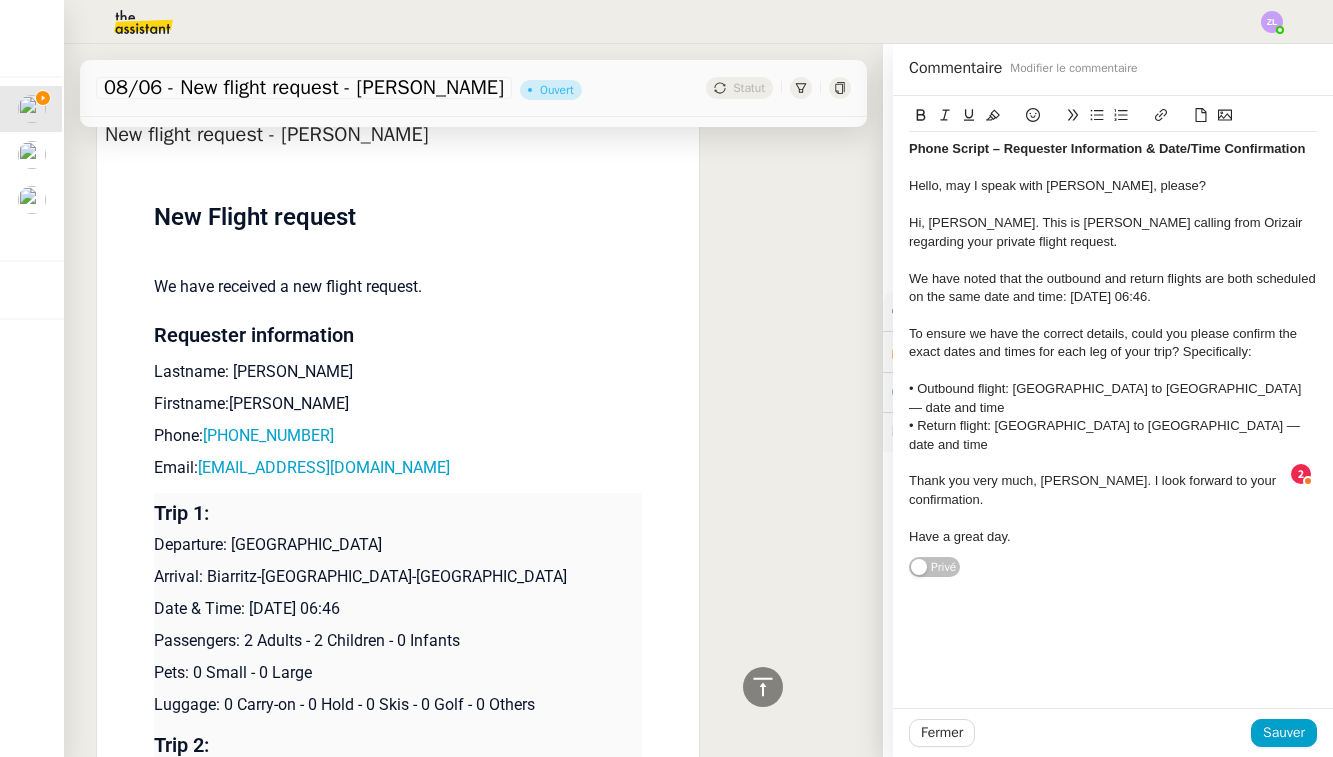 scroll, scrollTop: 2170, scrollLeft: 0, axis: vertical 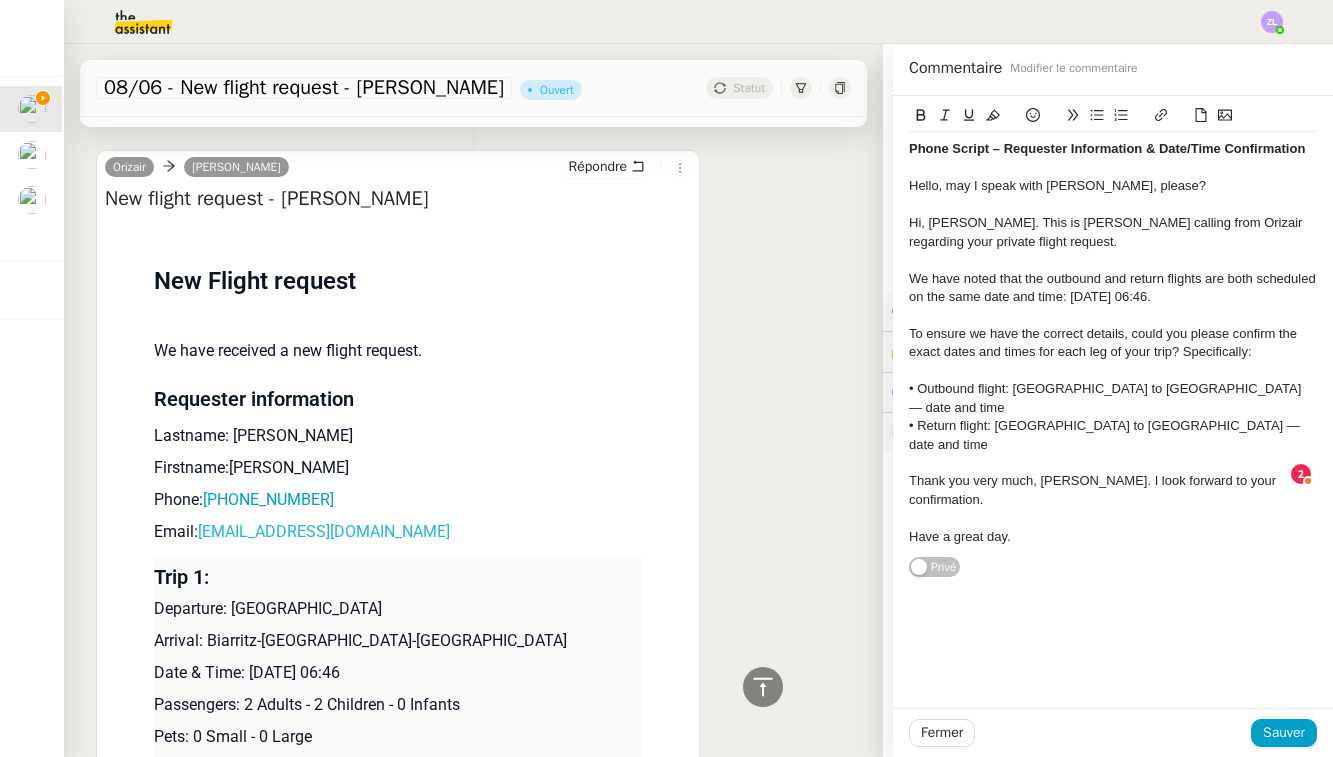 drag, startPoint x: 378, startPoint y: 479, endPoint x: 204, endPoint y: 481, distance: 174.01149 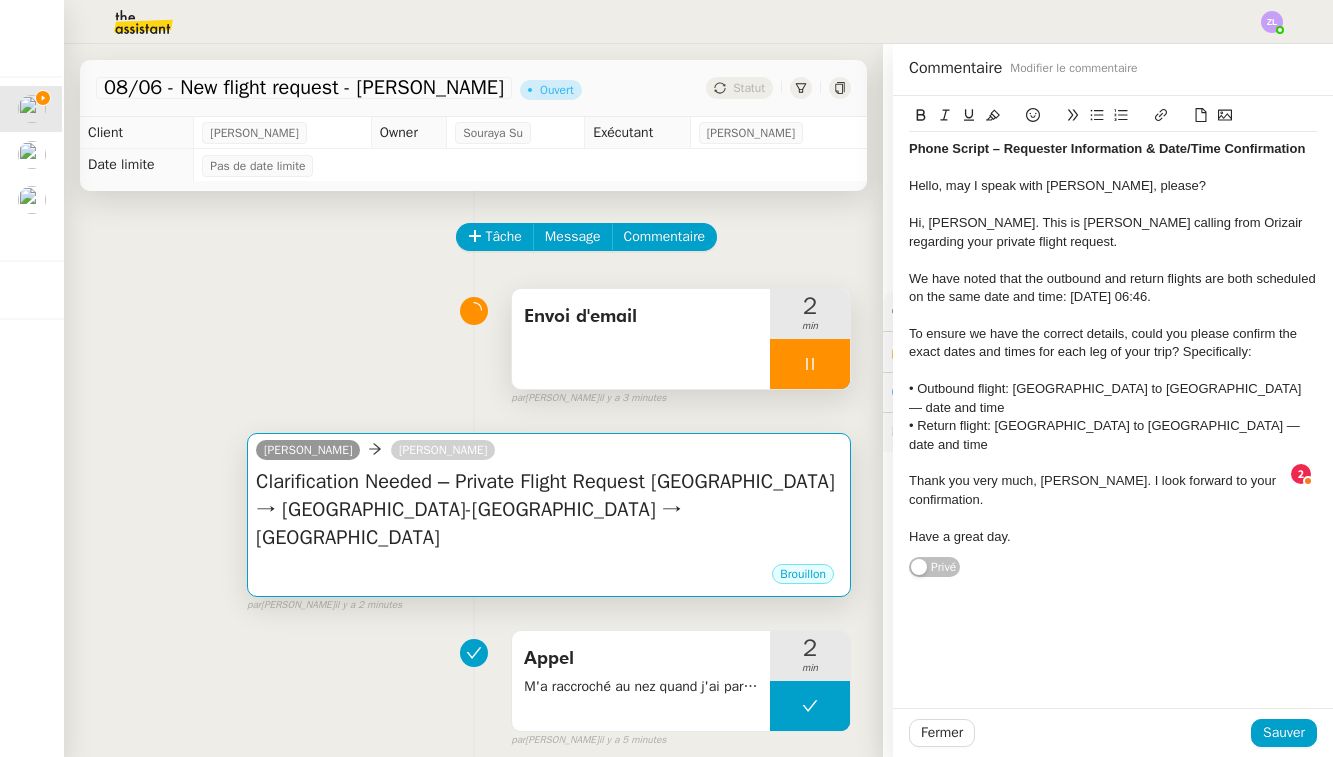 scroll, scrollTop: -1, scrollLeft: 0, axis: vertical 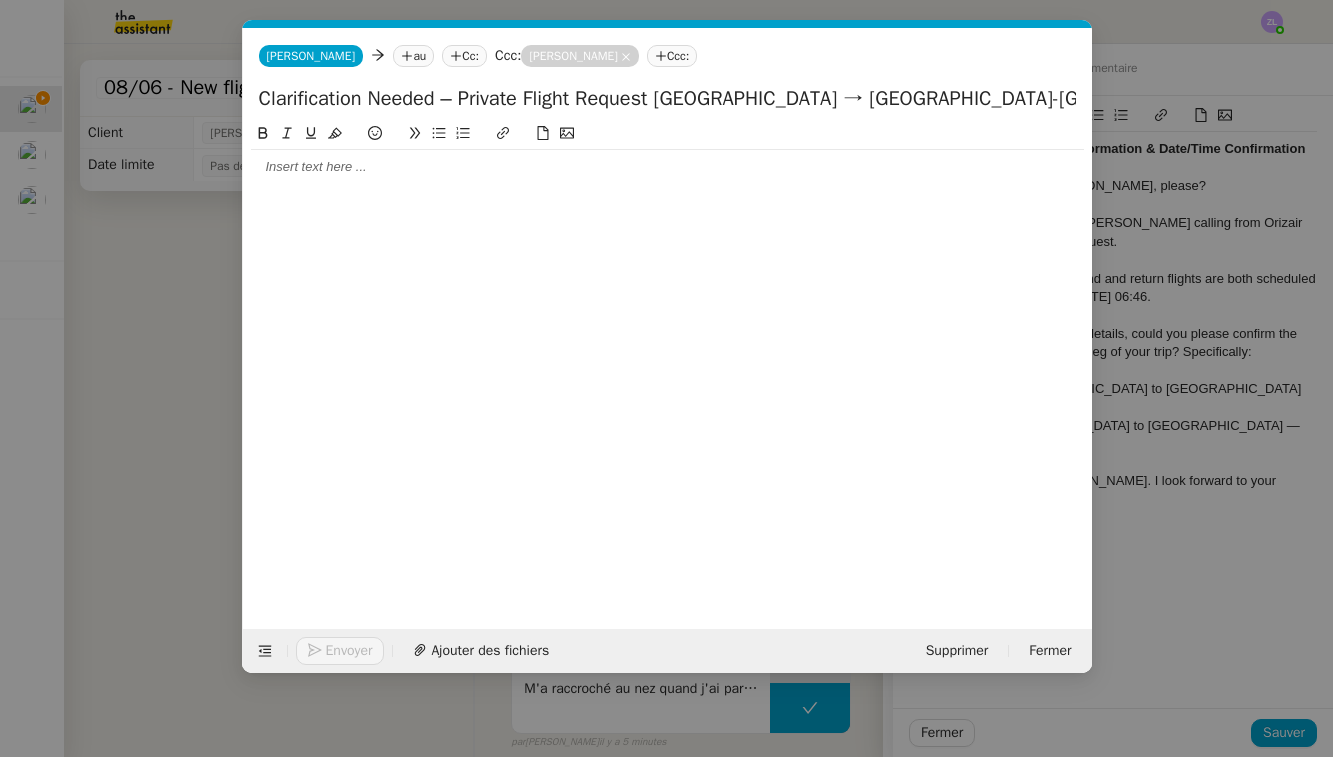 click on "au" 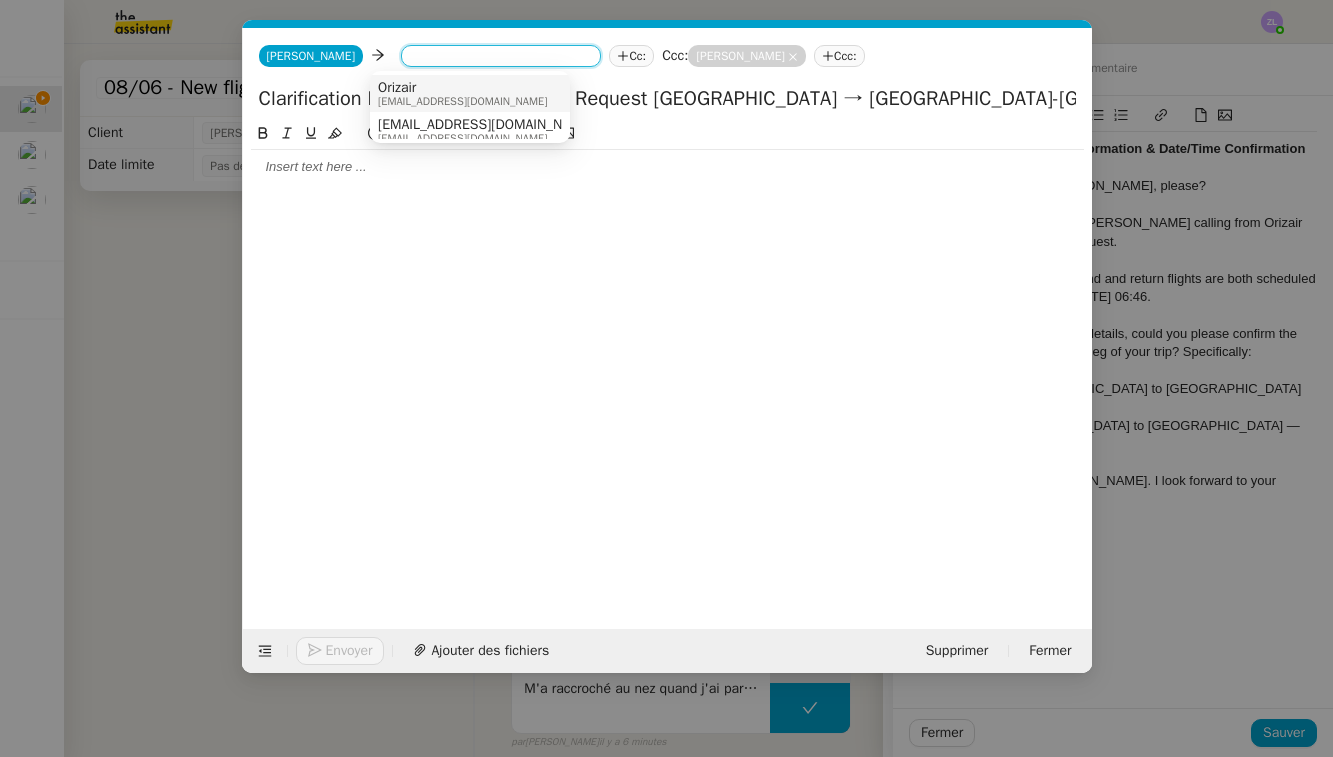 paste on "[EMAIL_ADDRESS][DOMAIN_NAME]" 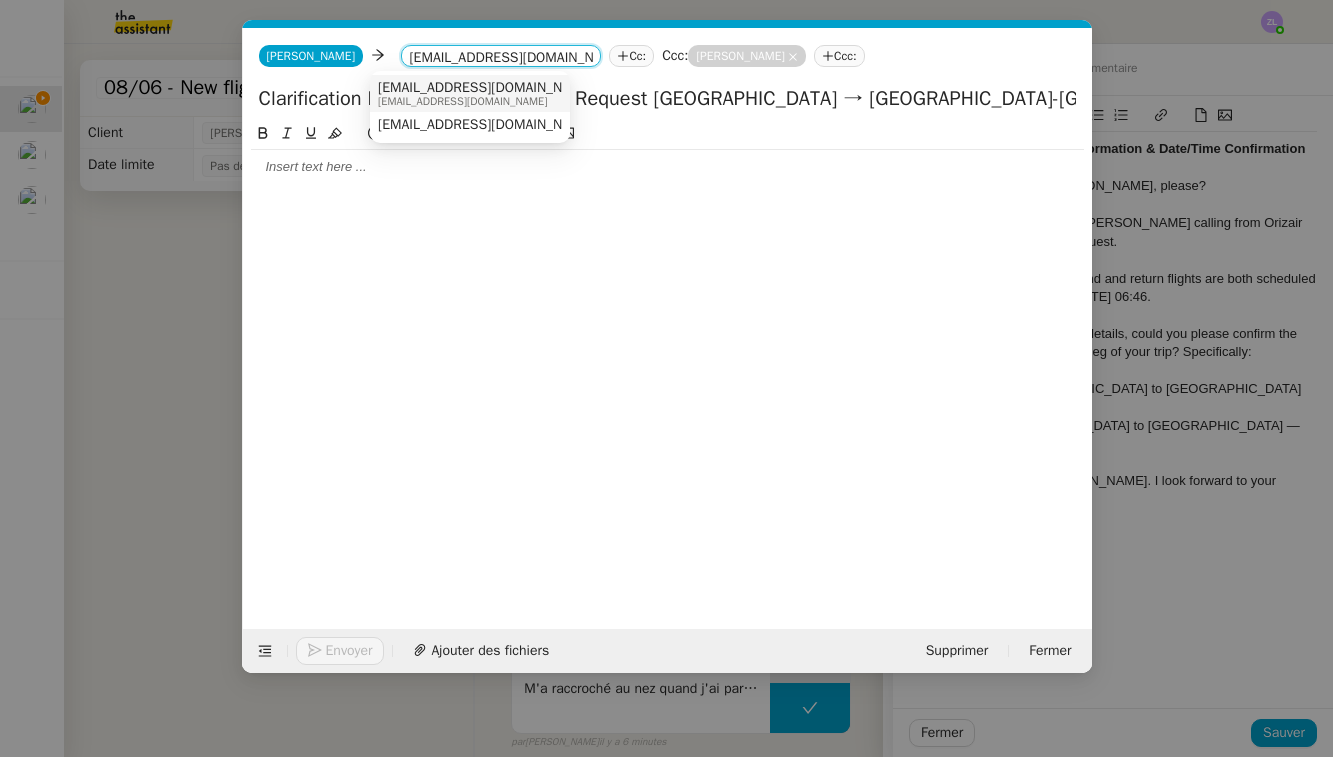type on "[EMAIL_ADDRESS][DOMAIN_NAME]" 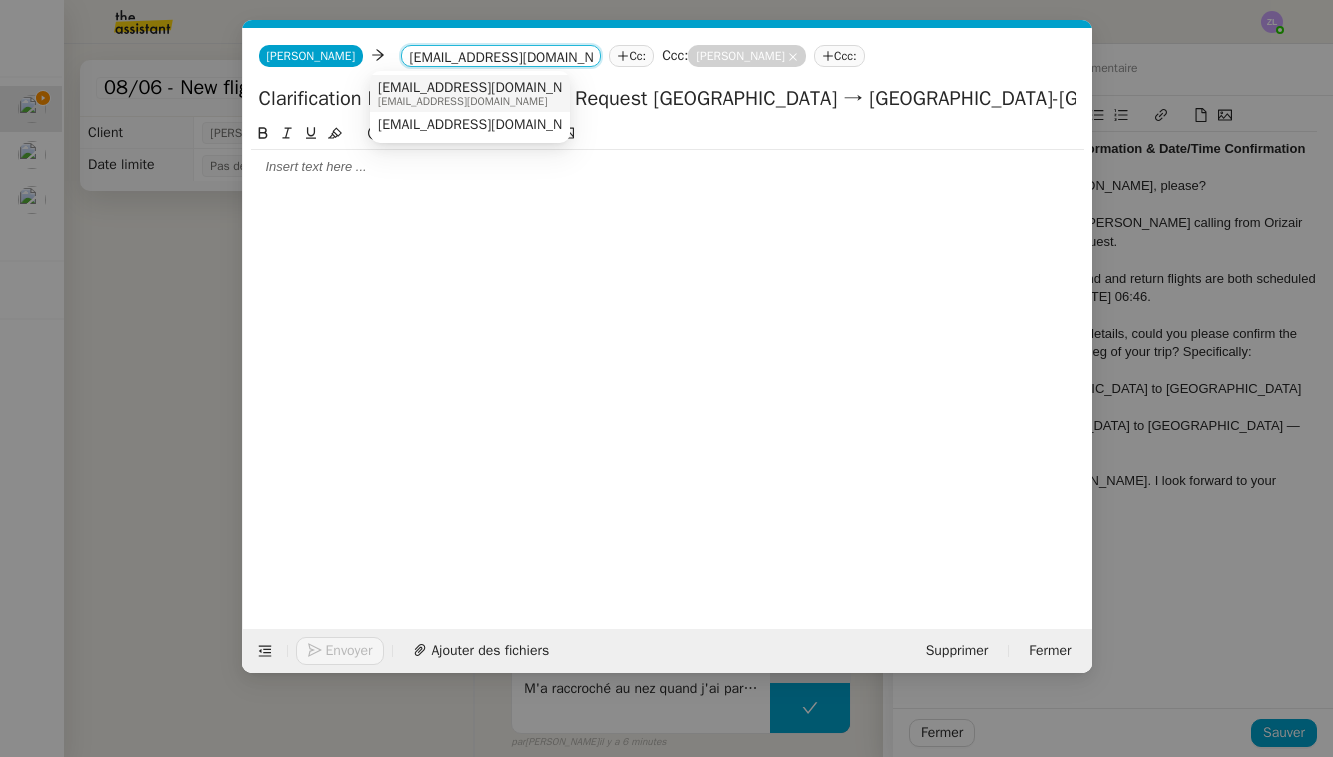 click on "[EMAIL_ADDRESS][DOMAIN_NAME]" at bounding box center (486, 88) 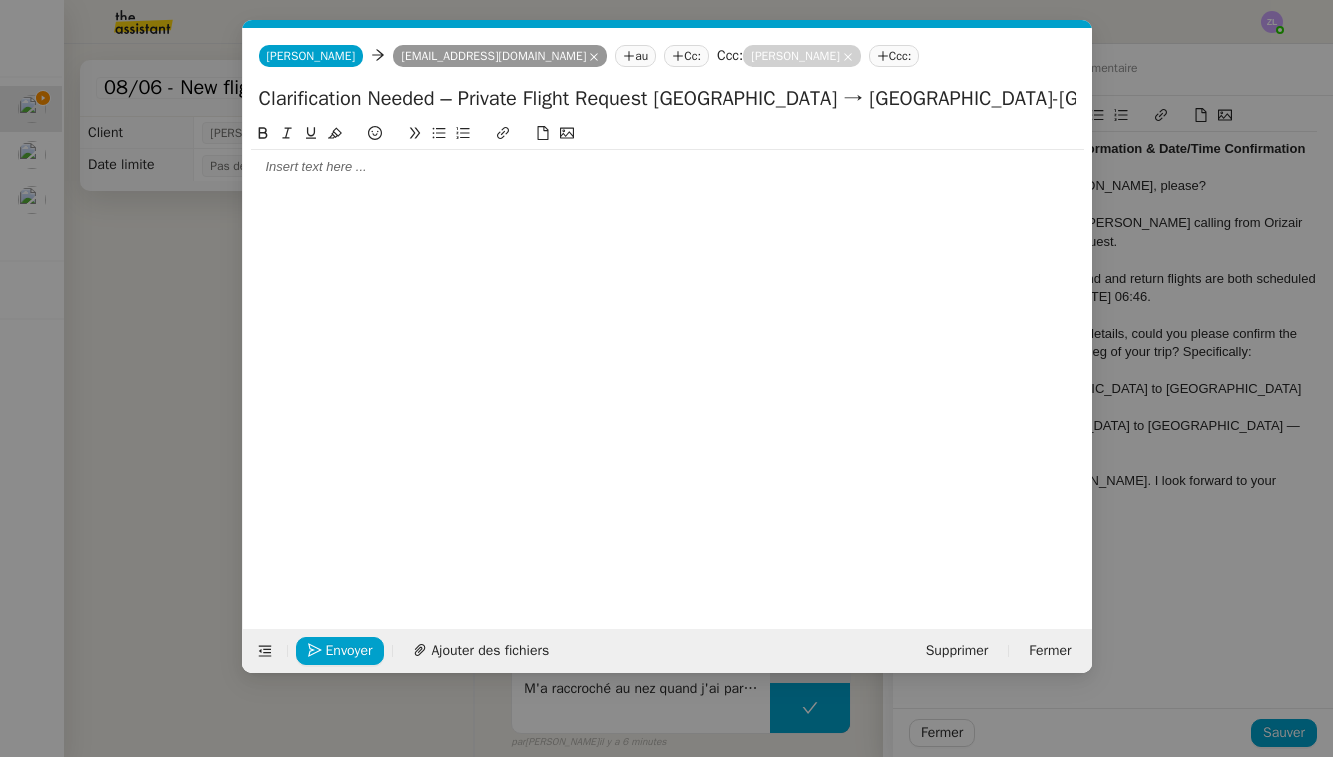 click 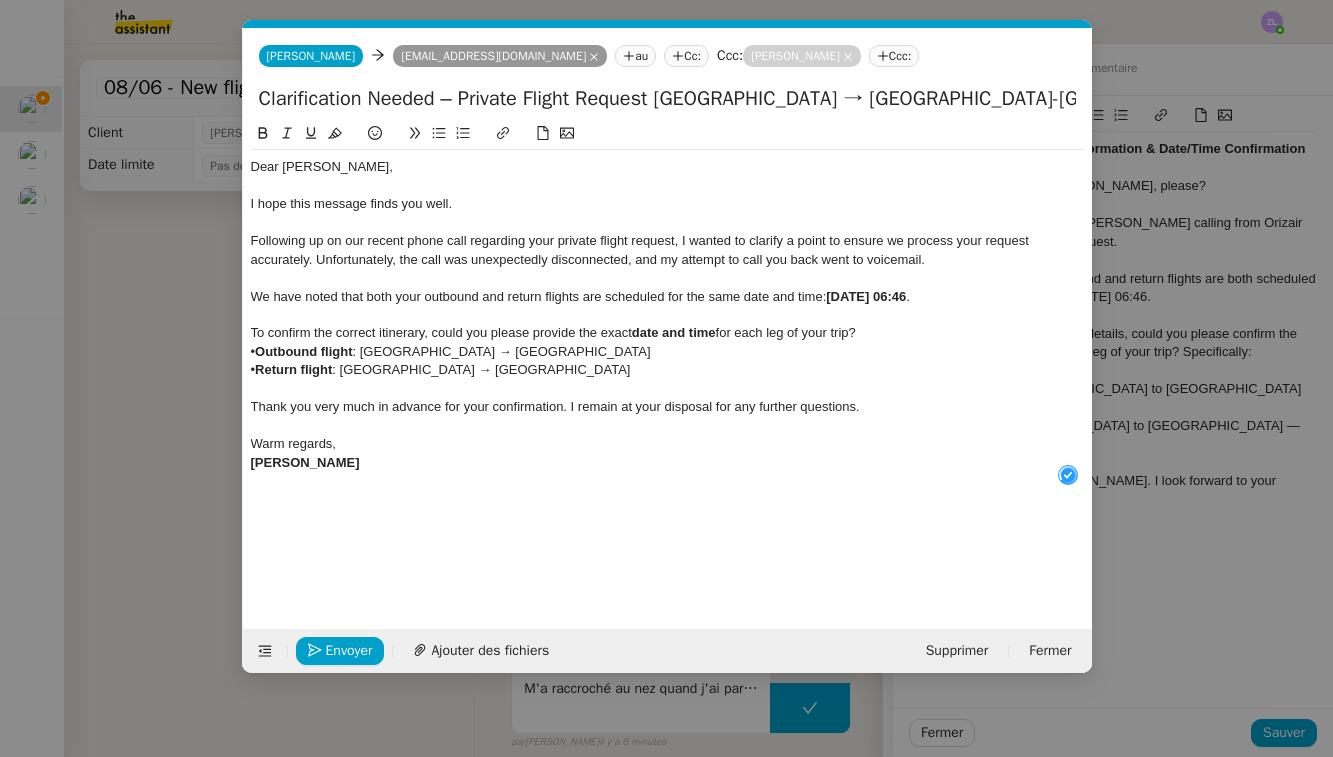 scroll, scrollTop: 21, scrollLeft: 0, axis: vertical 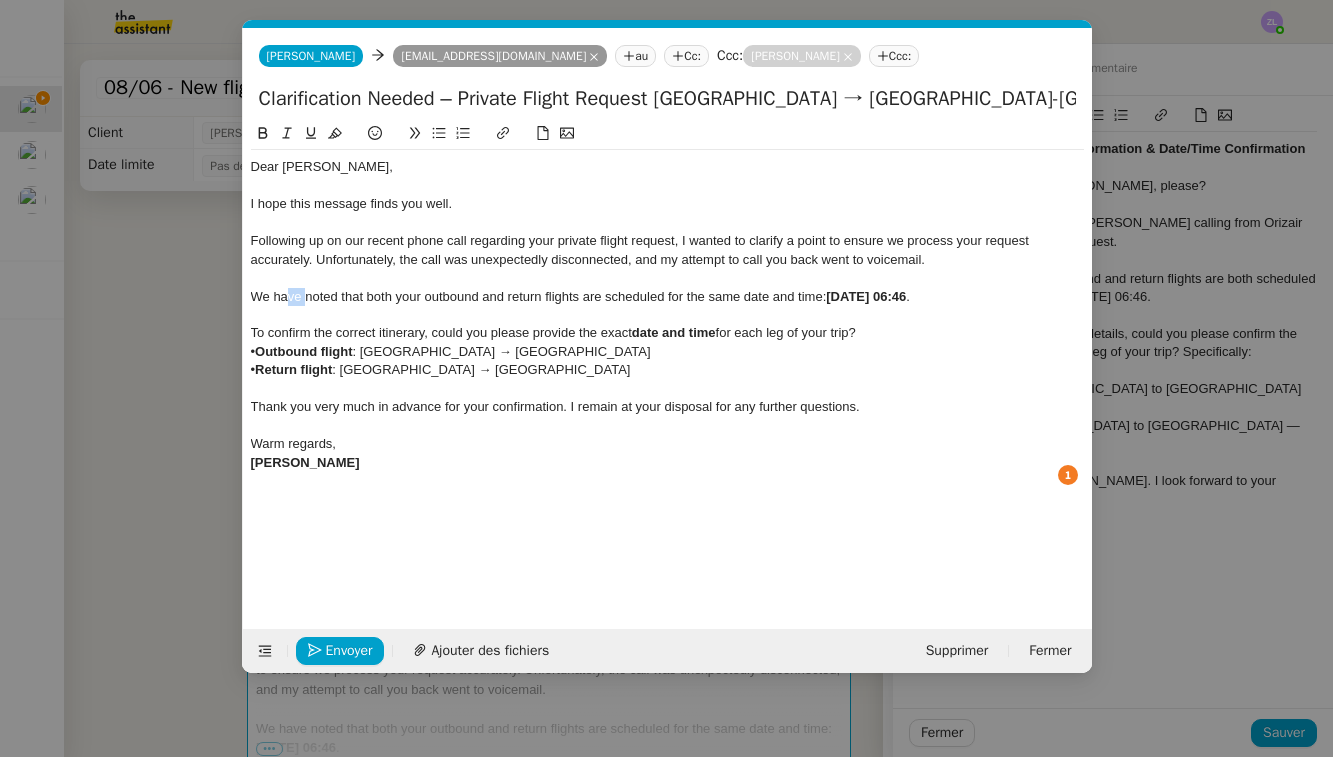 drag, startPoint x: 304, startPoint y: 295, endPoint x: 287, endPoint y: 295, distance: 17 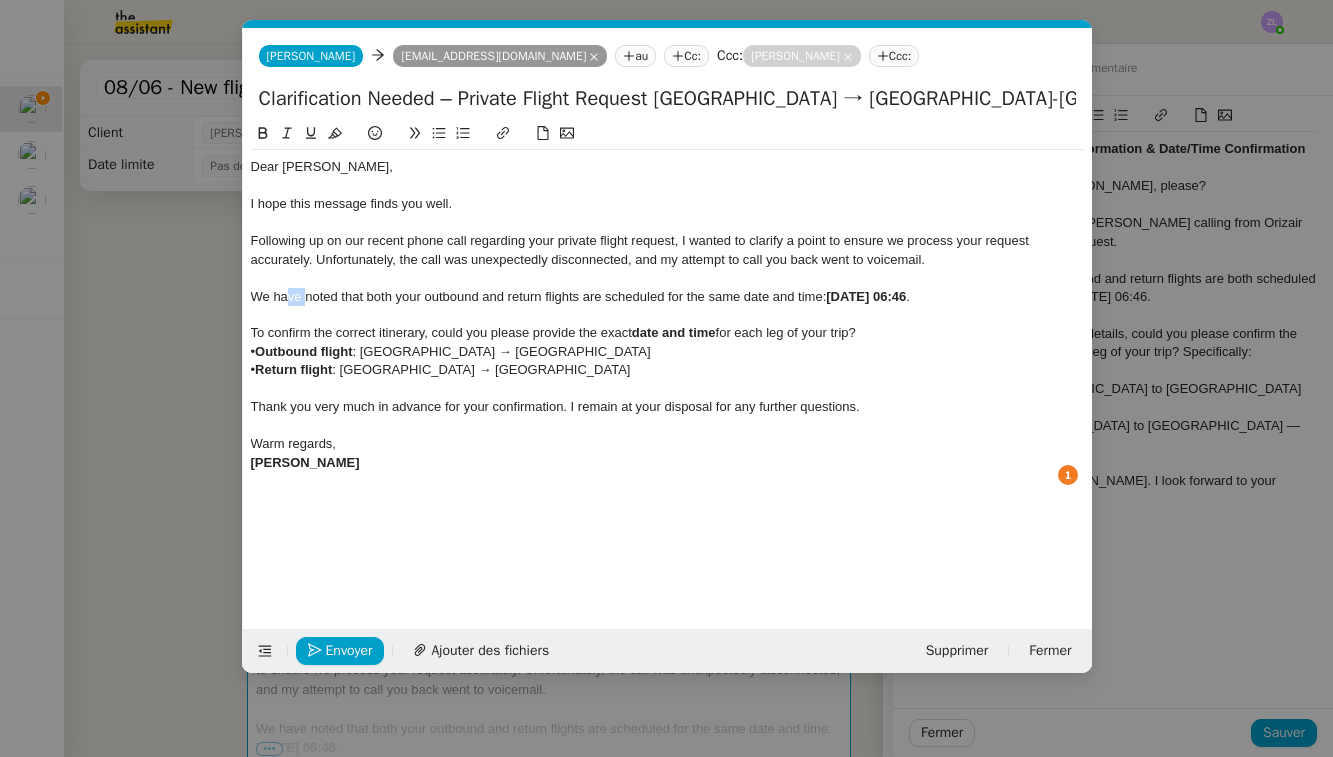 click on "We have noted that both your outbound and return flights are scheduled for the same date and time:  [DATE] 06:46 ." 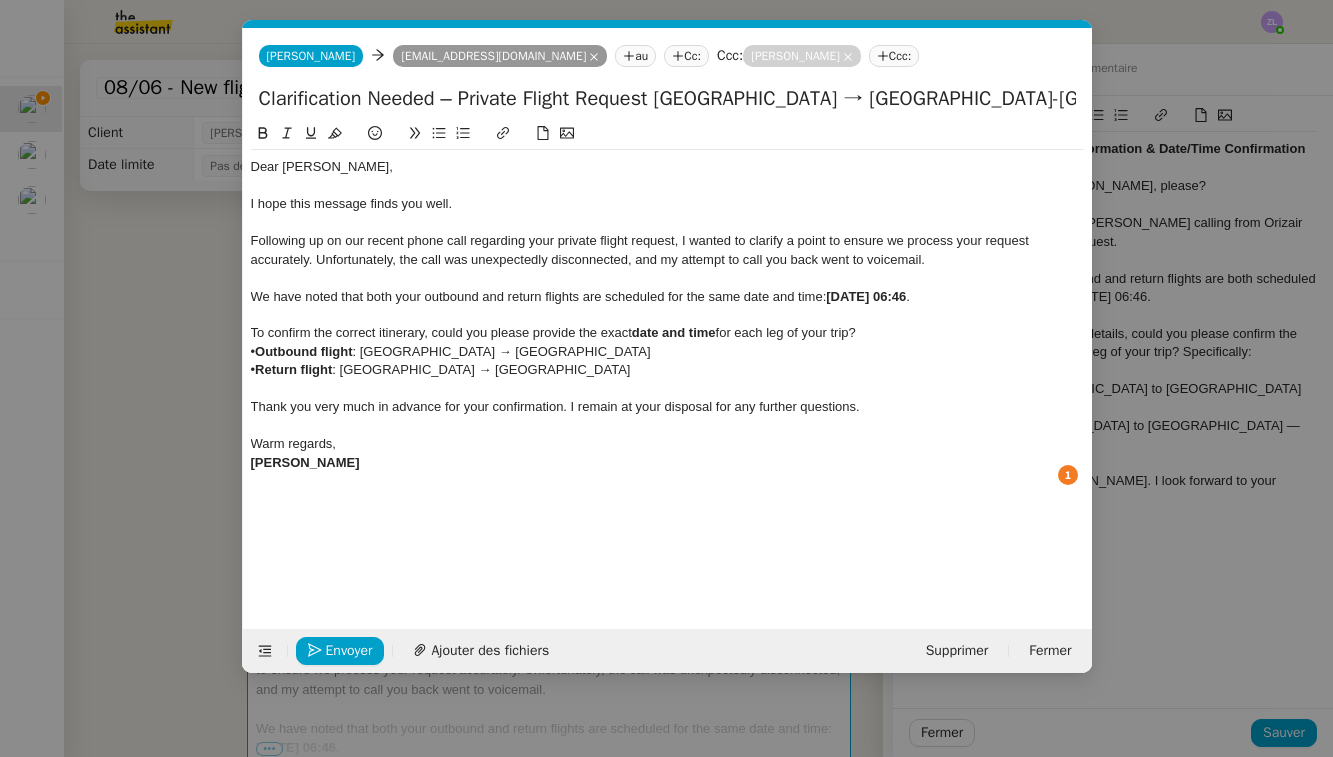 click on "We have noted that both your outbound and return flights are scheduled for the same date and time:  [DATE] 06:46 ." 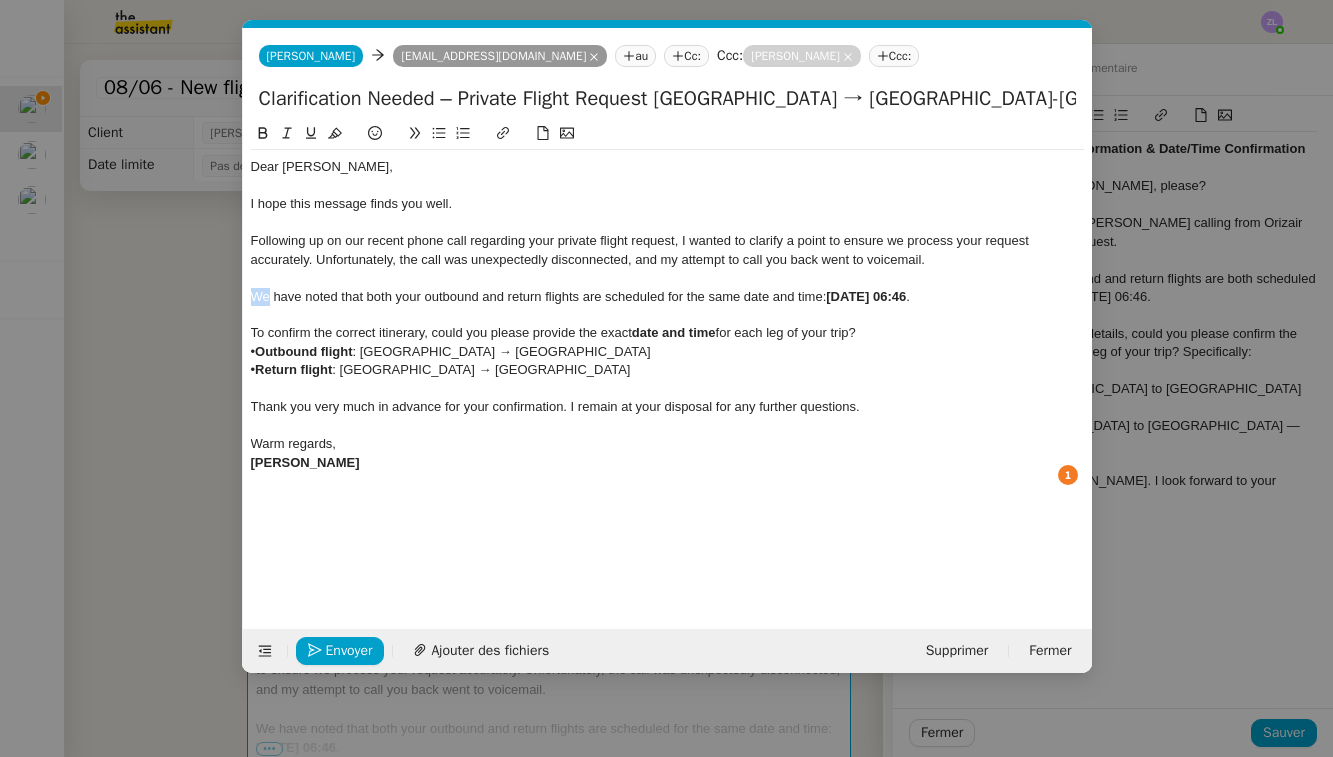 drag, startPoint x: 269, startPoint y: 294, endPoint x: 157, endPoint y: 294, distance: 112 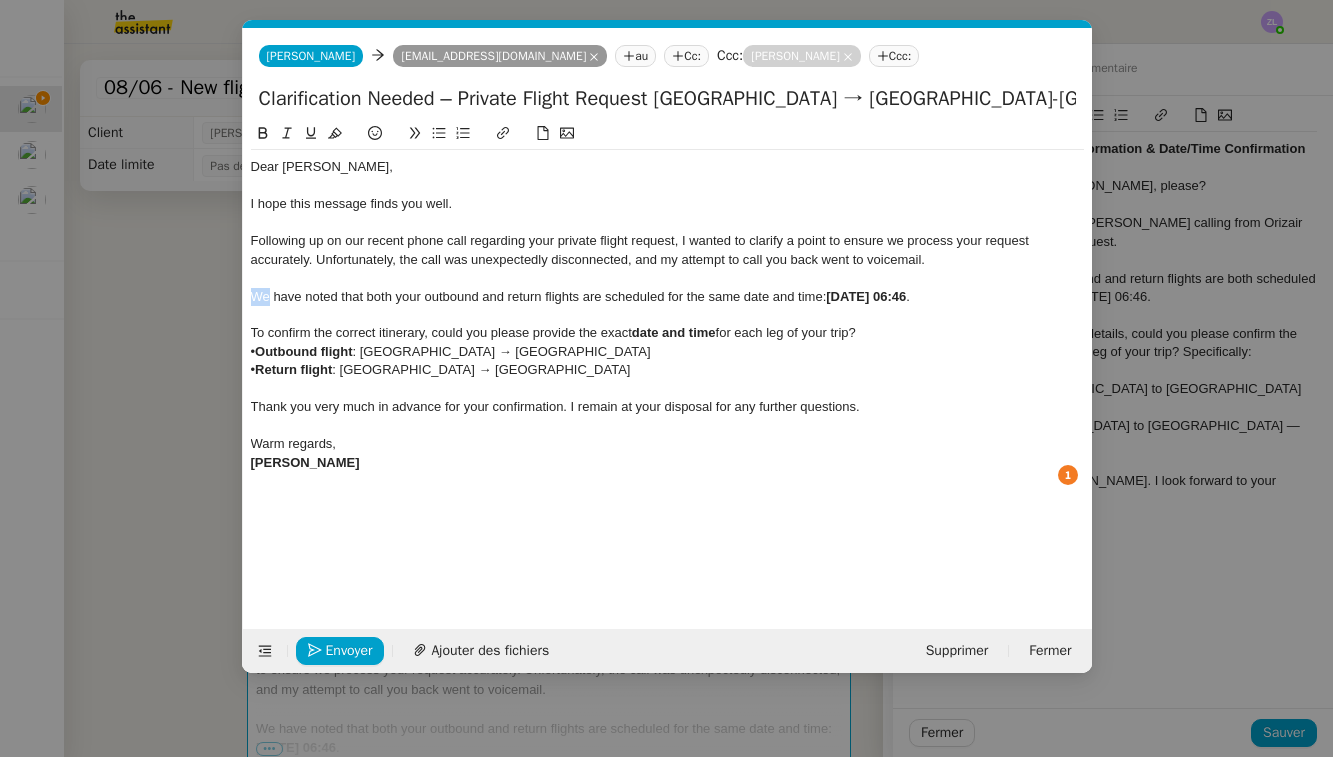 click on "Service TA - VOYAGE - PROPOSITION GLOBALE    A utiliser dans le cadre de proposition de déplacement TA - RELANCE CLIENT (EN)    Relancer un client lorsqu'il n'a pas répondu à un précédent message BAFERTY - MAIL AUDITION    A utiliser dans le cadre de la procédure d'envoi des mails d'audition TA - PUBLICATION OFFRE D'EMPLOI     Organisation du recrutement ✈️Orizair - Relance client (EN)     à utiliser pour orizair, relance en anglais  [PERSON_NAME] ✈️Orizair - Aucun vol disponible (FR)    à utiliser quand pas de vol dispo en fr  [PERSON_NAME] Discours de présentation du paiement sécurisé    ✈️Orizair - Relance client (FR)    à utiliser pour orizair, première relance en français  [PERSON_NAME] TA - VOYAGES - PROPOSITION ITINERAIRE    Soumettre les résultats d'une recherche Orizair - Empty Legs - Confirmation opérateur (EN)    à utiliser dans la communication sur avinode pour les empty legs  [PERSON_NAME] TA - CONFIRMATION PAIEMENT (EN)    TA - COURRIER EXPEDIE (recommandé)" at bounding box center (666, 378) 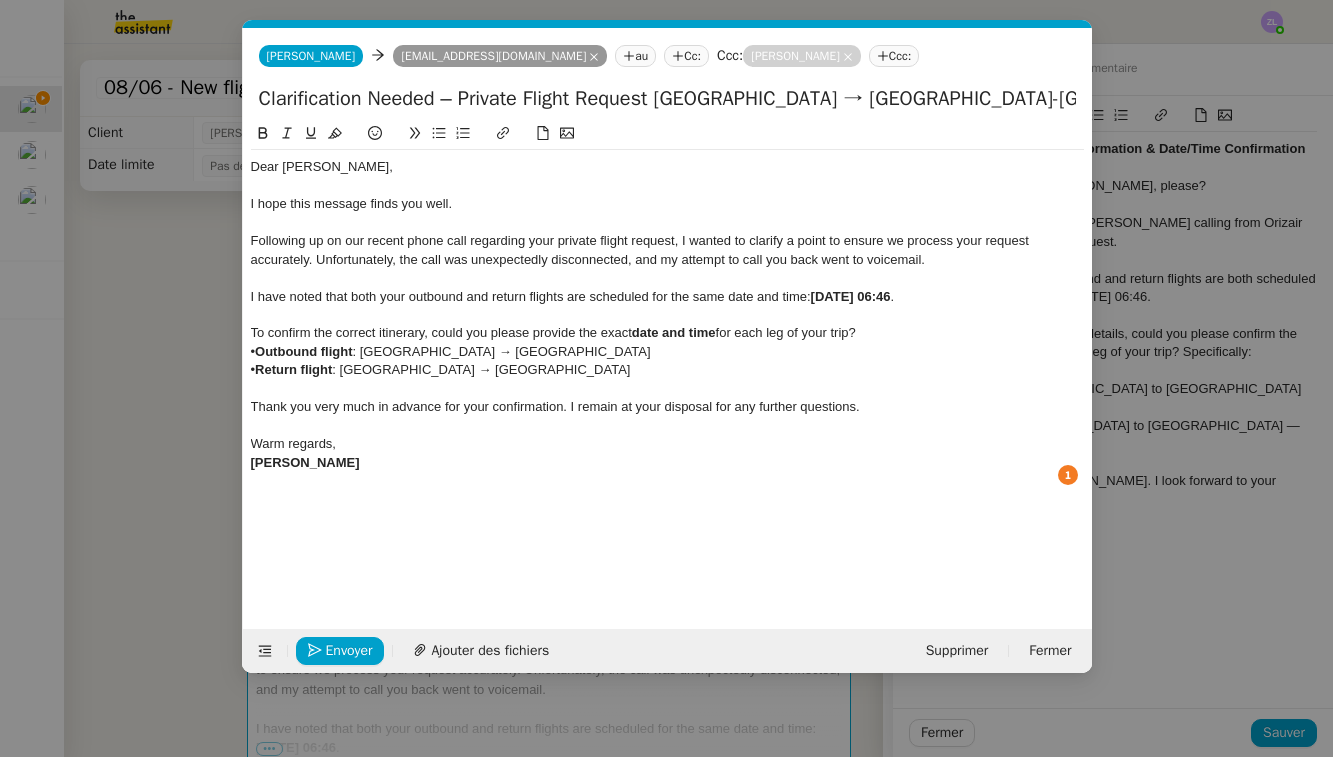 click on "Outbound flight" 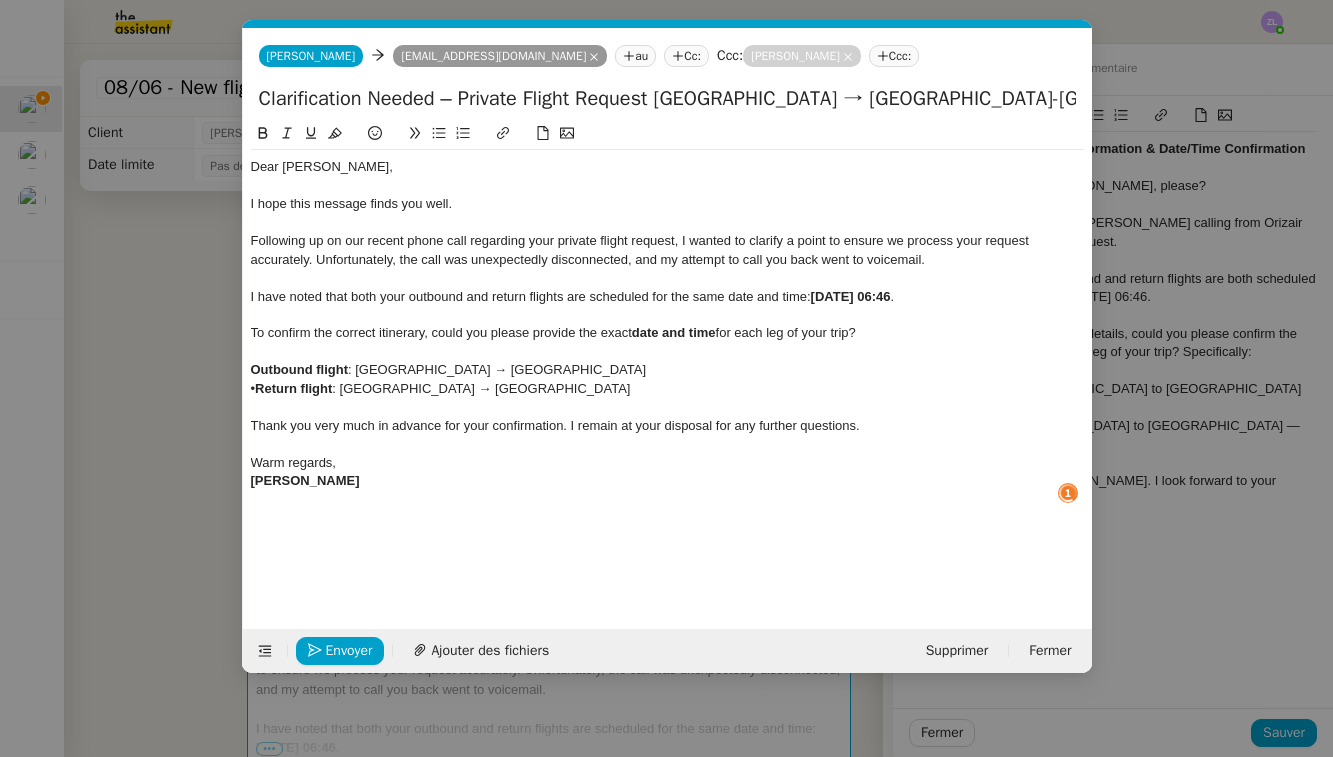 click 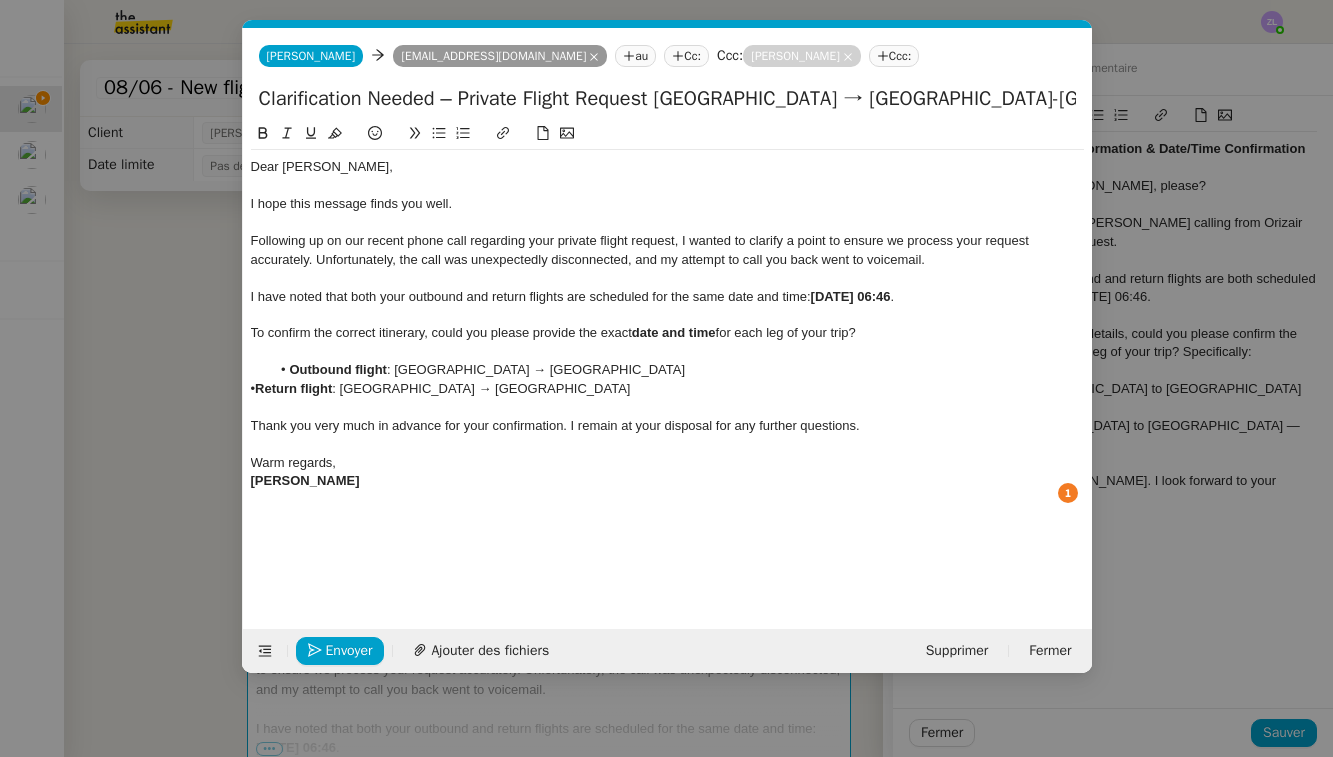 click on "Service TA - VOYAGE - PROPOSITION GLOBALE    A utiliser dans le cadre de proposition de déplacement TA - RELANCE CLIENT (EN)    Relancer un client lorsqu'il n'a pas répondu à un précédent message BAFERTY - MAIL AUDITION    A utiliser dans le cadre de la procédure d'envoi des mails d'audition TA - PUBLICATION OFFRE D'EMPLOI     Organisation du recrutement ✈️Orizair - Relance client (EN)     à utiliser pour orizair, relance en anglais  [PERSON_NAME] ✈️Orizair - Aucun vol disponible (FR)    à utiliser quand pas de vol dispo en fr  [PERSON_NAME] Discours de présentation du paiement sécurisé    ✈️Orizair - Relance client (FR)    à utiliser pour orizair, première relance en français  [PERSON_NAME] TA - VOYAGES - PROPOSITION ITINERAIRE    Soumettre les résultats d'une recherche Orizair - Empty Legs - Confirmation opérateur (EN)    à utiliser dans la communication sur avinode pour les empty legs  [PERSON_NAME] TA - CONFIRMATION PAIEMENT (EN)    TA - COURRIER EXPEDIE (recommandé)" at bounding box center [666, 378] 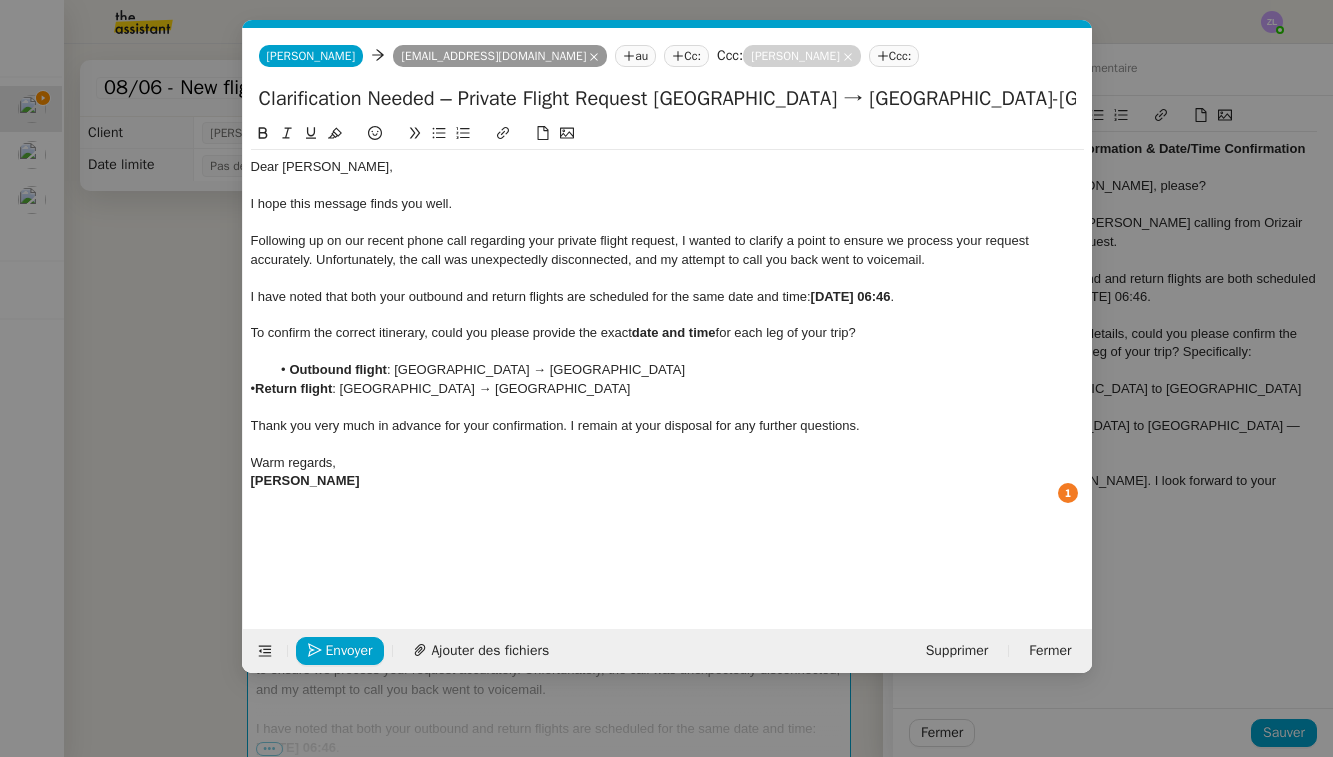 click on "Return flight" 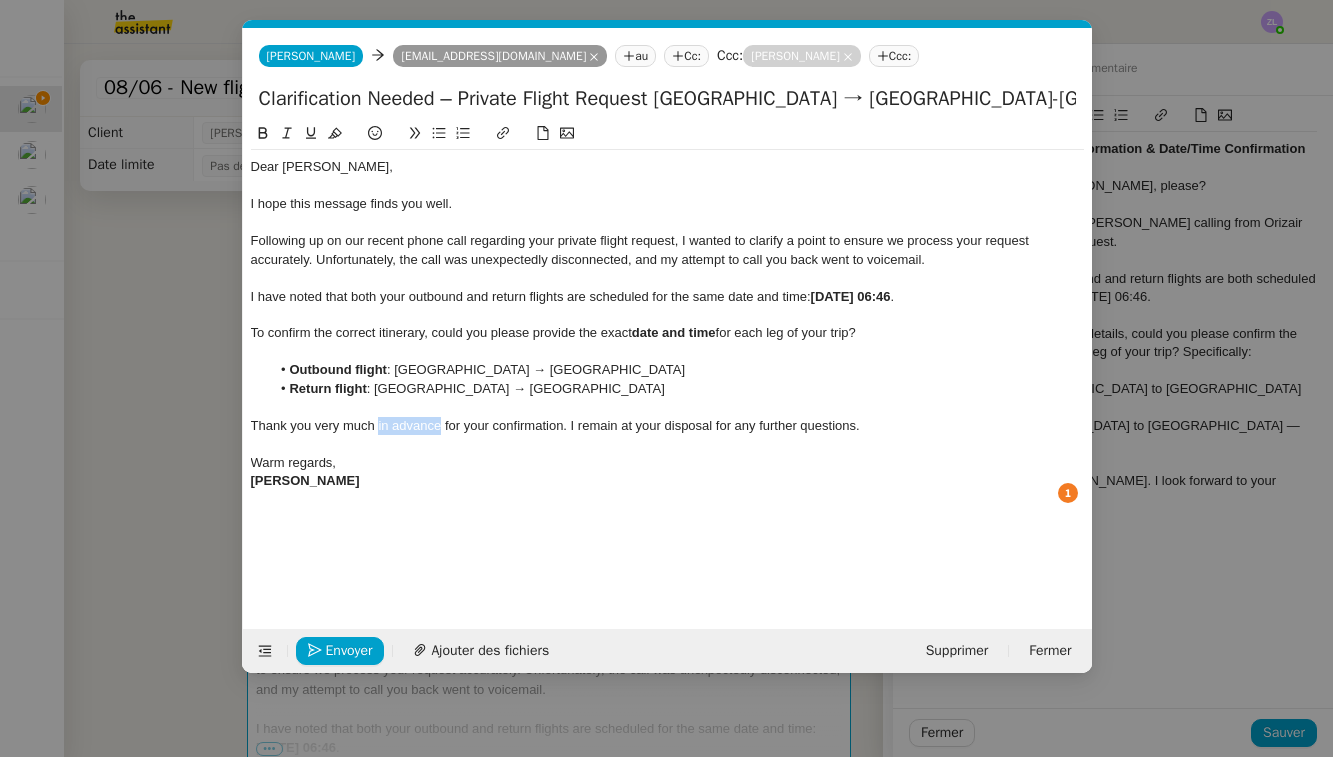 drag, startPoint x: 415, startPoint y: 421, endPoint x: 376, endPoint y: 420, distance: 39.012817 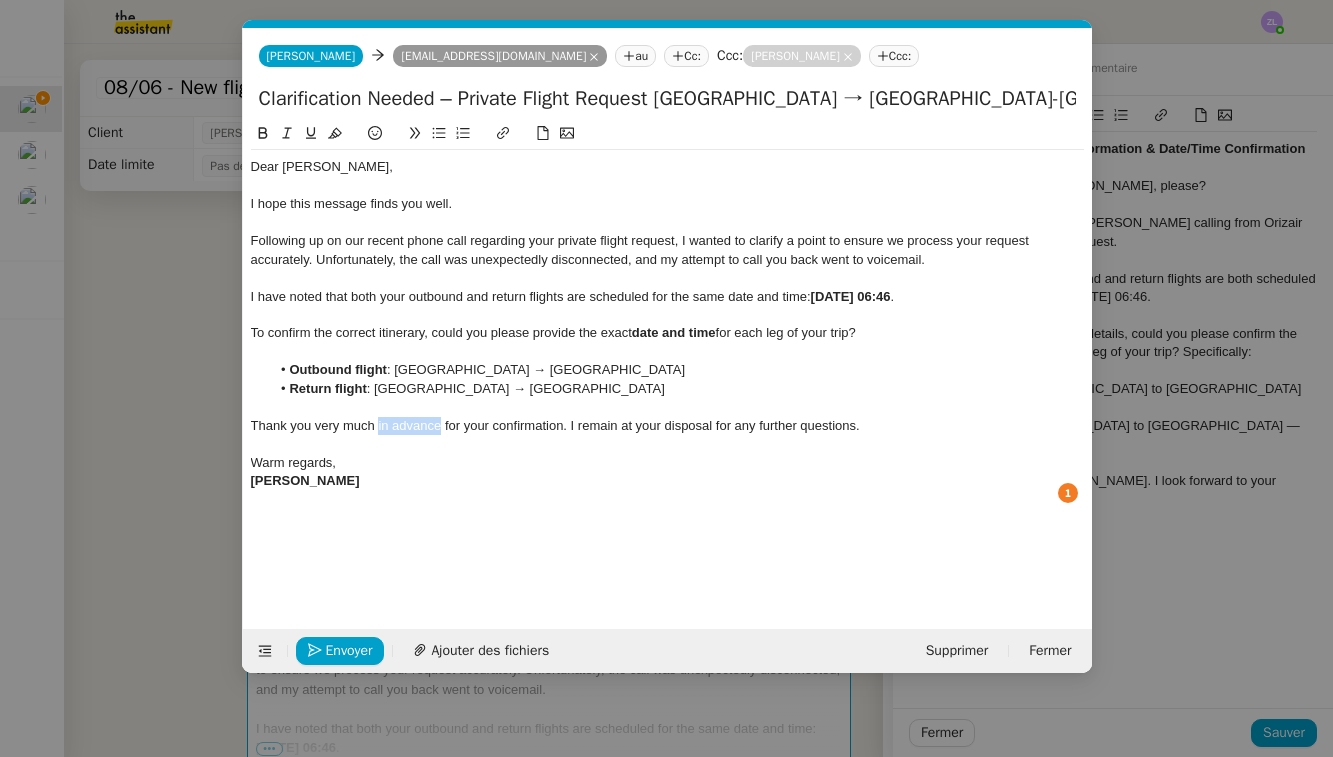 click on "Thank you very much in advance for your confirmation. I remain at your disposal for any further questions." 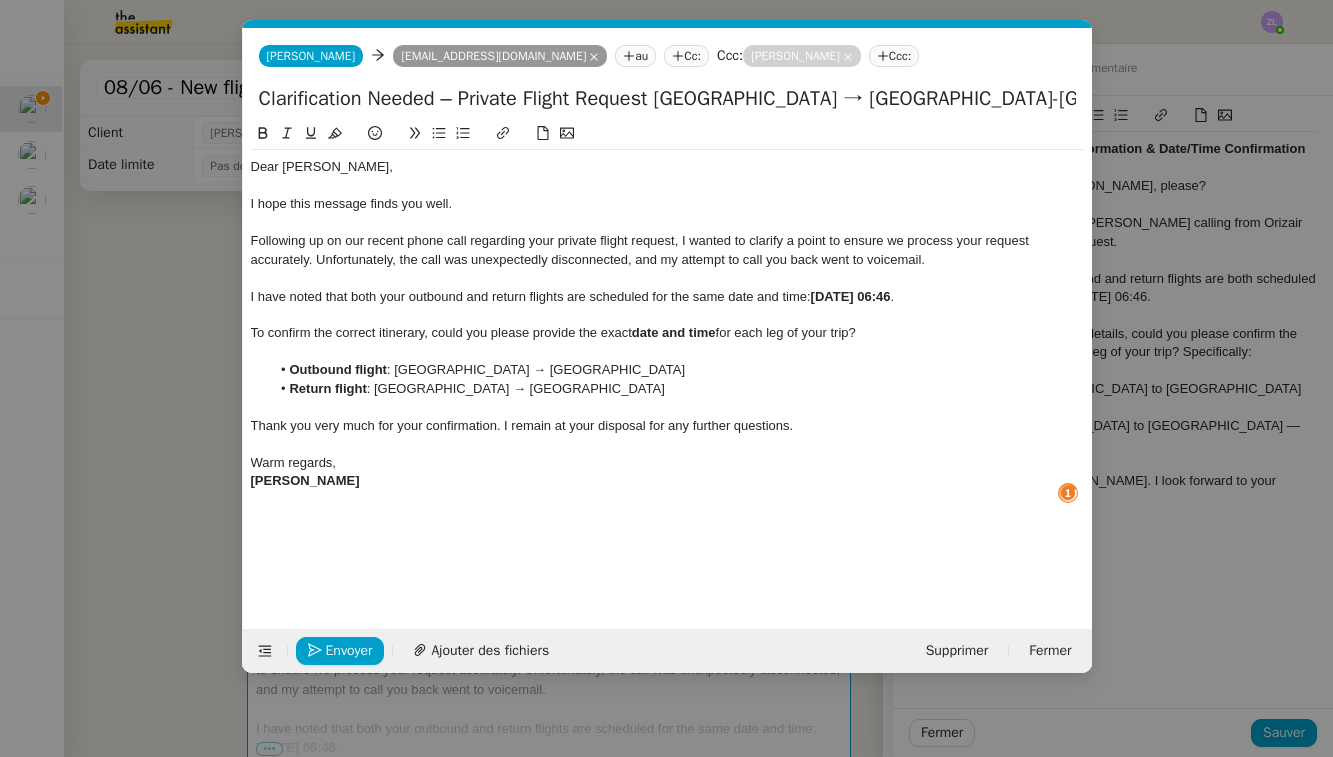 click on "Warm regards," 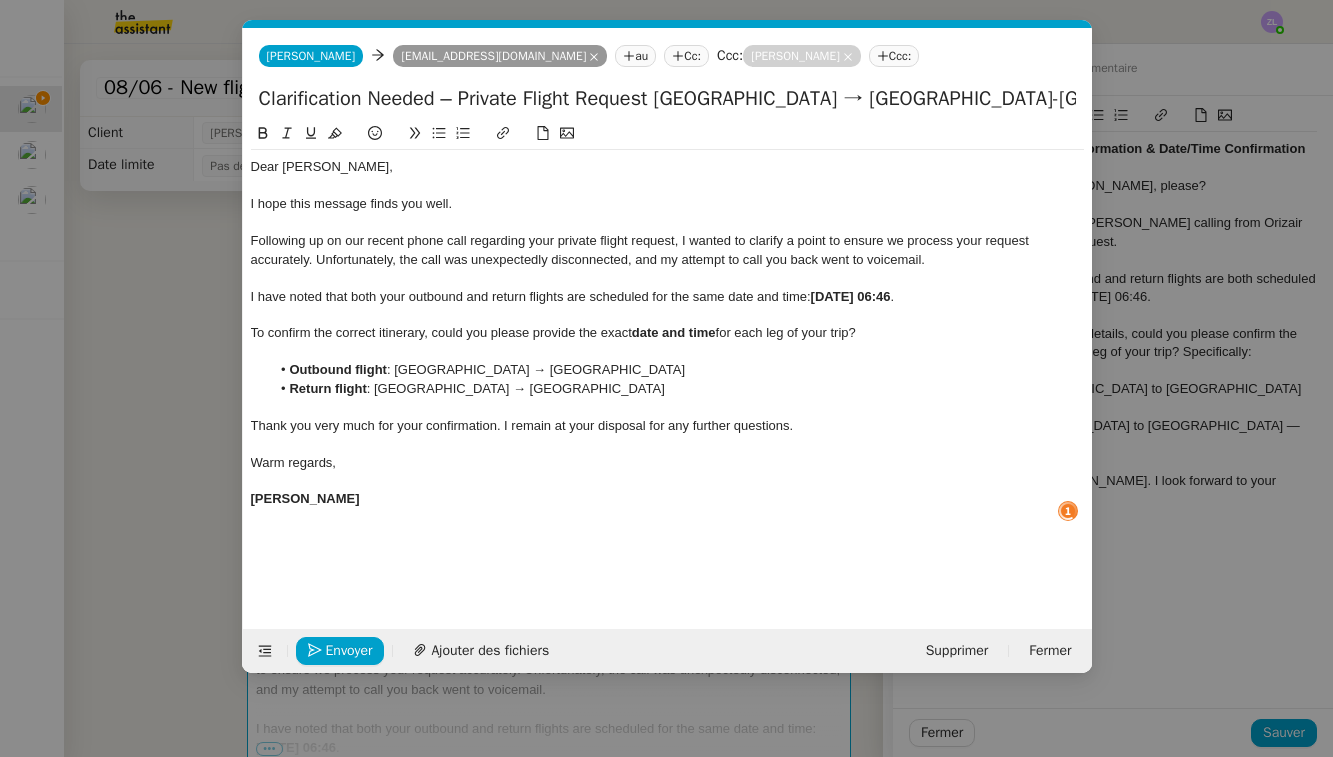 click on "[PERSON_NAME]" 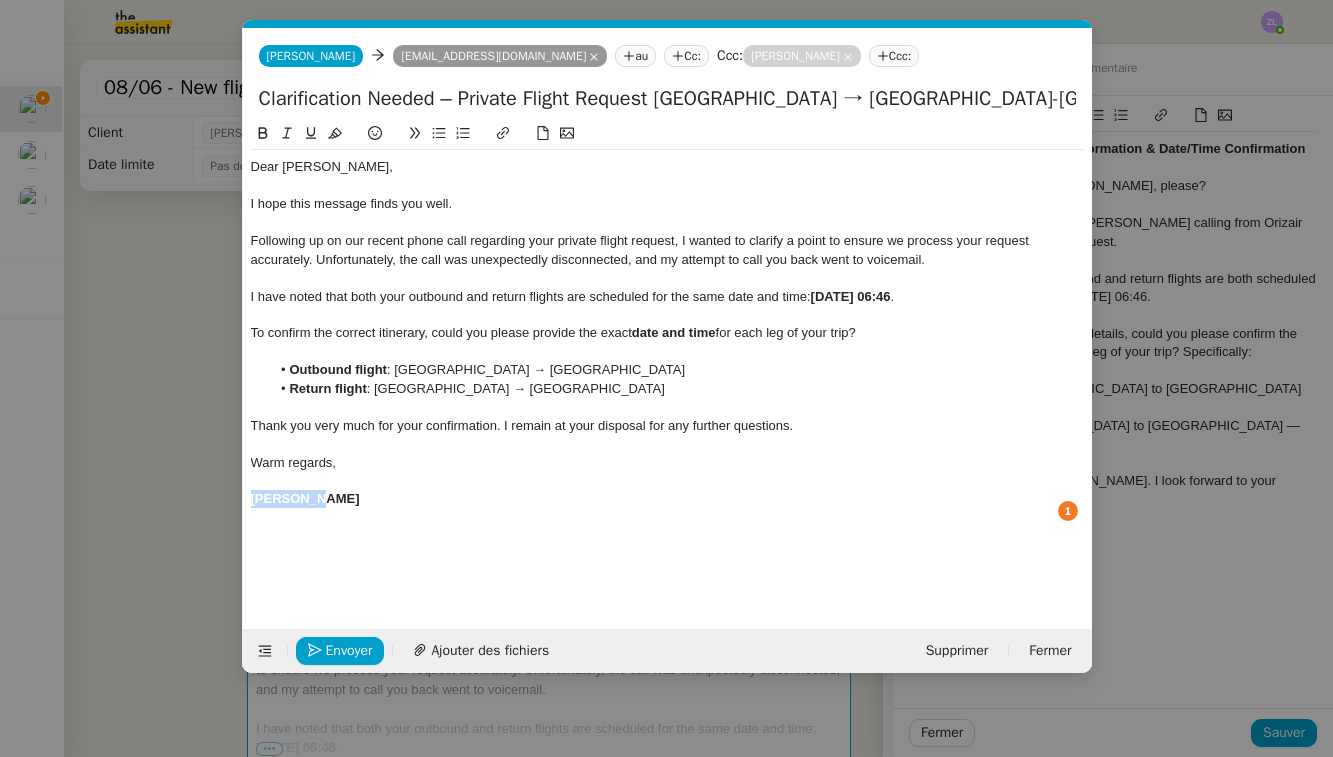 drag, startPoint x: 319, startPoint y: 489, endPoint x: 215, endPoint y: 488, distance: 104.00481 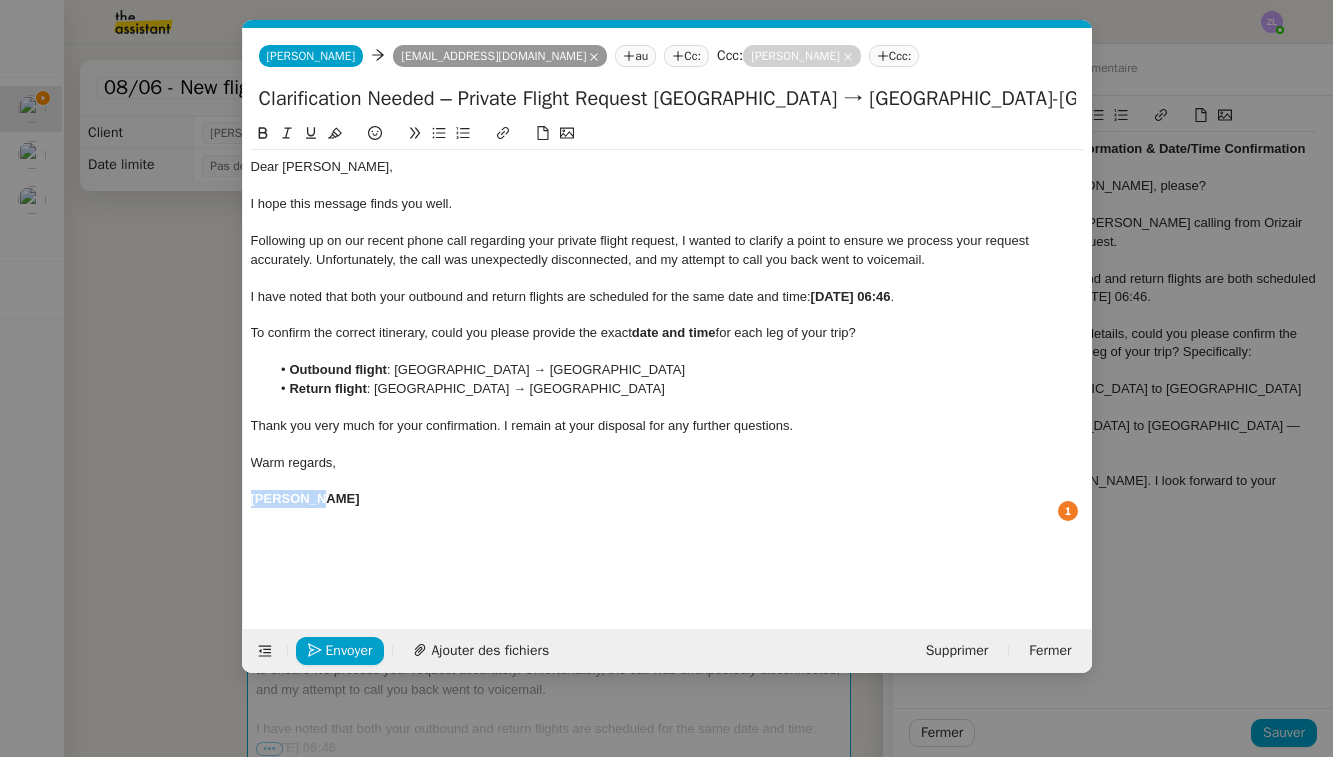 click on "Service TA - VOYAGE - PROPOSITION GLOBALE    A utiliser dans le cadre de proposition de déplacement TA - RELANCE CLIENT (EN)    Relancer un client lorsqu'il n'a pas répondu à un précédent message BAFERTY - MAIL AUDITION    A utiliser dans le cadre de la procédure d'envoi des mails d'audition TA - PUBLICATION OFFRE D'EMPLOI     Organisation du recrutement ✈️Orizair - Relance client (EN)     à utiliser pour orizair, relance en anglais  [PERSON_NAME] ✈️Orizair - Aucun vol disponible (FR)    à utiliser quand pas de vol dispo en fr  [PERSON_NAME] Discours de présentation du paiement sécurisé    ✈️Orizair - Relance client (FR)    à utiliser pour orizair, première relance en français  [PERSON_NAME] TA - VOYAGES - PROPOSITION ITINERAIRE    Soumettre les résultats d'une recherche Orizair - Empty Legs - Confirmation opérateur (EN)    à utiliser dans la communication sur avinode pour les empty legs  [PERSON_NAME] TA - CONFIRMATION PAIEMENT (EN)    TA - COURRIER EXPEDIE (recommandé)" at bounding box center [666, 378] 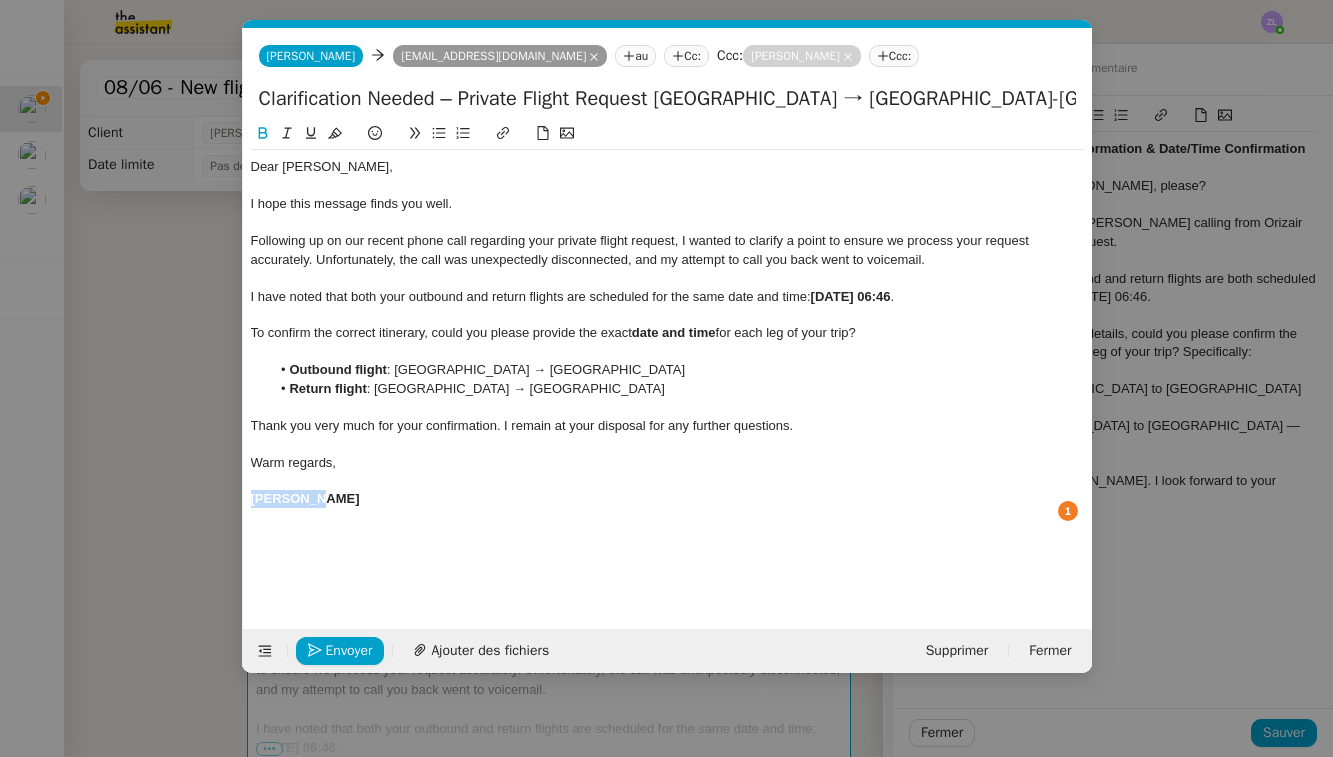 click 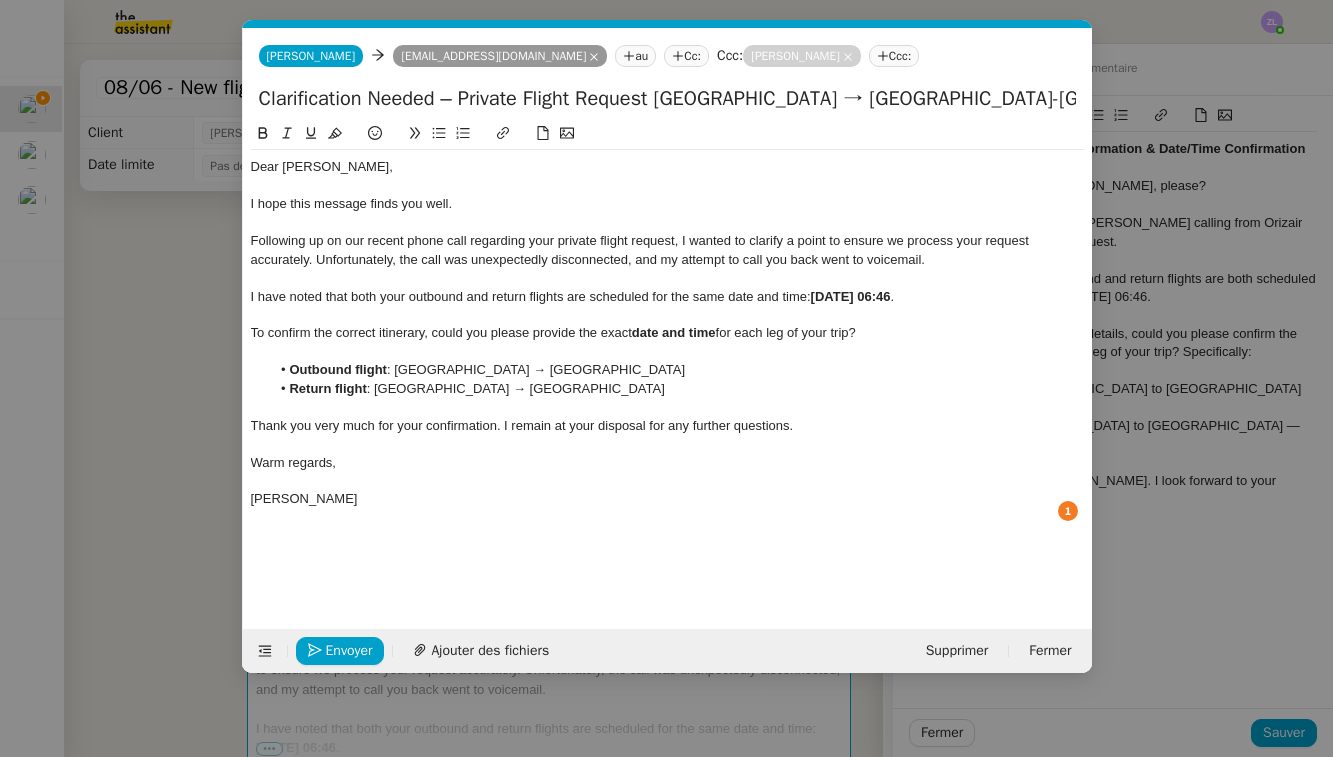 click 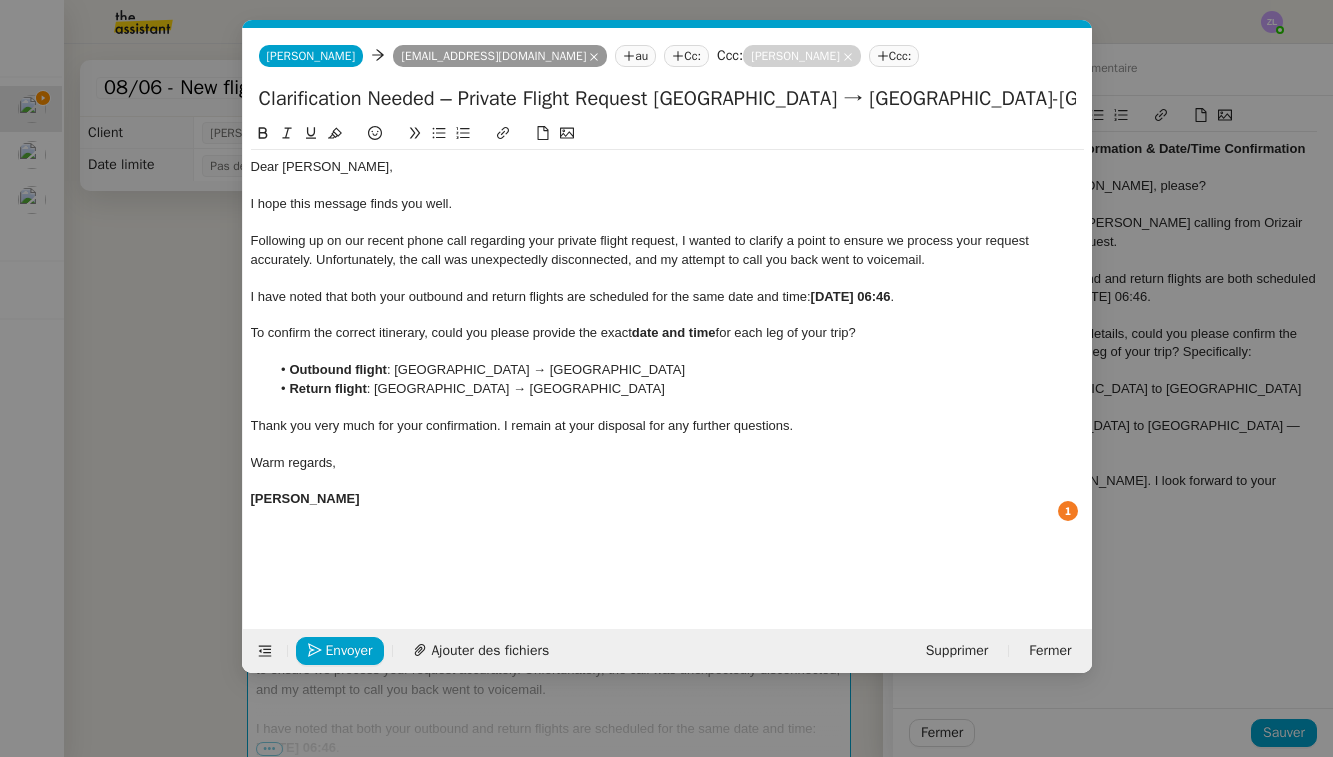 click 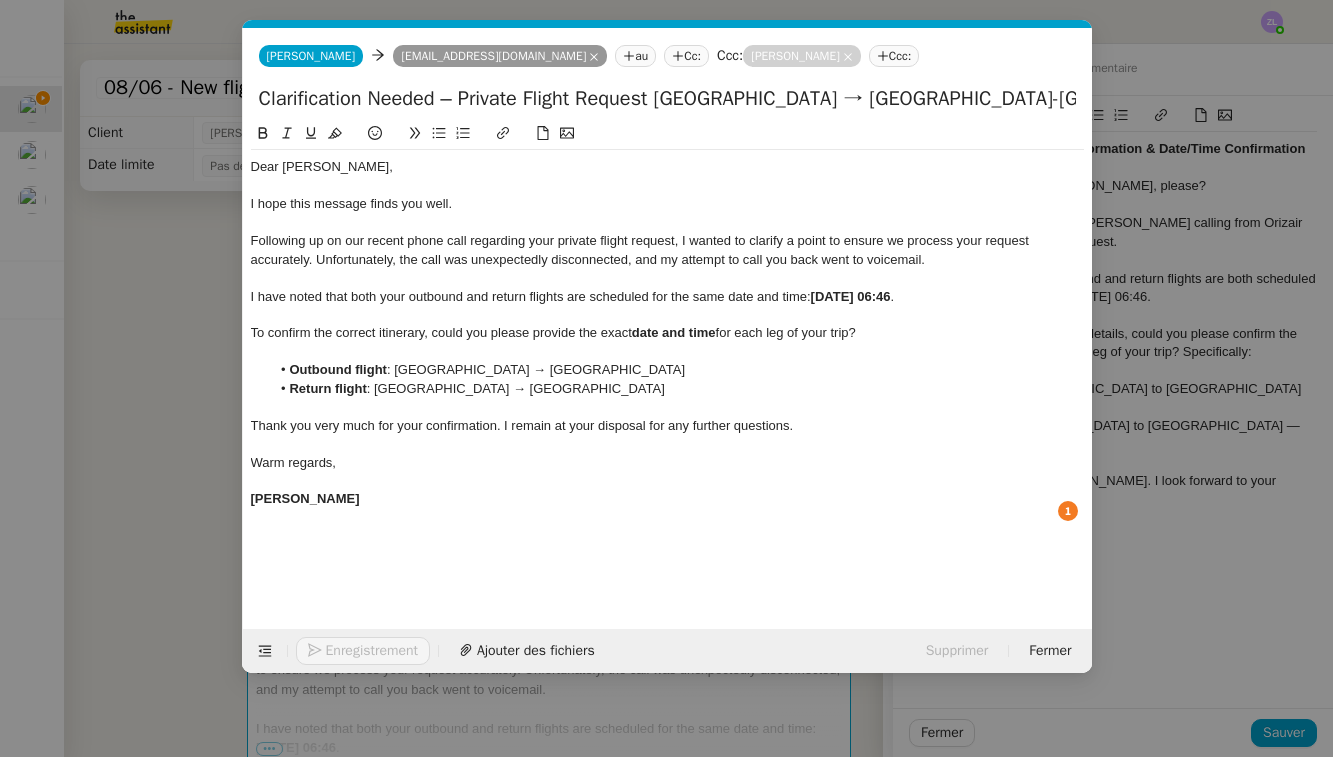 click on "[PERSON_NAME]" 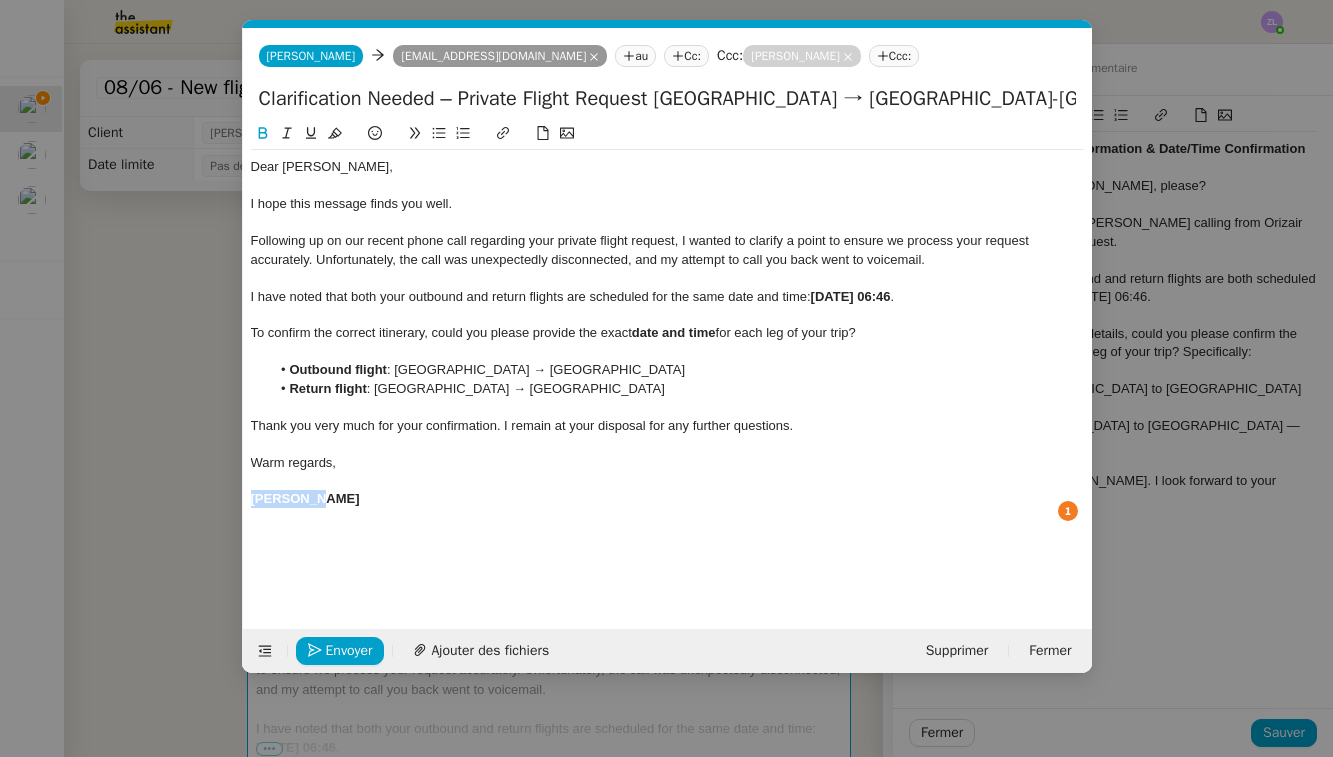 drag, startPoint x: 314, startPoint y: 496, endPoint x: 233, endPoint y: 496, distance: 81 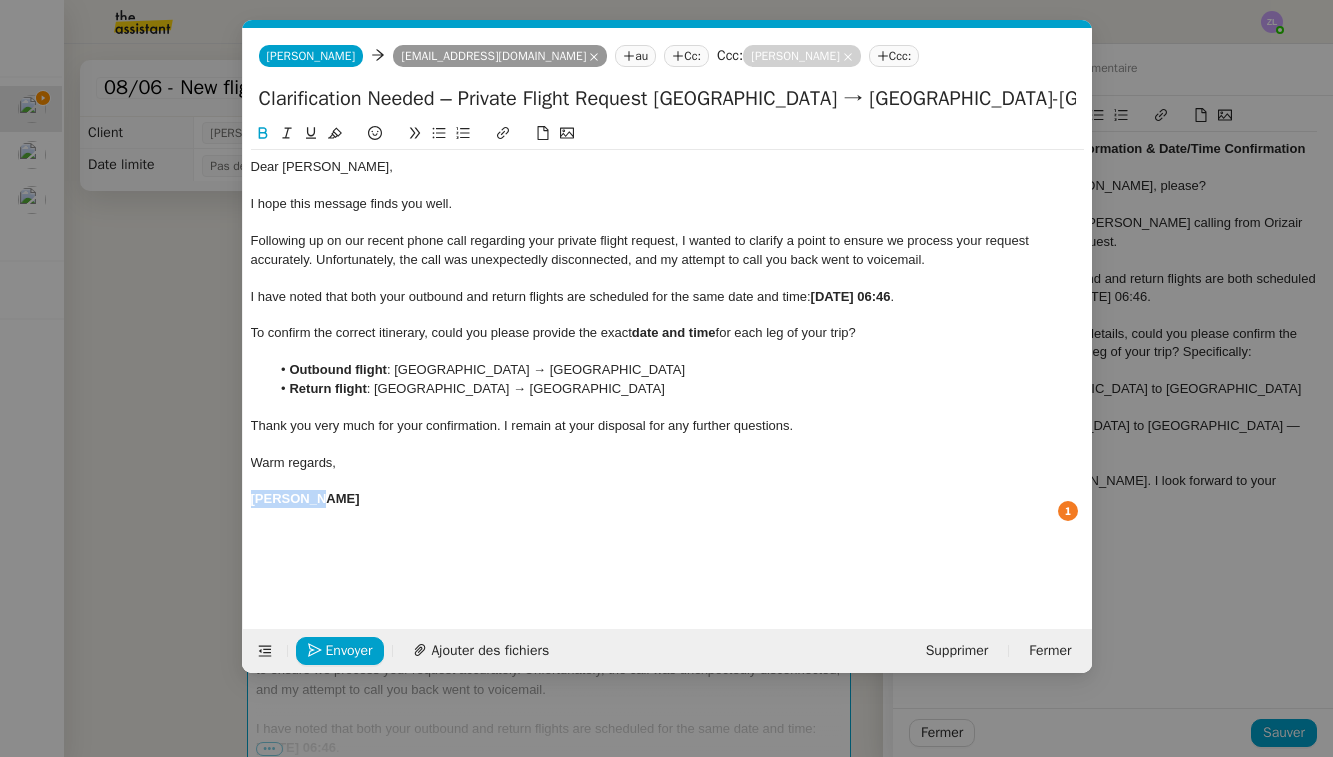 click on "Service TA - VOYAGE - PROPOSITION GLOBALE    A utiliser dans le cadre de proposition de déplacement TA - RELANCE CLIENT (EN)    Relancer un client lorsqu'il n'a pas répondu à un précédent message BAFERTY - MAIL AUDITION    A utiliser dans le cadre de la procédure d'envoi des mails d'audition TA - PUBLICATION OFFRE D'EMPLOI     Organisation du recrutement ✈️Orizair - Relance client (EN)     à utiliser pour orizair, relance en anglais  [PERSON_NAME] ✈️Orizair - Aucun vol disponible (FR)    à utiliser quand pas de vol dispo en fr  [PERSON_NAME] Discours de présentation du paiement sécurisé    ✈️Orizair - Relance client (FR)    à utiliser pour orizair, première relance en français  [PERSON_NAME] TA - VOYAGES - PROPOSITION ITINERAIRE    Soumettre les résultats d'une recherche Orizair - Empty Legs - Confirmation opérateur (EN)    à utiliser dans la communication sur avinode pour les empty legs  [PERSON_NAME] TA - CONFIRMATION PAIEMENT (EN)    TA - COURRIER EXPEDIE (recommandé)" at bounding box center [666, 378] 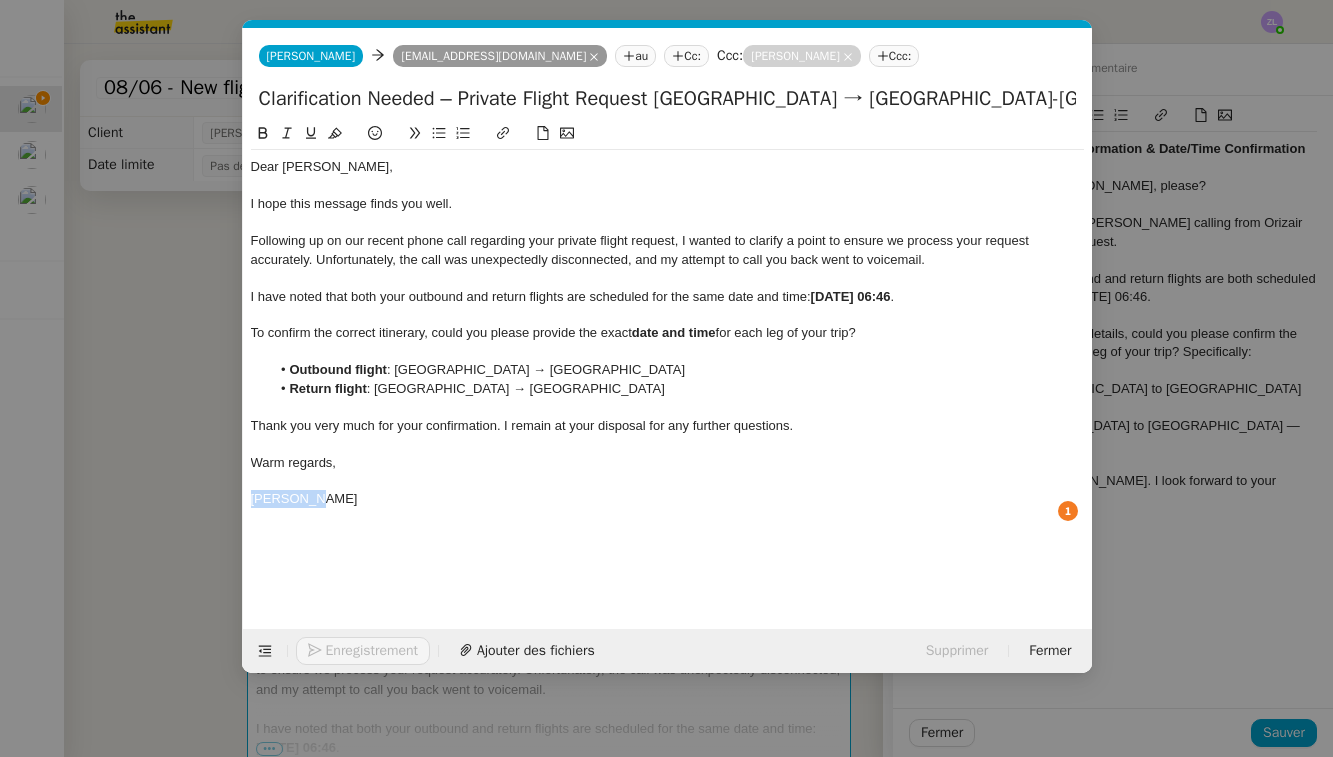 click on "[PERSON_NAME]" 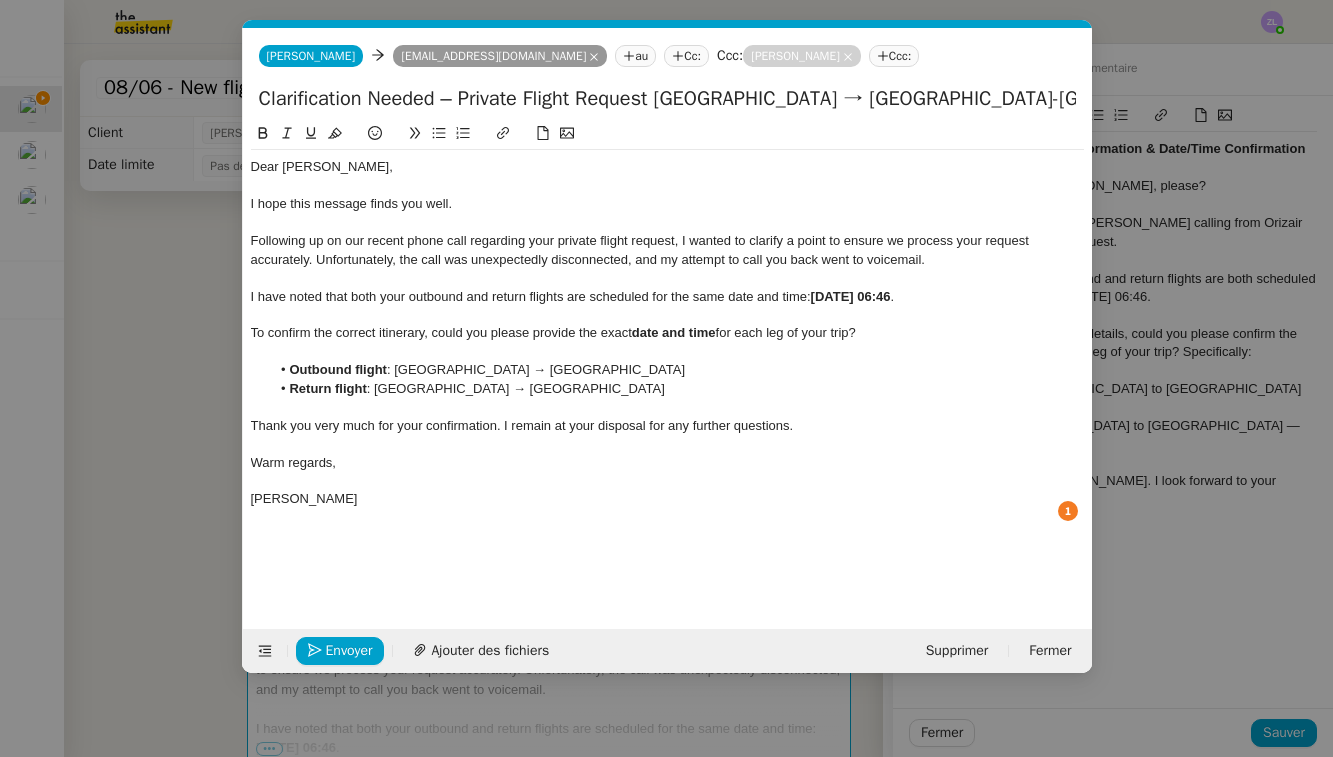 click on "To confirm the correct itinerary, could you please provide the exact  date and time  for each leg of your trip?" 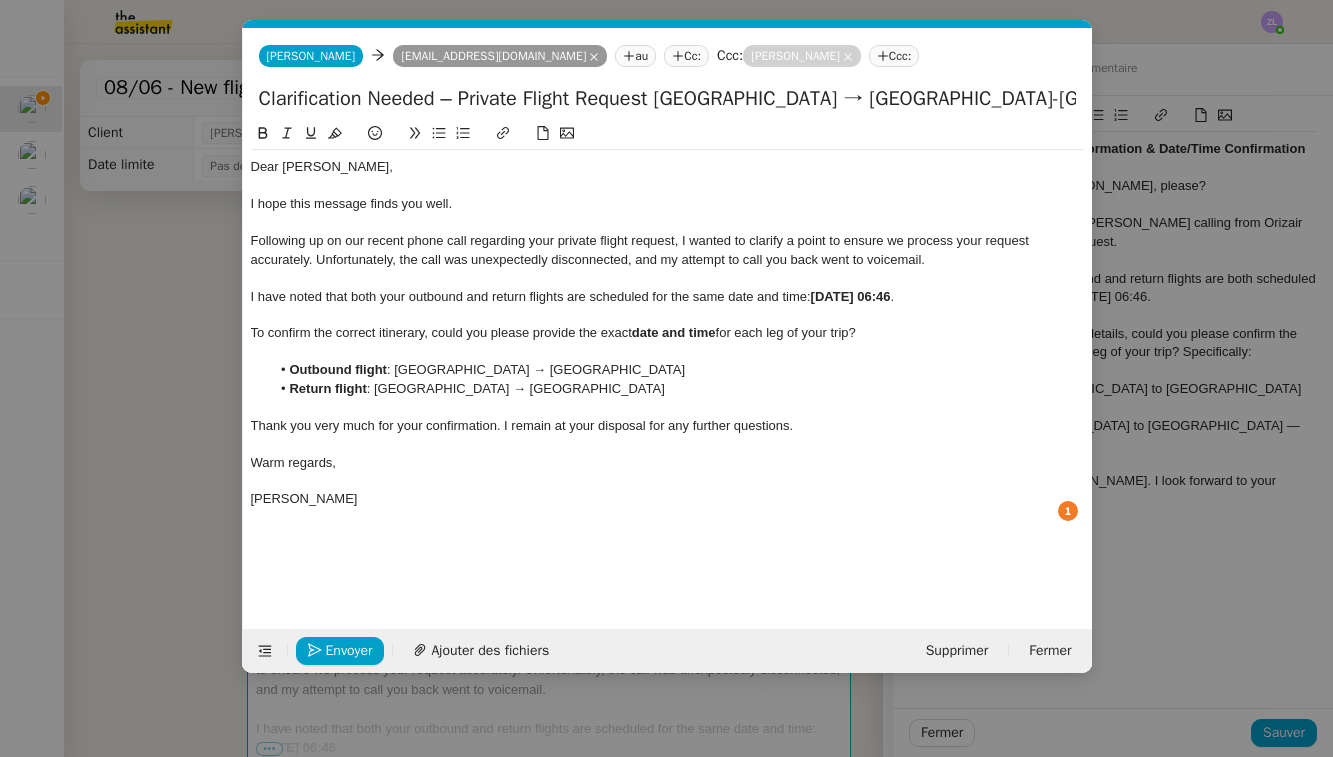 click on "To confirm the correct itinerary, could you please provide the exact  date and time  for each leg of your trip?" 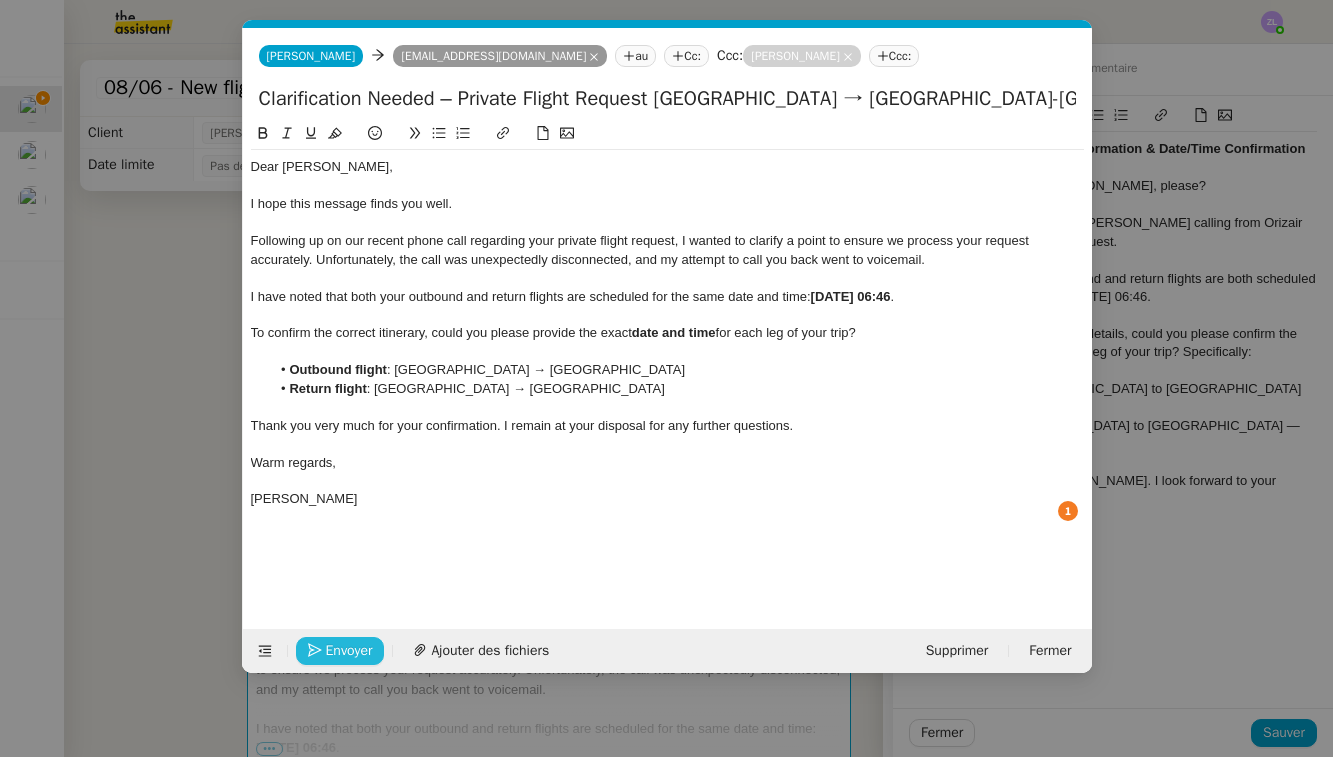 click on "Envoyer" 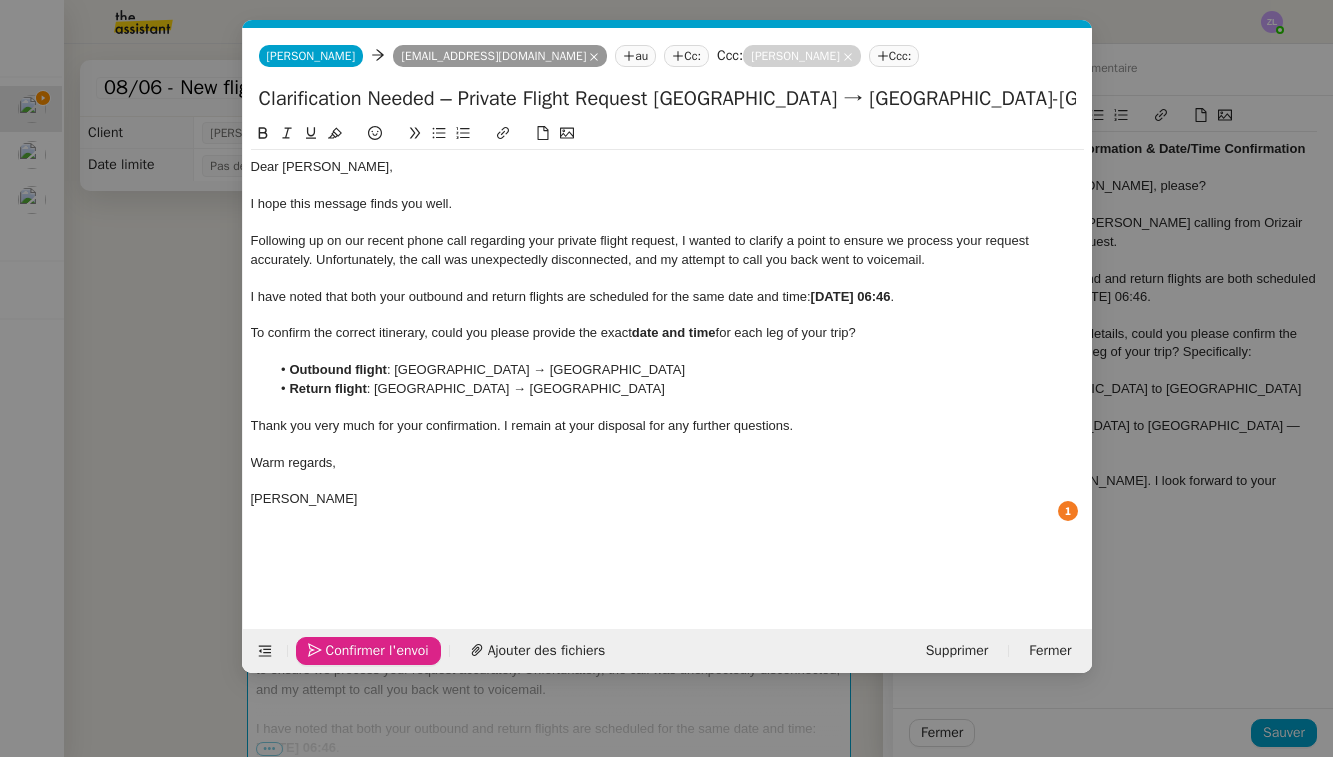 click on "Confirmer l'envoi" 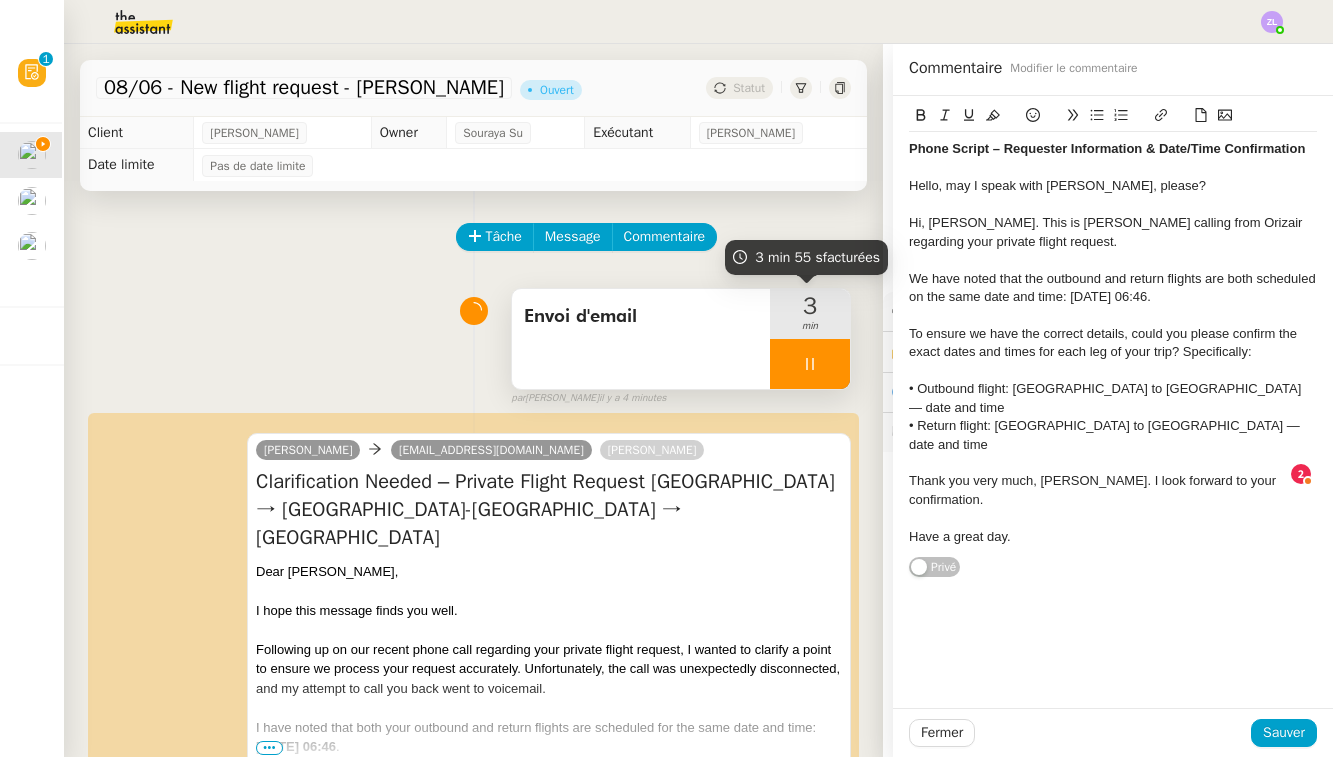 click on "Sauver" 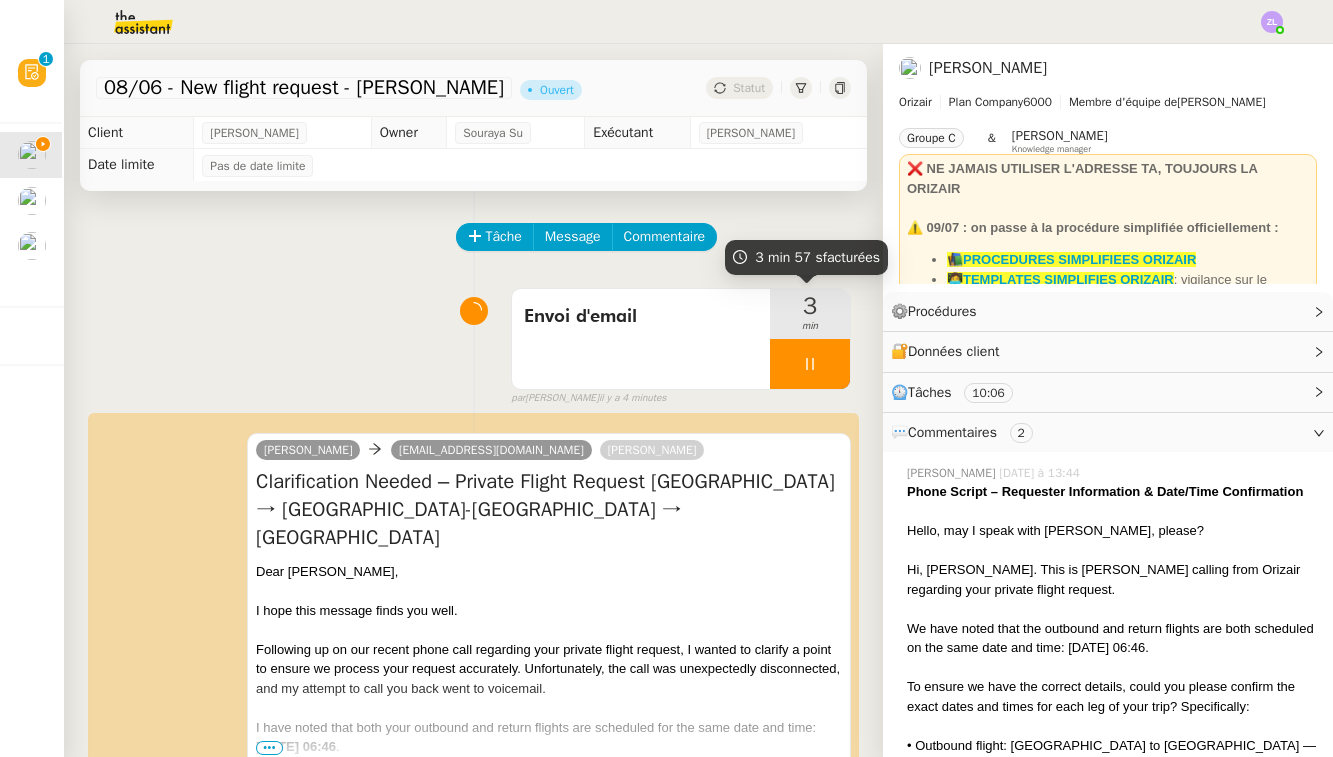 scroll, scrollTop: 0, scrollLeft: 0, axis: both 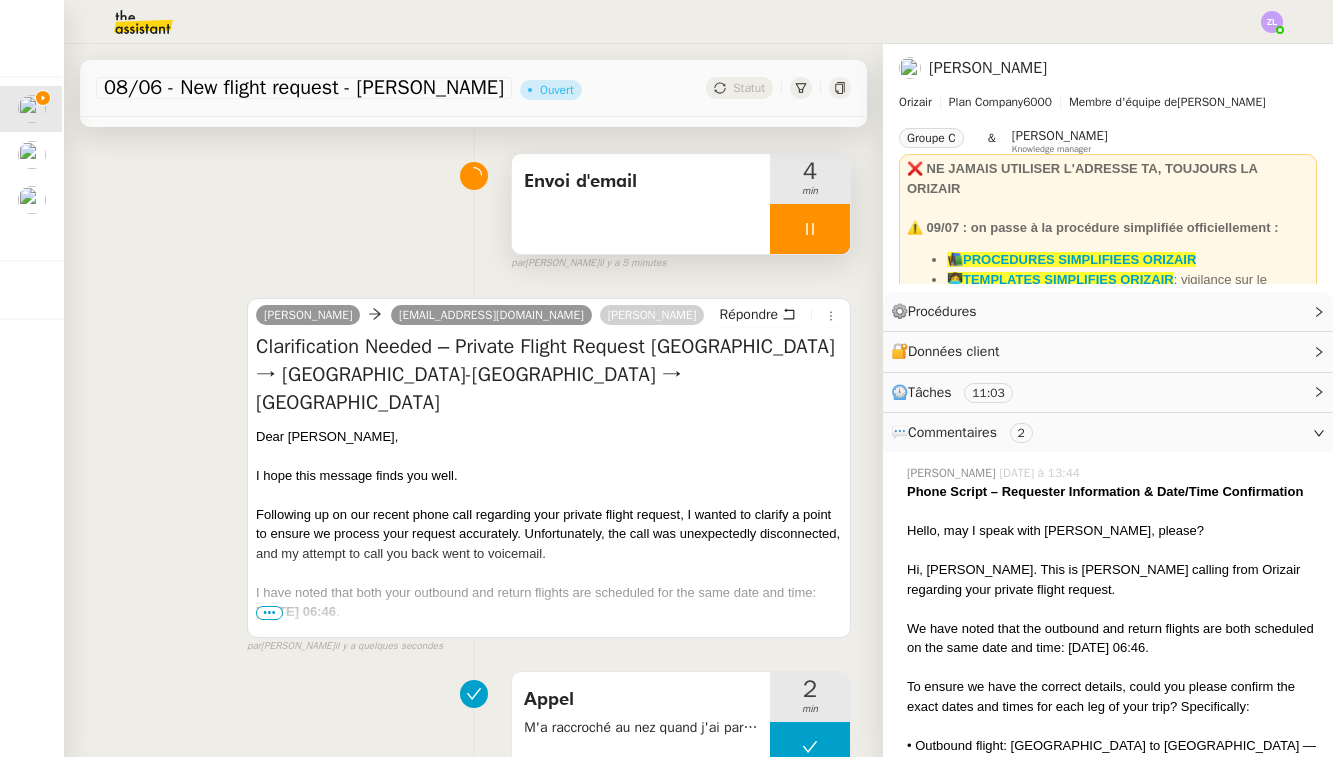 click at bounding box center [810, 229] 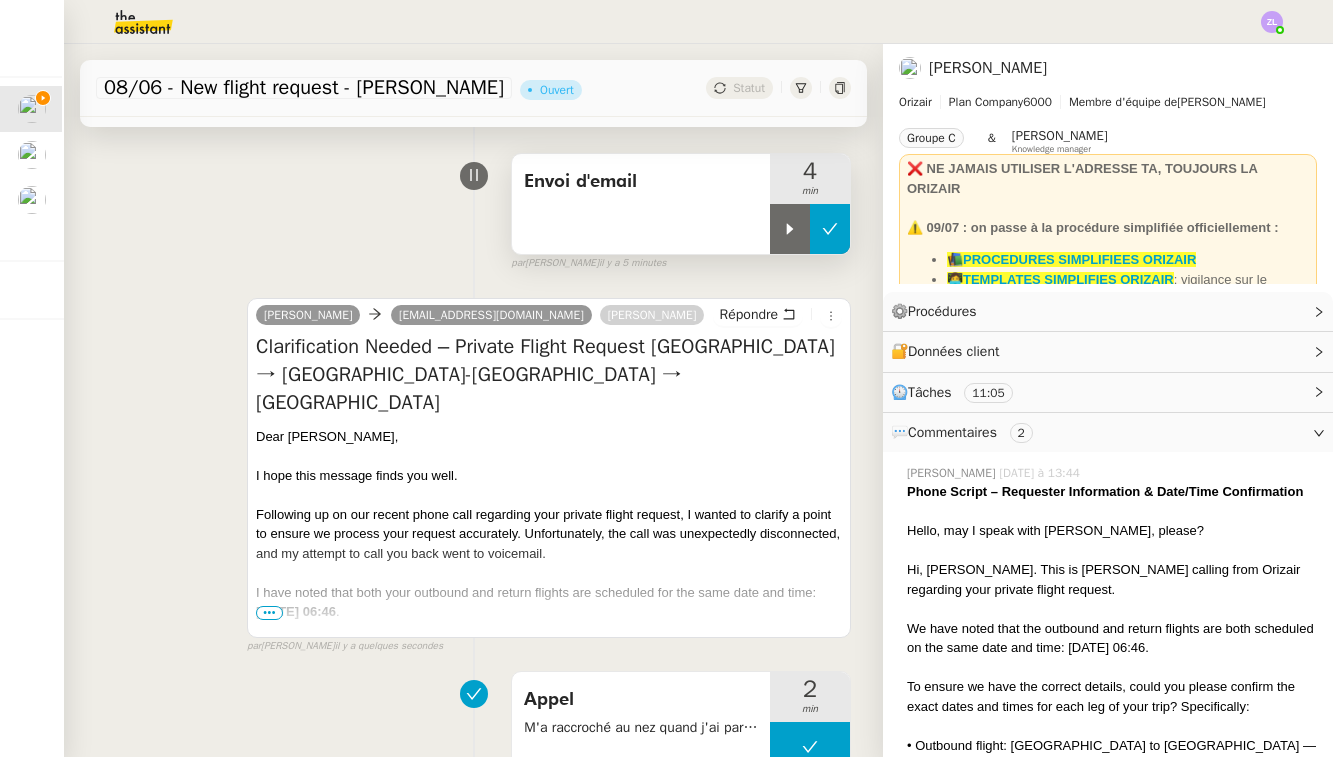 click at bounding box center (830, 229) 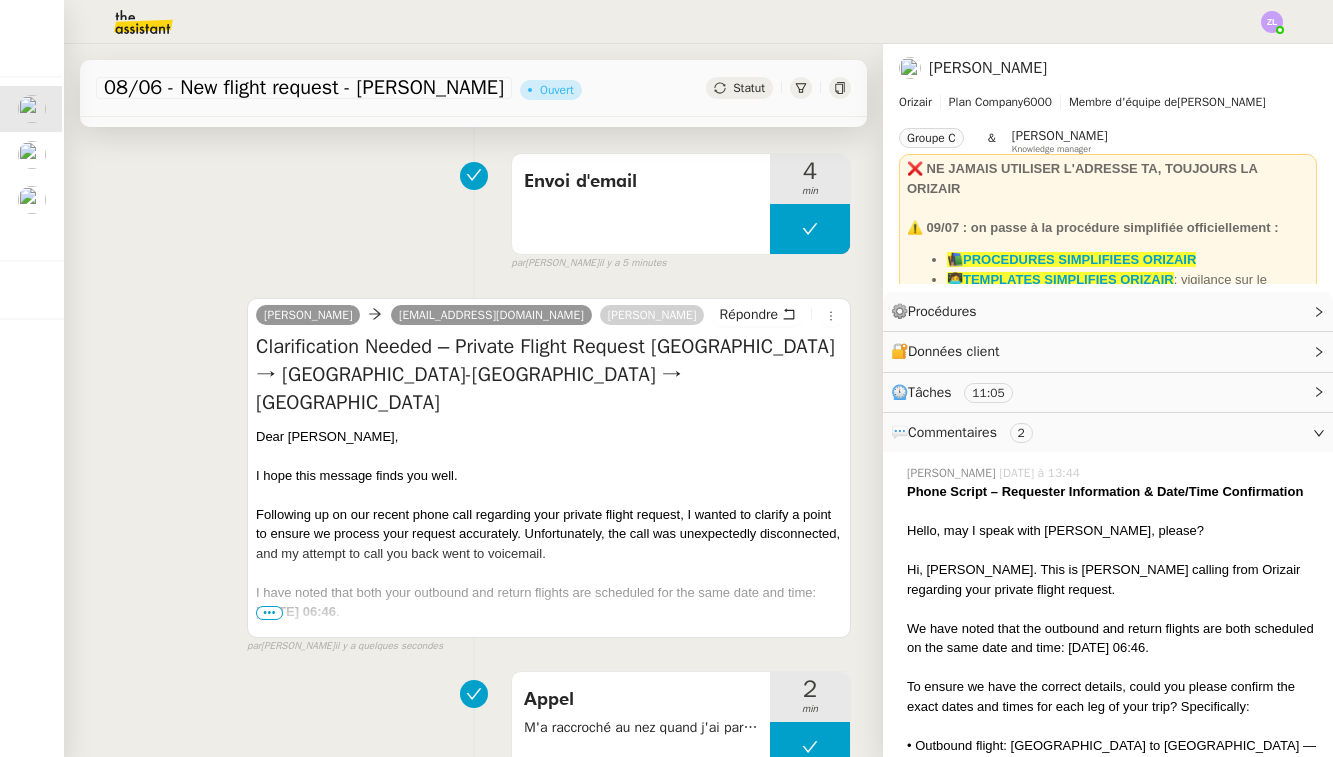 click on "Statut" 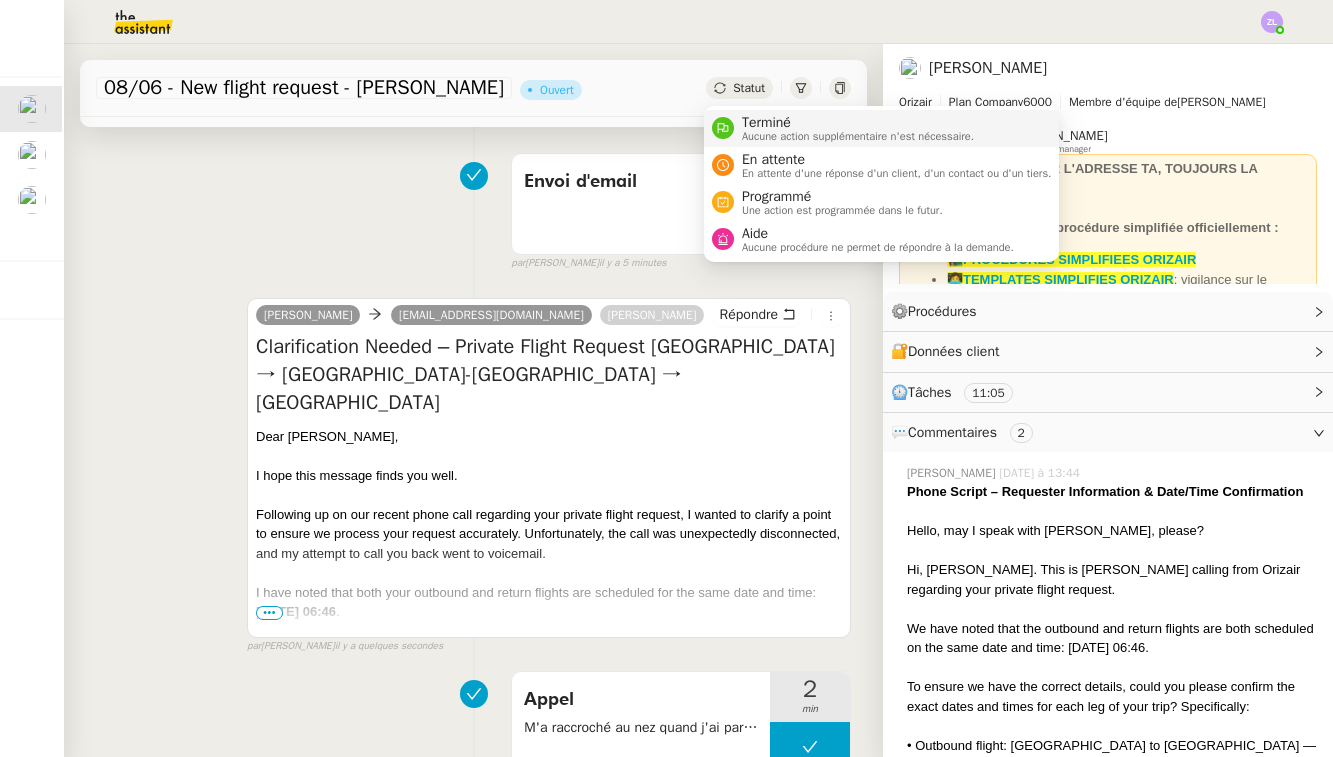 click on "Aucune action supplémentaire n'est nécessaire." at bounding box center (858, 136) 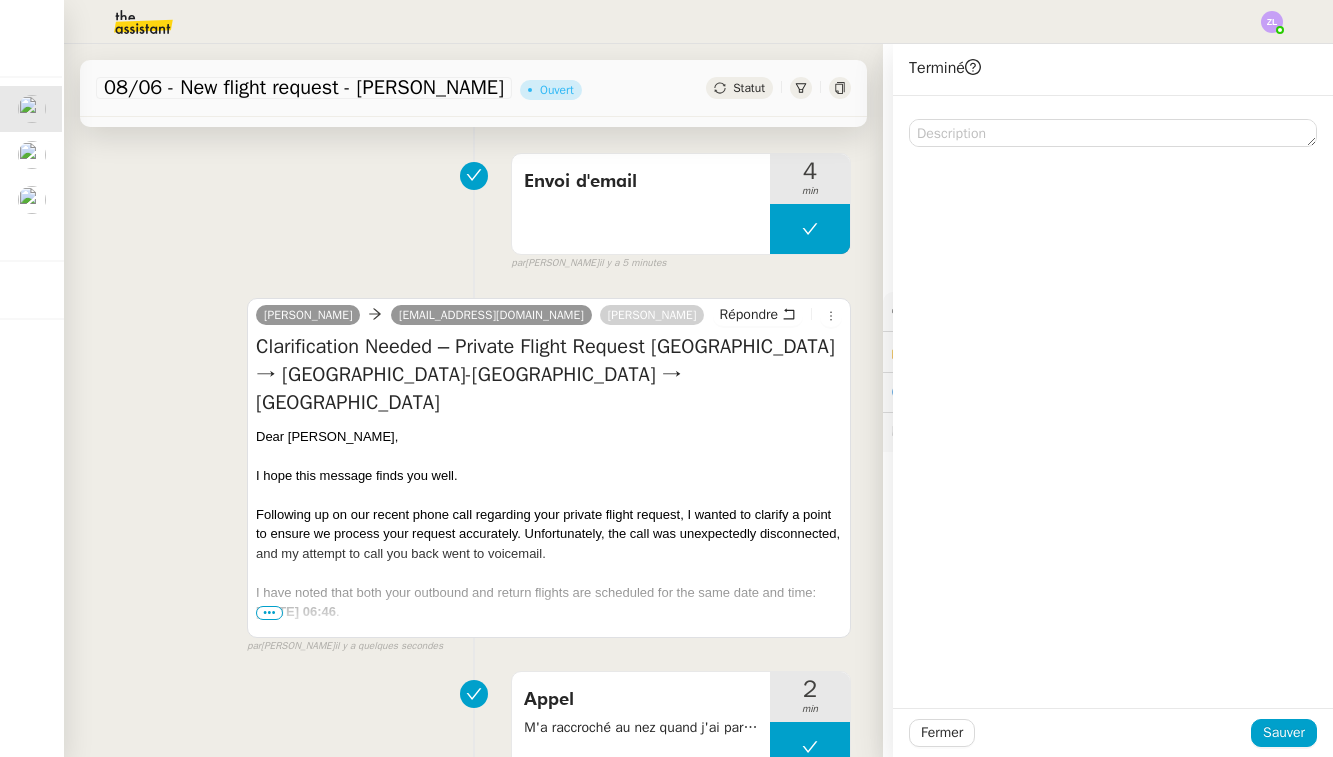 click on "par   [PERSON_NAME]   il y a 5 minutes" at bounding box center [681, 263] 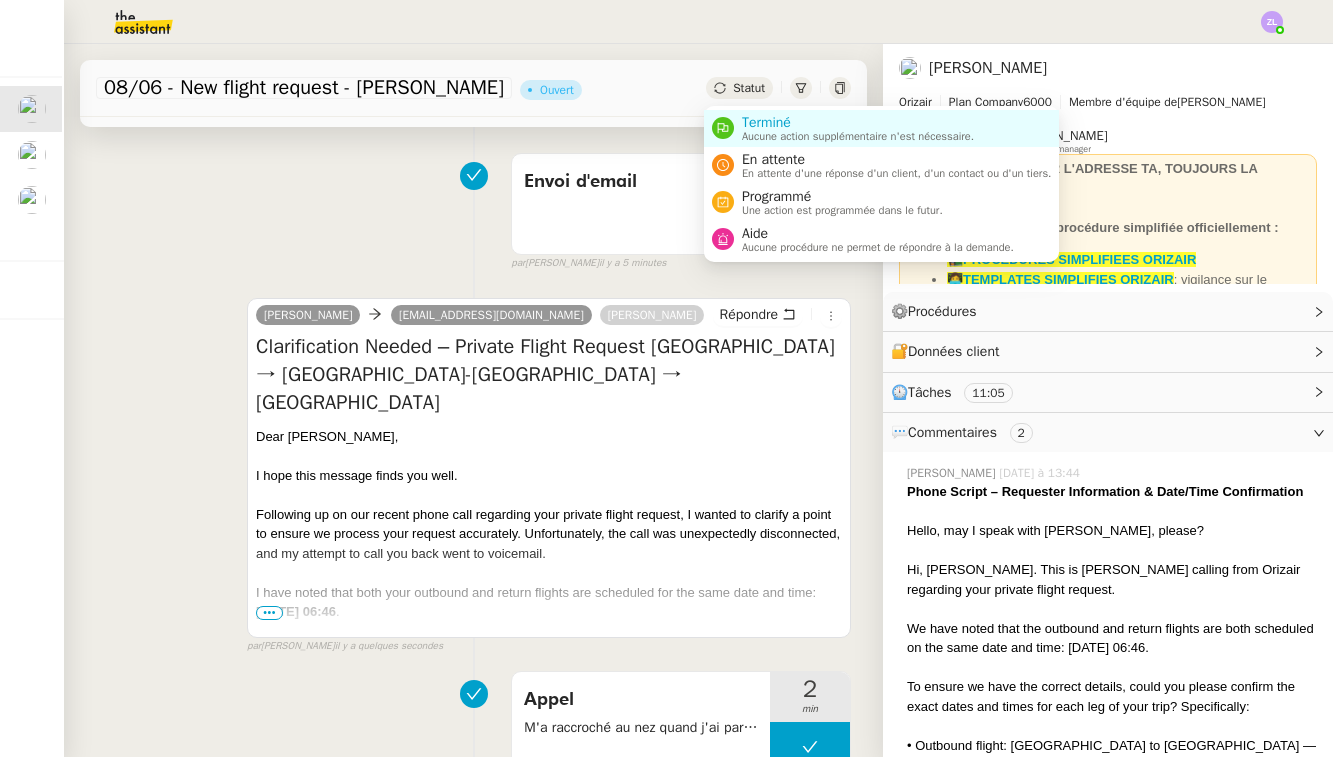 click on "Statut" 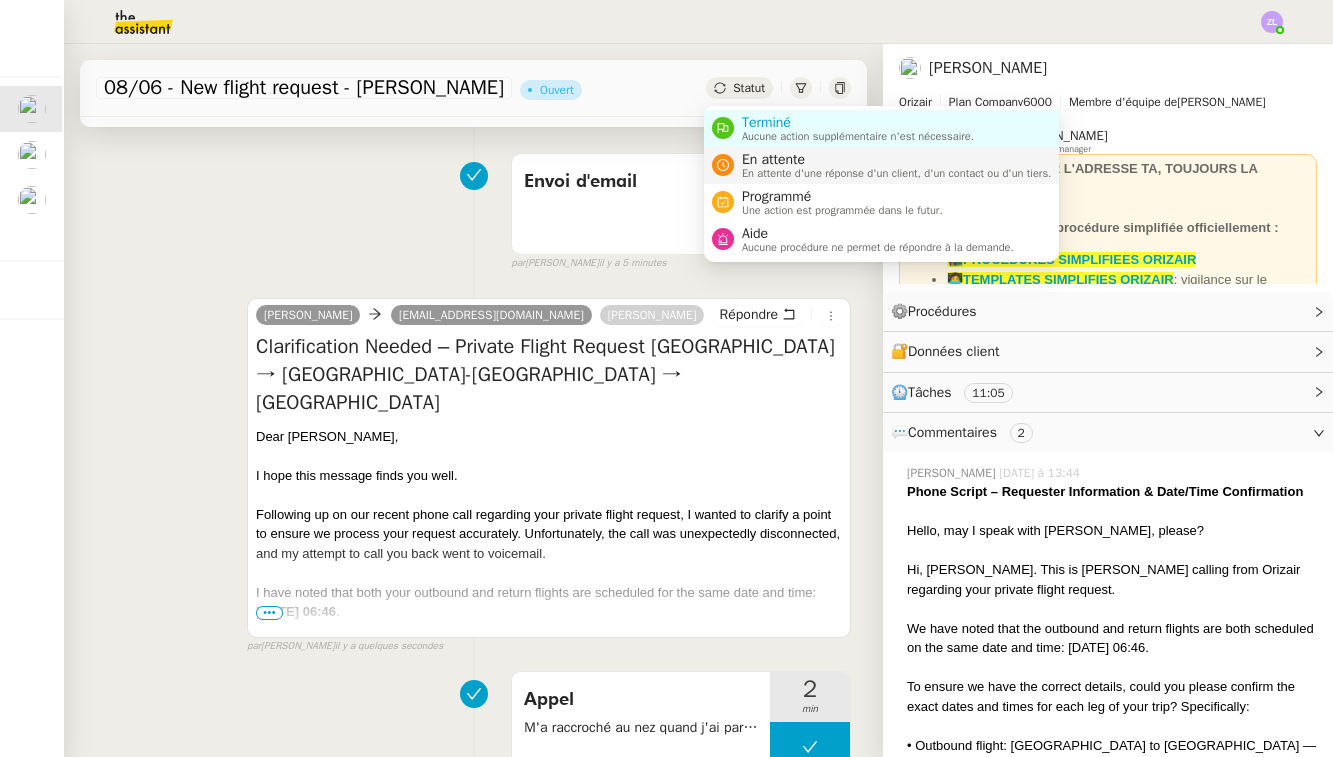 click on "Statut" 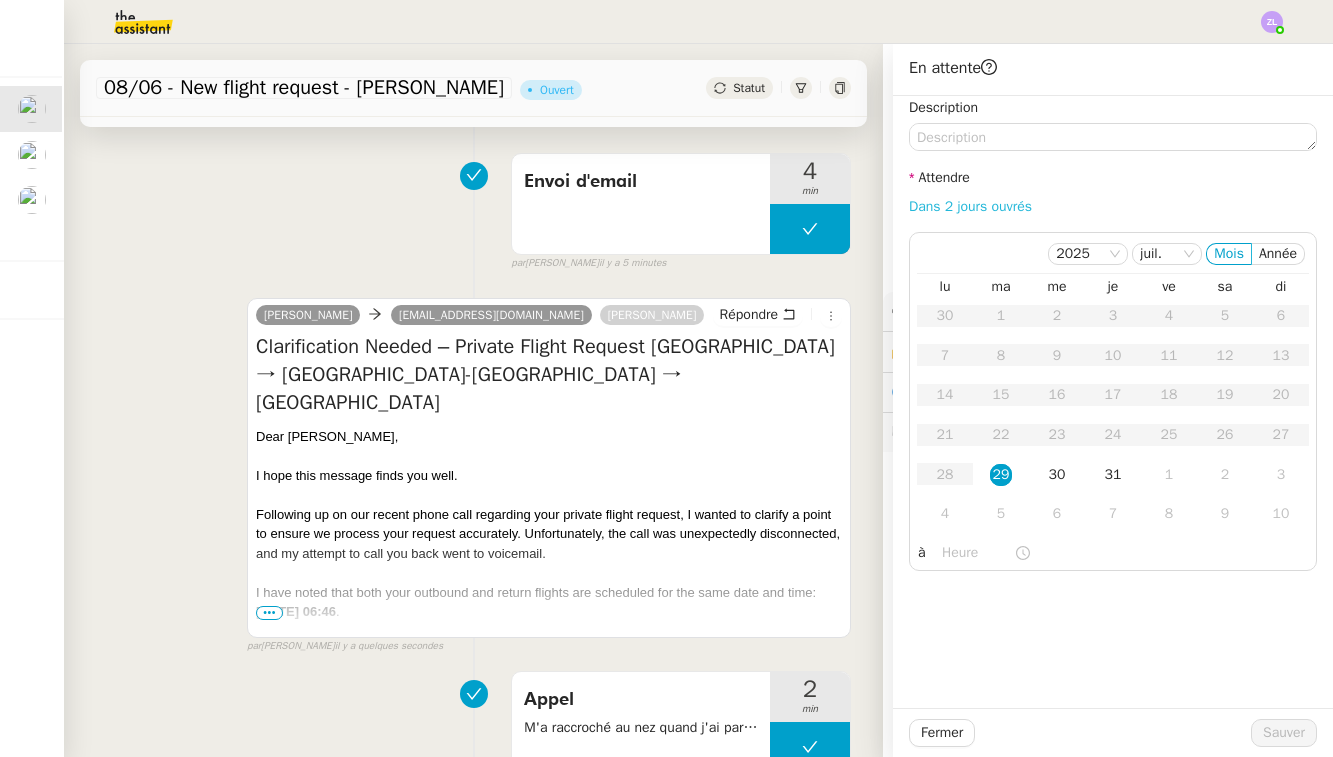 click on "Dans 2 jours ouvrés" 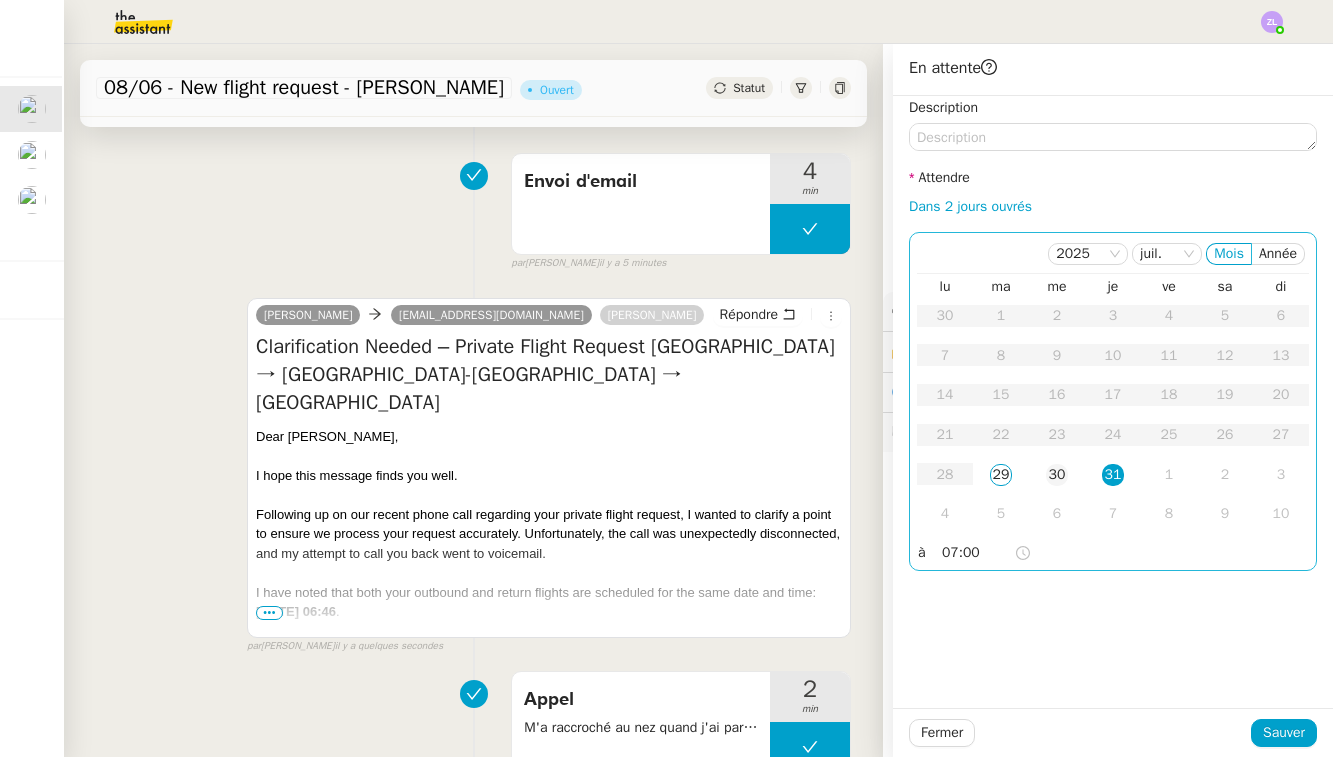 click on "30" 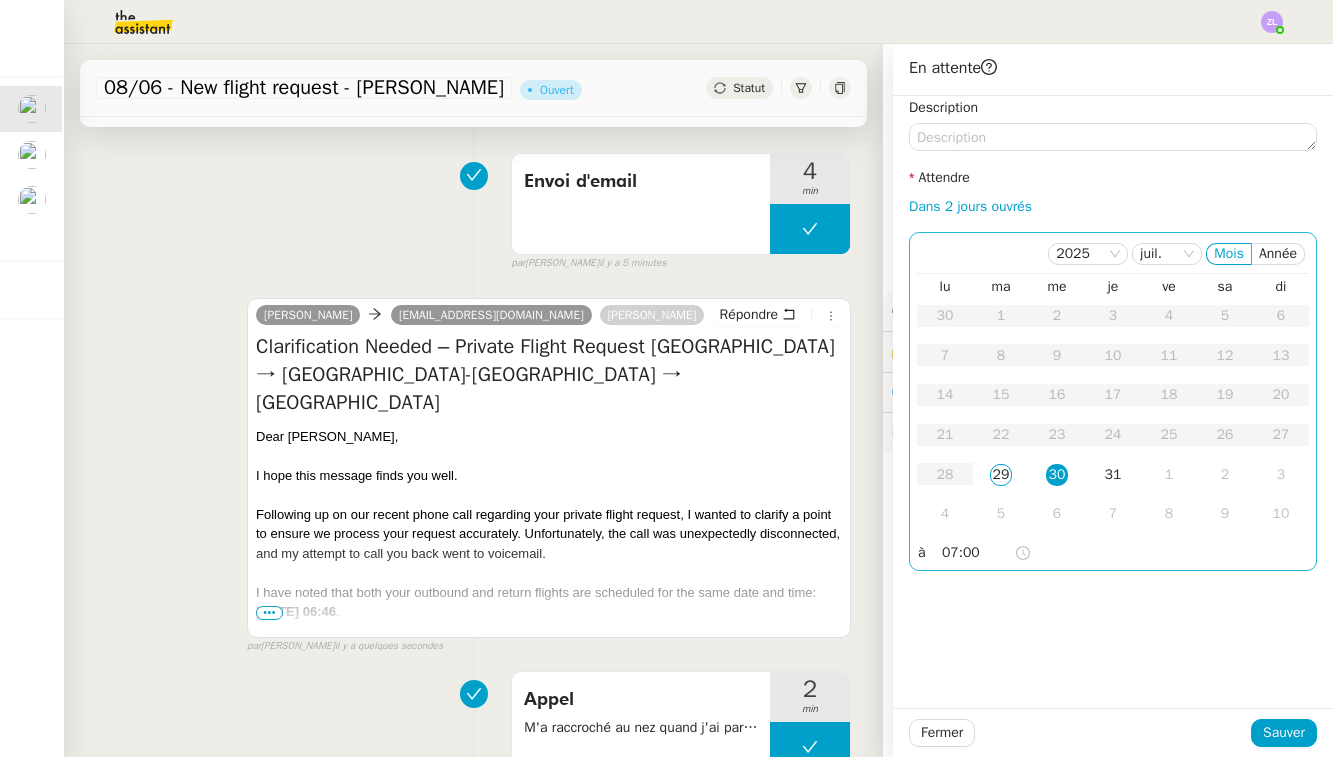 click on "07:00" 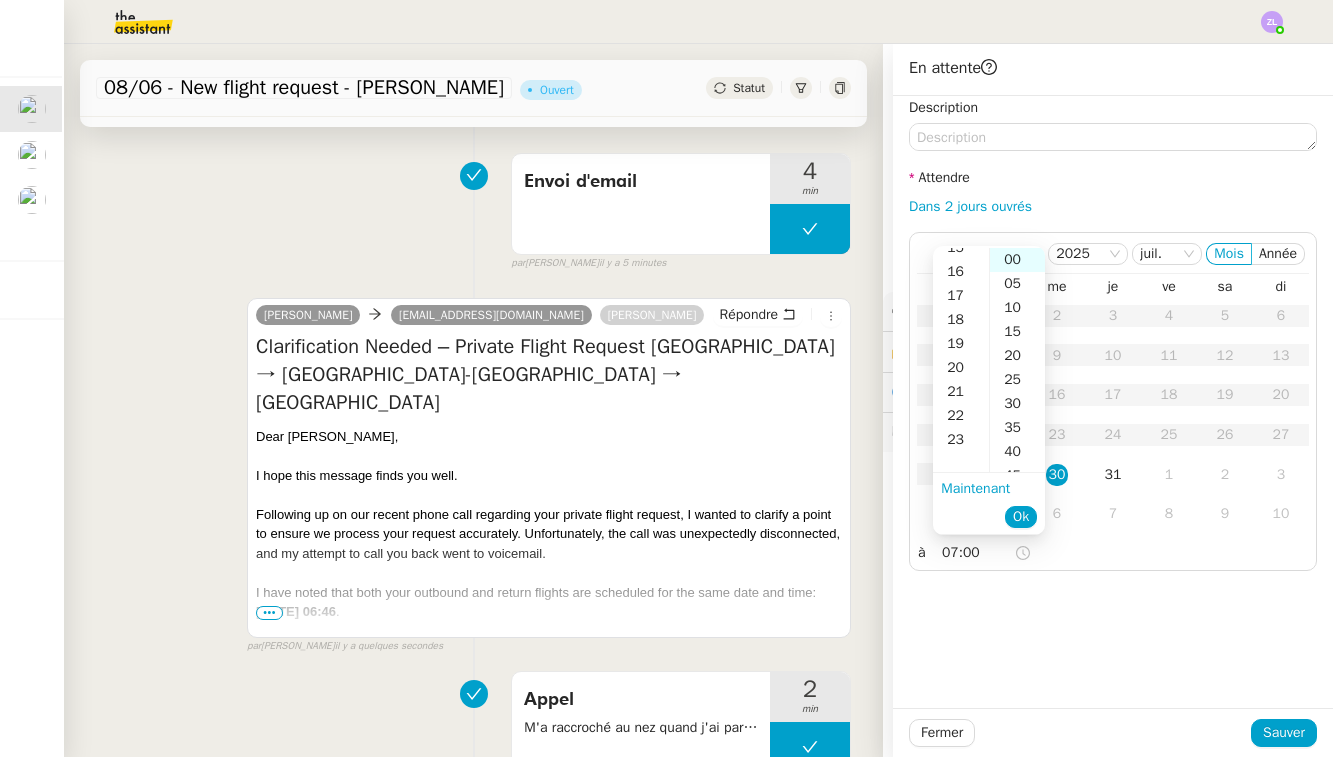 scroll, scrollTop: 253, scrollLeft: 0, axis: vertical 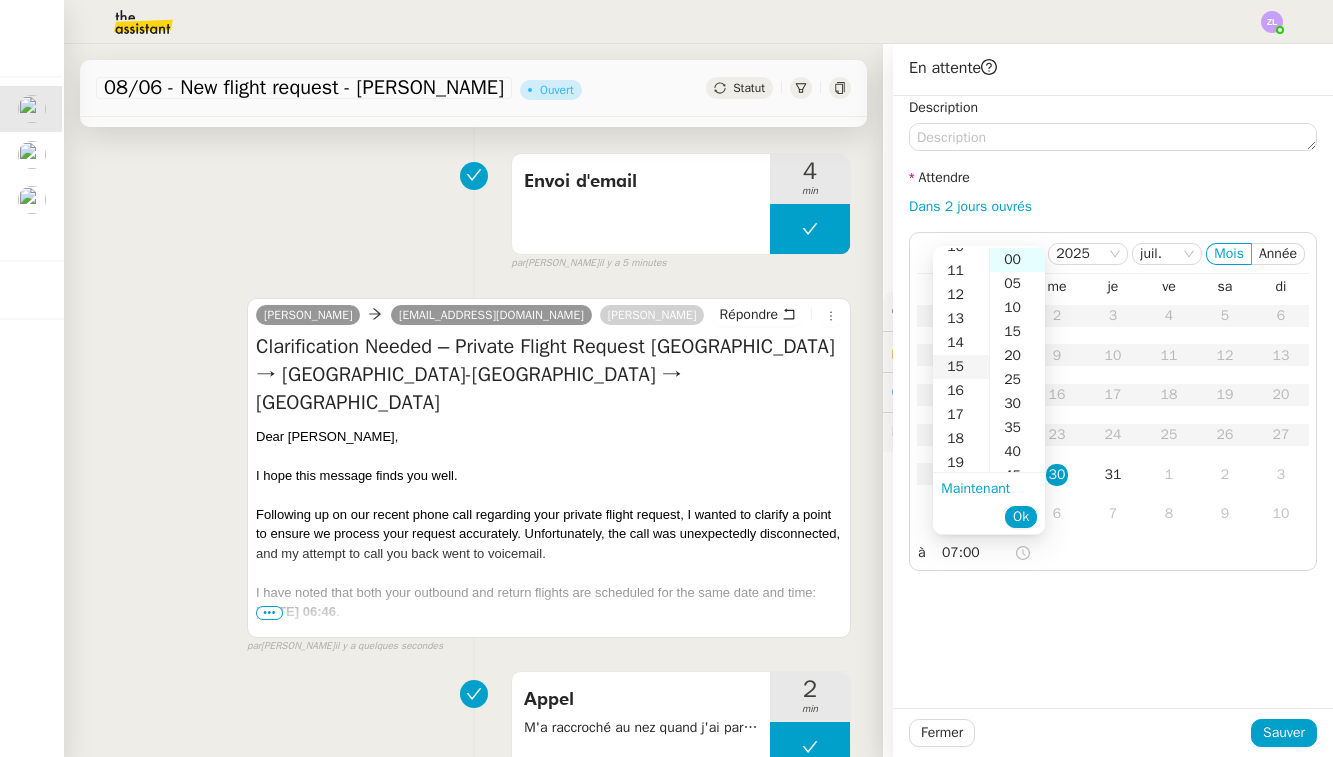 click on "15" at bounding box center [961, 367] 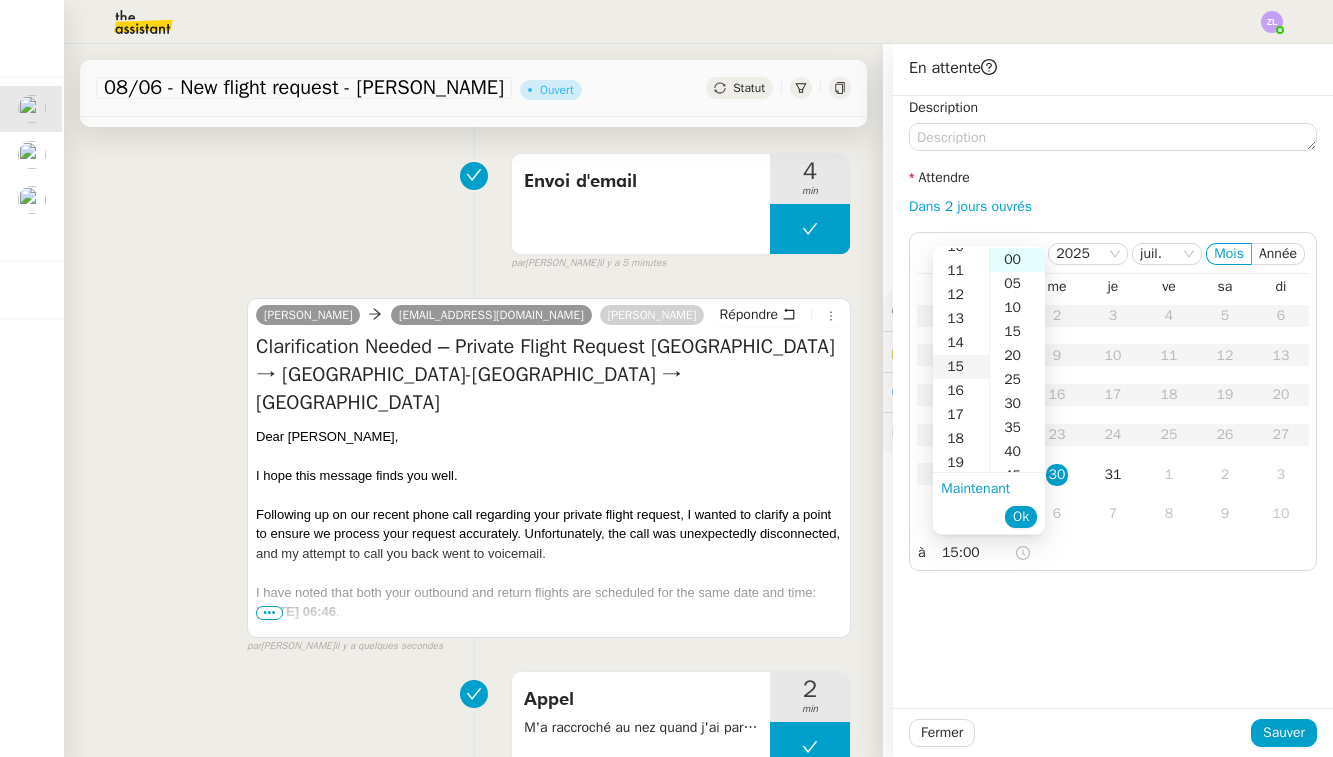 scroll, scrollTop: 360, scrollLeft: 0, axis: vertical 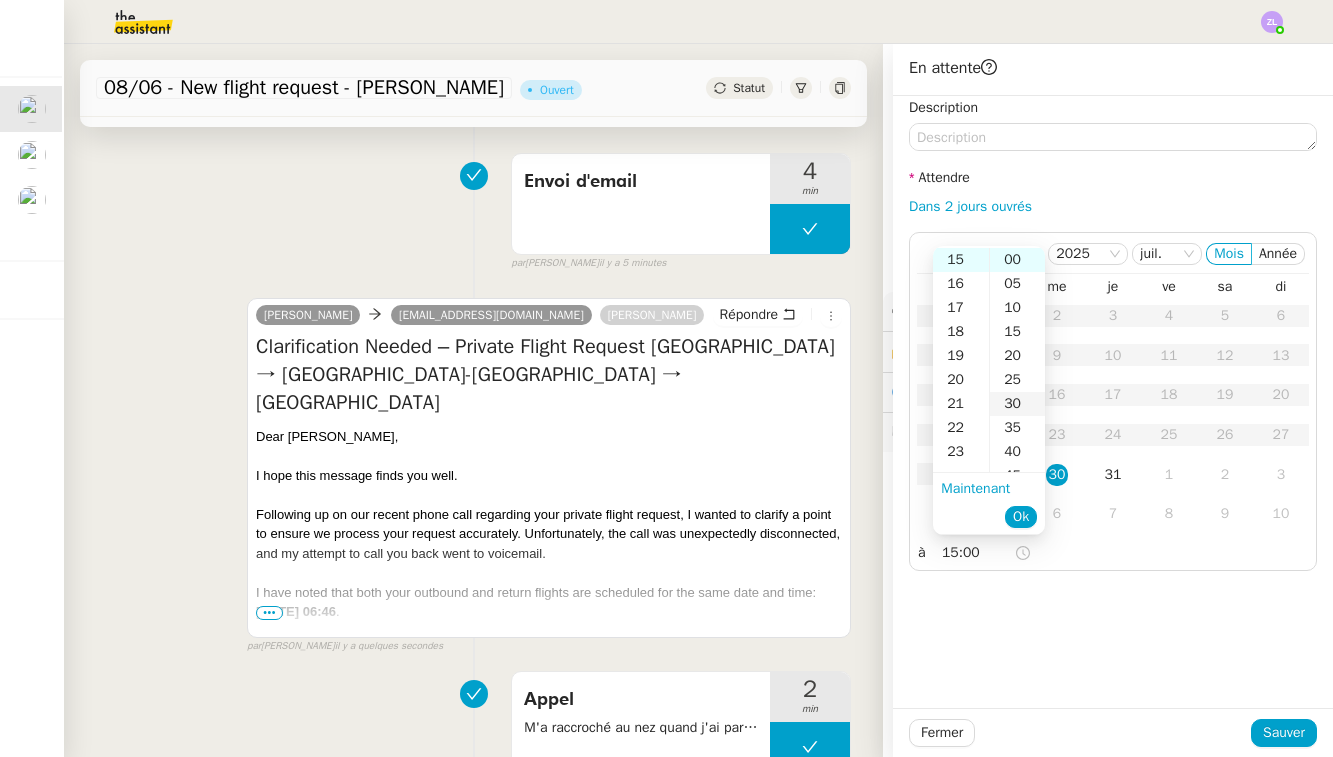 click on "30" at bounding box center (1017, 404) 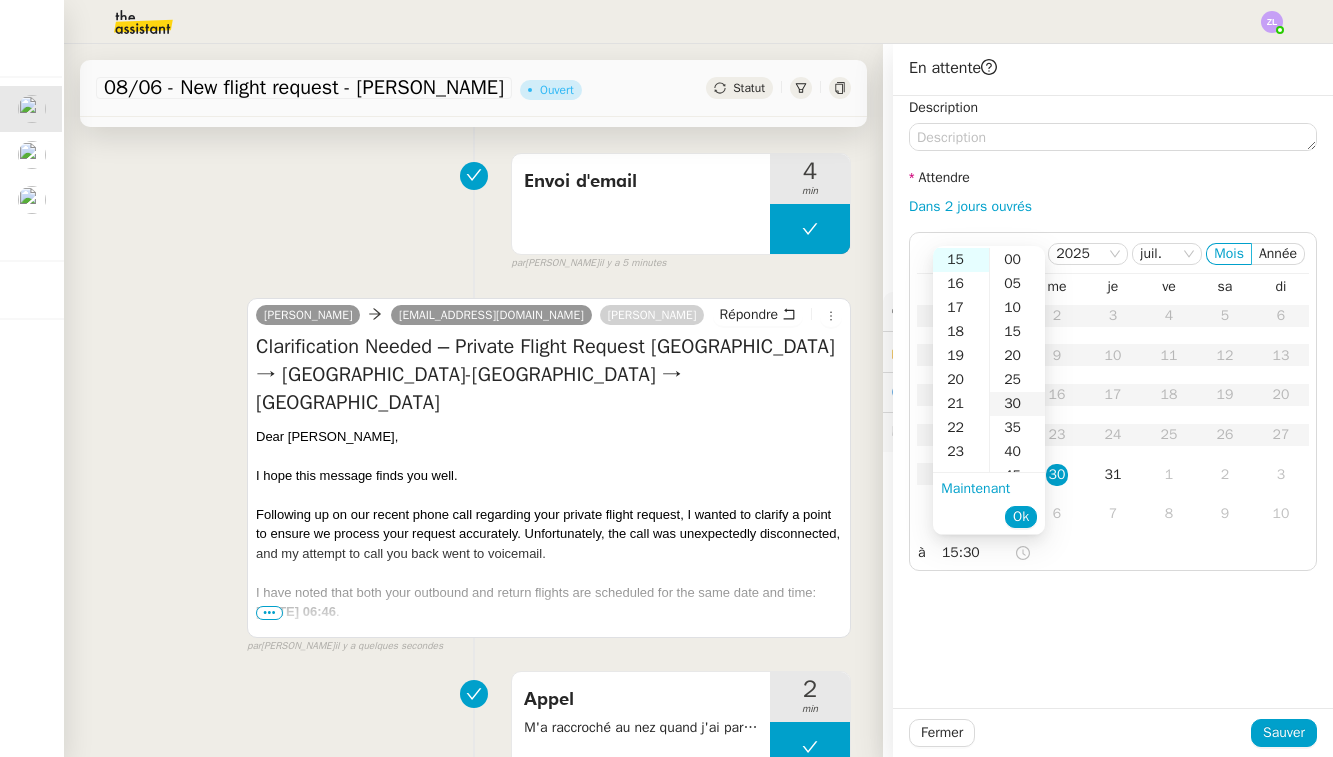 scroll, scrollTop: 144, scrollLeft: 0, axis: vertical 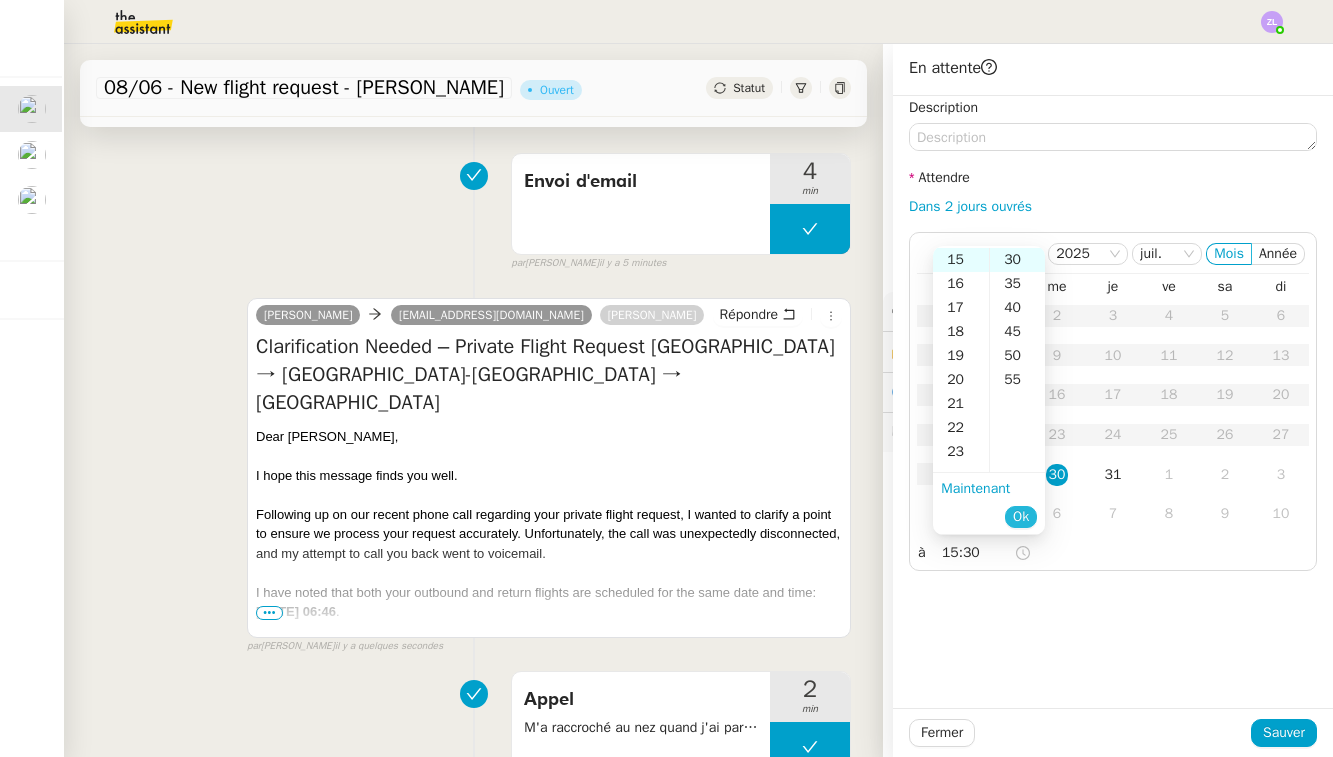 click on "Ok" at bounding box center [1021, 517] 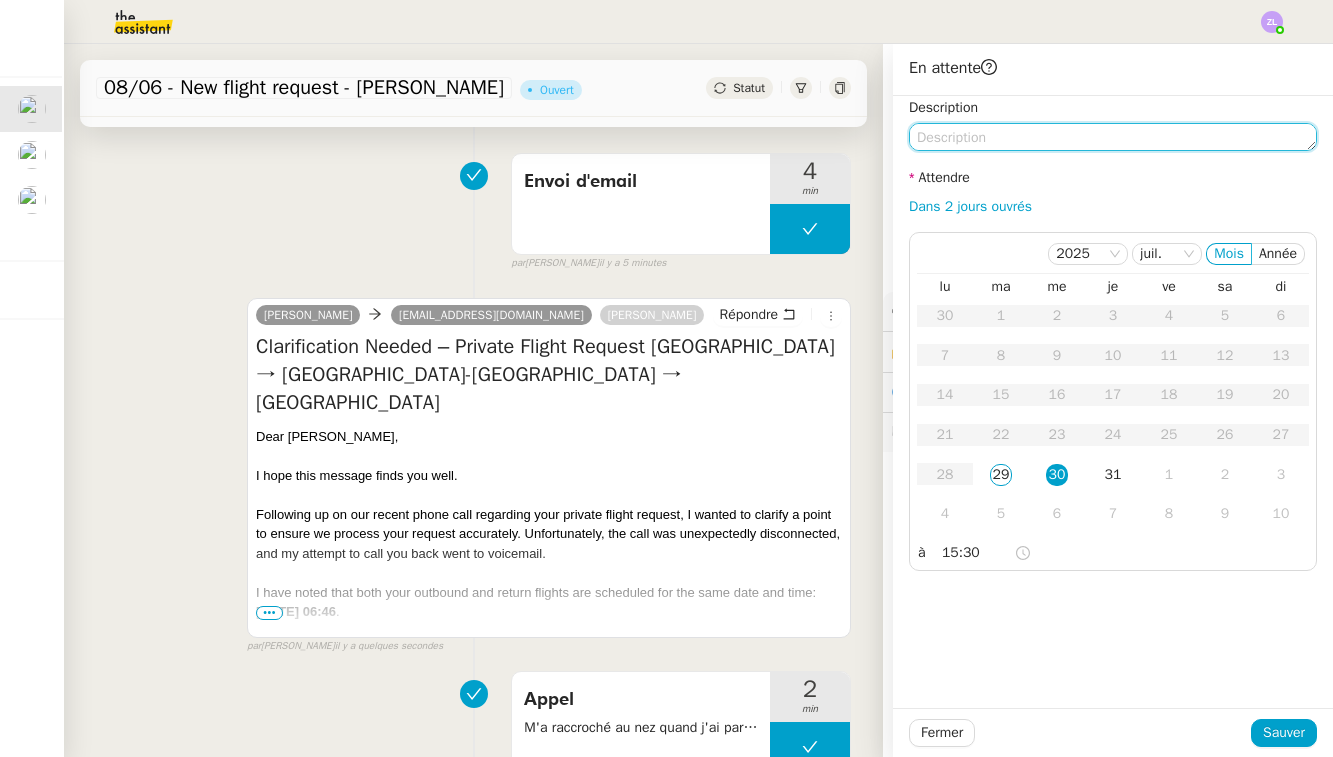 click 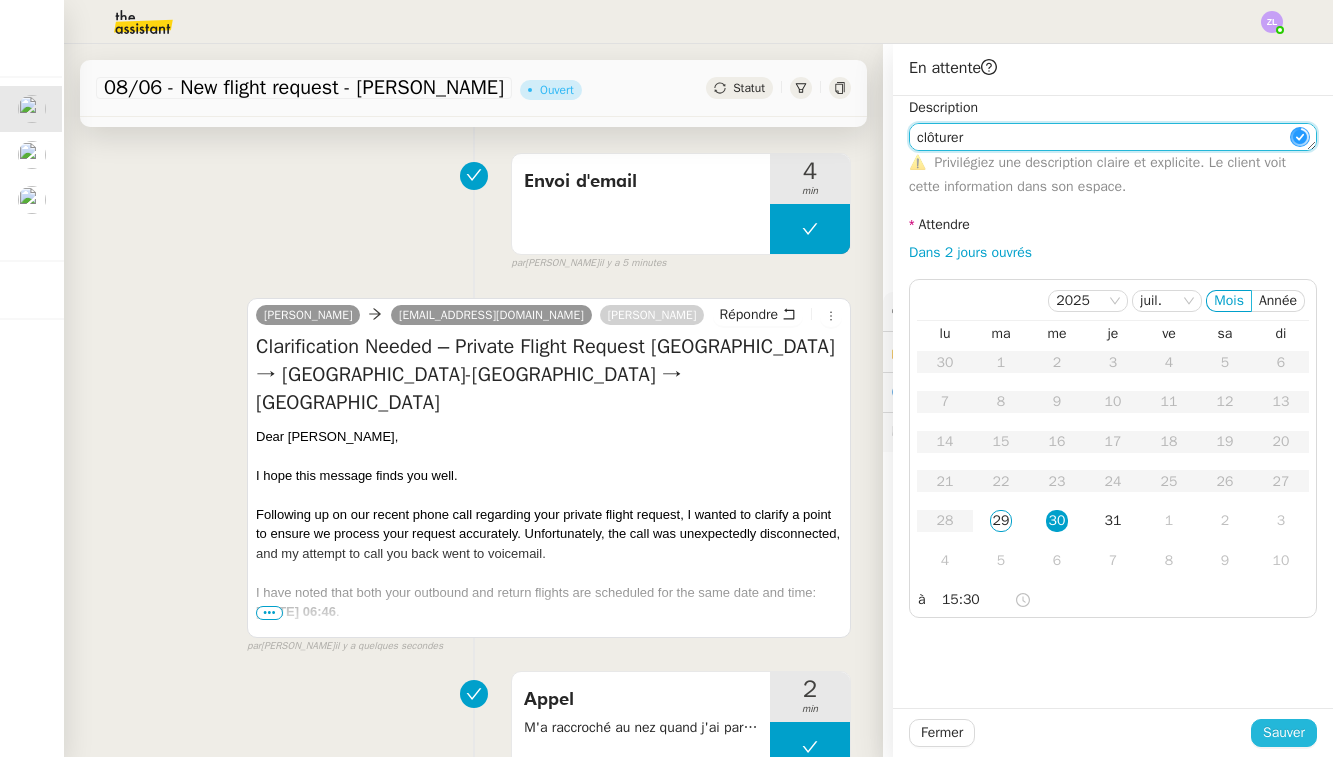 type on "clôturer" 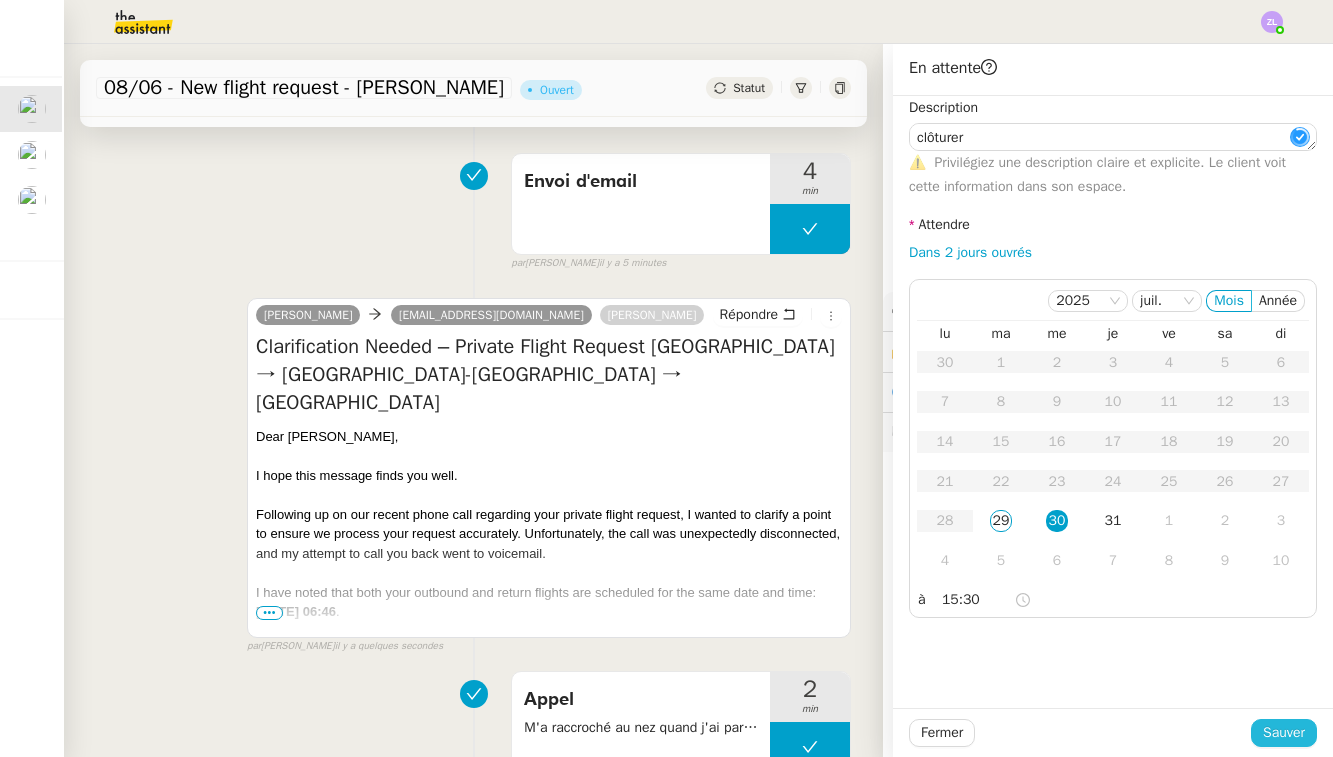 click on "Sauver" 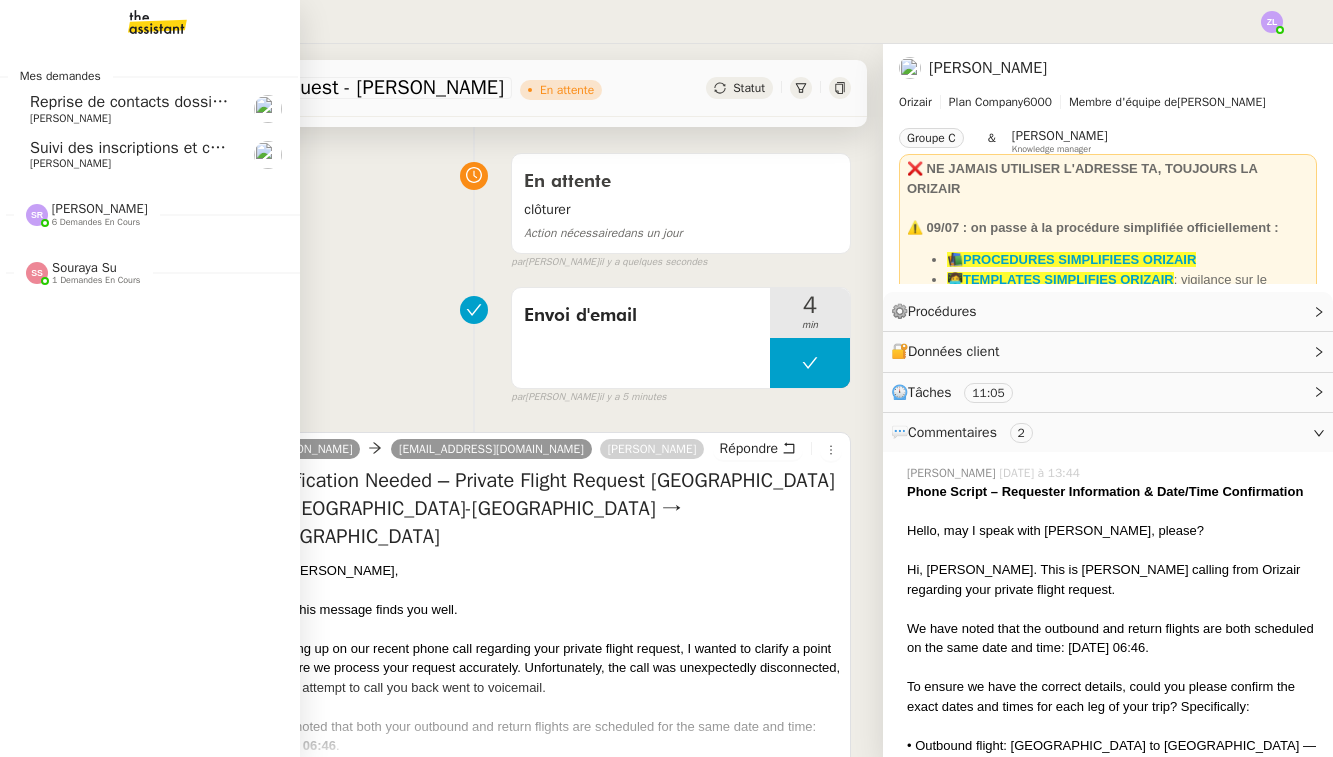 click on "Reprise de contacts dossiers non suivis - [DATE]" 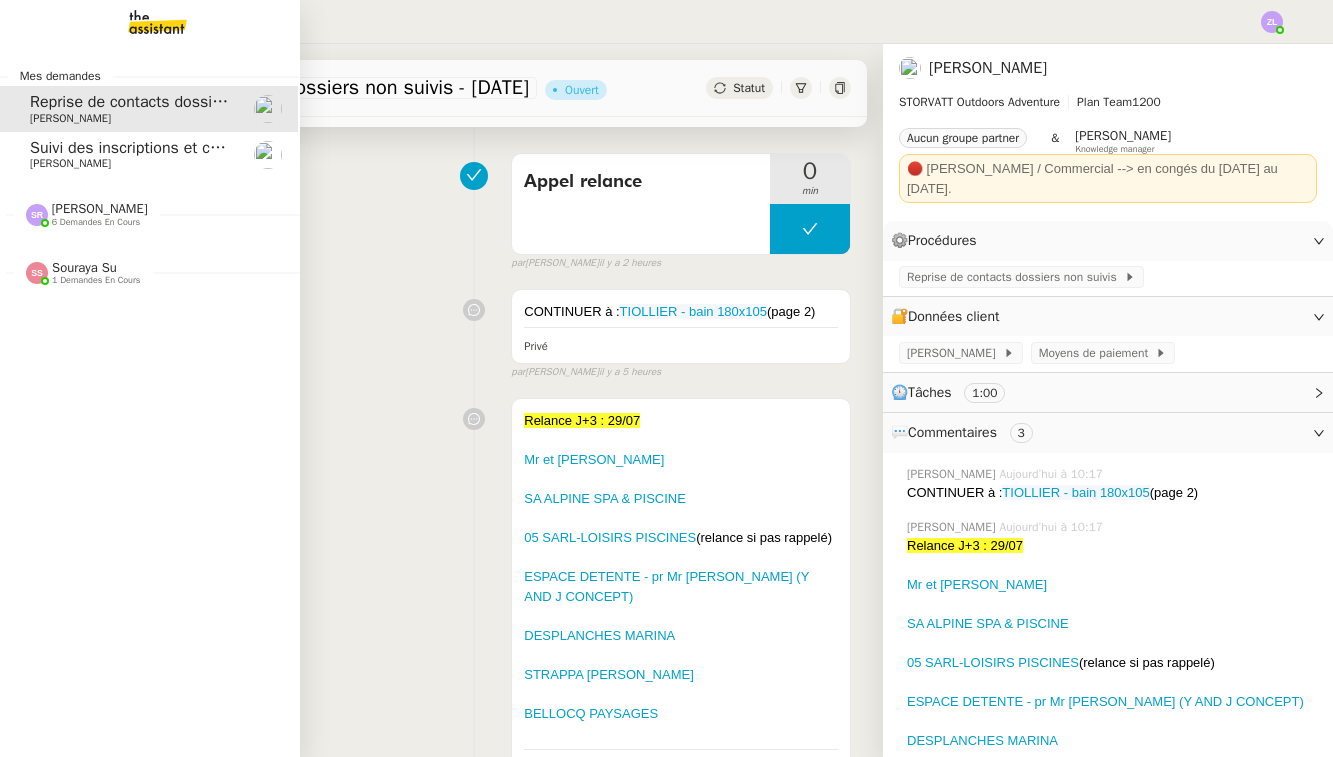 click on "[PERSON_NAME]" 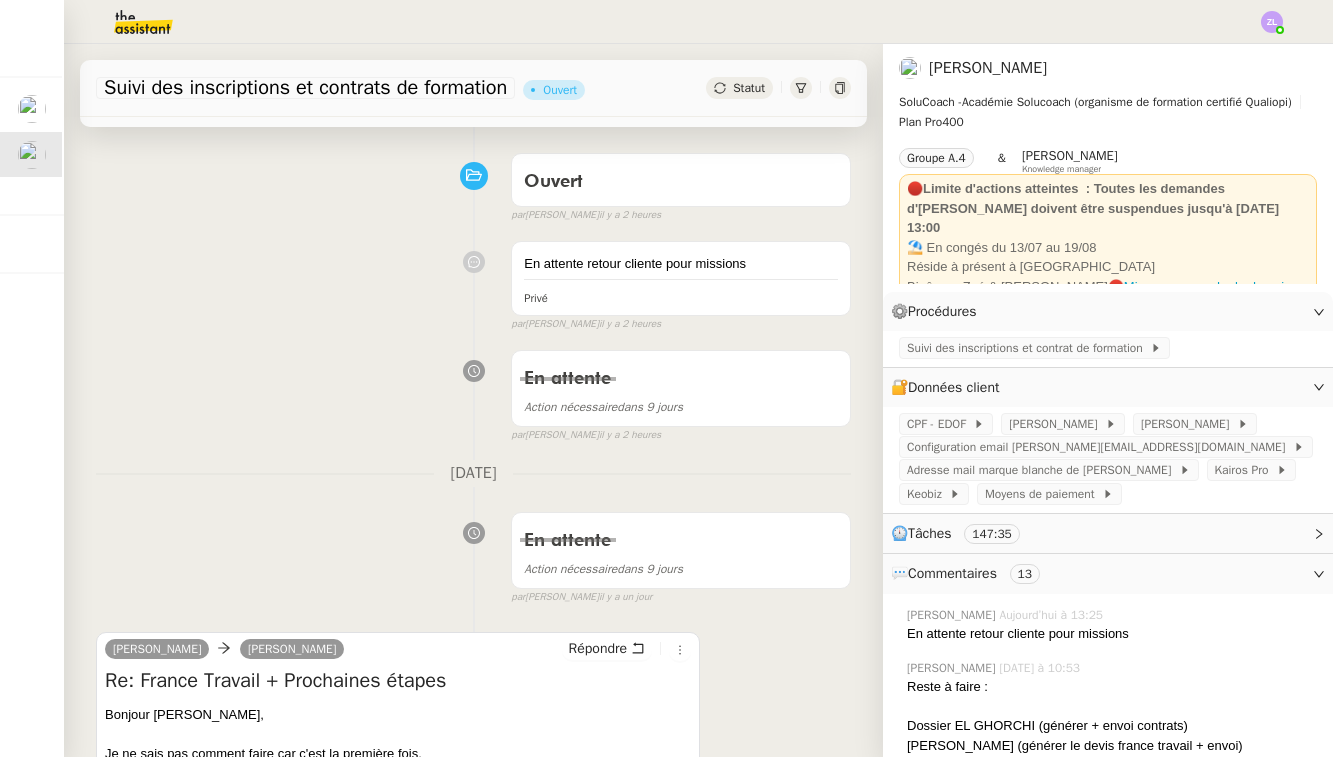 click on "Ouvert false par   [PERSON_NAME]   il y a 2 heures" at bounding box center (473, 184) 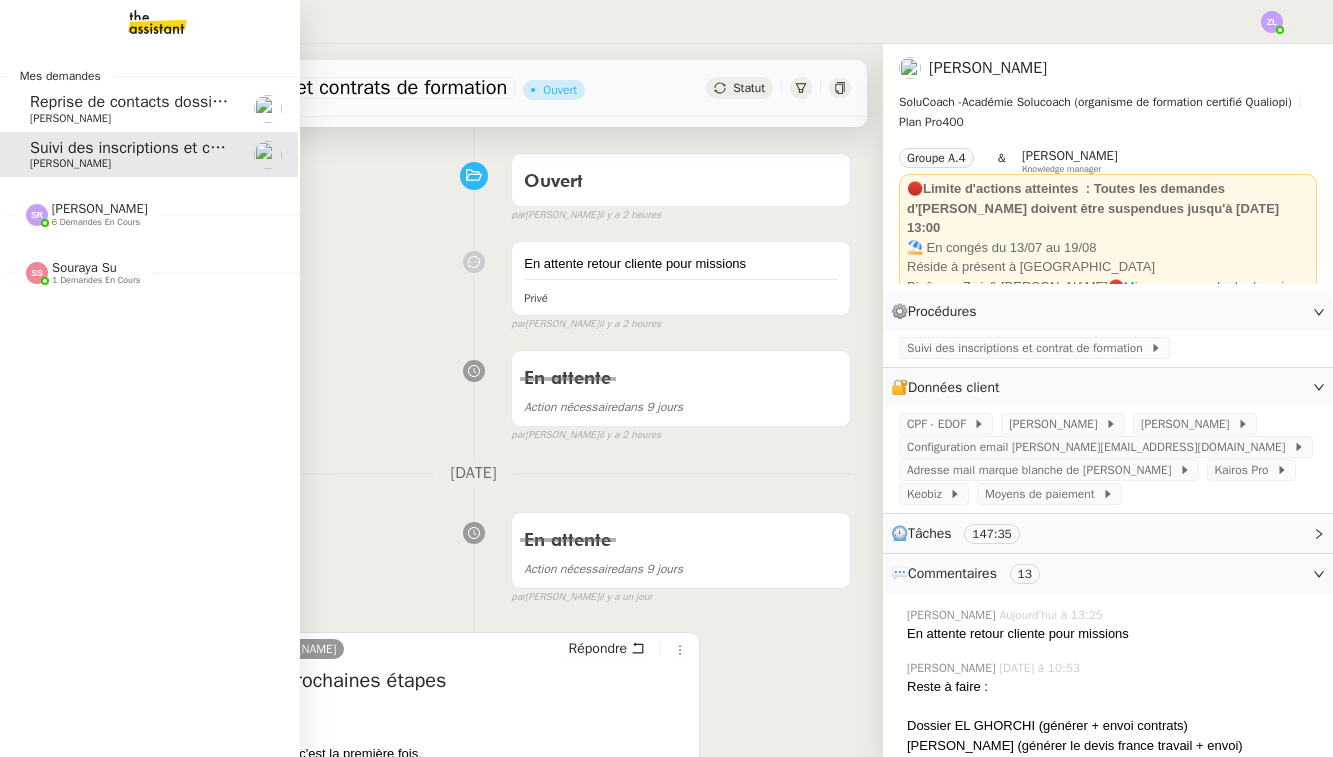 click on "[PERSON_NAME]    6 demandes en cours" 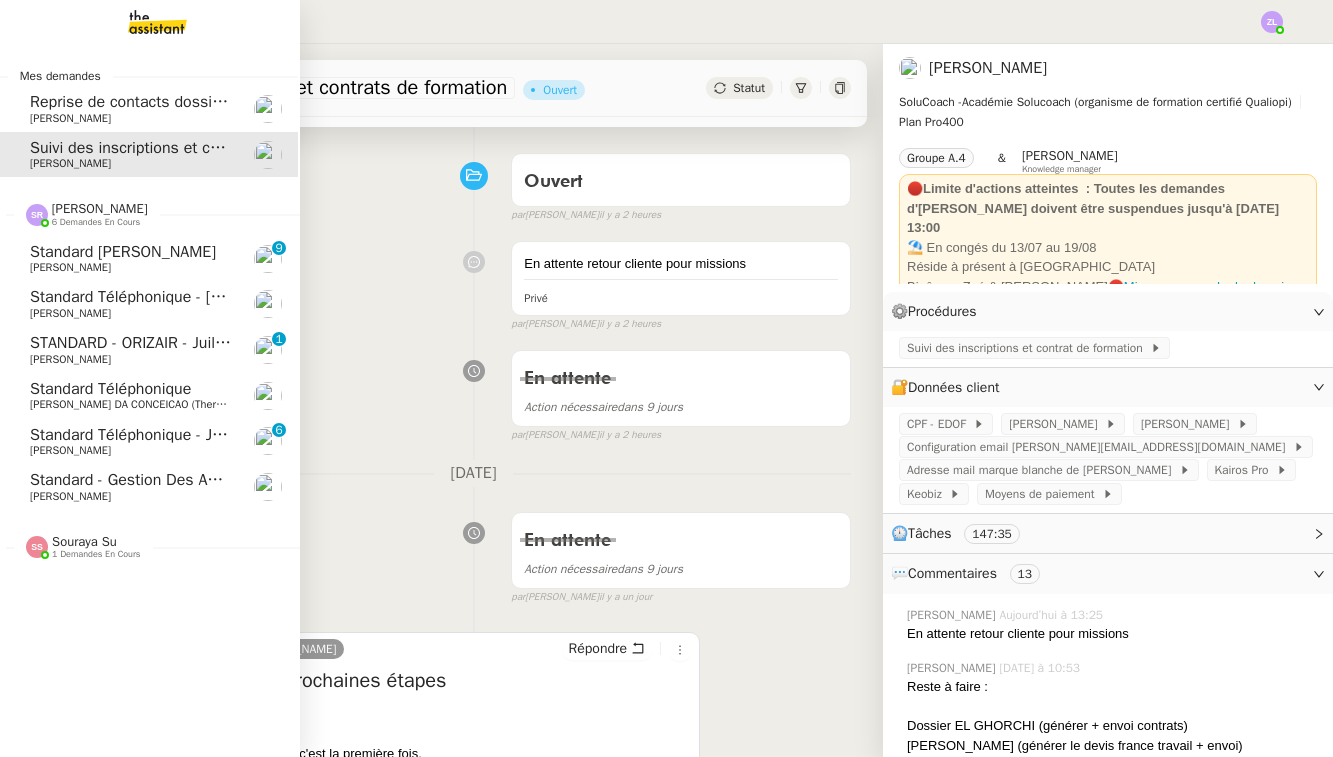 click on "Standard - Gestion des appels entrants - juillet 2025" 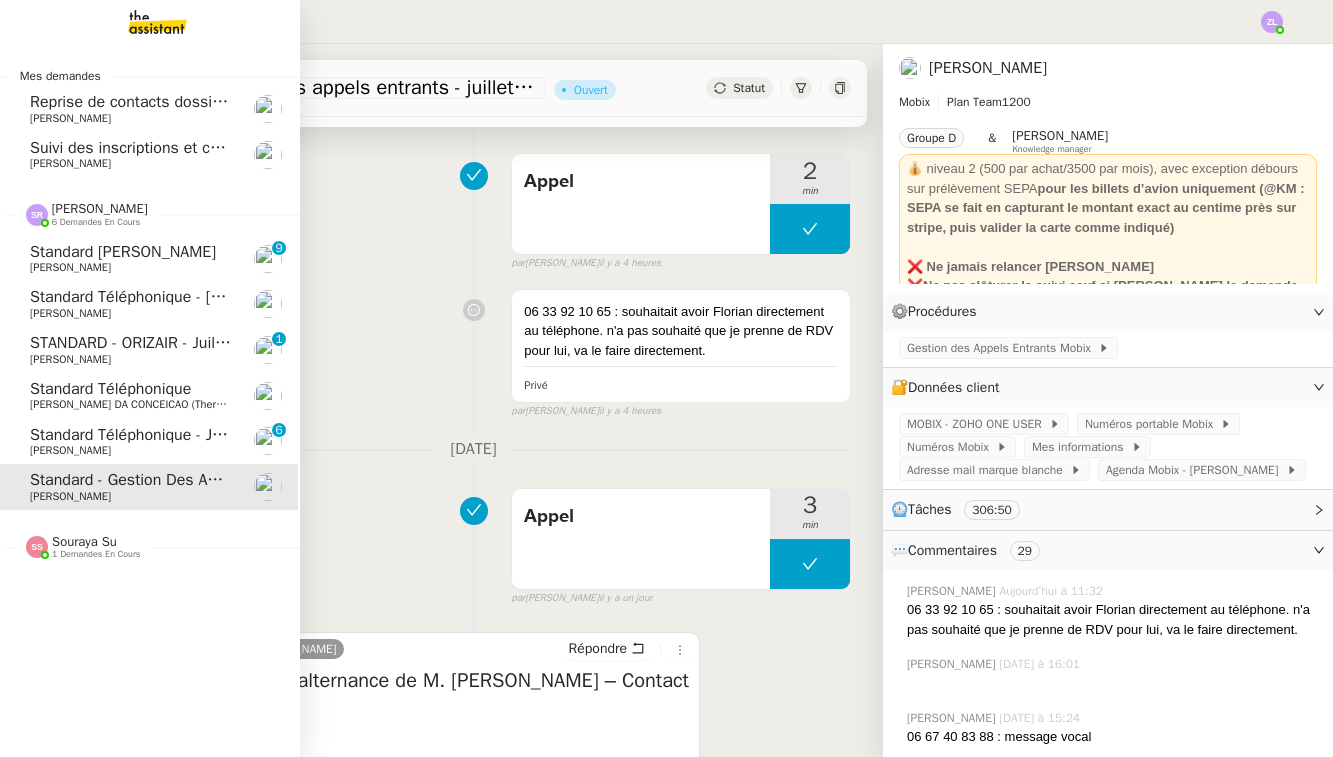 click on "Standard téléphonique - juillet 2025" 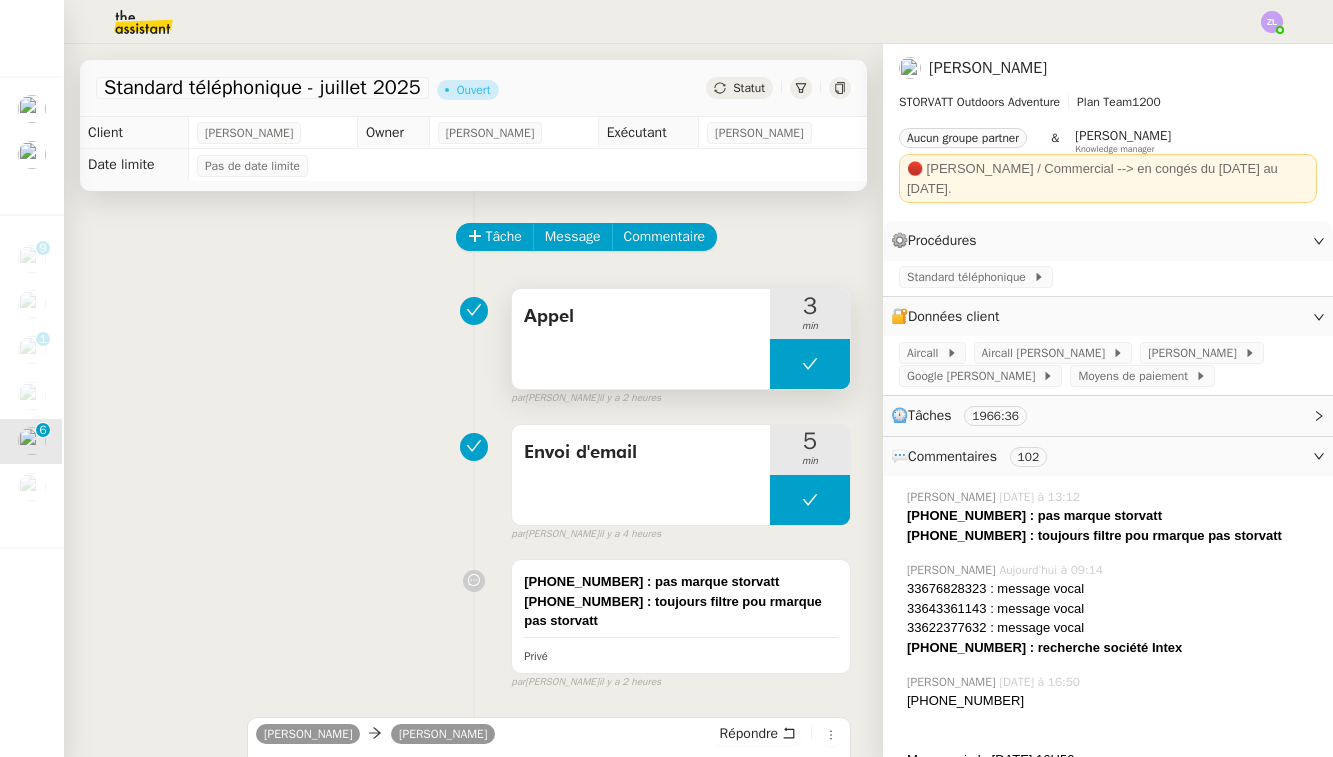 scroll, scrollTop: 0, scrollLeft: 0, axis: both 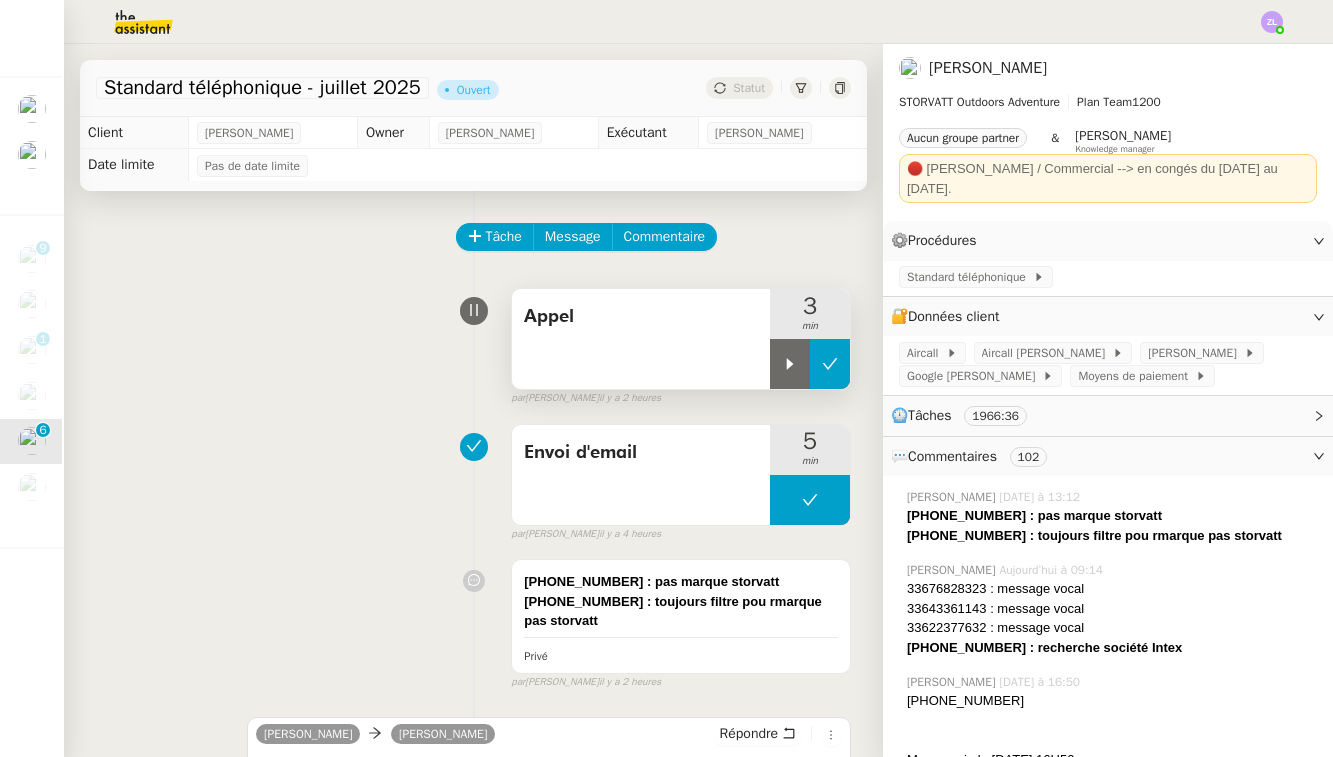 click at bounding box center (790, 364) 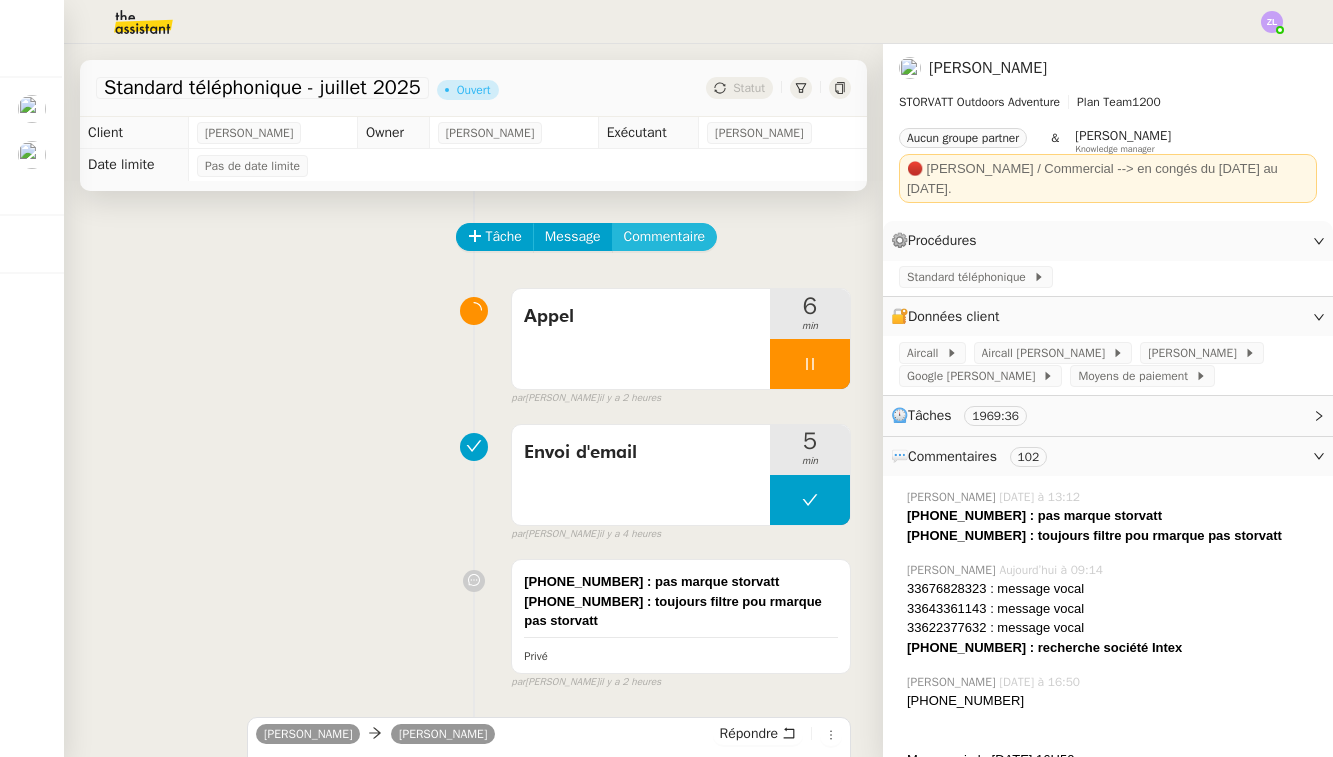 click on "Commentaire" 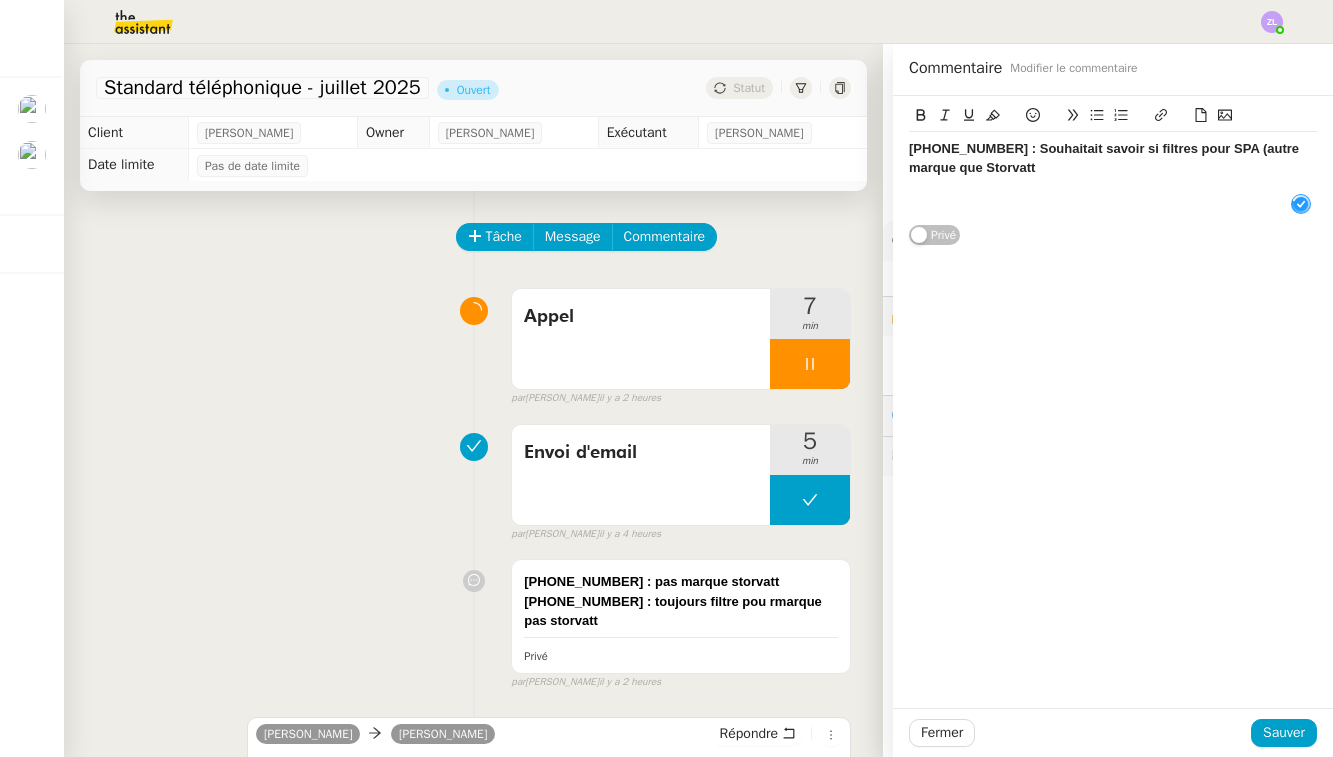 scroll, scrollTop: 21, scrollLeft: 0, axis: vertical 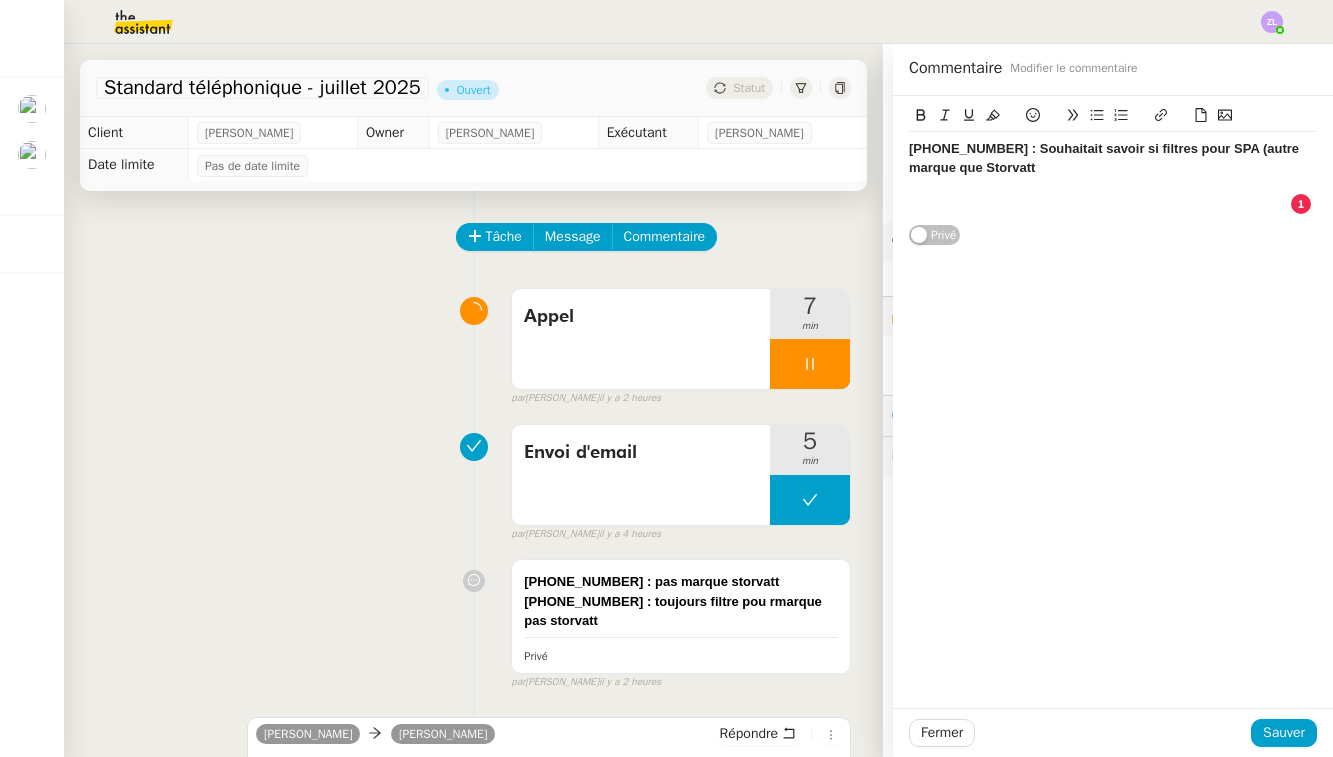 click on "[PHONE_NUMBER] : Souhaitait savoir si filtres pour SPA (autre marque que Storvatt" 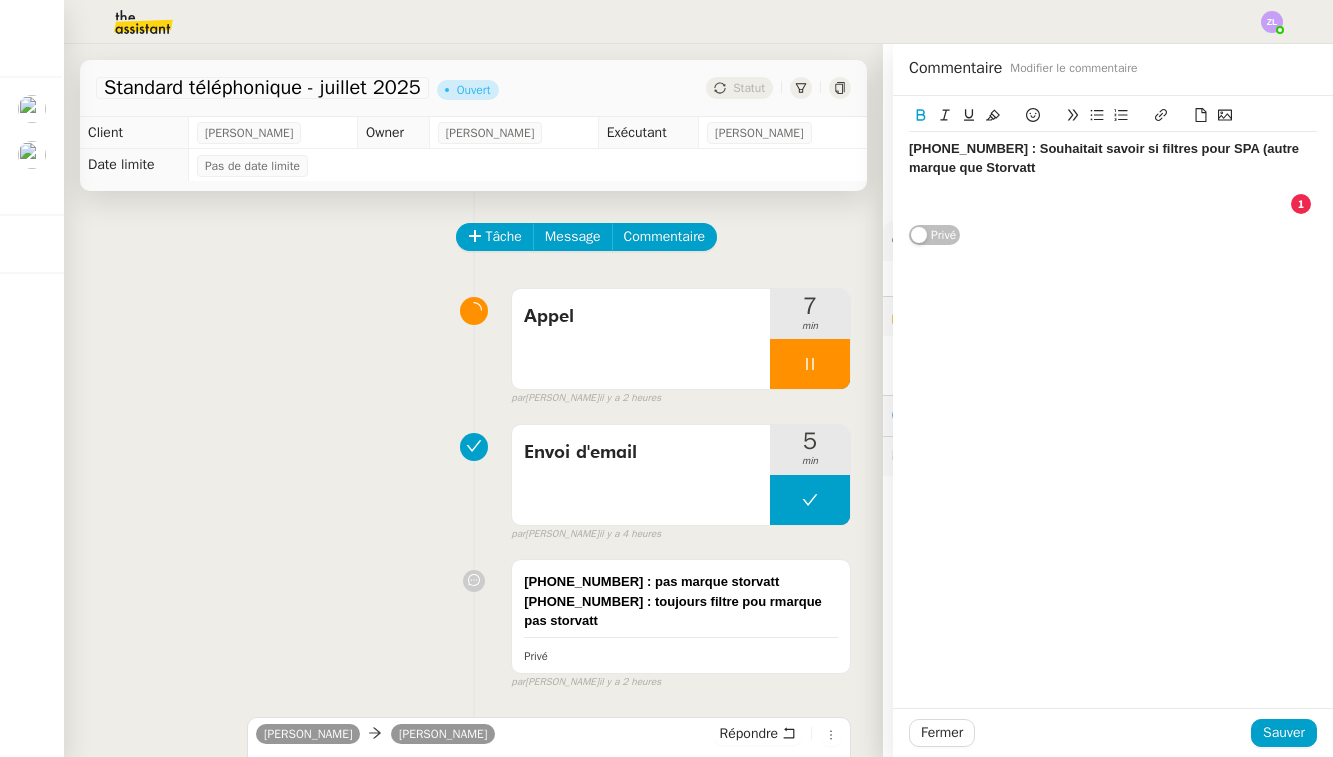 type 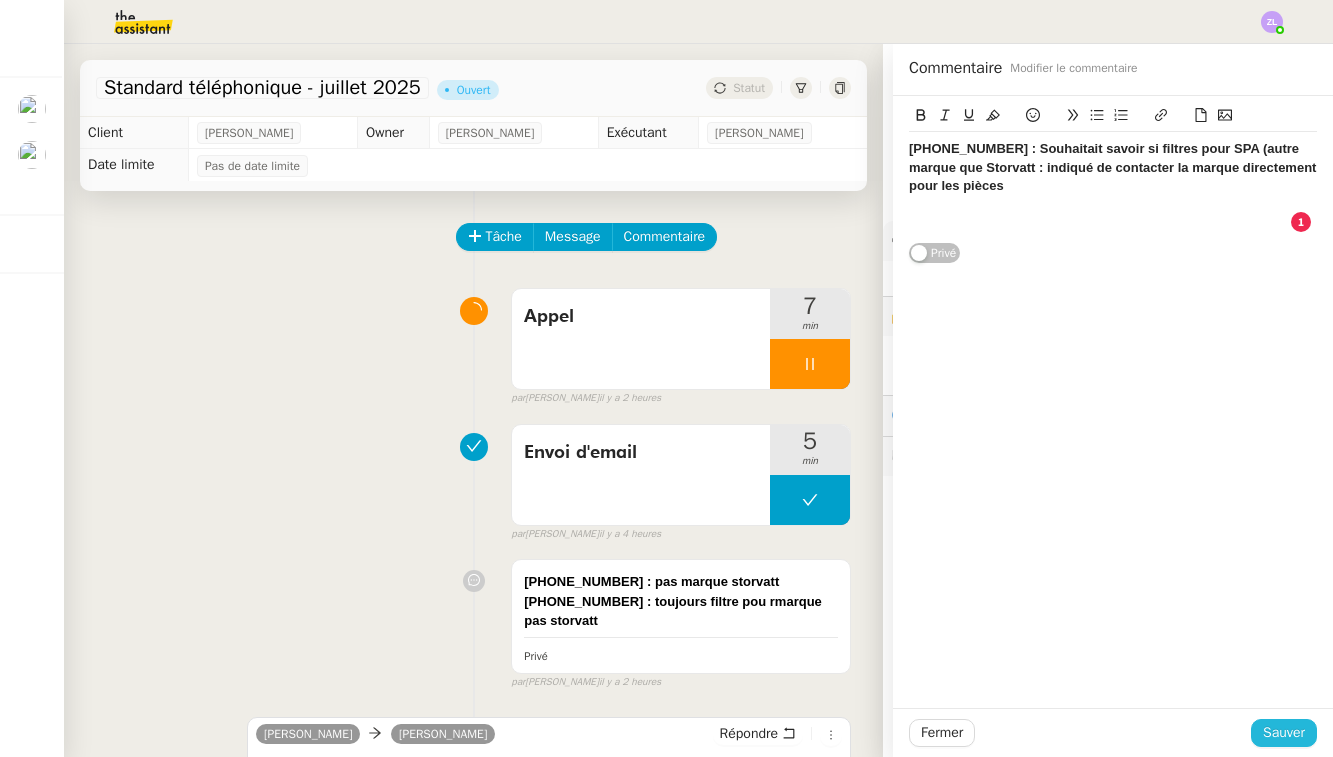 click on "Sauver" 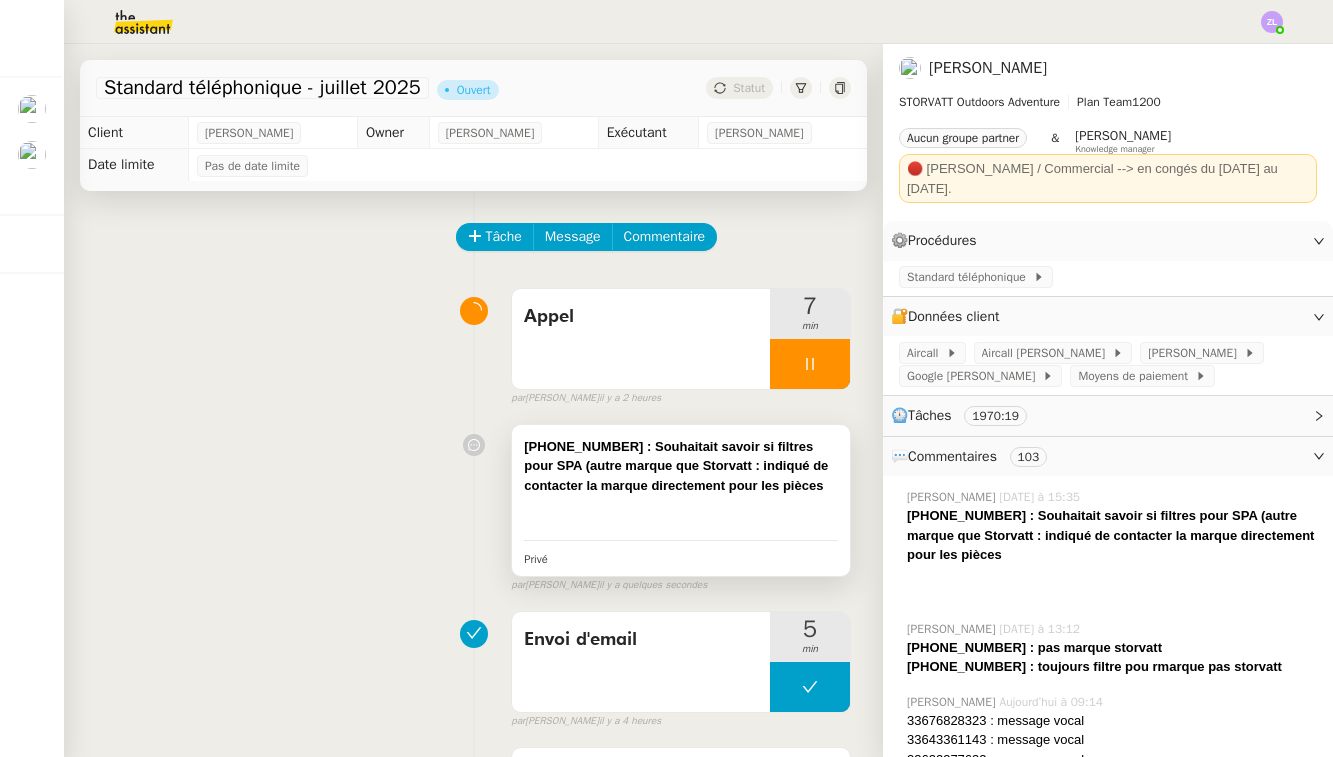 click at bounding box center (681, 505) 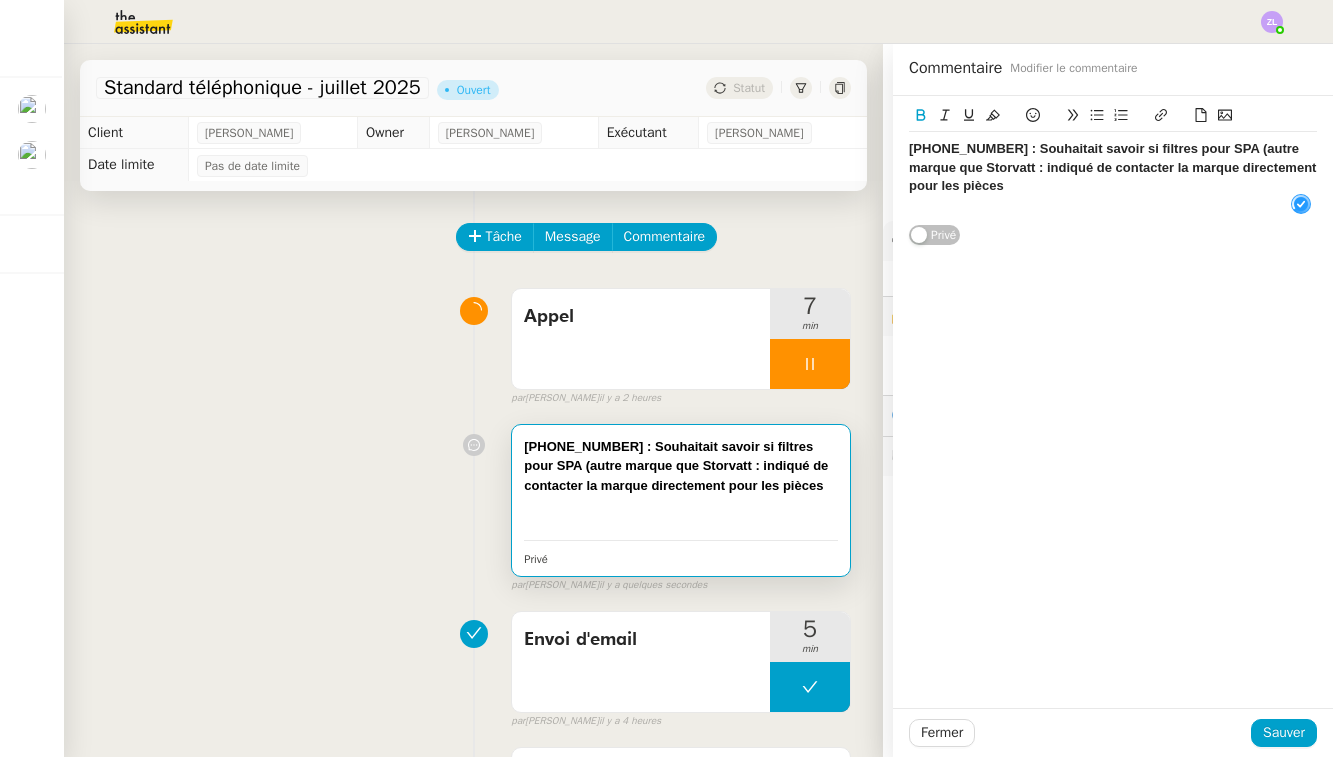click on "[PHONE_NUMBER] : Souhaitait savoir si filtres pour SPA (autre marque que Storvatt : indiqué de contacter la marque directement pour les pièces" 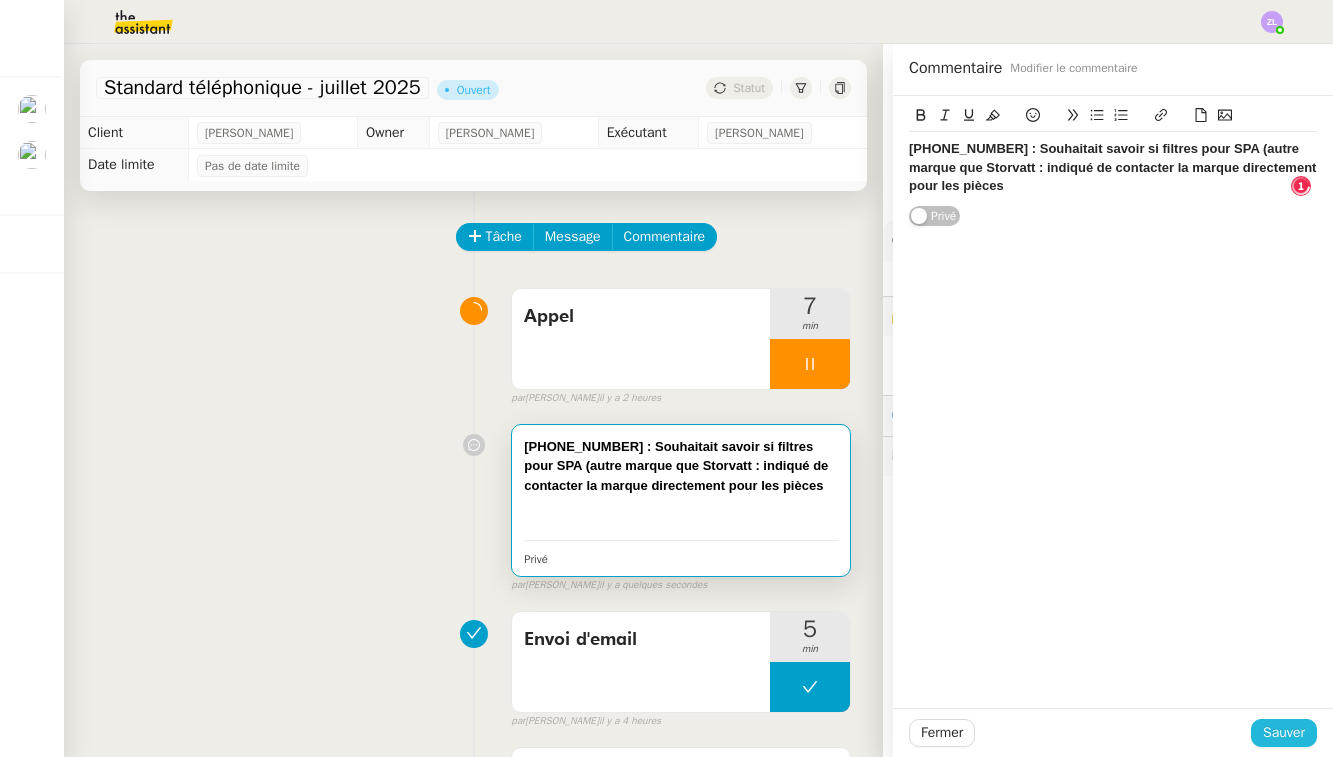 click on "Sauver" 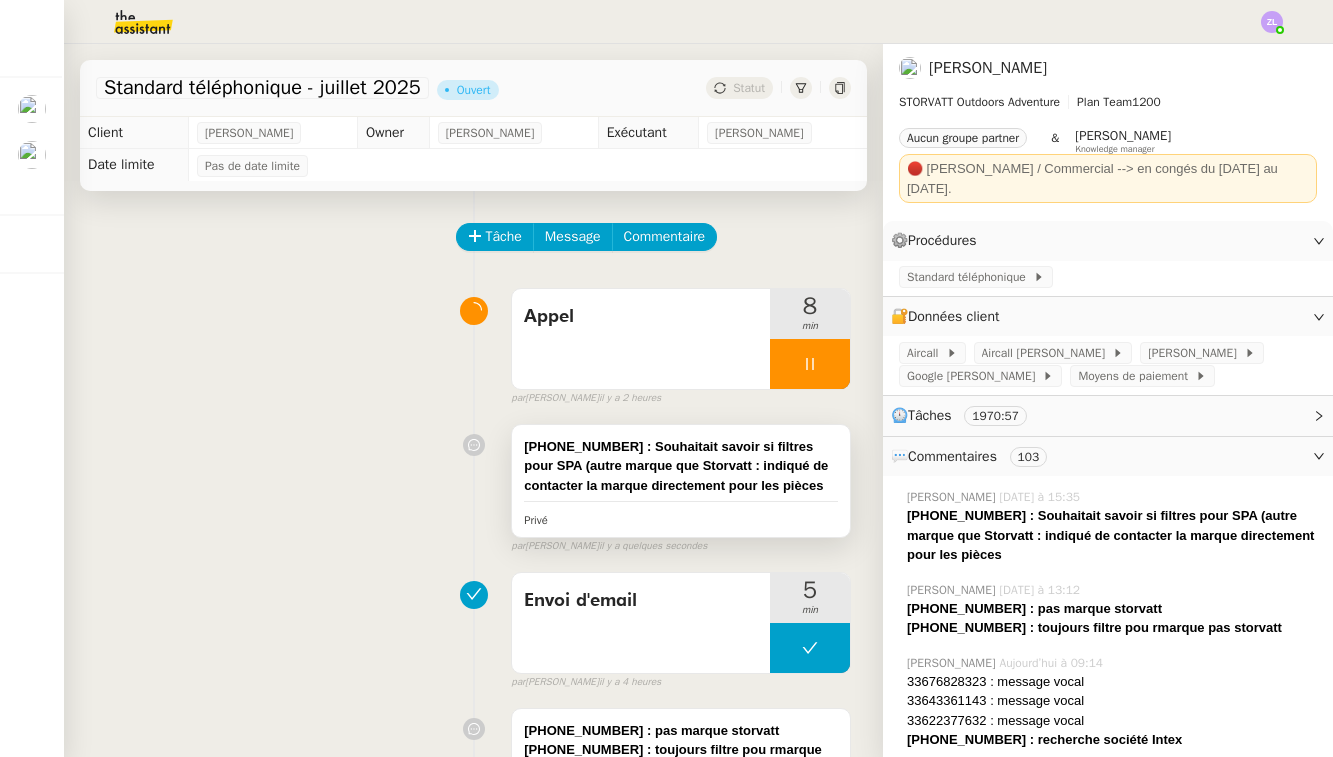 click on "[PHONE_NUMBER] : Souhaitait savoir si filtres pour SPA (autre marque que Storvatt : indiqué de contacter la marque directement pour les pièces" at bounding box center [681, 466] 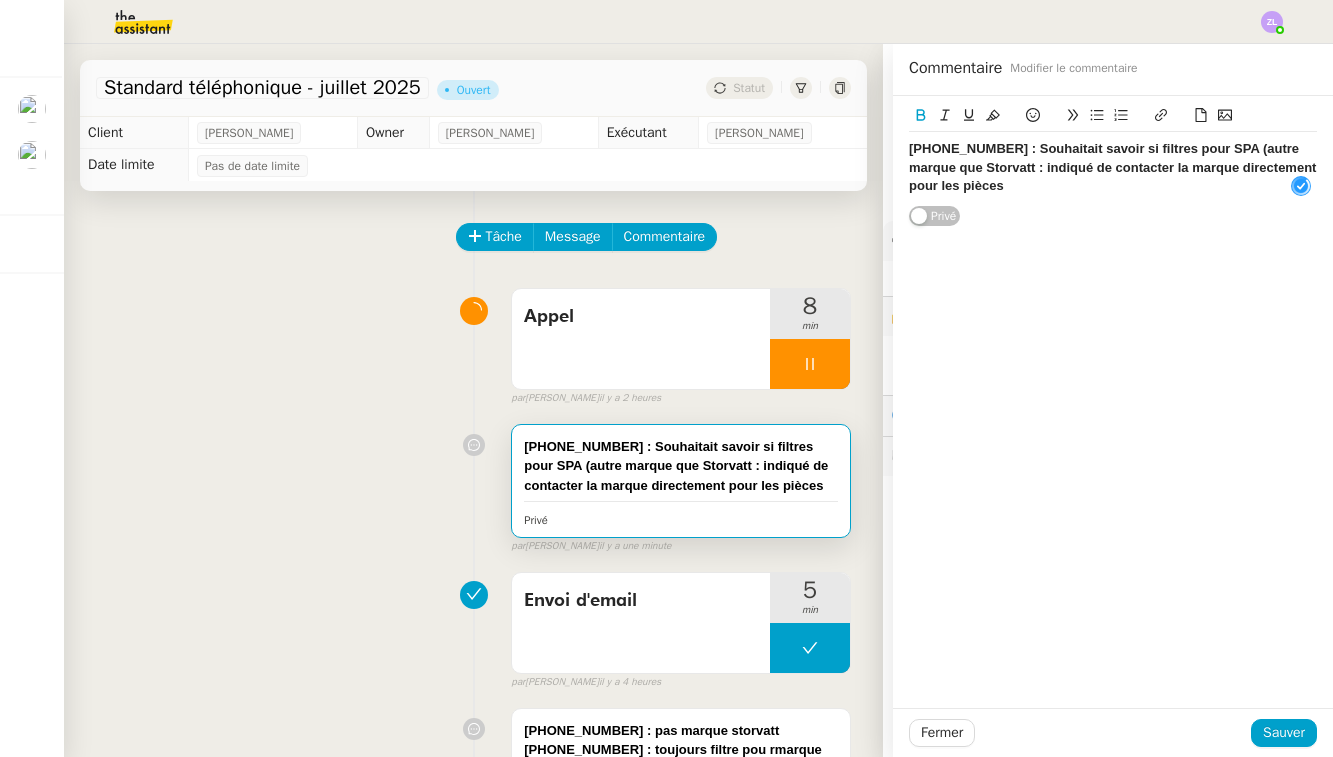 click on "[PHONE_NUMBER] : Souhaitait savoir si filtres pour SPA (autre marque que Storvatt : indiqué de contacter la marque directement pour les pièces" 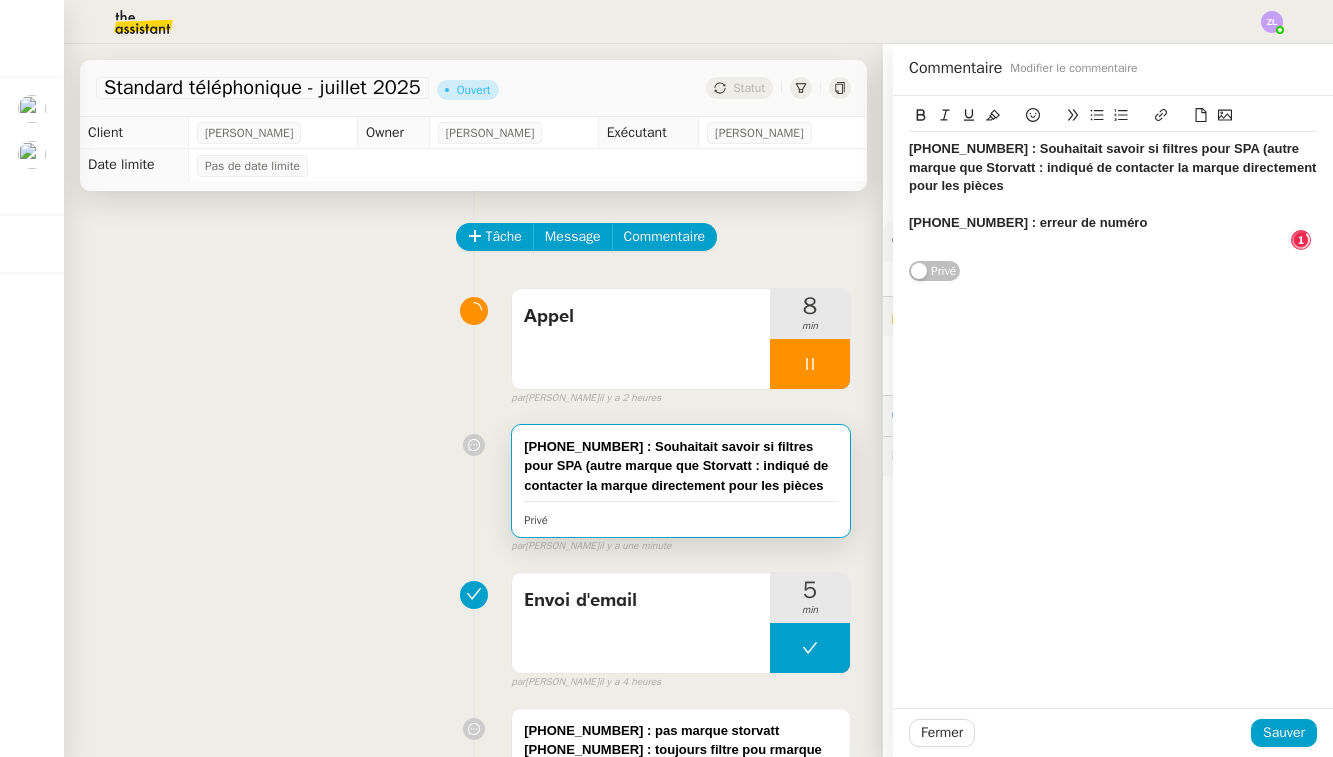 scroll, scrollTop: 11, scrollLeft: 0, axis: vertical 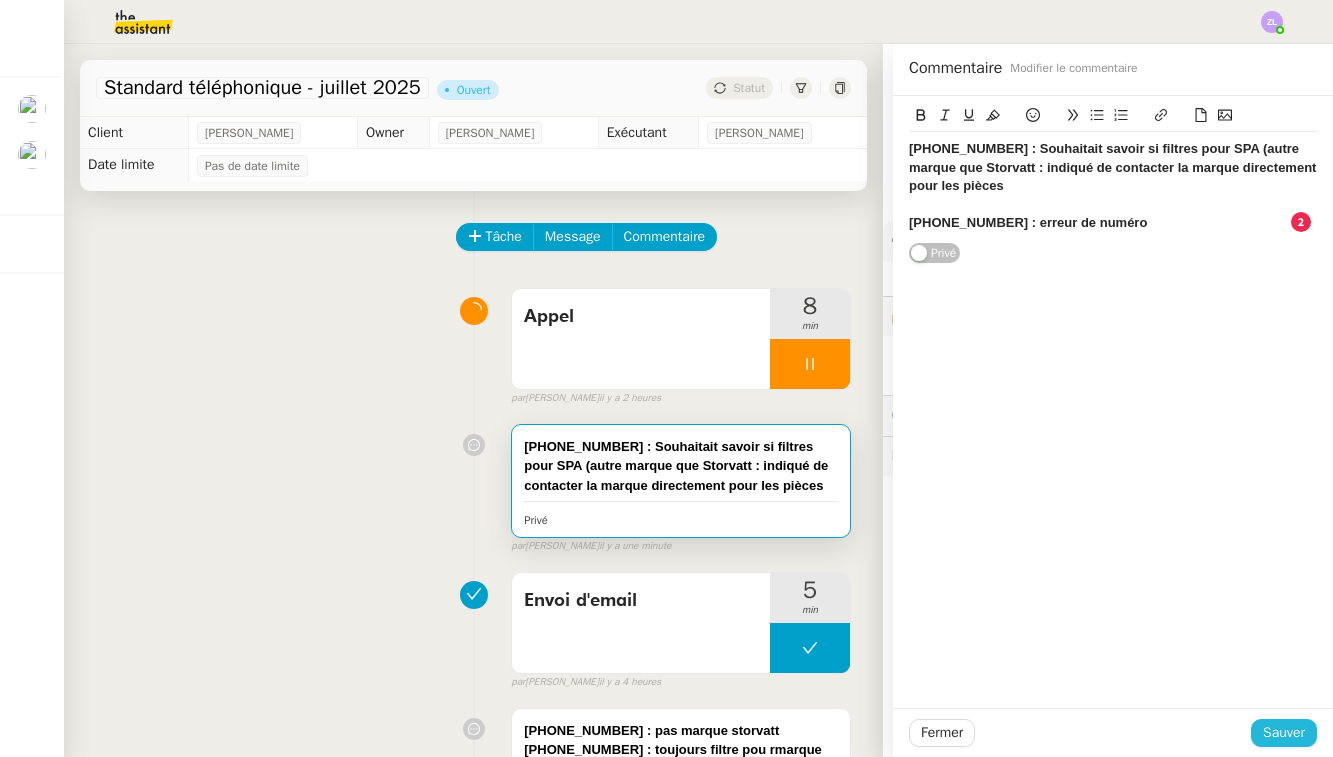 click on "Sauver" 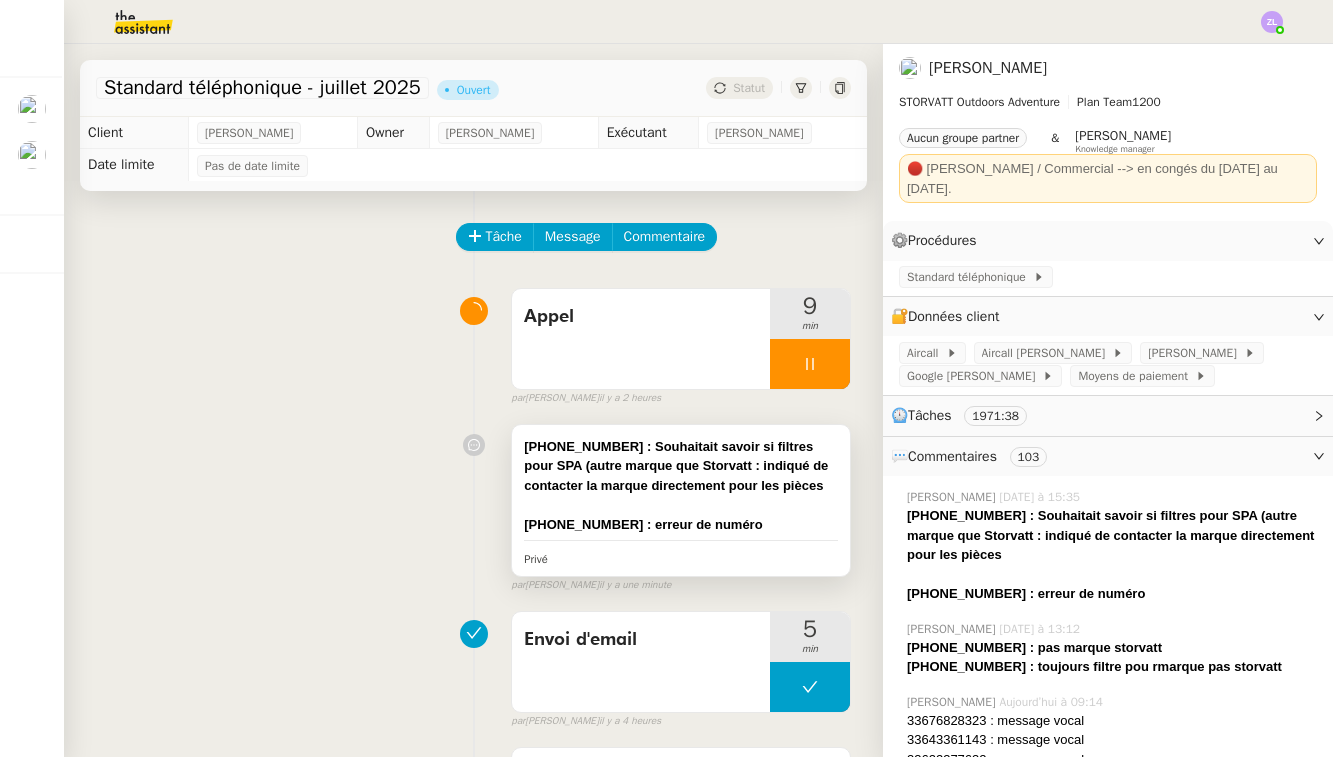 click on "[PHONE_NUMBER] : Souhaitait savoir si filtres pour SPA (autre marque que Storvatt : indiqué de contacter la marque directement pour les pièces" at bounding box center (676, 466) 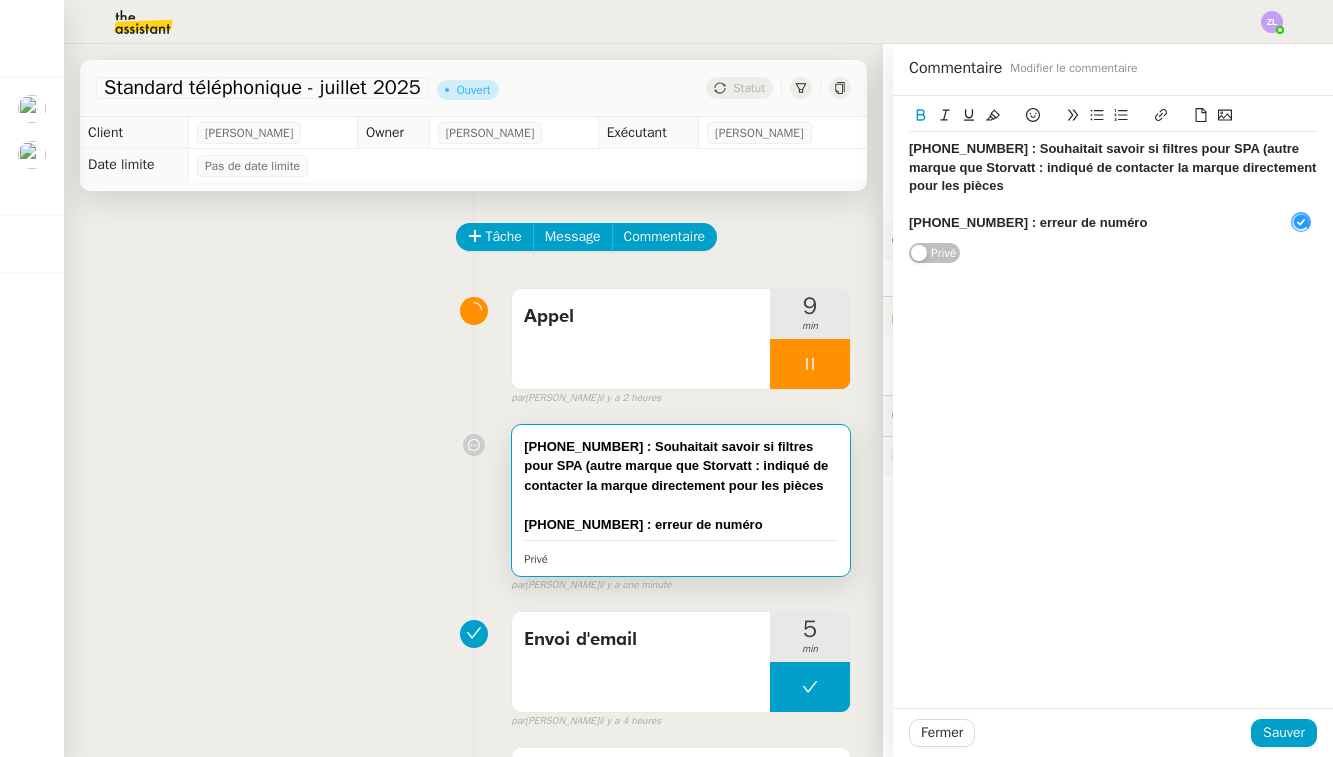 click on "[PHONE_NUMBER] : erreur de numéro" 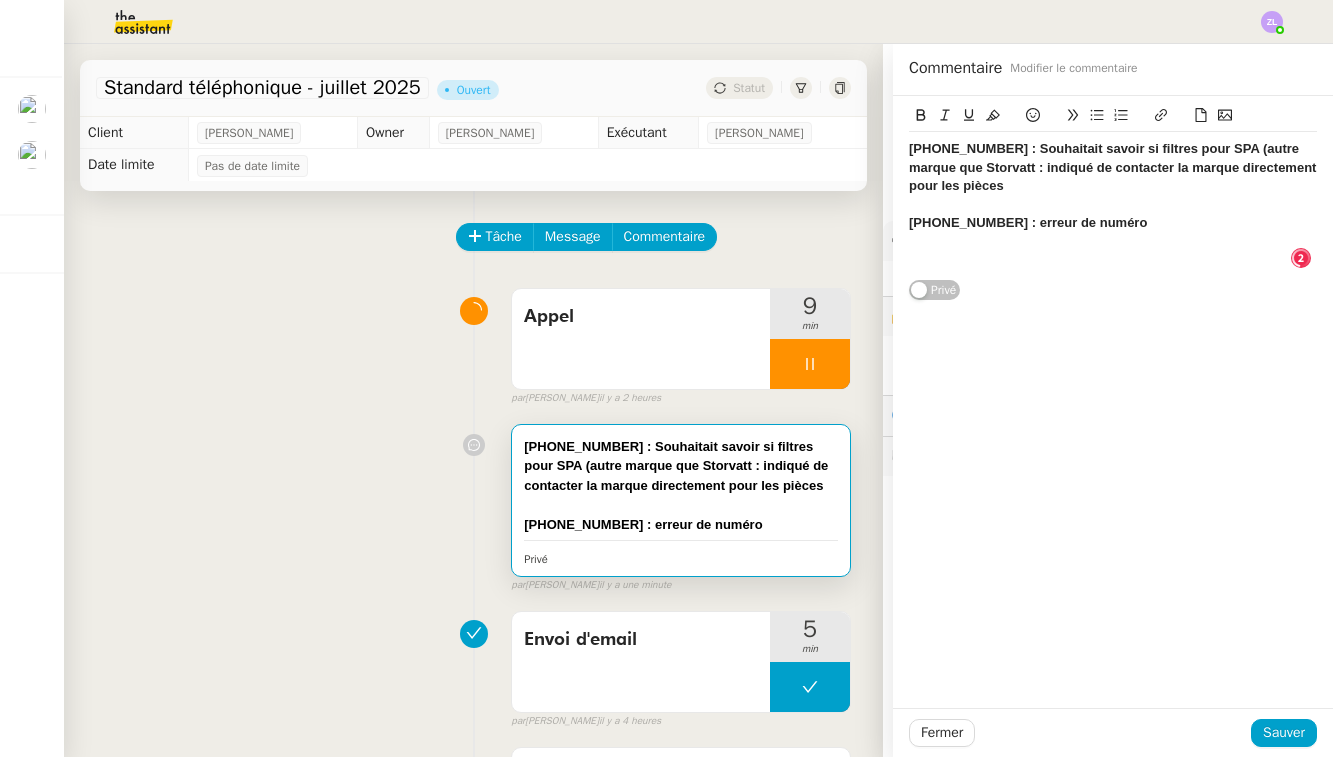 scroll, scrollTop: 11, scrollLeft: 0, axis: vertical 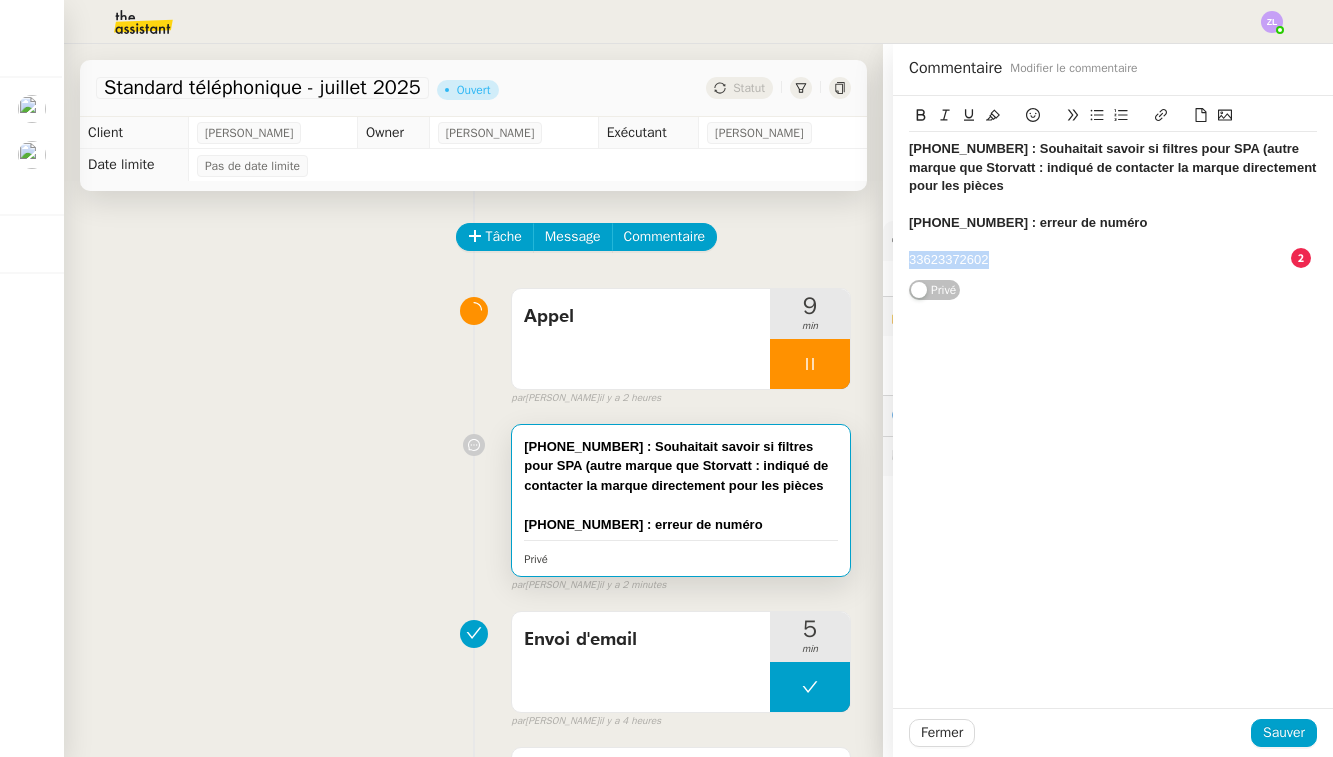 drag, startPoint x: 1010, startPoint y: 253, endPoint x: 825, endPoint y: 253, distance: 185 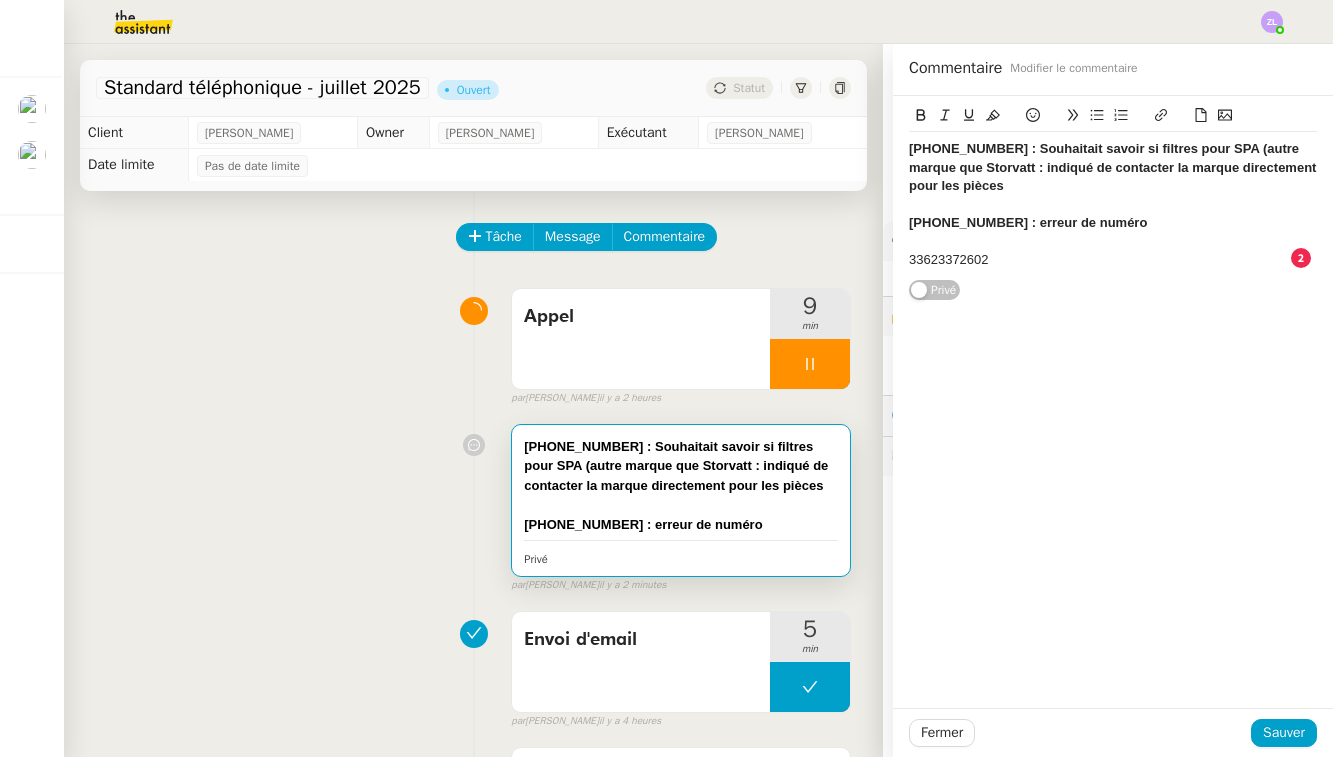 scroll, scrollTop: 10, scrollLeft: 0, axis: vertical 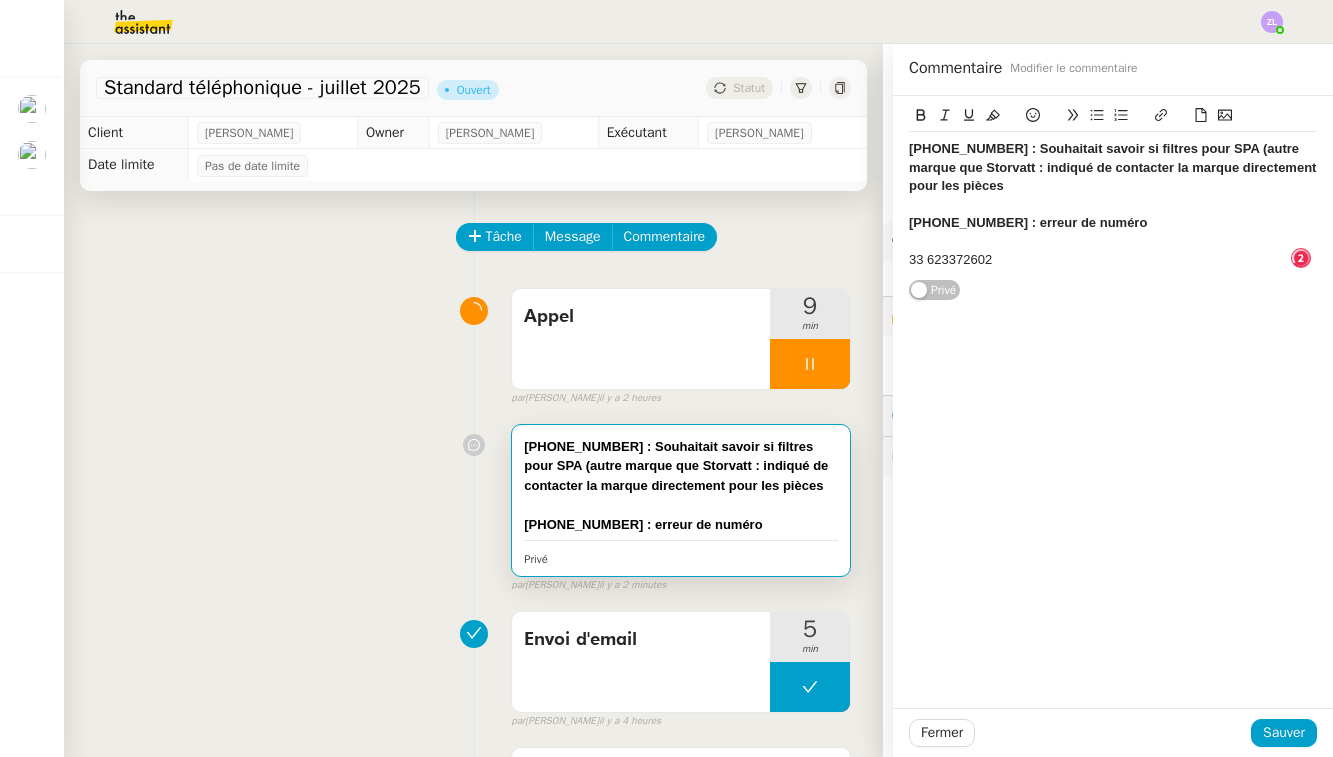 click on "[PHONE_NUMBER] : Souhaitait savoir si filtres pour SPA (autre marque que Storvatt : indiqué de contacter la marque directement pour les pièces  [PHONE_NUMBER] : erreur de numéro 33 623372602   Privé" 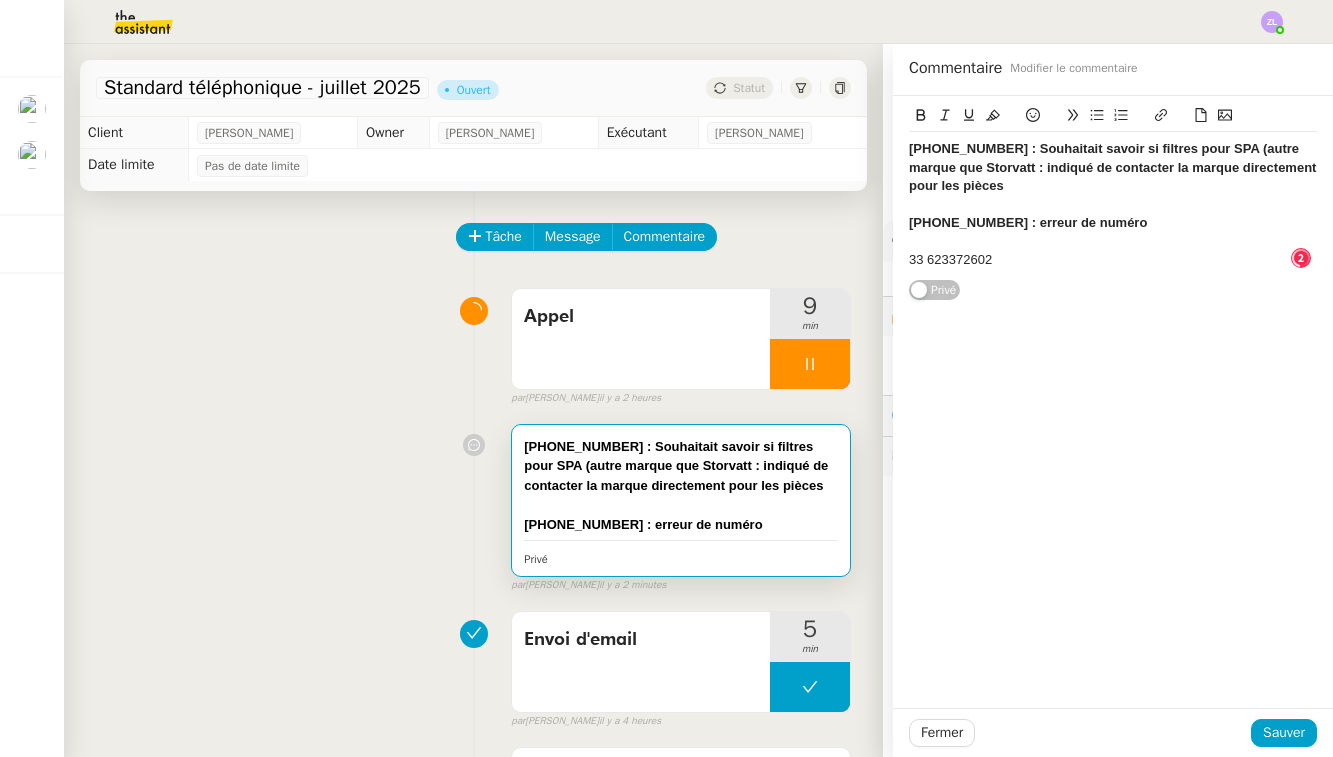 click on "33 623372602" 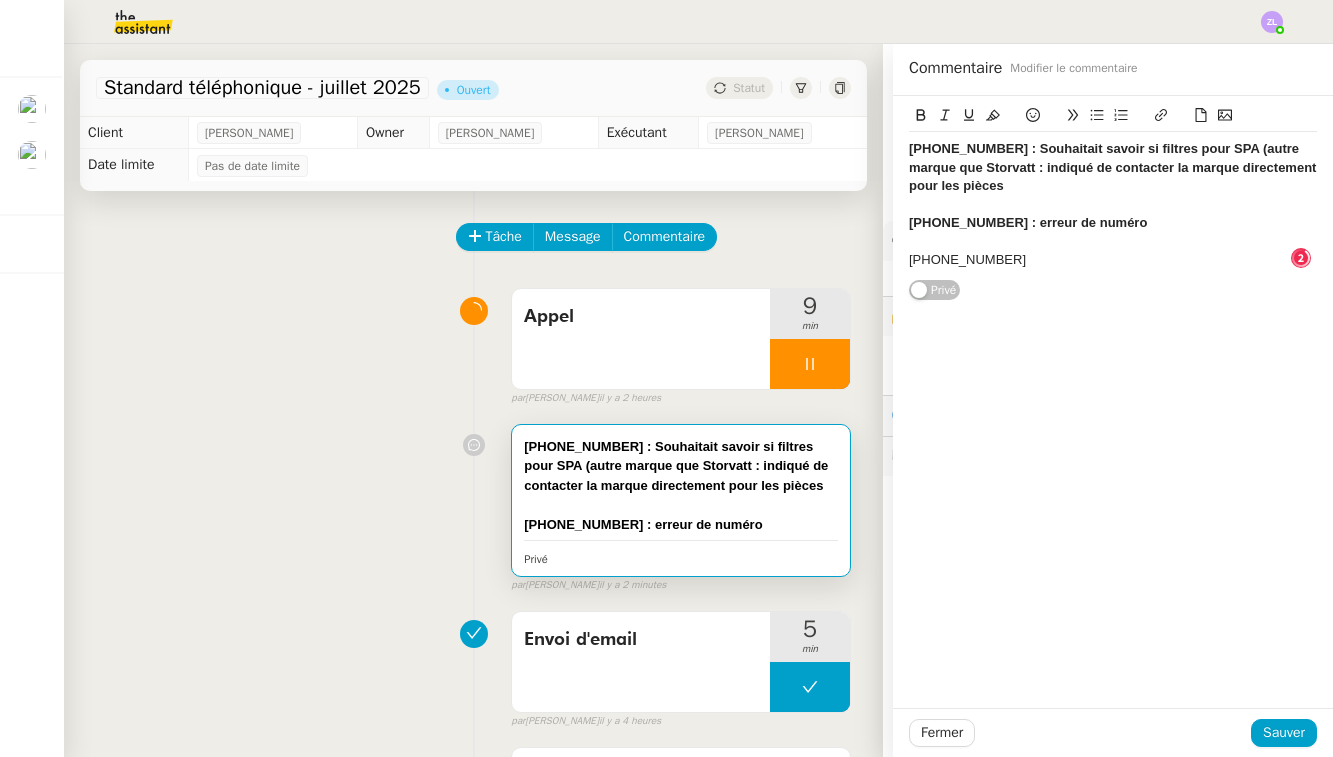 click on "[PHONE_NUMBER]" 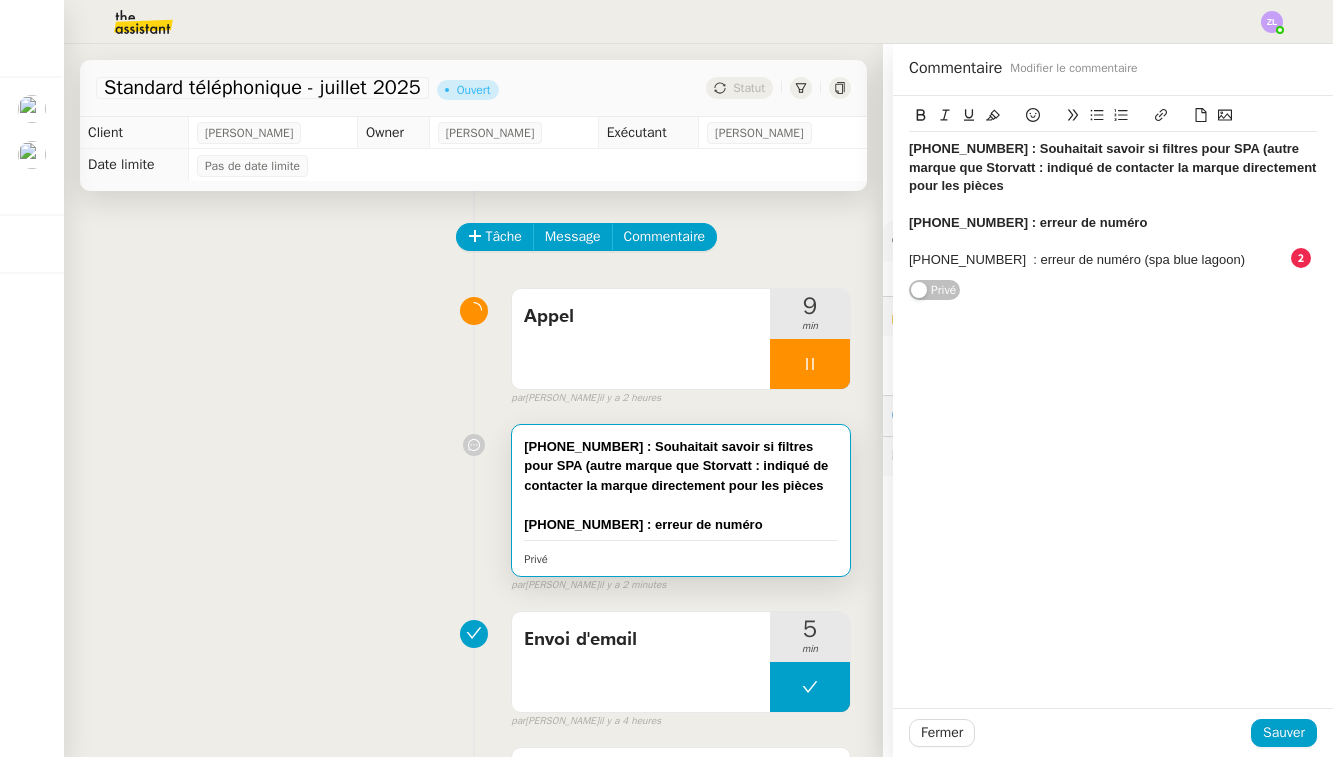 click on "[PHONE_NUMBER]  : erreur de numéro (spa blue lagoon)" 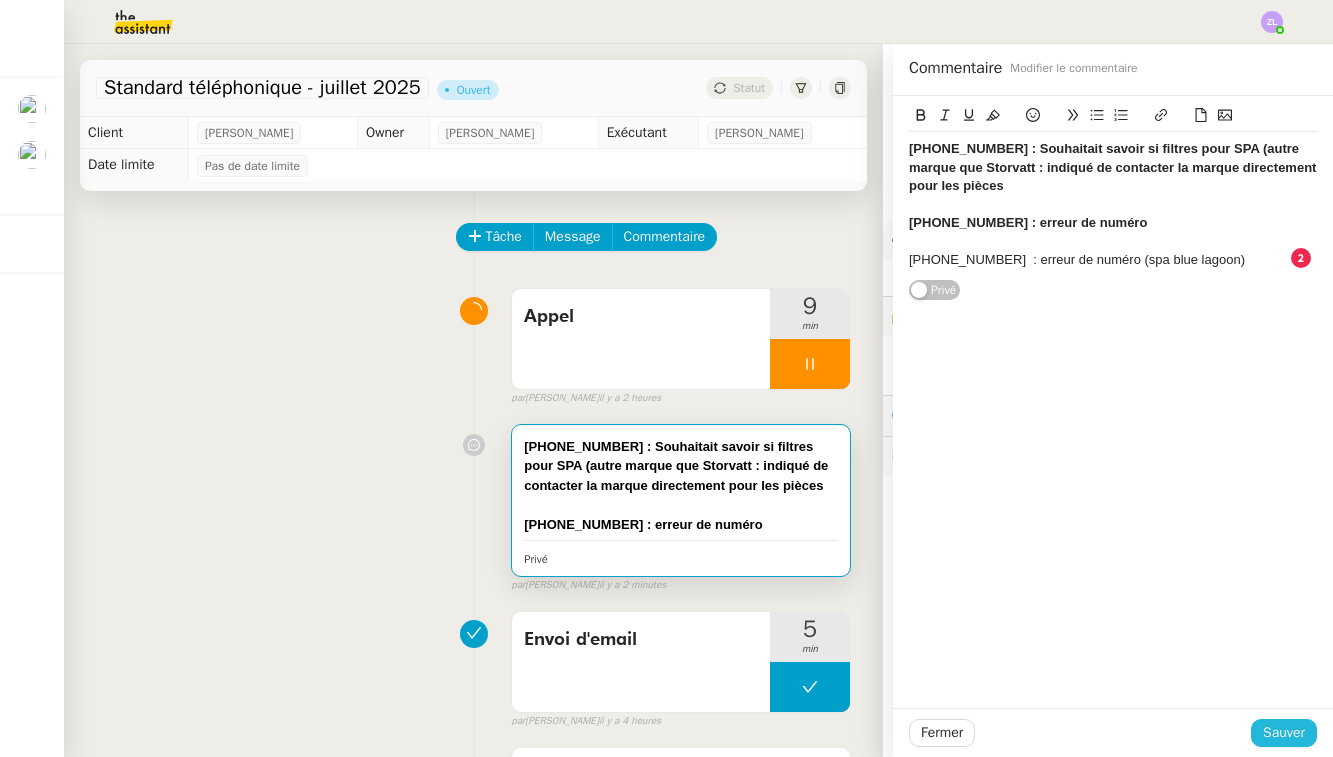 click on "Sauver" 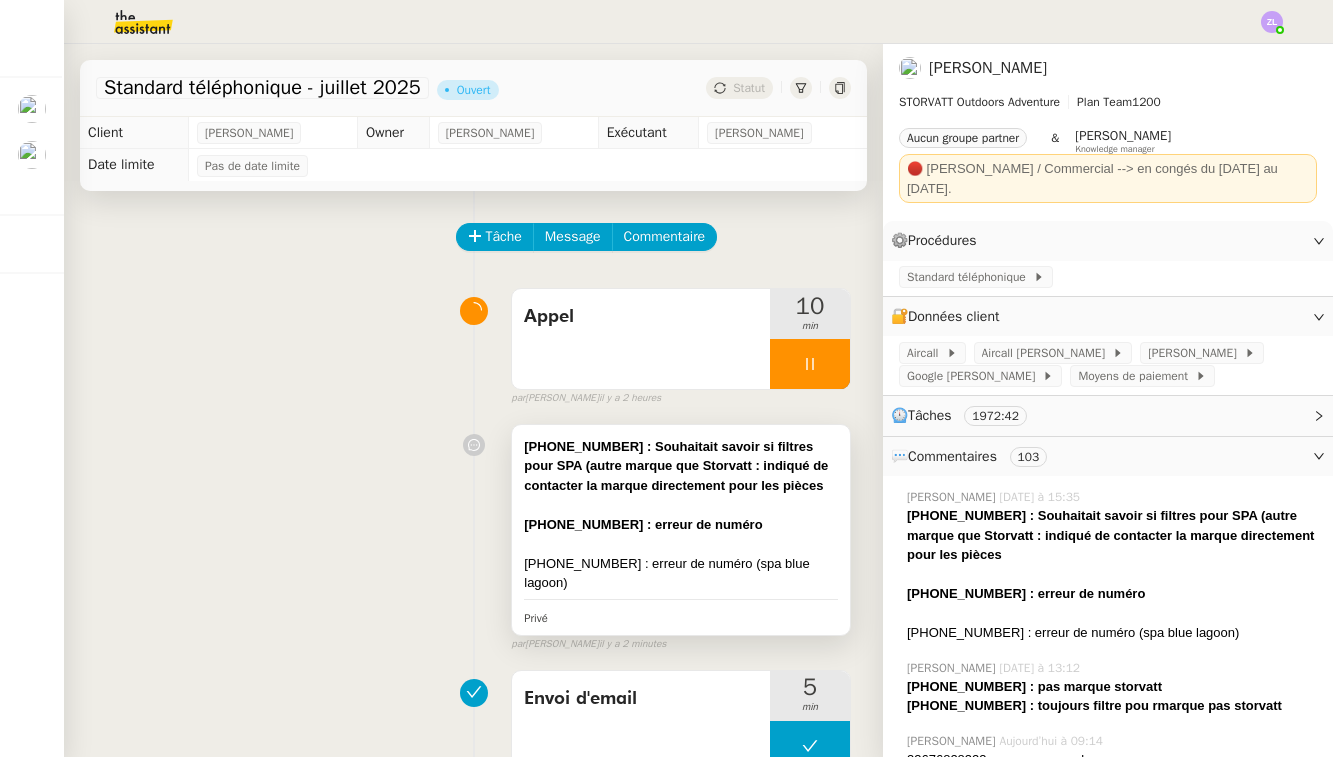 click on "[PHONE_NUMBER]  : erreur de numéro (spa blue lagoon)" at bounding box center [681, 573] 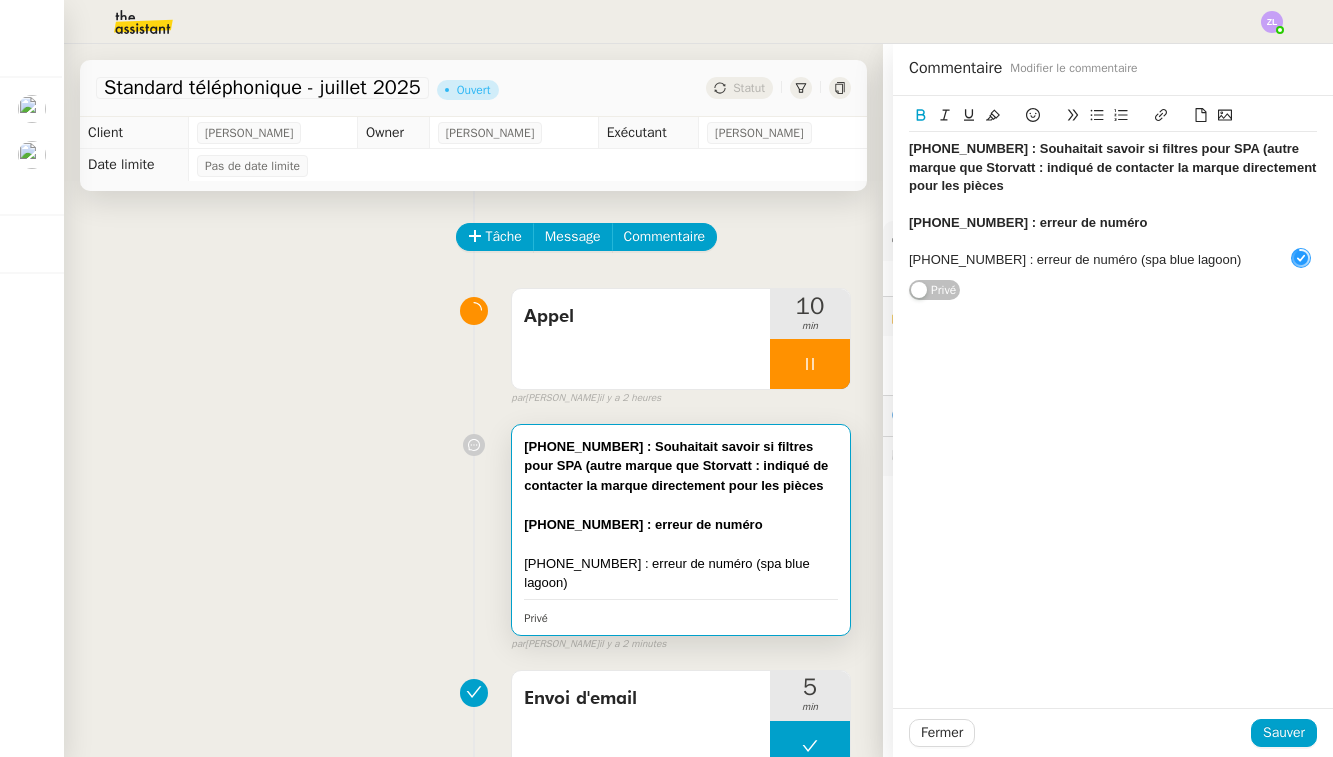 click on "[PHONE_NUMBER] : erreur de numéro (spa blue lagoon)" 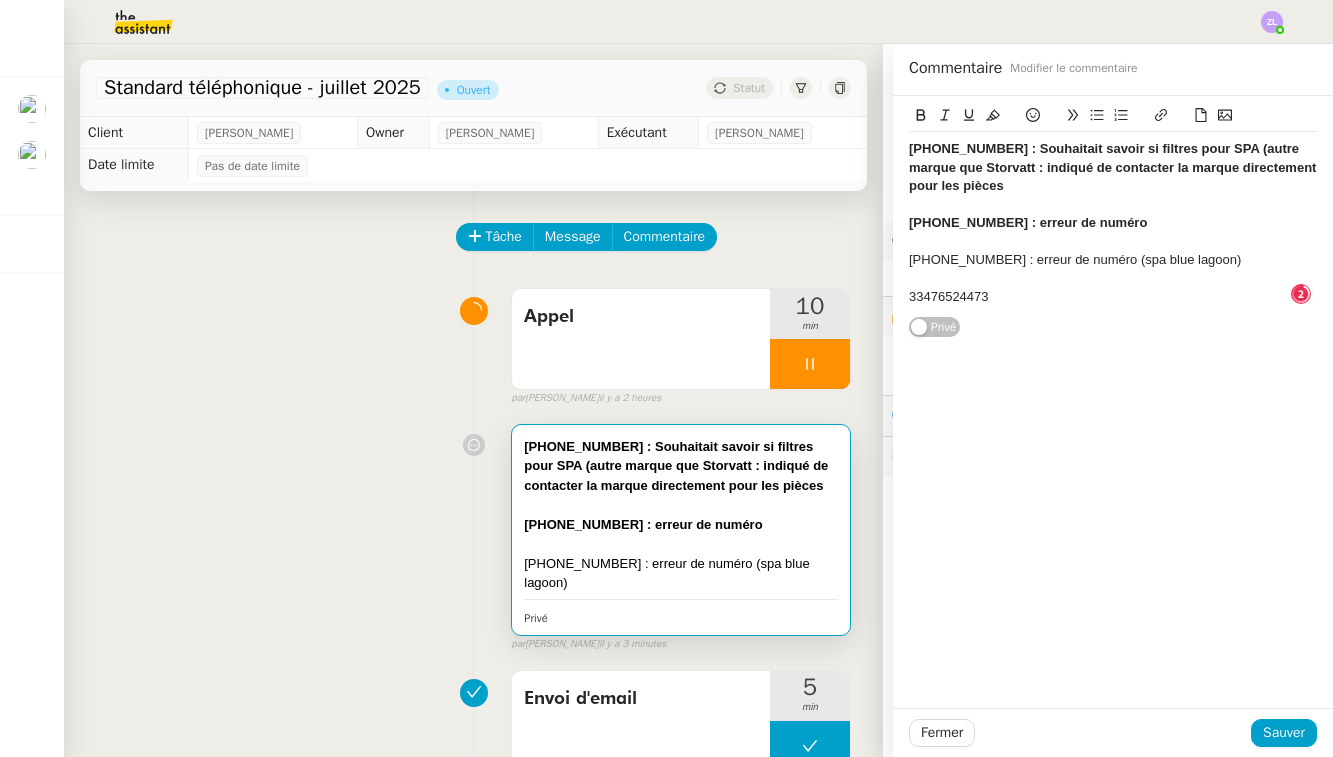 scroll, scrollTop: 11, scrollLeft: 0, axis: vertical 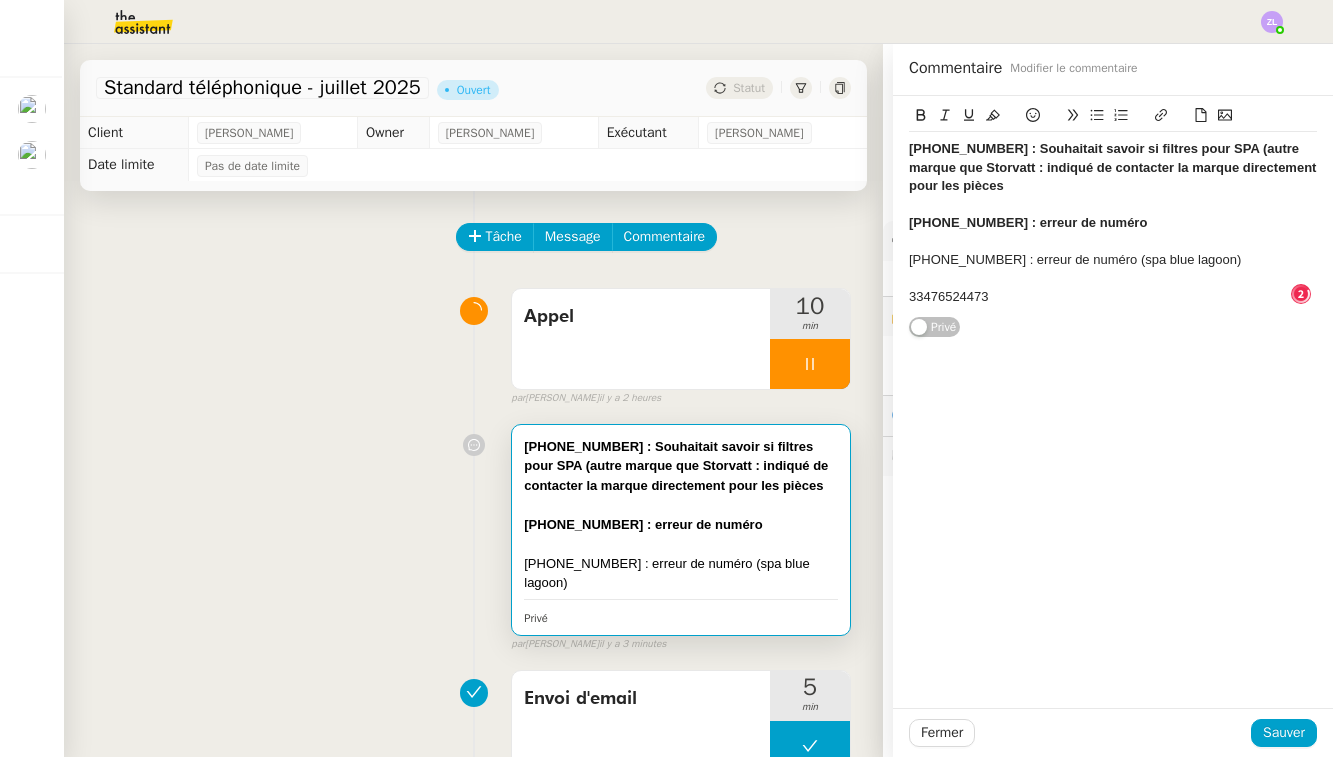 type 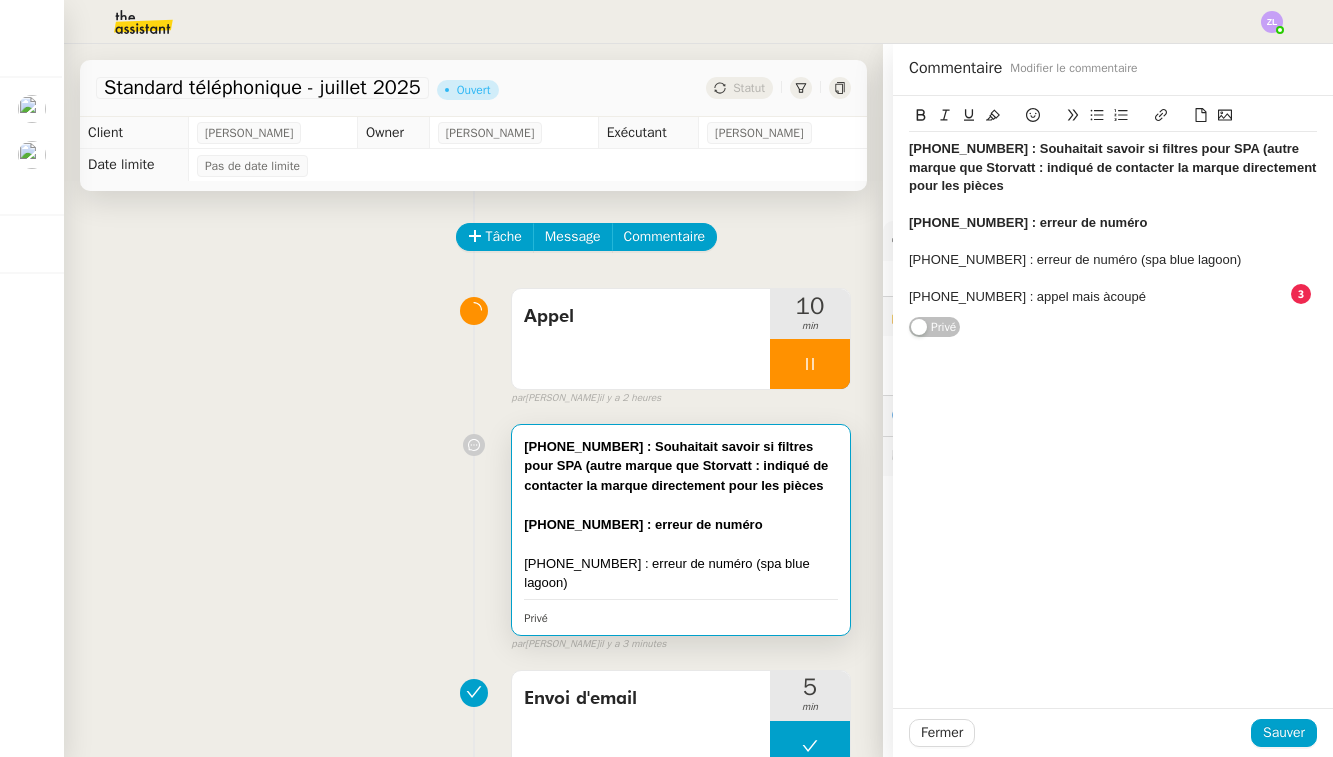 click on "[PHONE_NUMBER] : appel mais àcoupé" 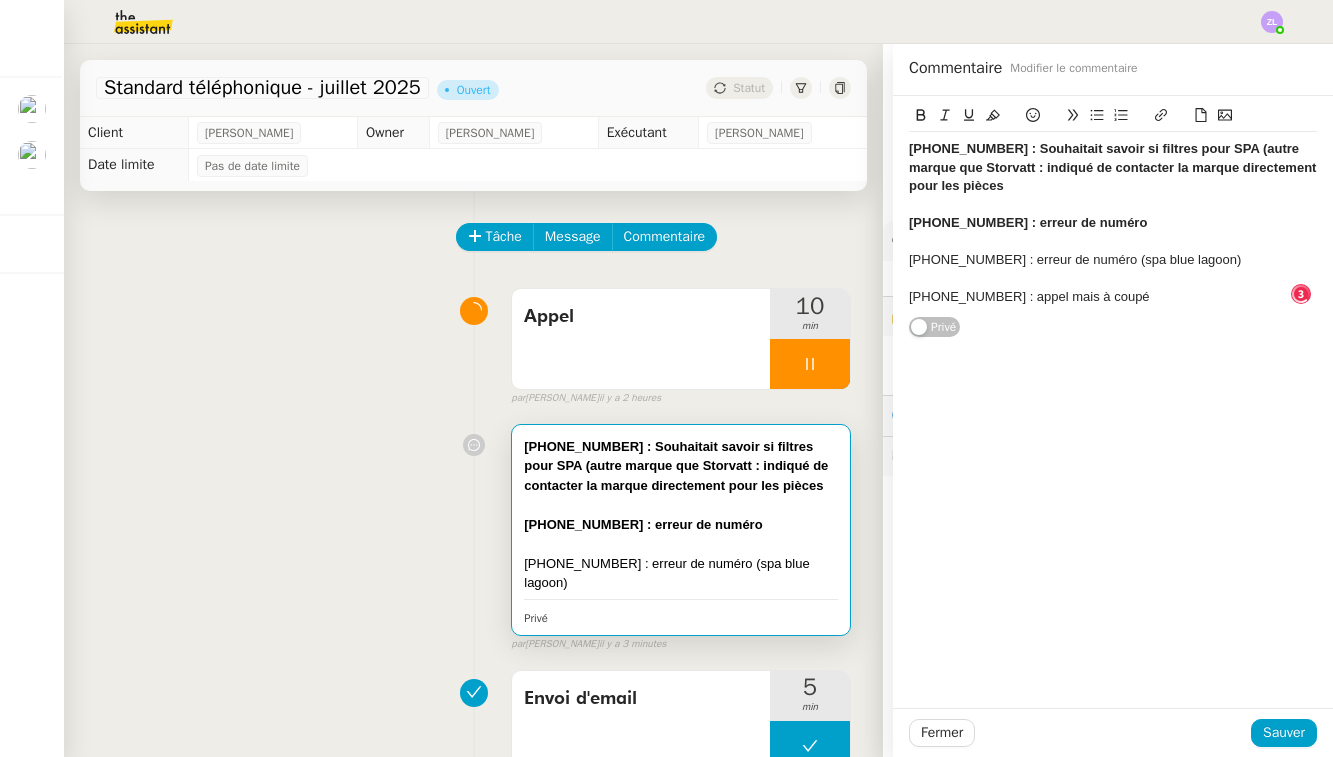 click on "[PHONE_NUMBER] : appel mais à coupé" 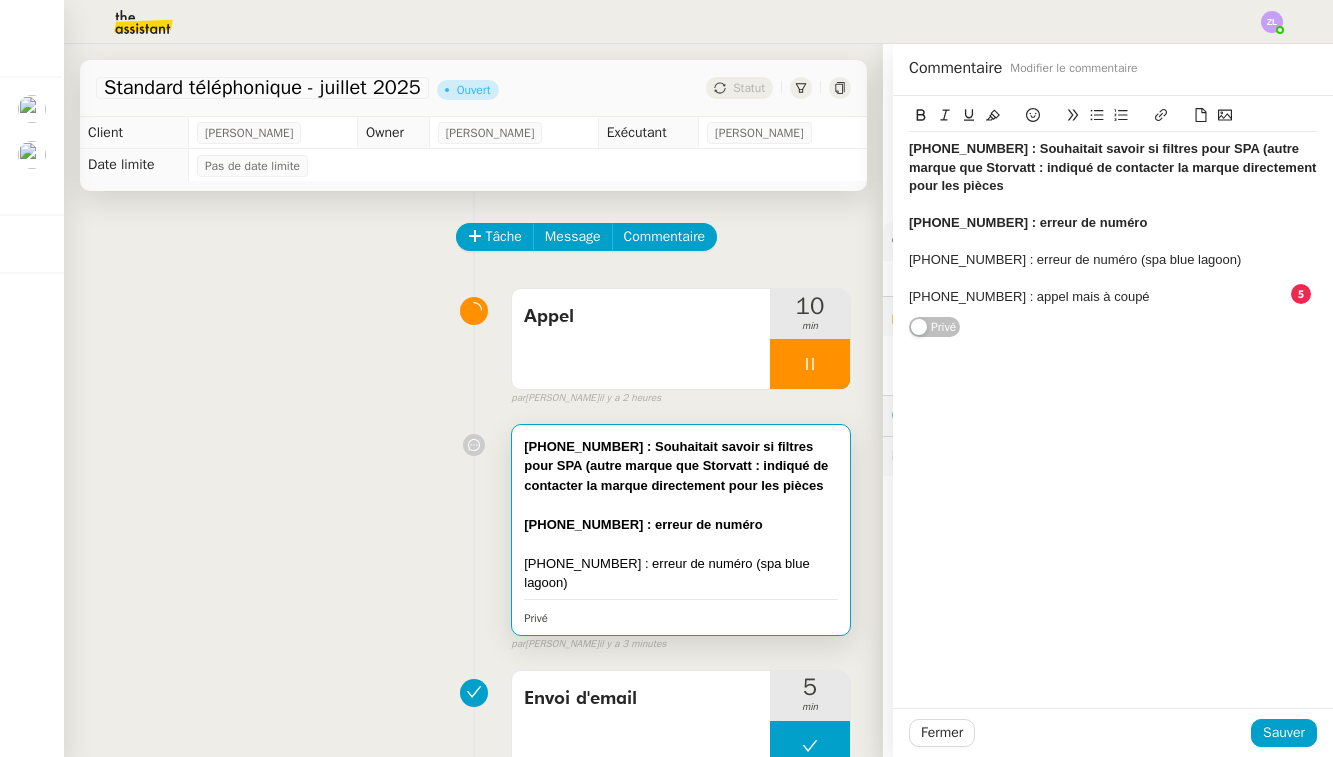 click on "[PHONE_NUMBER] : appel mais à coupé" 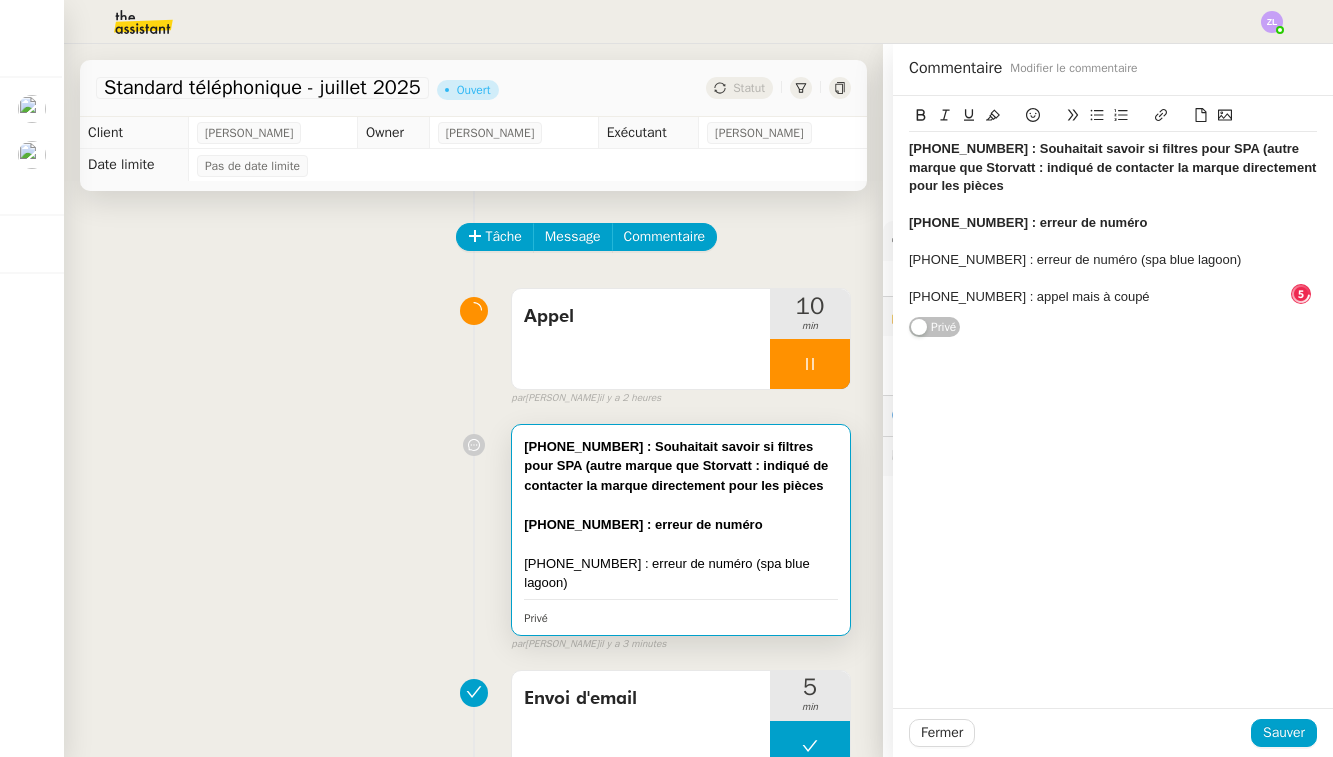 click on "[PHONE_NUMBER] : appel mais à coupé" 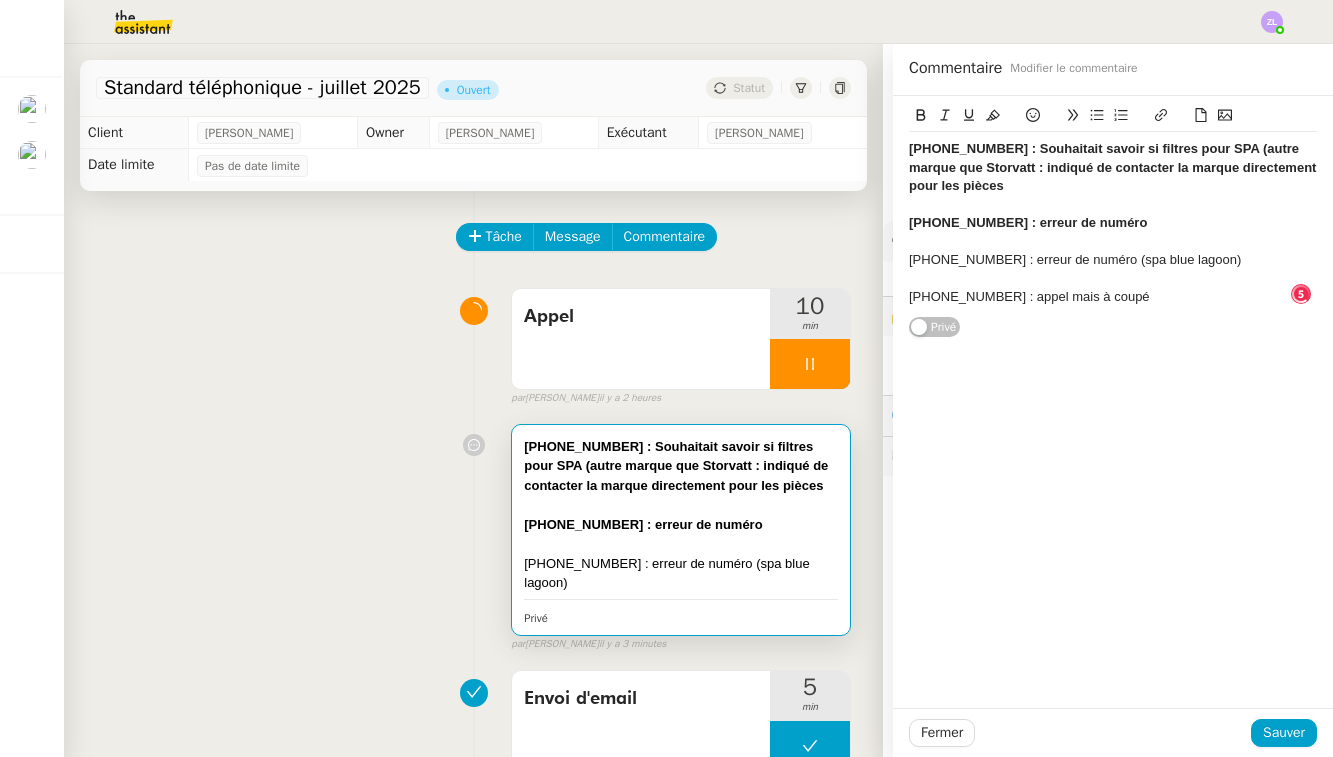 click on "[PHONE_NUMBER] : appel mais à coupé" 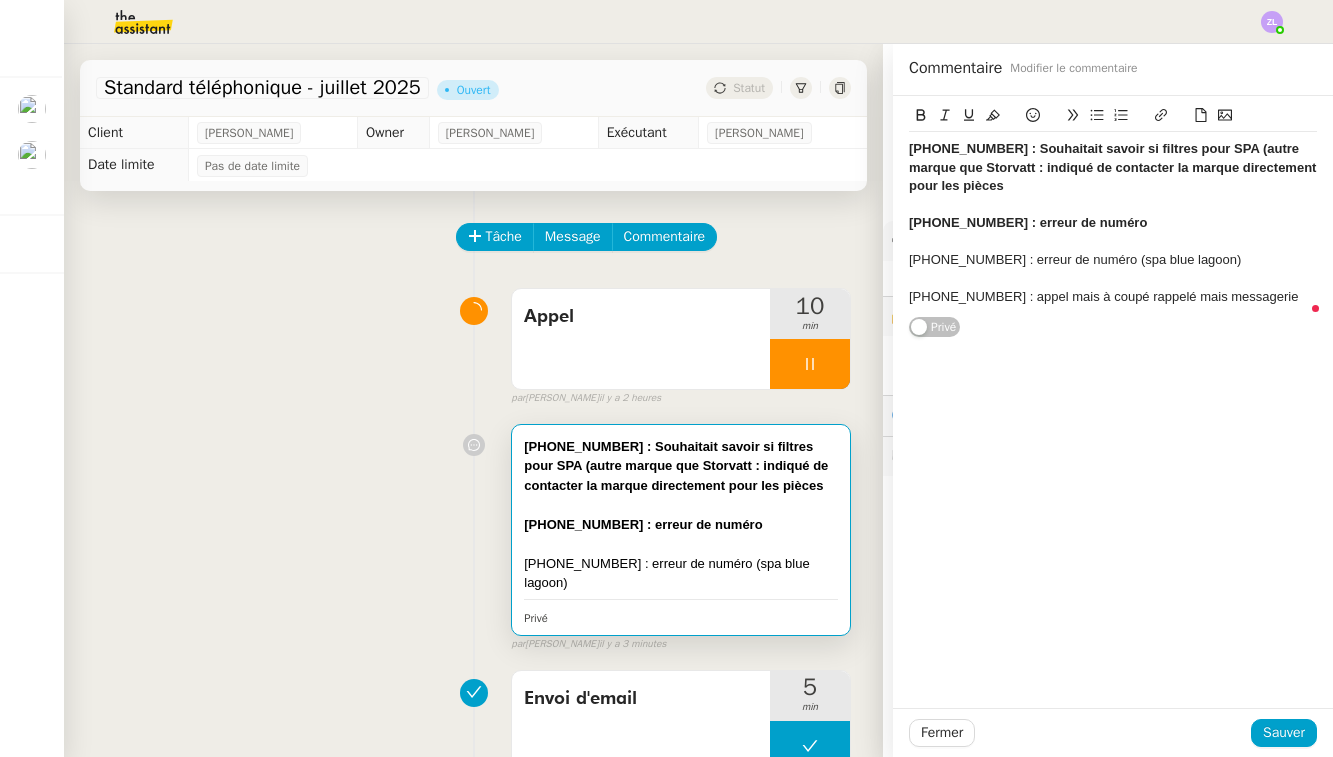 drag, startPoint x: 908, startPoint y: 257, endPoint x: 906, endPoint y: 120, distance: 137.0146 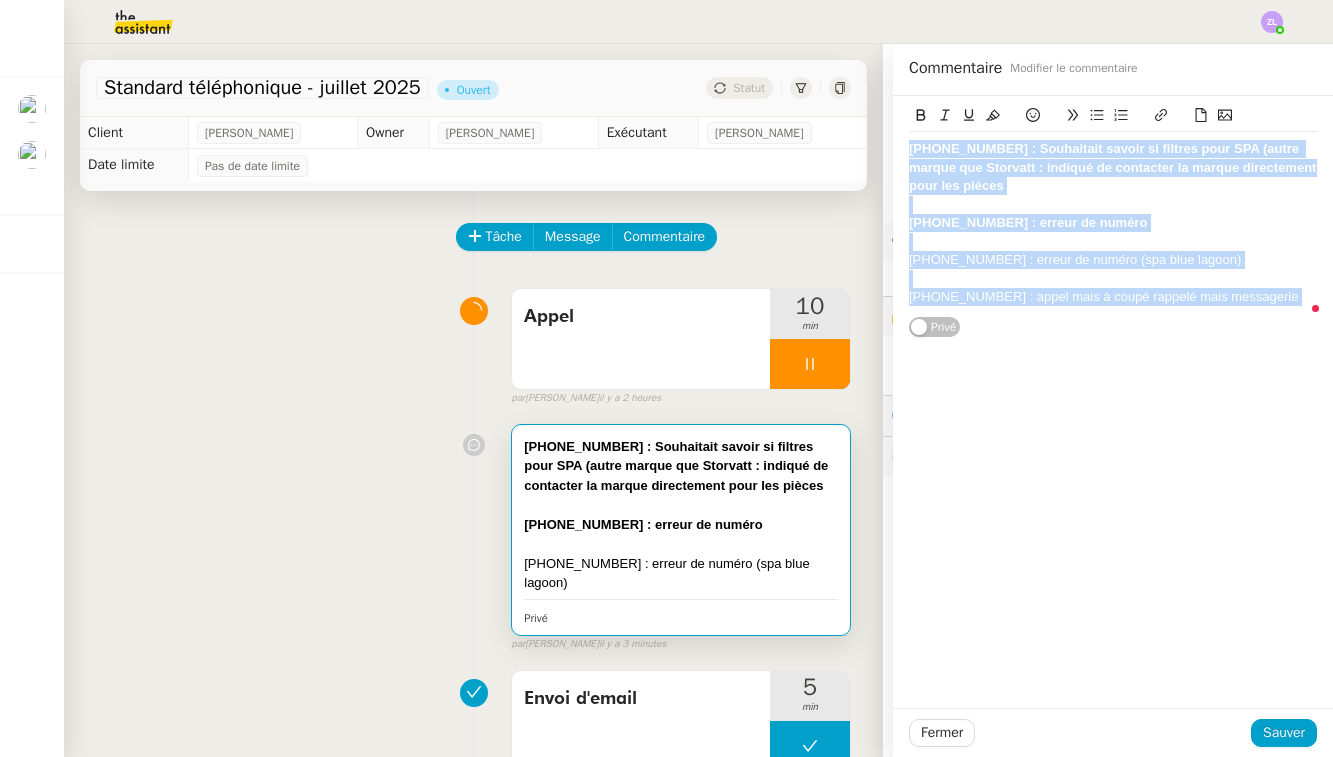 click on "[PHONE_NUMBER] : Souhaitait savoir si filtres pour SPA (autre marque que Storvatt : indiqué de contacter la marque directement pour les pièces" 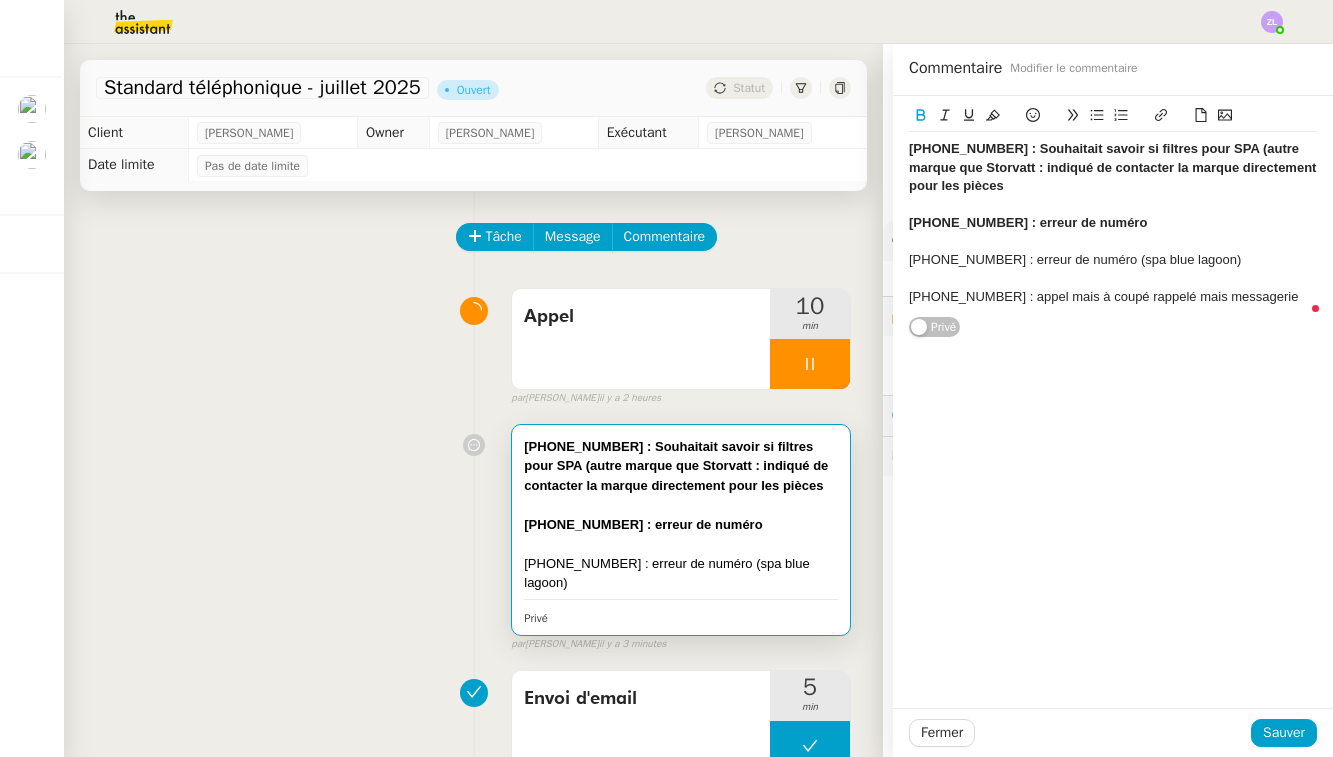 click 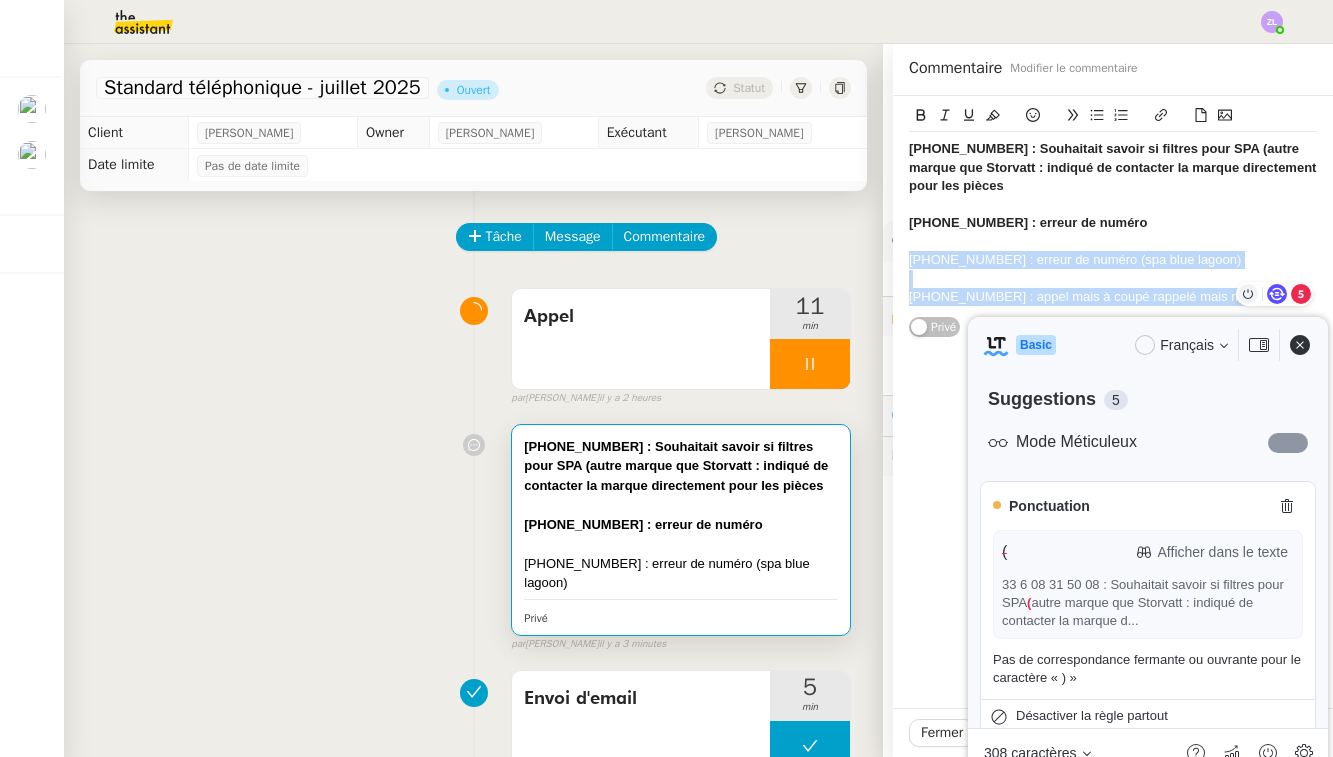 drag, startPoint x: 912, startPoint y: 255, endPoint x: 1250, endPoint y: 297, distance: 340.59946 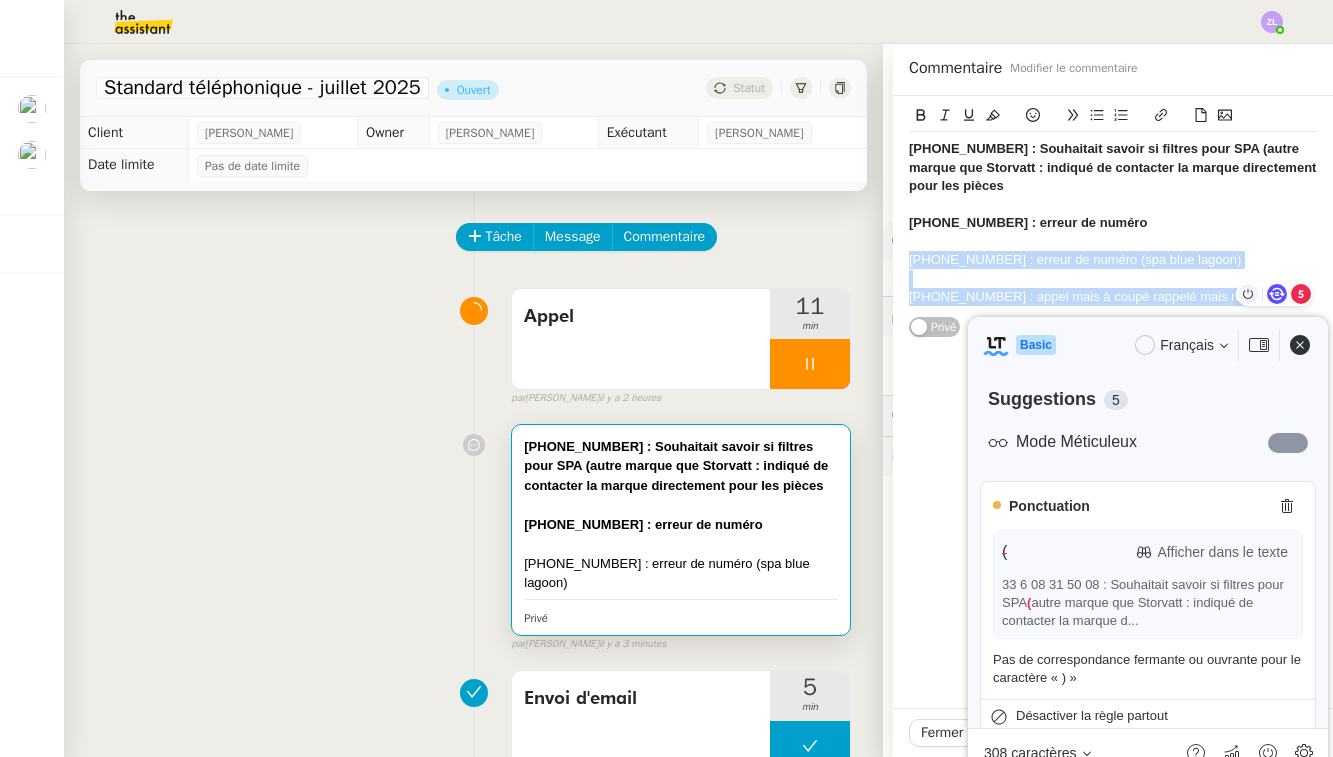 click on "Mes demandes Reprise de contacts dossiers non suivis - [DATE]    [PERSON_NAME] des inscriptions et contrats de formation    [PERSON_NAME]    6 demandes en cours    Standard [PERSON_NAME]    [PERSON_NAME]     0   1   2   3   4   5   6   7   8   9  Standard Téléphonique - [PERSON_NAME]/Addingwell    [PERSON_NAME]    STANDARD - ORIZAIR - [DATE]    [PERSON_NAME]     0   1   2   3   4   5   6   7   8   9  Standard téléphonique    [PERSON_NAME] DA CONCEICAO (thermisure)    Standard téléphonique - [DATE]    [PERSON_NAME]    Standard - Gestion des appels entrants - [DATE]    [PERSON_NAME]    Souraya Su    1 demandes en cours    Vérification des appels sortants - [DATE]    [PERSON_NAME]     0   1   2   3   4   5   6   7   8   9   0   1   2   3   4   5   6   7   8   9   Standard téléphonique - [DATE]      Ouvert     Statut     Client  [PERSON_NAME]     Owner  [PERSON_NAME]" at bounding box center (666, 378) 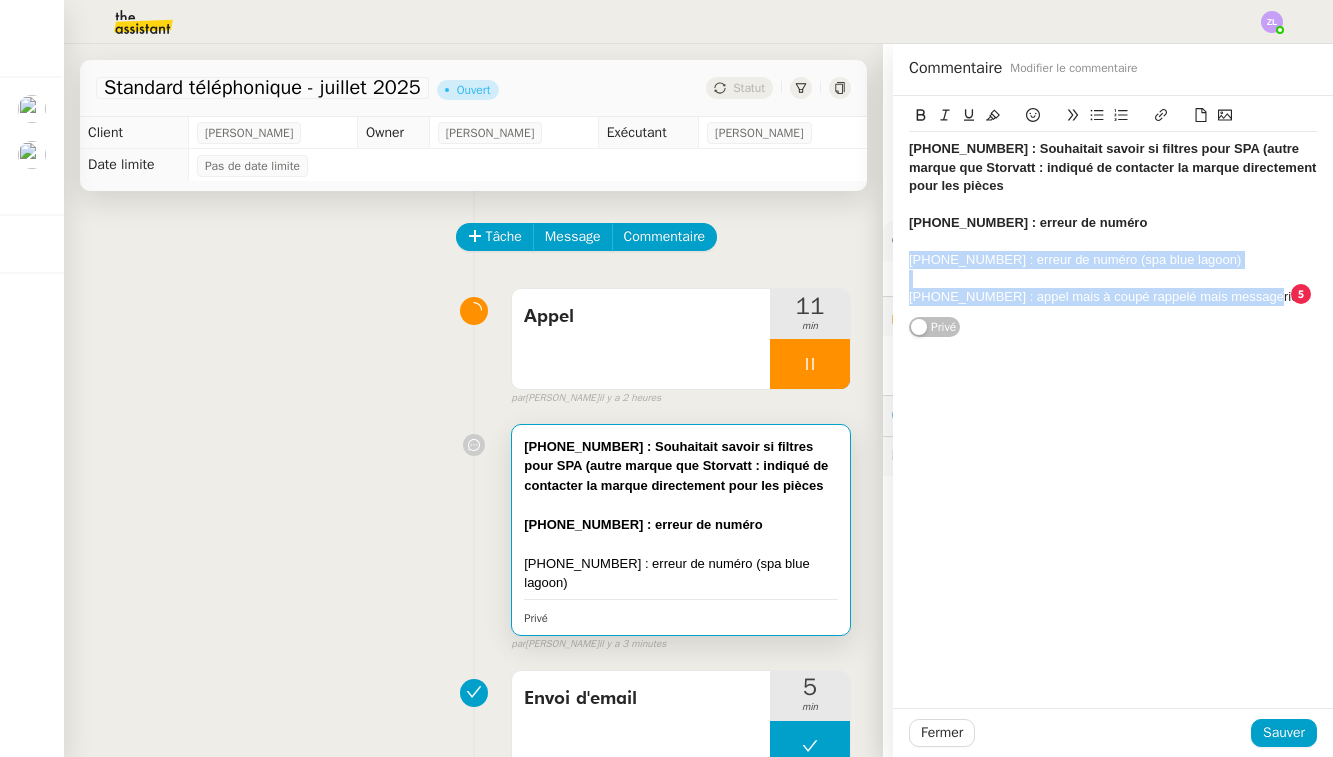 click 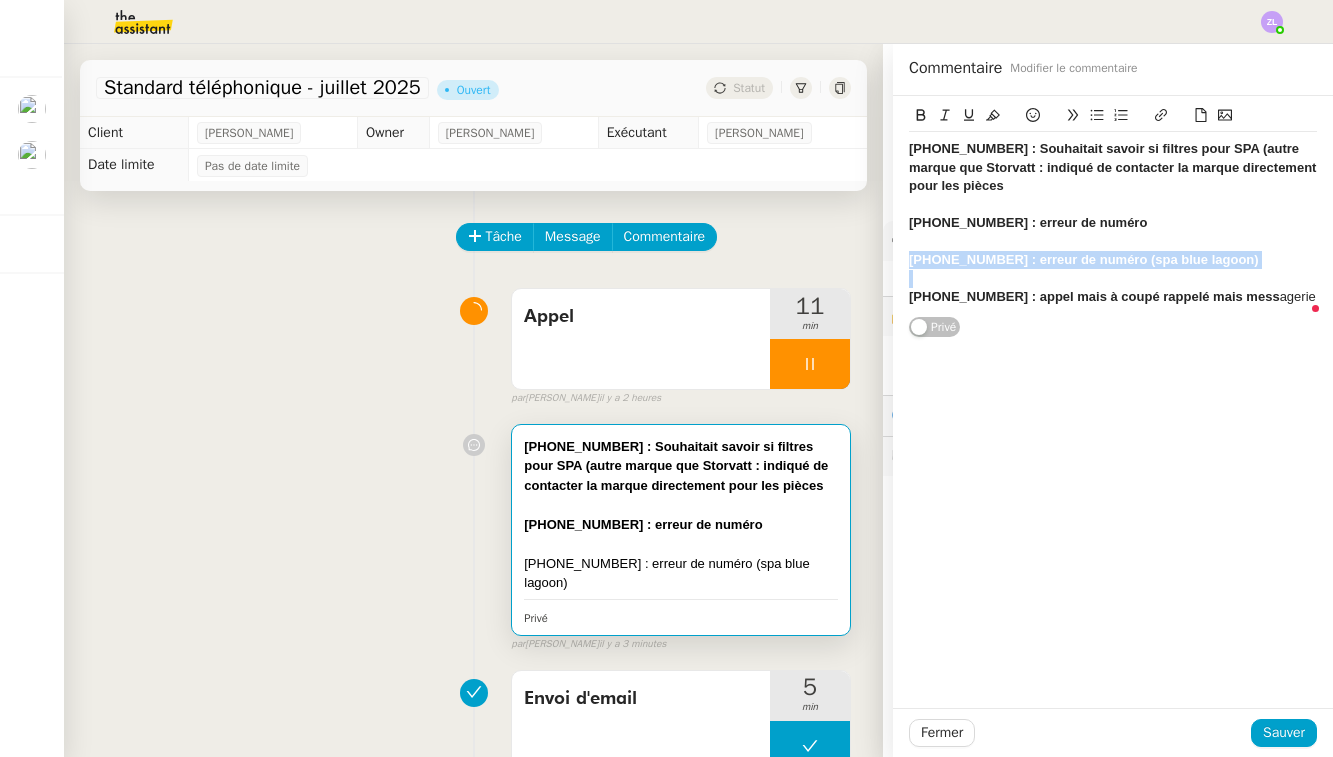 click on "Fermer Sauver" 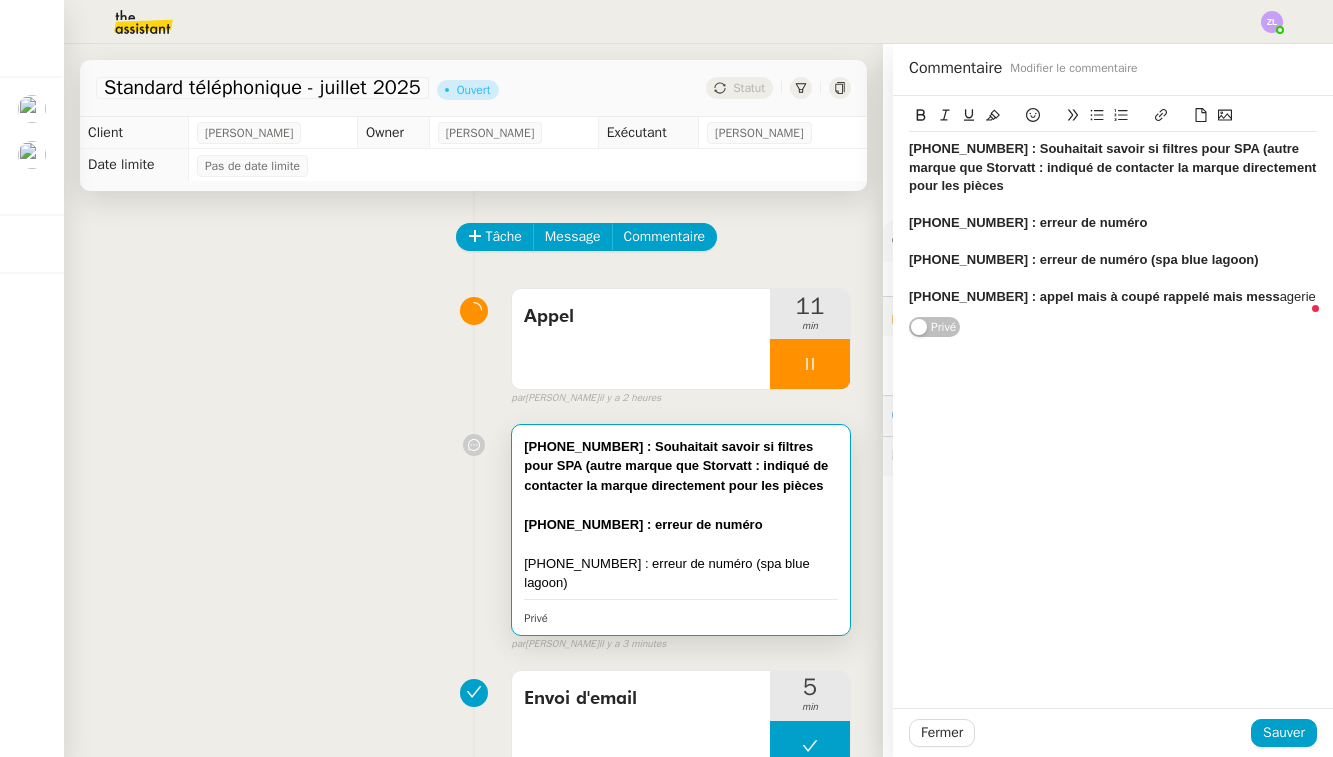 drag, startPoint x: 1269, startPoint y: 290, endPoint x: 1310, endPoint y: 291, distance: 41.01219 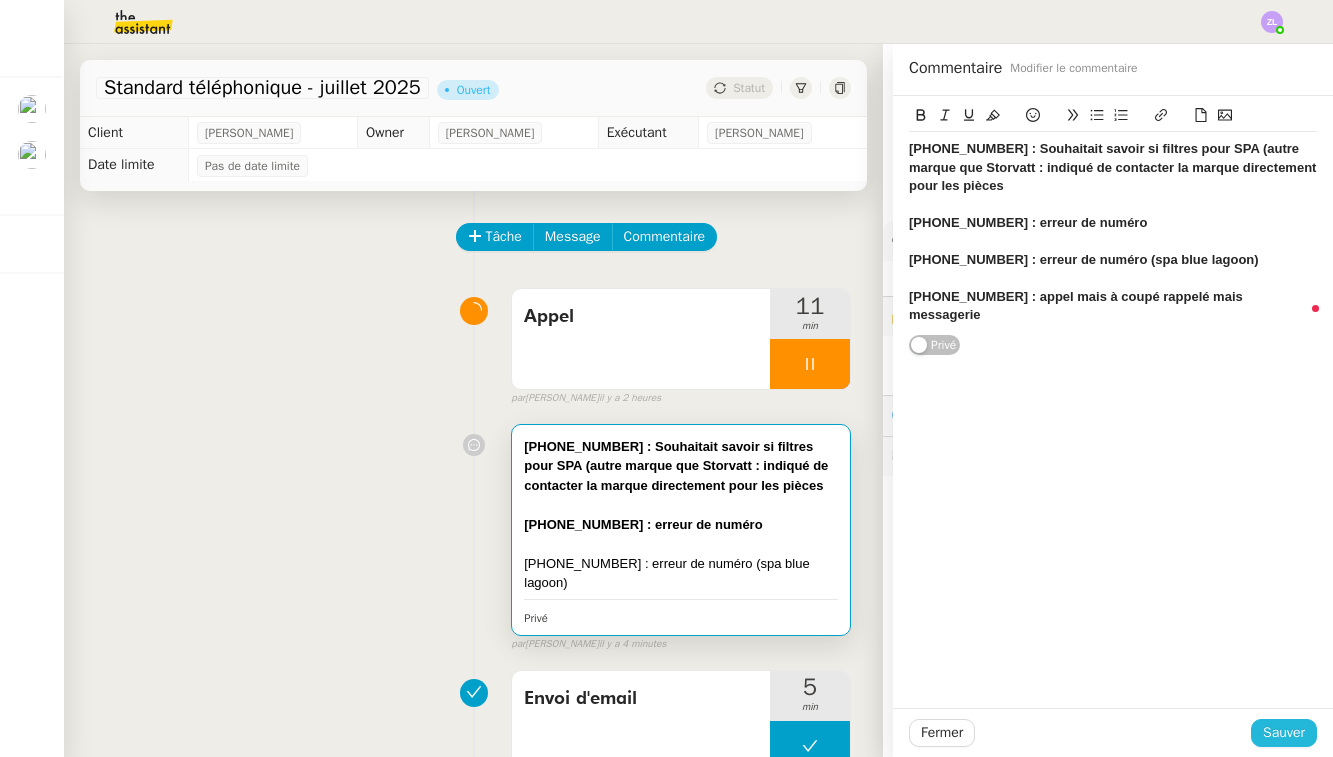 click on "Sauver" 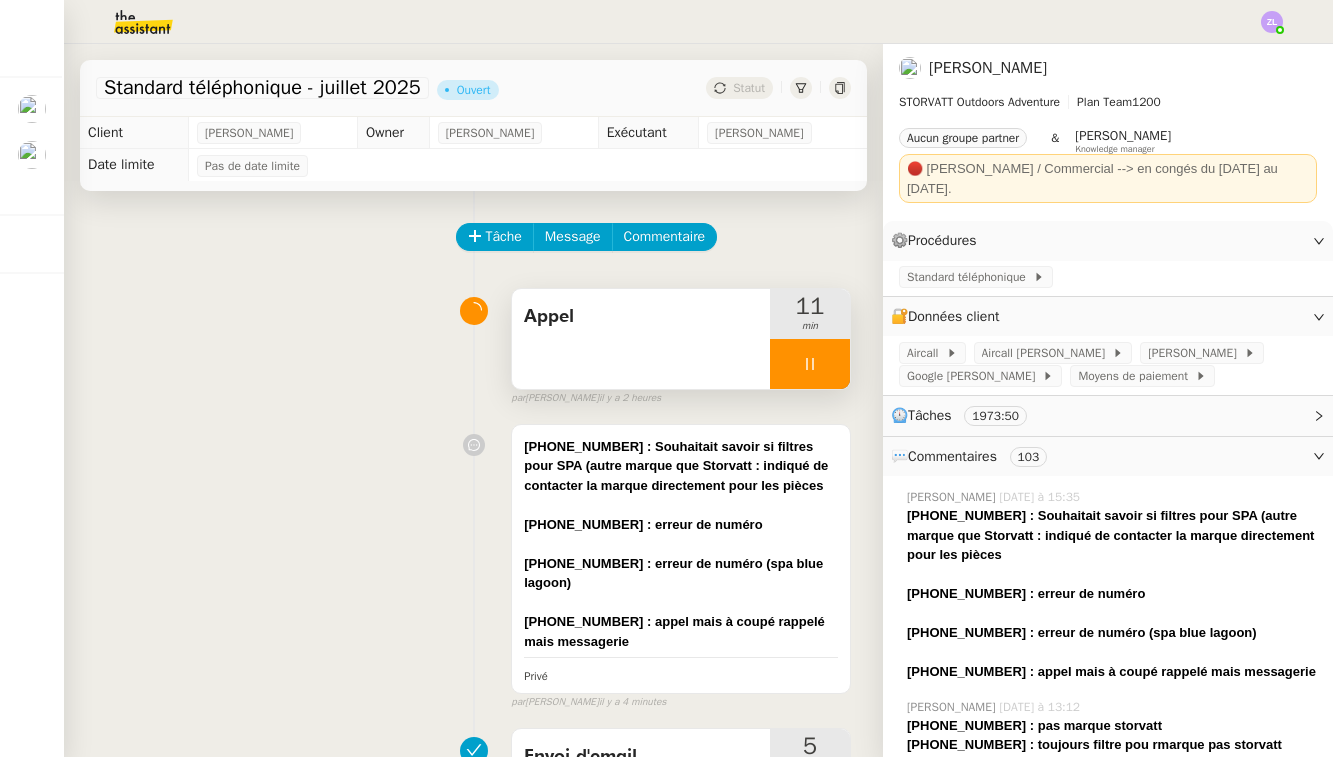 click at bounding box center (810, 364) 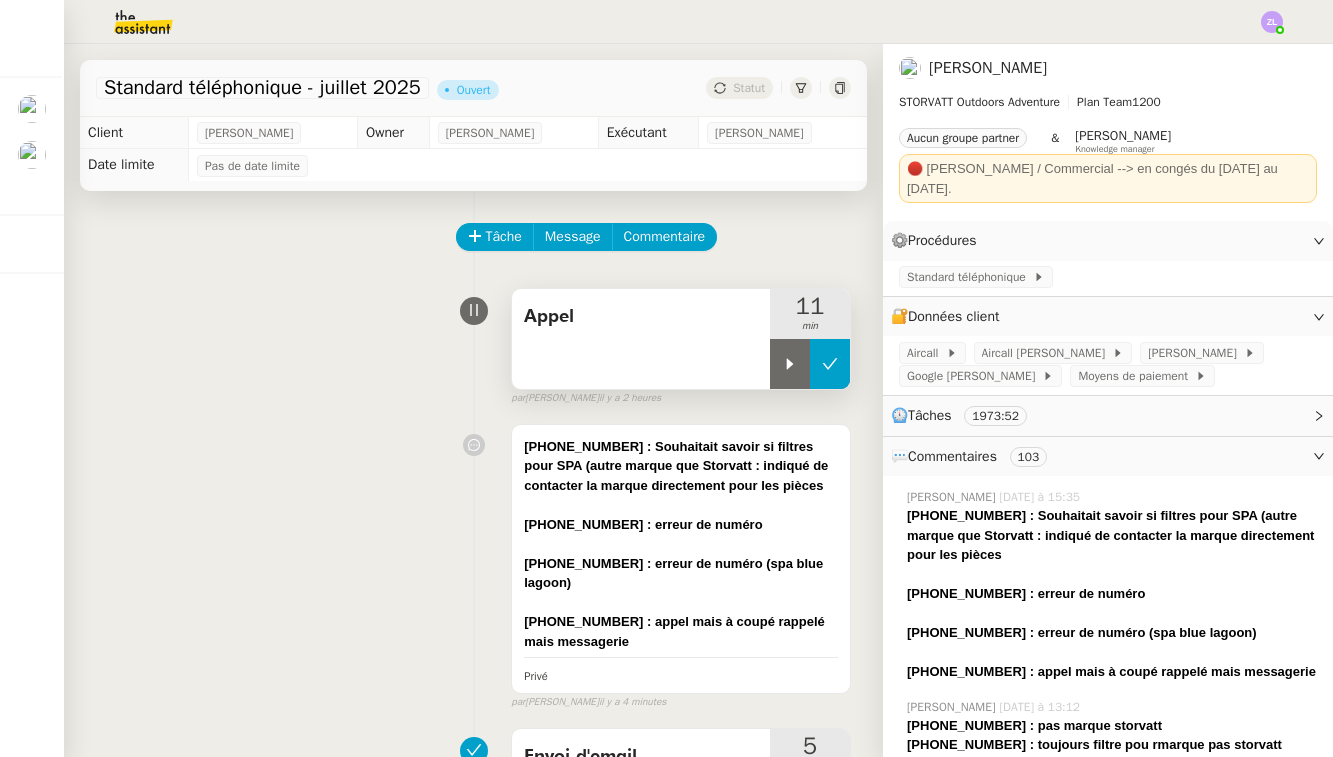 click 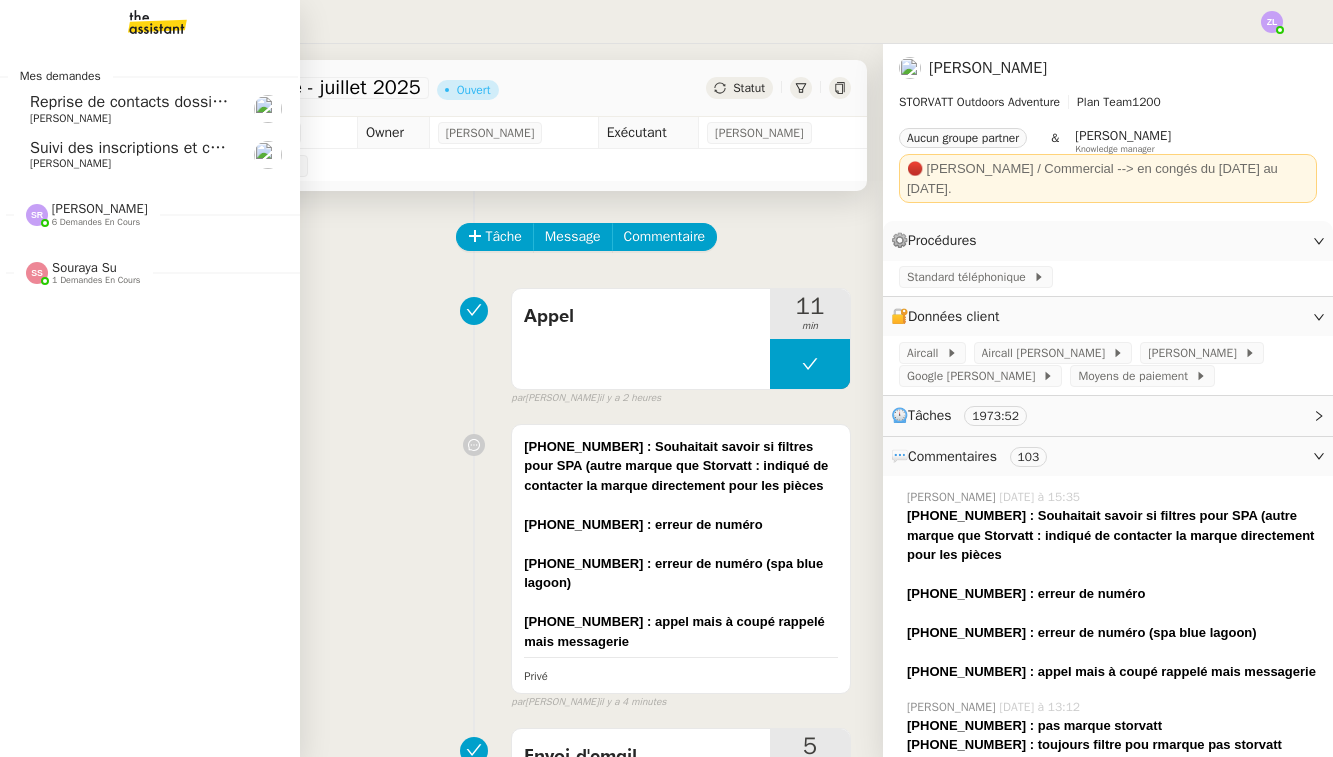 click on "Reprise de contacts dossiers non suivis - [DATE]" 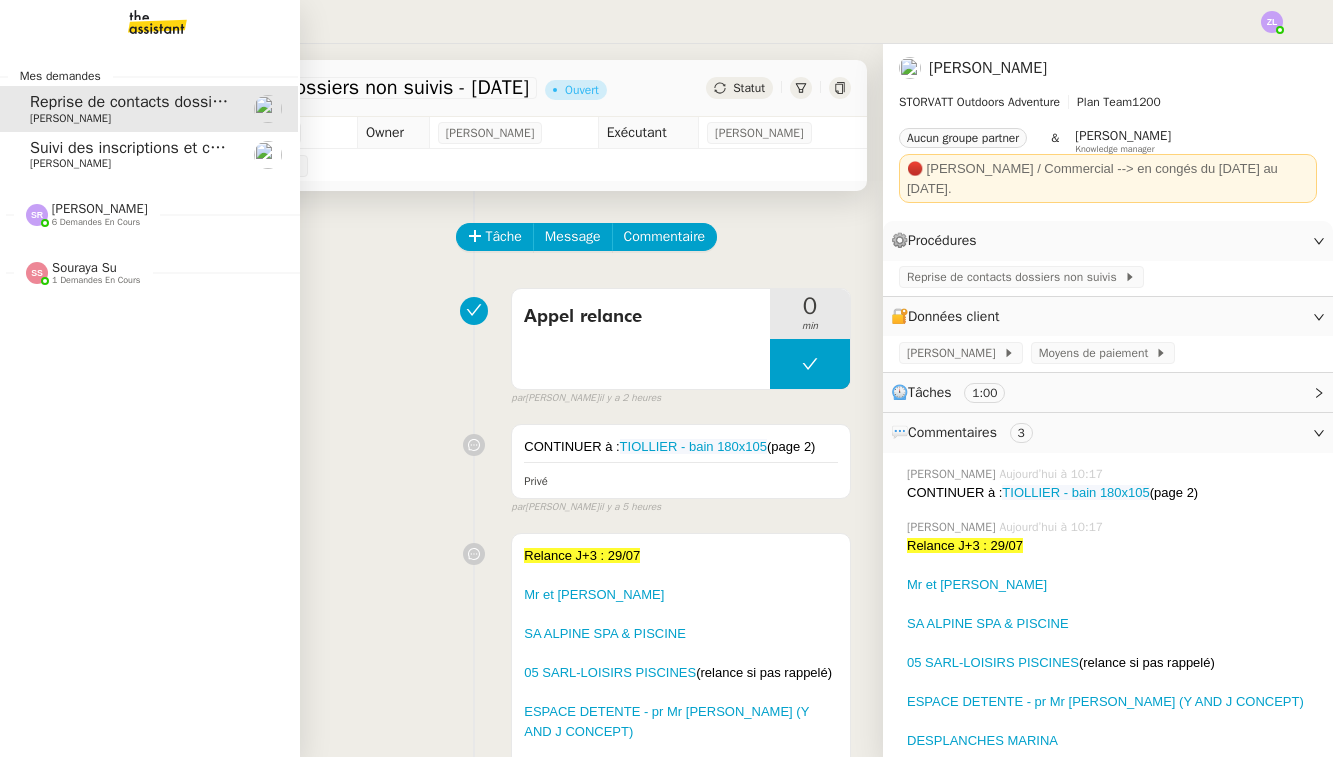 click on "Suivi des inscriptions et contrats de formation    [PERSON_NAME]" 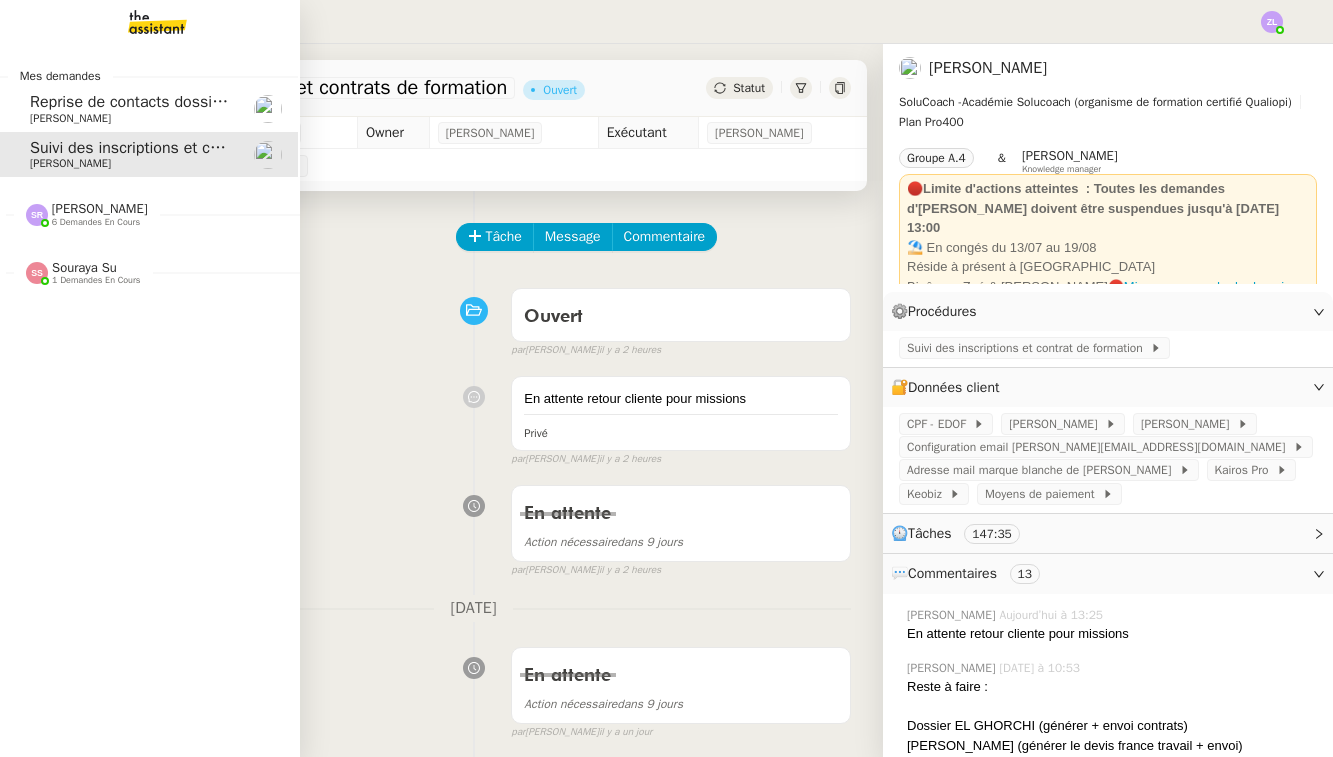 click on "Reprise de contacts dossiers non suivis - [DATE]" 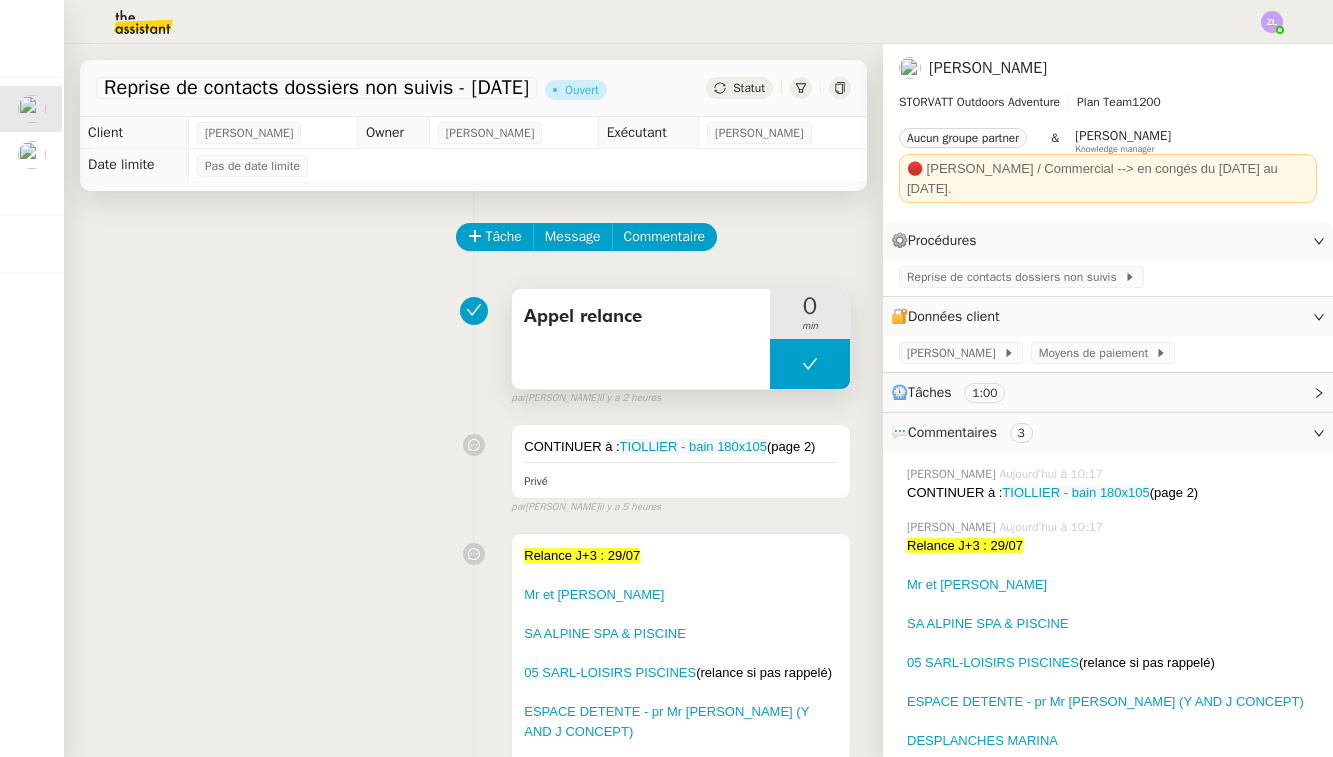 click at bounding box center (810, 364) 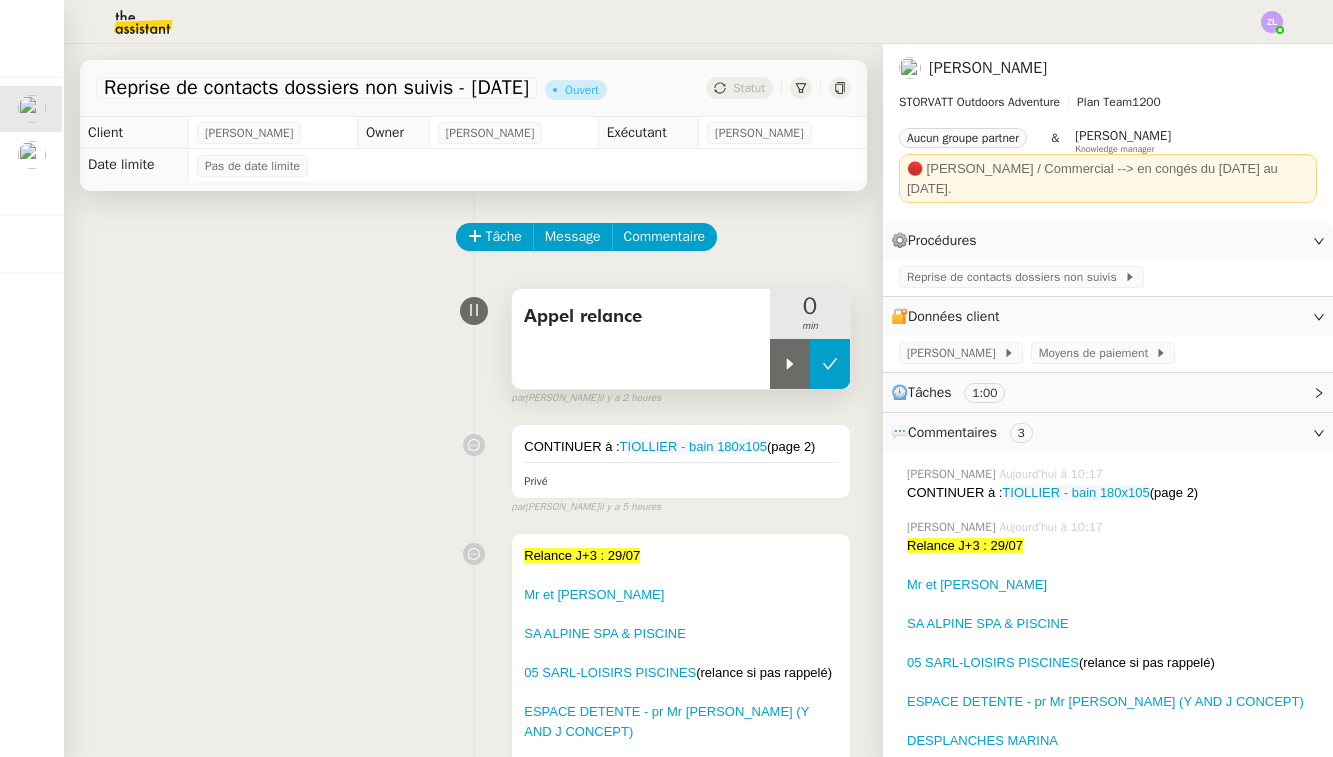 click at bounding box center (790, 364) 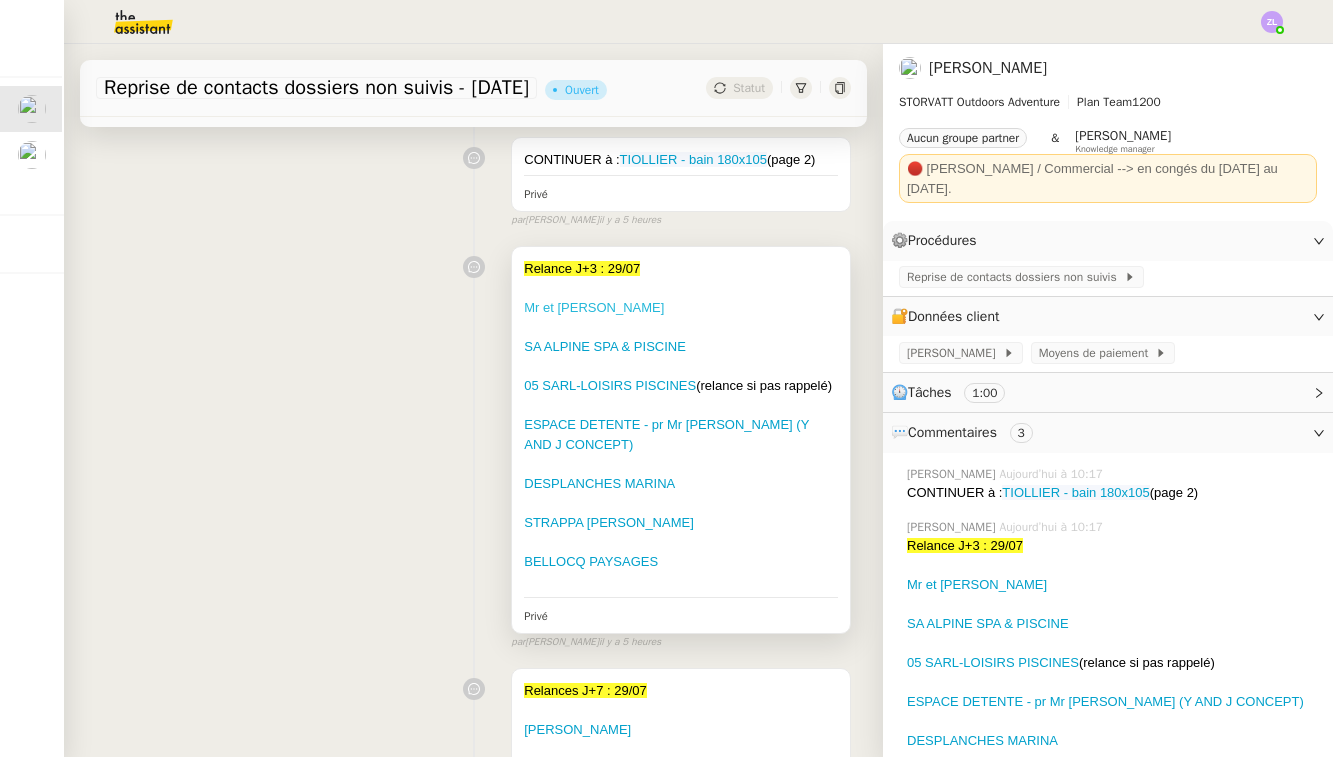 scroll, scrollTop: 335, scrollLeft: 0, axis: vertical 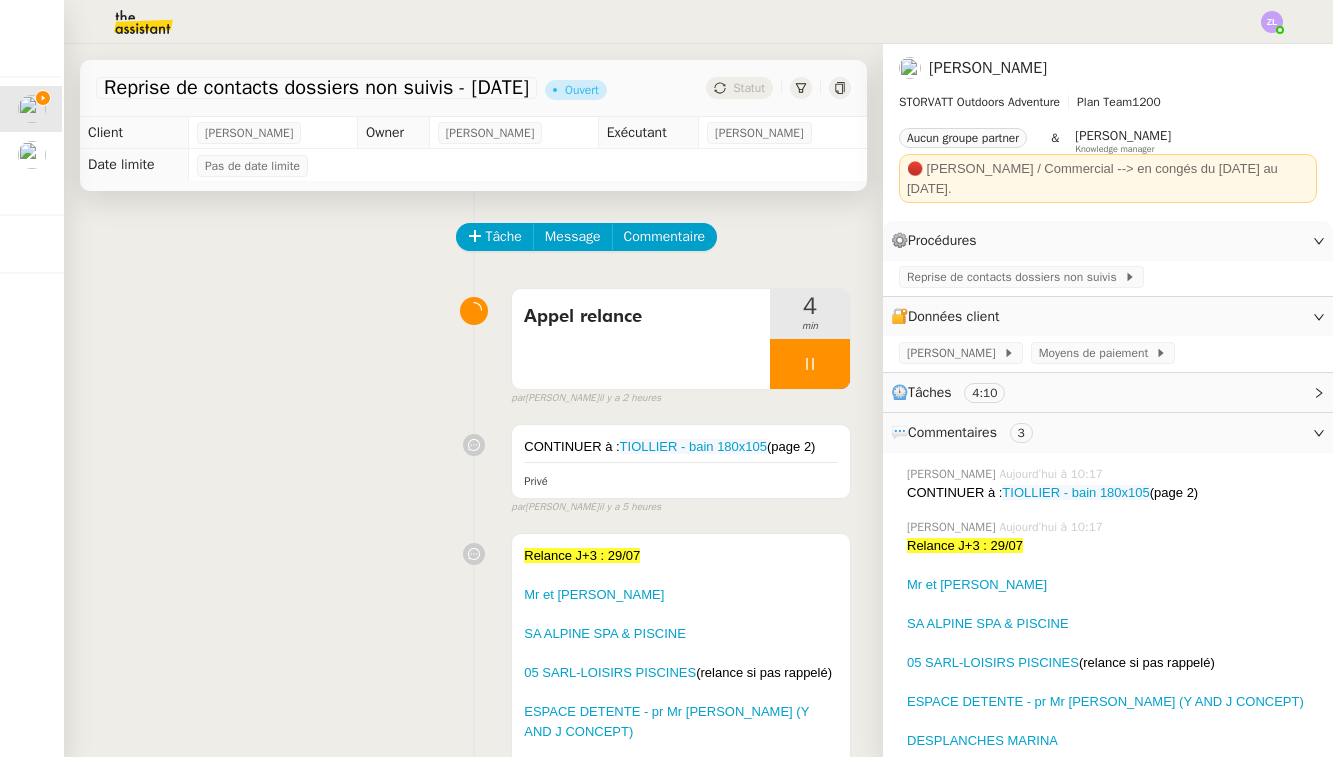click on "Tâche Message Commentaire Veuillez patienter une erreur s'est produite 👌👌👌 message envoyé ✌️✌️✌️ [PERSON_NAME] d'abord attribuer un client Une erreur s'est produite, veuillez réessayer  Appel relance     4 min false par   [PERSON_NAME]   il y a 2 heures 👌👌👌 message envoyé ✌️✌️✌️ une erreur s'est produite 👌👌👌 message envoyé ✌️✌️✌️ Votre message va être revu ✌️✌️✌️ une erreur s'est produite La taille des fichiers doit être de 10Mb au maximum.
CONTINUER à :  TIOLLIER - bain 180x105  (page 2) Privé false par   [PERSON_NAME].   il y a 5 heures 👌👌👌 message envoyé ✌️✌️✌️ une erreur s'est produite 👌👌👌 message envoyé ✌️✌️✌️ Votre message va être revu ✌️✌️✌️ une erreur s'est produite La taille des fichiers doit être de 10Mb au maximum.
Relance J+3 : 29/07  Mr et [PERSON_NAME] SA ALPINE SPA & PISCINE 05 SARL-LOISIRS PISCINES  (relance si pas rappelé) DESPLANCHES MARINA Privé" 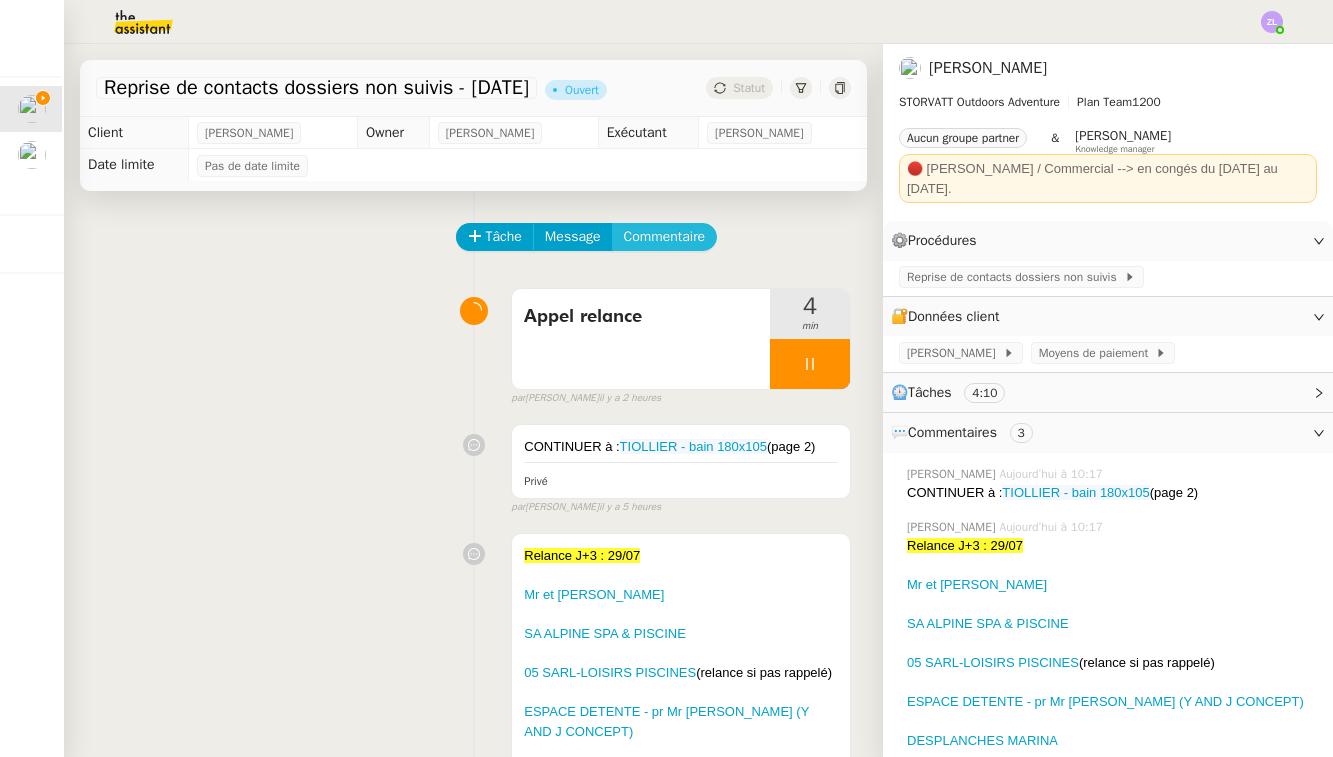click on "Commentaire" 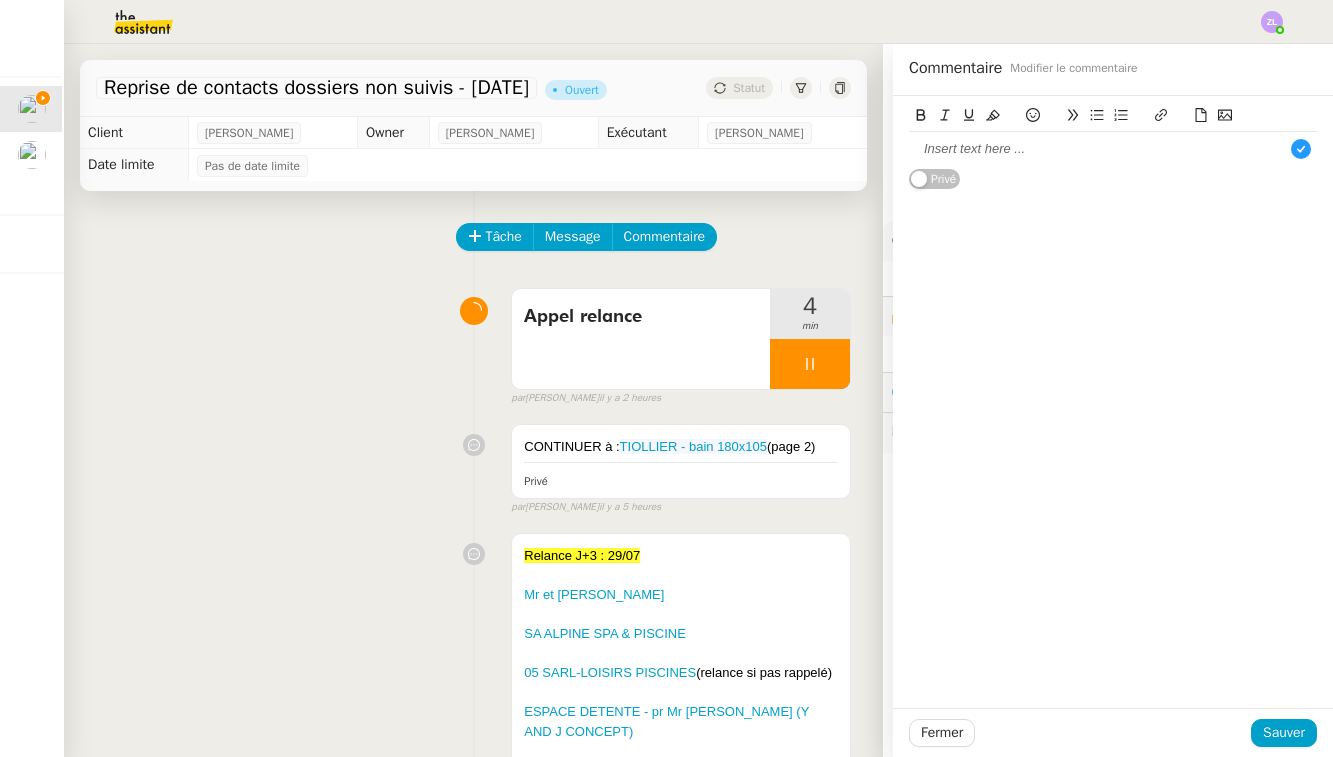 type 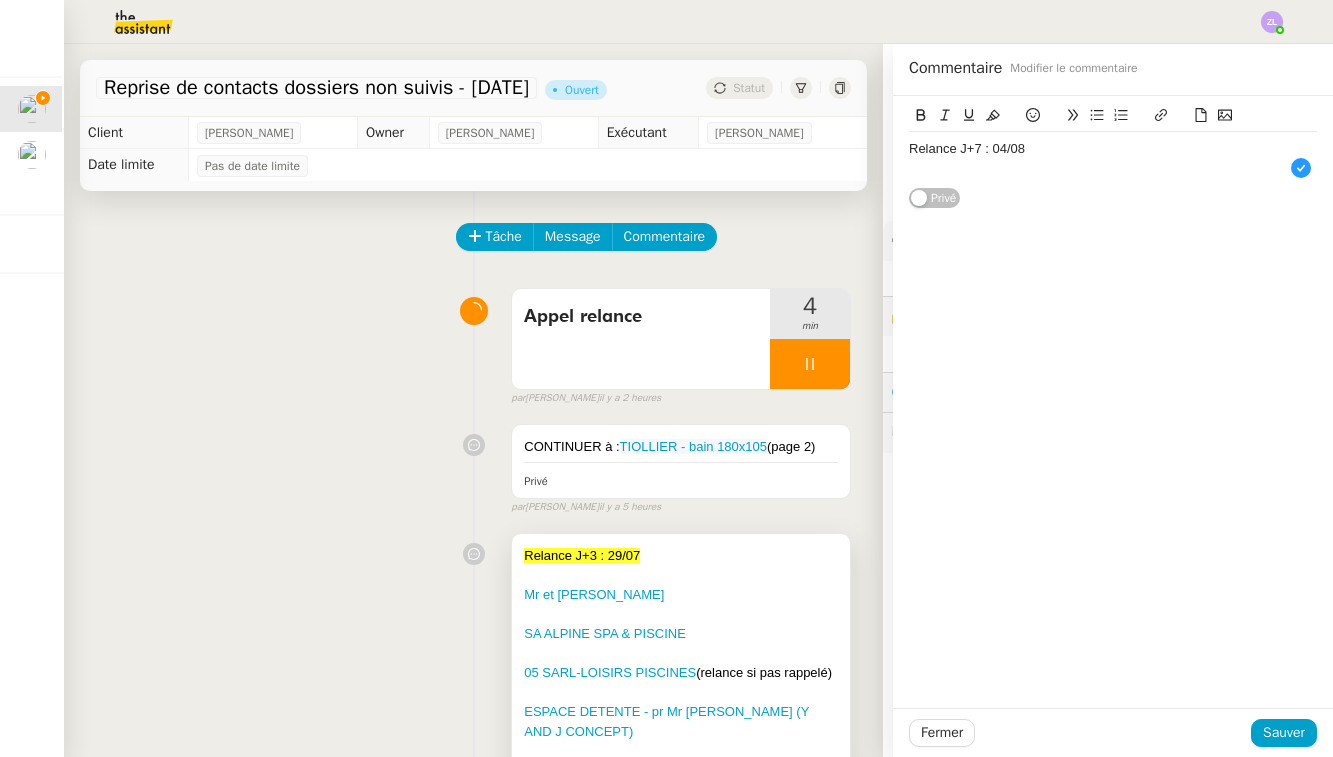 drag, startPoint x: 692, startPoint y: 595, endPoint x: 522, endPoint y: 592, distance: 170.02647 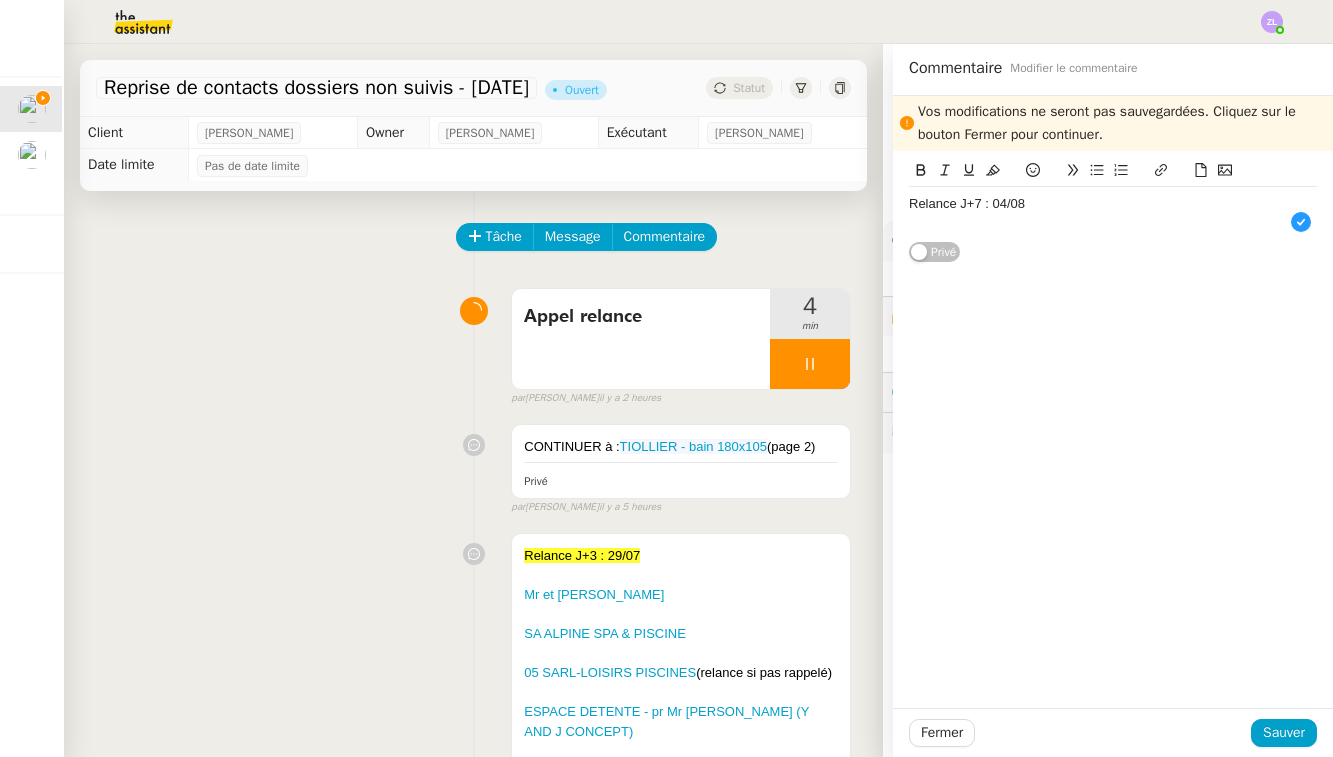 click 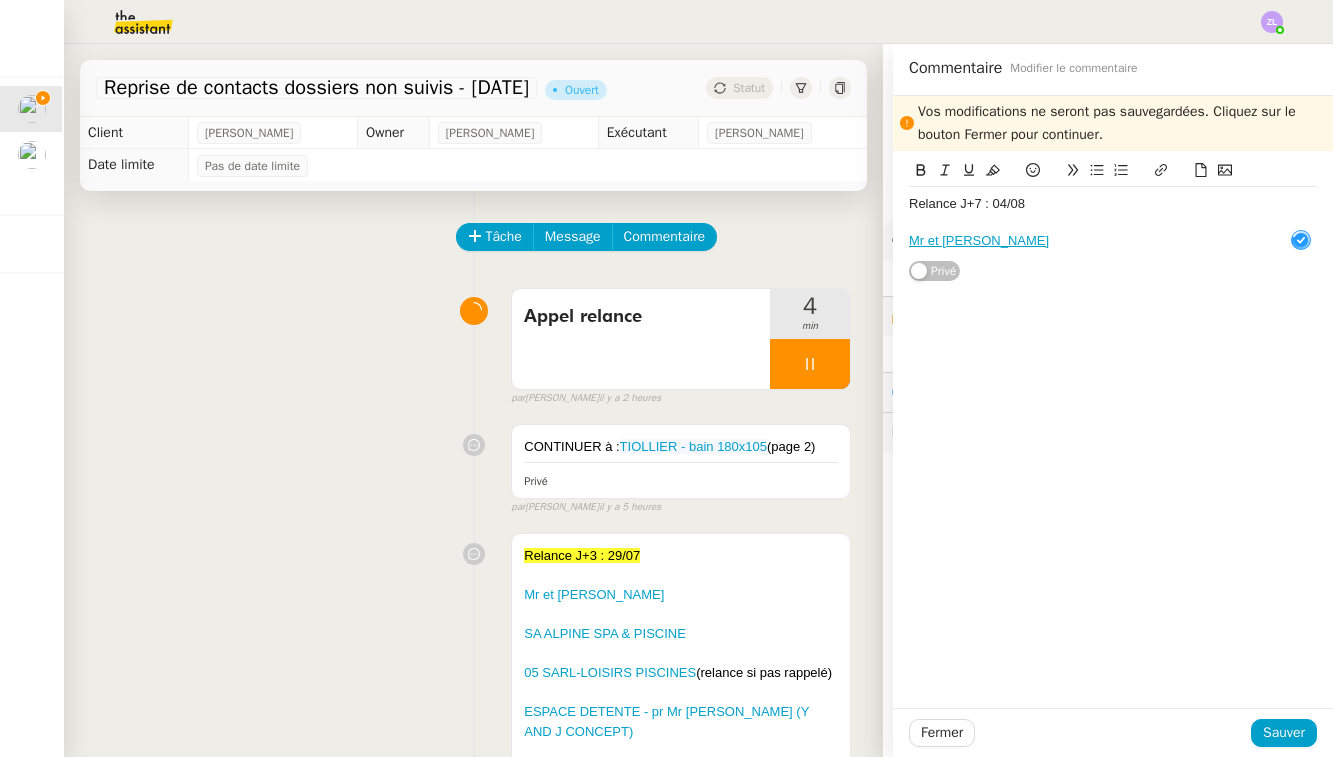 scroll, scrollTop: 11, scrollLeft: 1, axis: both 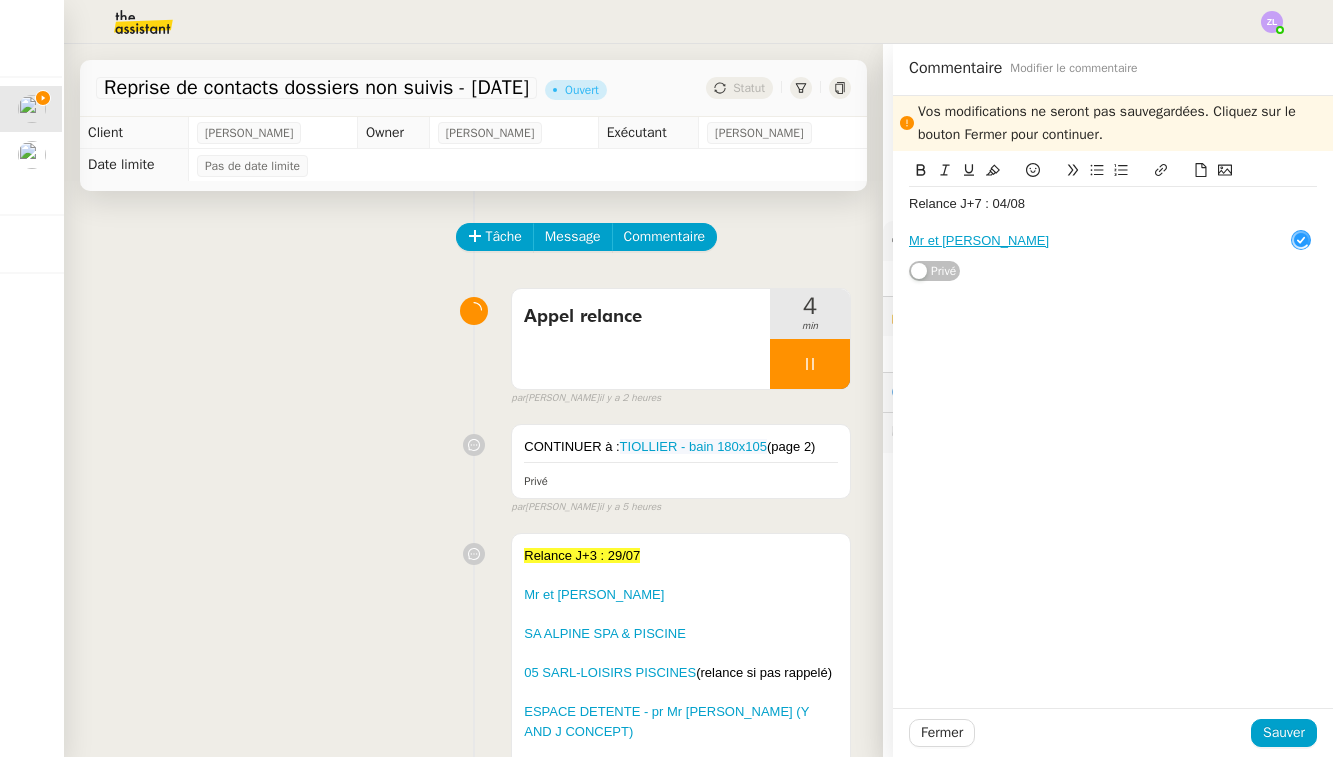 drag, startPoint x: 1038, startPoint y: 206, endPoint x: 887, endPoint y: 203, distance: 151.0298 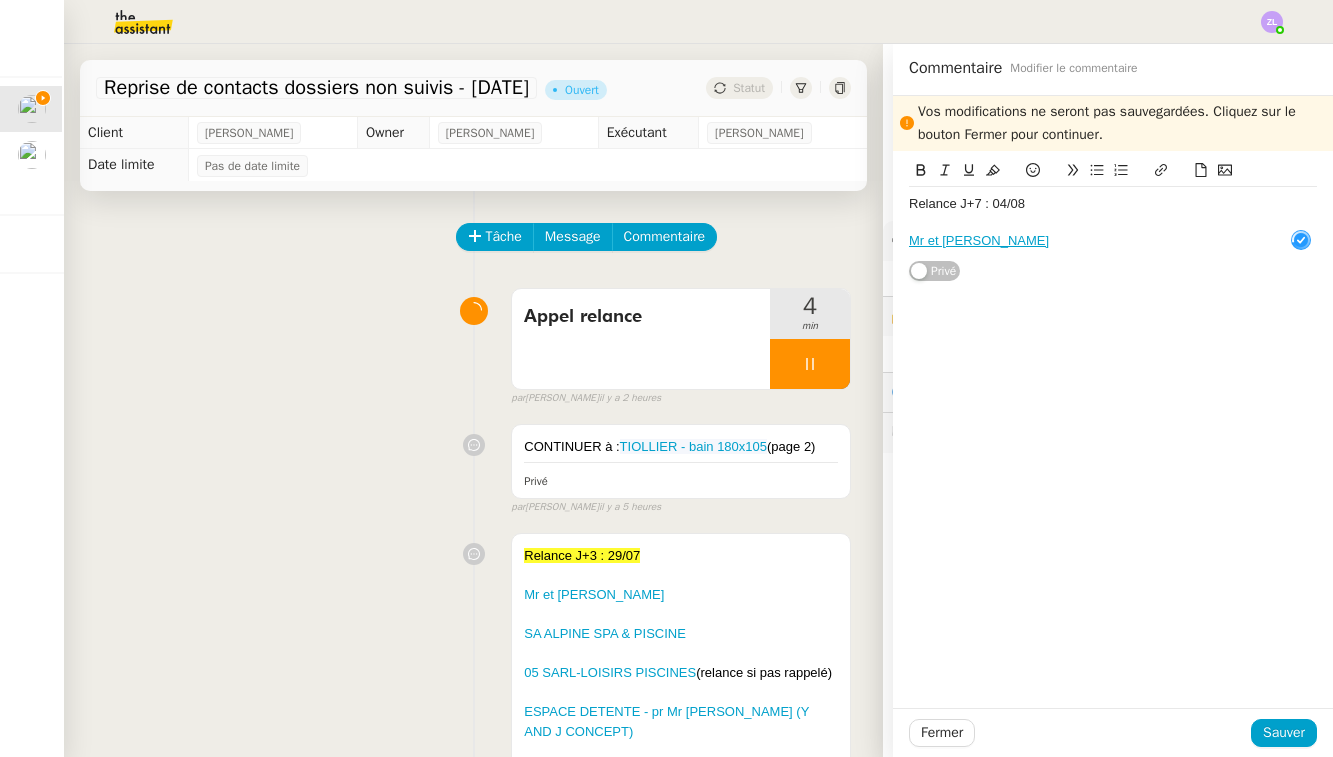 click on "Reprise de contacts dossiers non suivis - [DATE]      Ouvert     Statut     Client  [PERSON_NAME]     Owner  [PERSON_NAME]     Exécutant  [PERSON_NAME]     Date limite  Pas de date limite    Tâche Message Commentaire Veuillez patienter une erreur s'est produite 👌👌👌 message envoyé ✌️✌️✌️ Veuillez d'abord attribuer un client Une erreur s'est produite, veuillez réessayer  Appel relance     4 min false par   [PERSON_NAME]   il y a 2 heures 👌👌👌 message envoyé ✌️✌️✌️ une erreur s'est produite 👌👌👌 message envoyé ✌️✌️✌️ Votre message va être revu ✌️✌️✌️ une erreur s'est produite La taille des fichiers doit être de 10Mb au maximum.
CONTINUER à :  TIOLLIER - bain 180x105  (page 2) Privé false par   [PERSON_NAME].   il y a 5 heures 👌👌👌 message envoyé ✌️✌️✌️ une erreur s'est produite 👌👌👌 message envoyé ✌️✌️✌️ Votre message va être revu ✌️✌️✌️
Relance J+3 : 29/07" 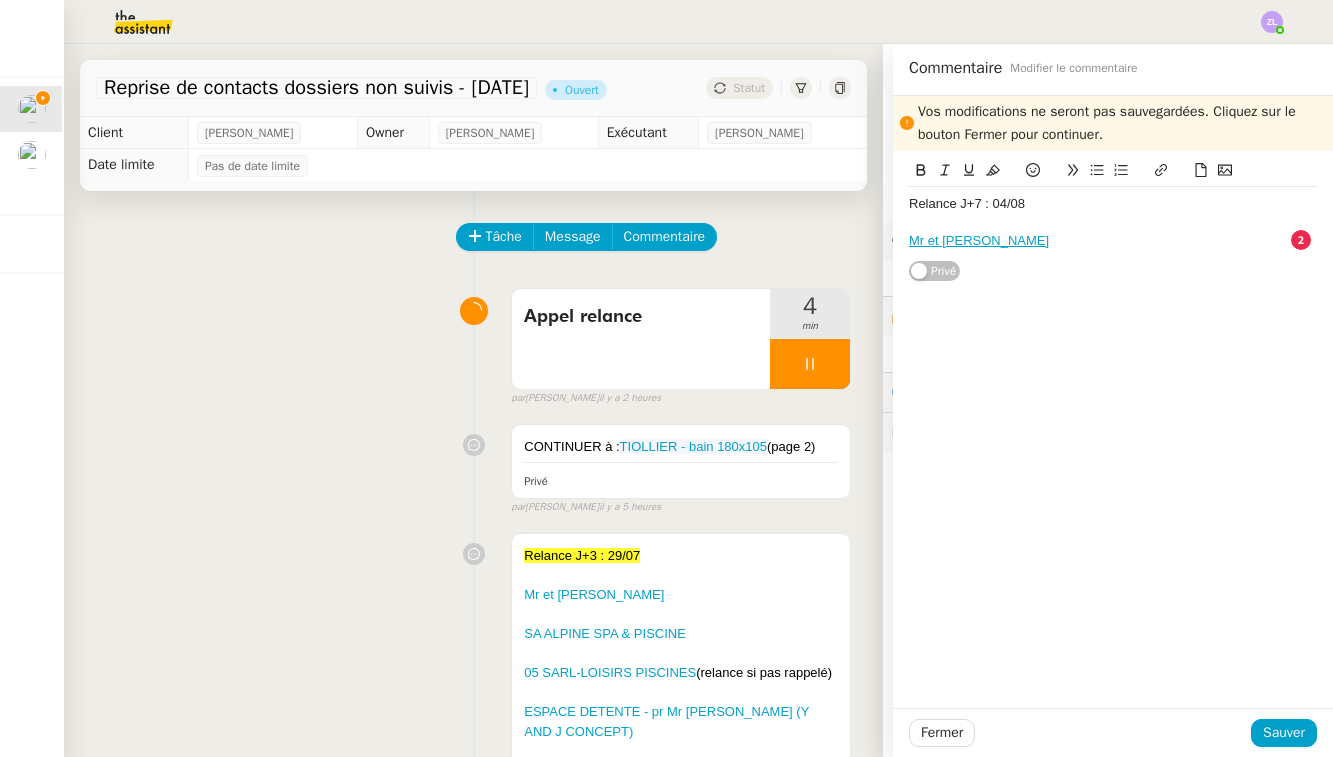 click 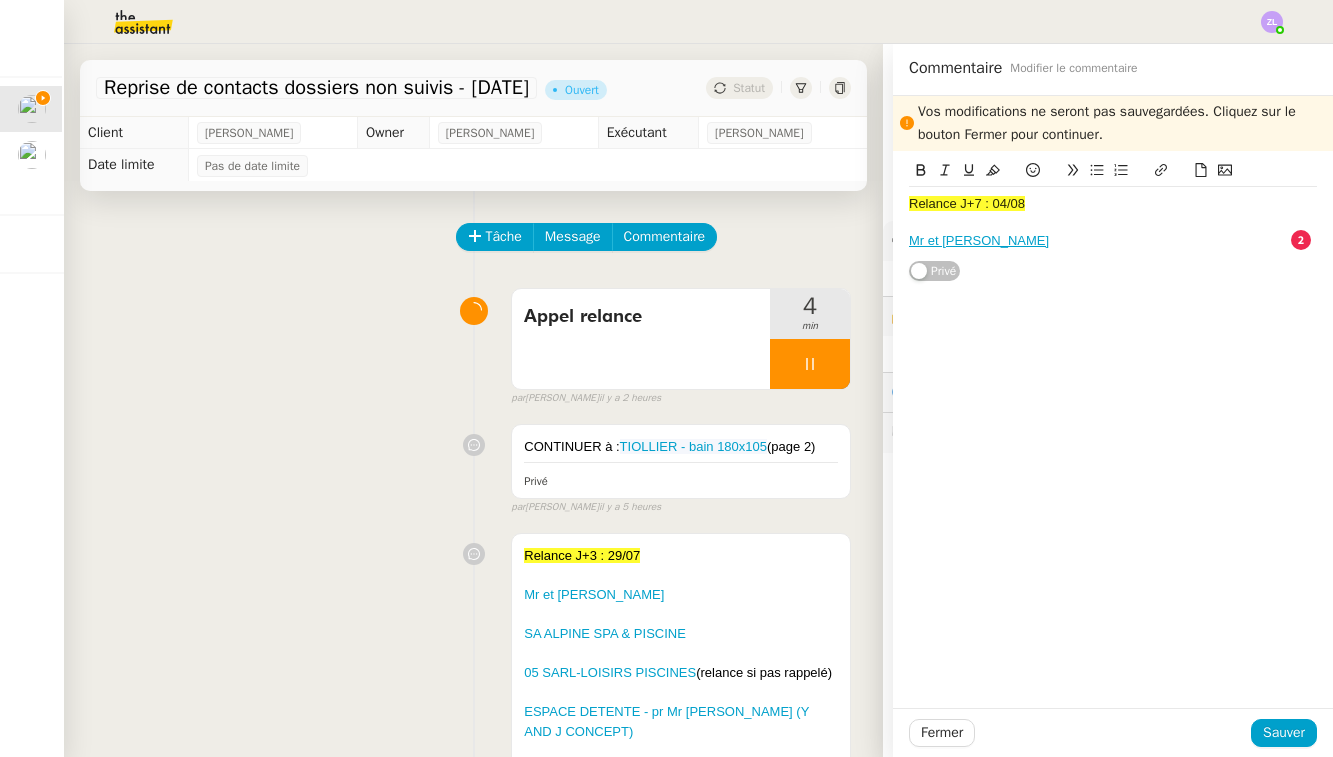 click 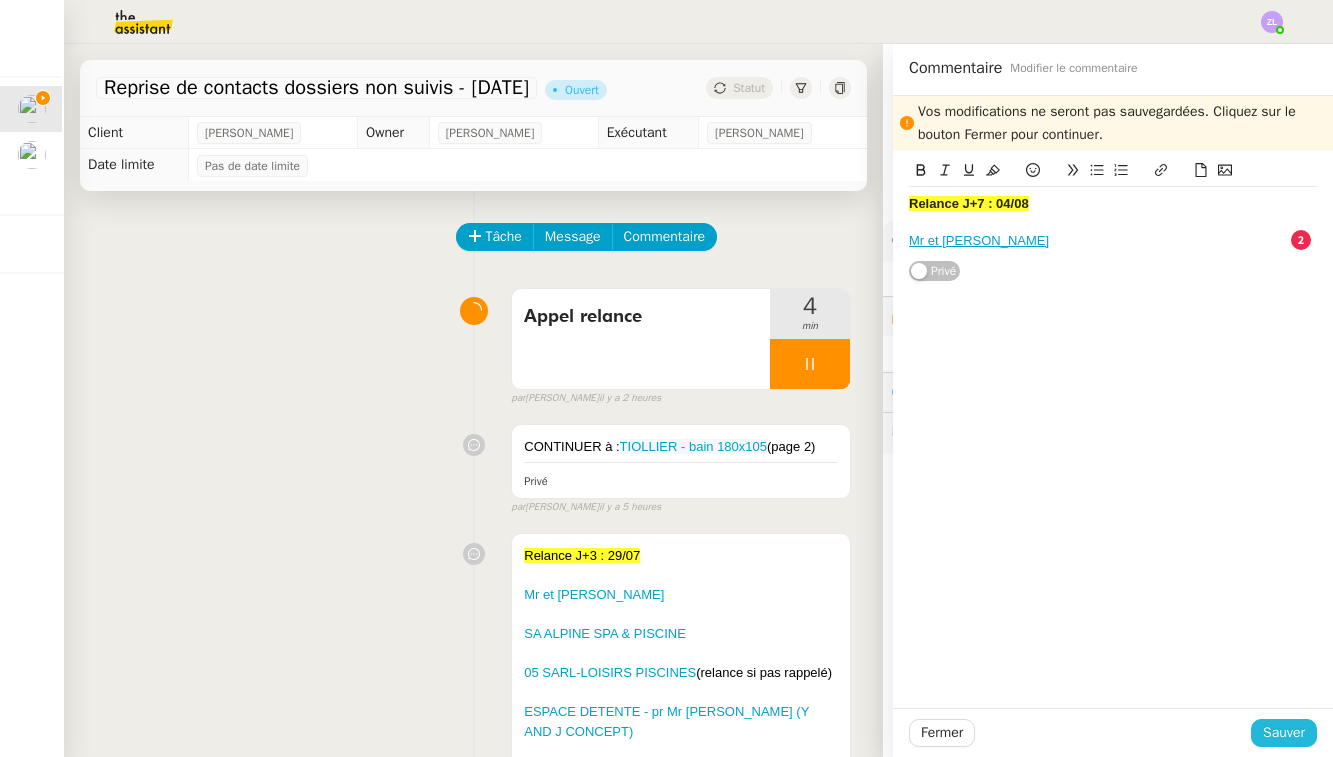 click on "Sauver" 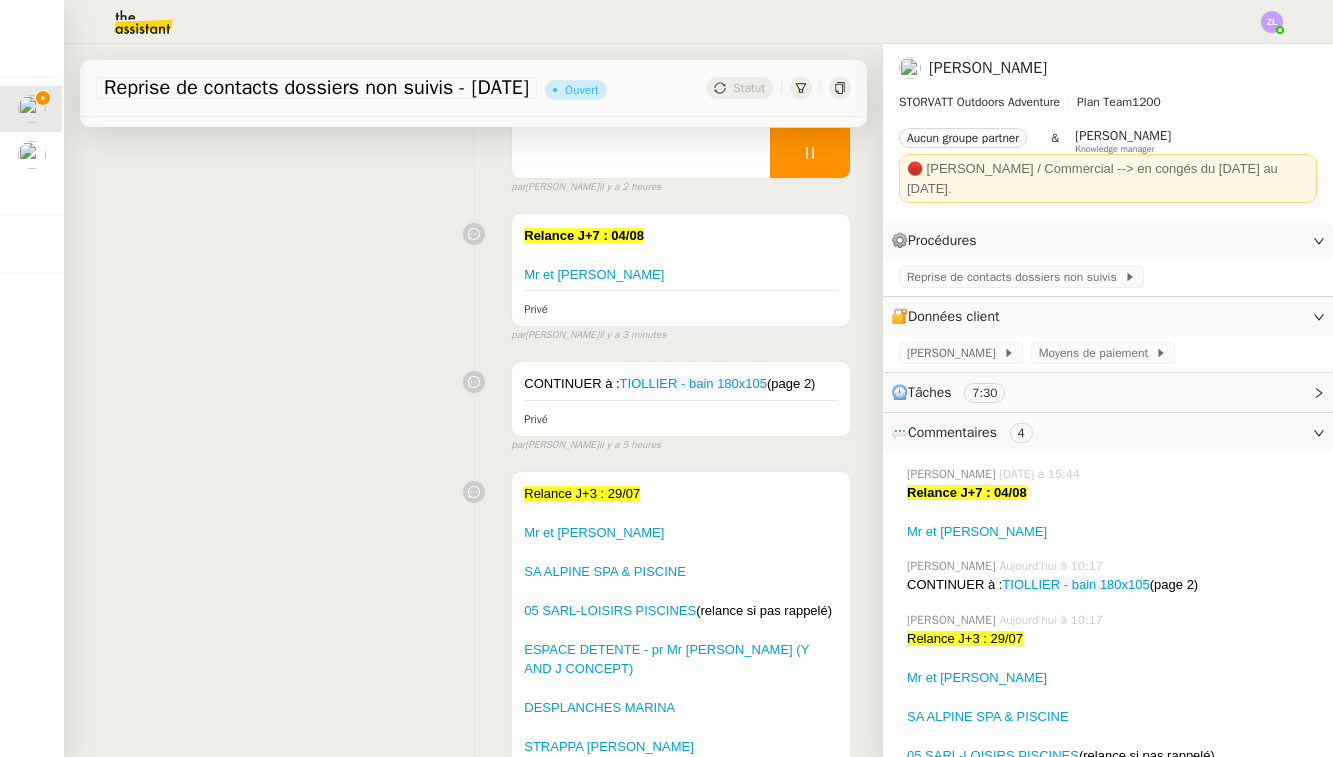 scroll, scrollTop: 214, scrollLeft: 0, axis: vertical 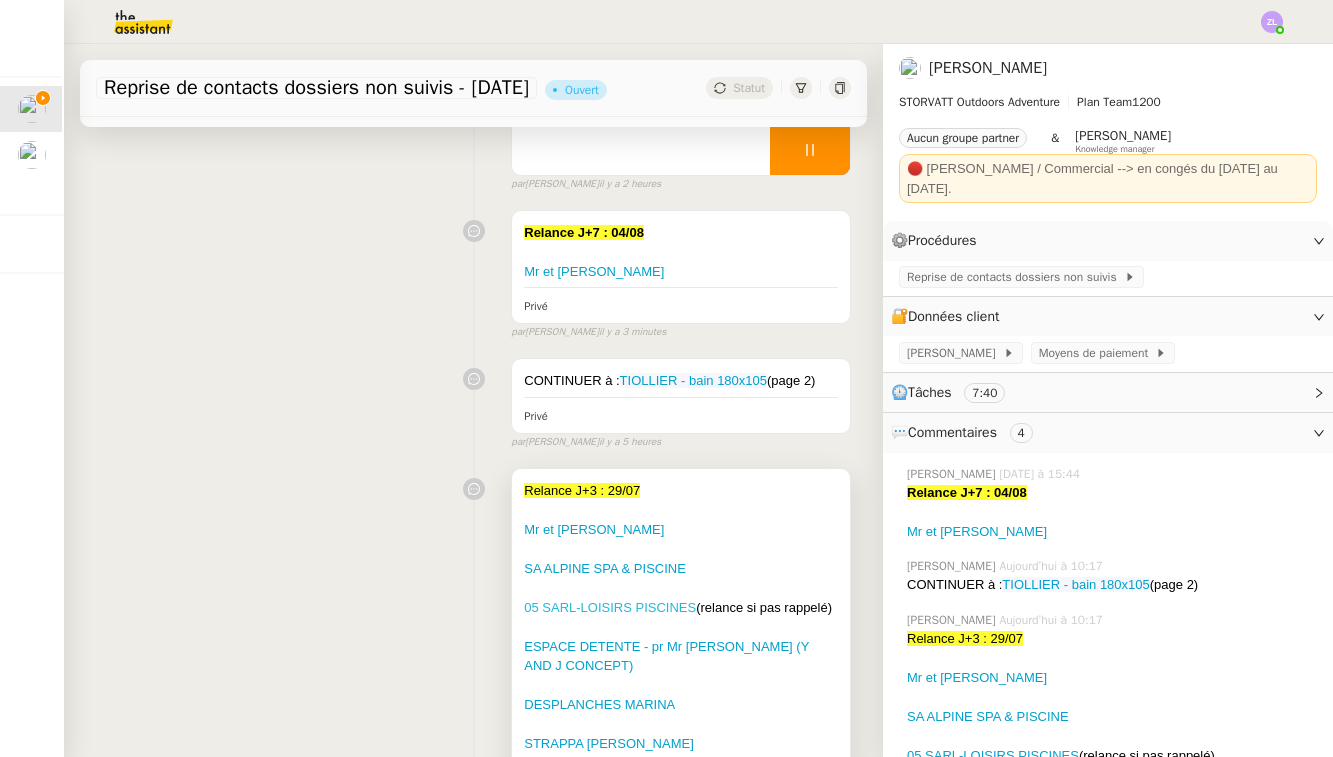 click on "05 SARL-LOISIRS PISCINES" at bounding box center [610, 607] 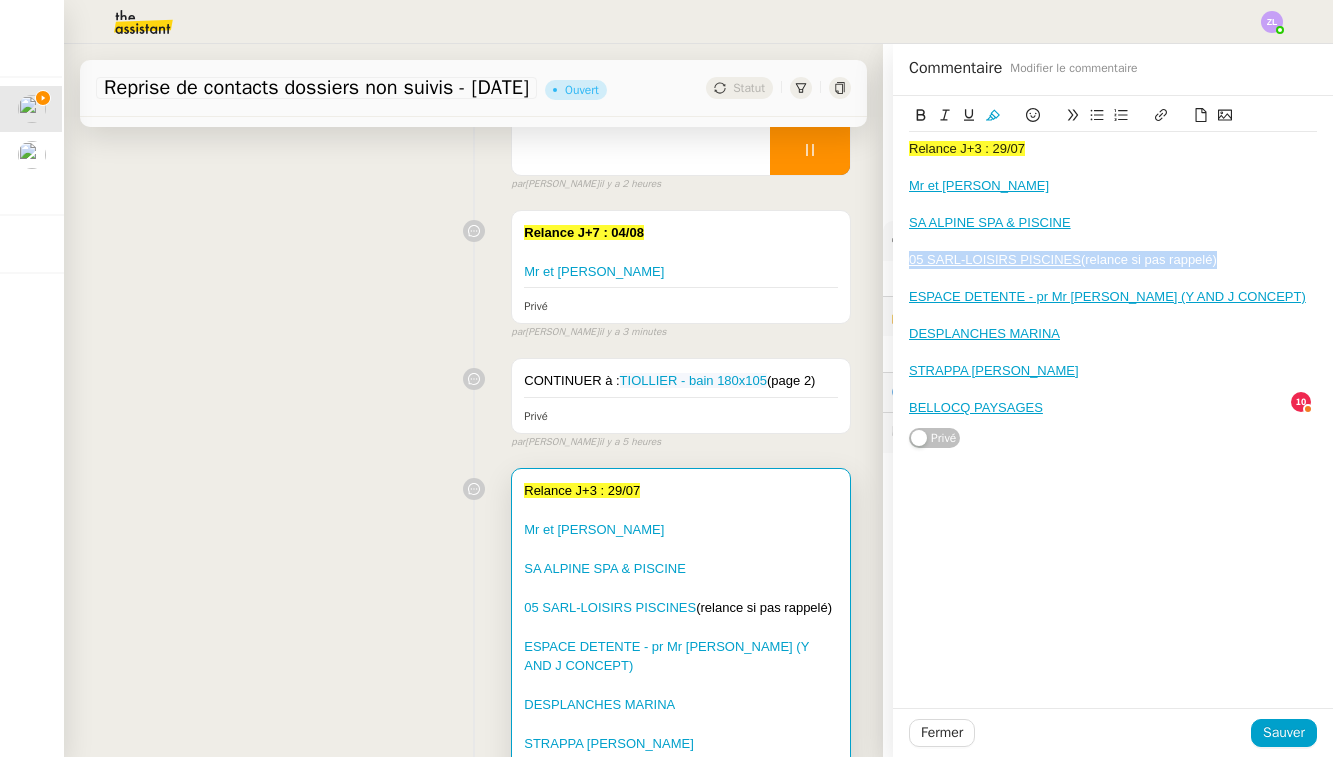 drag, startPoint x: 1235, startPoint y: 257, endPoint x: 907, endPoint y: 252, distance: 328.03812 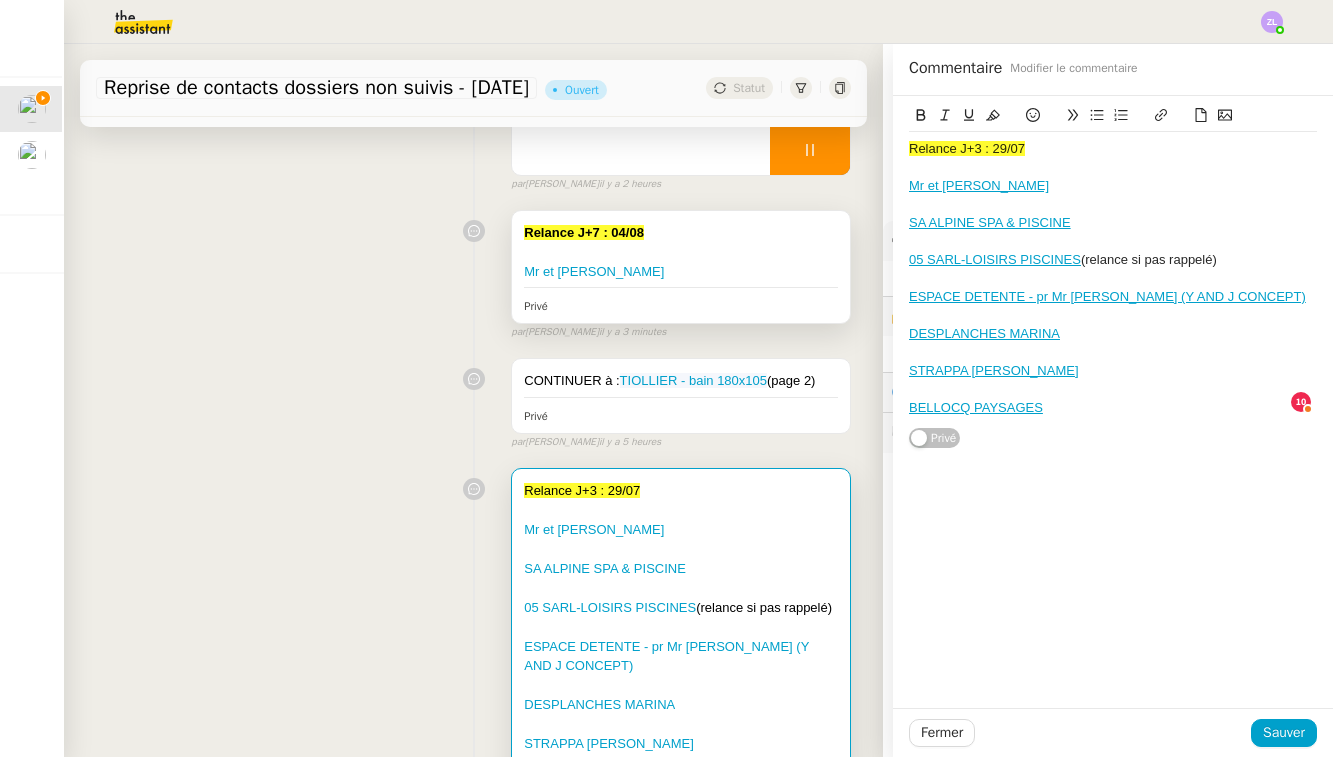 click on "Relance J+7 : 04/08" at bounding box center [681, 233] 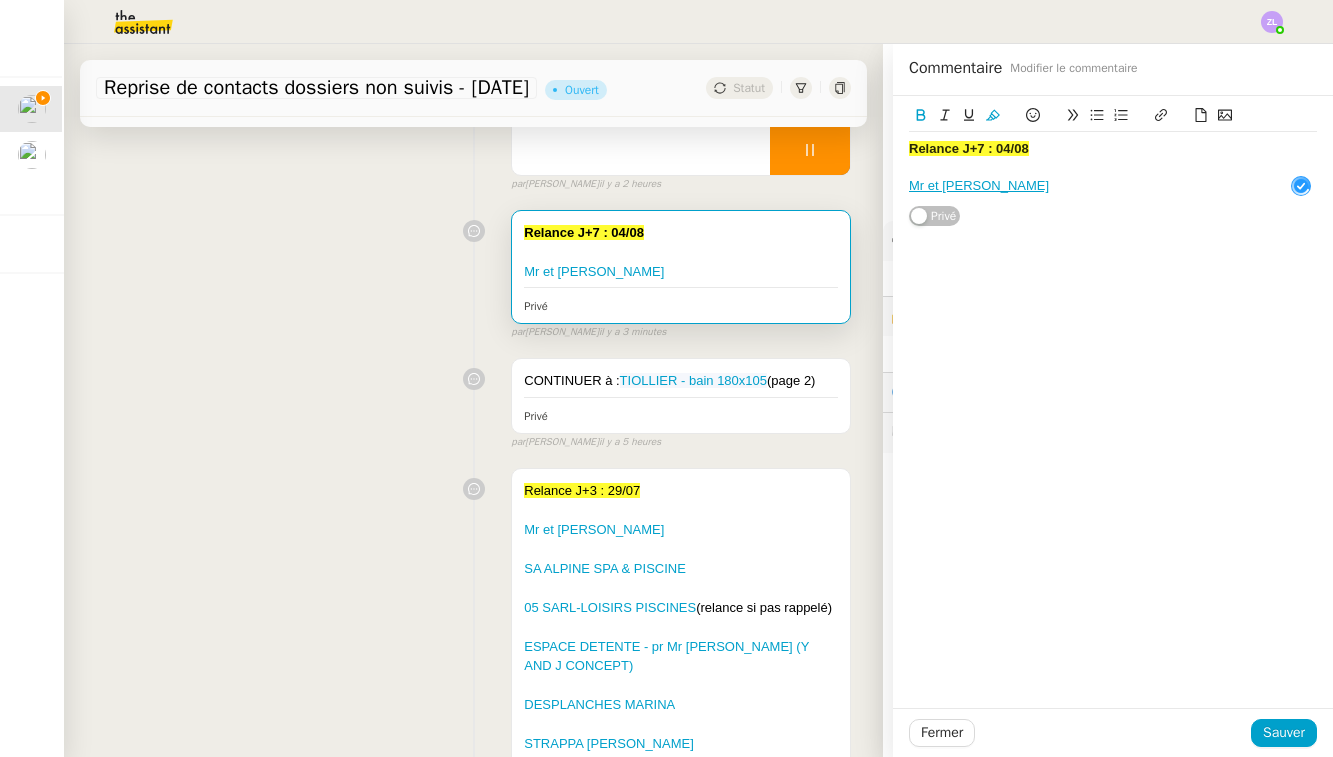 scroll, scrollTop: 0, scrollLeft: 0, axis: both 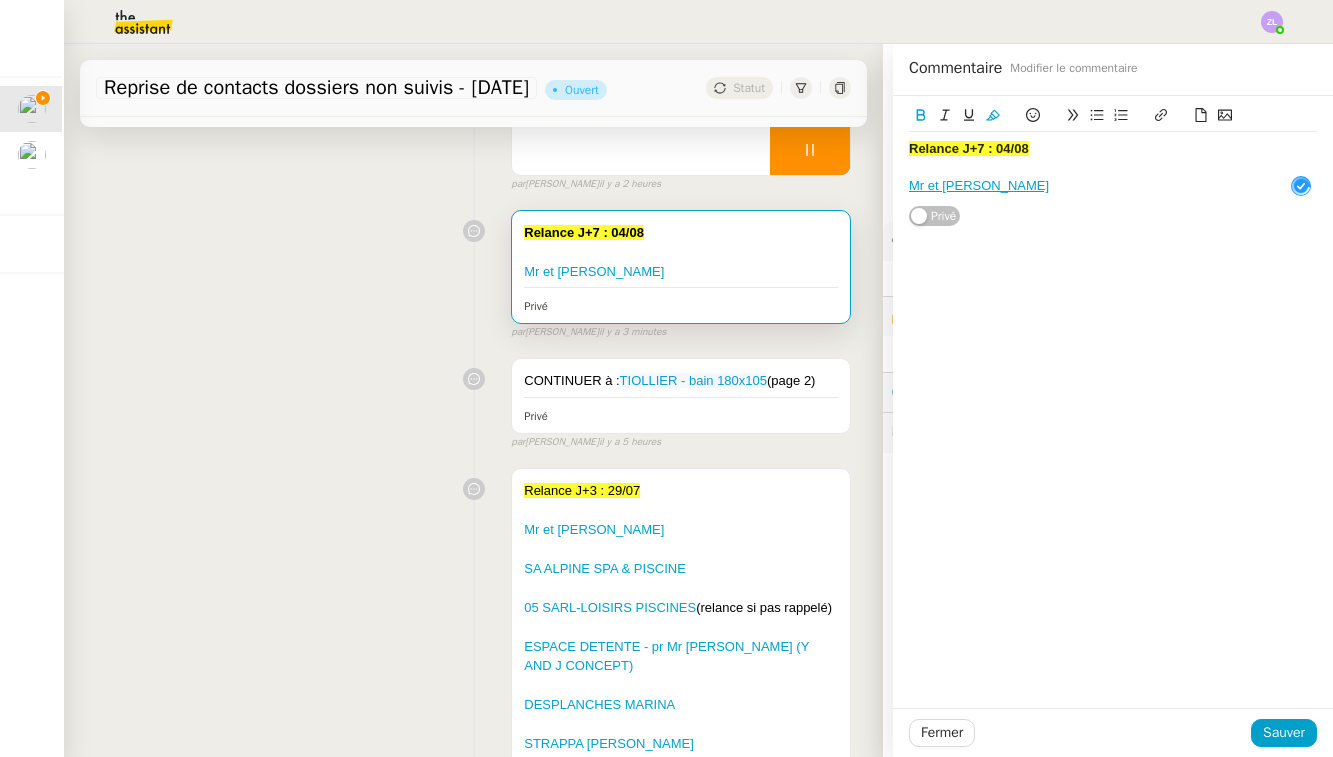 click on "Mr et [PERSON_NAME]" 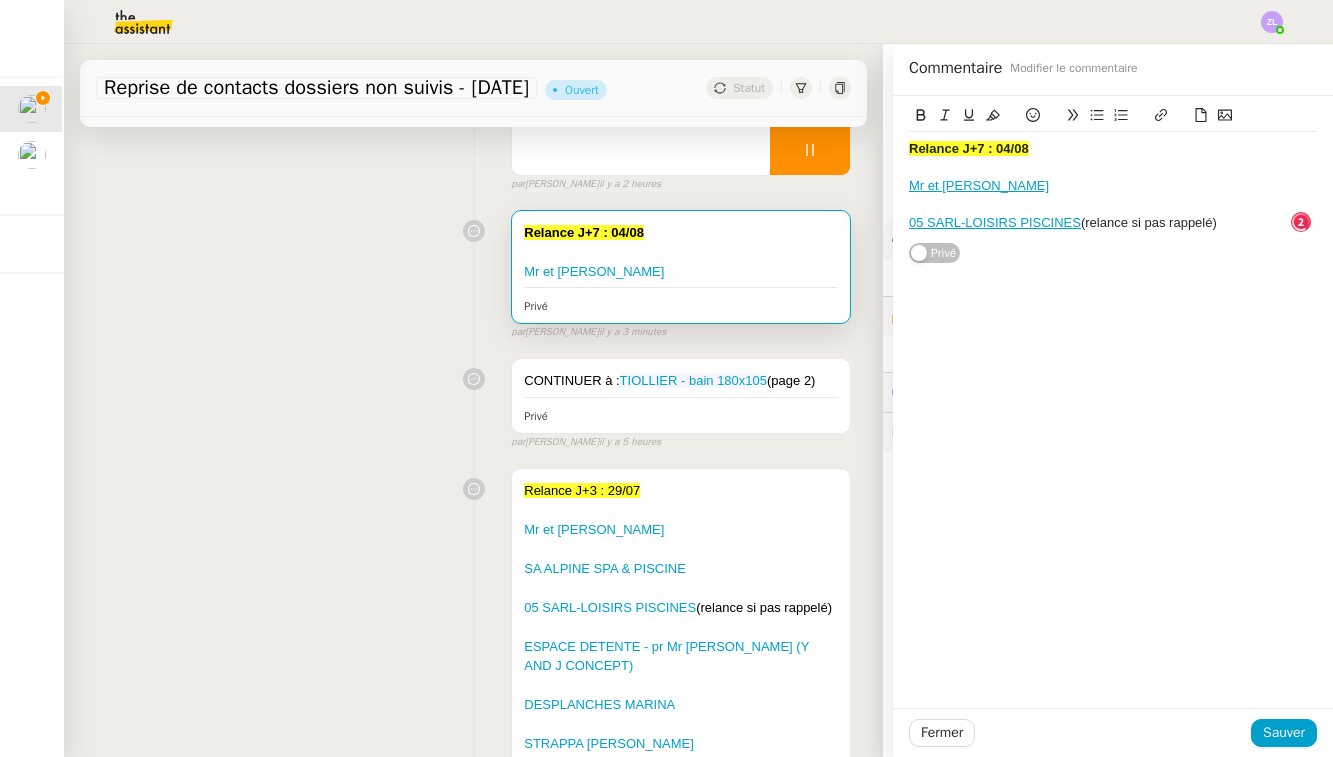 scroll, scrollTop: 11, scrollLeft: 1, axis: both 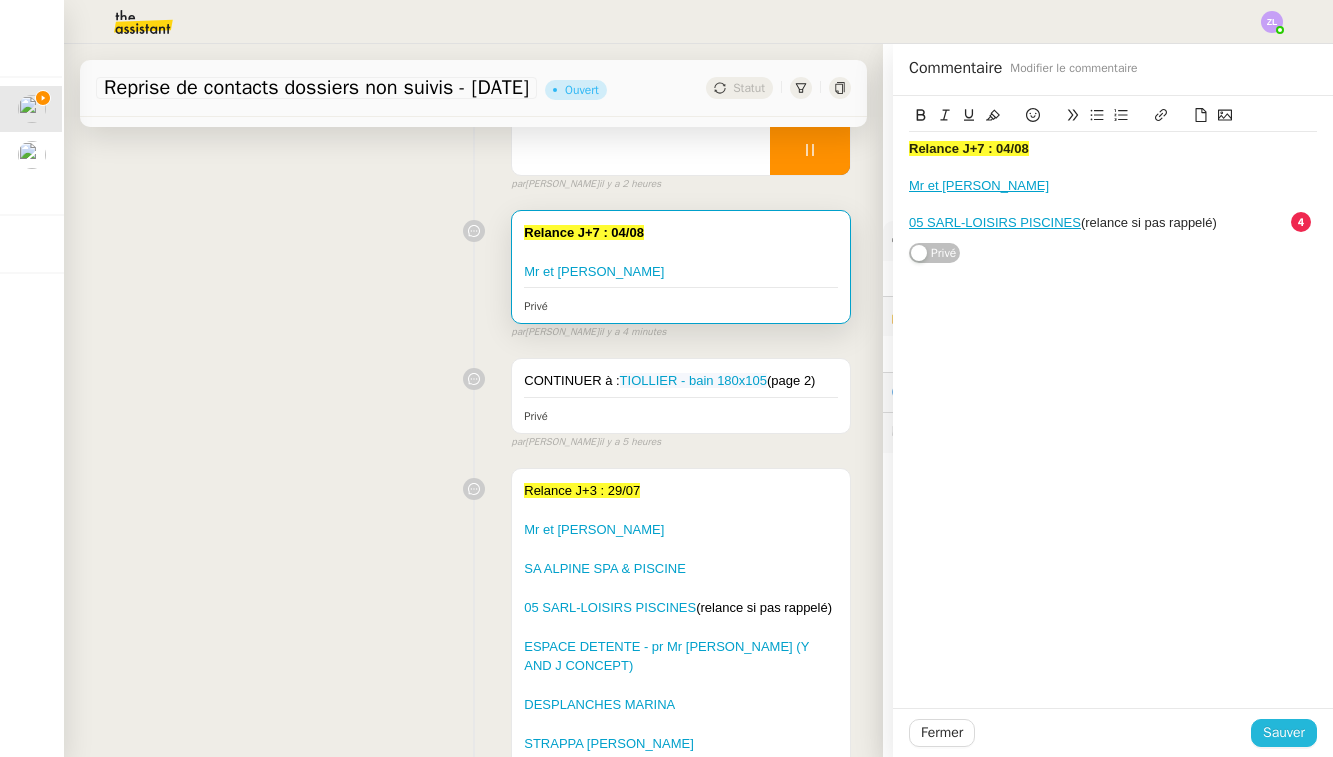 click on "Sauver" 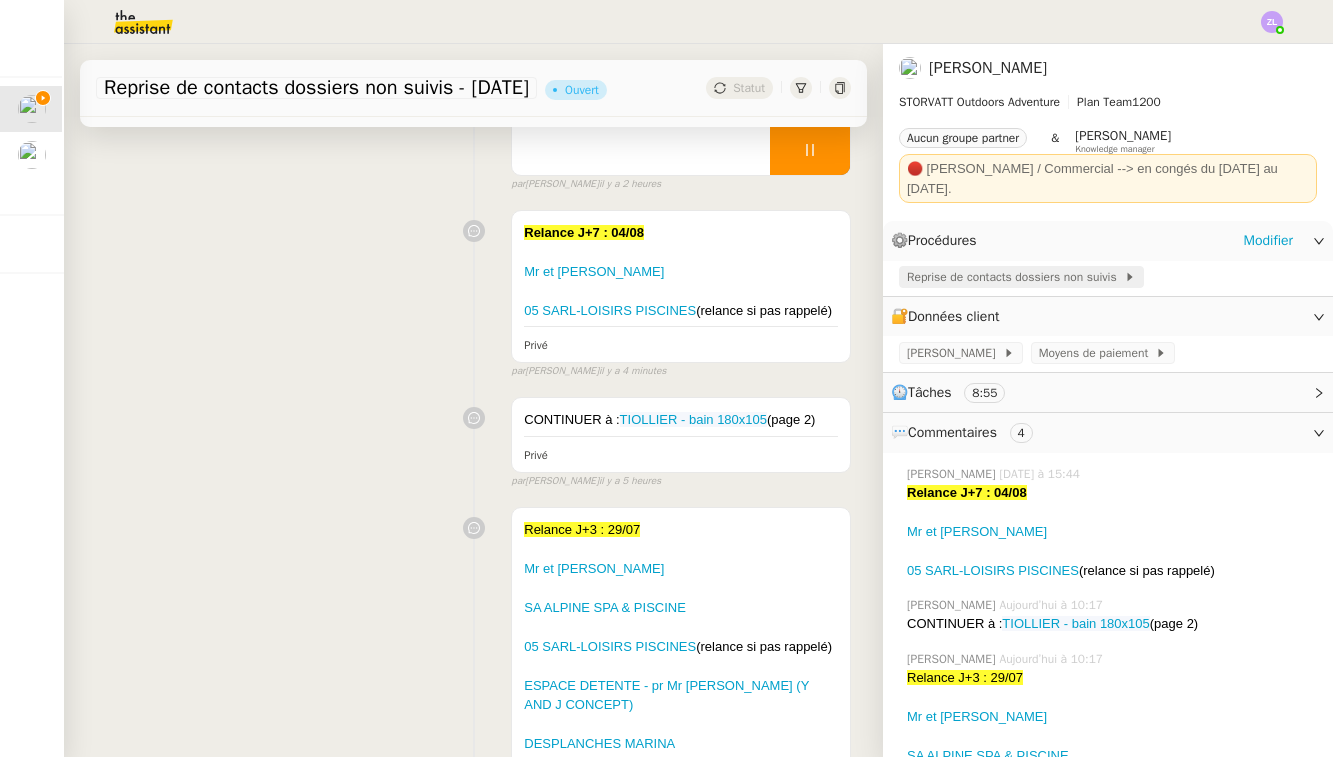 click on "Reprise de contacts dossiers non suivis" 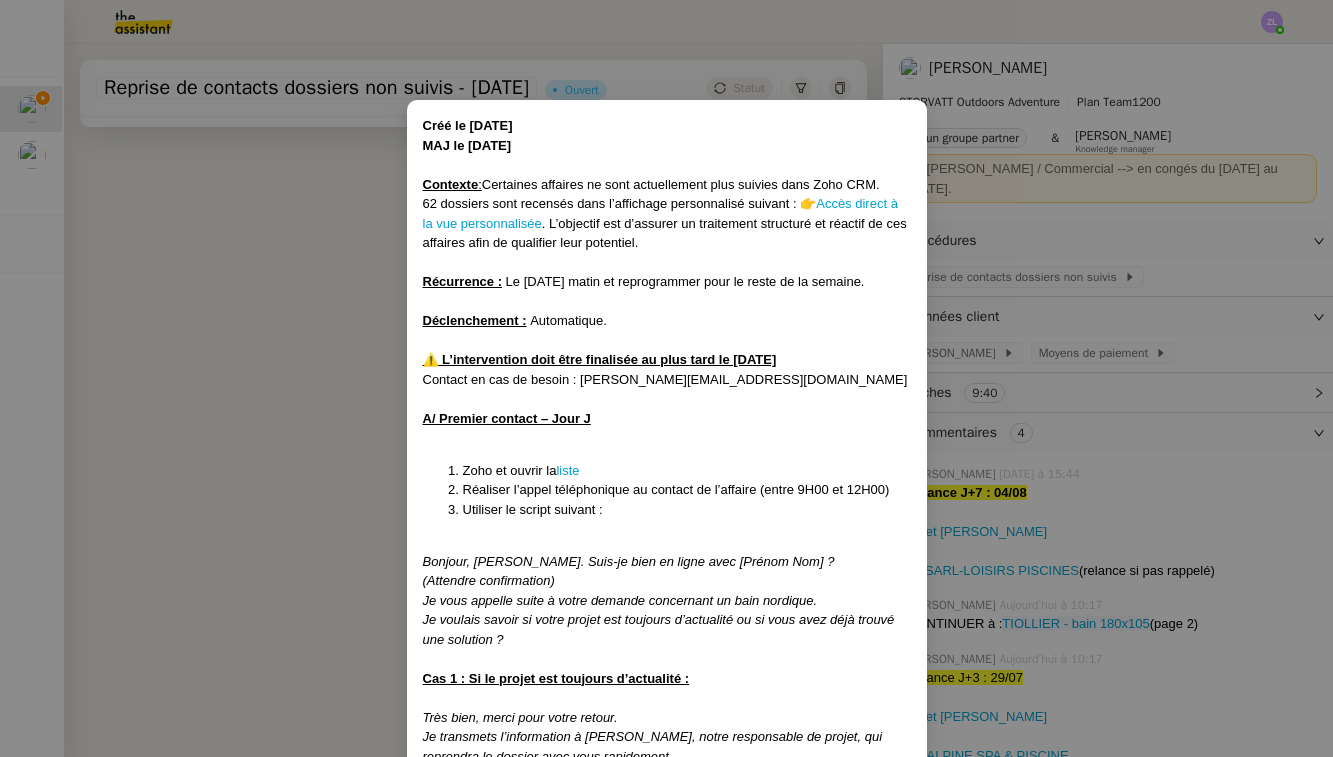 click on "Créé le [DATE] MAJ le [DATE] Contexte  :  Certaines affaires ne sont actuellement plus suivies dans Zoho CRM. 62 dossiers sont recensés dans l’affichage personnalisé suivant : 👉  Accès direct à la vue personnalisée . L’objectif est d’assurer un traitement structuré et réactif de ces affaires afin de qualifier leur potentiel. Récurrence :   Le [DATE] matin et reprogrammer pour le reste de la semaine. Déclenchement :   Automatique. ⚠️ L’intervention doit être finalisée au plus tard le [DATE] Contact en cas de besoin : [PERSON_NAME][EMAIL_ADDRESS][DOMAIN_NAME] A/ Premier contact – Jour [PERSON_NAME] et ouvrir la  liste Réaliser l’appel téléphonique au contact de l’affaire (entre 9H00 et 12H00)  Utiliser le script suivant : Bonjour, [PERSON_NAME]. Suis-je bien en ligne avec [Prénom Nom] ? (Attendre confirmation) Je vous appelle suite à votre demande concernant un bain nordique. Je voulais savoir si votre projet est toujours d’actualité ou si vous avez déjà trouvé une solution ?" at bounding box center (666, 378) 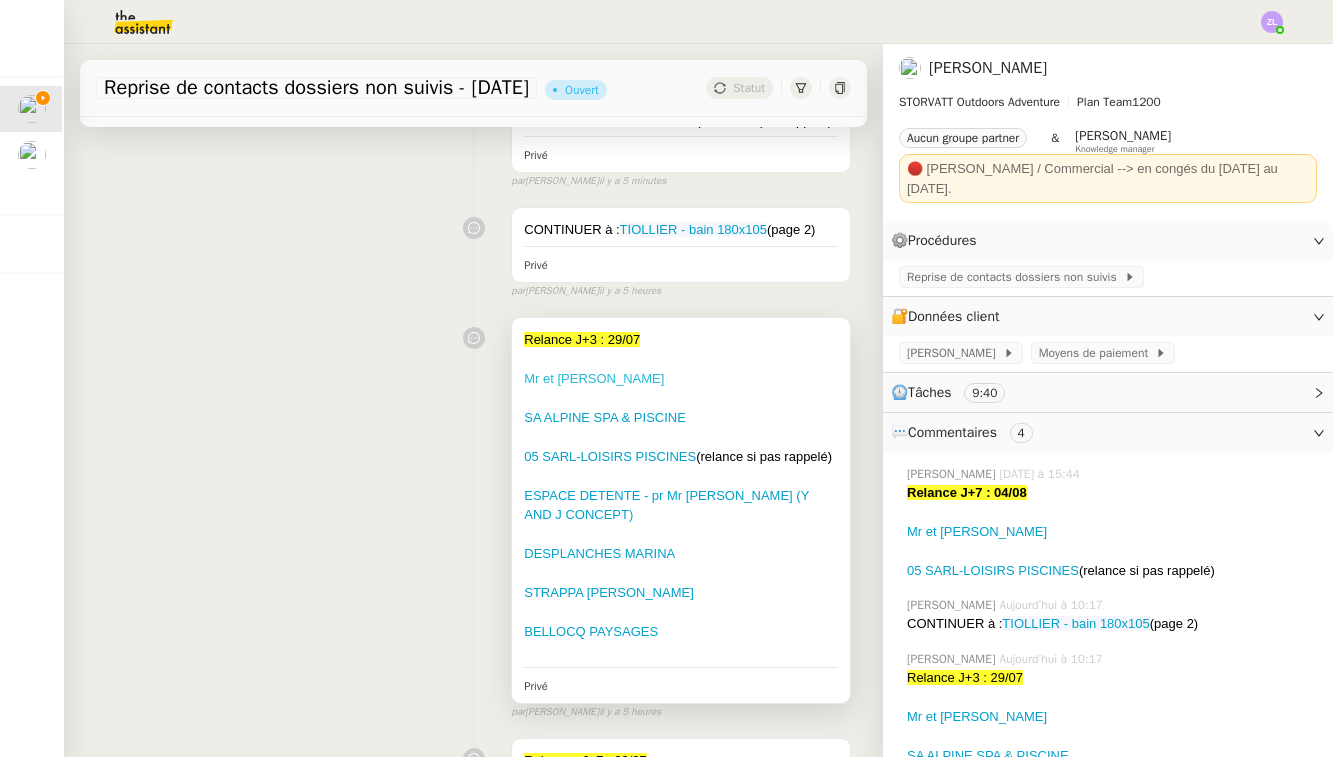 scroll, scrollTop: 407, scrollLeft: 0, axis: vertical 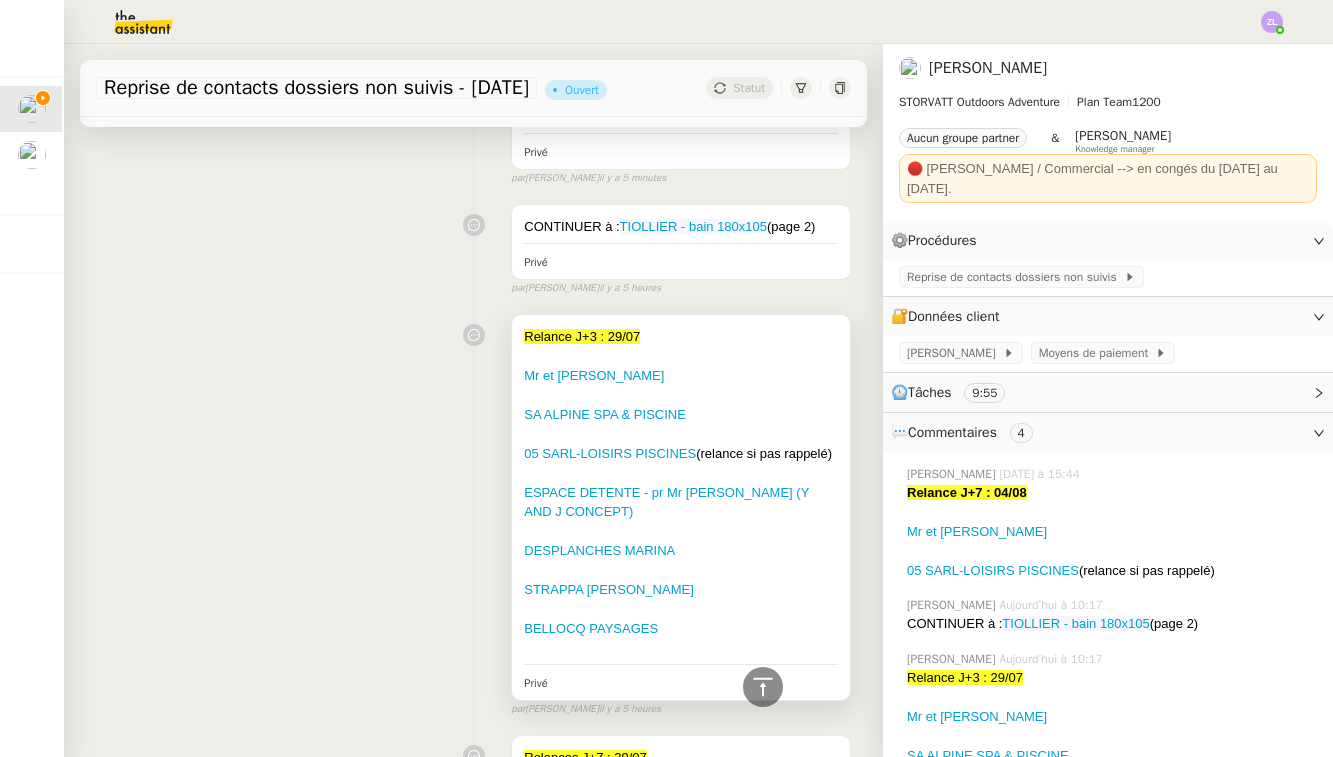 click on "ESPACE DETENTE - pr Mr [PERSON_NAME] (Y AND J CONCEPT)" at bounding box center [681, 502] 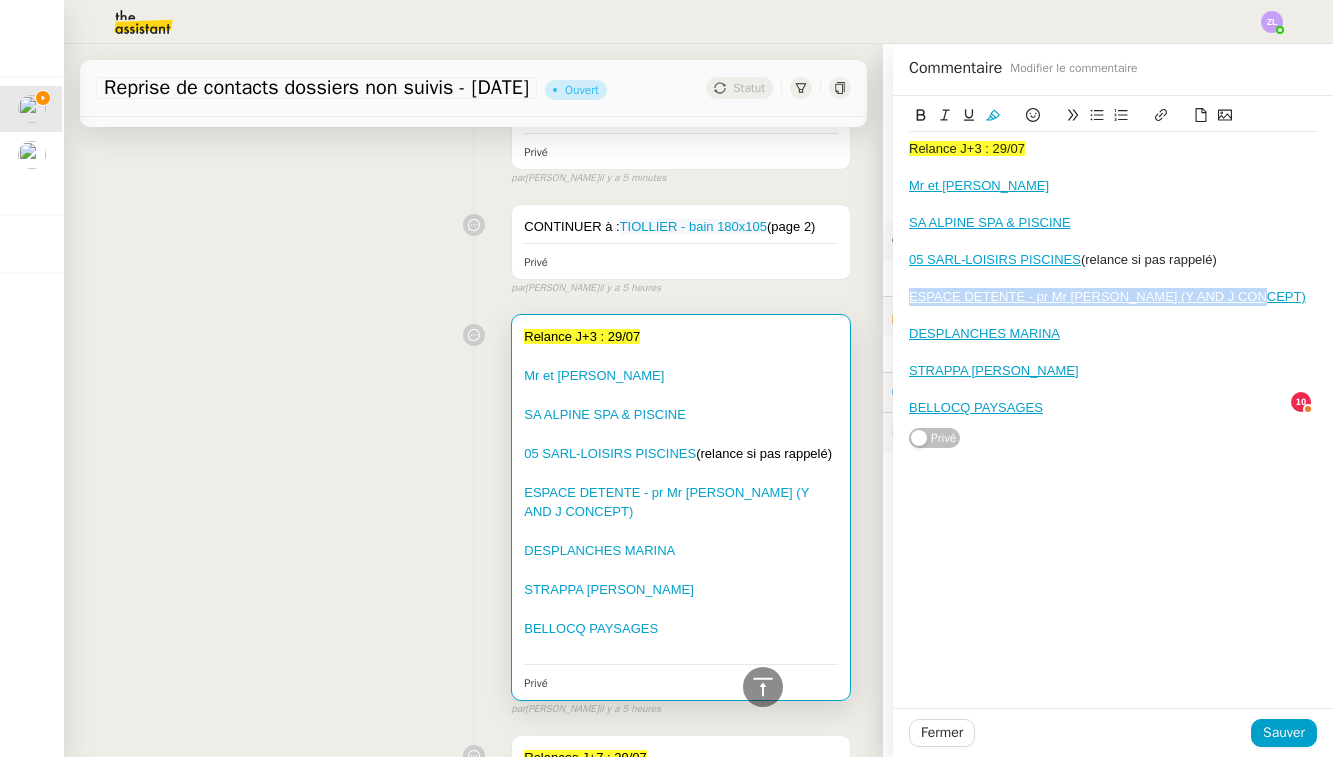 drag, startPoint x: 1263, startPoint y: 291, endPoint x: 910, endPoint y: 291, distance: 353 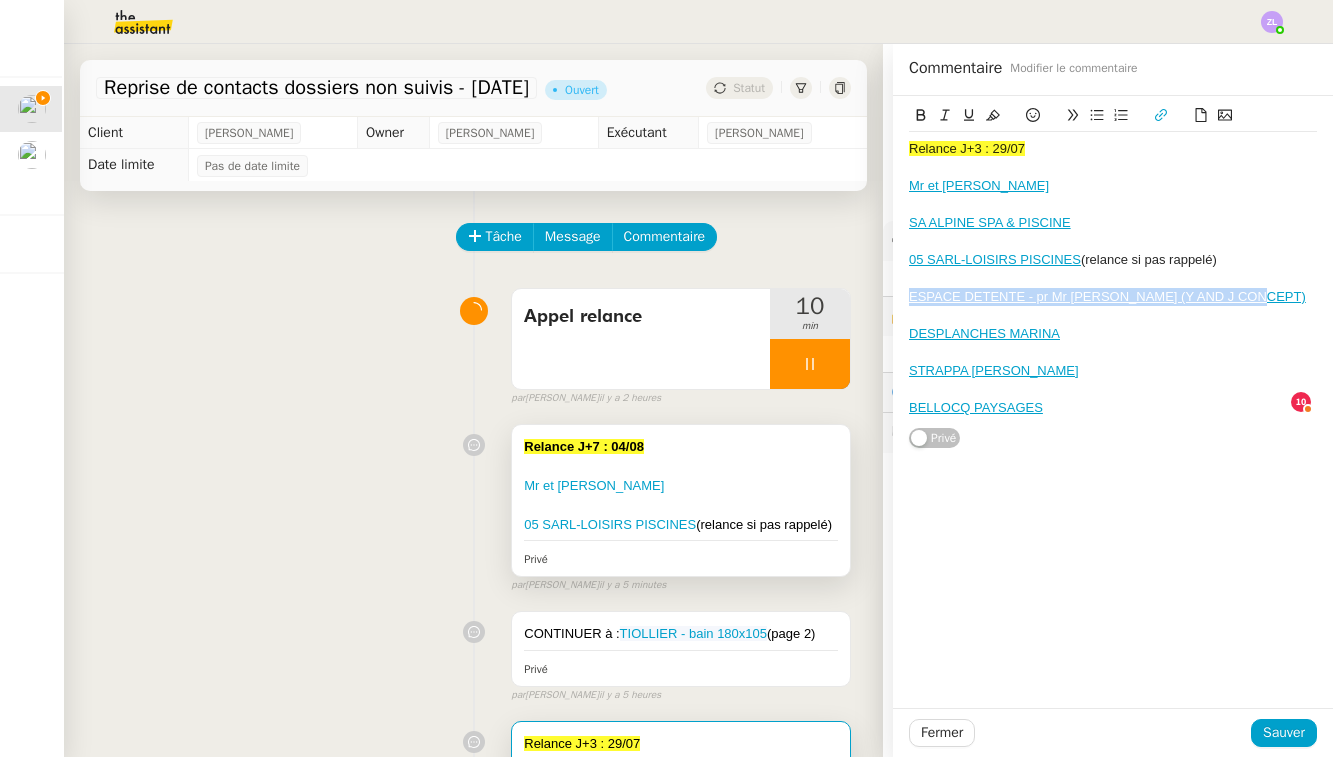 scroll, scrollTop: -1, scrollLeft: 0, axis: vertical 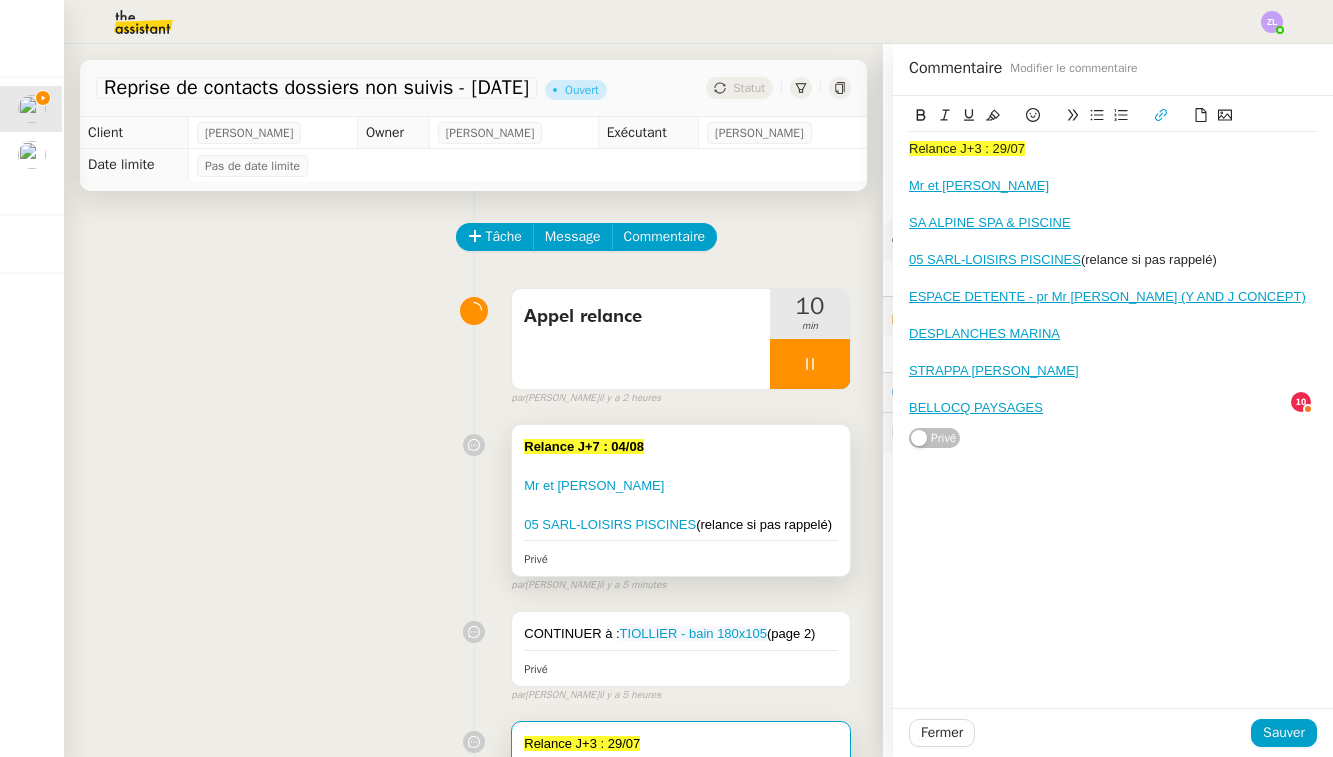 click at bounding box center [681, 505] 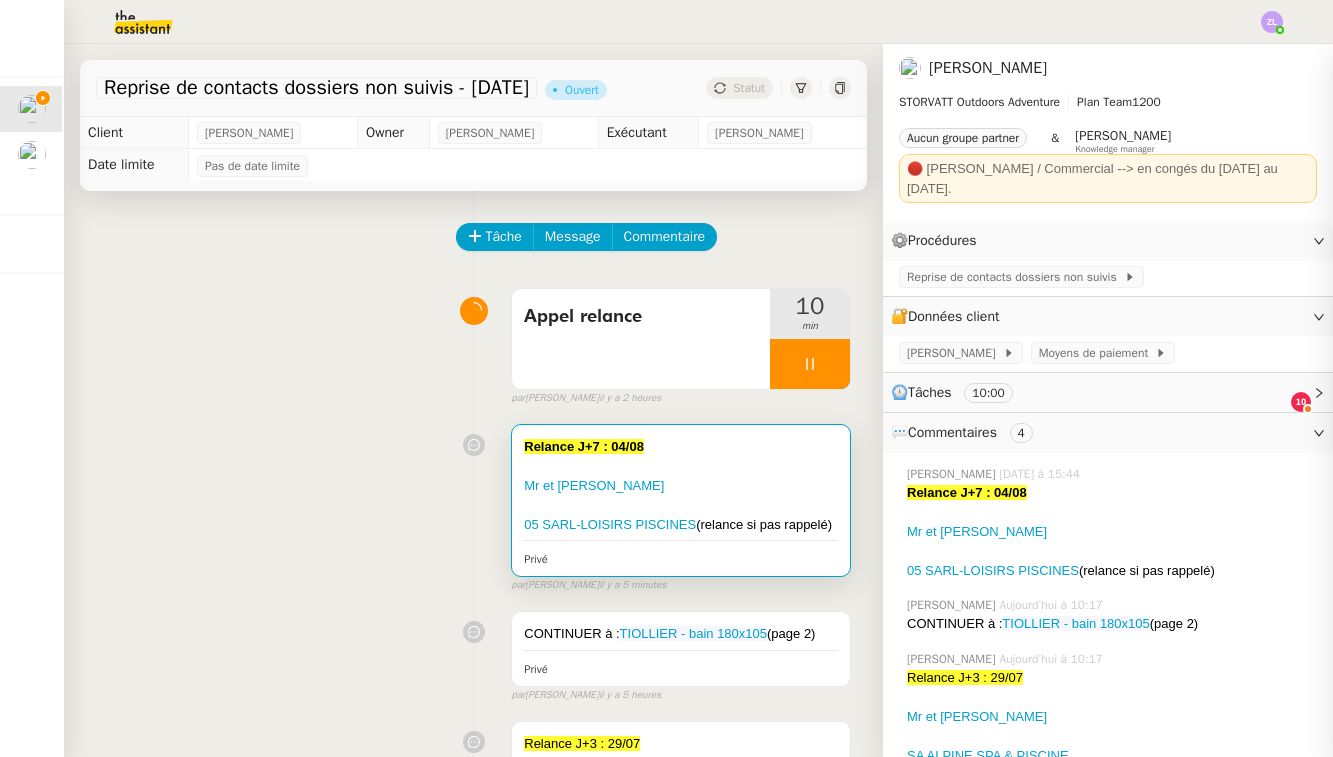 scroll, scrollTop: 0, scrollLeft: 0, axis: both 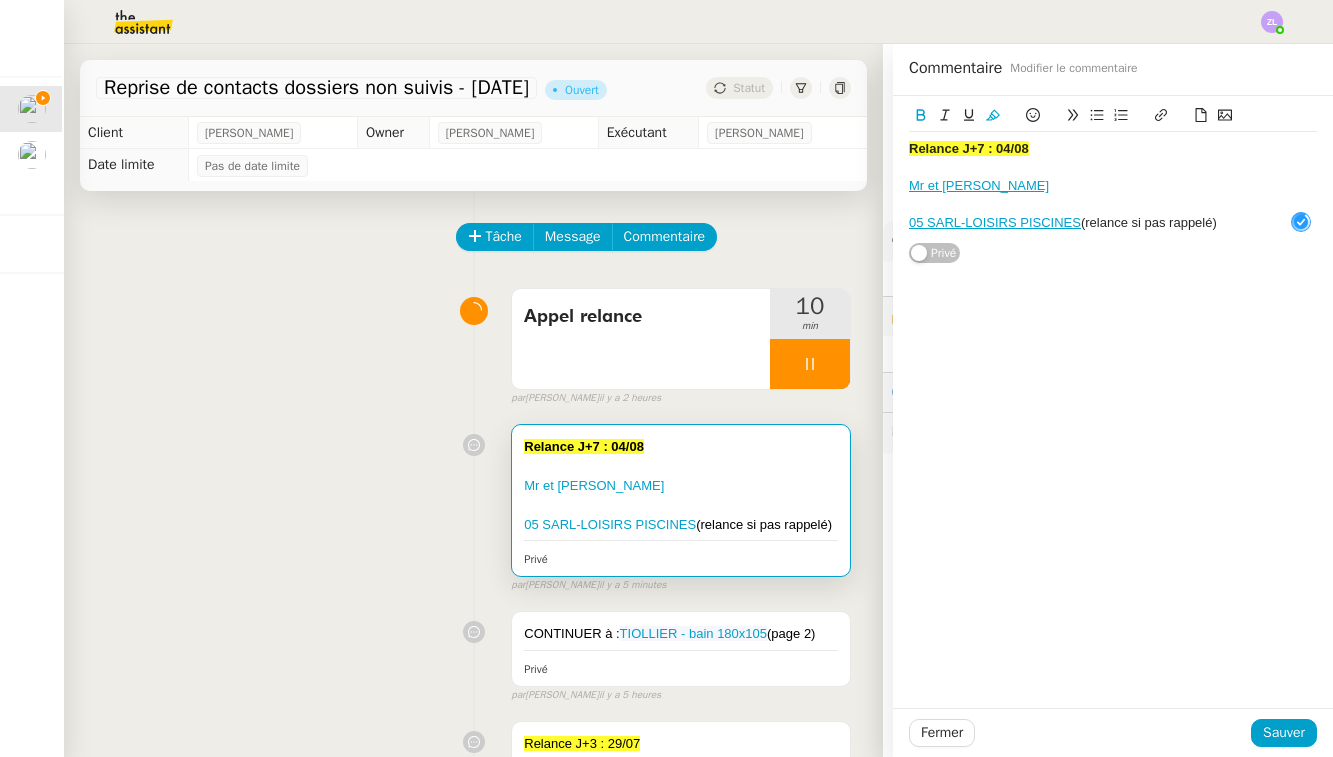click on "﻿05 SARL-LOISIRS PISCINES  (relance si pas rappelé)" 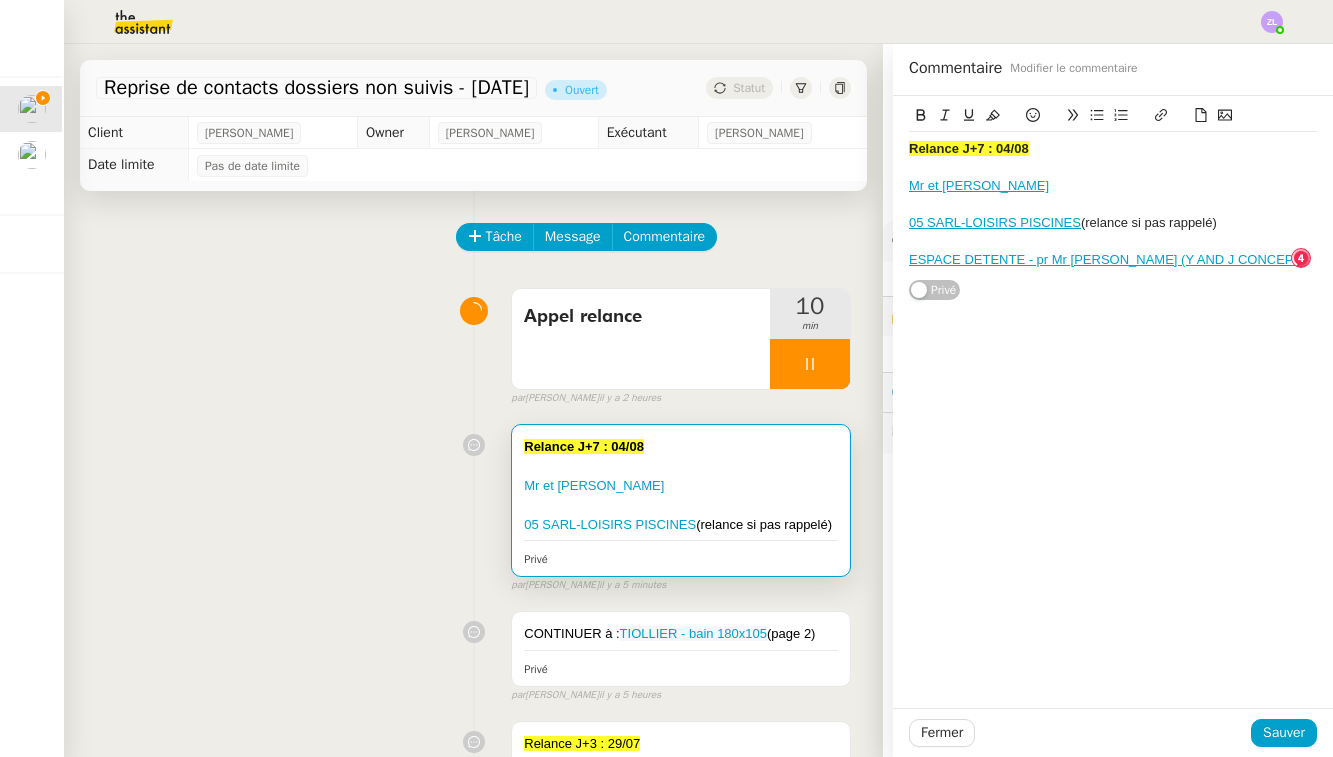 scroll, scrollTop: 11, scrollLeft: 1, axis: both 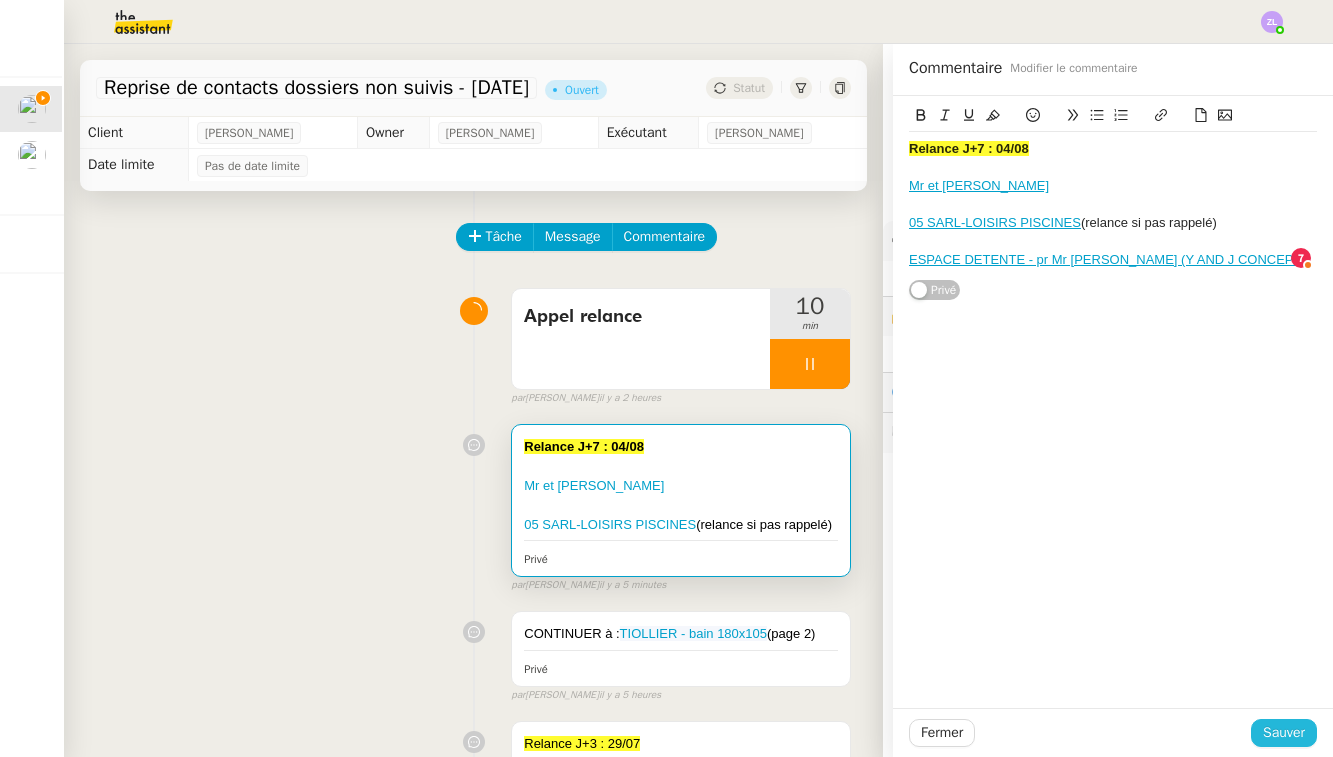 click on "Sauver" 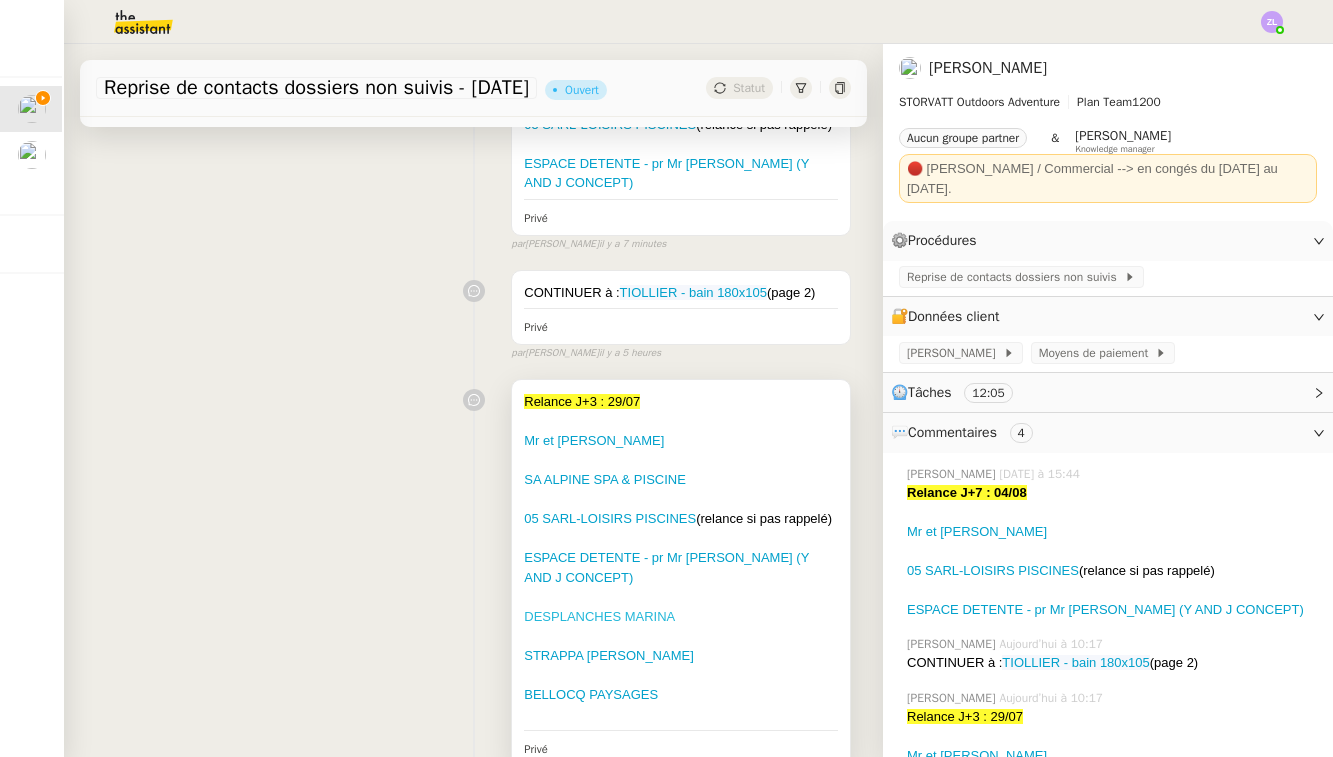 scroll, scrollTop: 462, scrollLeft: 0, axis: vertical 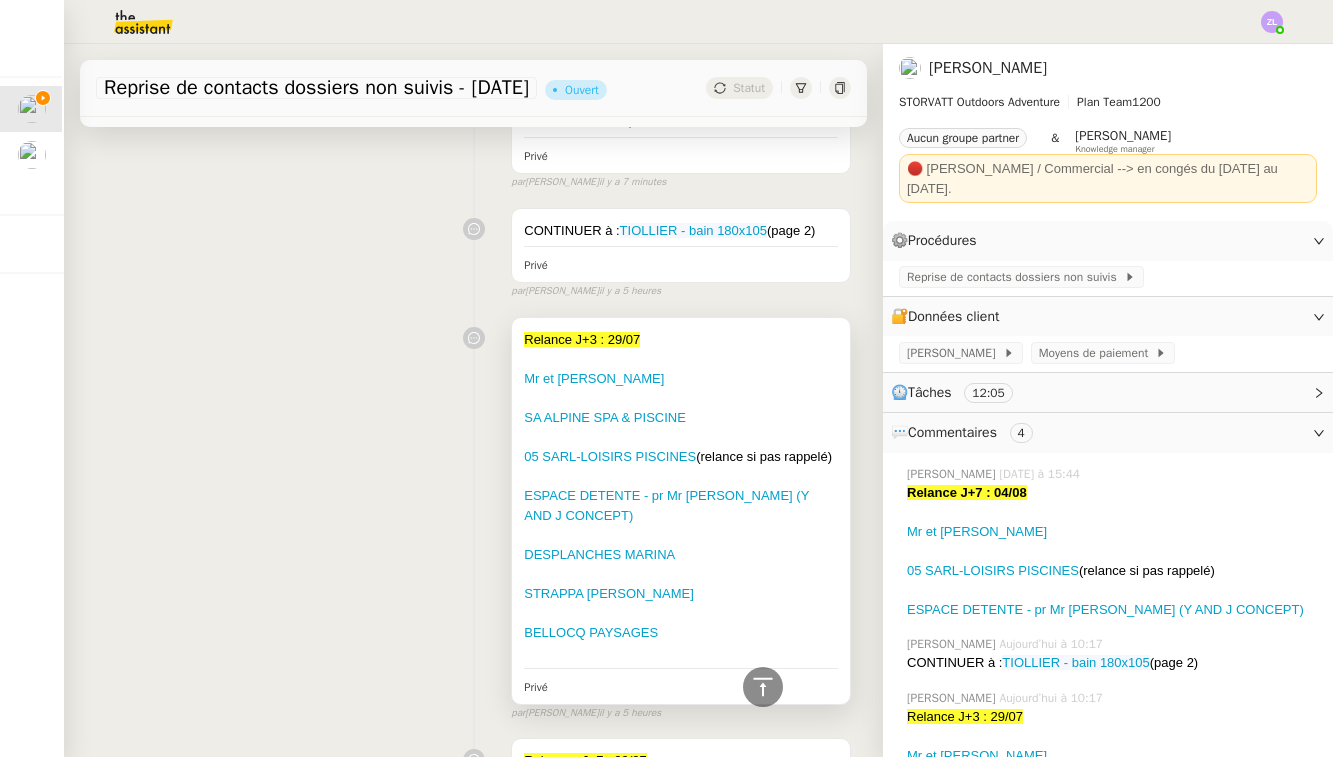 click on "STRAPPA [PERSON_NAME]" at bounding box center [681, 594] 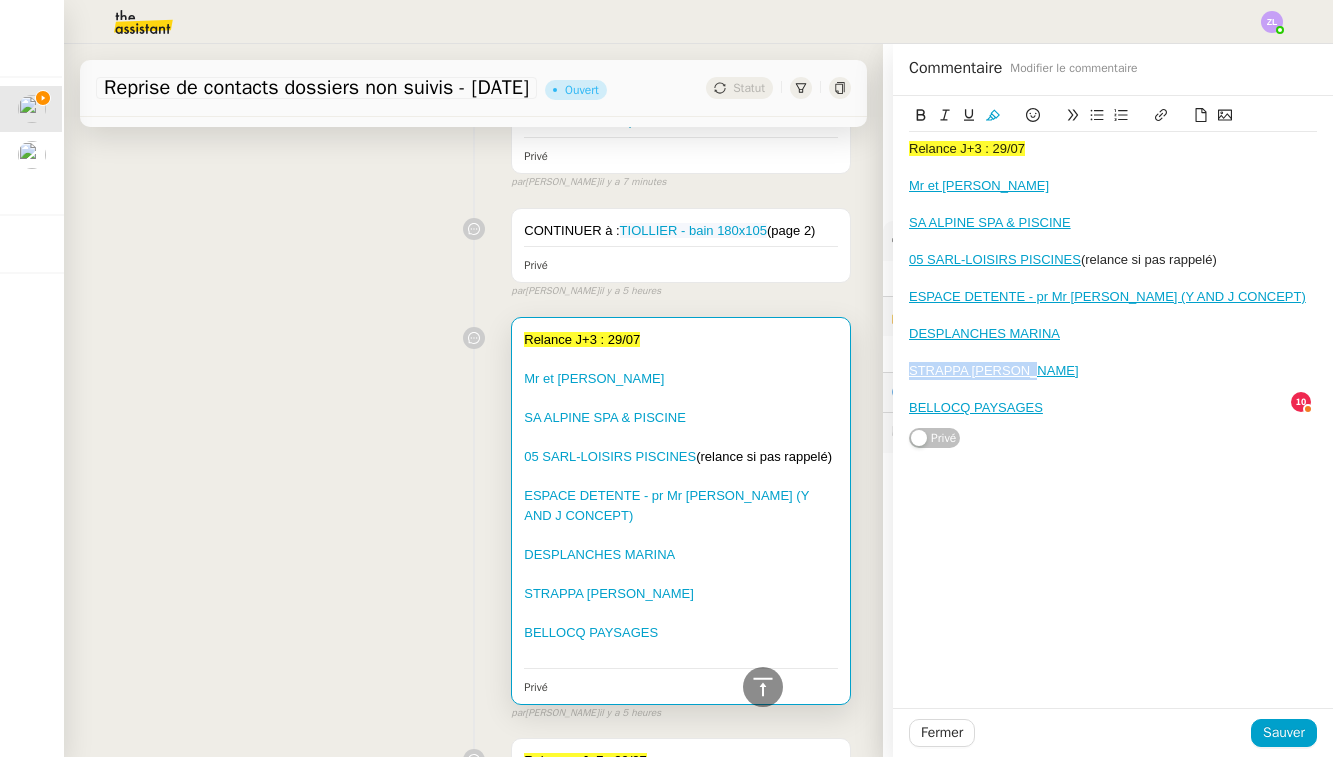 drag, startPoint x: 1064, startPoint y: 363, endPoint x: 913, endPoint y: 366, distance: 151.0298 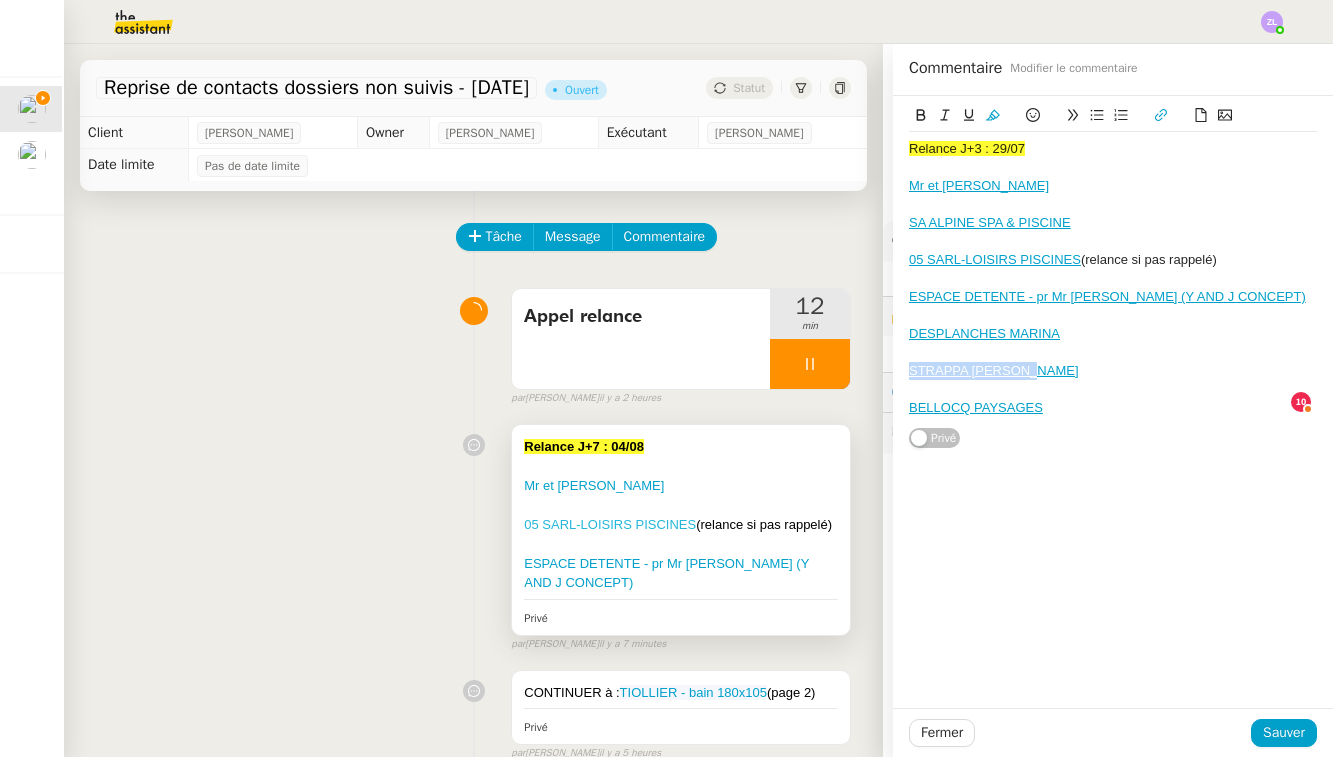 scroll, scrollTop: -1, scrollLeft: 0, axis: vertical 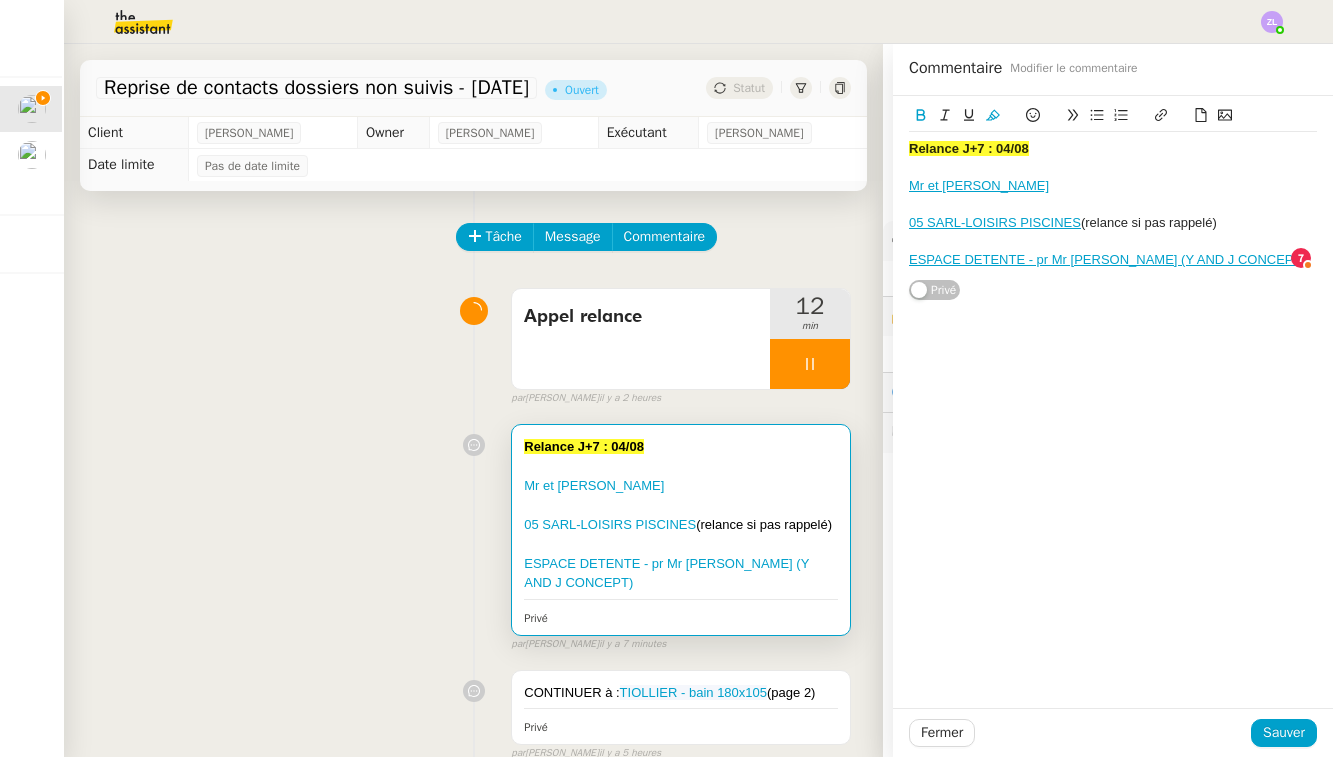 click on "ESPACE DETENTE - pr Mr [PERSON_NAME] (Y AND J CONCEPT)" 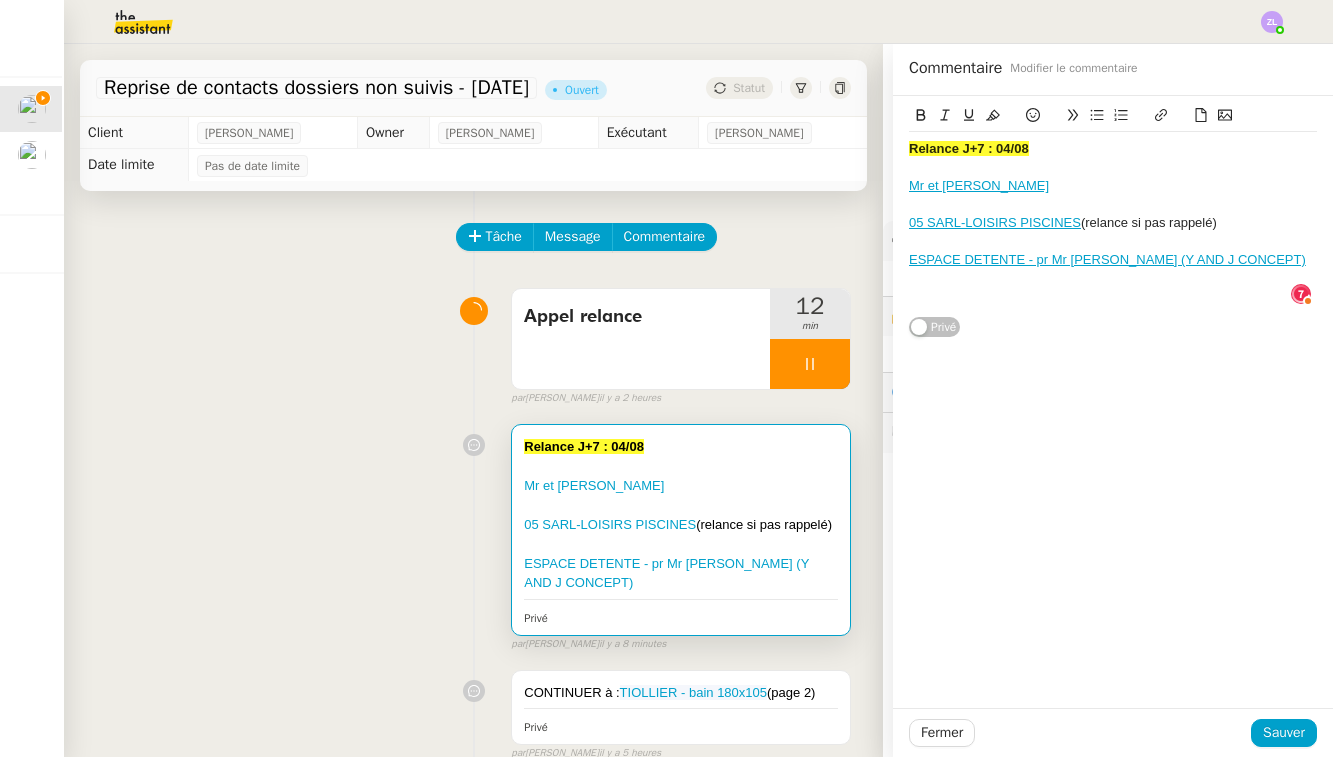 scroll, scrollTop: 11, scrollLeft: 1, axis: both 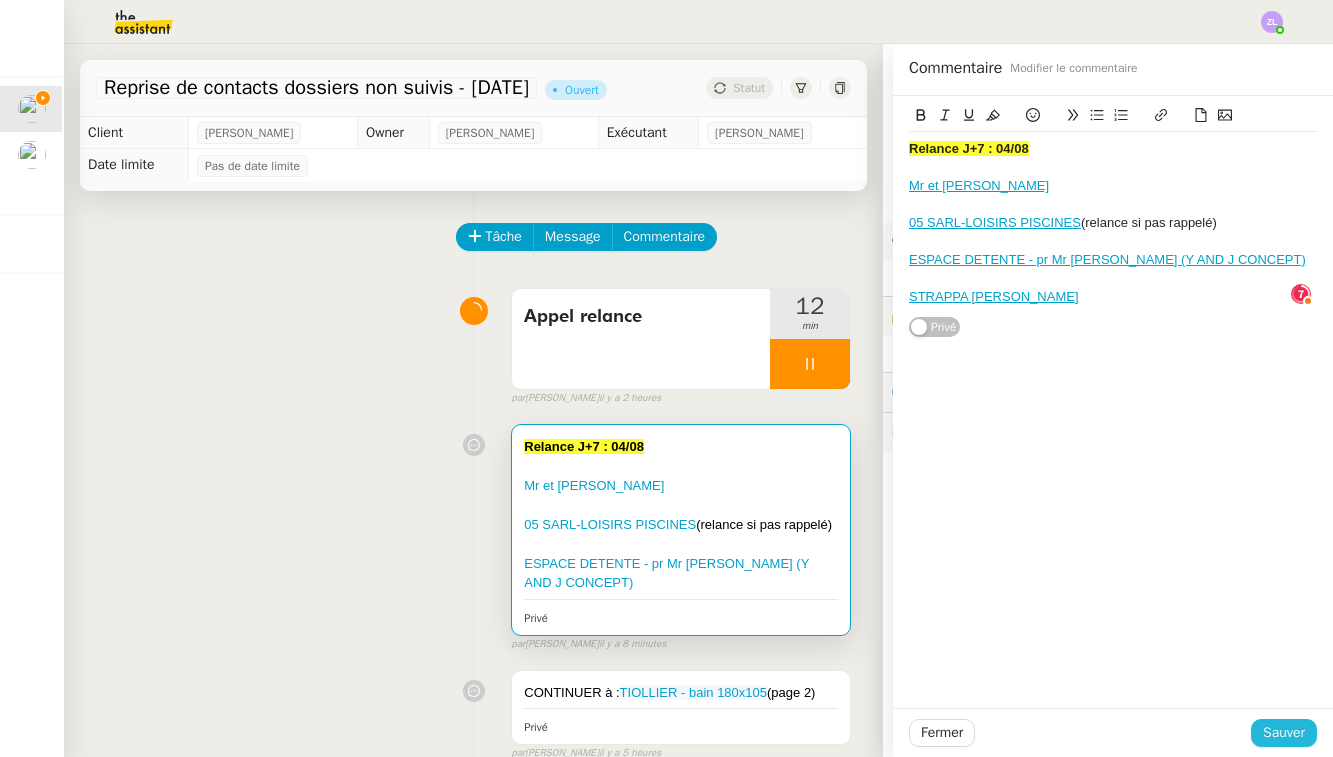 click on "Sauver" 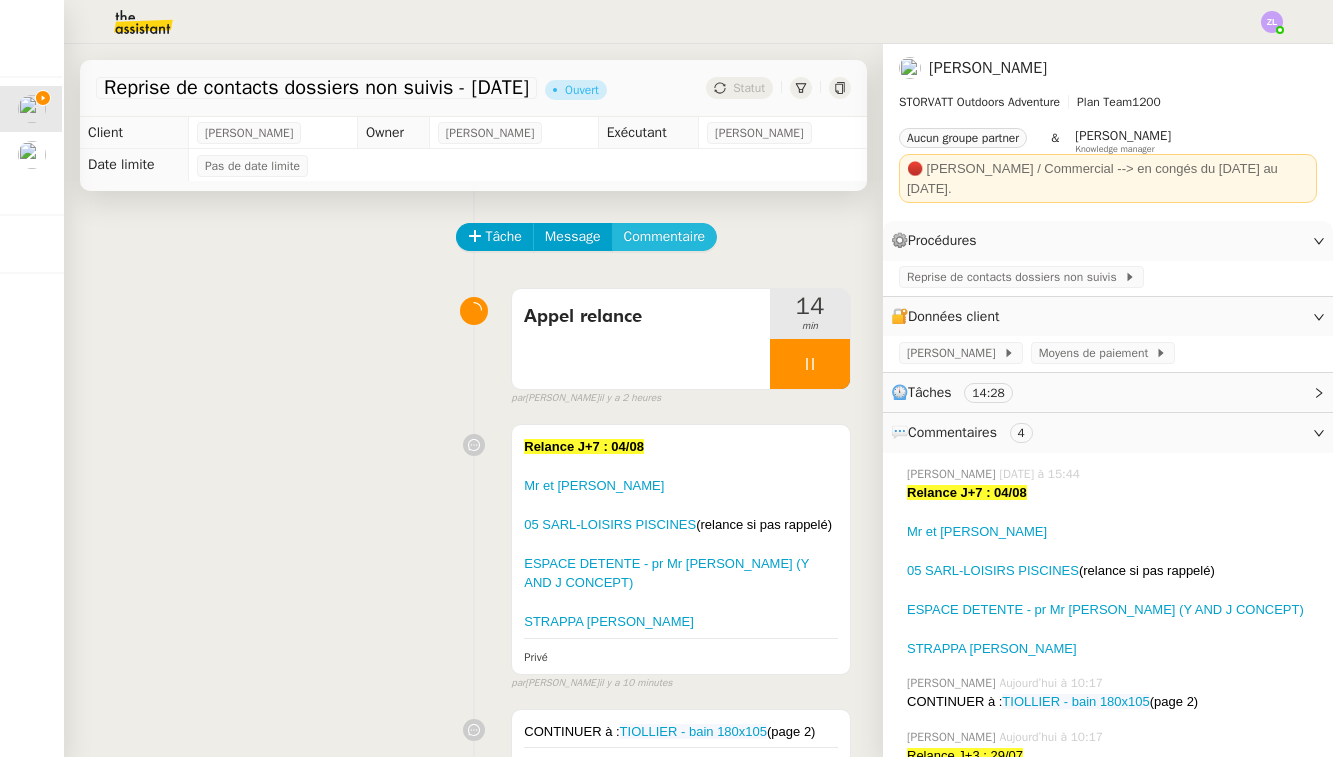 click on "Commentaire" 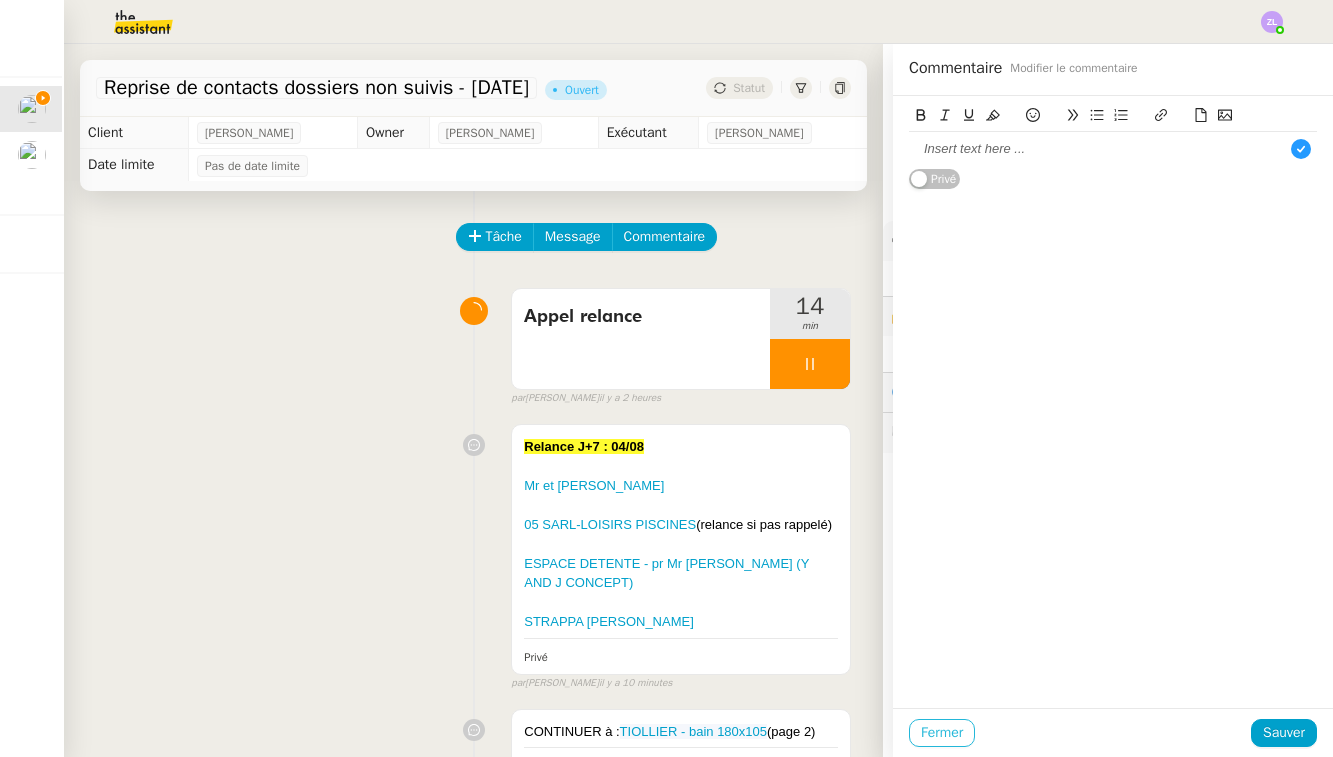 click on "Fermer" 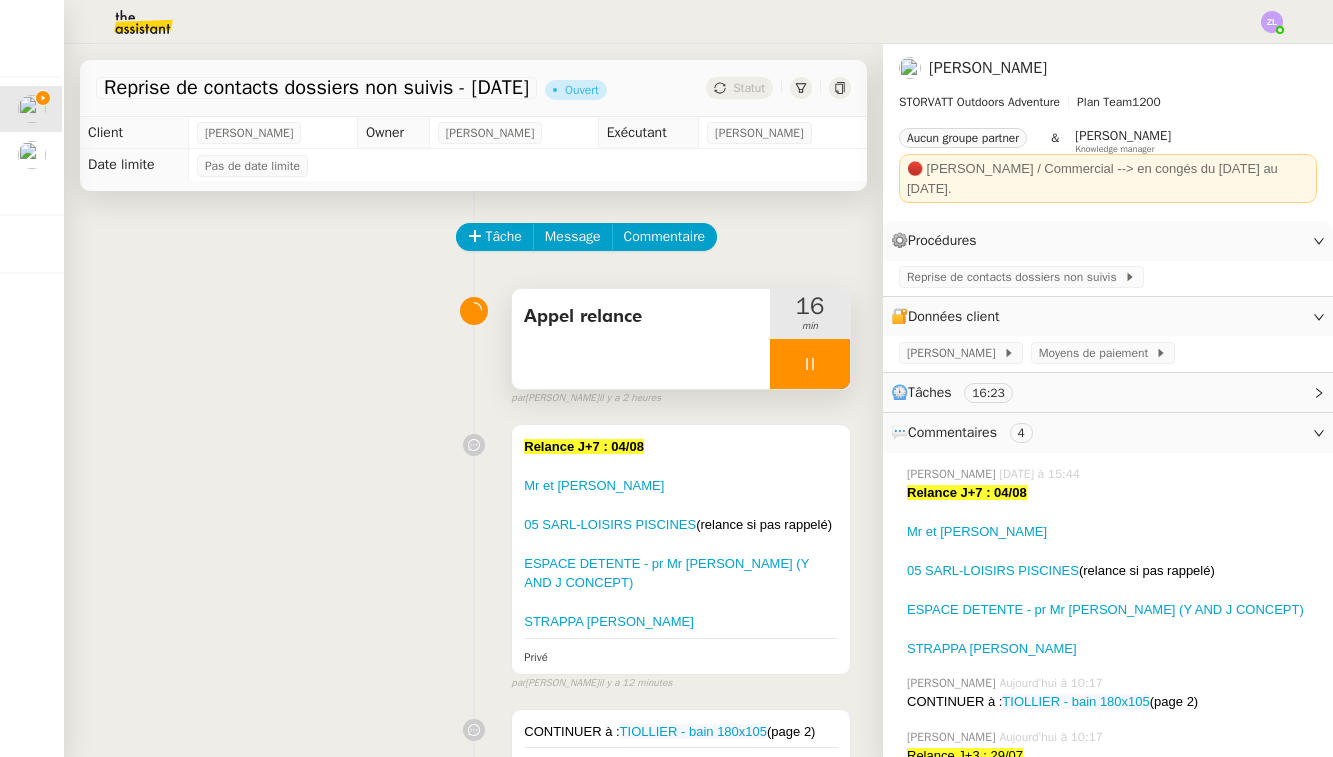 click at bounding box center (810, 364) 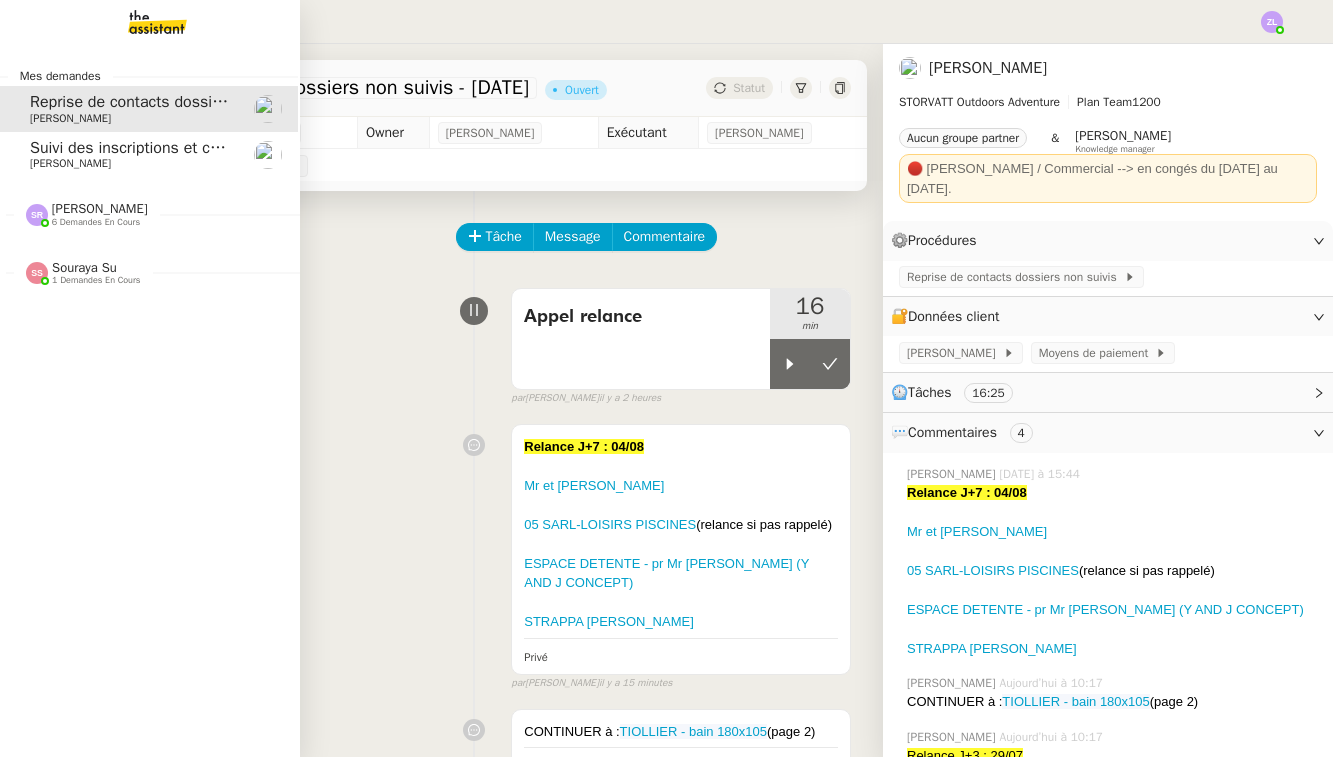 click on "[PERSON_NAME]    6 demandes en cours" 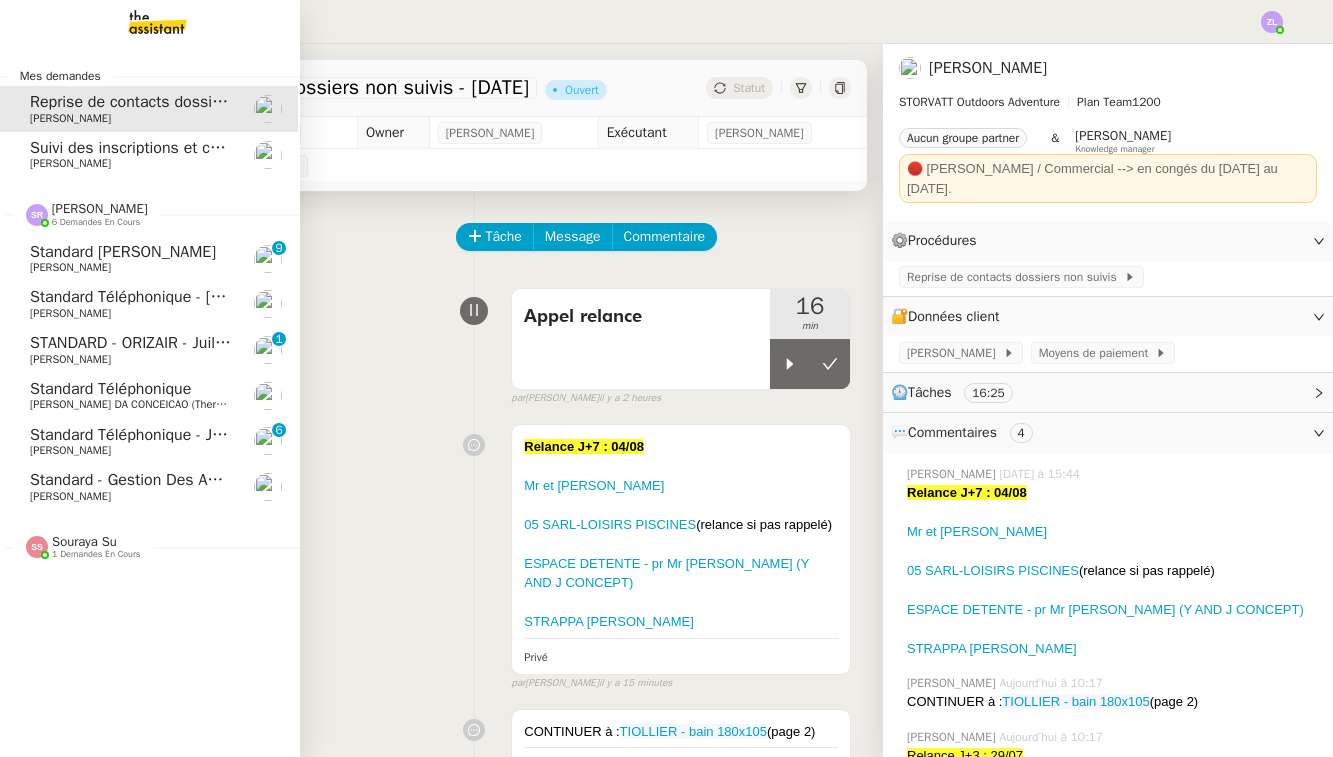click on "Standard téléphonique - juillet 2025" 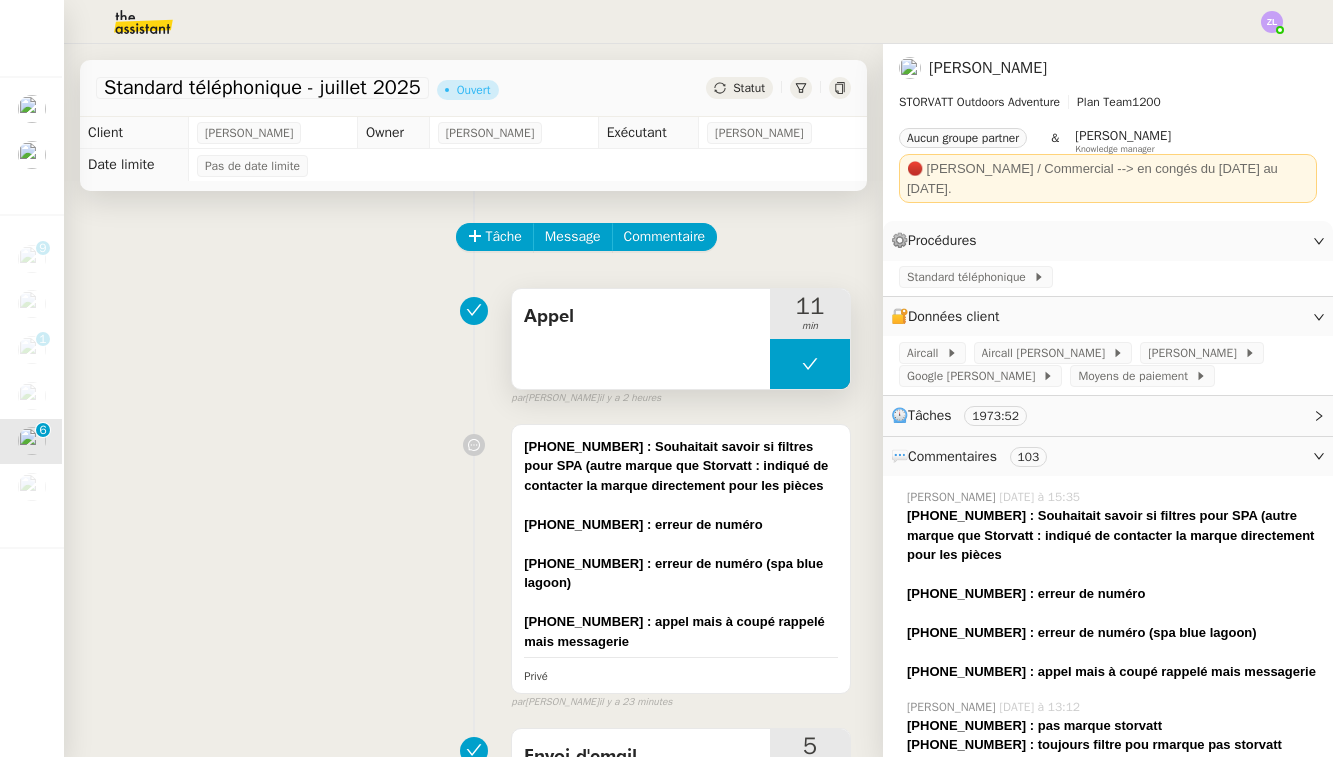 click at bounding box center [810, 364] 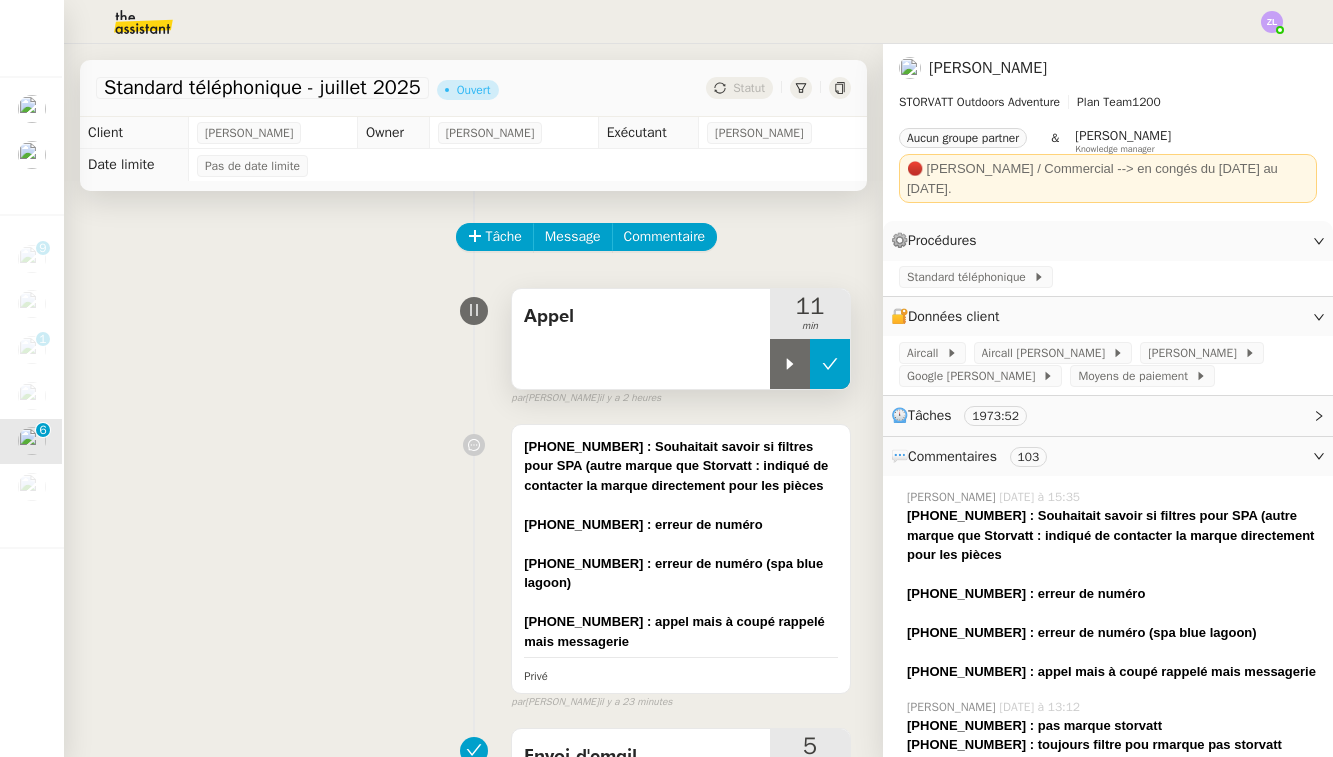 click at bounding box center [790, 364] 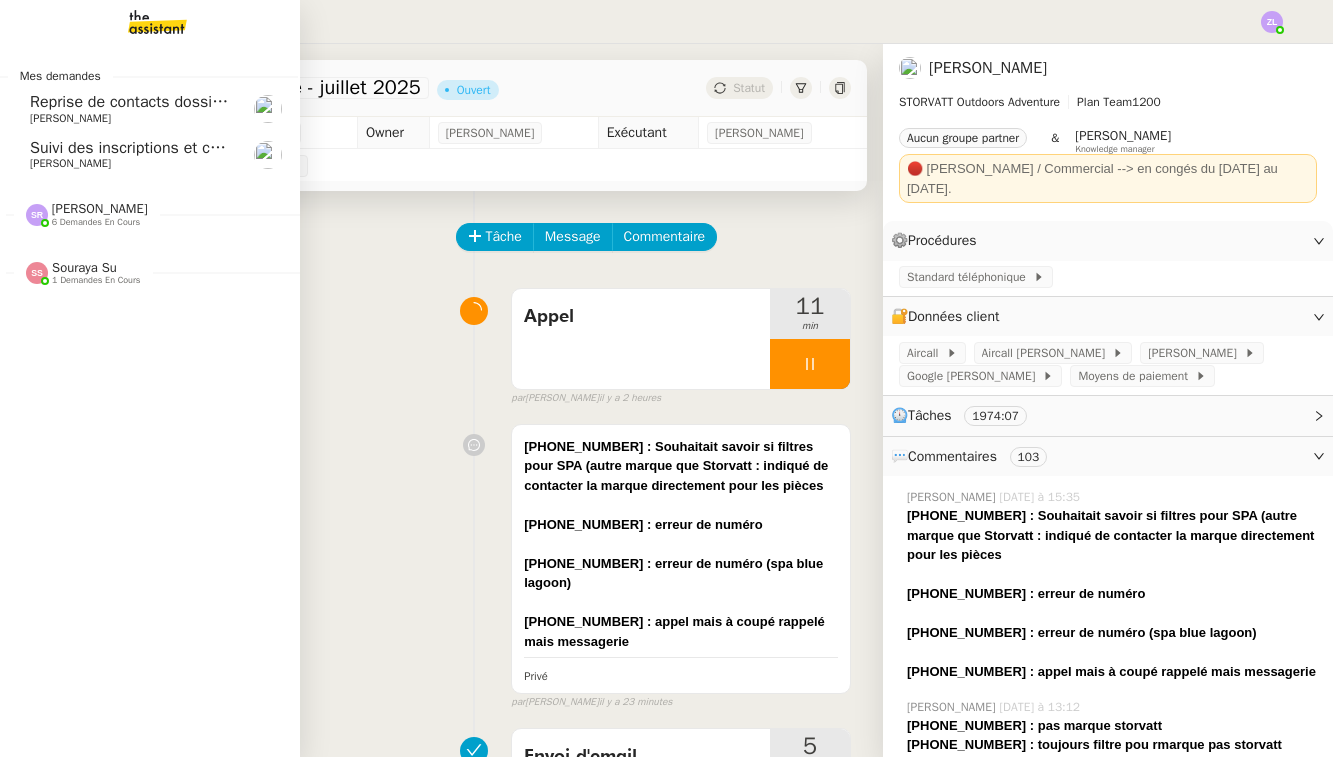 click on "[PERSON_NAME]" 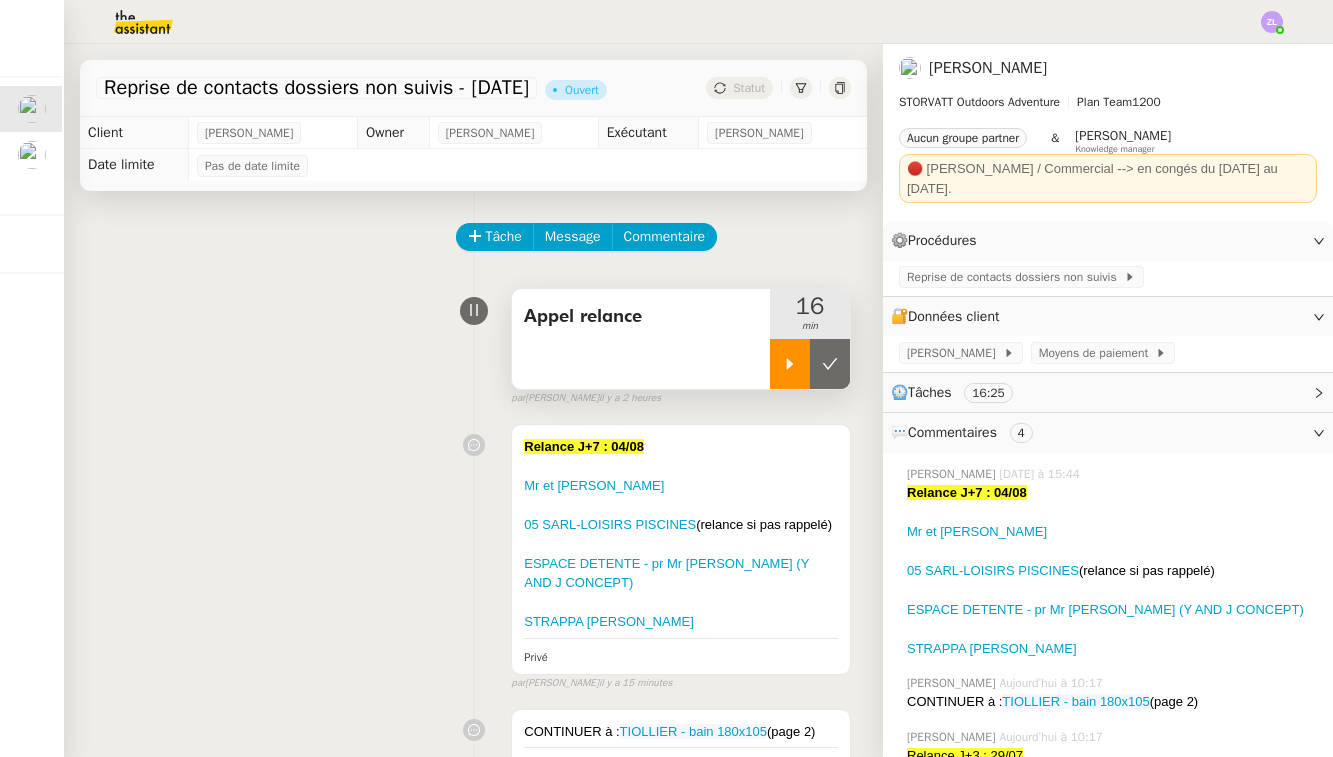 click at bounding box center (790, 364) 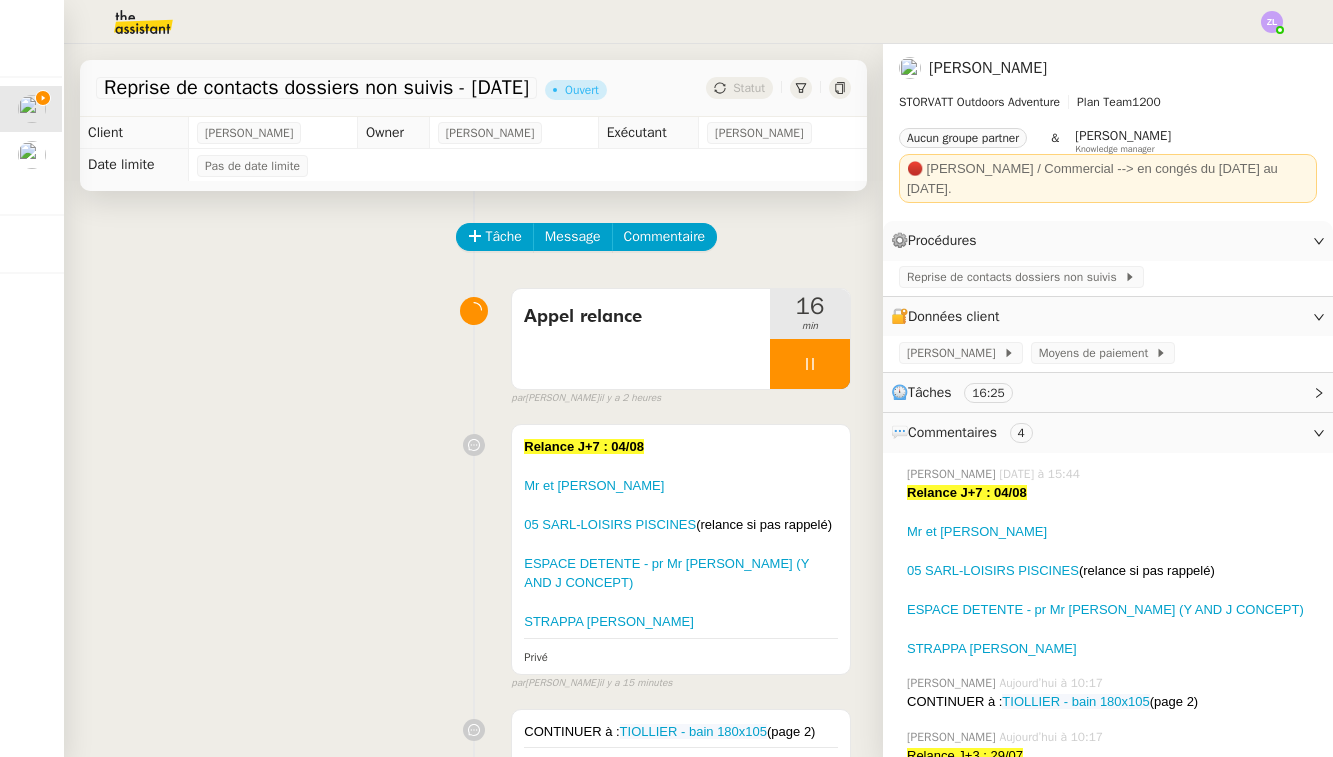 scroll, scrollTop: 253, scrollLeft: 0, axis: vertical 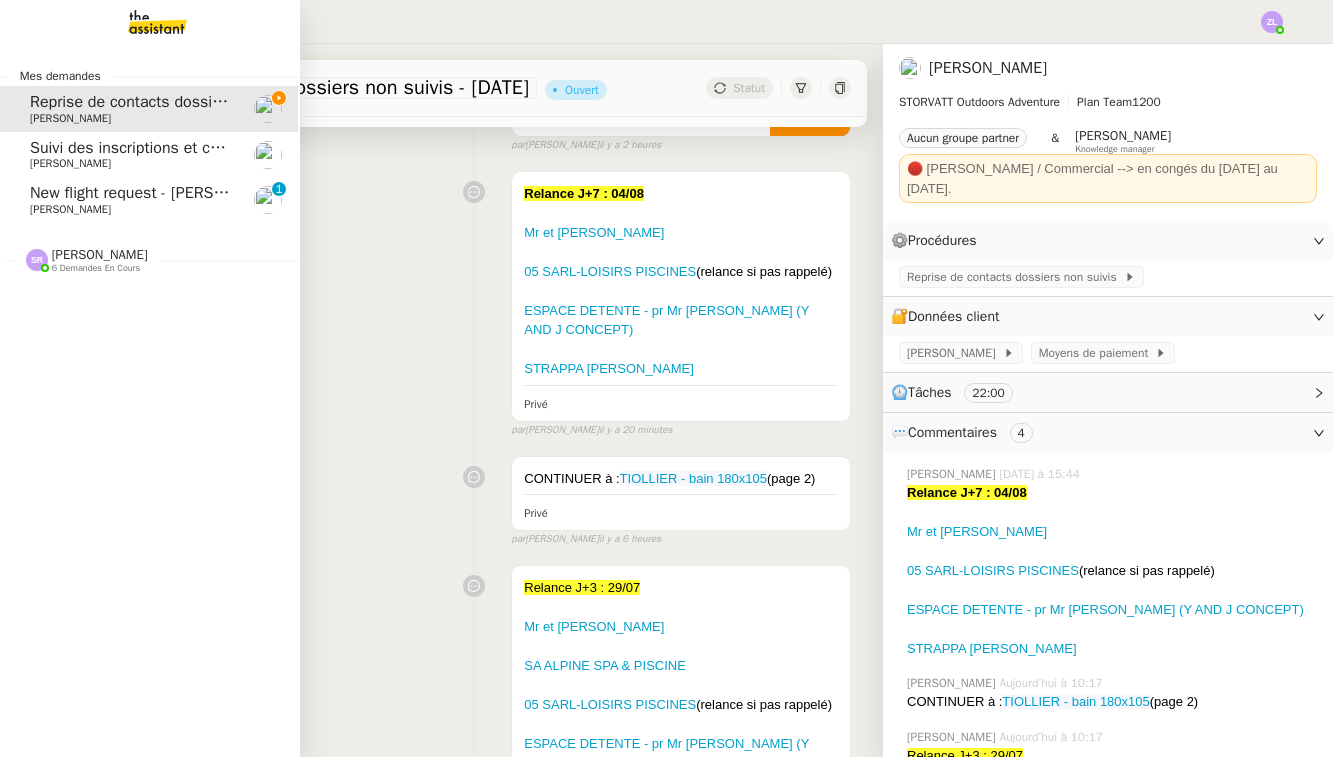 click on "6 demandes en cours" 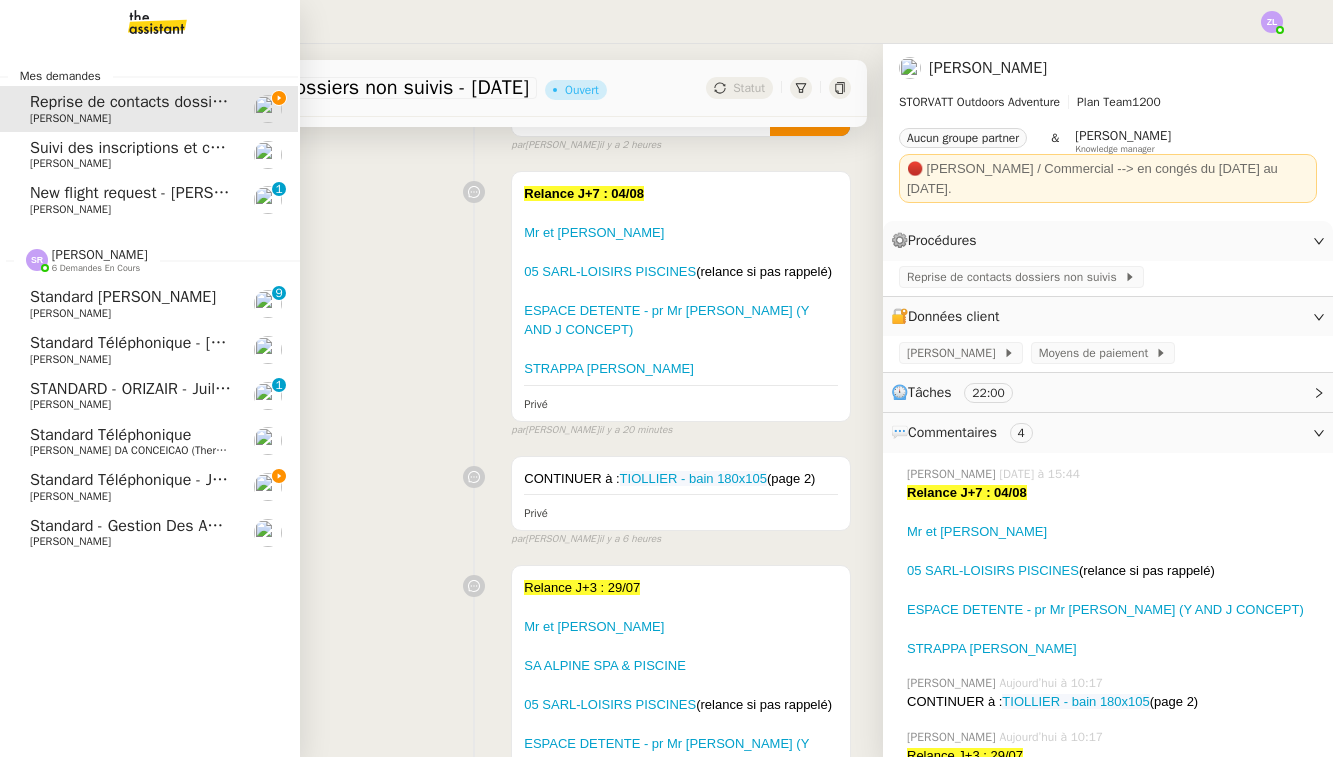 click on "Standard téléphonique - juillet 2025" 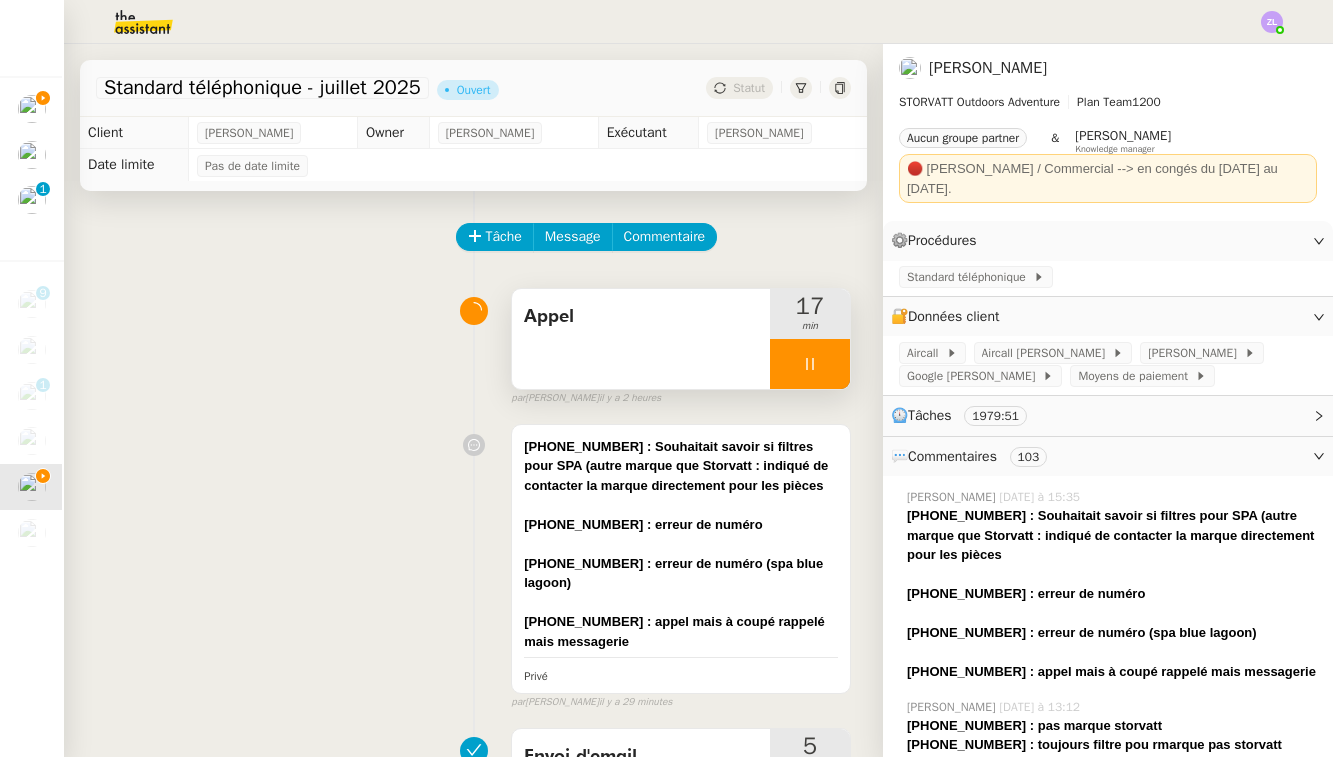 scroll, scrollTop: 0, scrollLeft: 0, axis: both 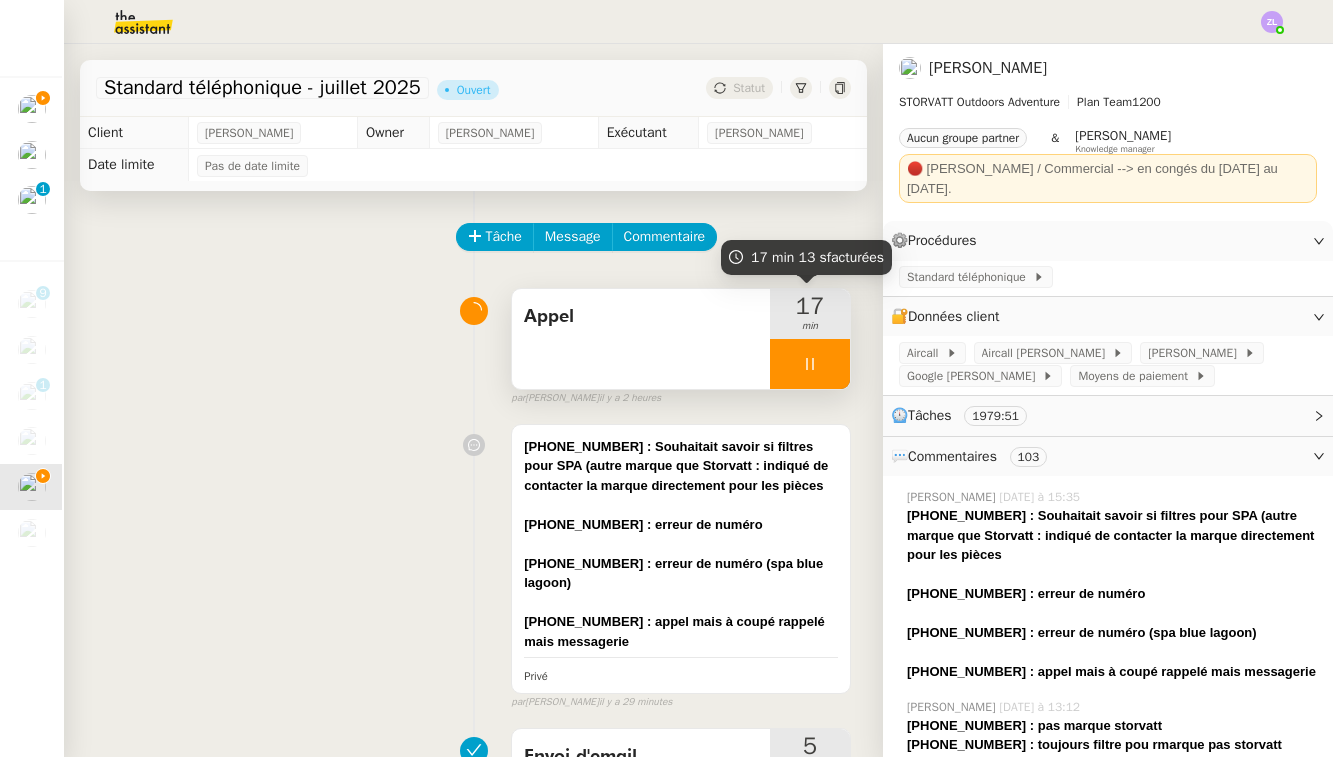click at bounding box center (810, 364) 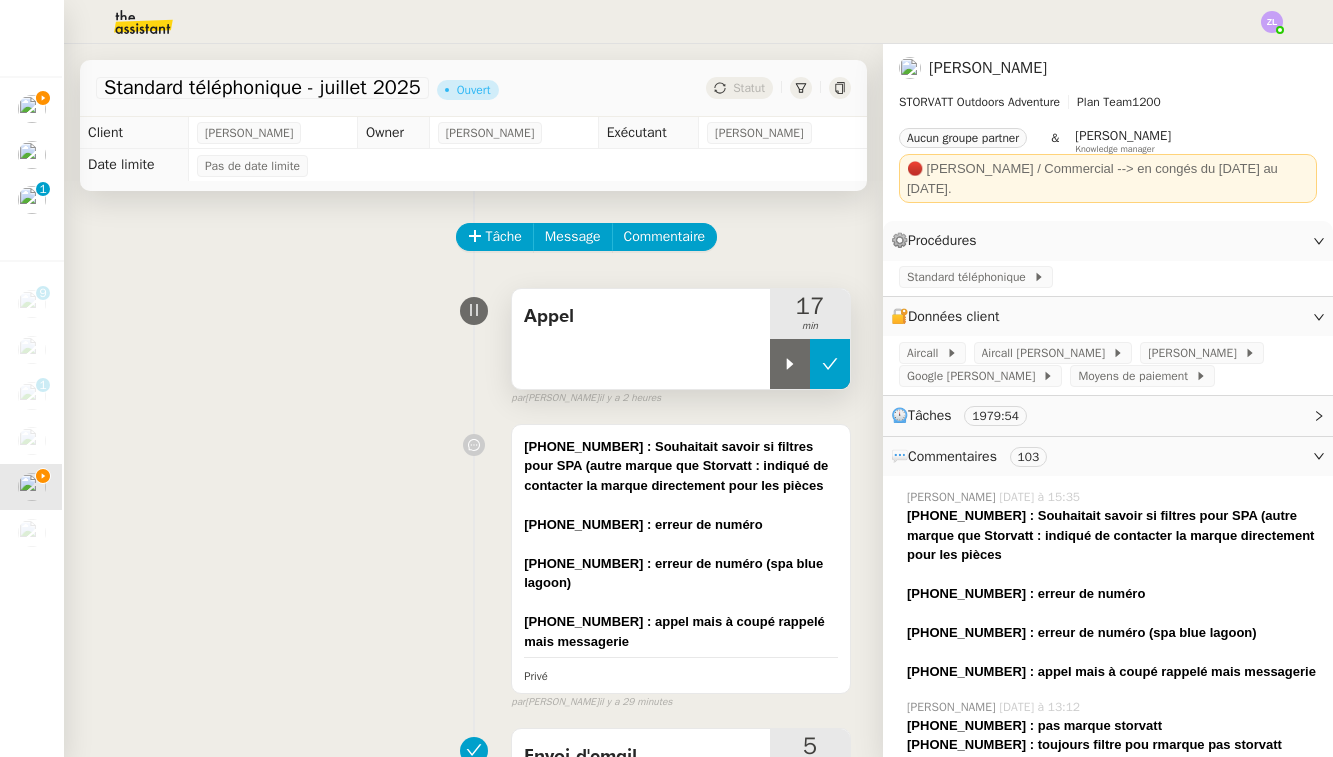 click at bounding box center [830, 364] 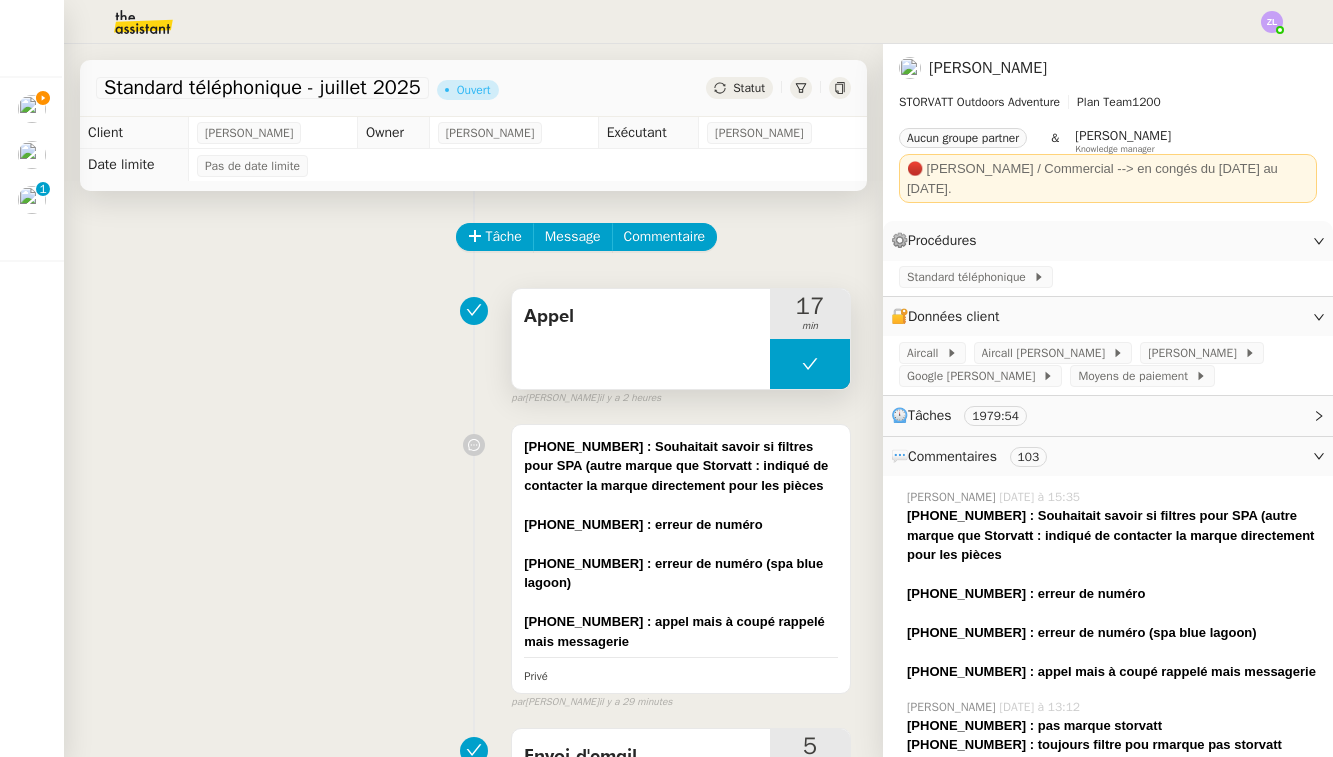 click at bounding box center (810, 364) 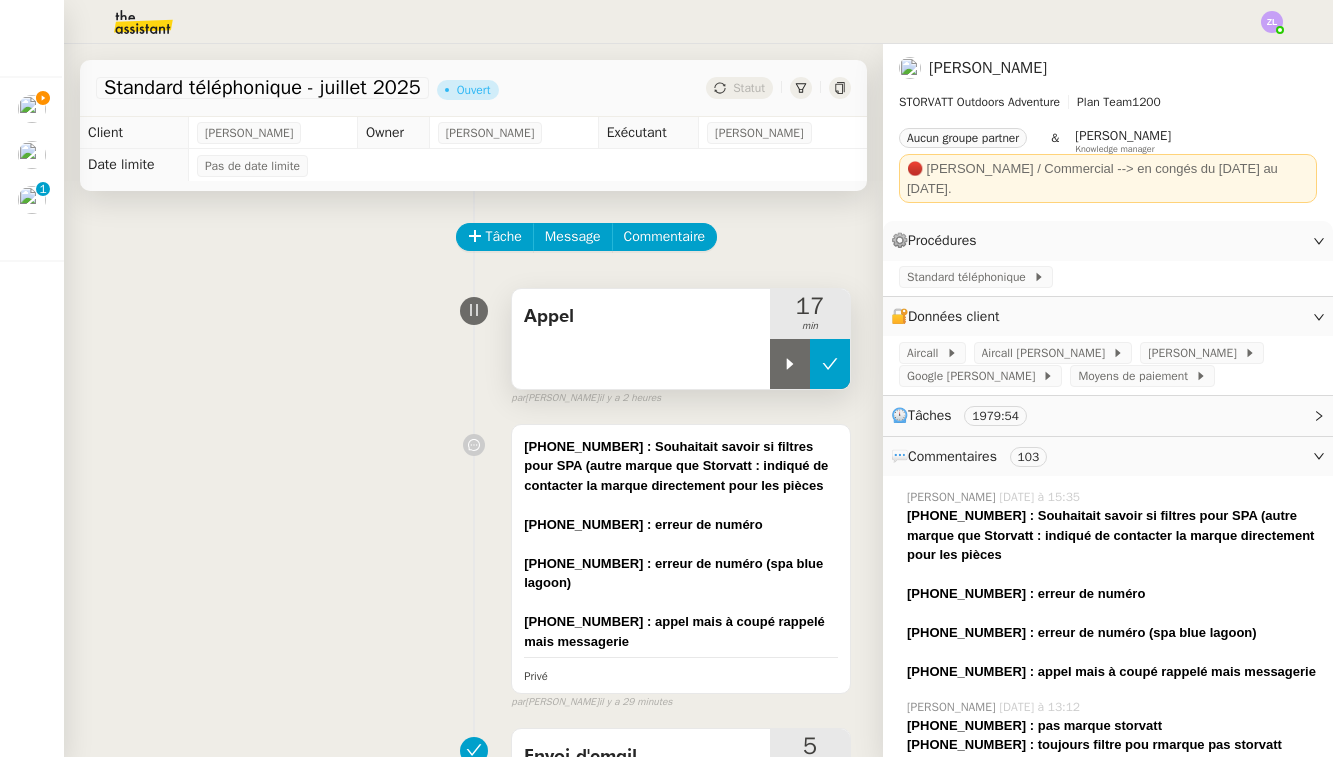 click 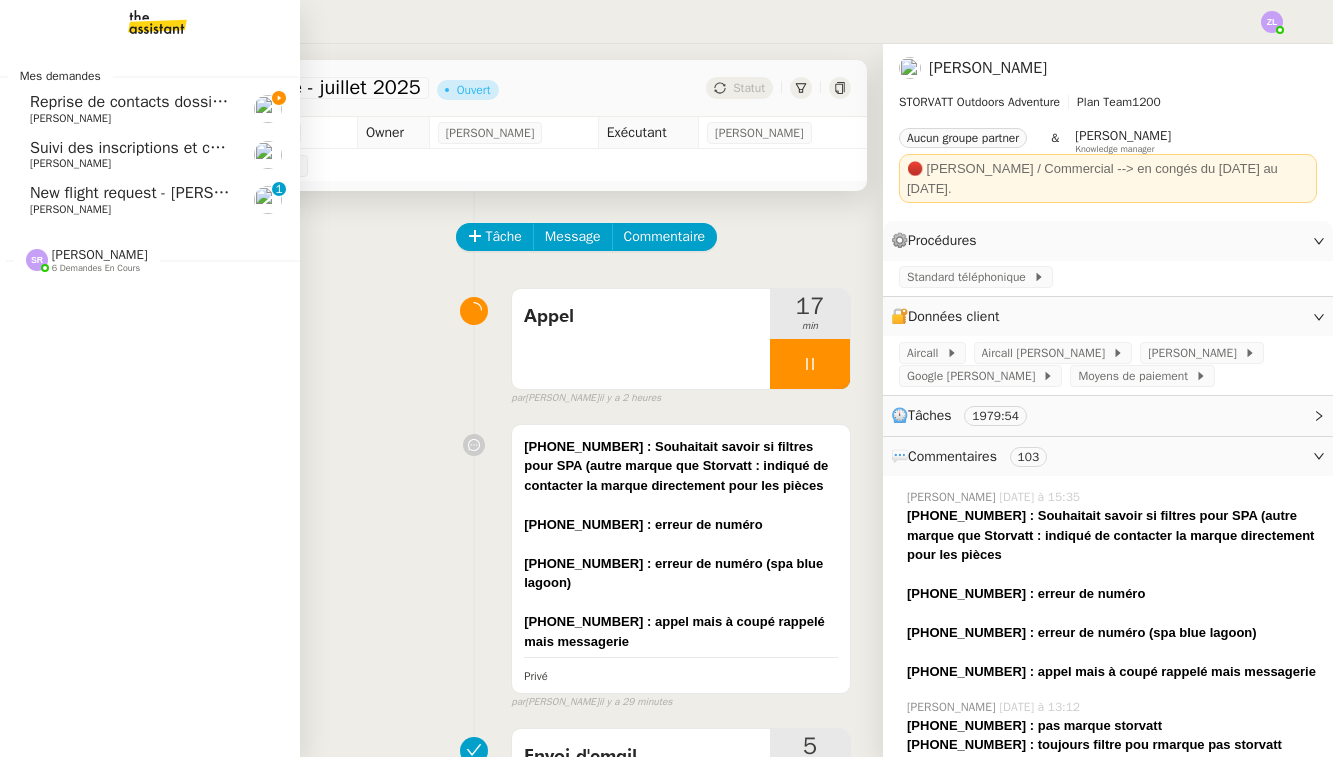 click on "Reprise de contacts dossiers non suivis - [DATE]    [PERSON_NAME]" 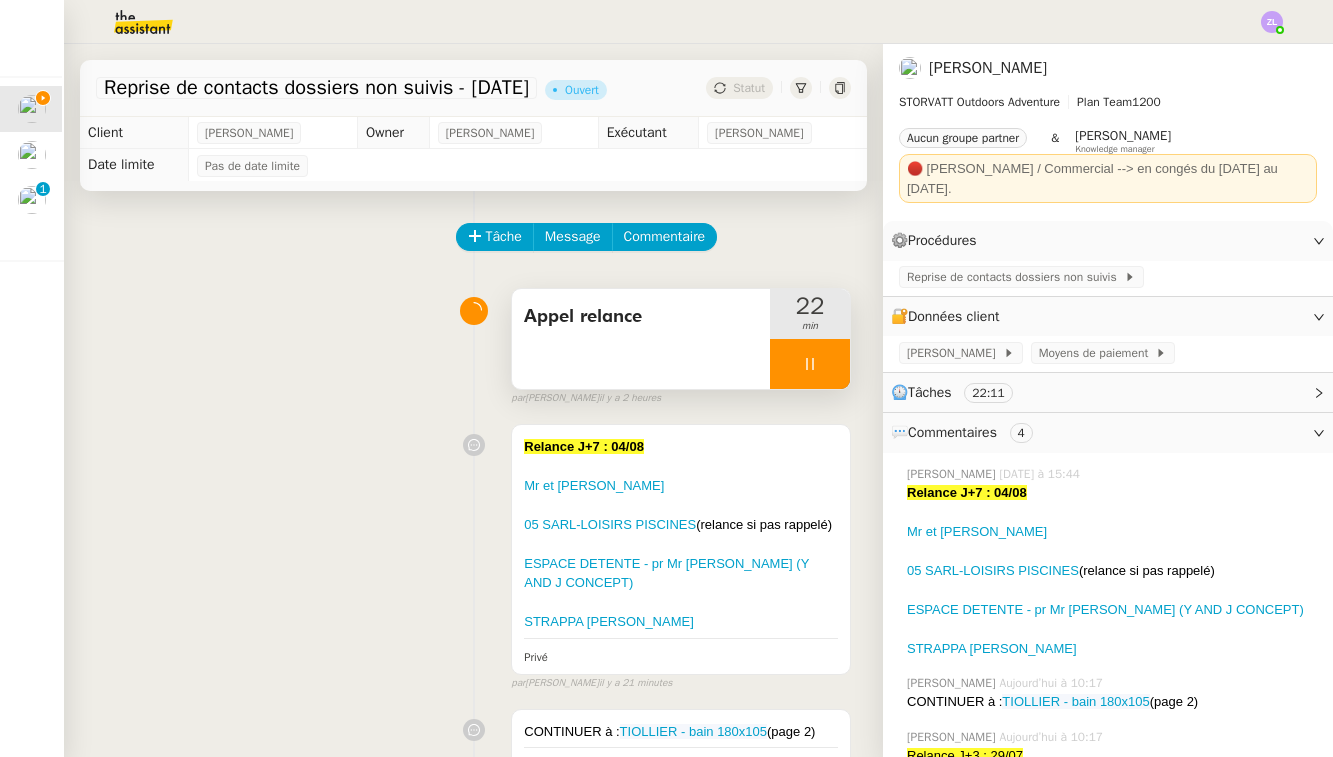 click at bounding box center [810, 364] 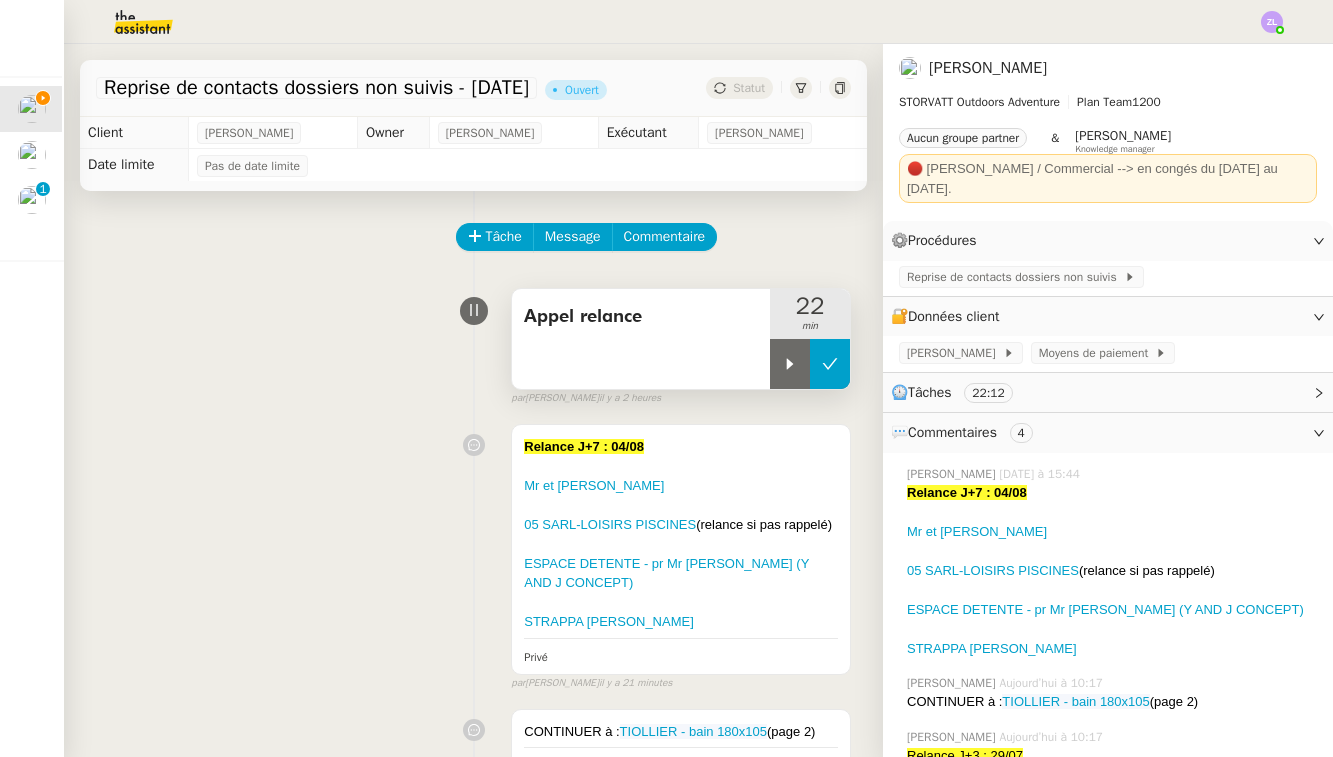click 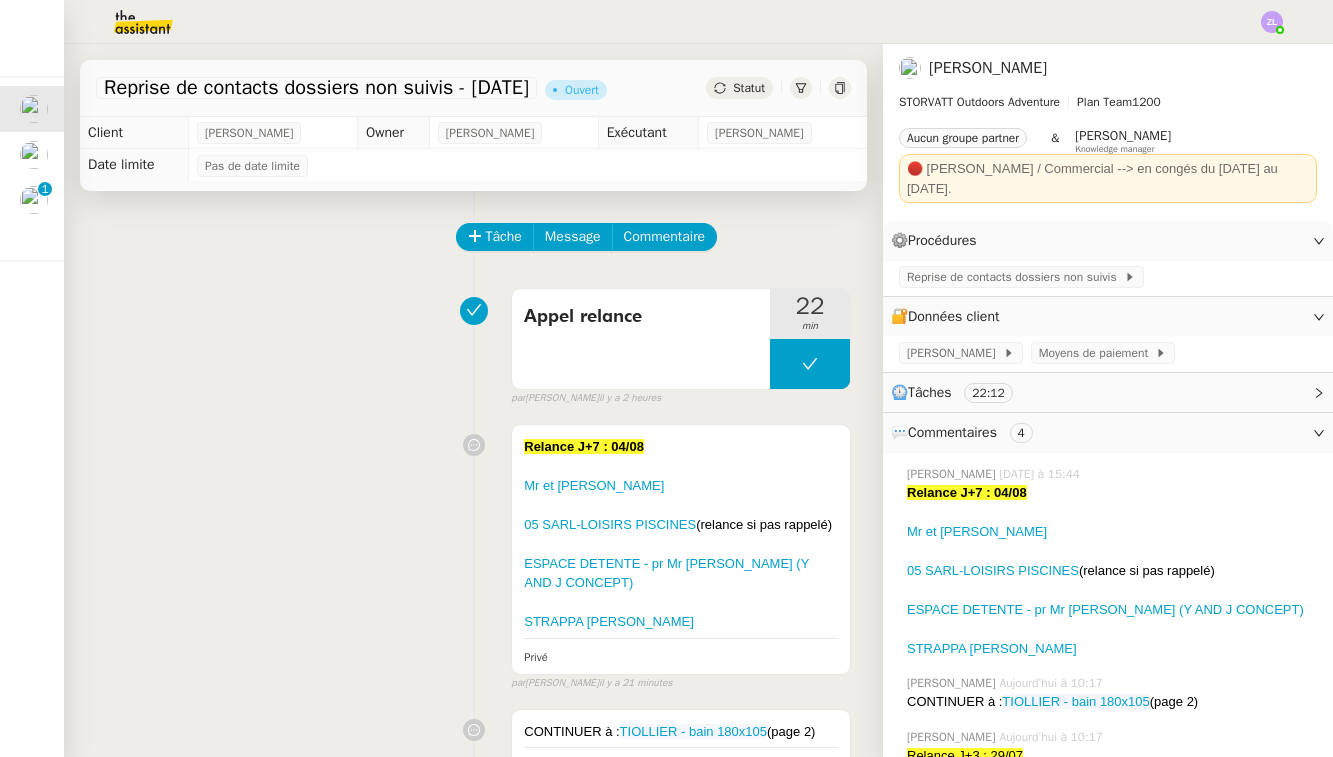 scroll, scrollTop: 0, scrollLeft: 0, axis: both 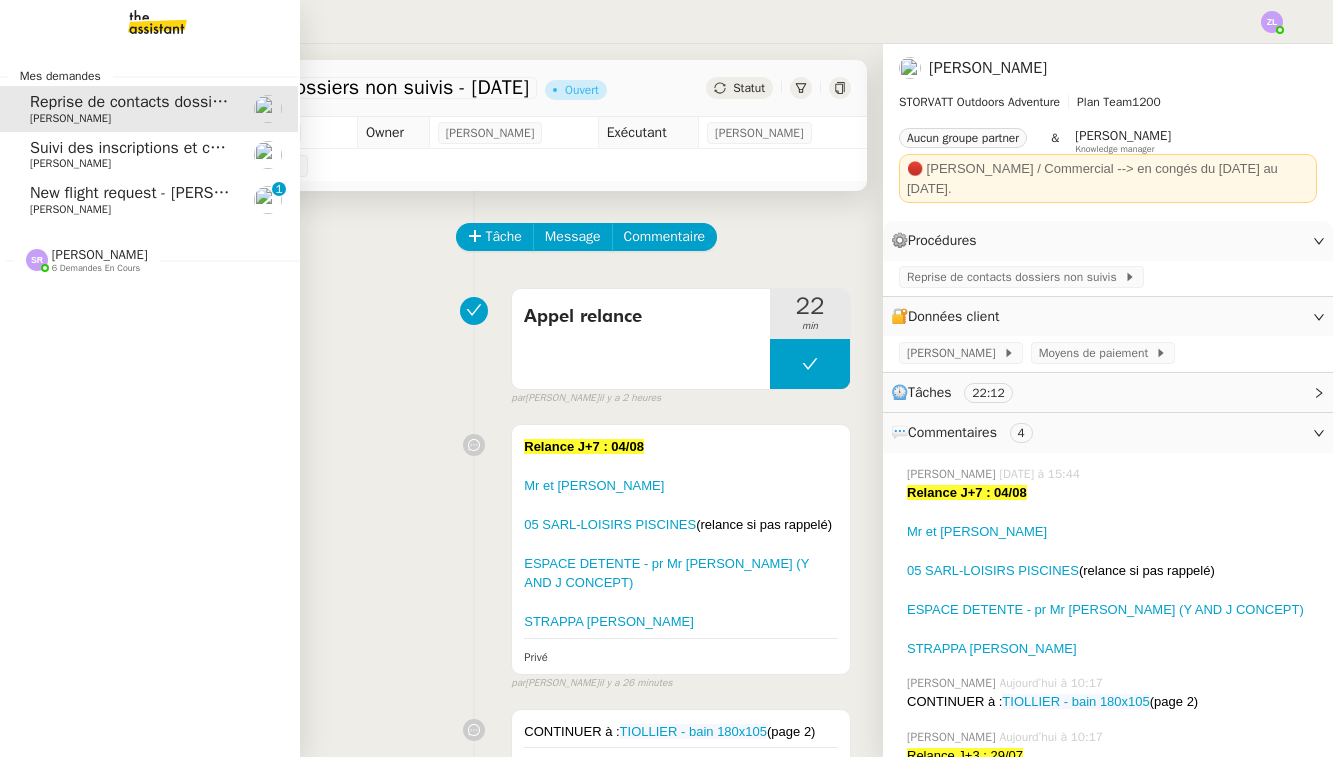 click on "6 demandes en cours" 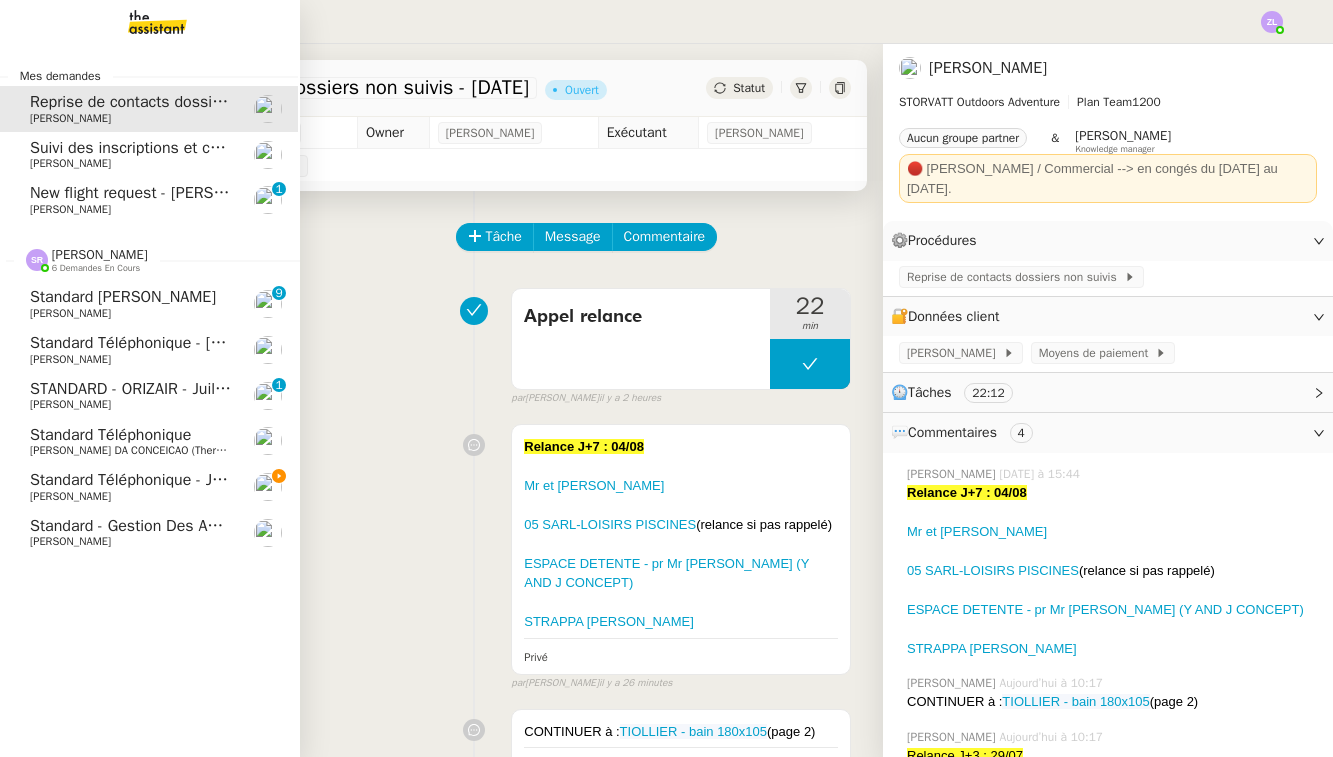 click on "Standard téléphonique - juillet 2025" 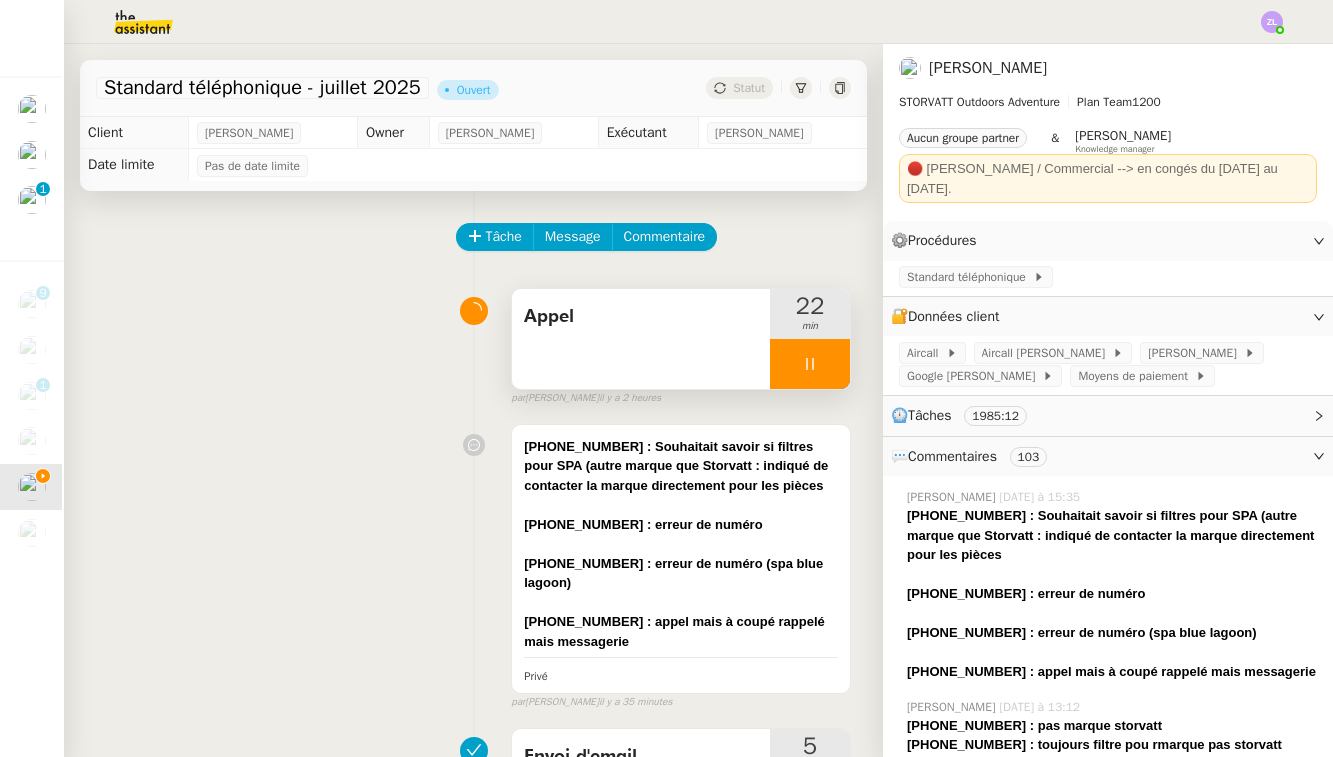 click at bounding box center [810, 364] 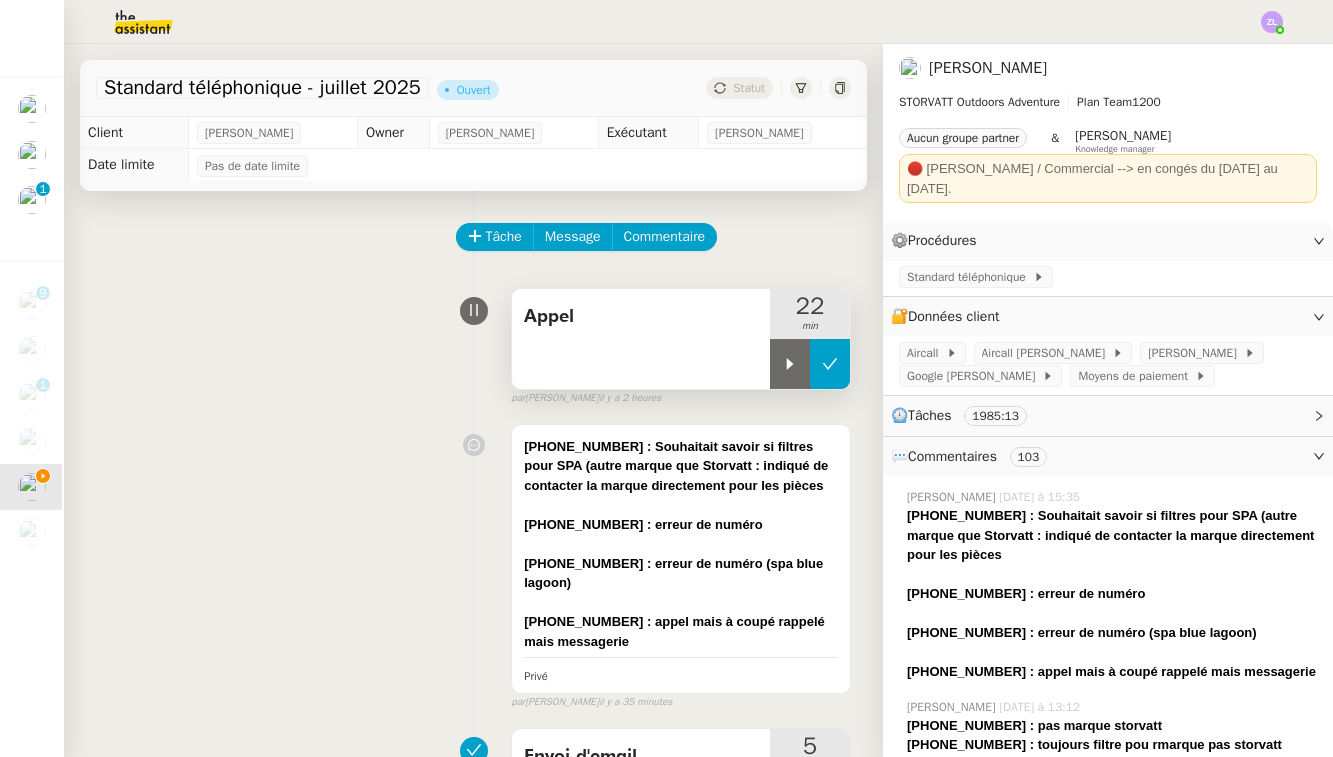click at bounding box center (830, 364) 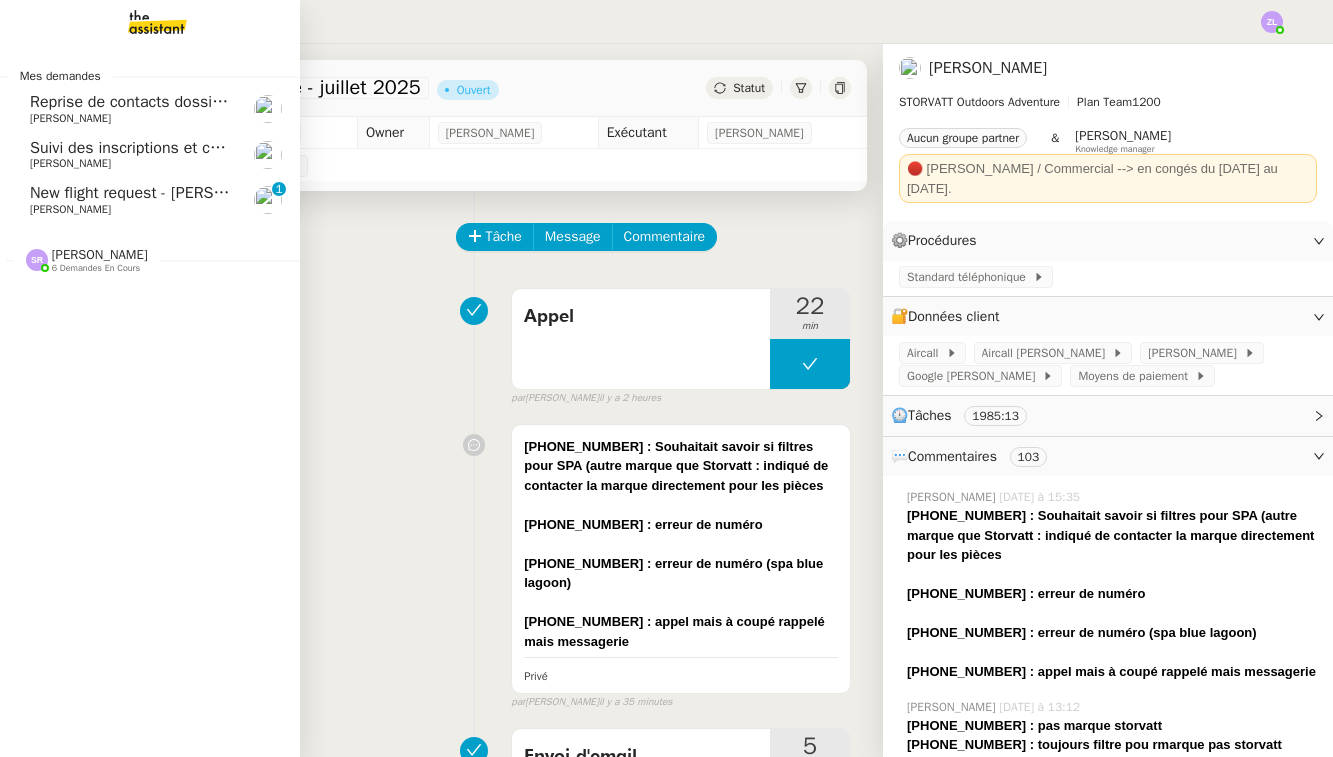 click on "Reprise de contacts dossiers non suivis - [DATE]" 